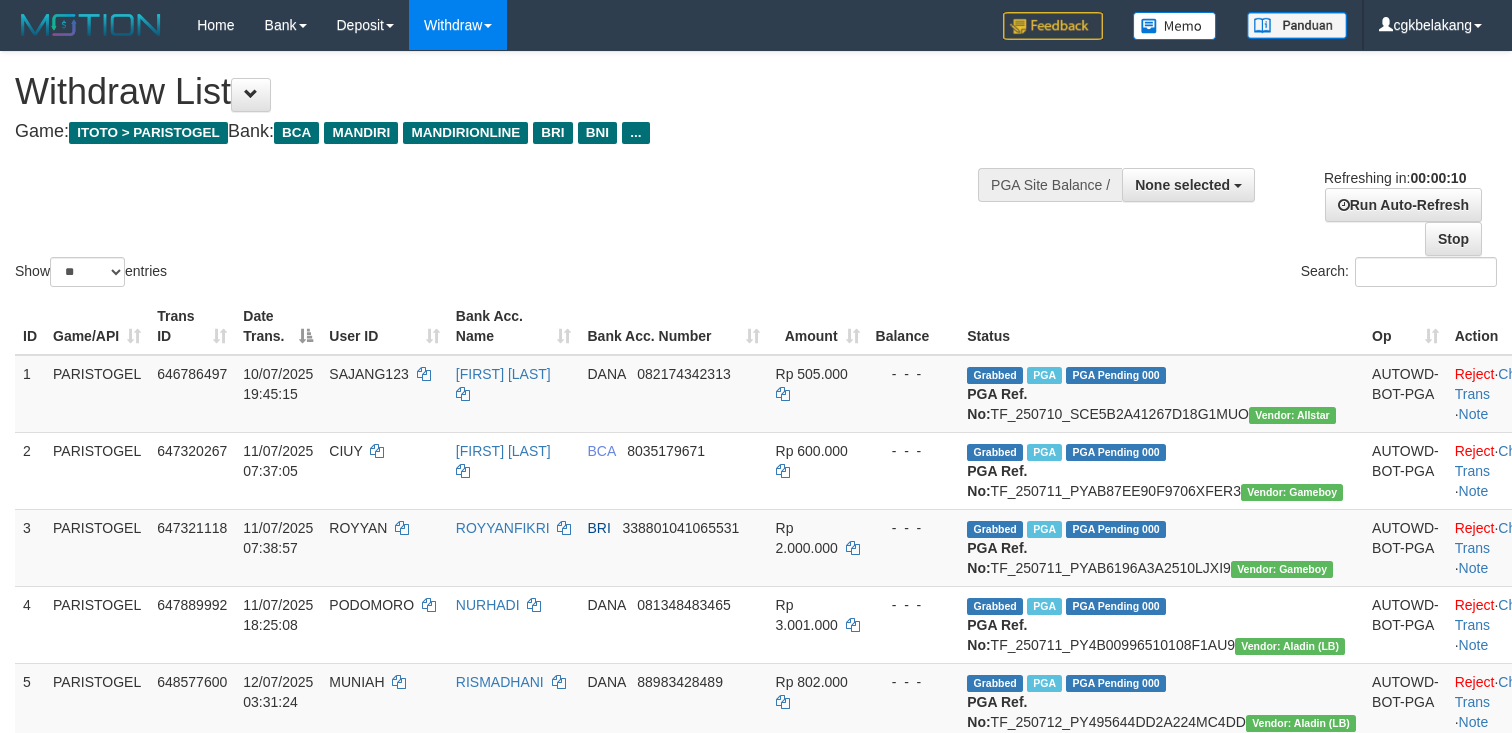 select 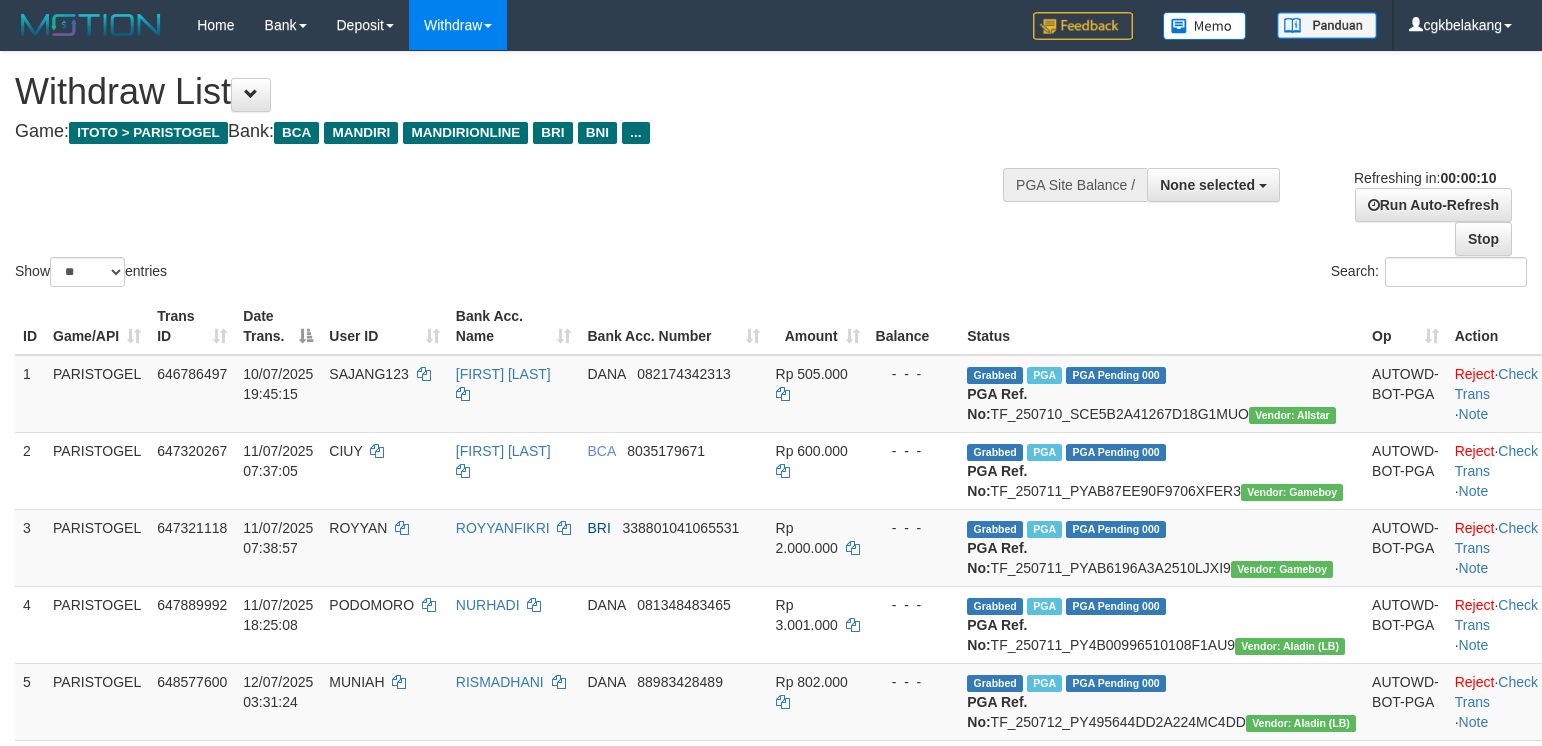 select 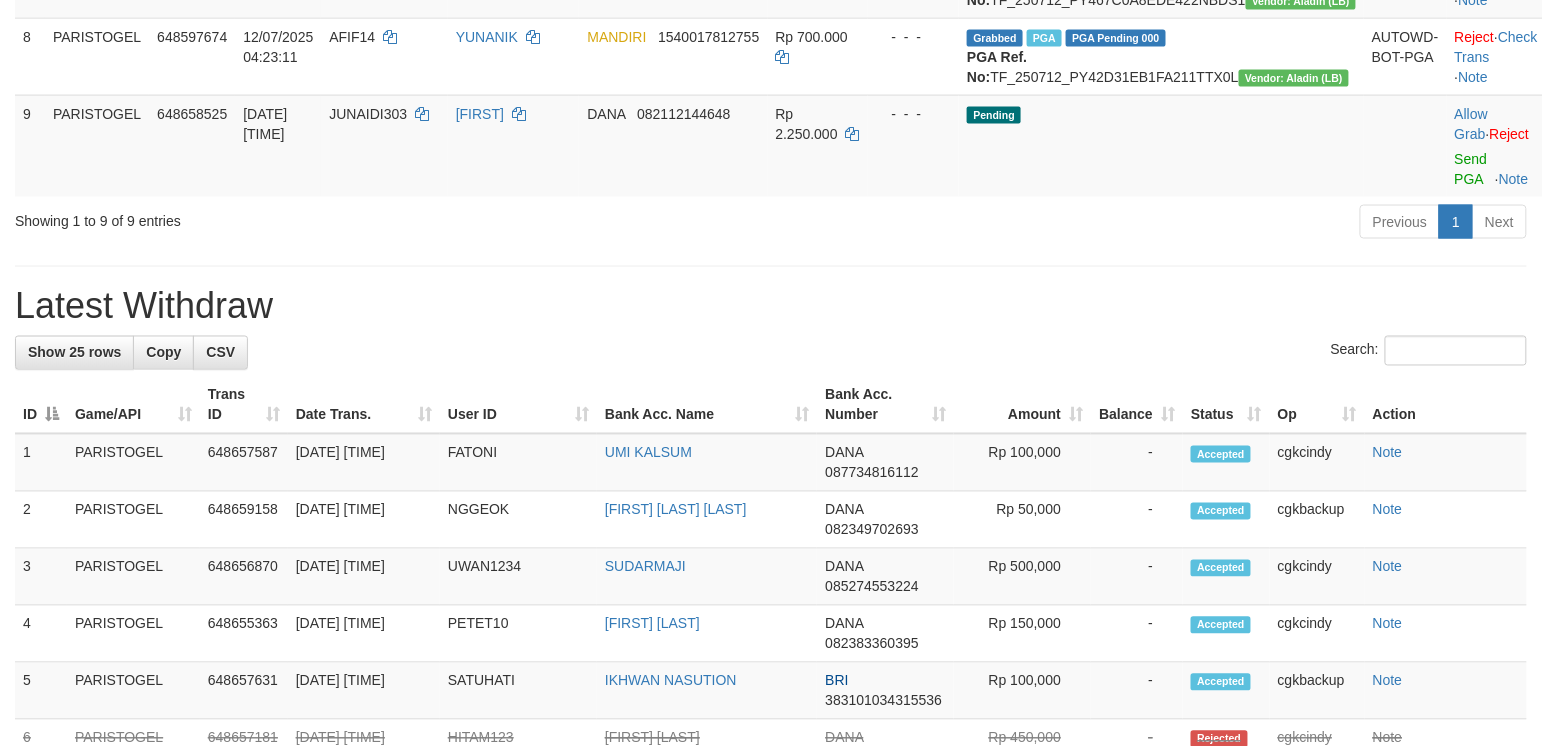 scroll, scrollTop: 800, scrollLeft: 0, axis: vertical 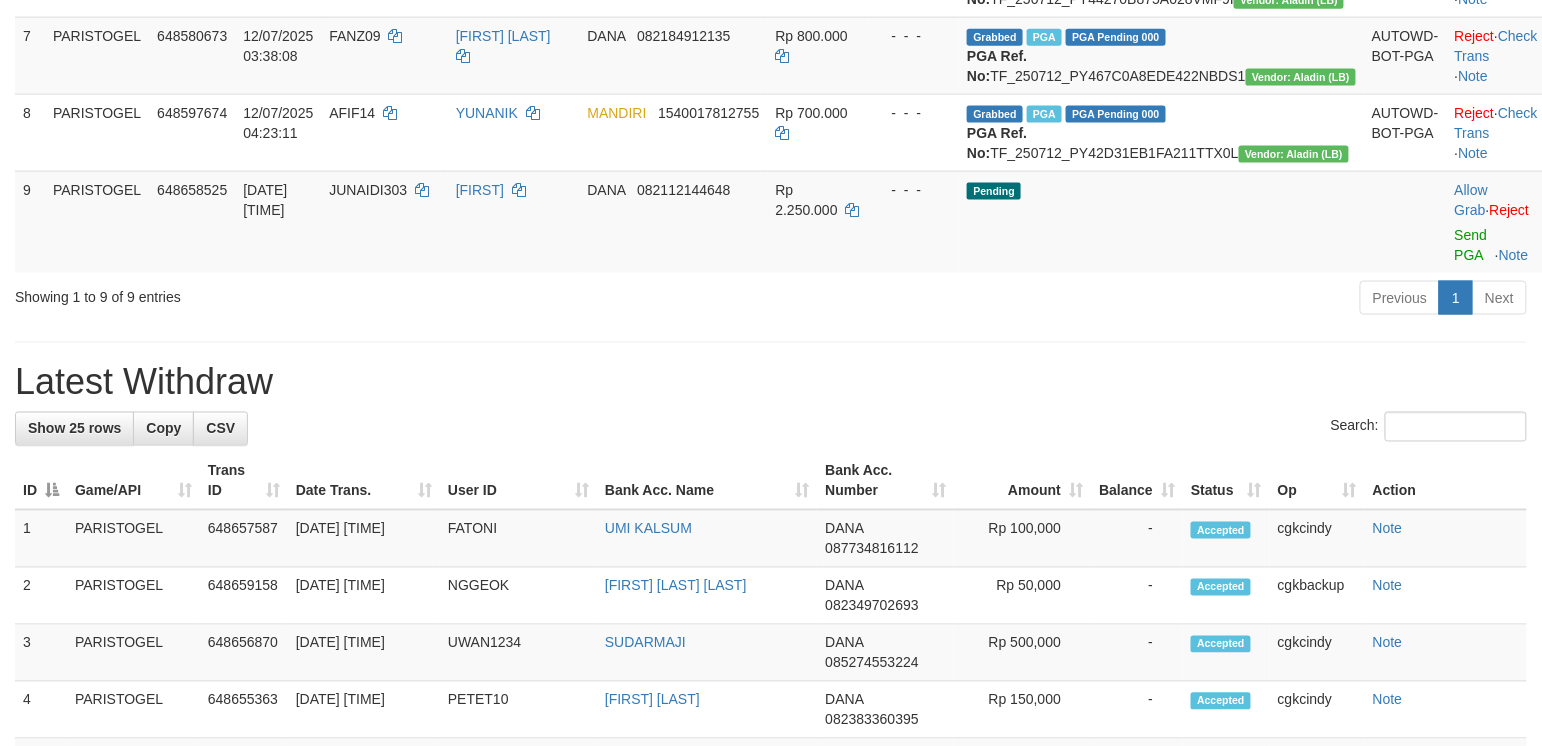 click on "**********" at bounding box center (771, 630) 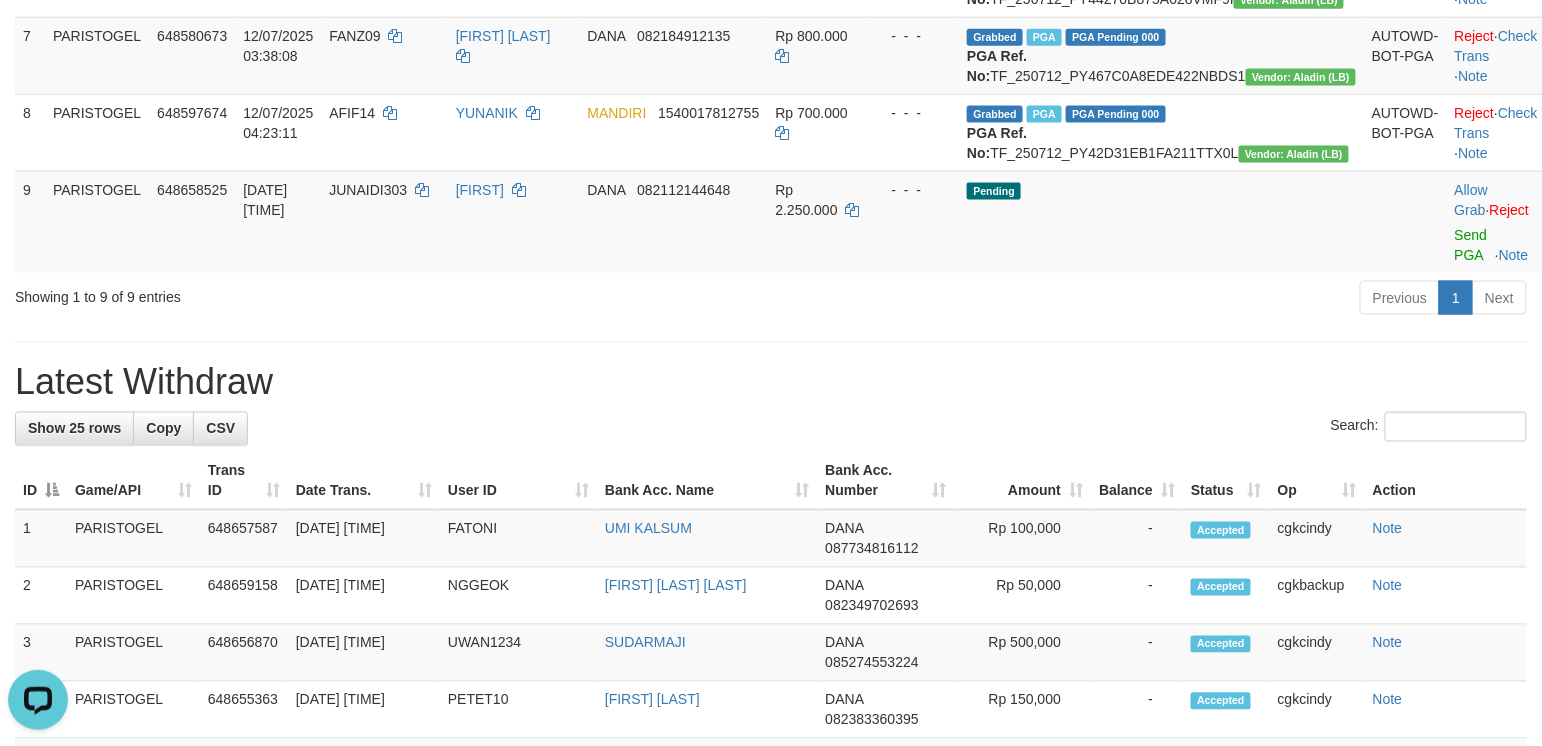 scroll, scrollTop: 0, scrollLeft: 0, axis: both 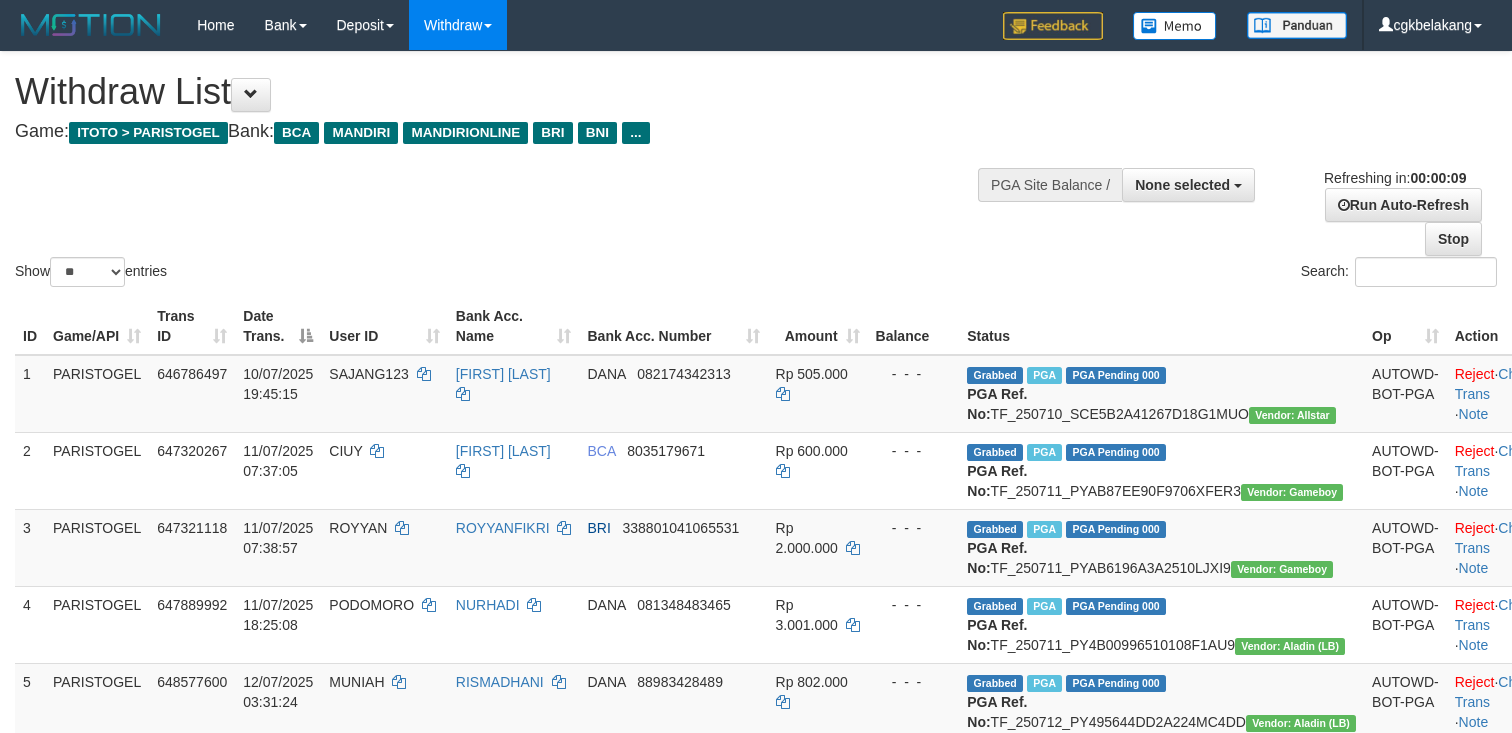 select 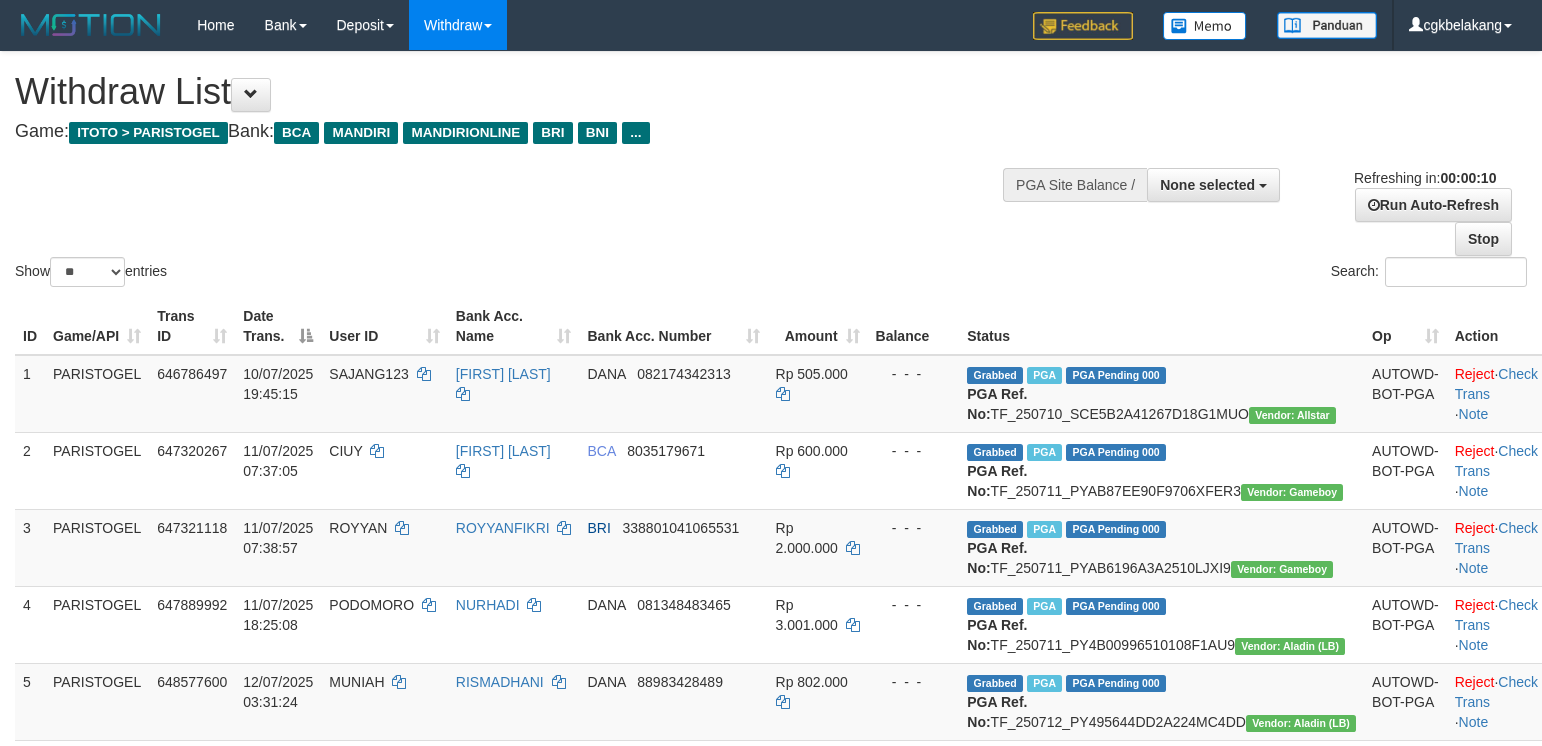 select 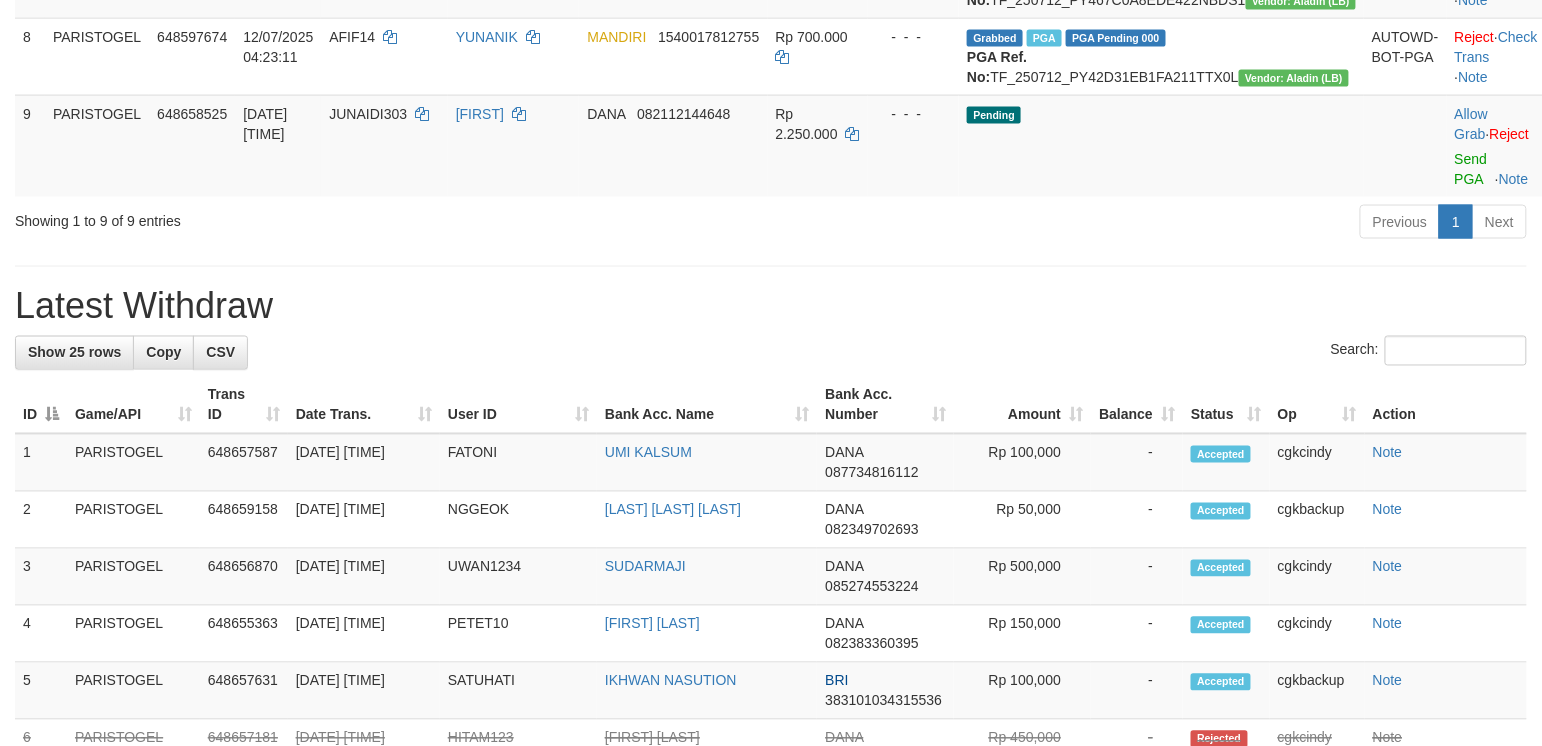 scroll, scrollTop: 800, scrollLeft: 0, axis: vertical 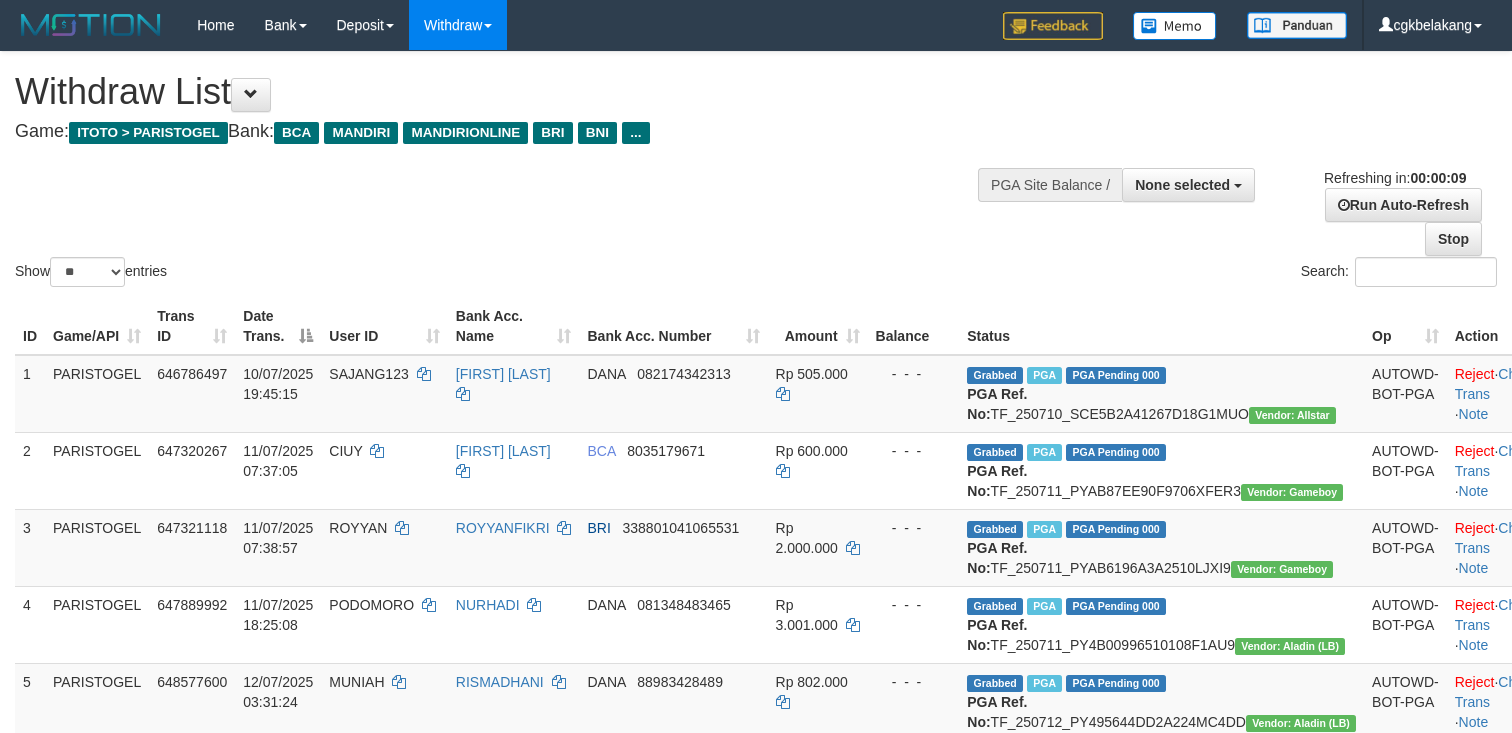 select 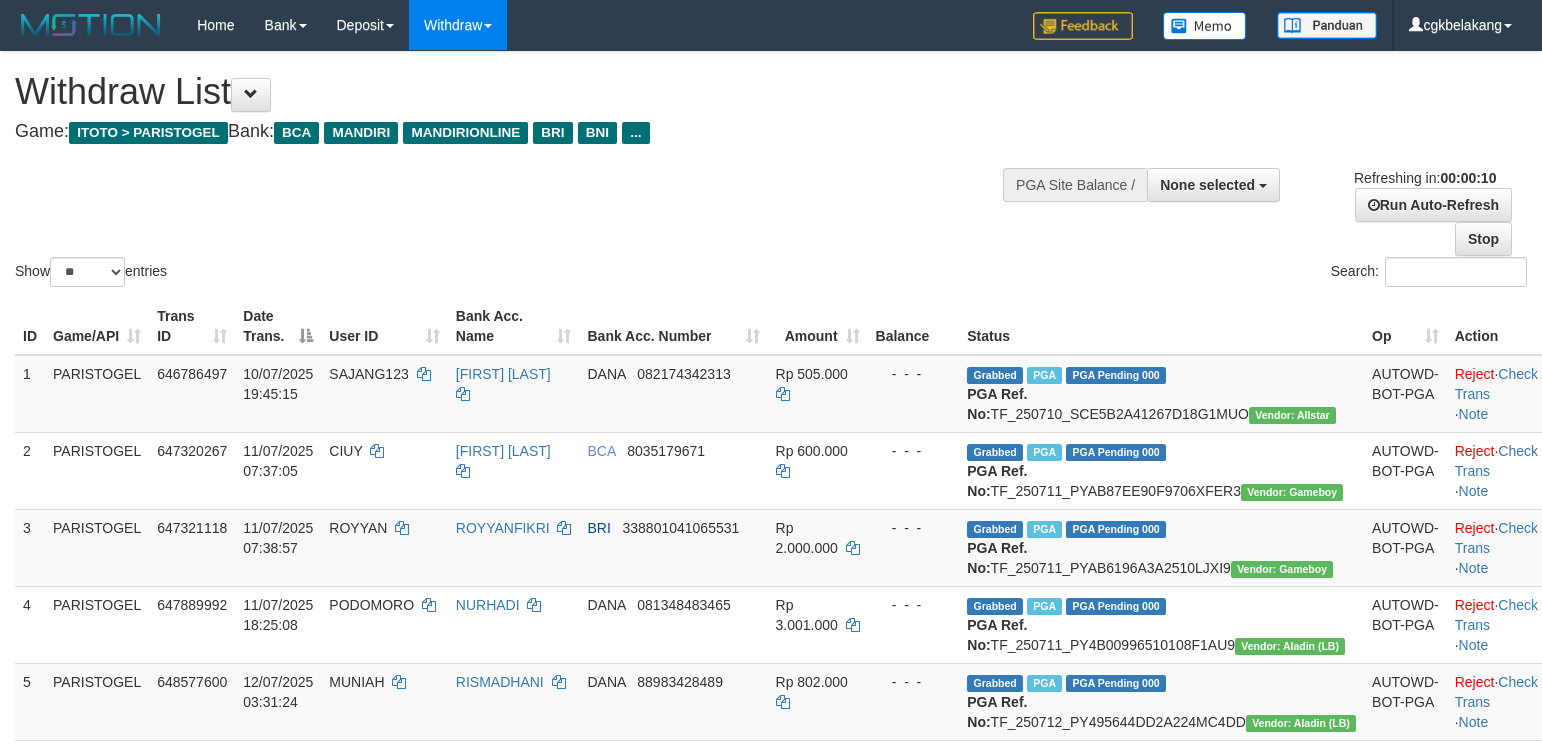 select 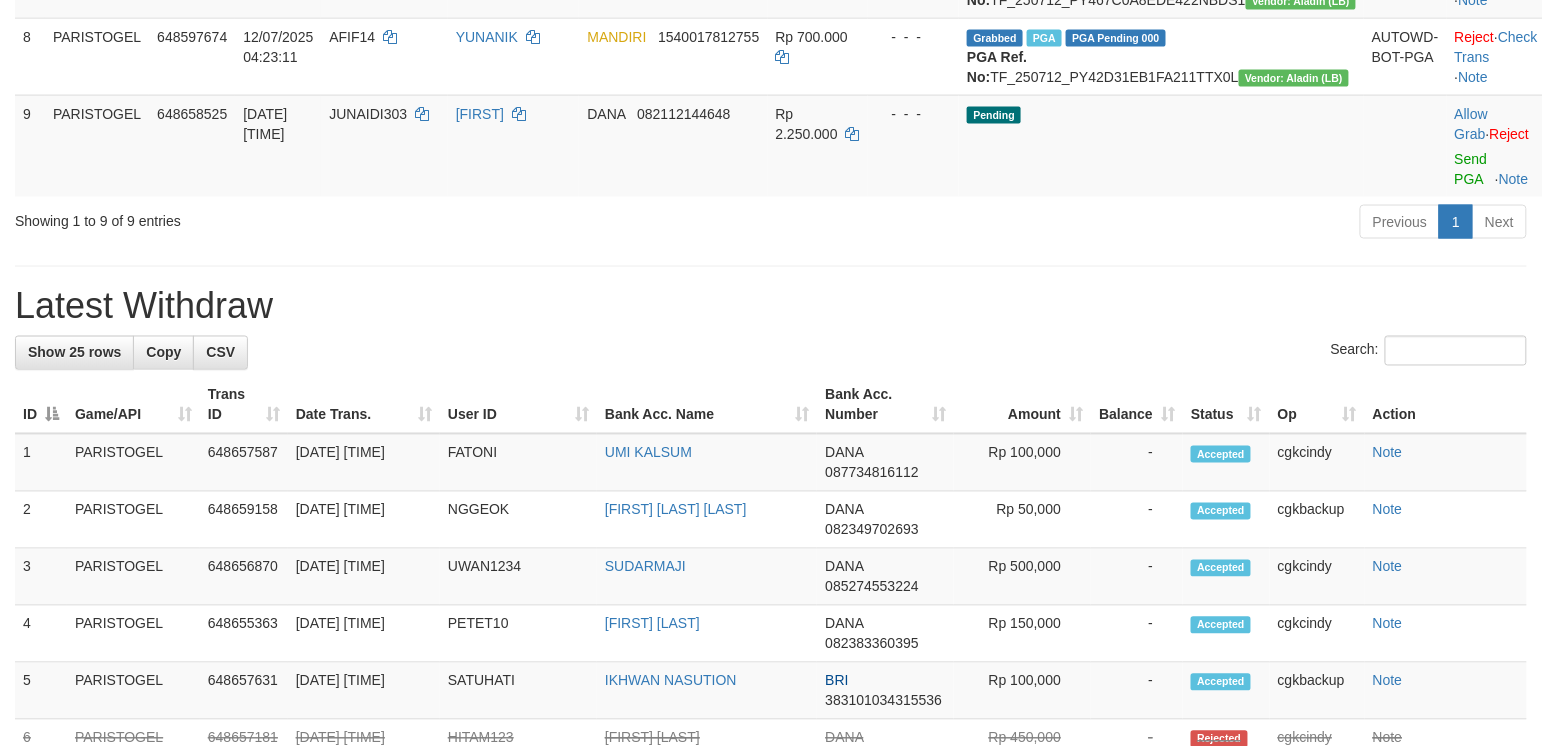 scroll, scrollTop: 800, scrollLeft: 0, axis: vertical 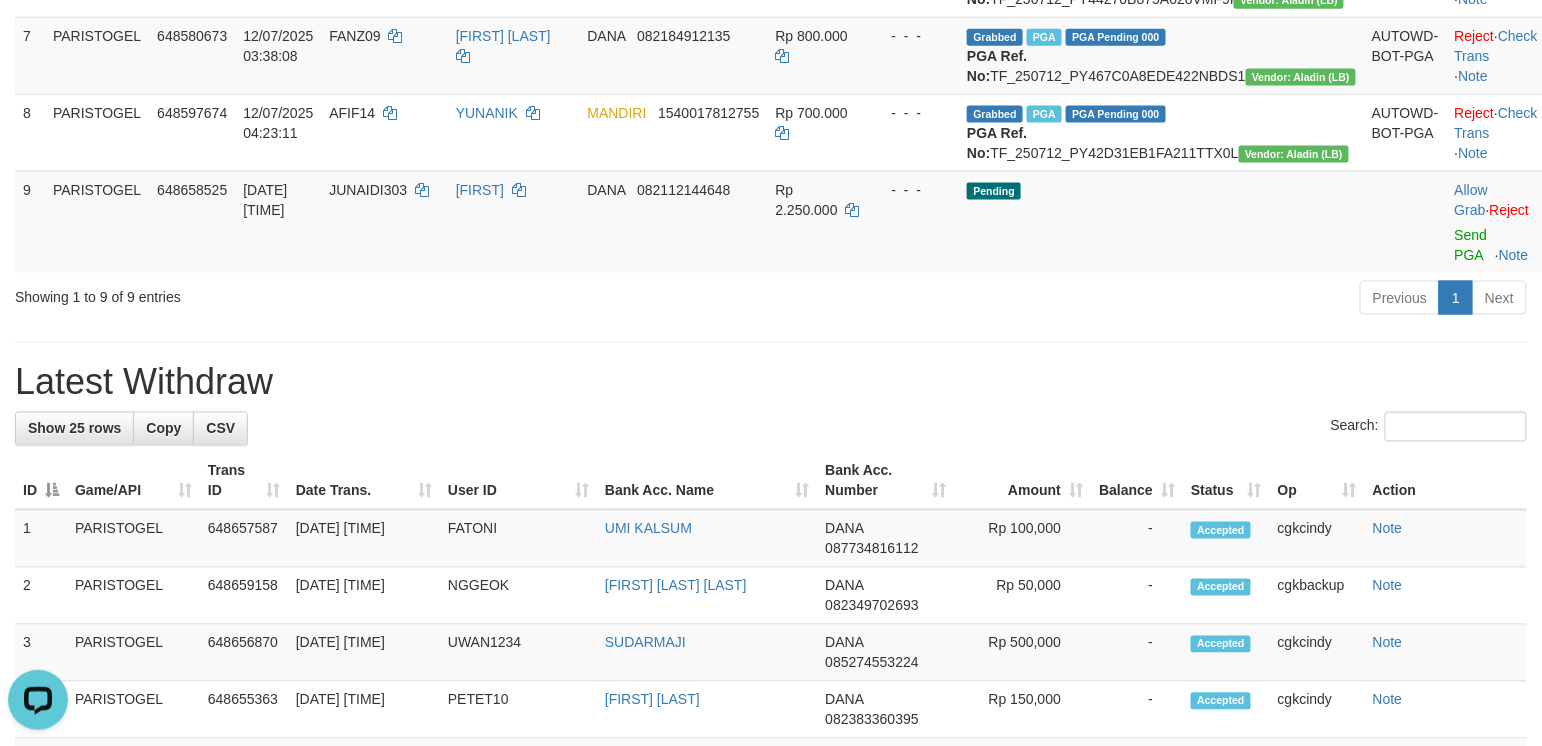 click on "**********" at bounding box center [771, 630] 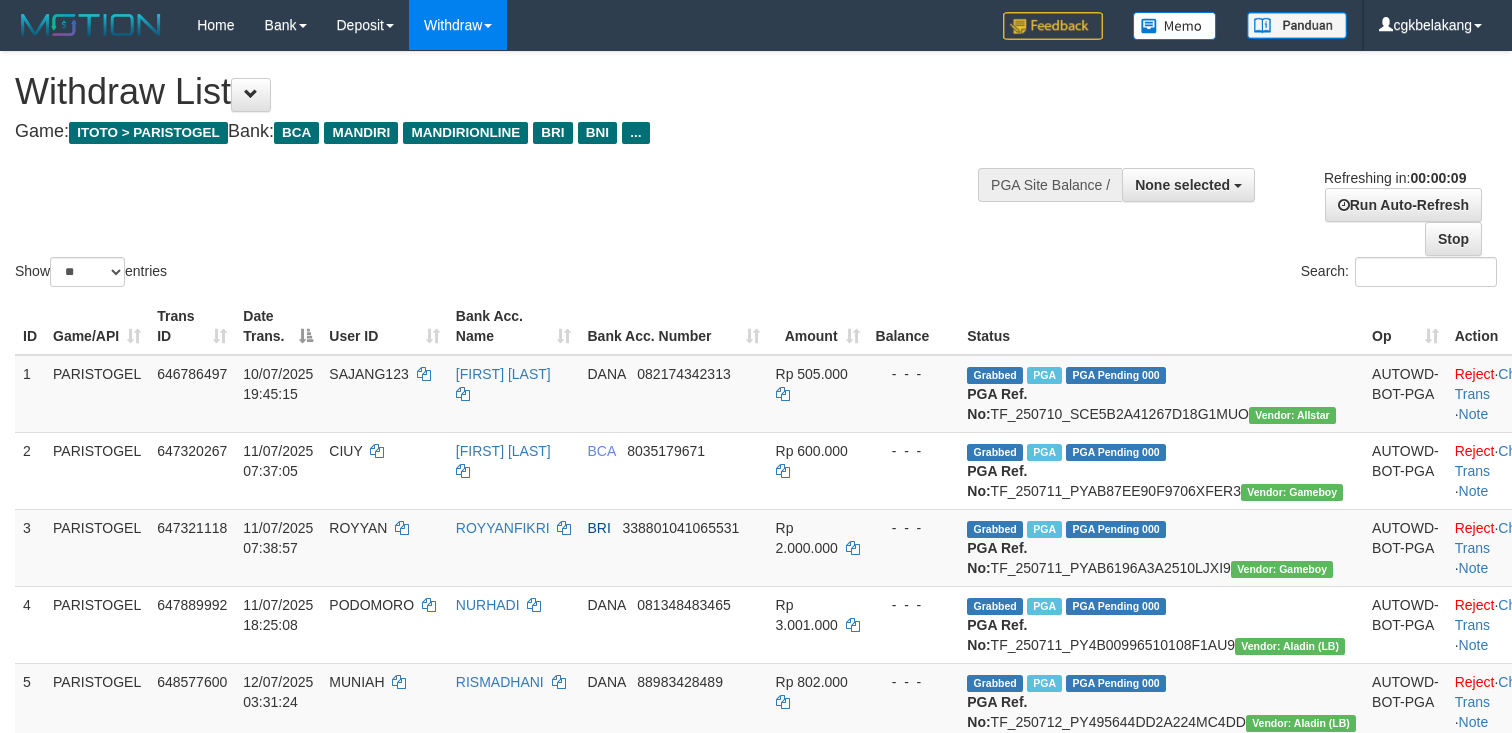 select 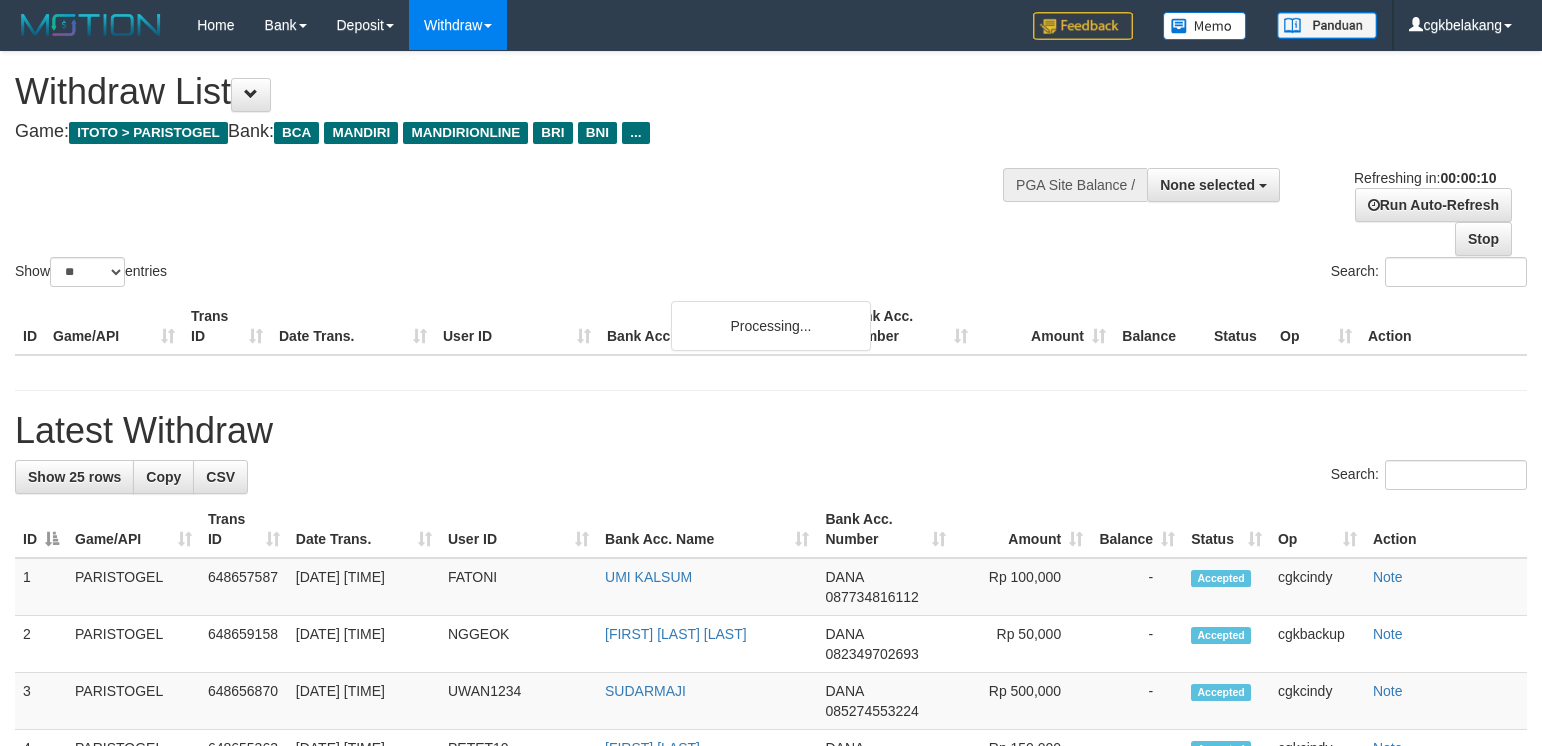 select 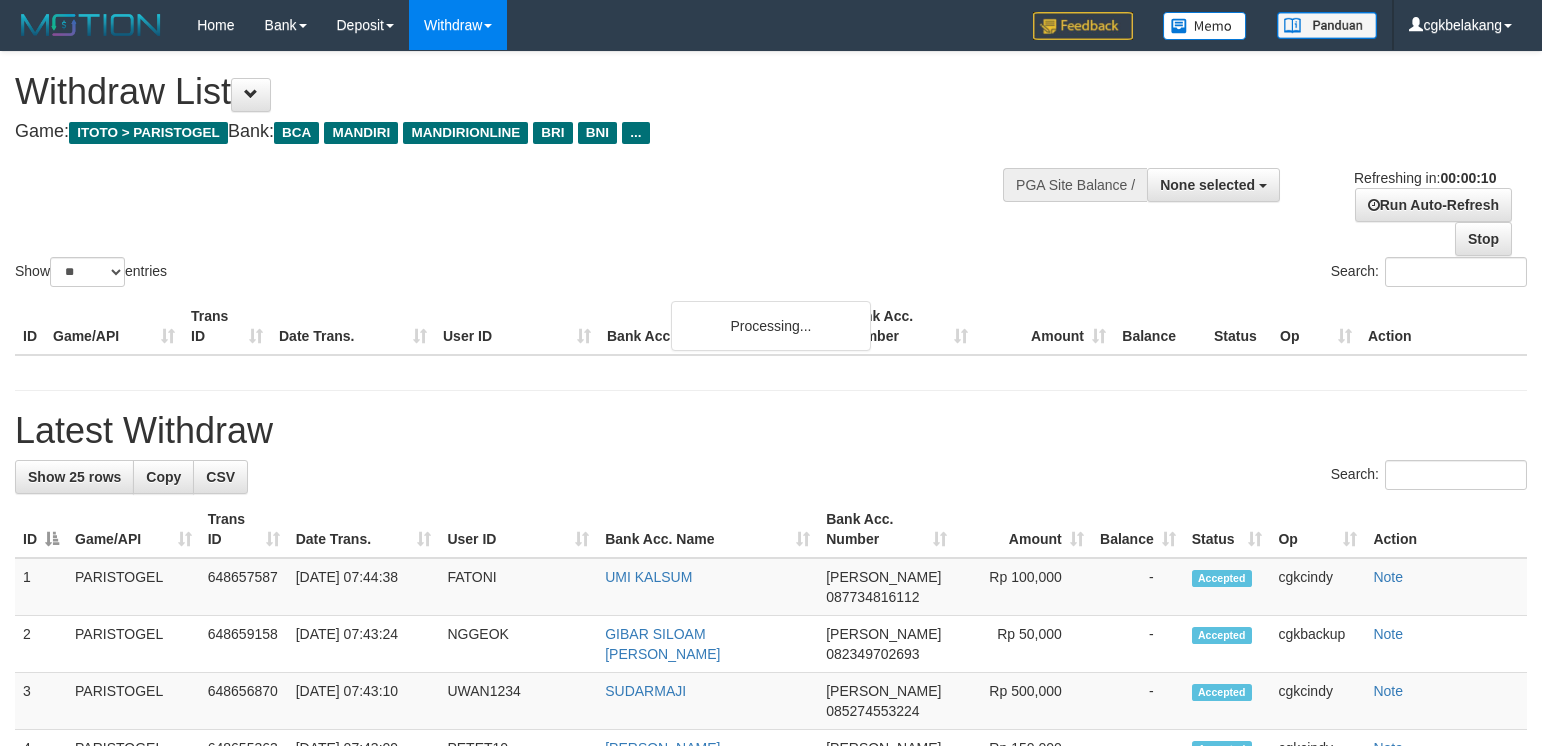 select on "**" 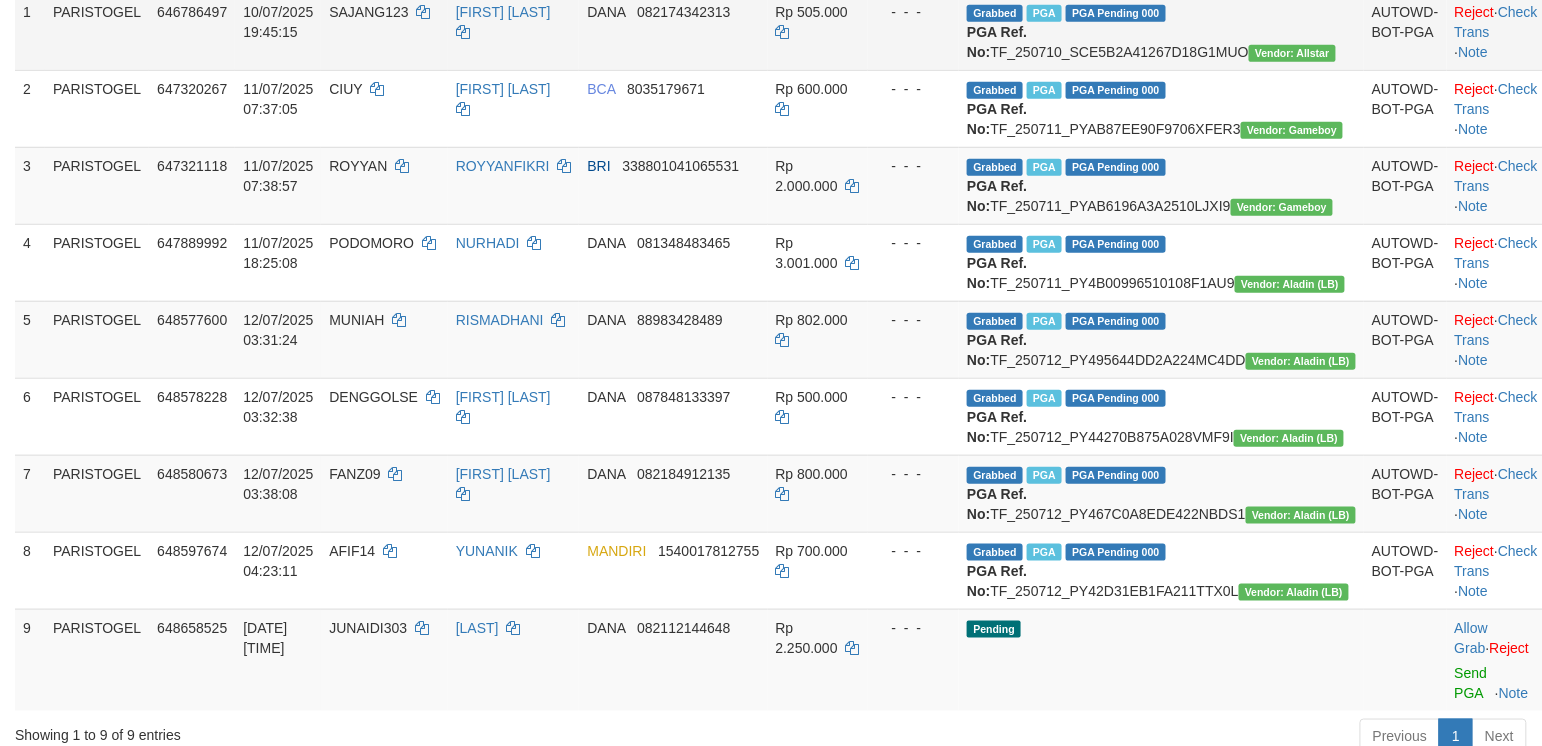 scroll, scrollTop: 400, scrollLeft: 0, axis: vertical 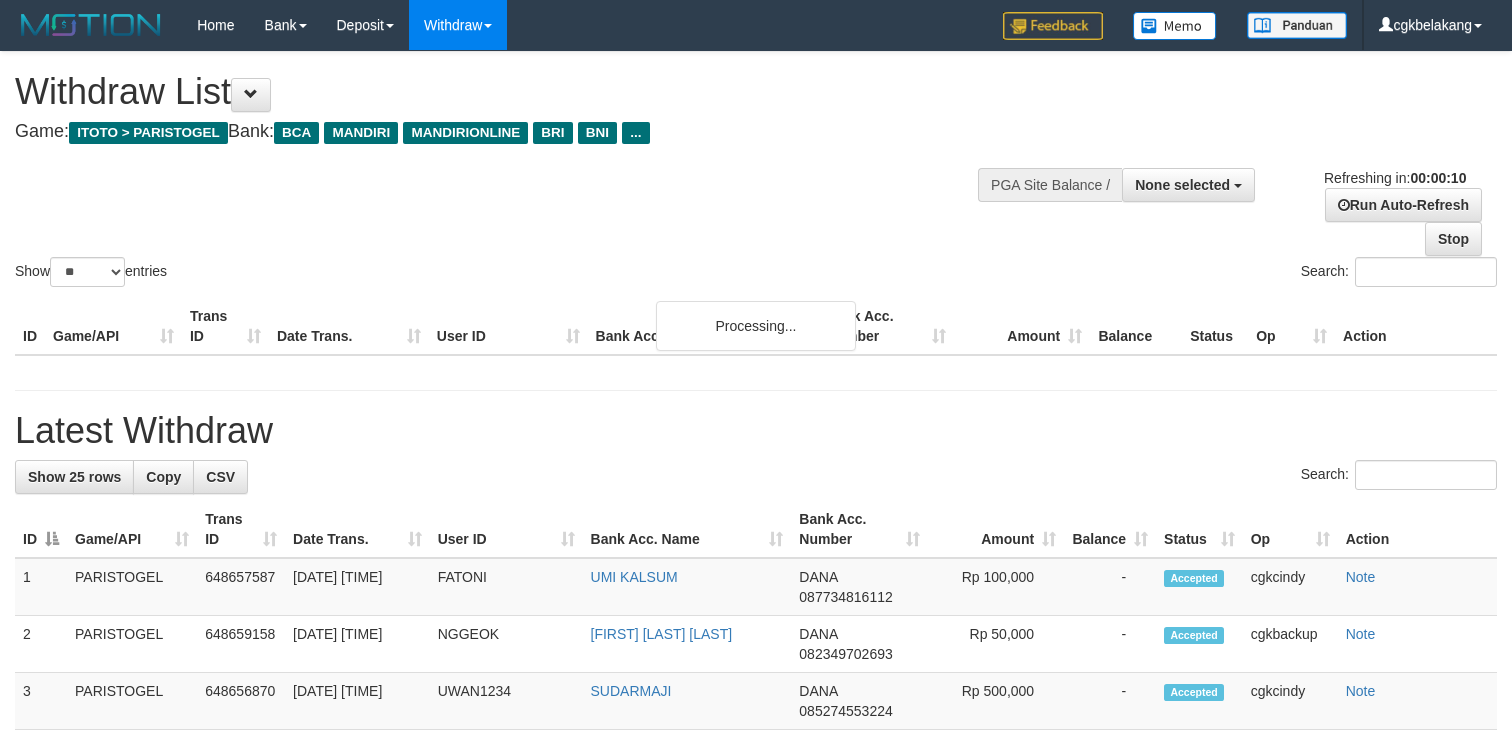 select 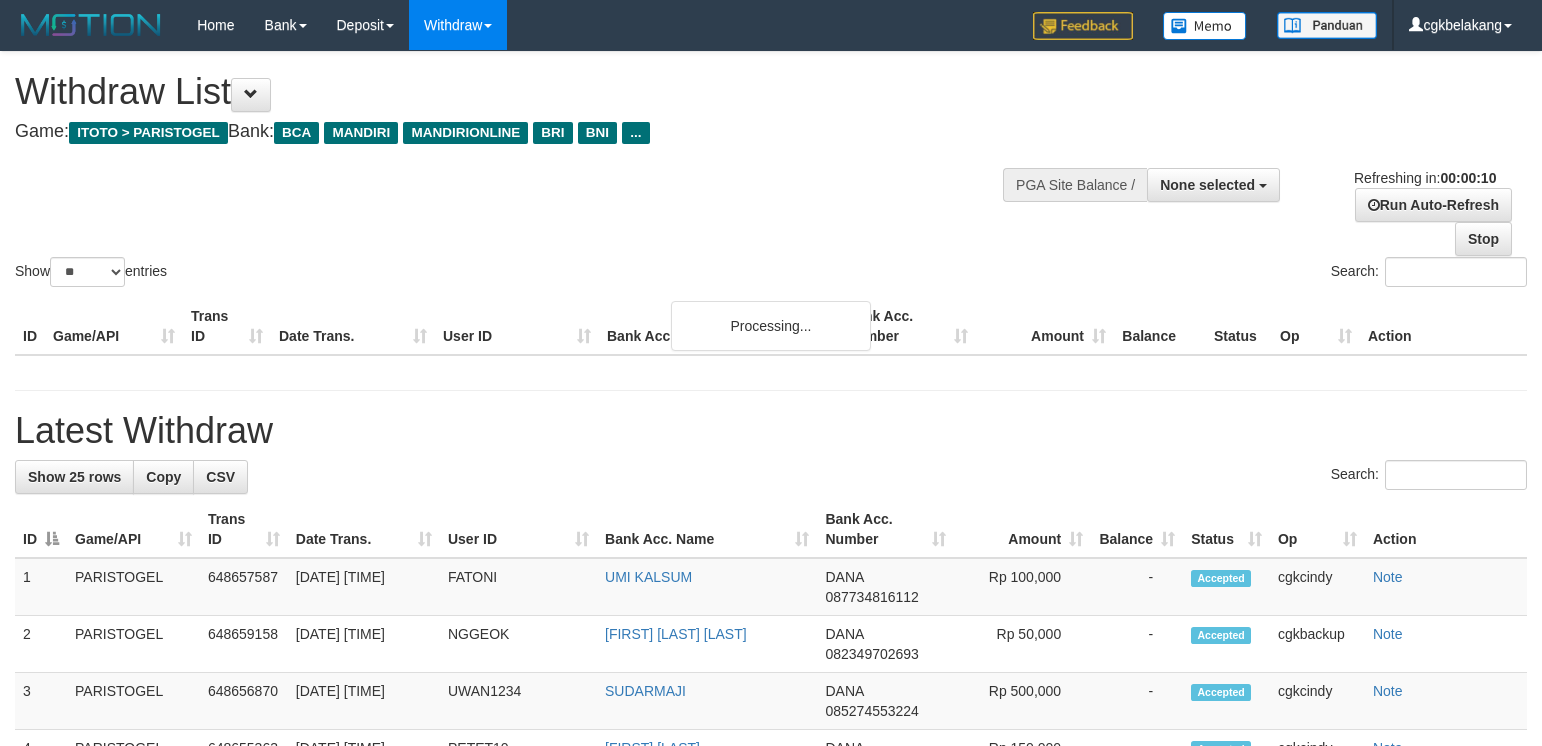 select 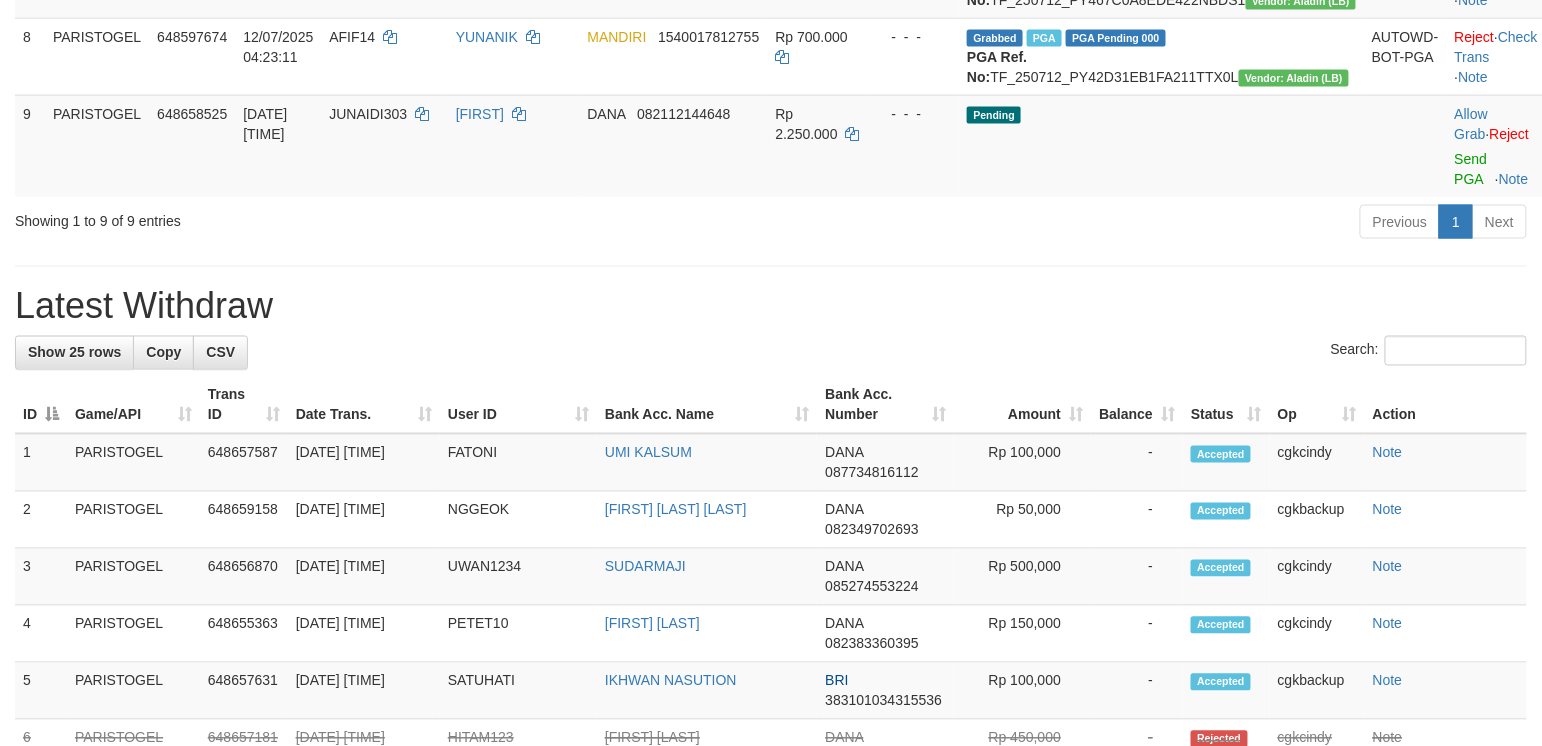 scroll, scrollTop: 800, scrollLeft: 0, axis: vertical 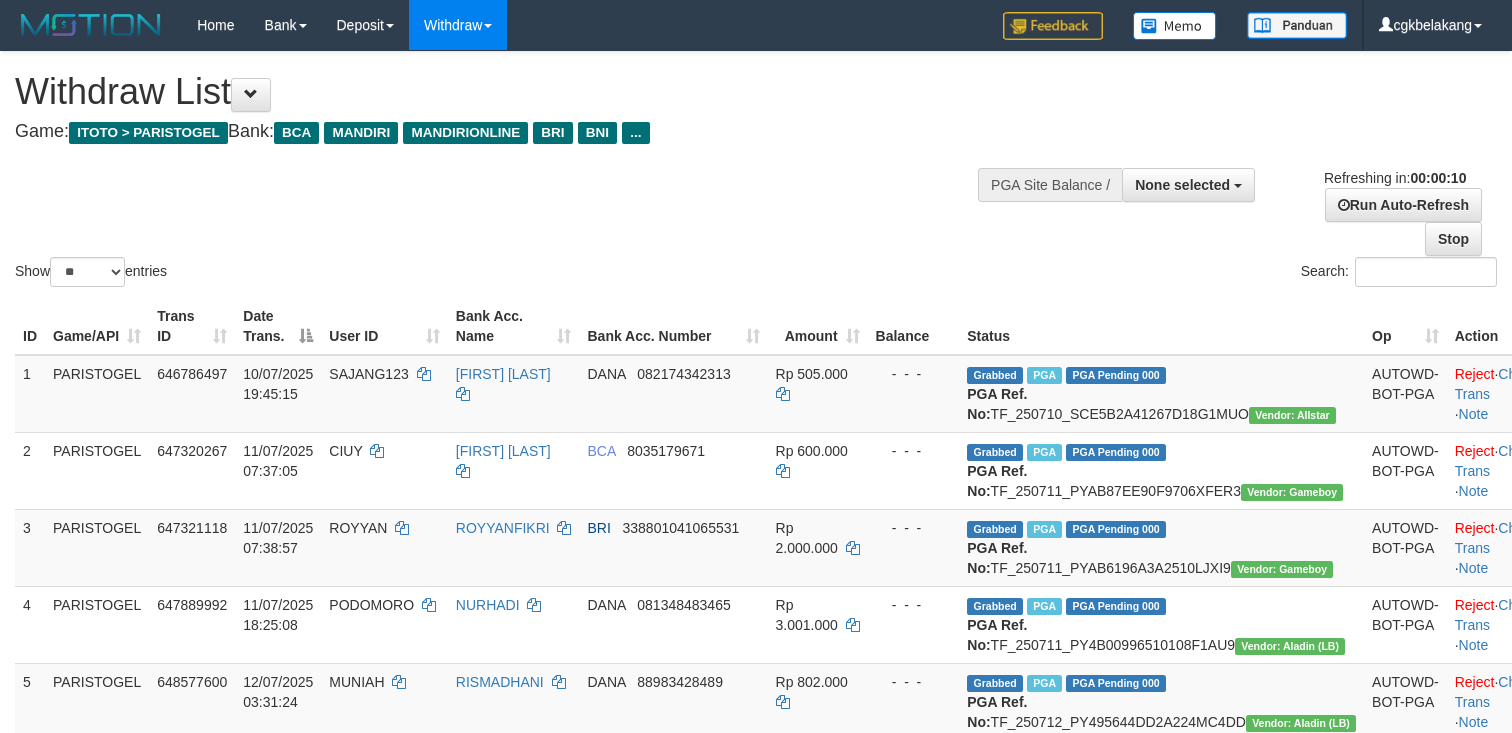 select 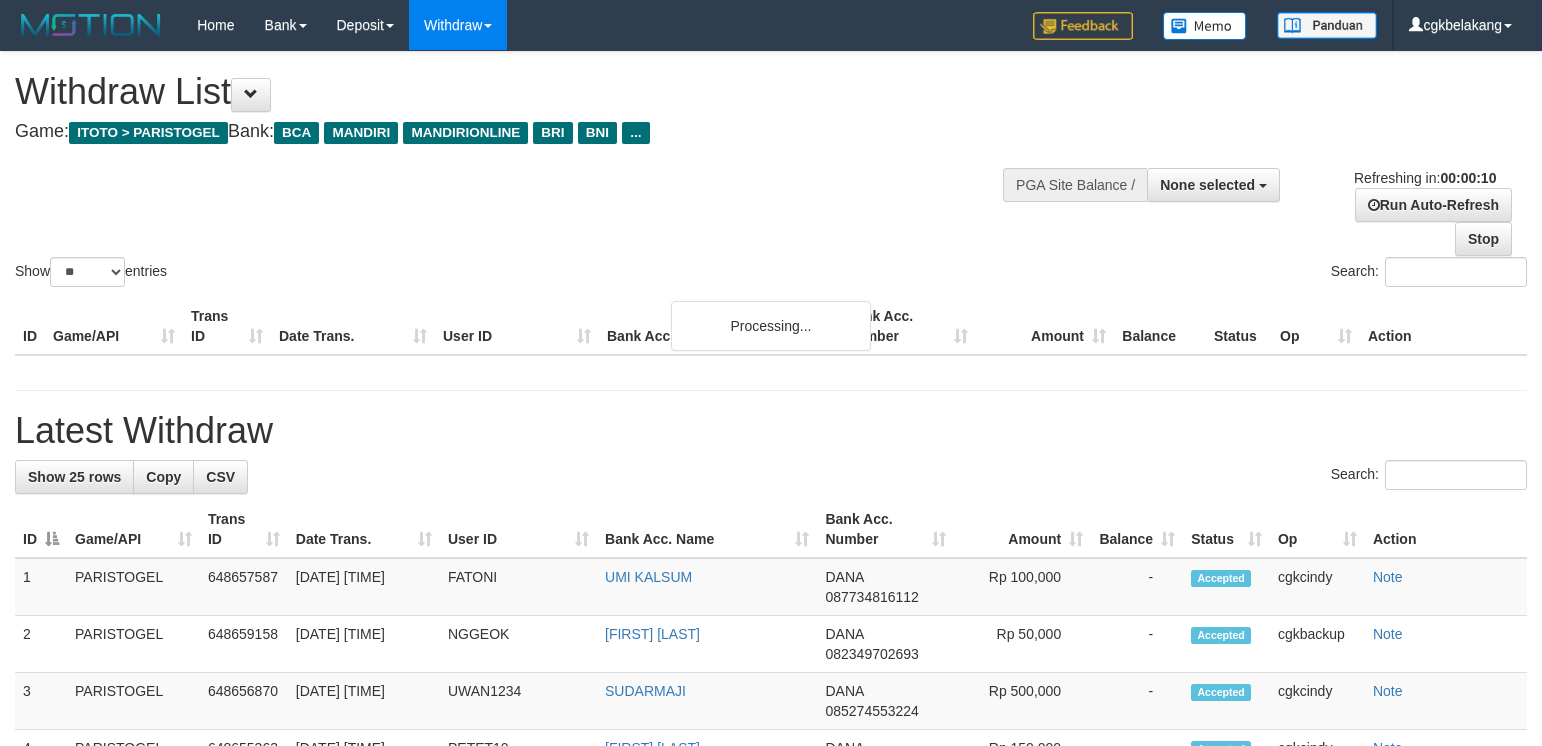 select 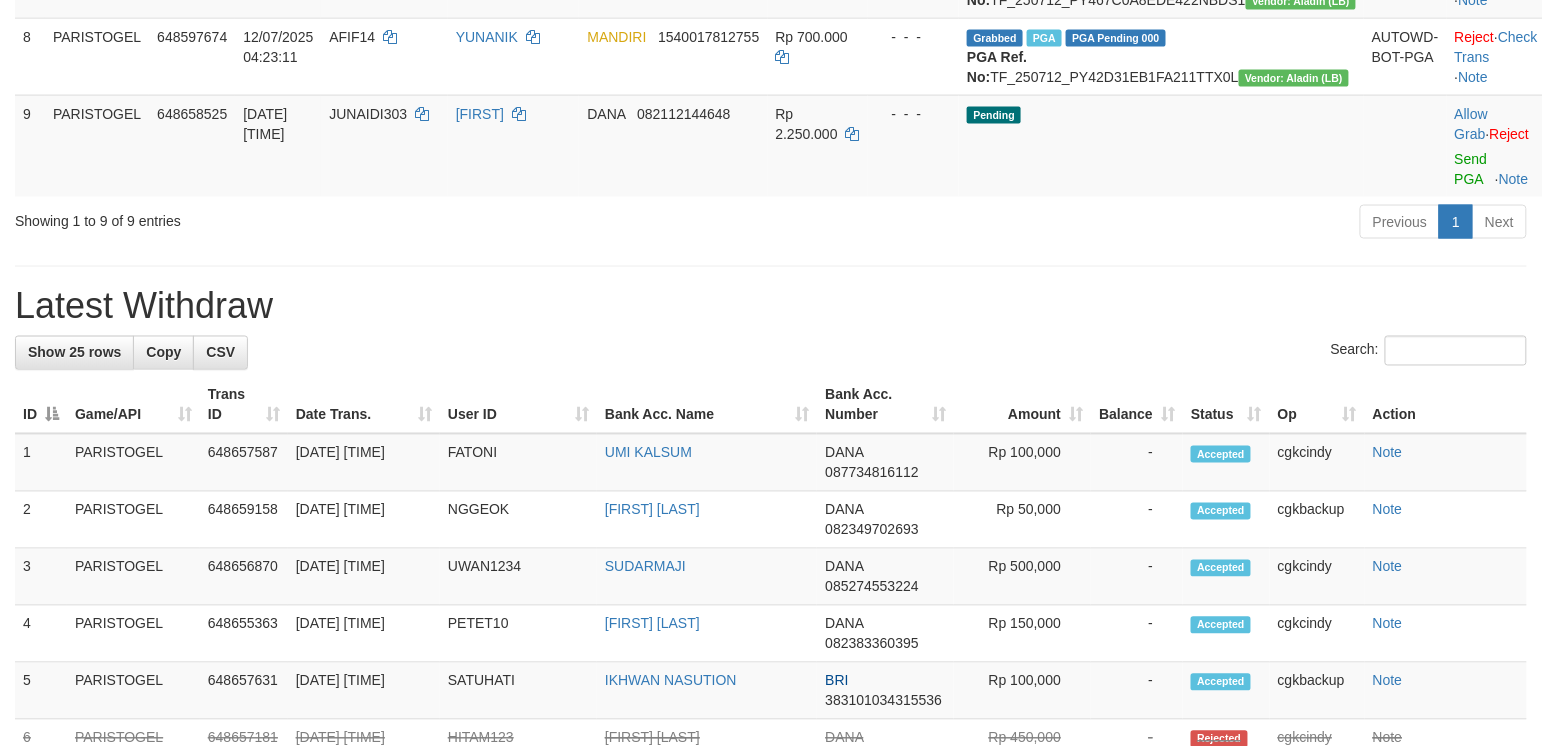 scroll, scrollTop: 800, scrollLeft: 0, axis: vertical 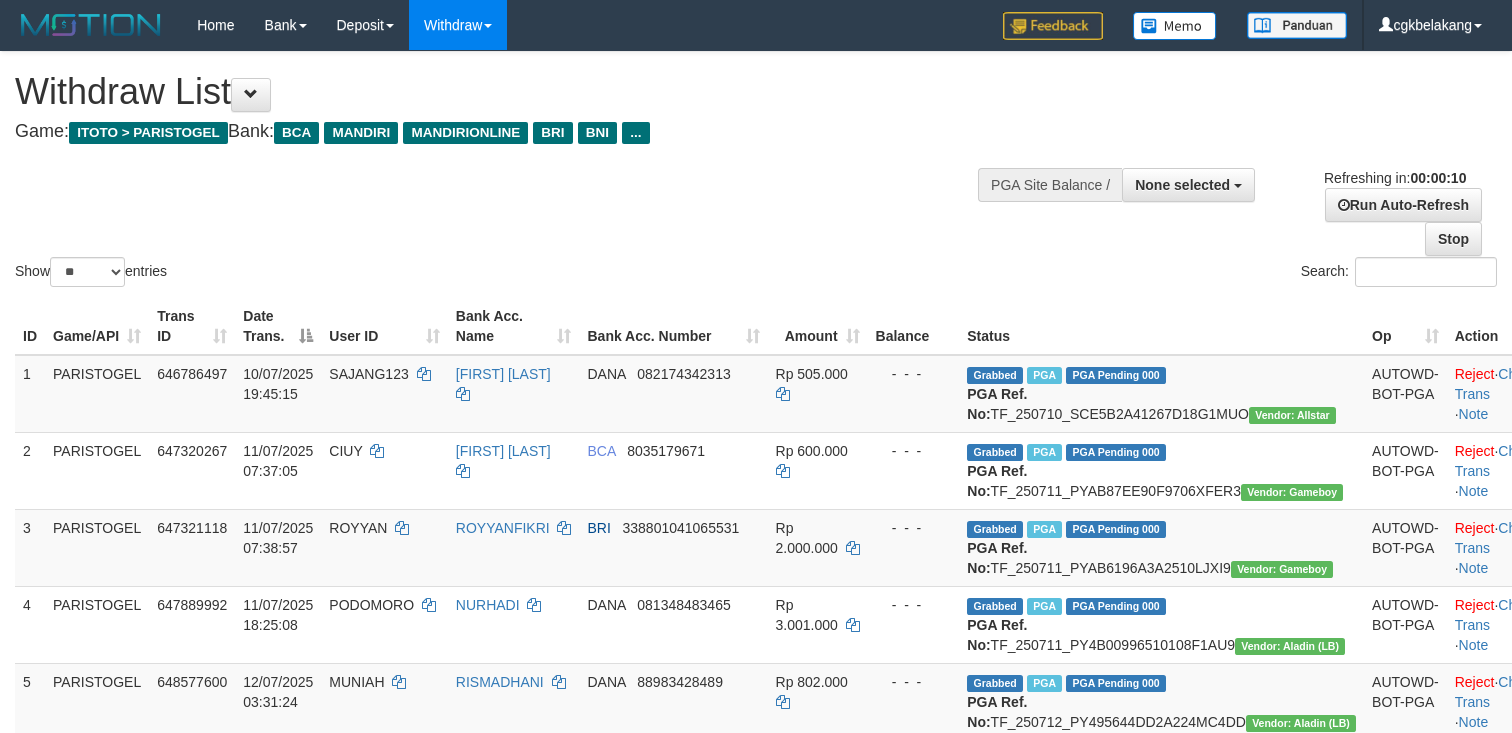 select 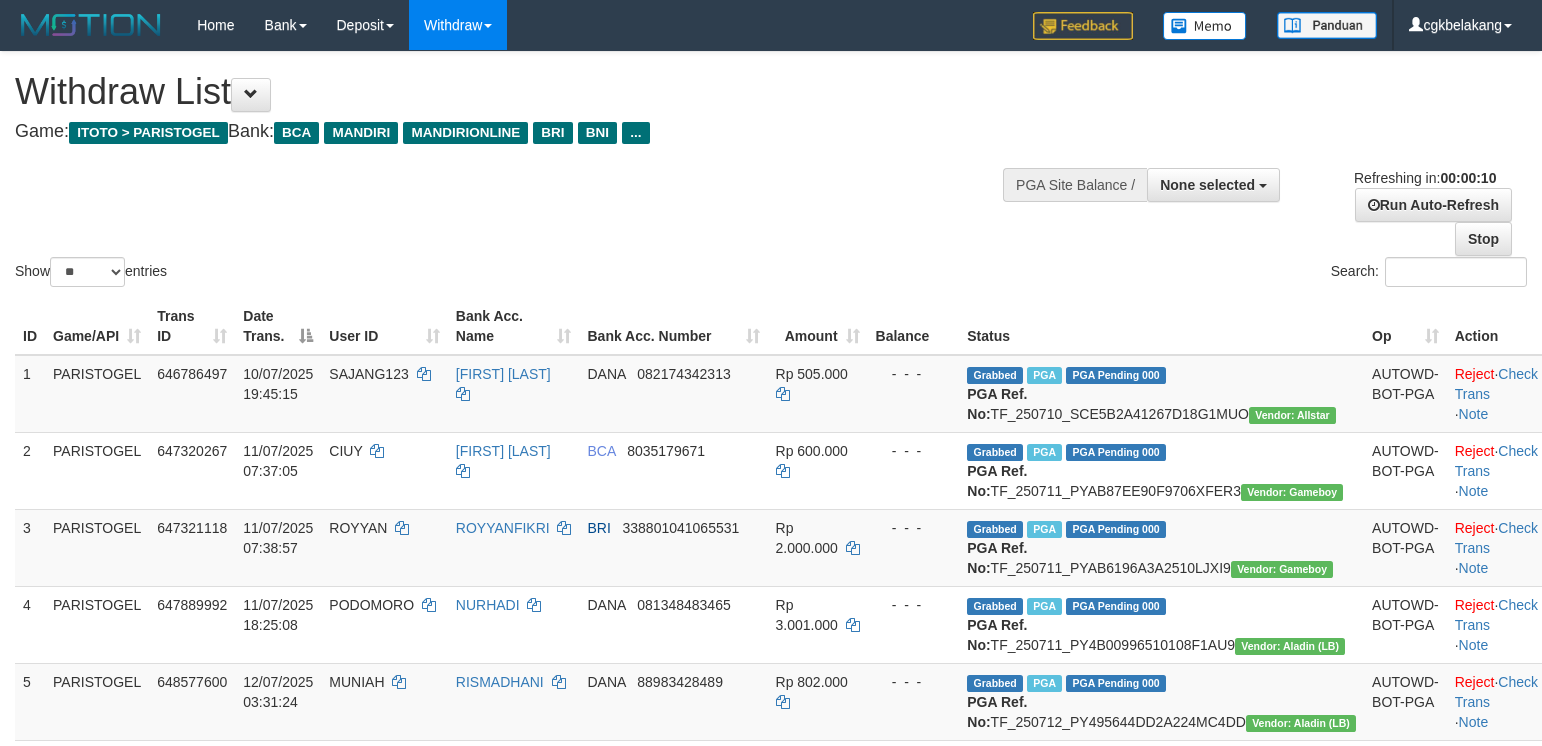 select 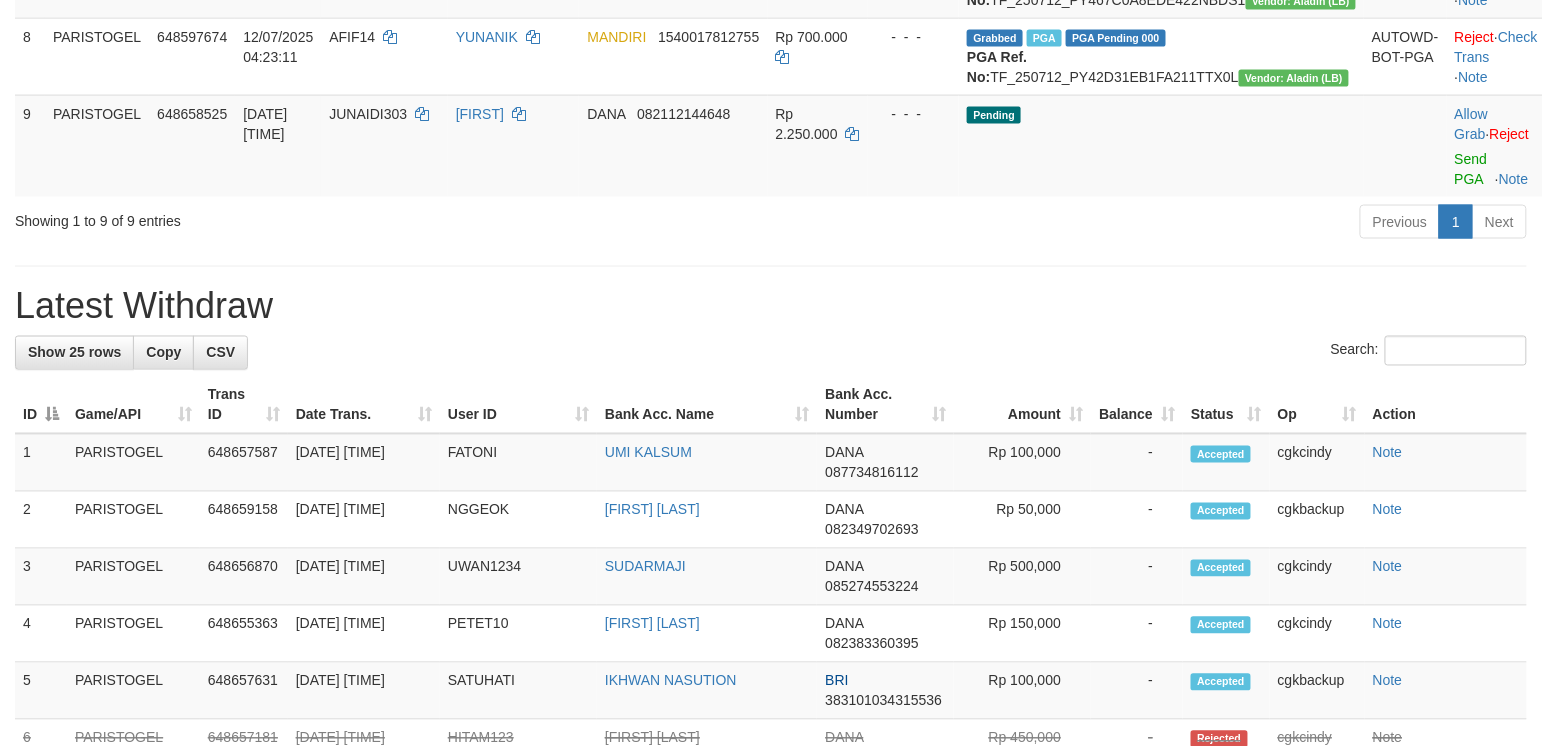 scroll, scrollTop: 800, scrollLeft: 0, axis: vertical 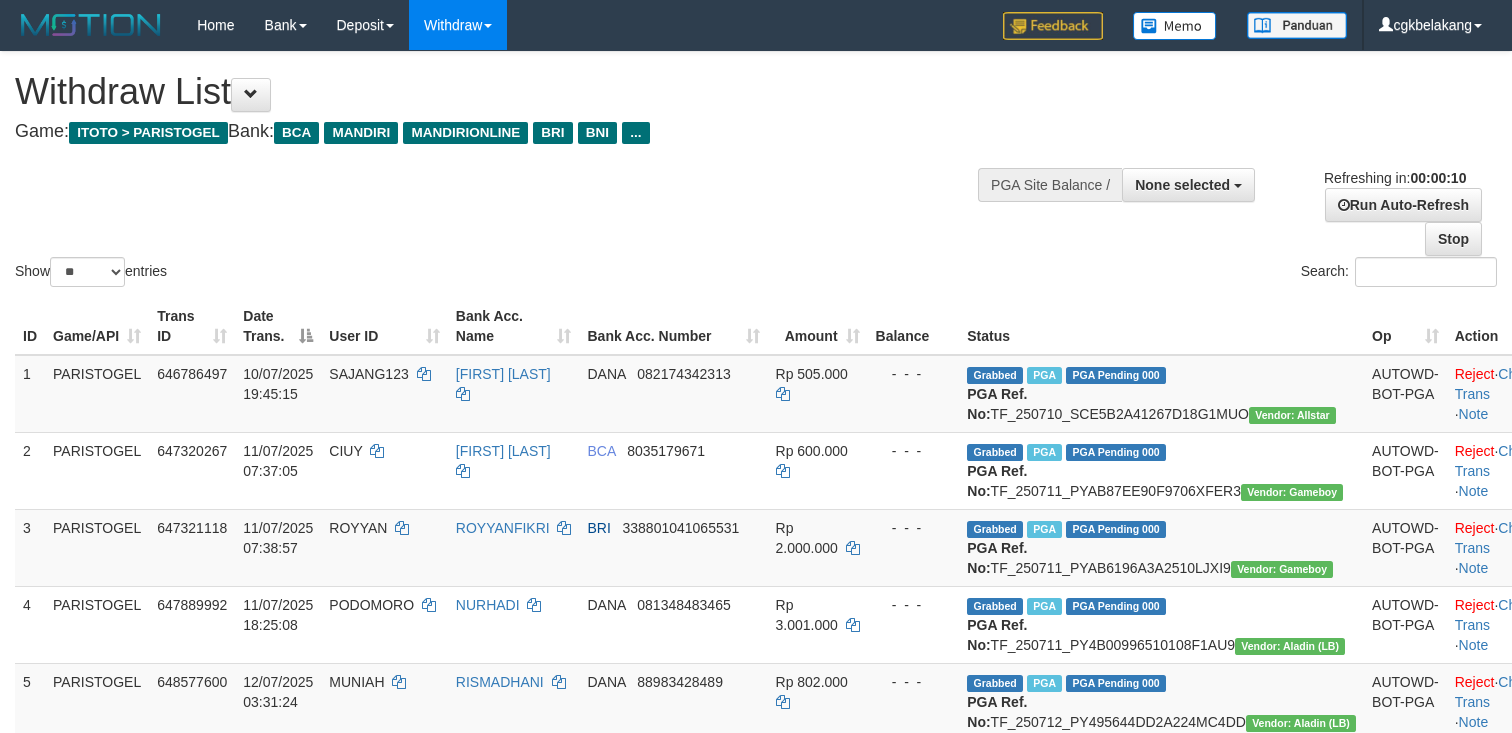 select 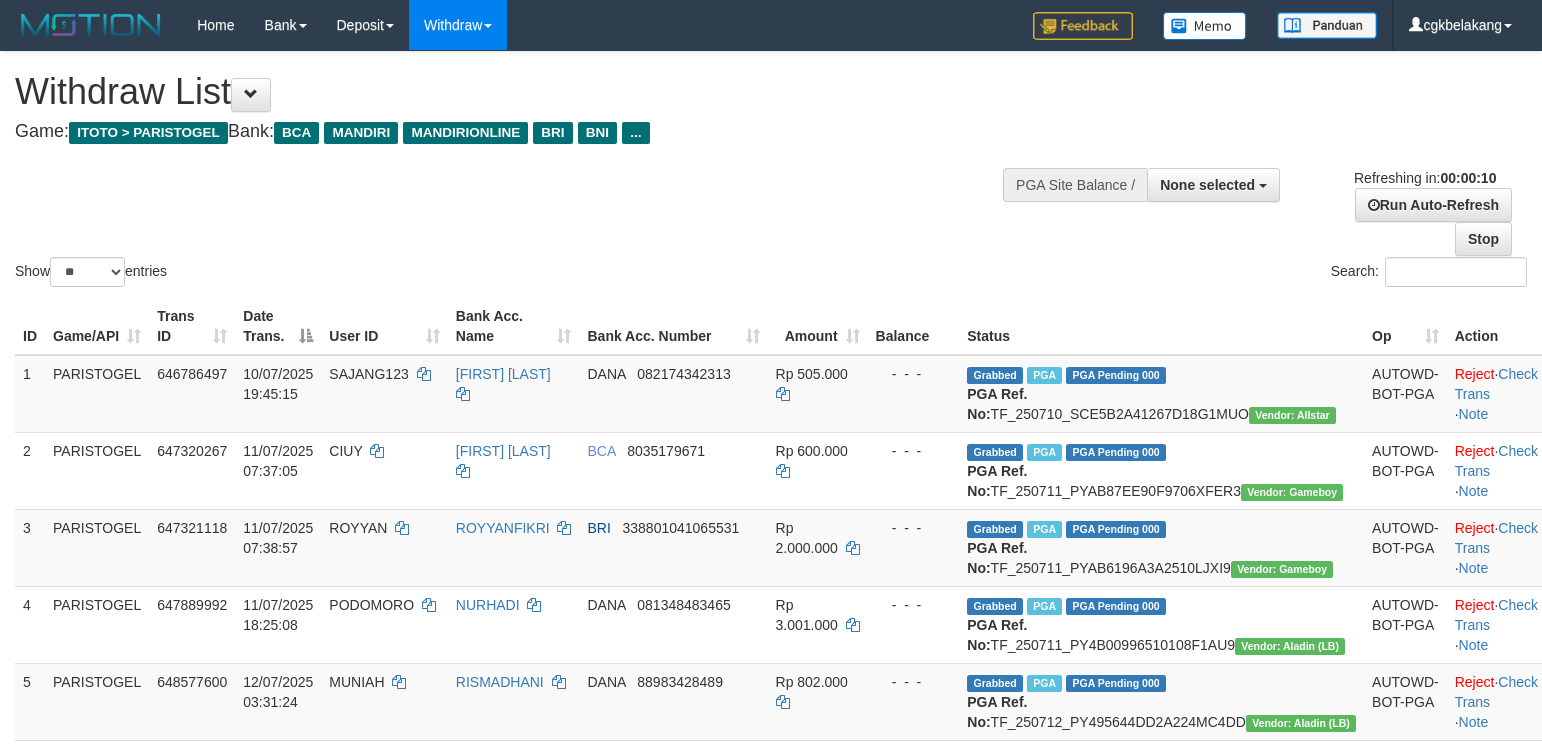 select 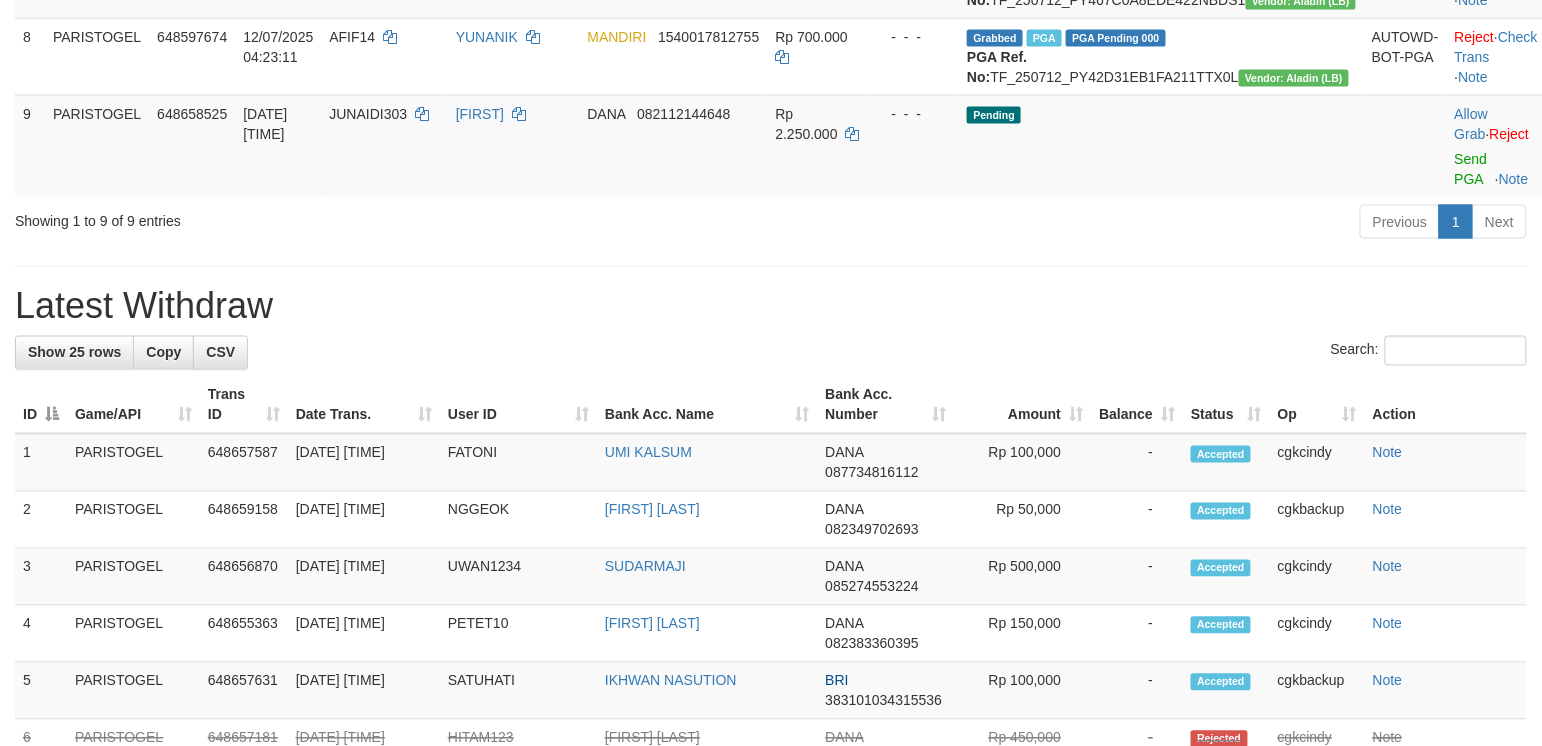 scroll, scrollTop: 800, scrollLeft: 0, axis: vertical 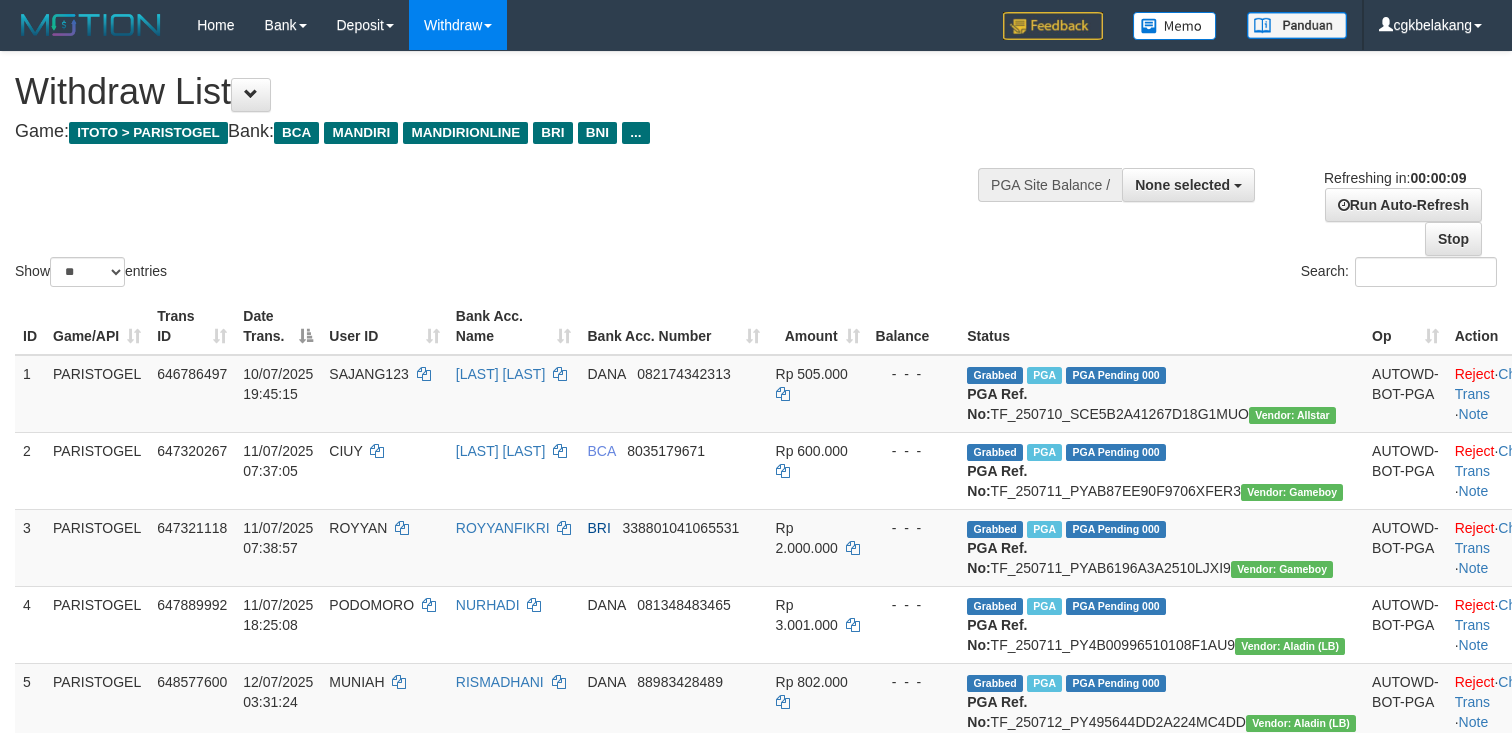 select 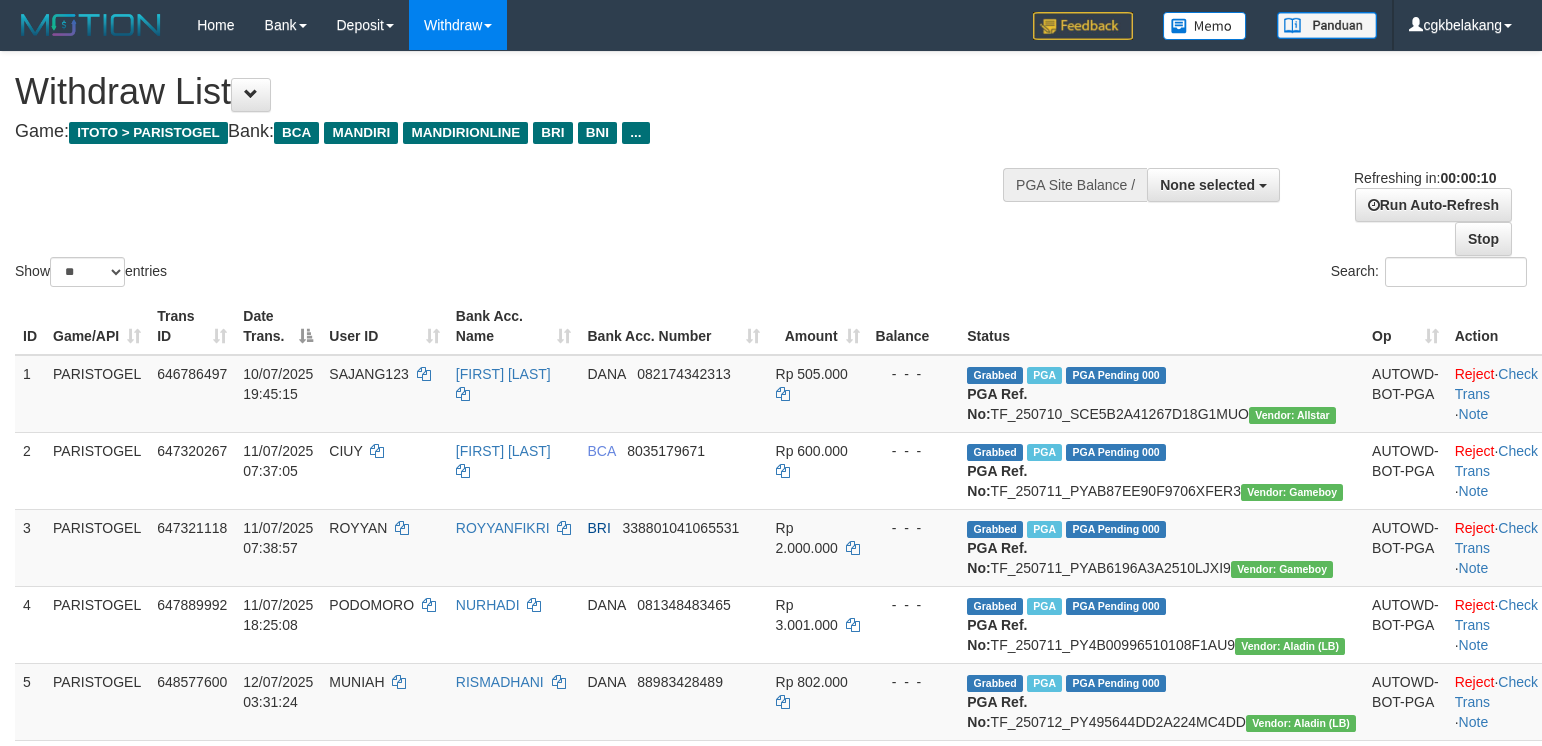 select 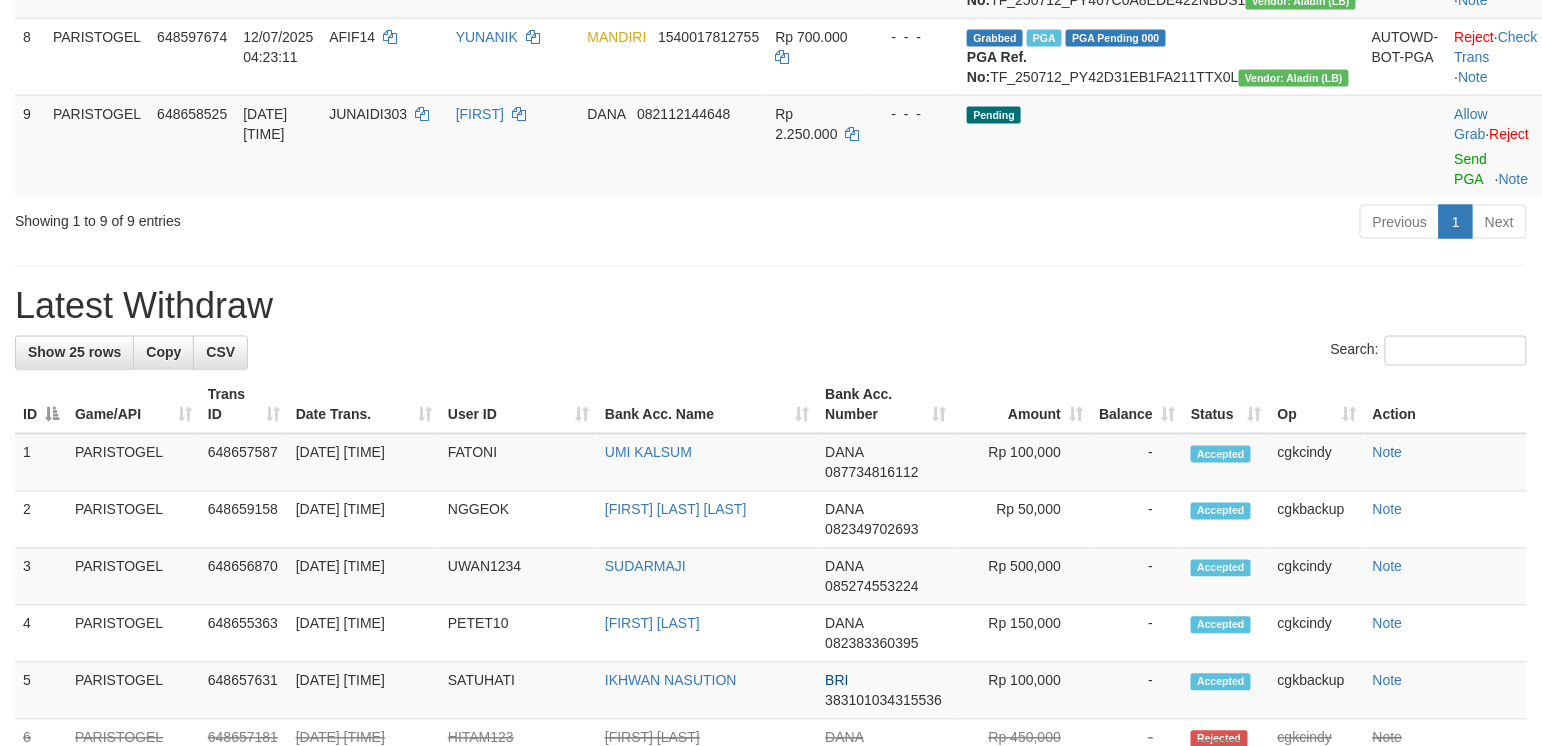 scroll, scrollTop: 800, scrollLeft: 0, axis: vertical 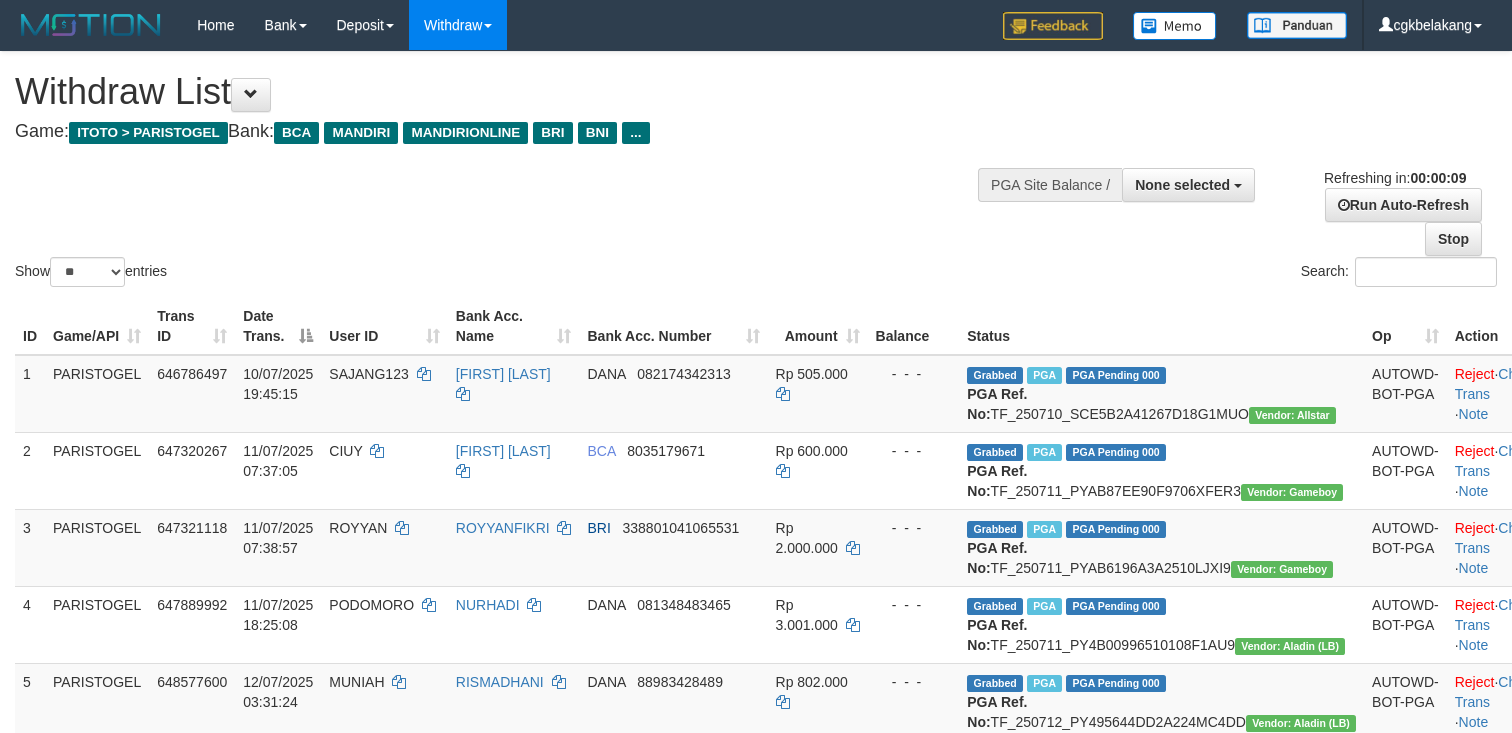 select 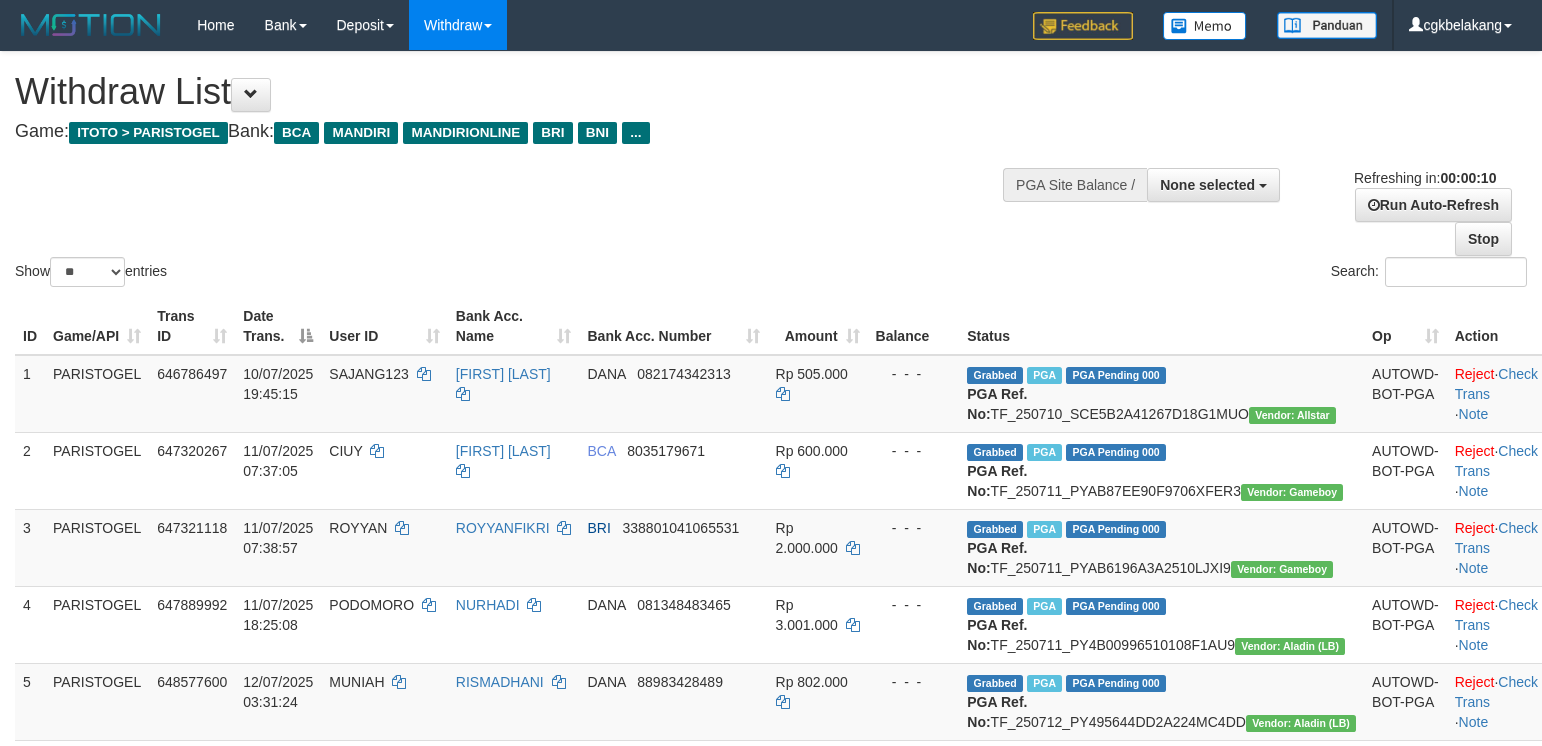 select 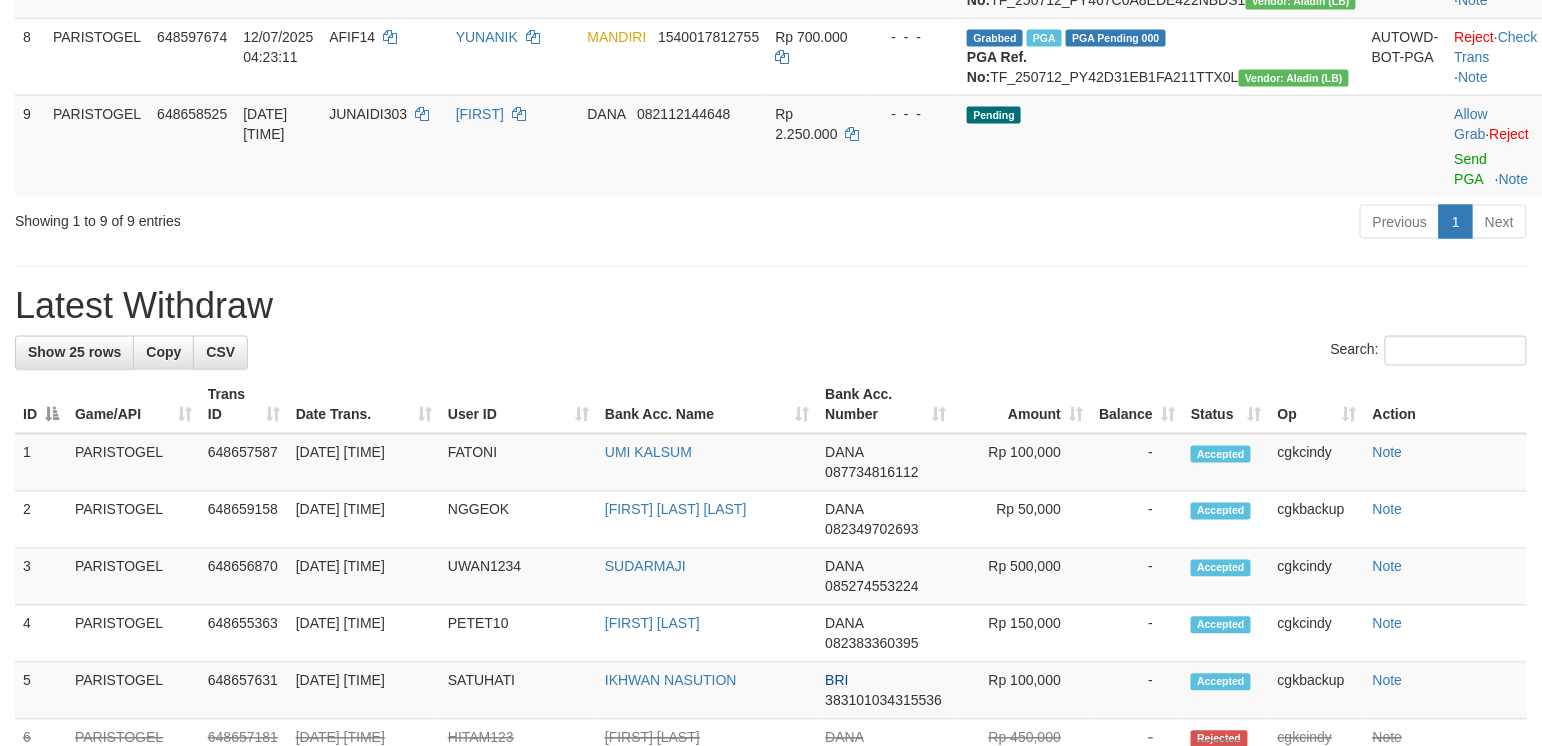 scroll, scrollTop: 800, scrollLeft: 0, axis: vertical 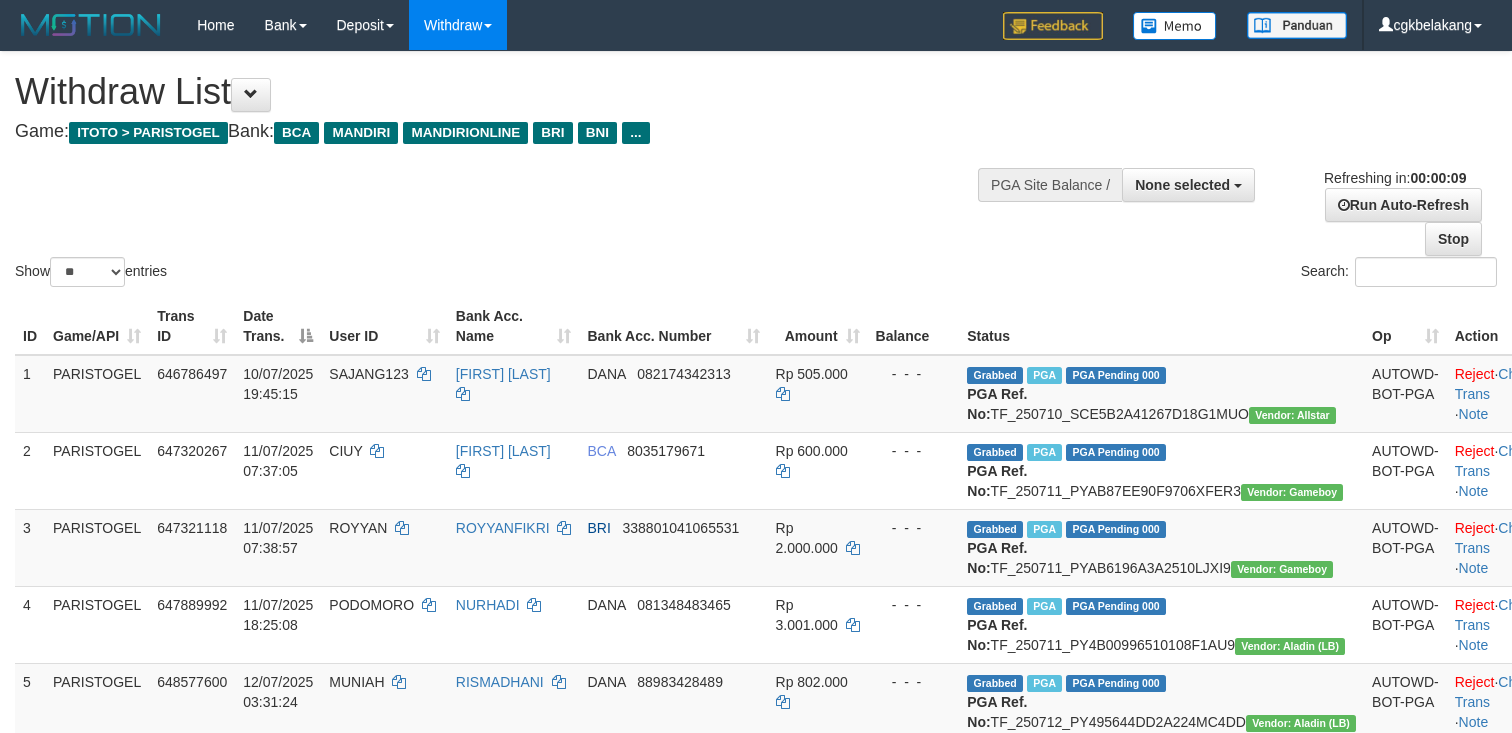 select 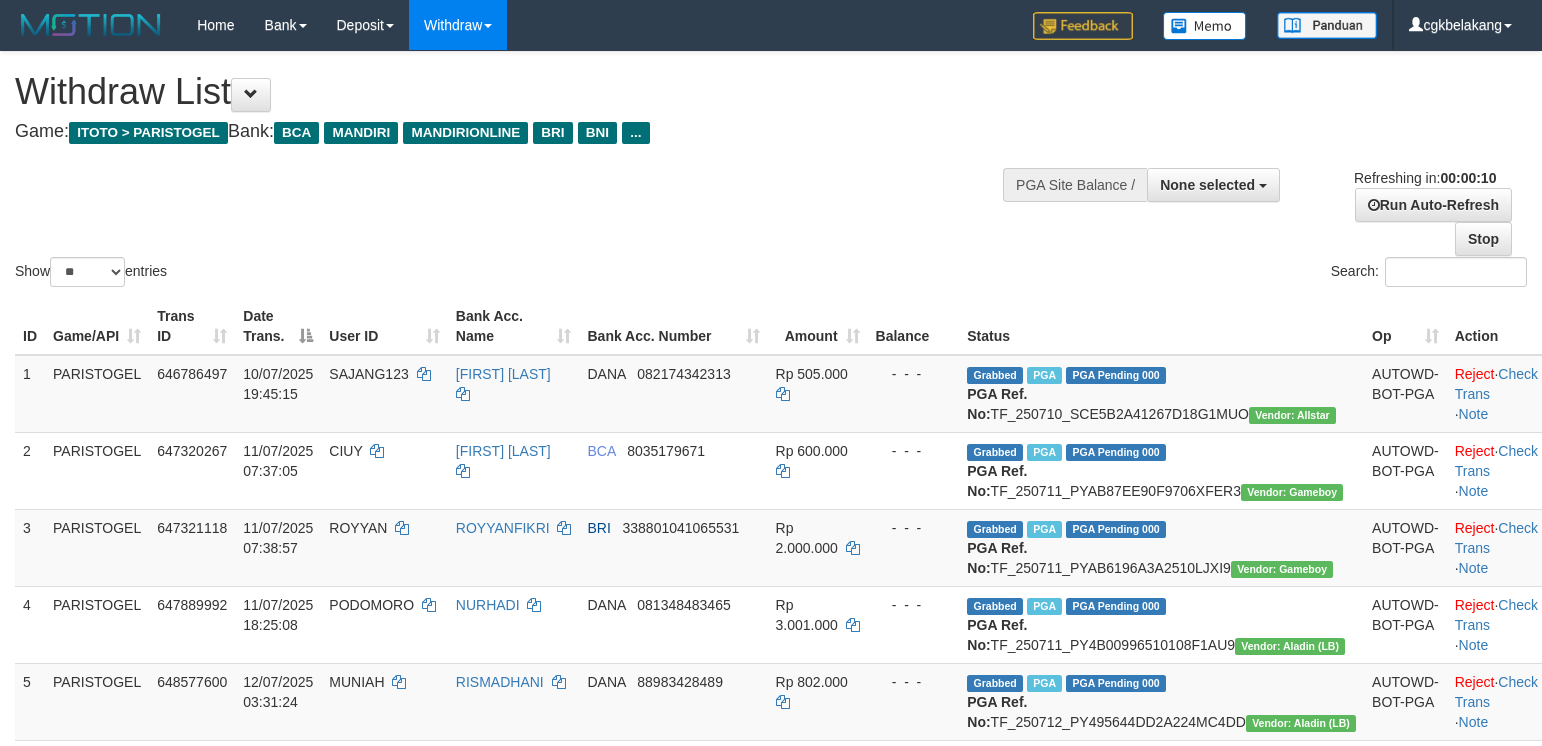 select 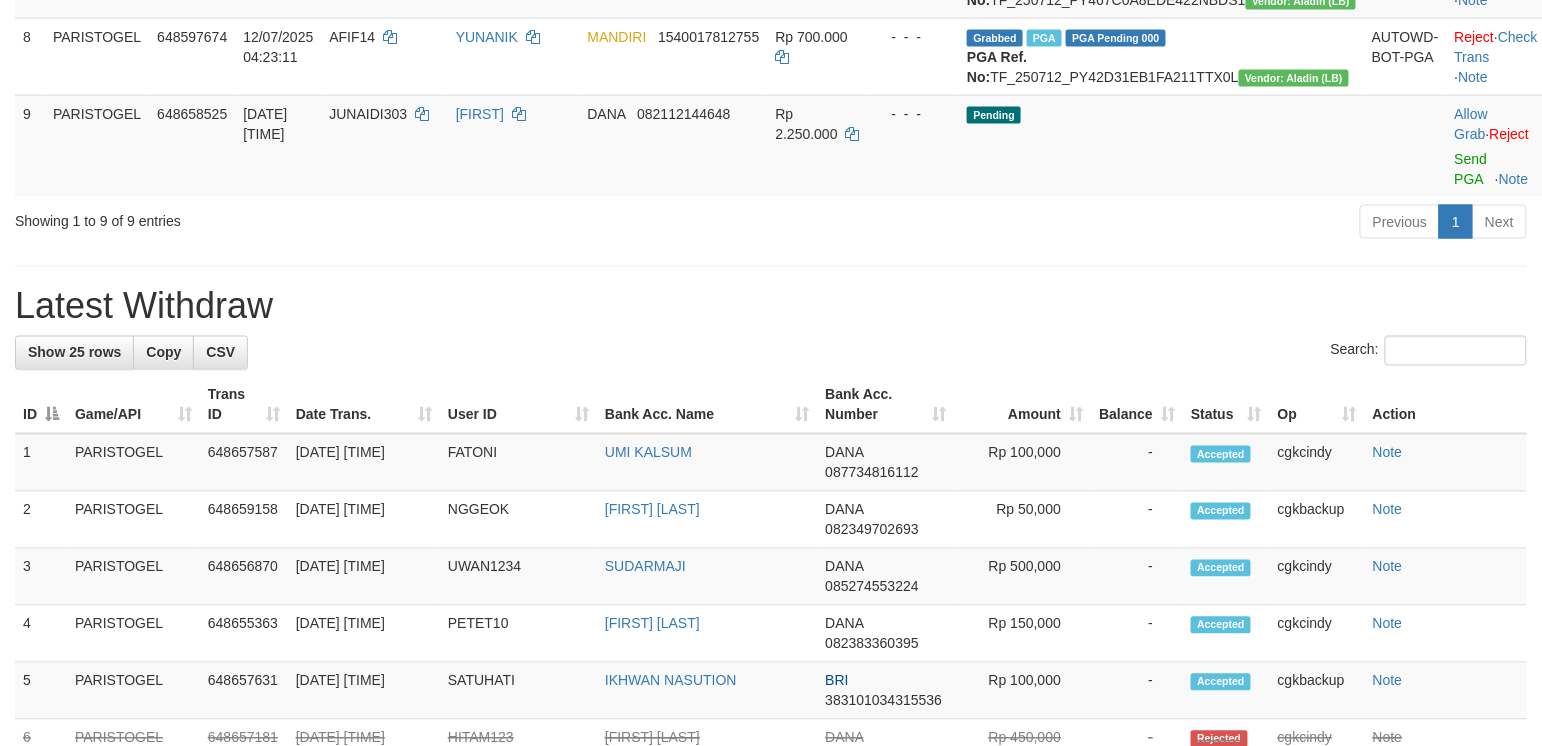scroll, scrollTop: 800, scrollLeft: 0, axis: vertical 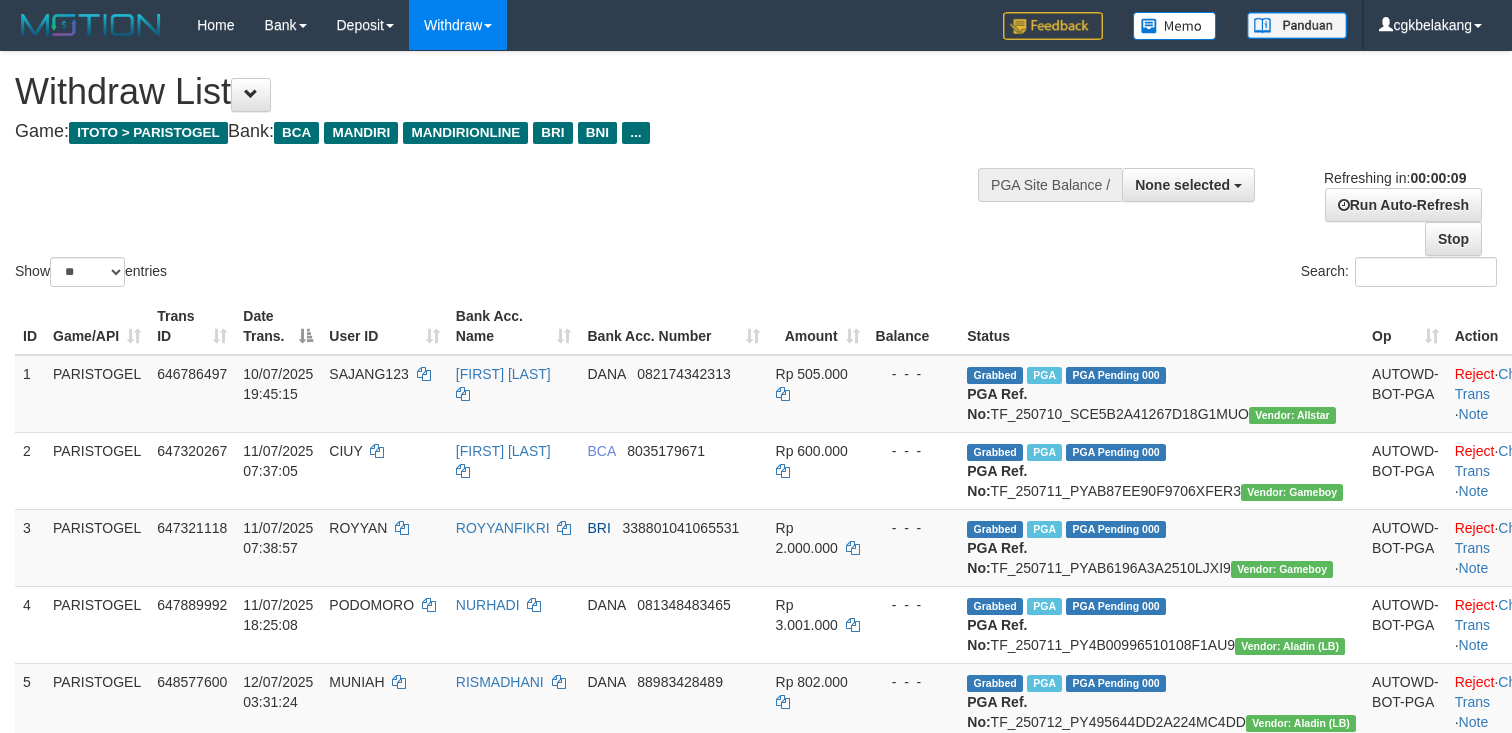 select 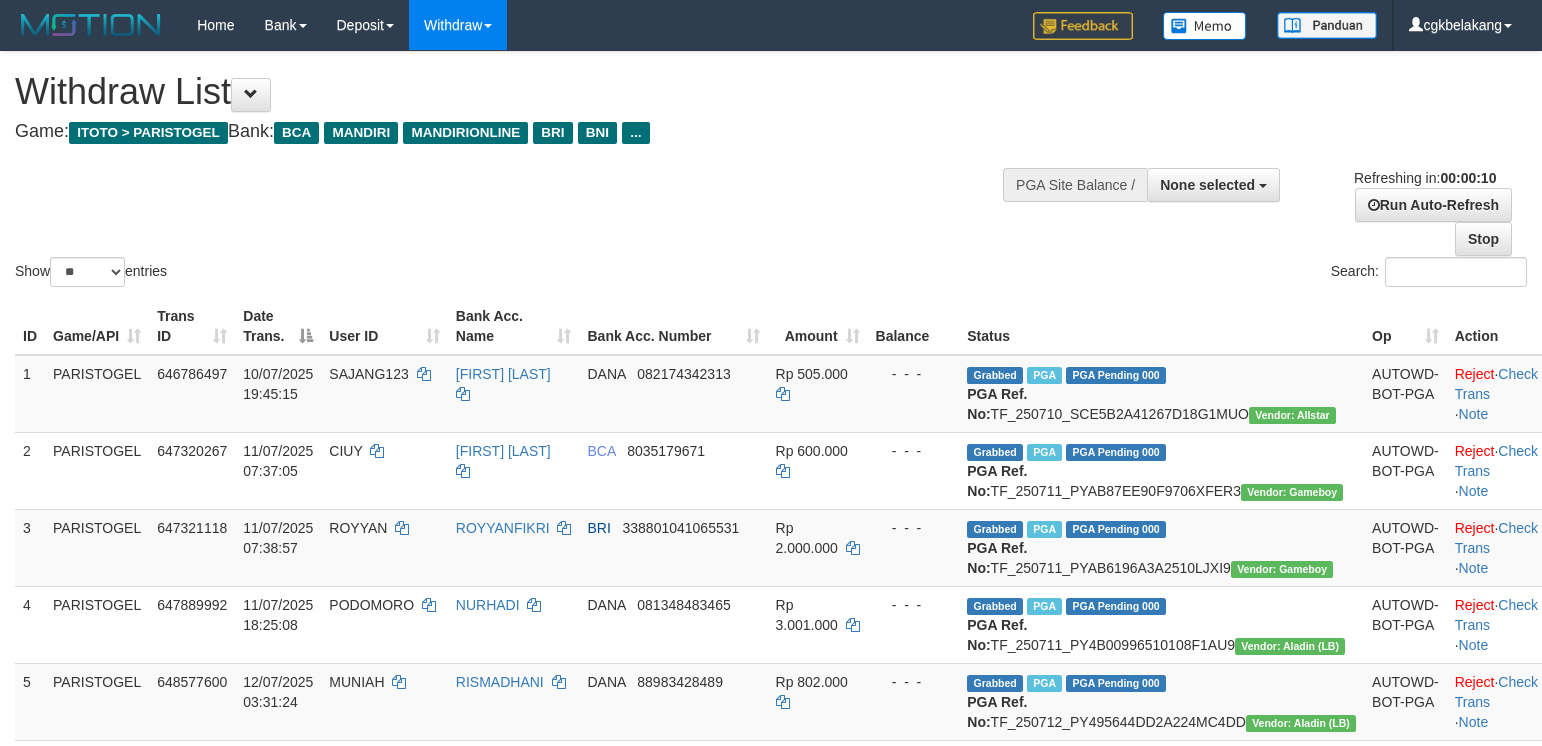 select 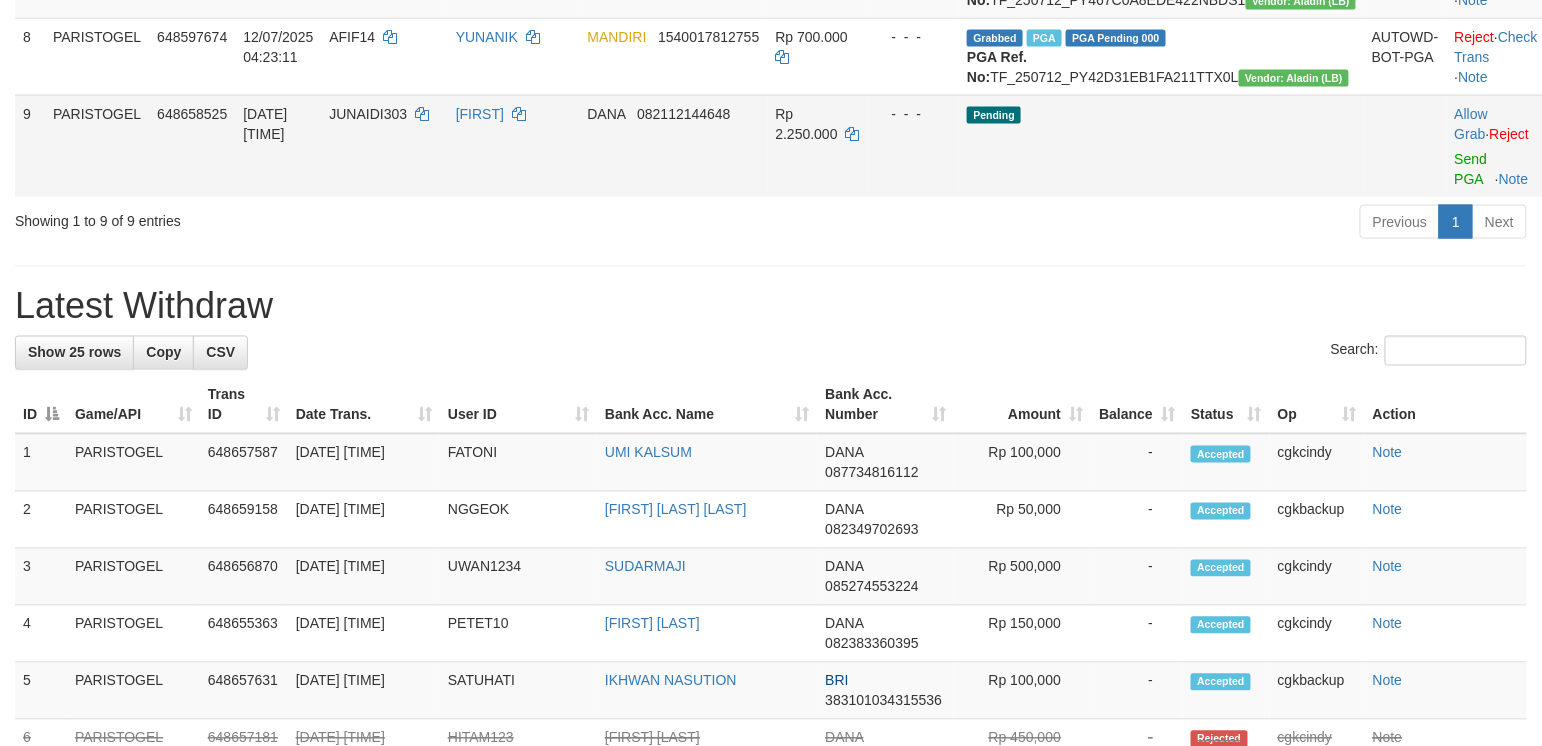 scroll, scrollTop: 800, scrollLeft: 0, axis: vertical 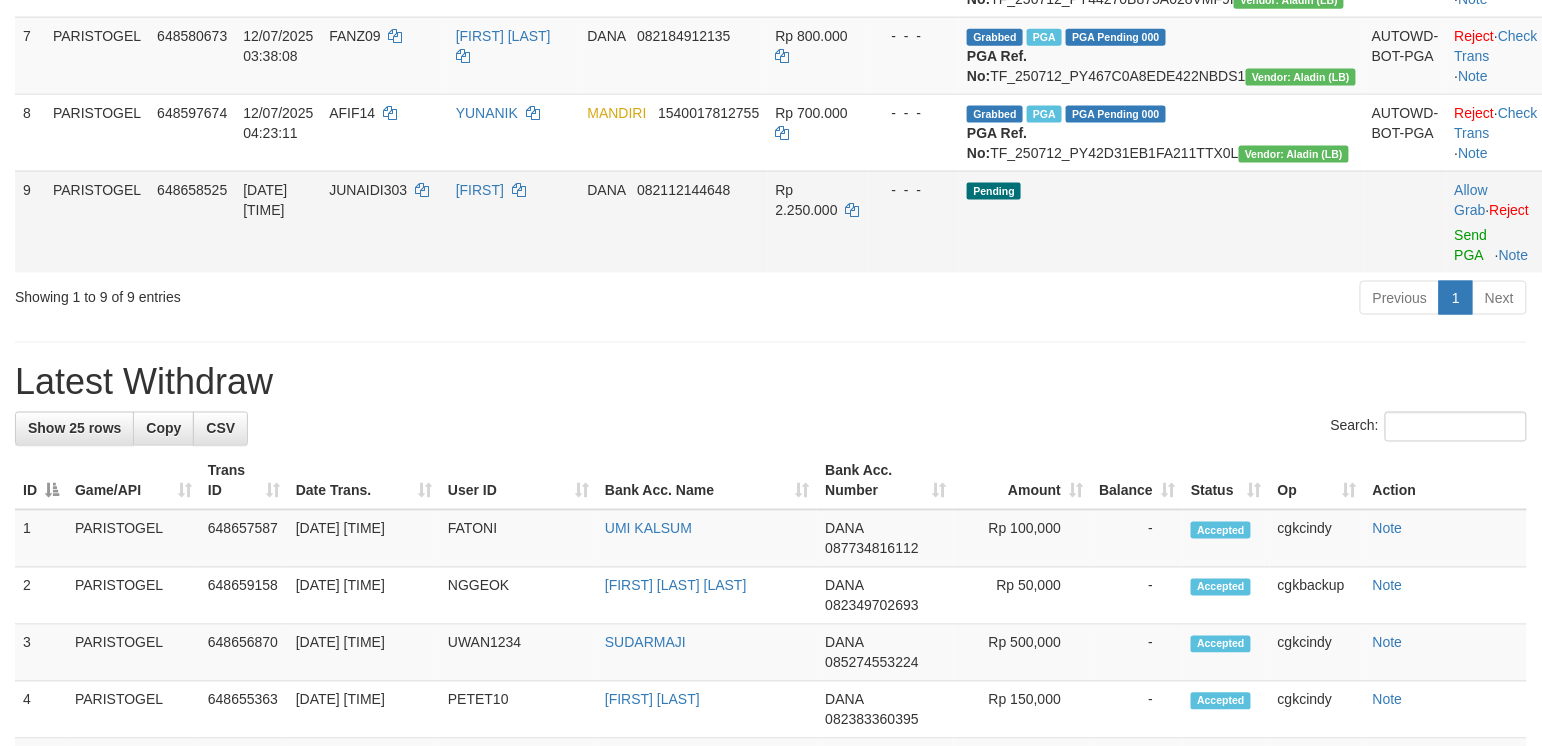 click on "Pending" at bounding box center (1161, 222) 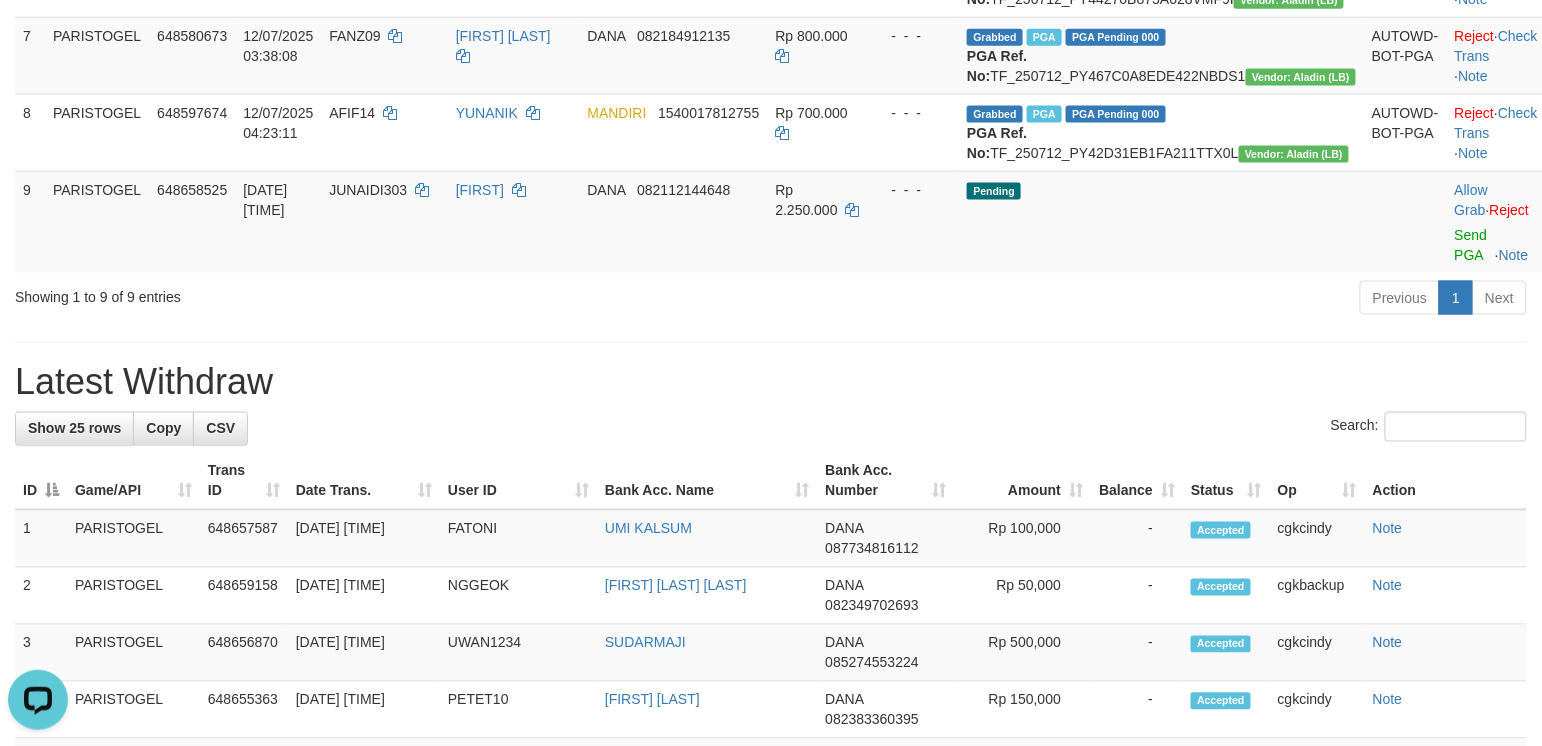 scroll, scrollTop: 0, scrollLeft: 0, axis: both 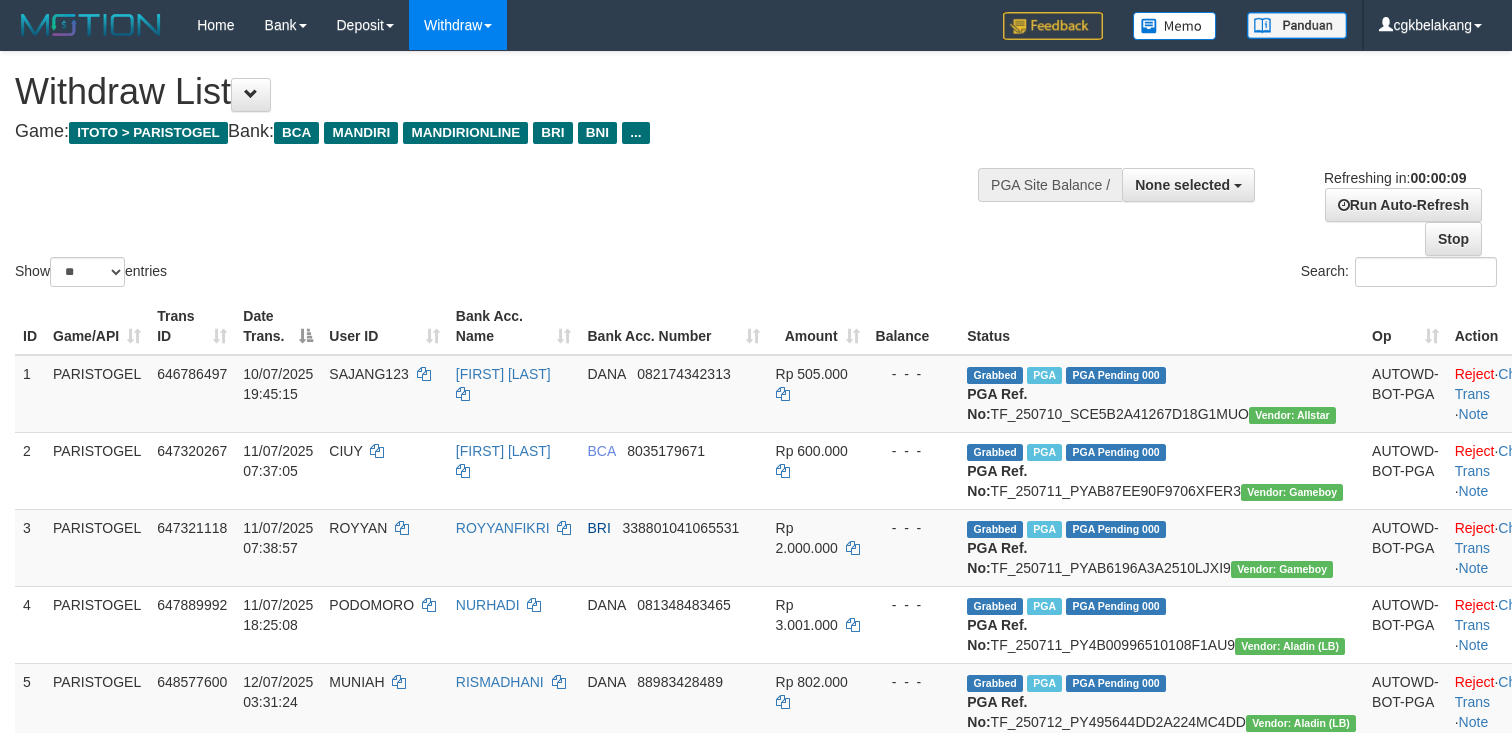 select 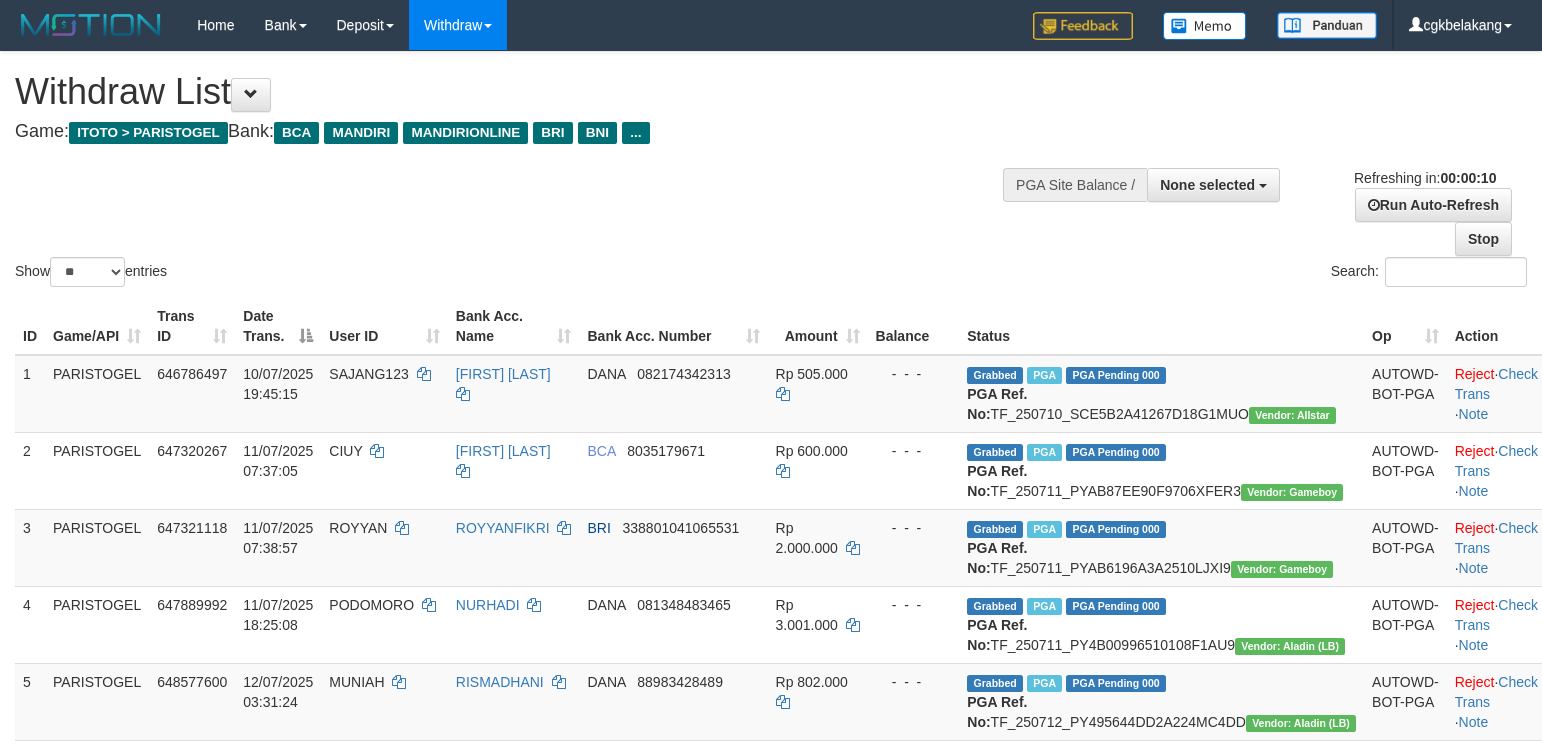 select 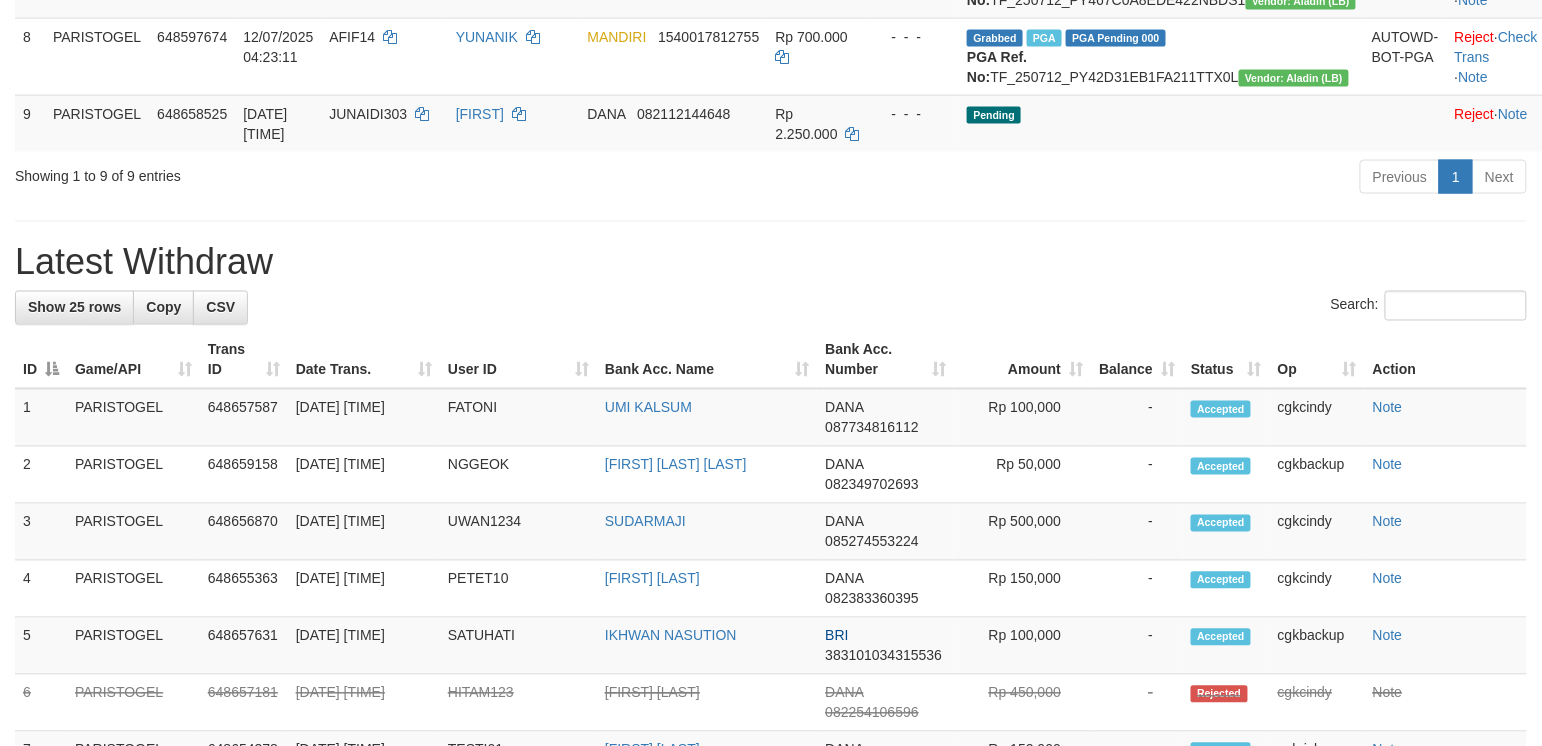 scroll, scrollTop: 800, scrollLeft: 0, axis: vertical 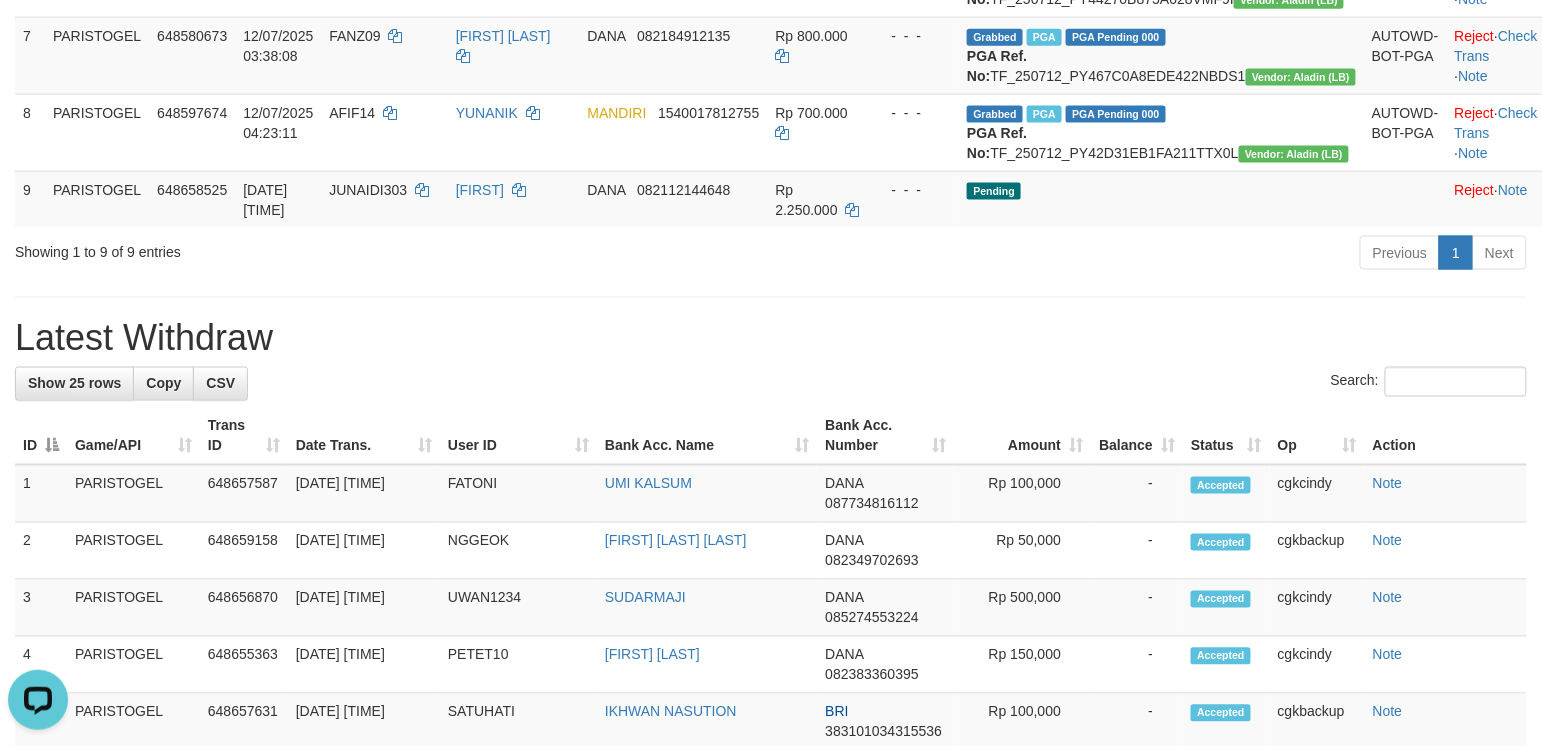 click on "Previous 1 Next" at bounding box center (1093, 255) 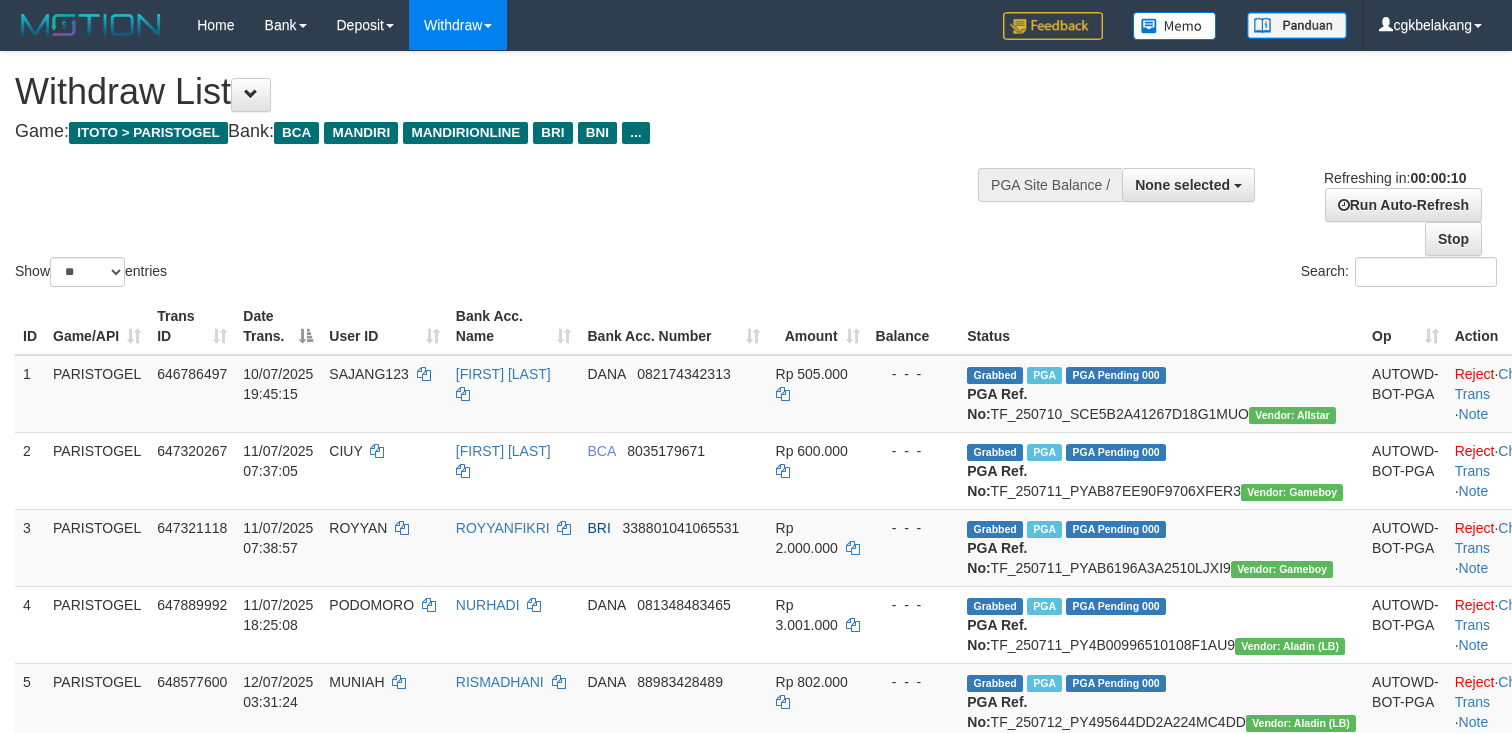 select 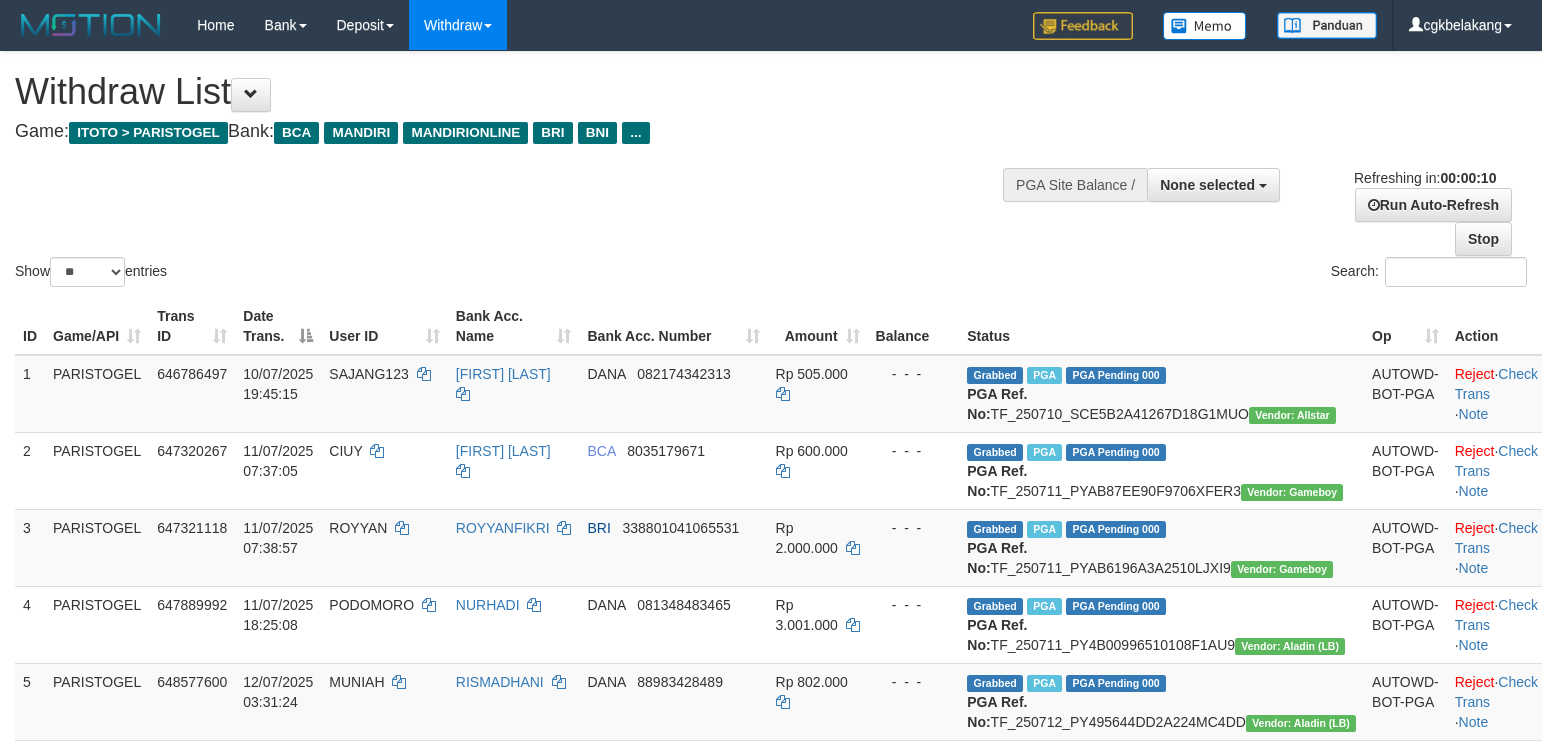 select 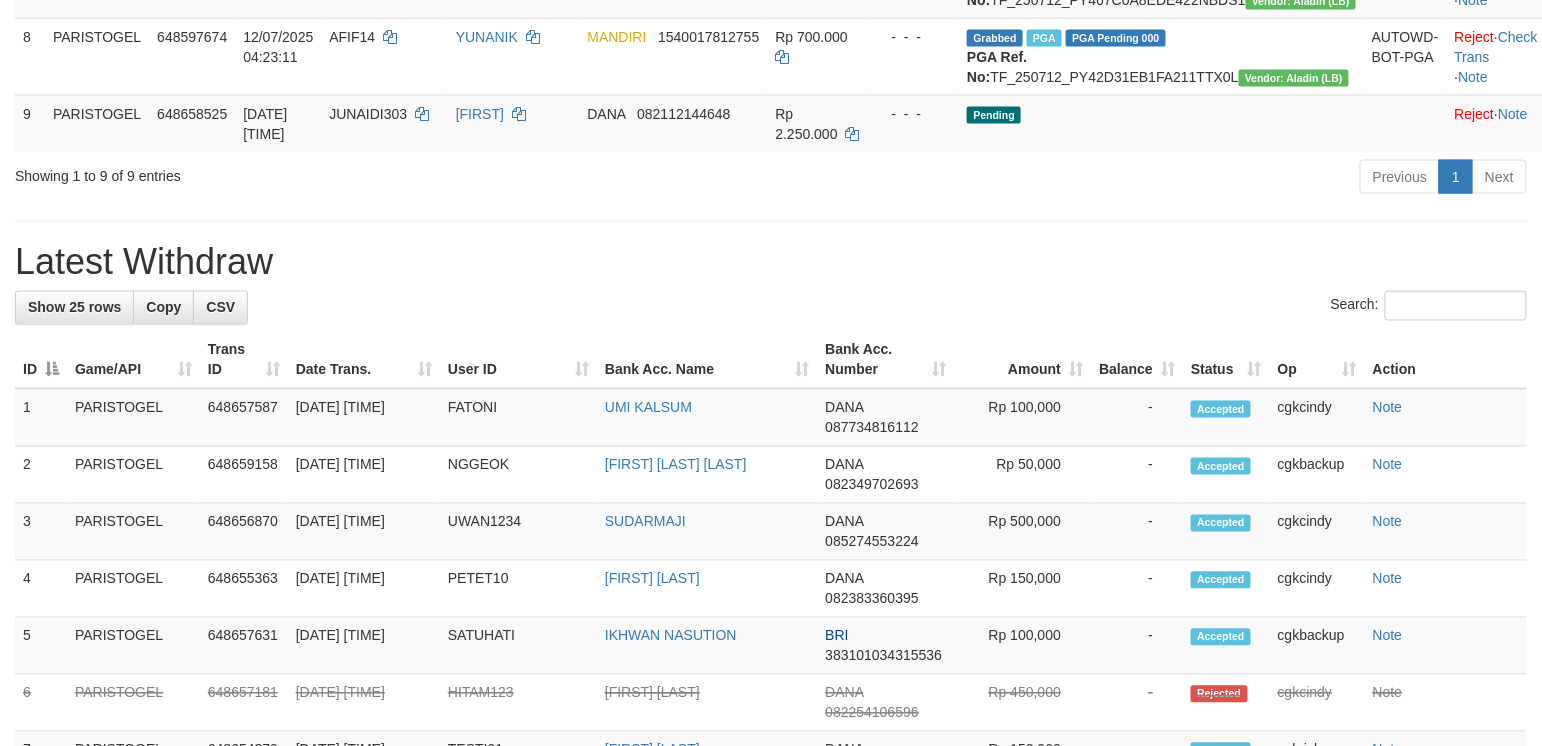 scroll, scrollTop: 800, scrollLeft: 0, axis: vertical 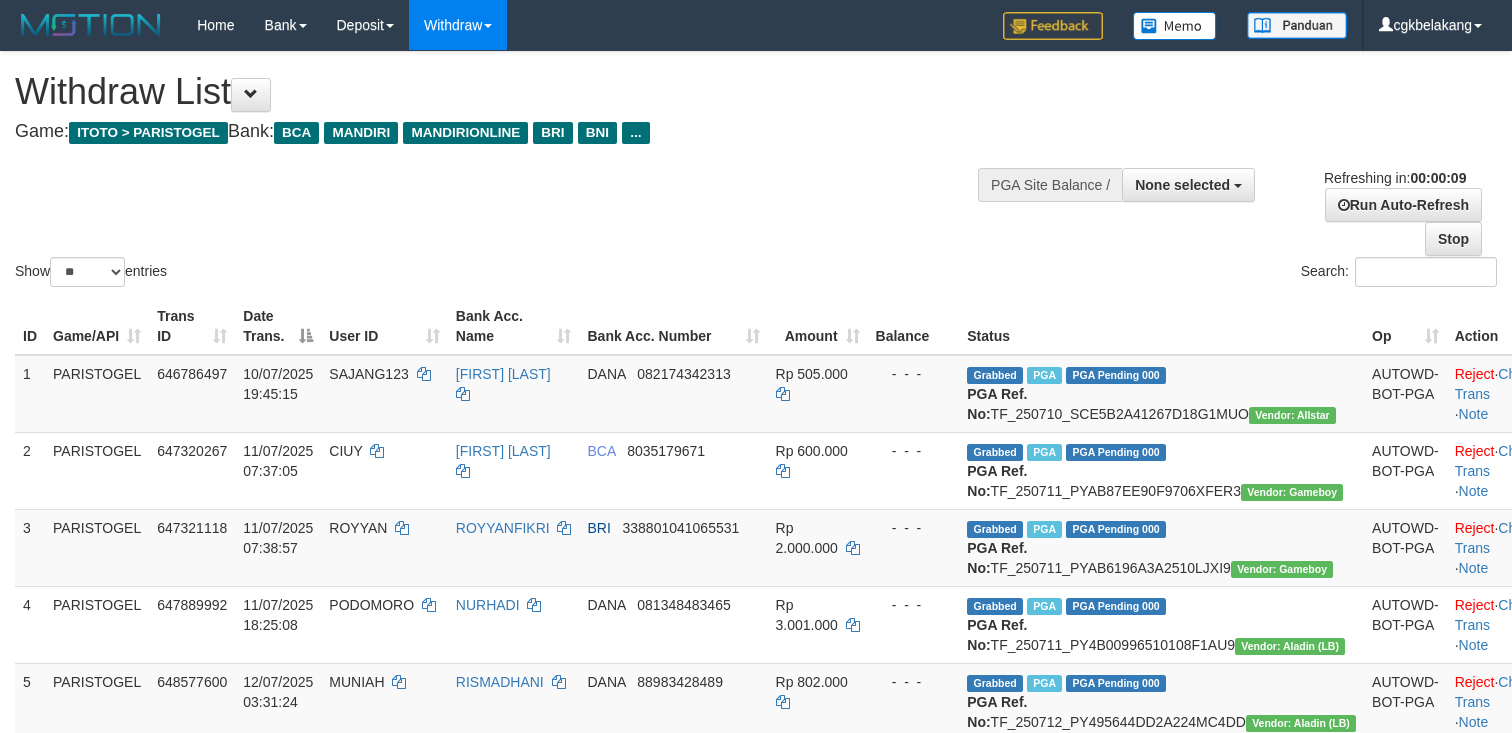 select 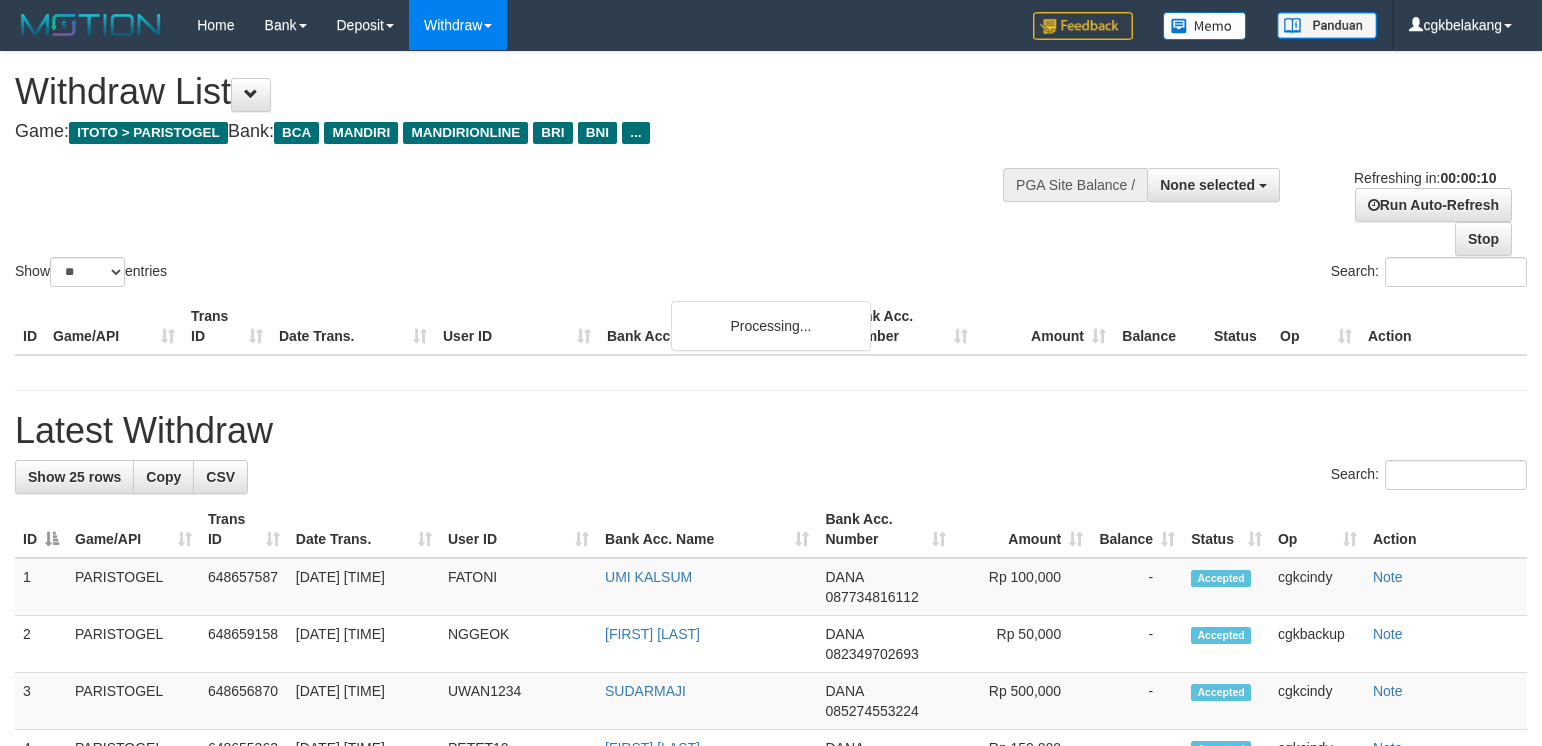 select 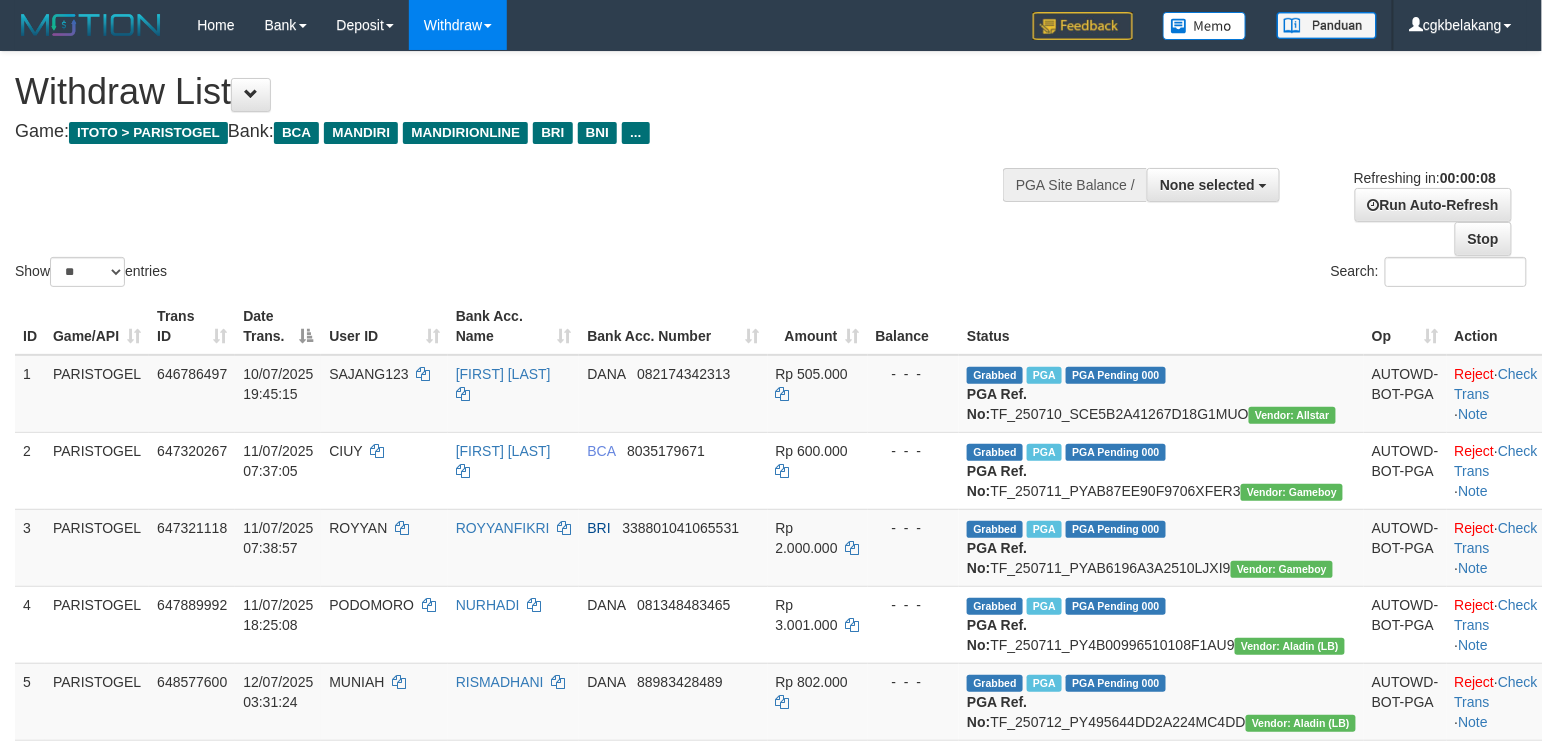 scroll, scrollTop: 133, scrollLeft: 0, axis: vertical 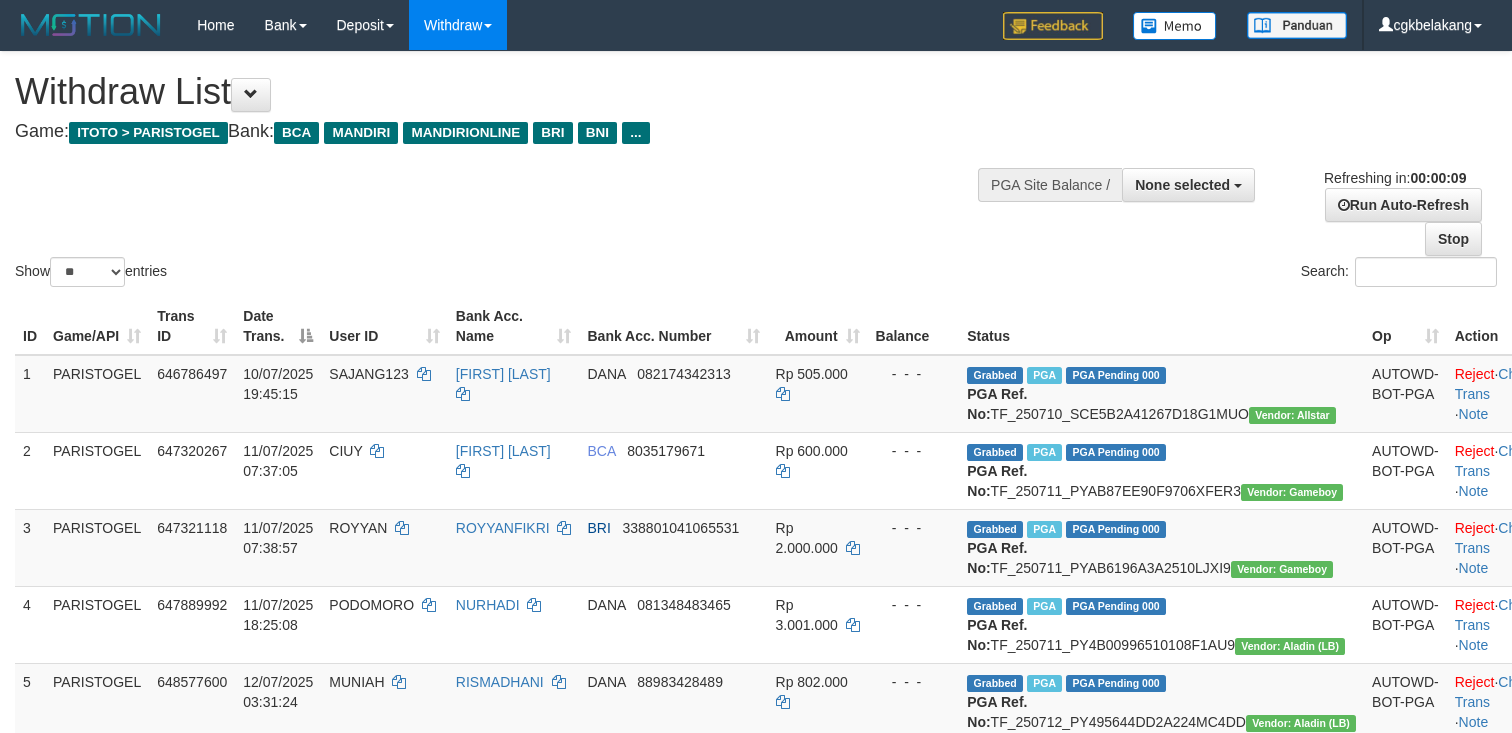 select 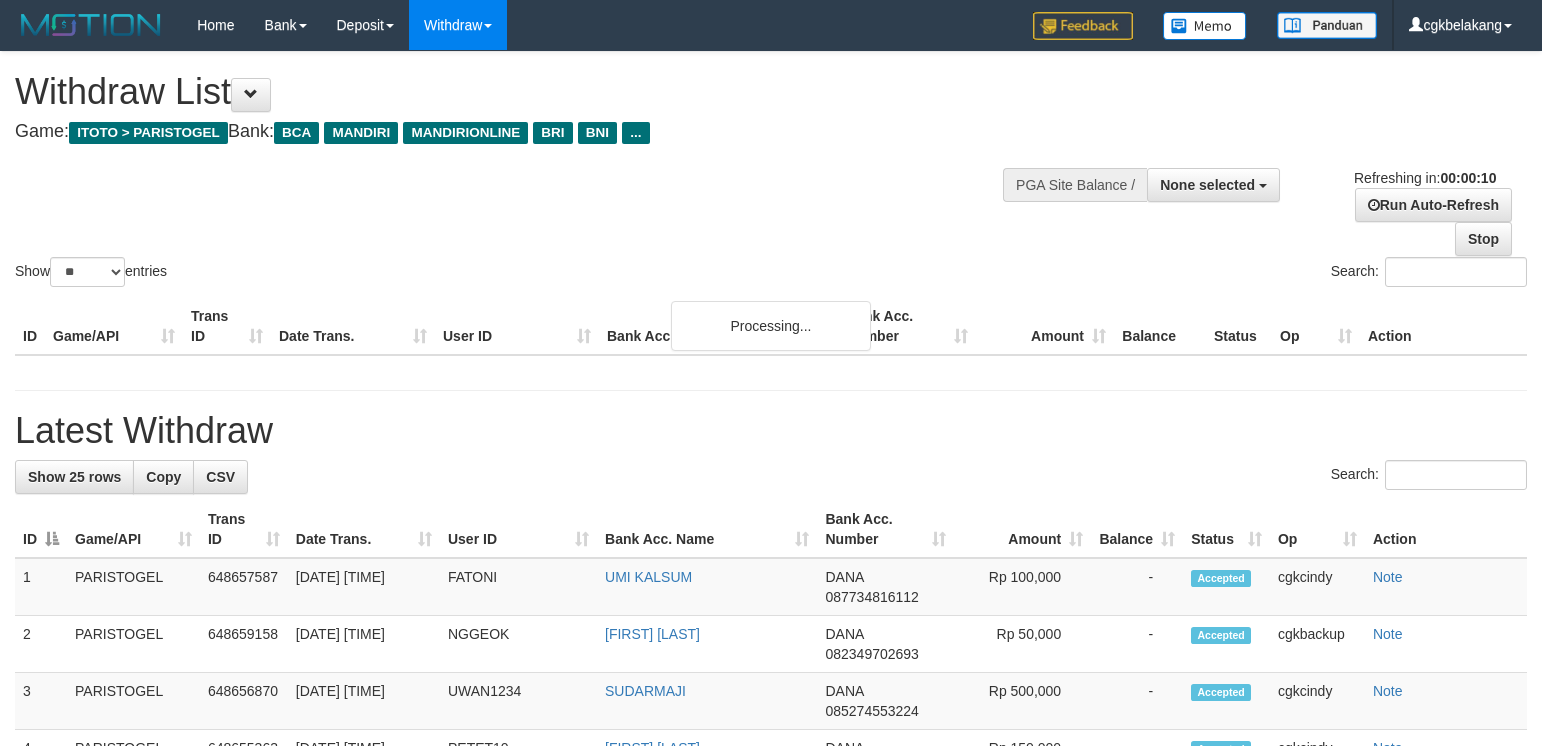 select 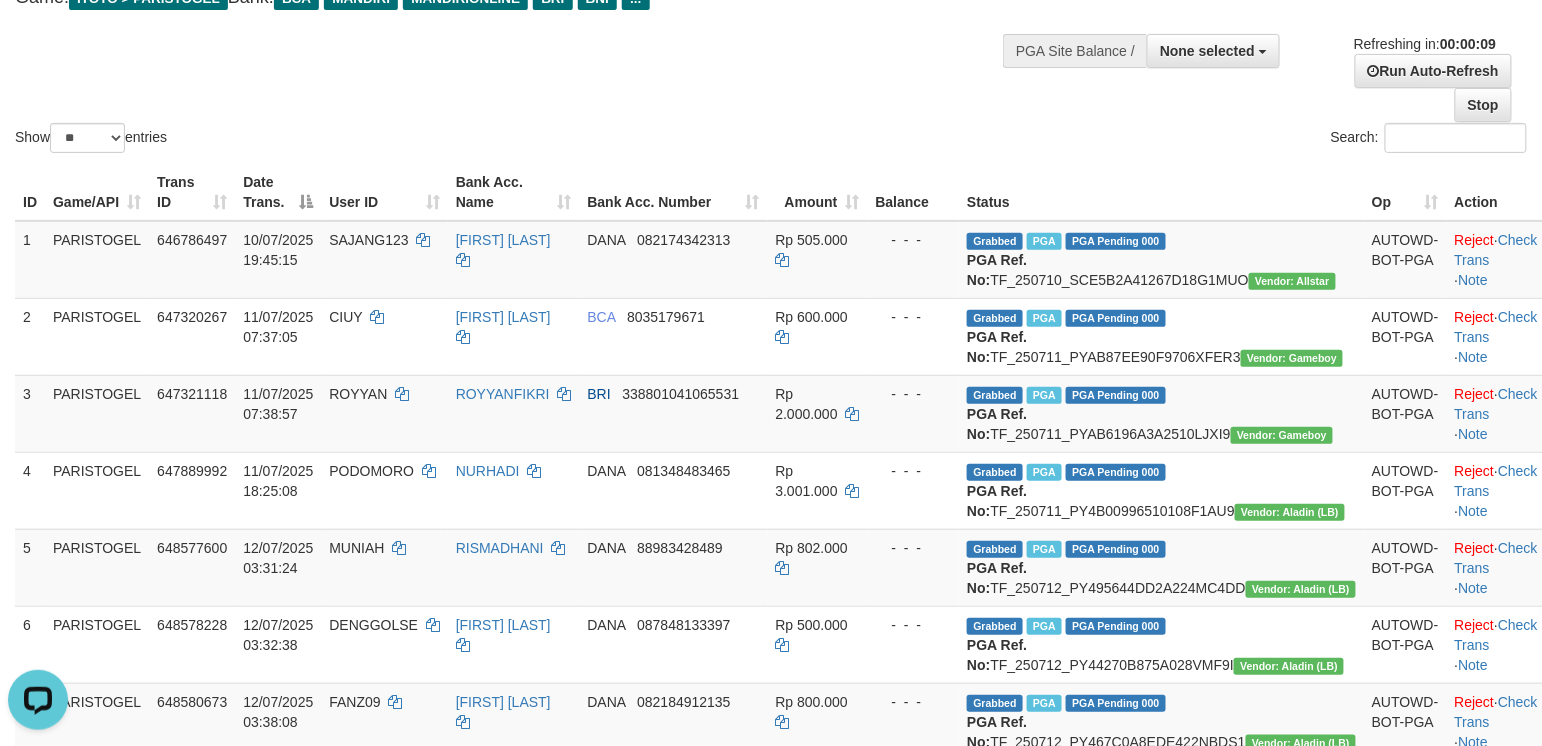 scroll, scrollTop: 0, scrollLeft: 0, axis: both 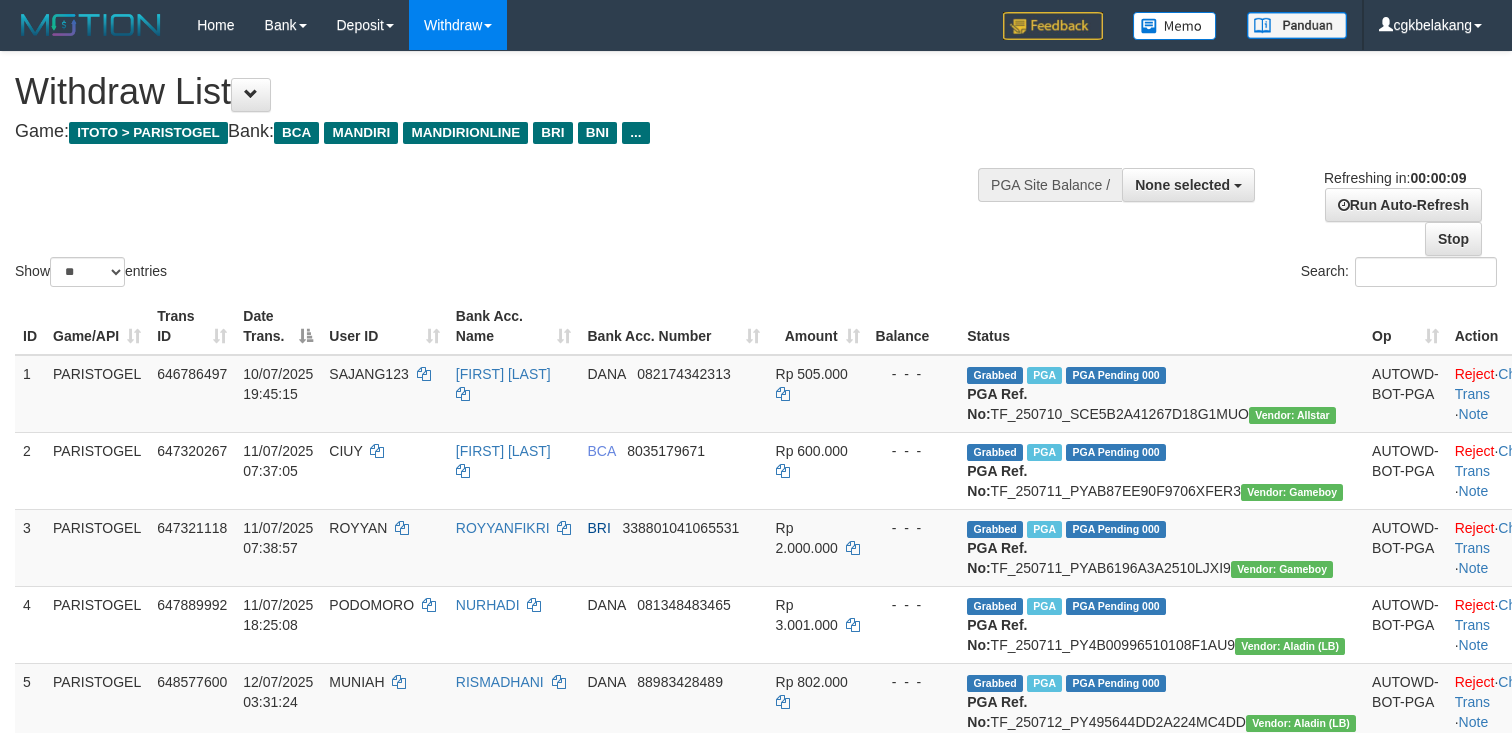 select 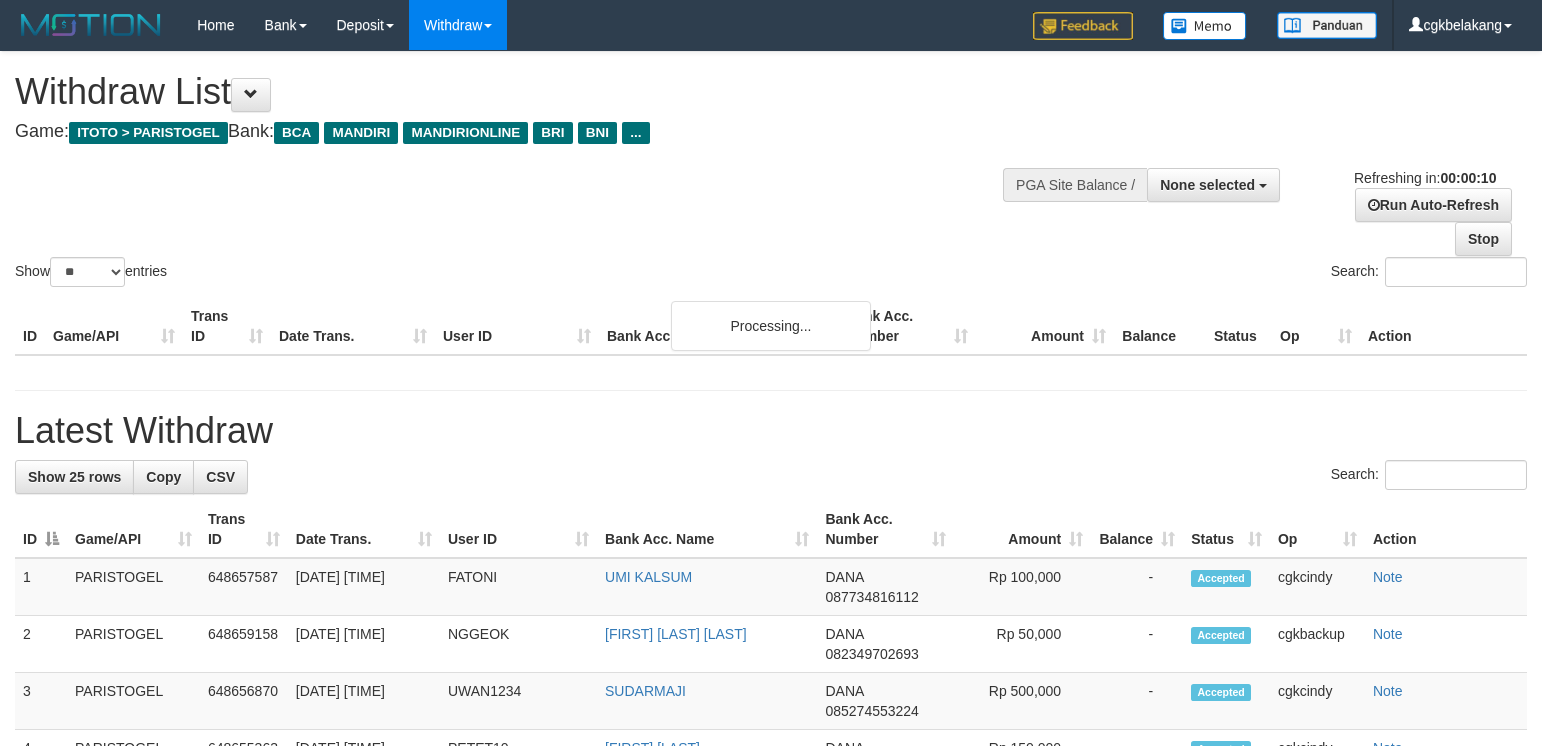 select 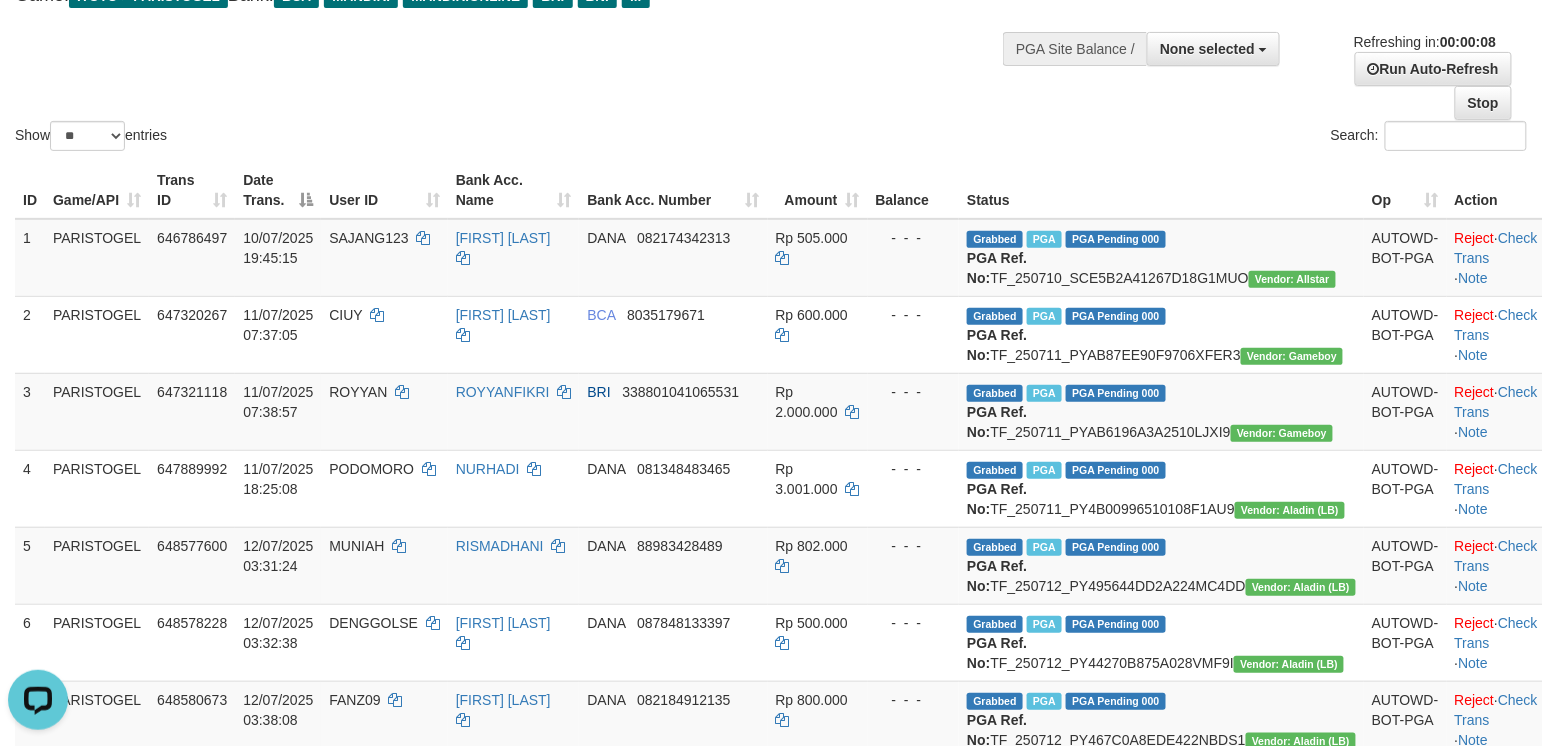 scroll, scrollTop: 0, scrollLeft: 0, axis: both 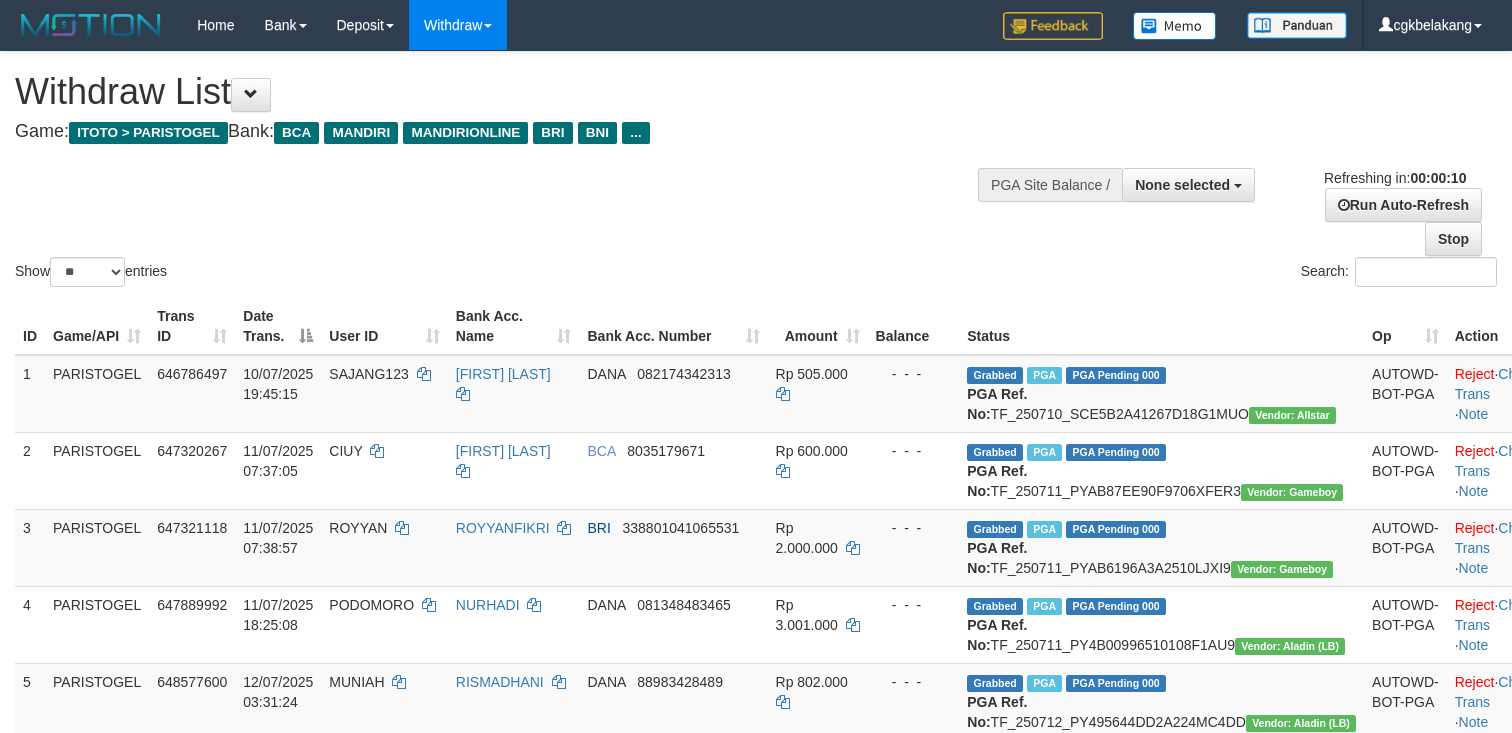 select 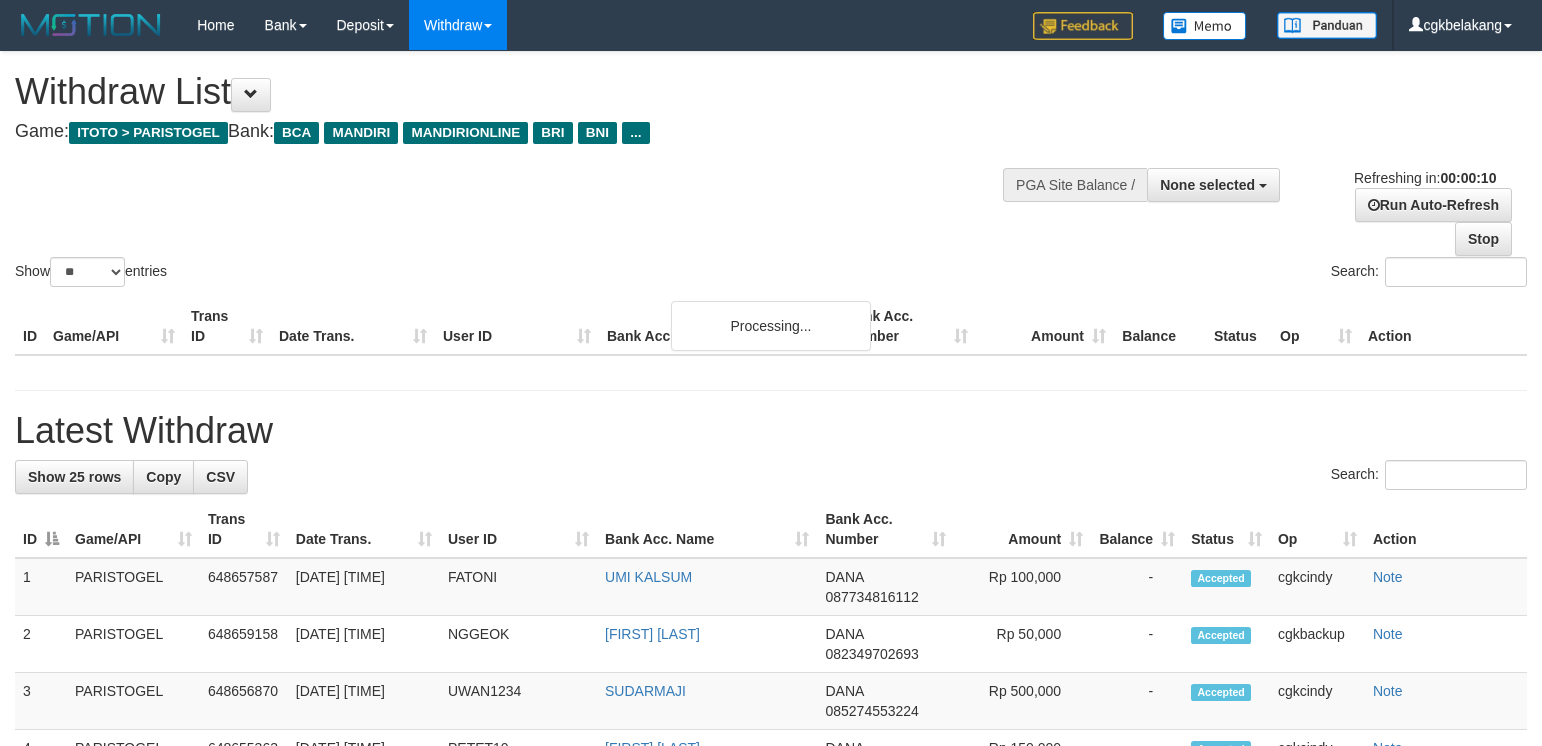 select 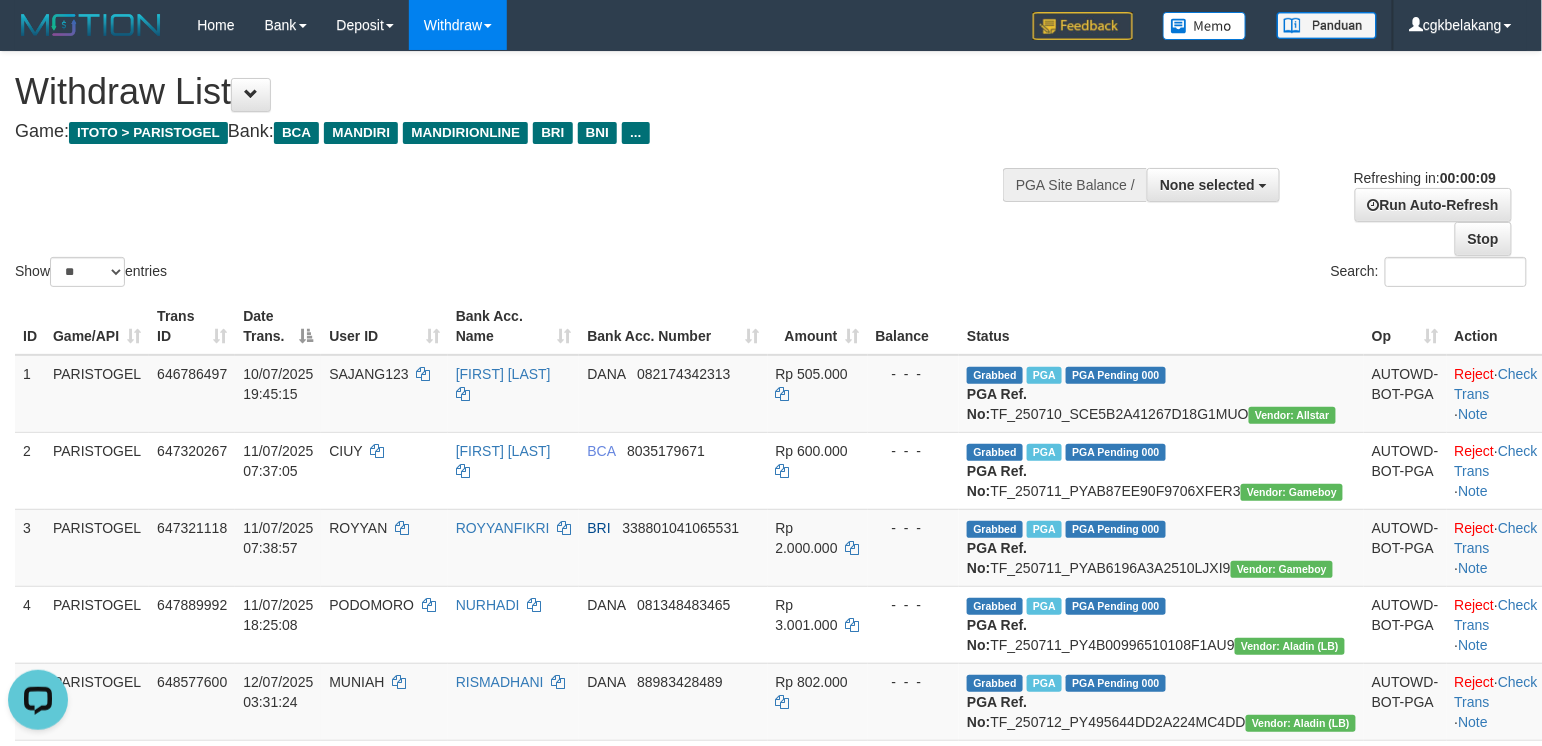scroll, scrollTop: 0, scrollLeft: 0, axis: both 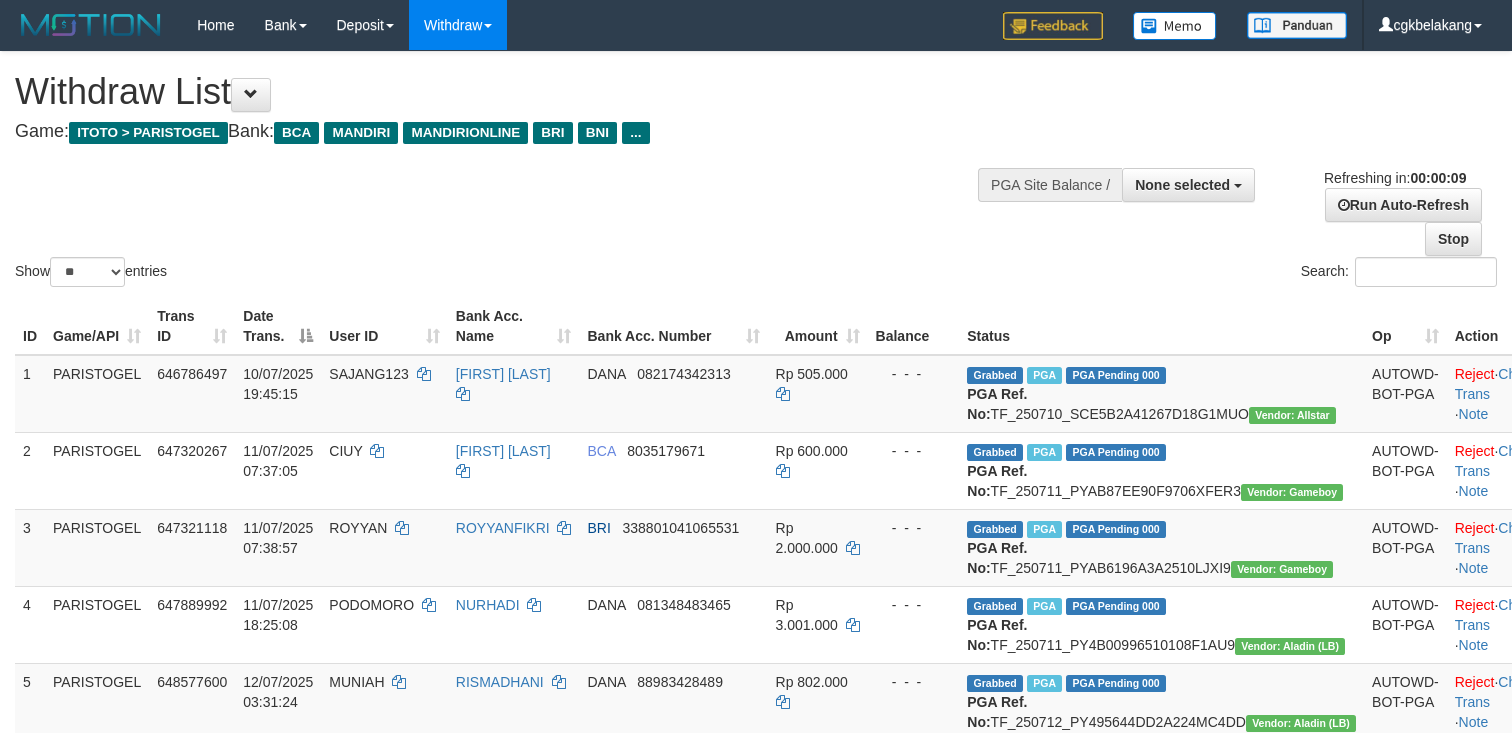 select 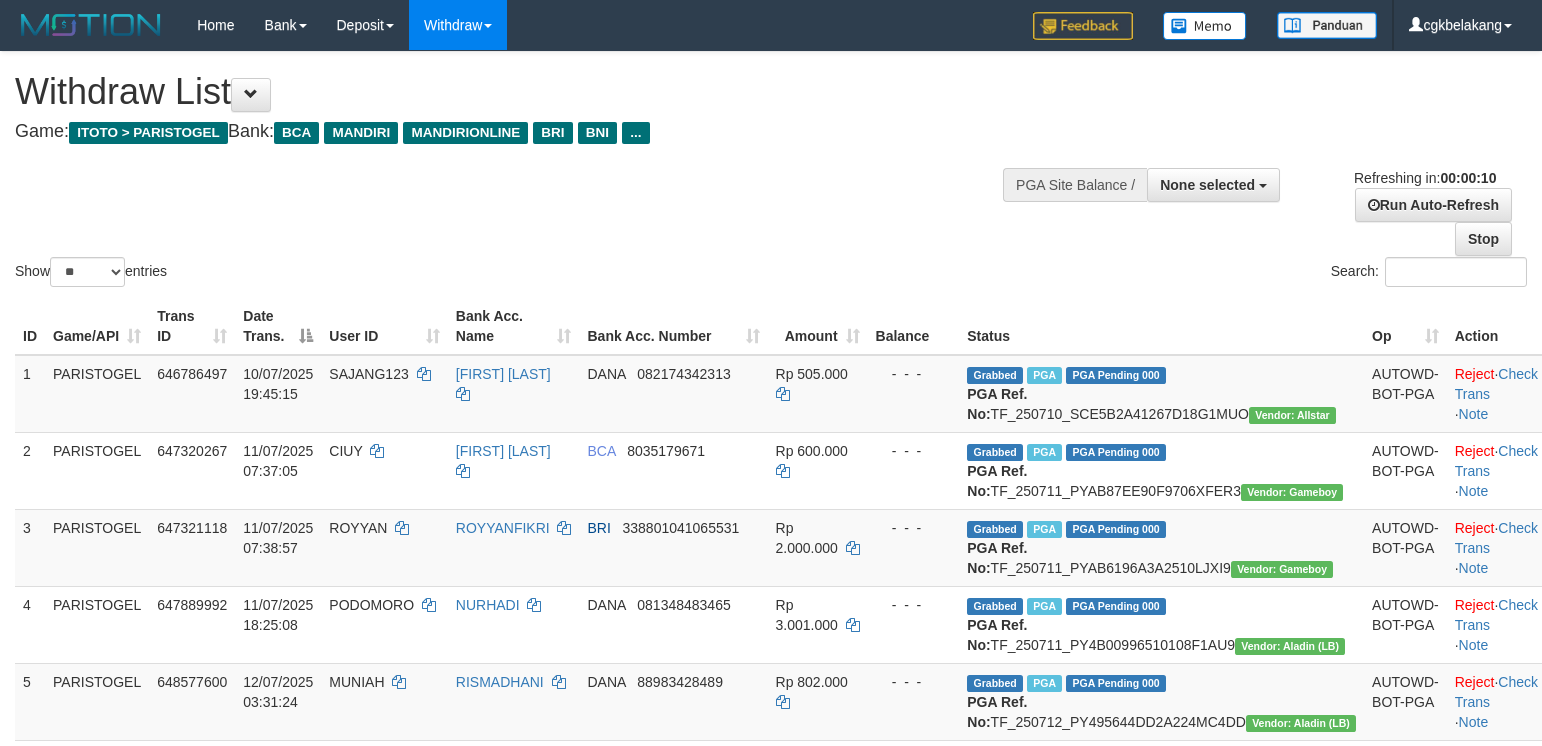 select 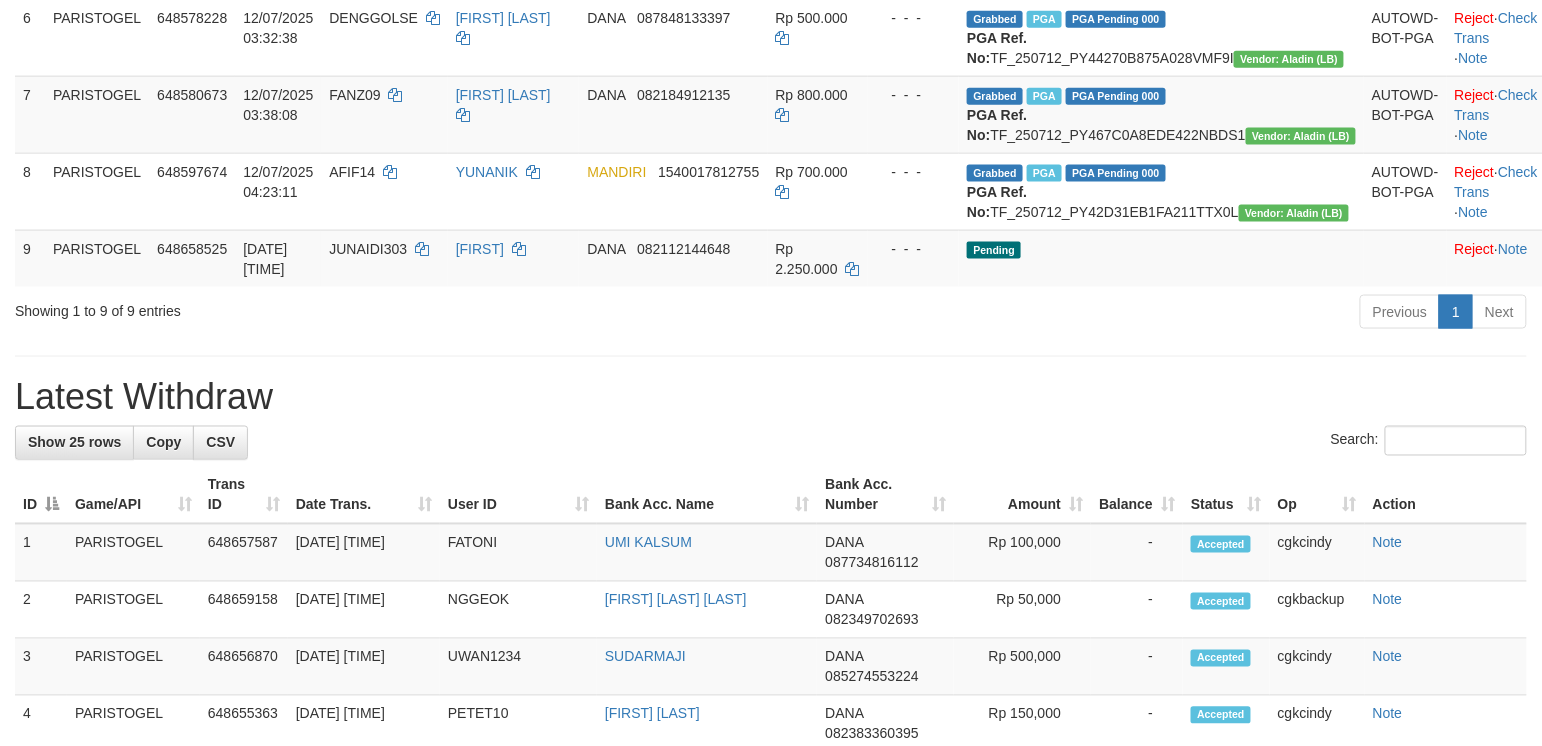 scroll, scrollTop: 666, scrollLeft: 0, axis: vertical 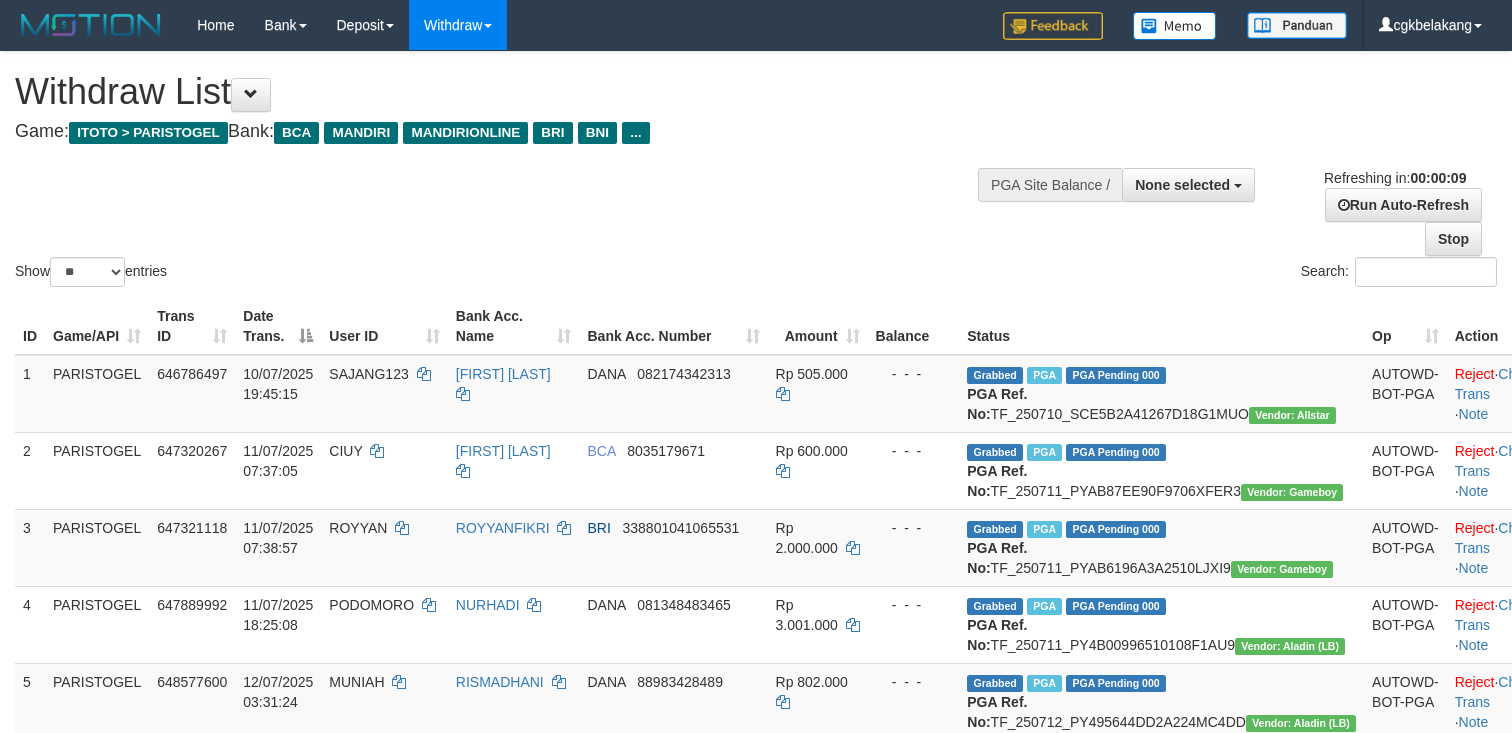 select 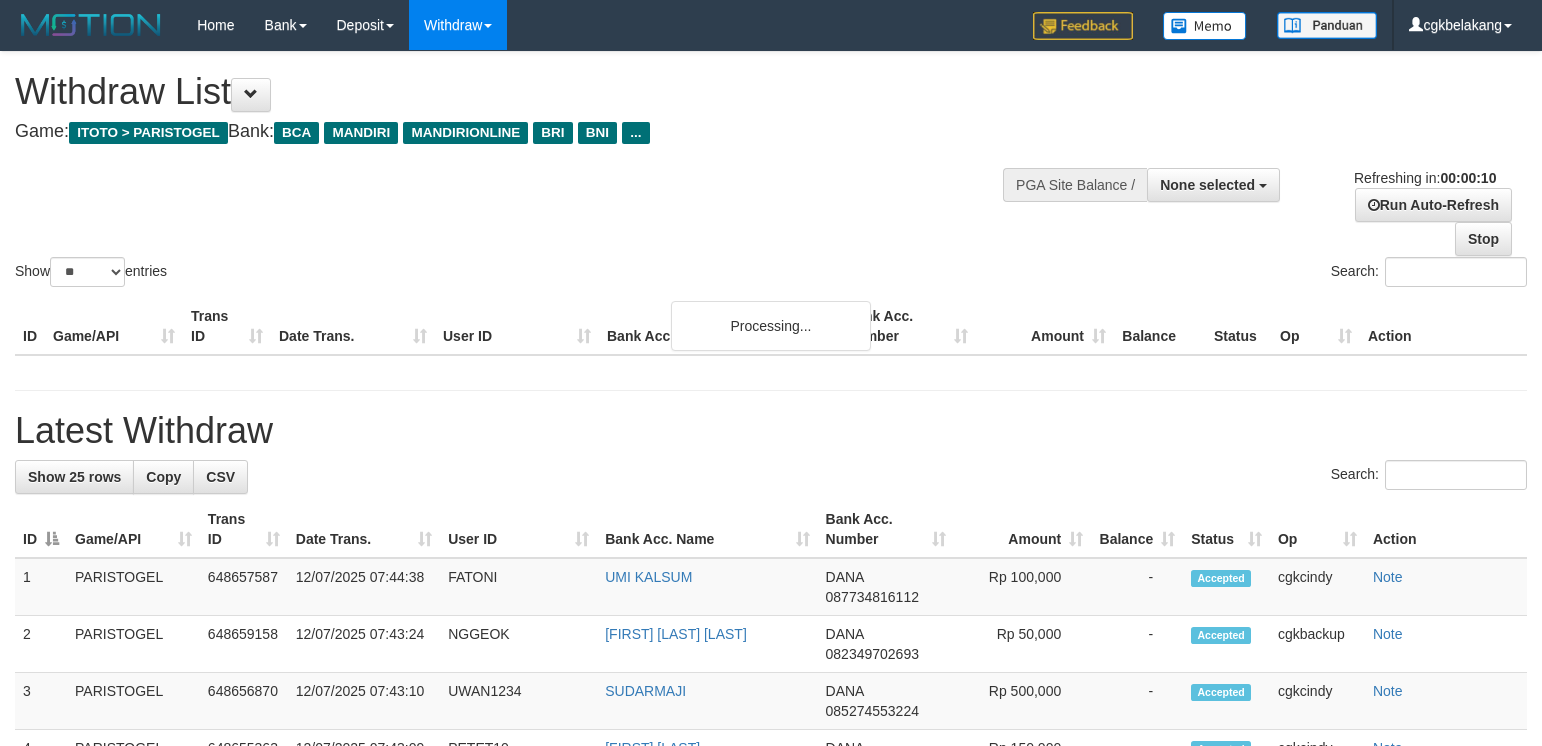 select 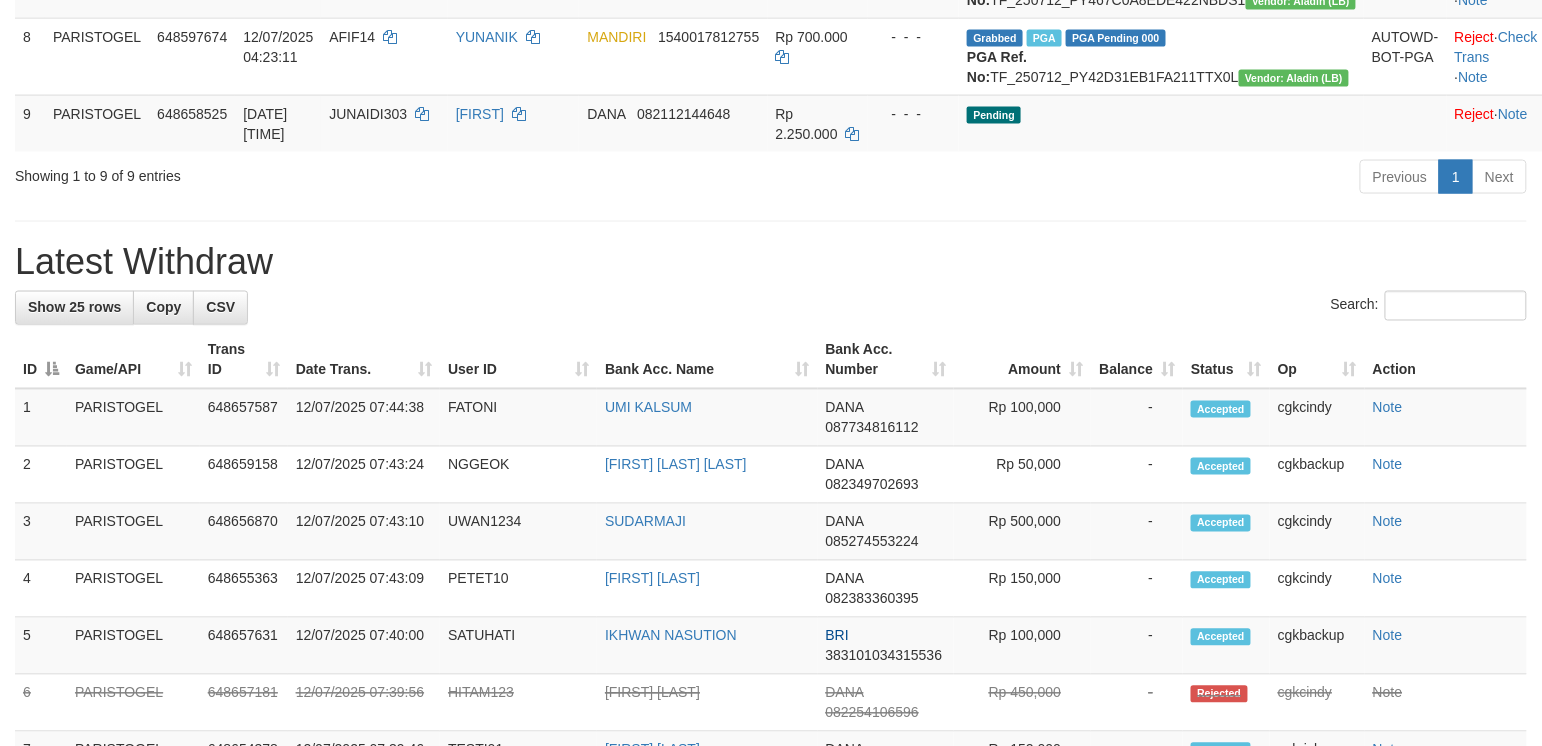scroll, scrollTop: 800, scrollLeft: 0, axis: vertical 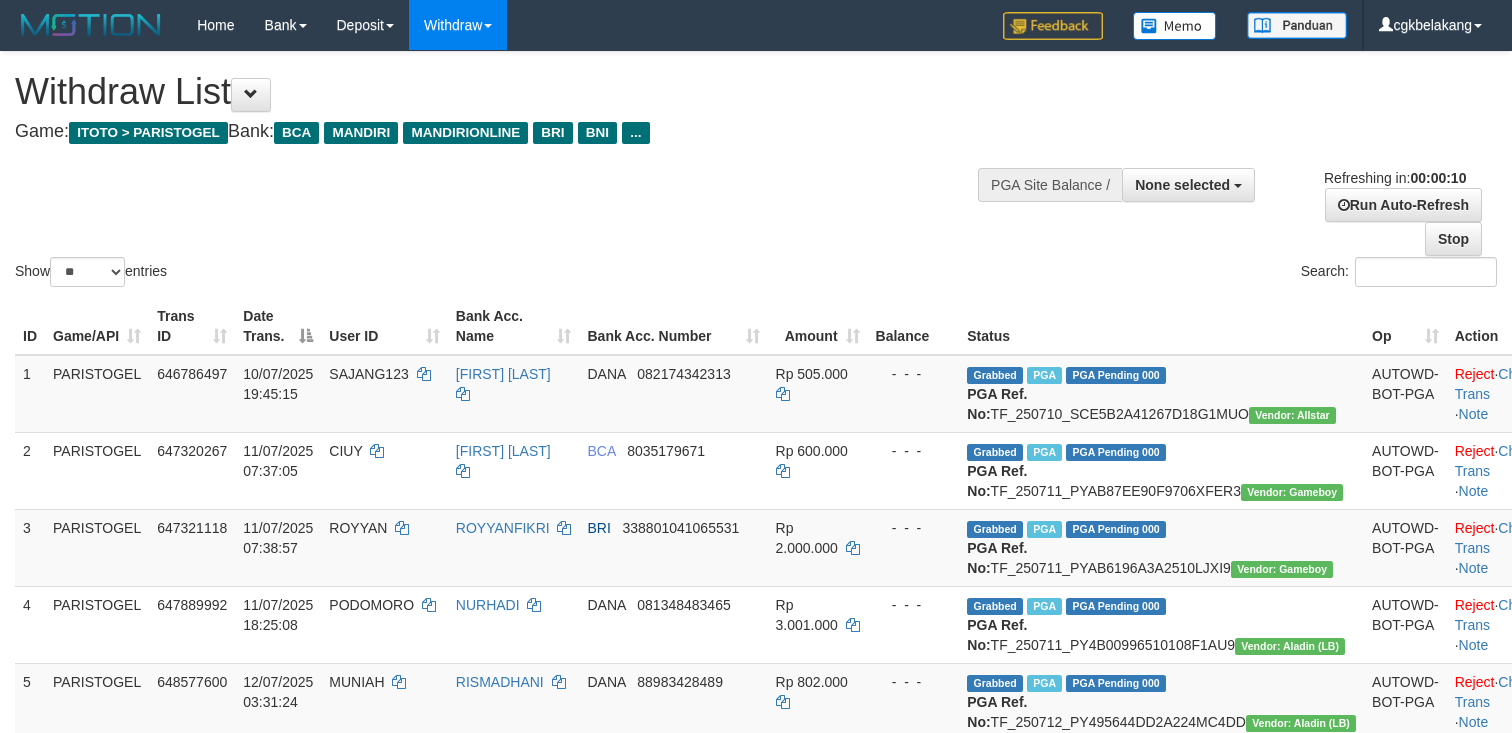 select 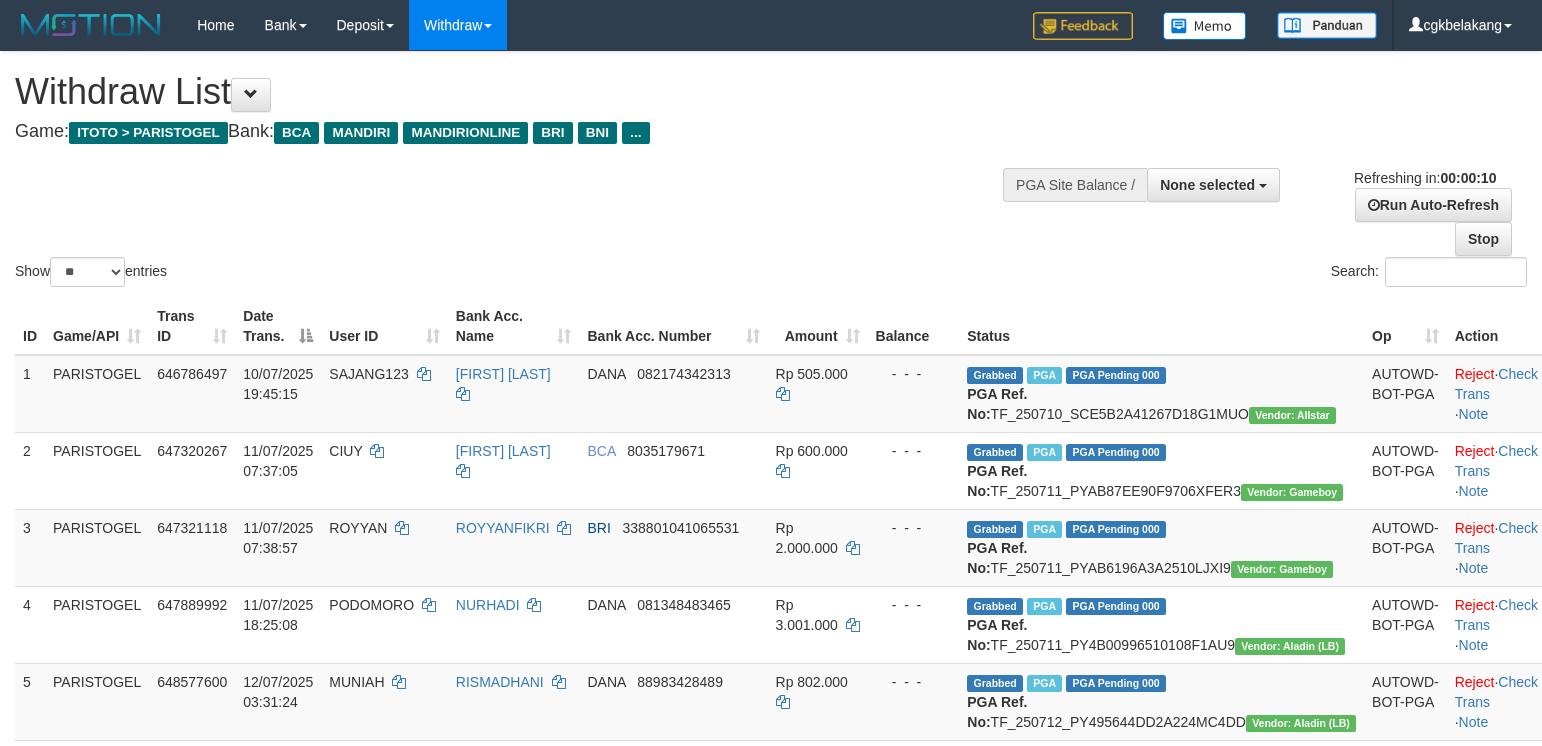 select 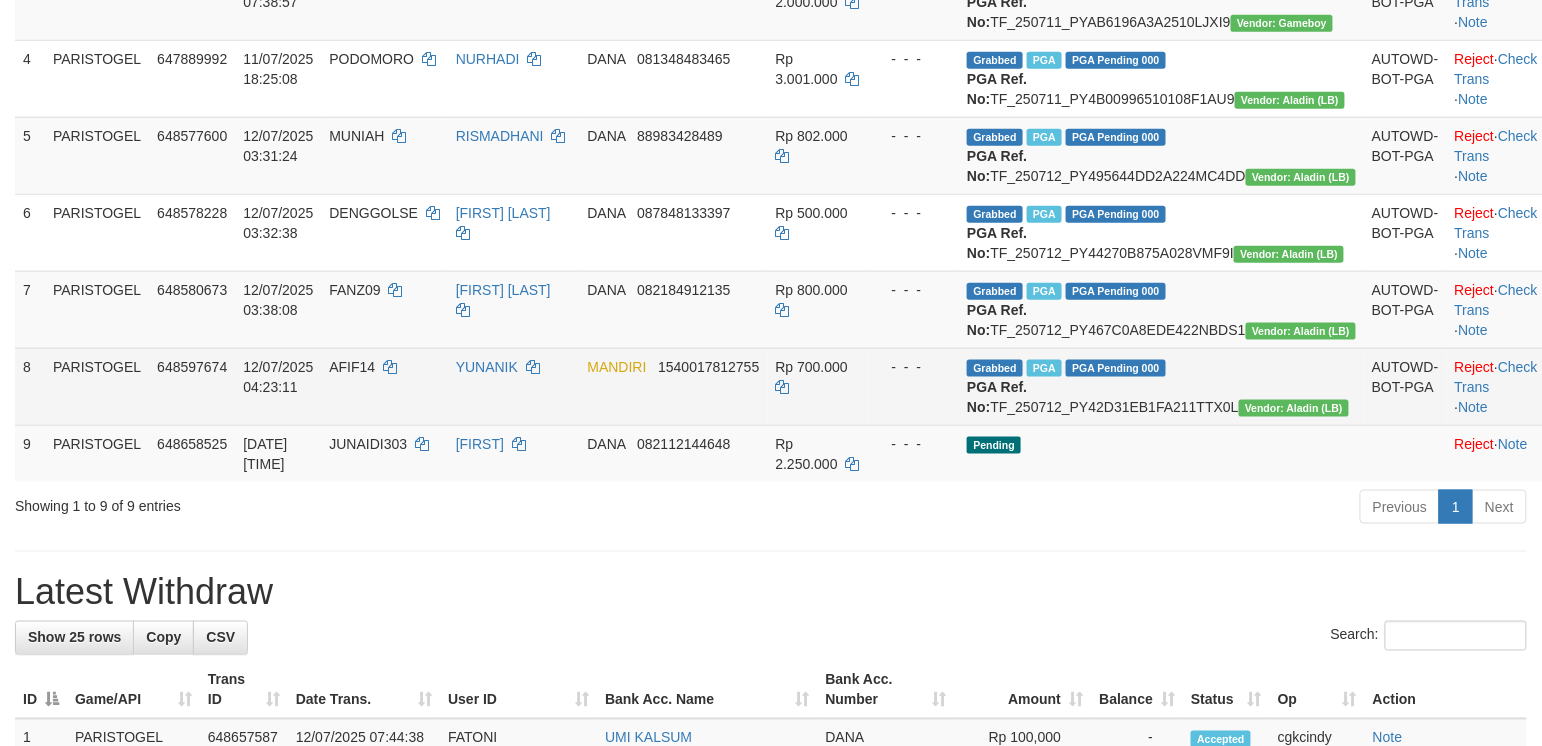 scroll, scrollTop: 498, scrollLeft: 0, axis: vertical 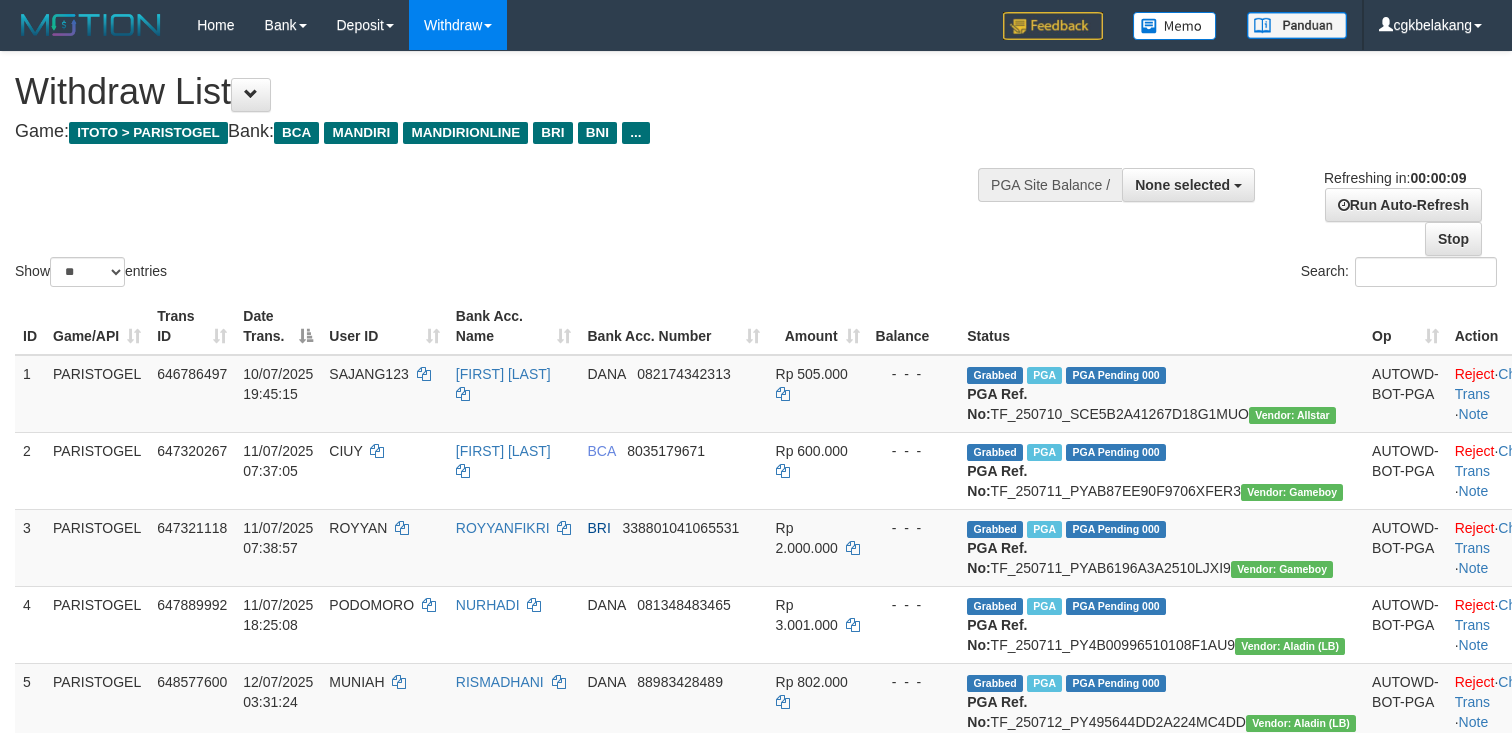 select 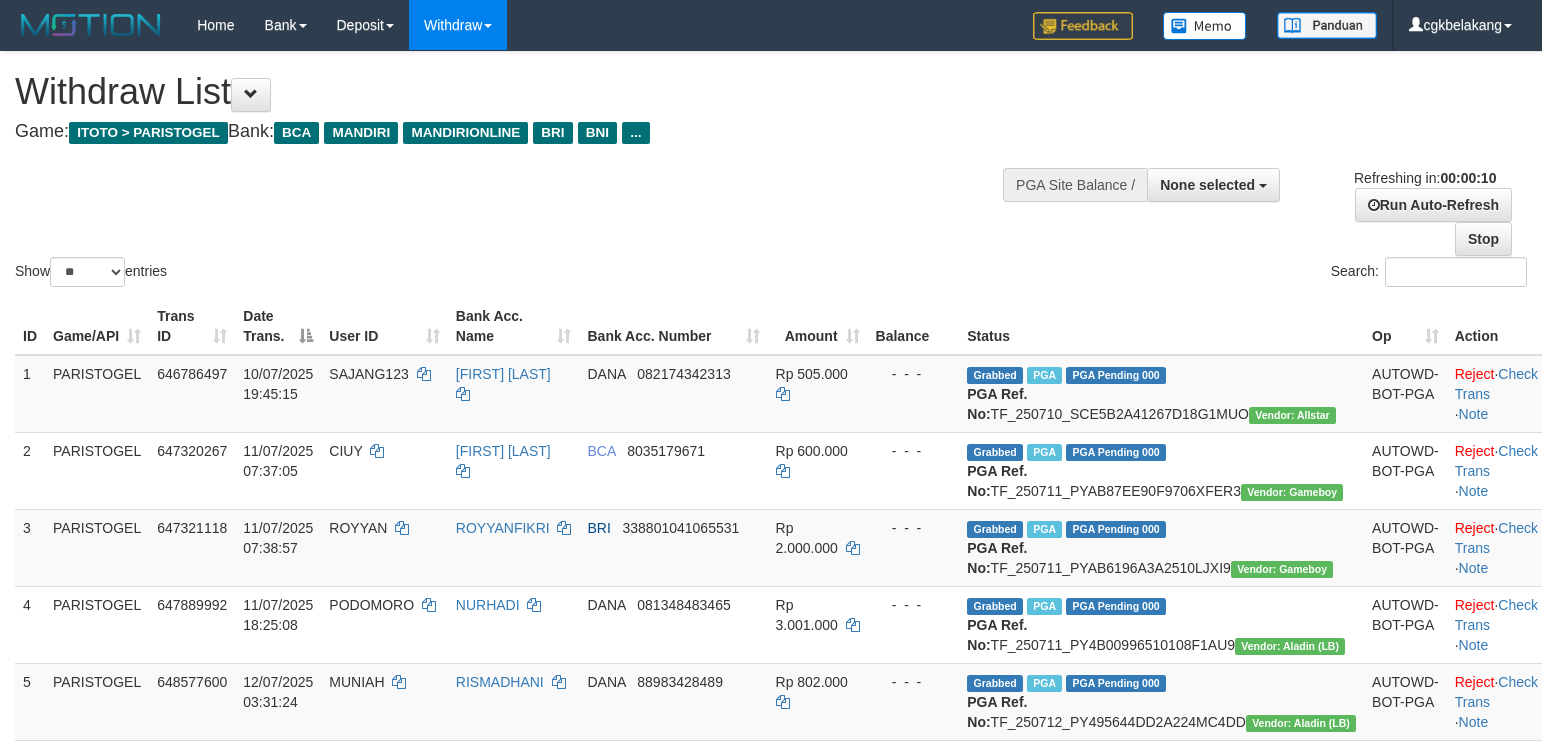 select 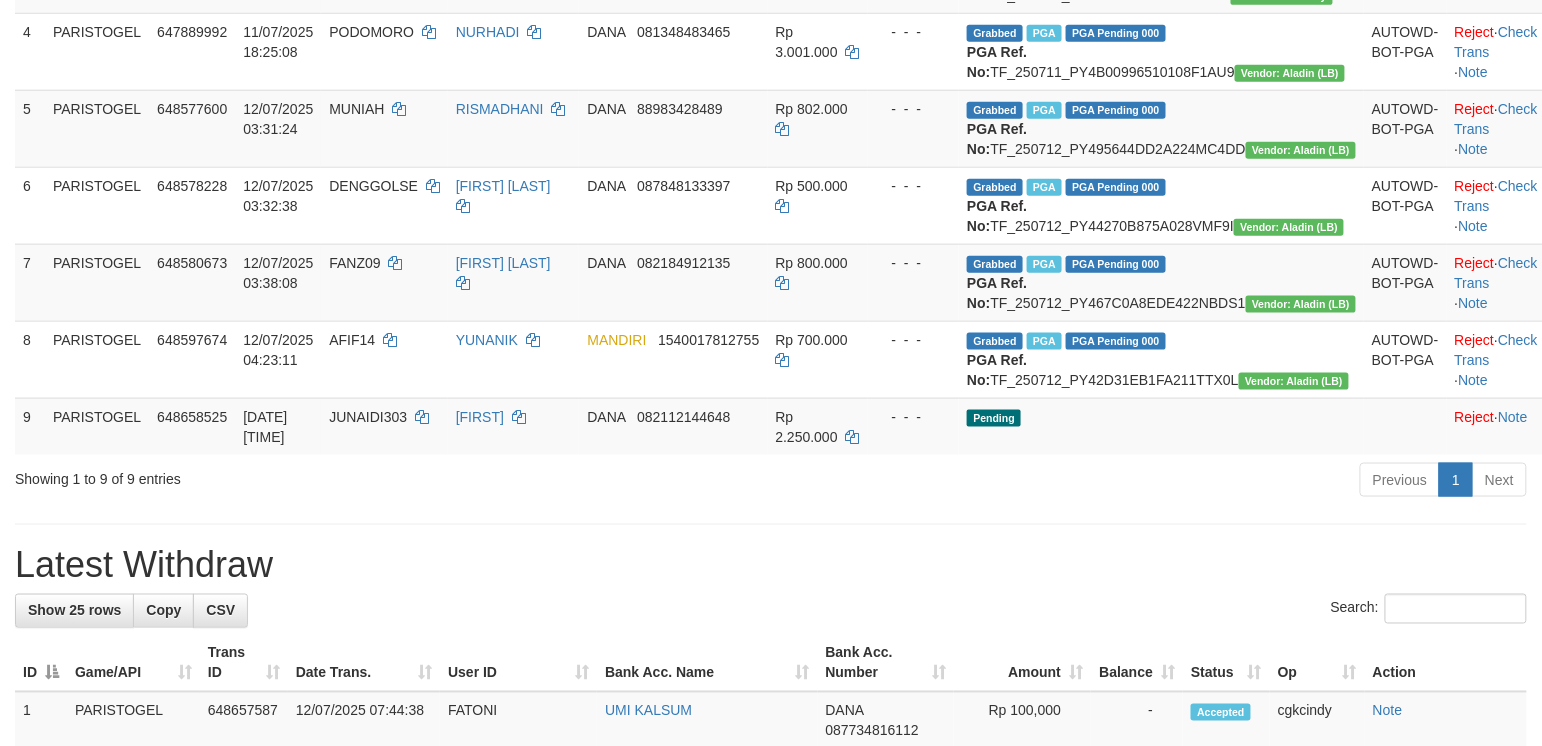 scroll, scrollTop: 498, scrollLeft: 0, axis: vertical 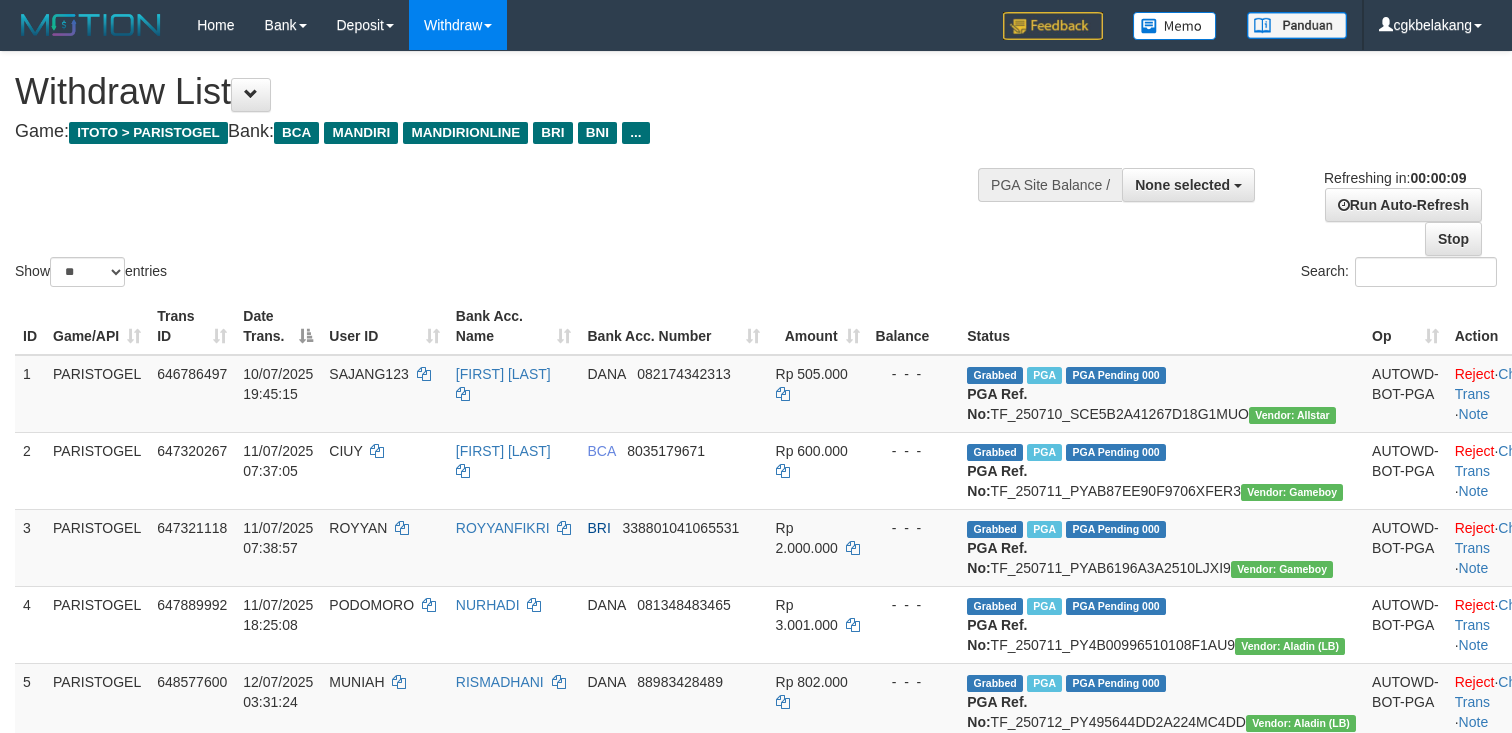 select 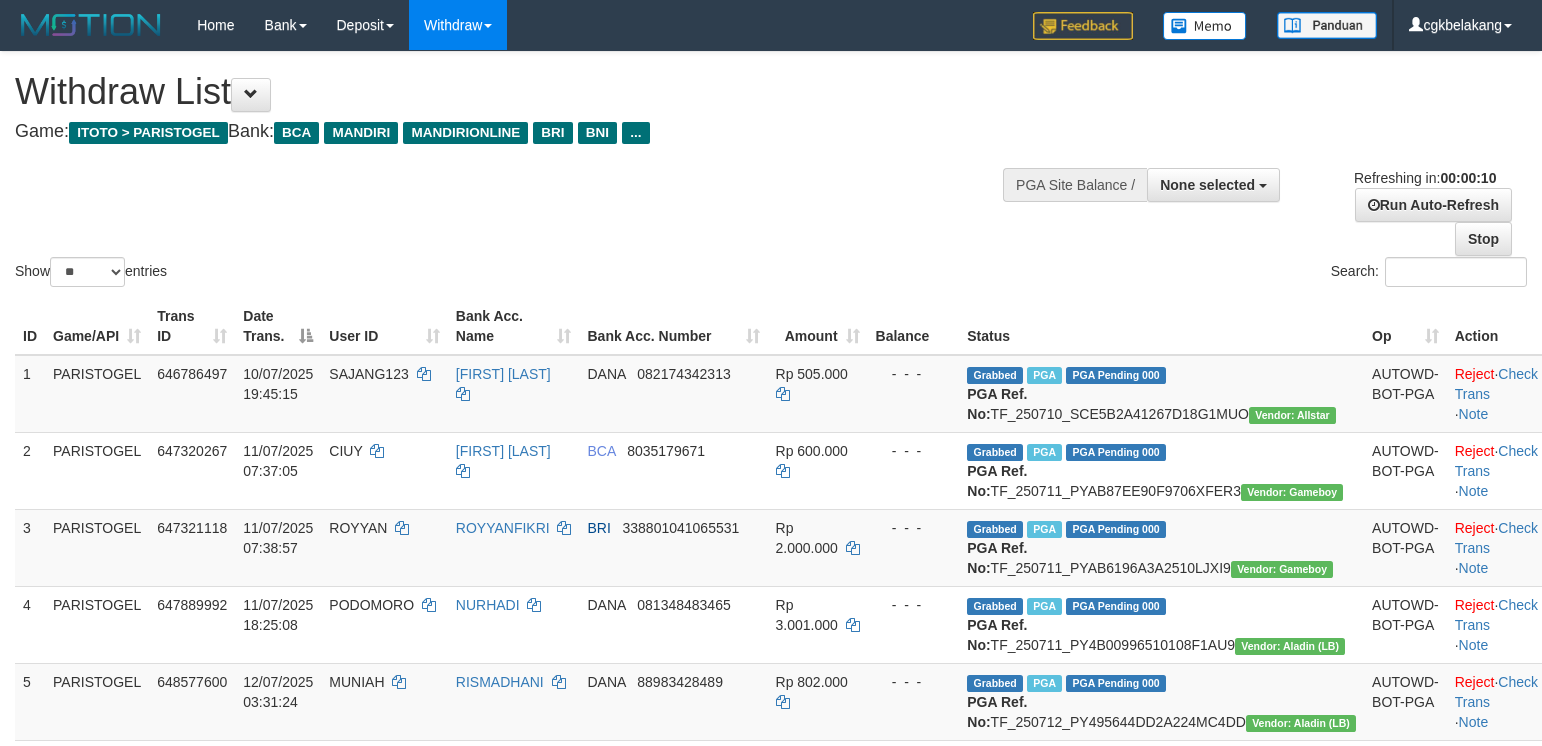 select 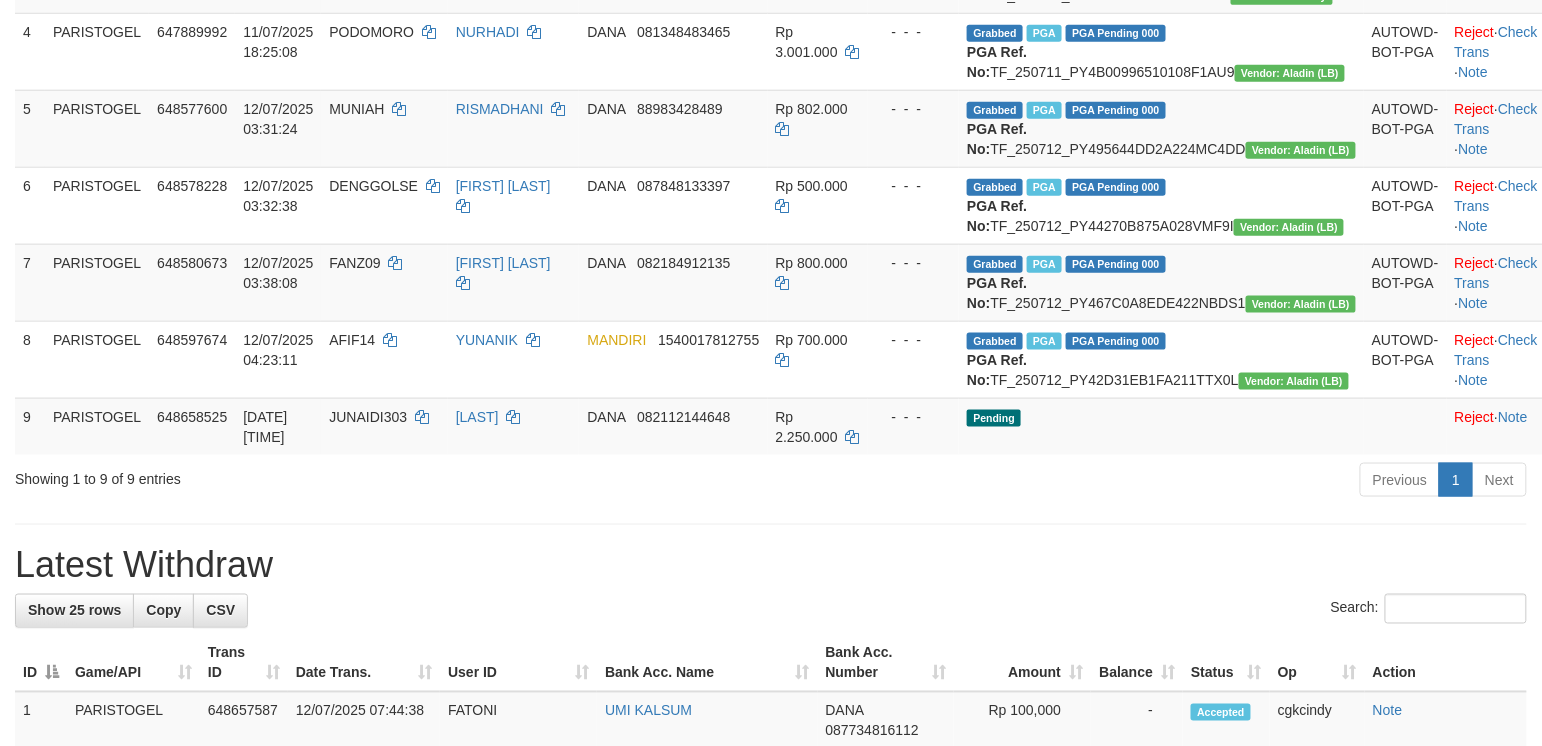 scroll, scrollTop: 498, scrollLeft: 0, axis: vertical 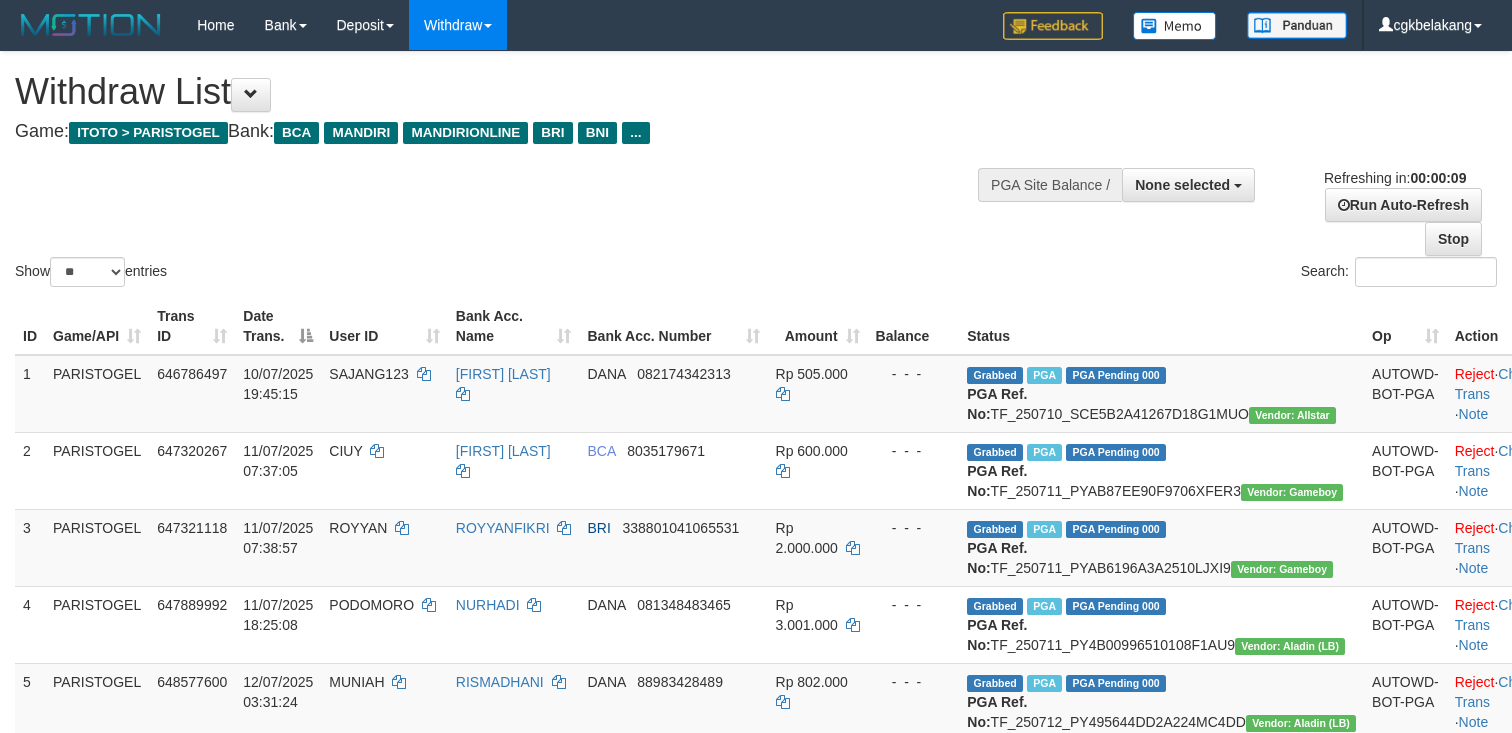 select 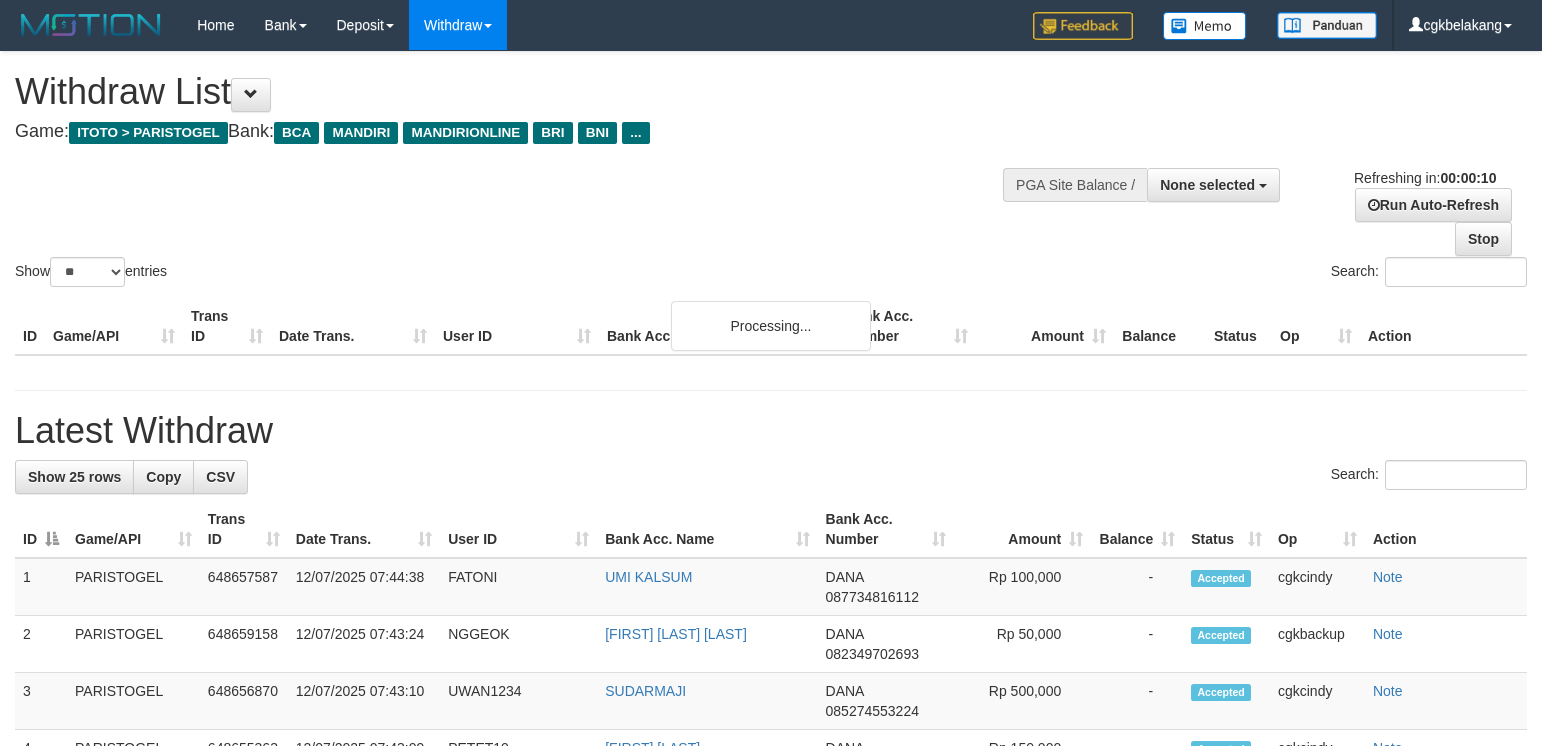 select 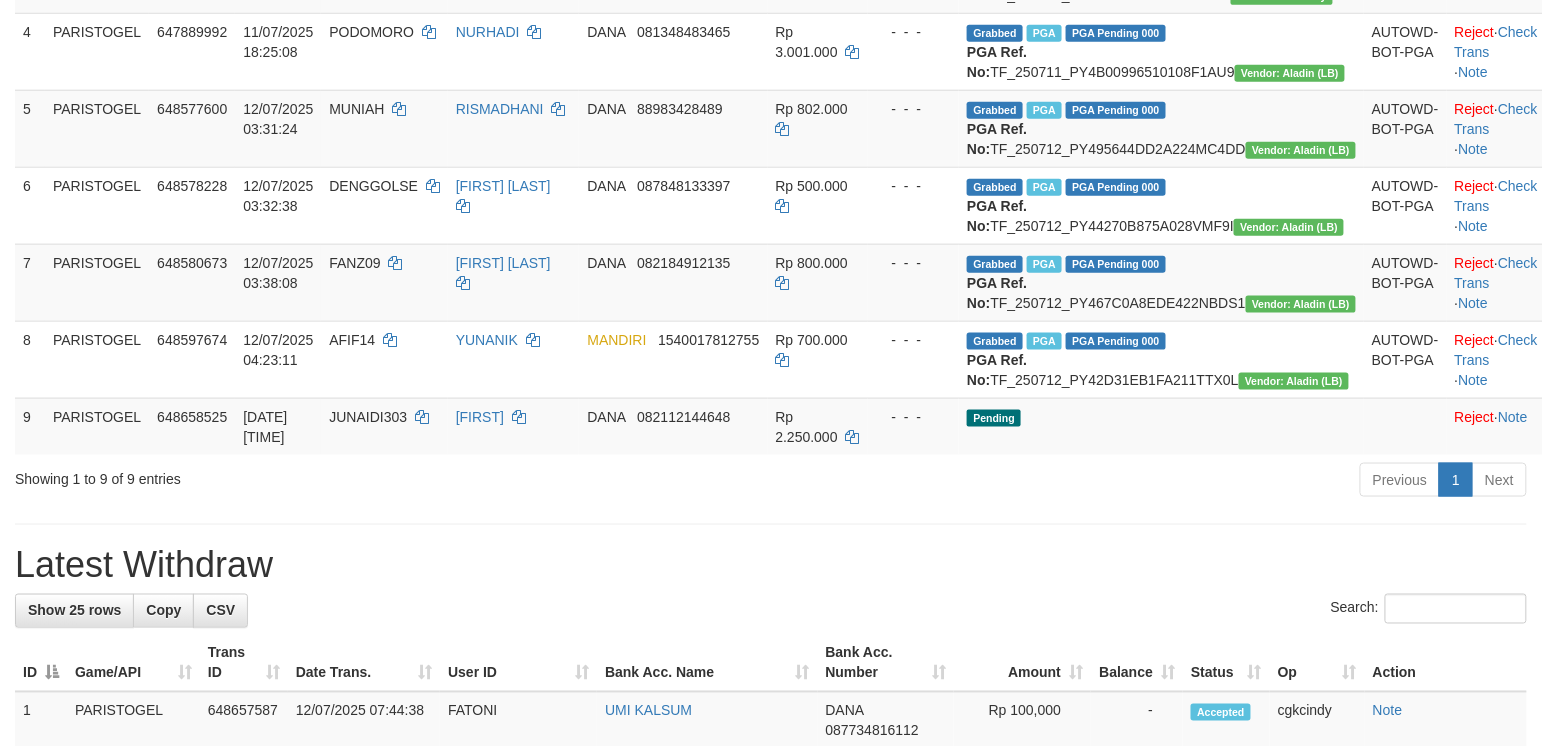 scroll, scrollTop: 498, scrollLeft: 0, axis: vertical 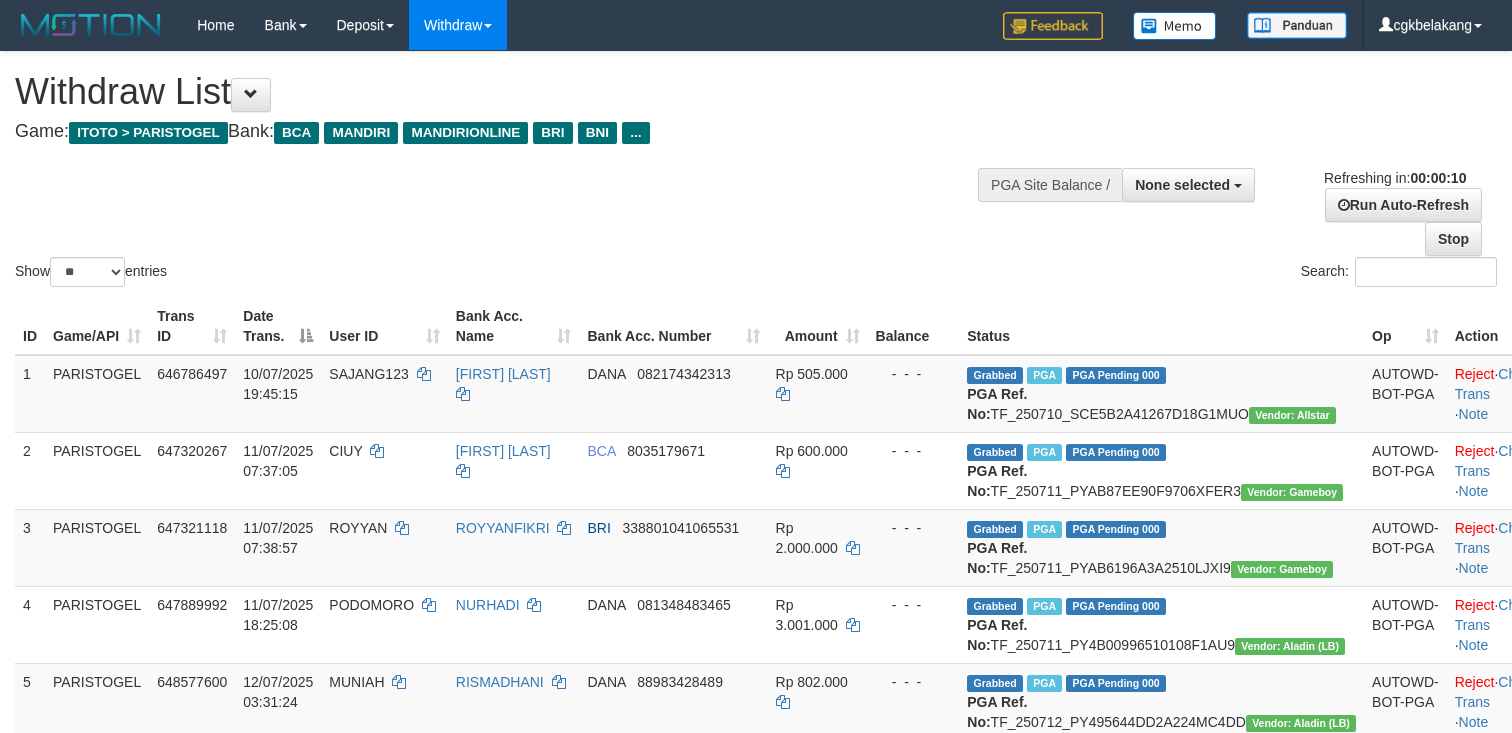 select 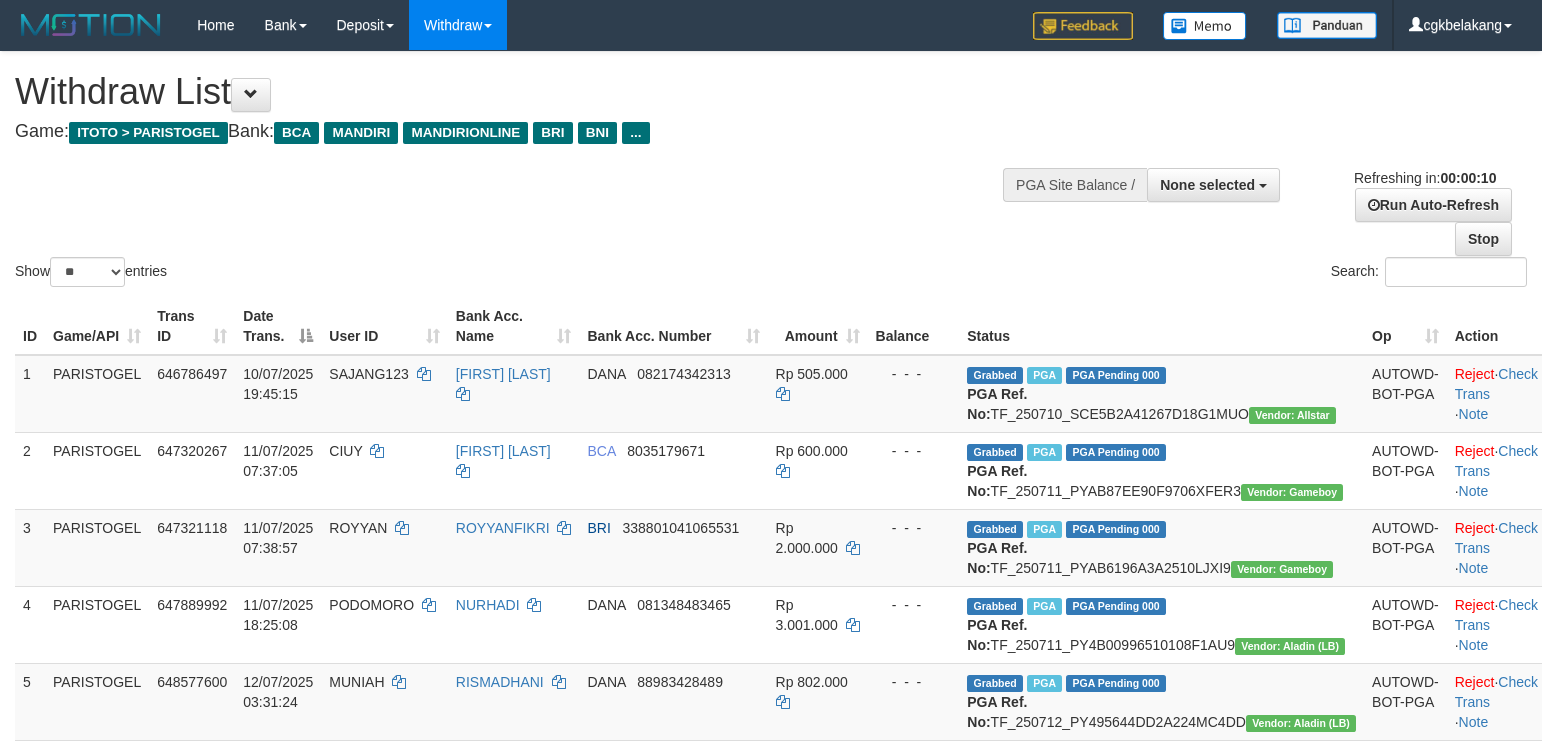 select 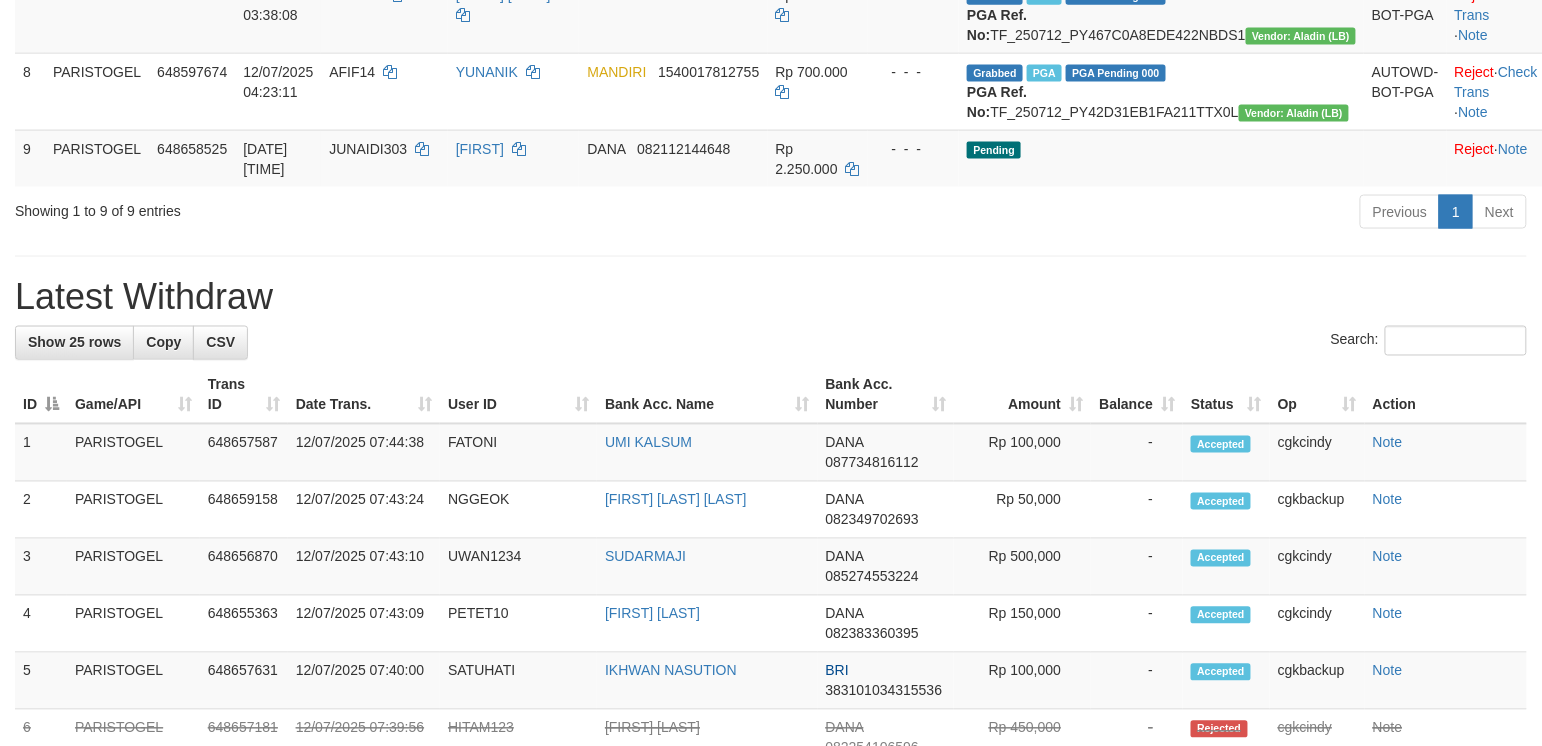 scroll, scrollTop: 765, scrollLeft: 0, axis: vertical 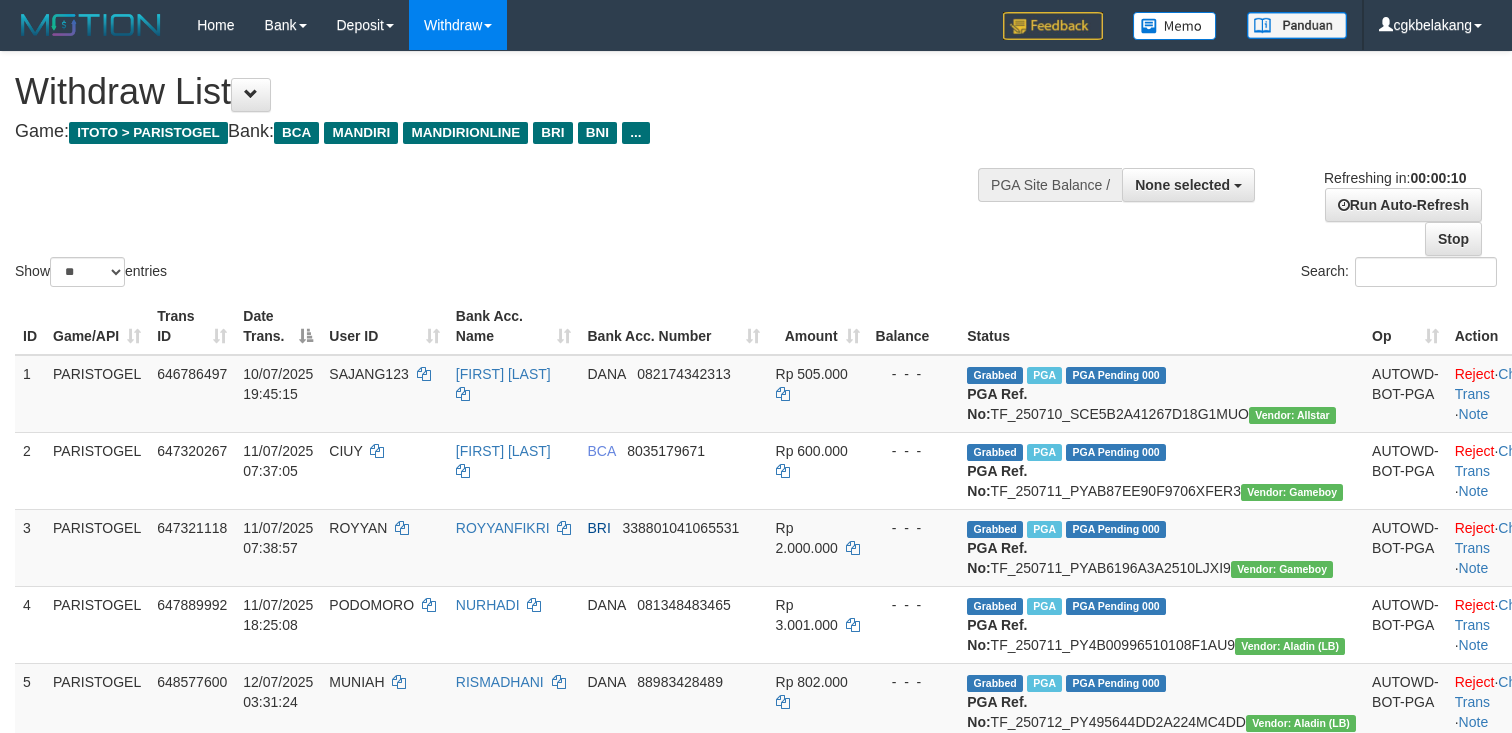 select 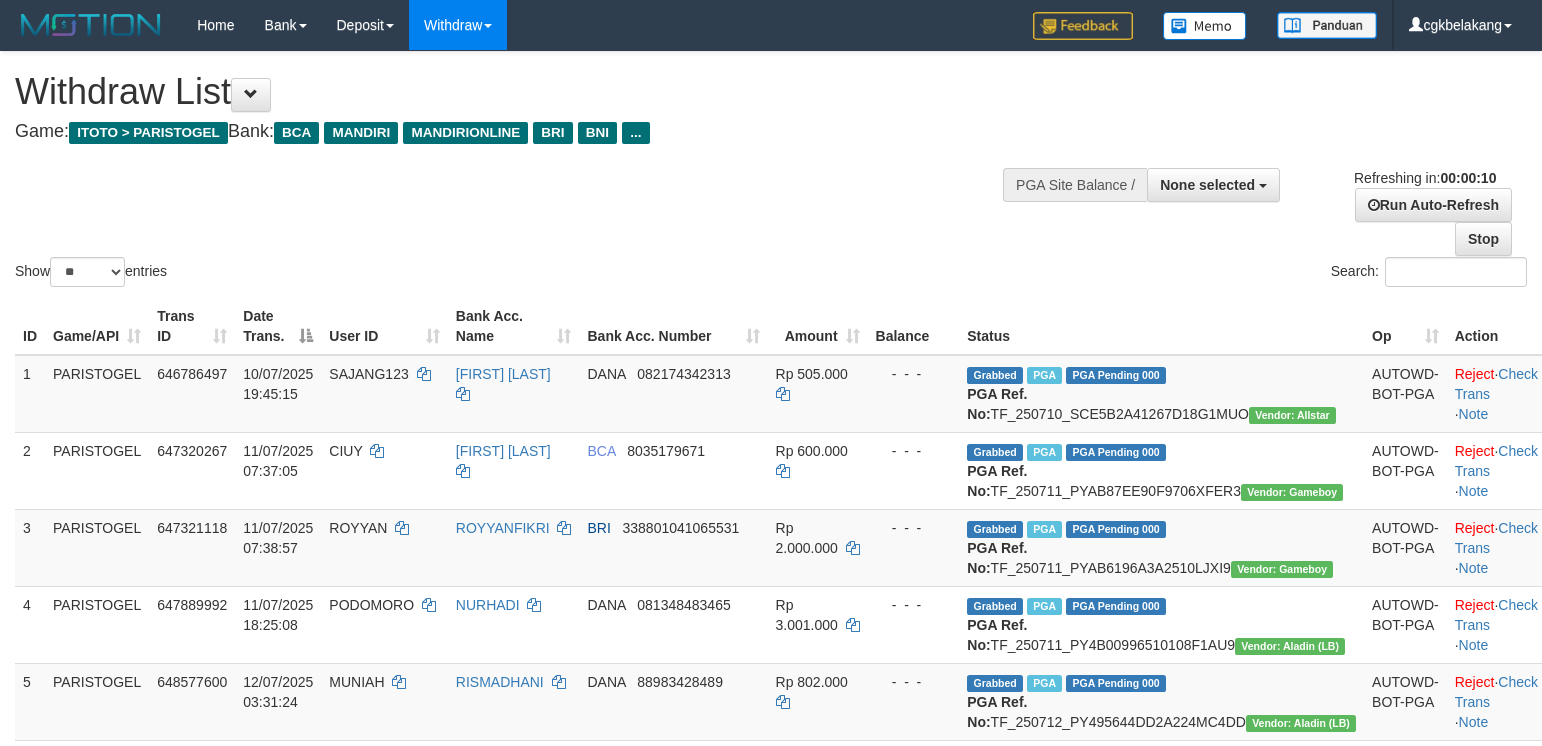 select 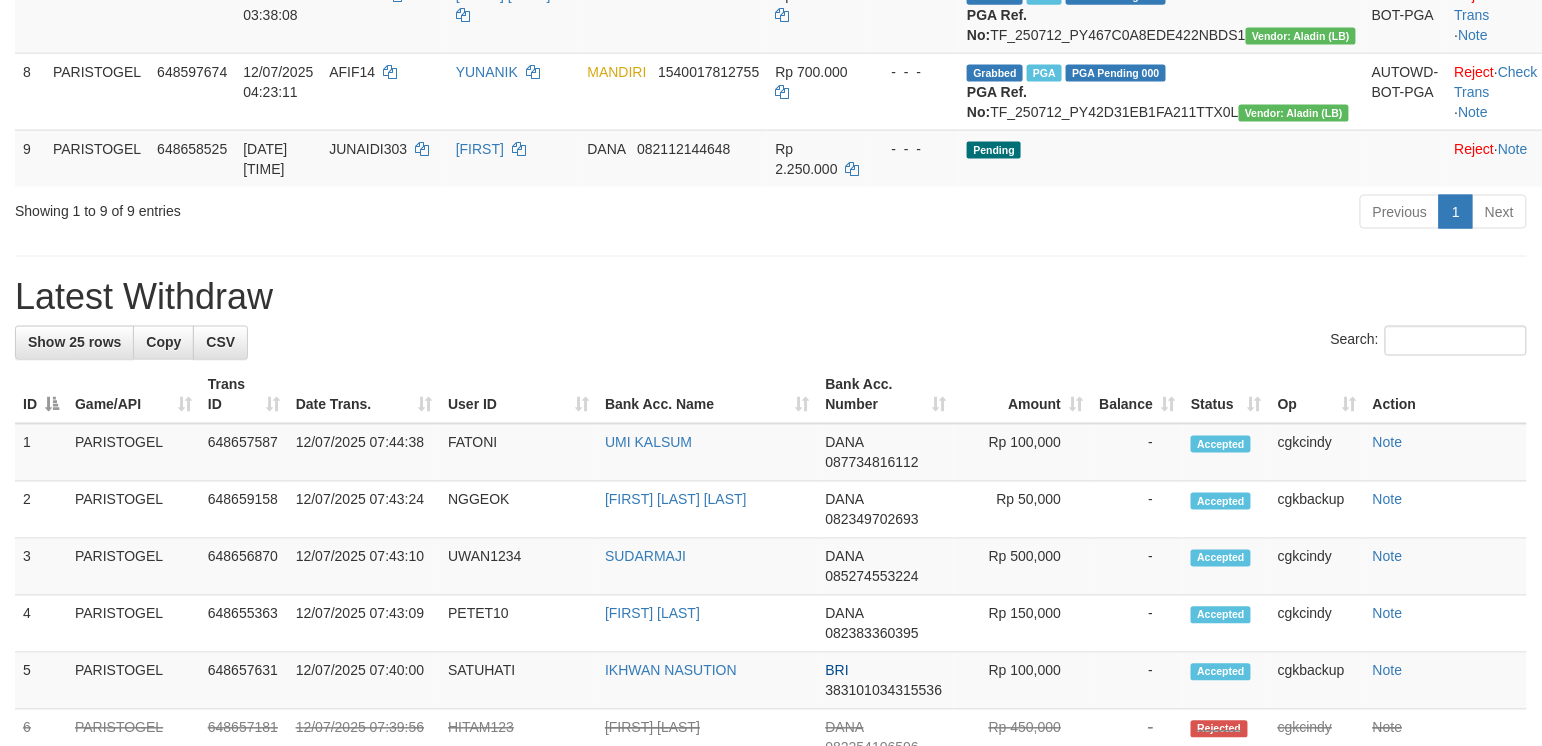 scroll, scrollTop: 765, scrollLeft: 0, axis: vertical 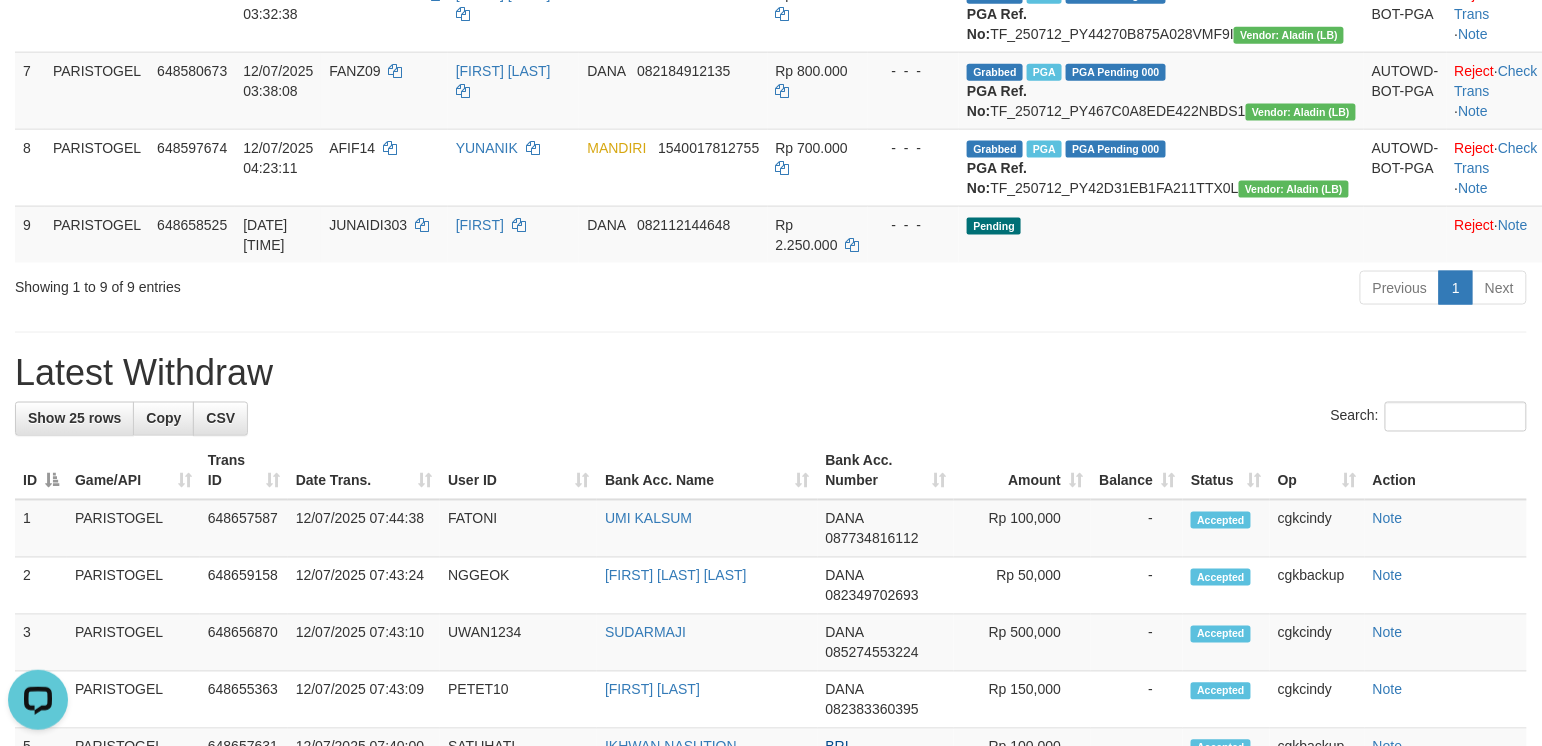 click on "Latest Withdraw" at bounding box center (771, 373) 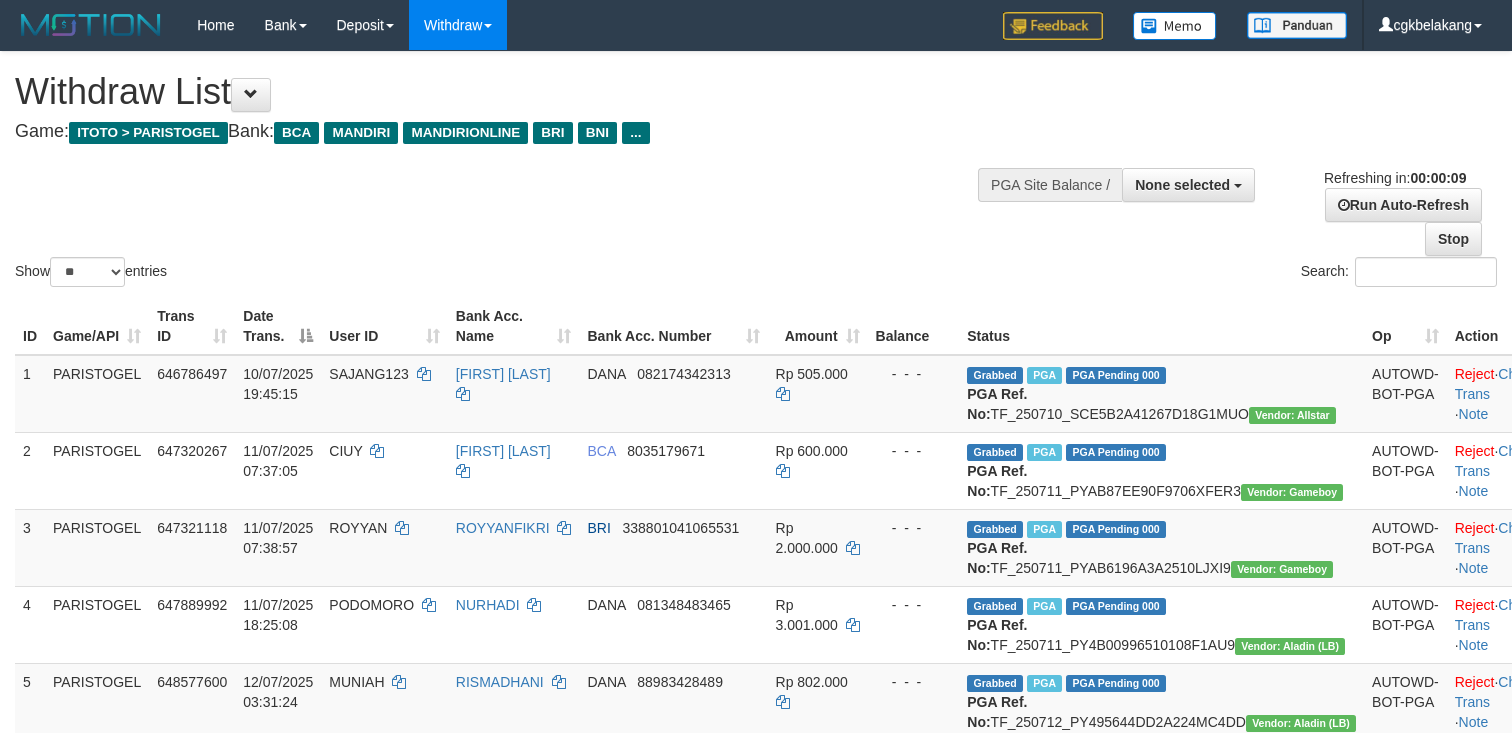 select 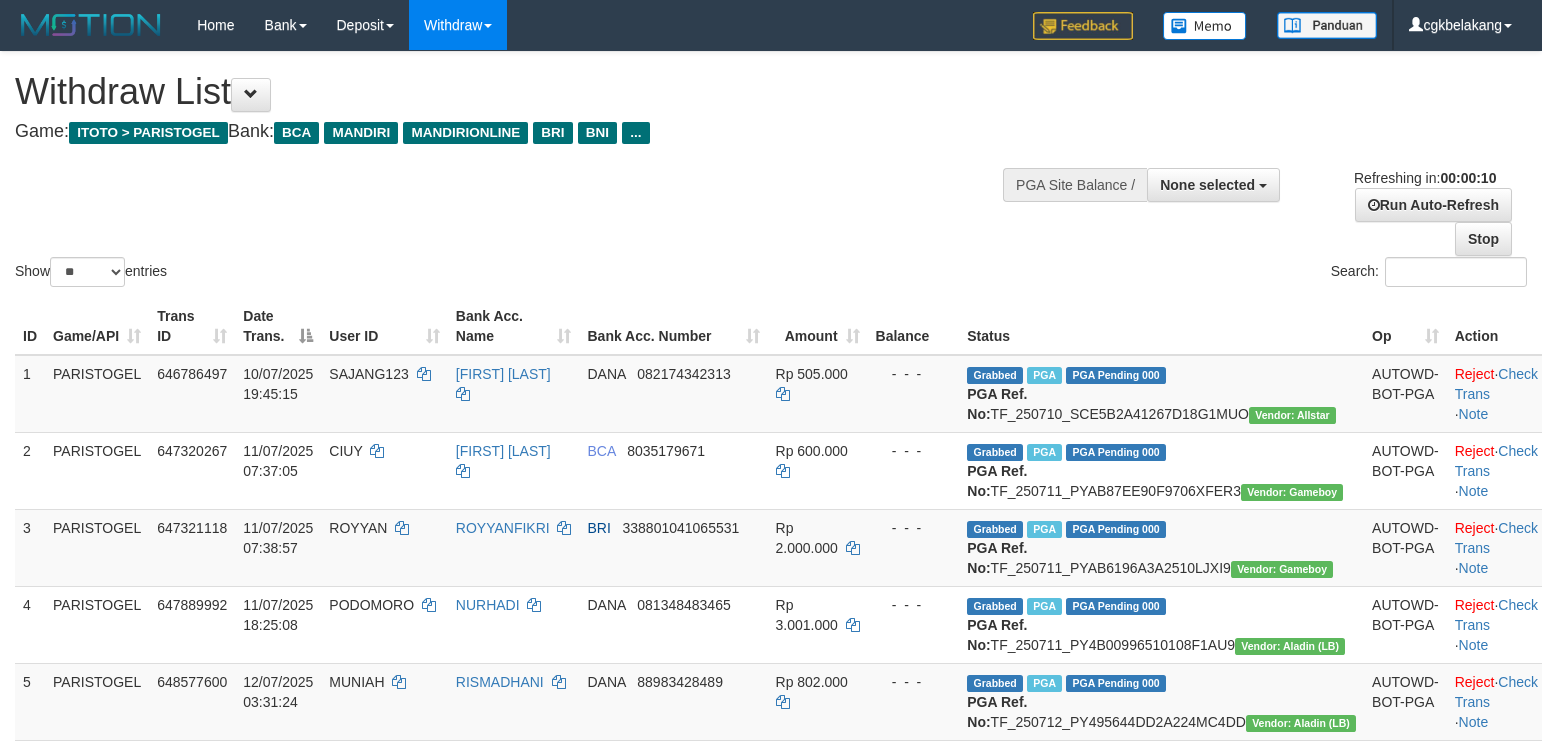 select 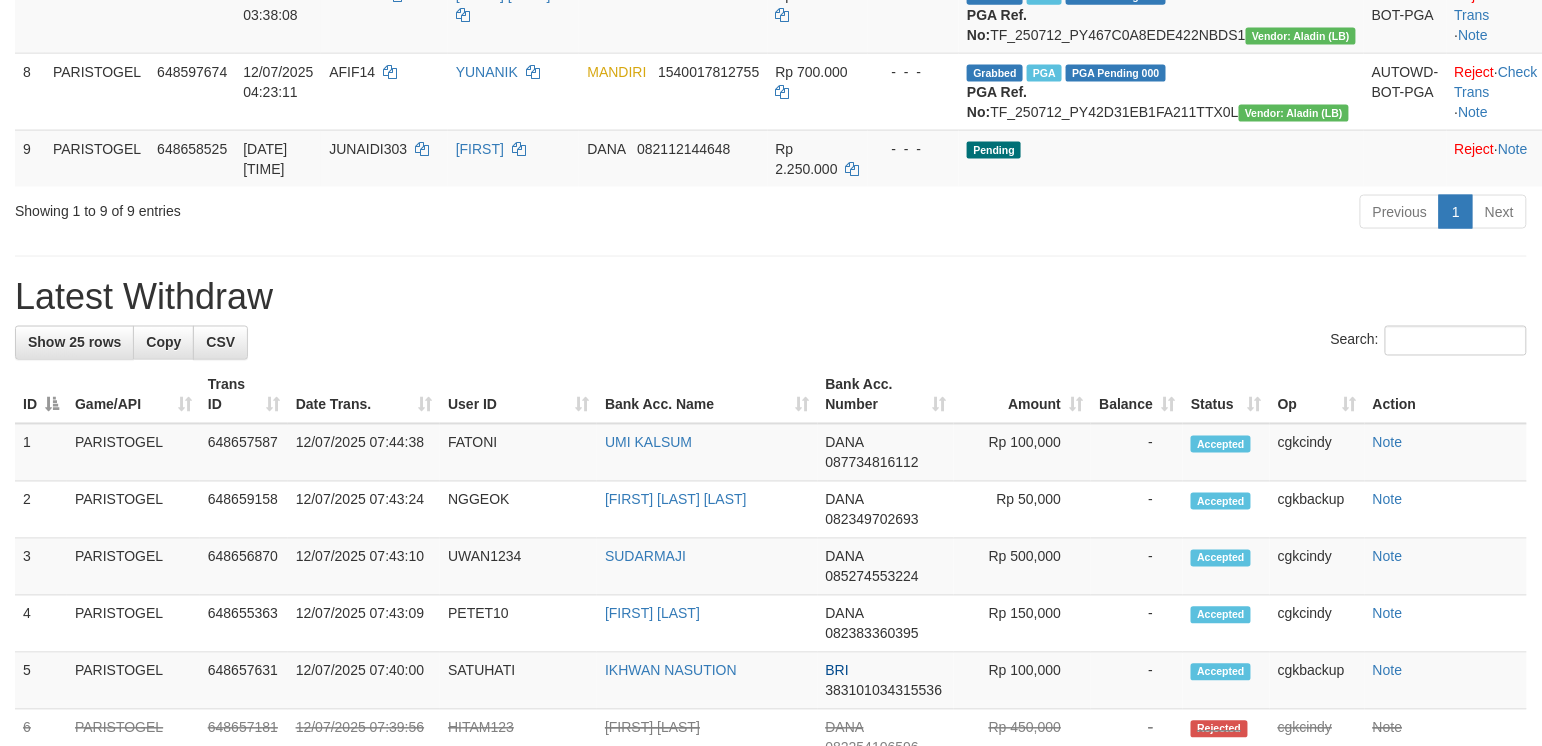 scroll, scrollTop: 765, scrollLeft: 0, axis: vertical 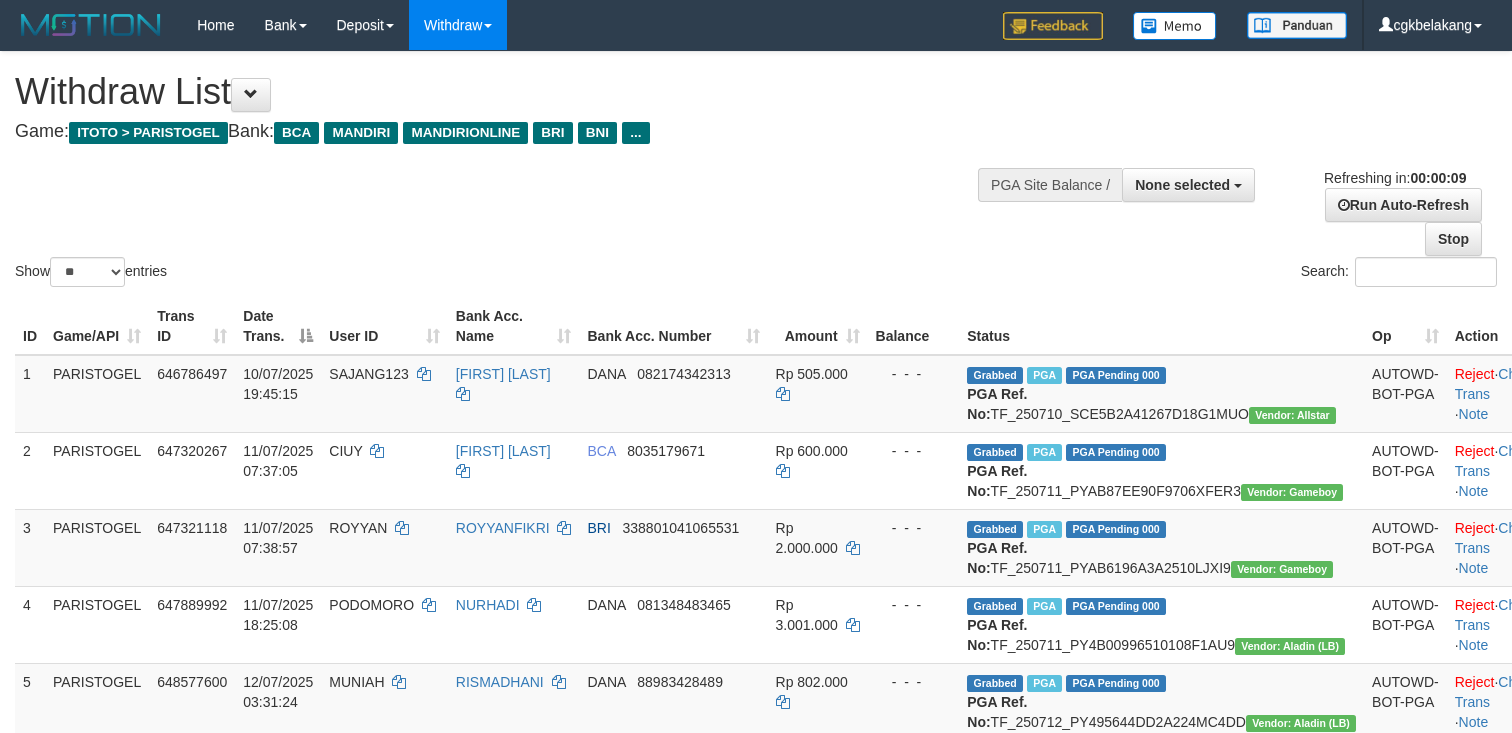 select 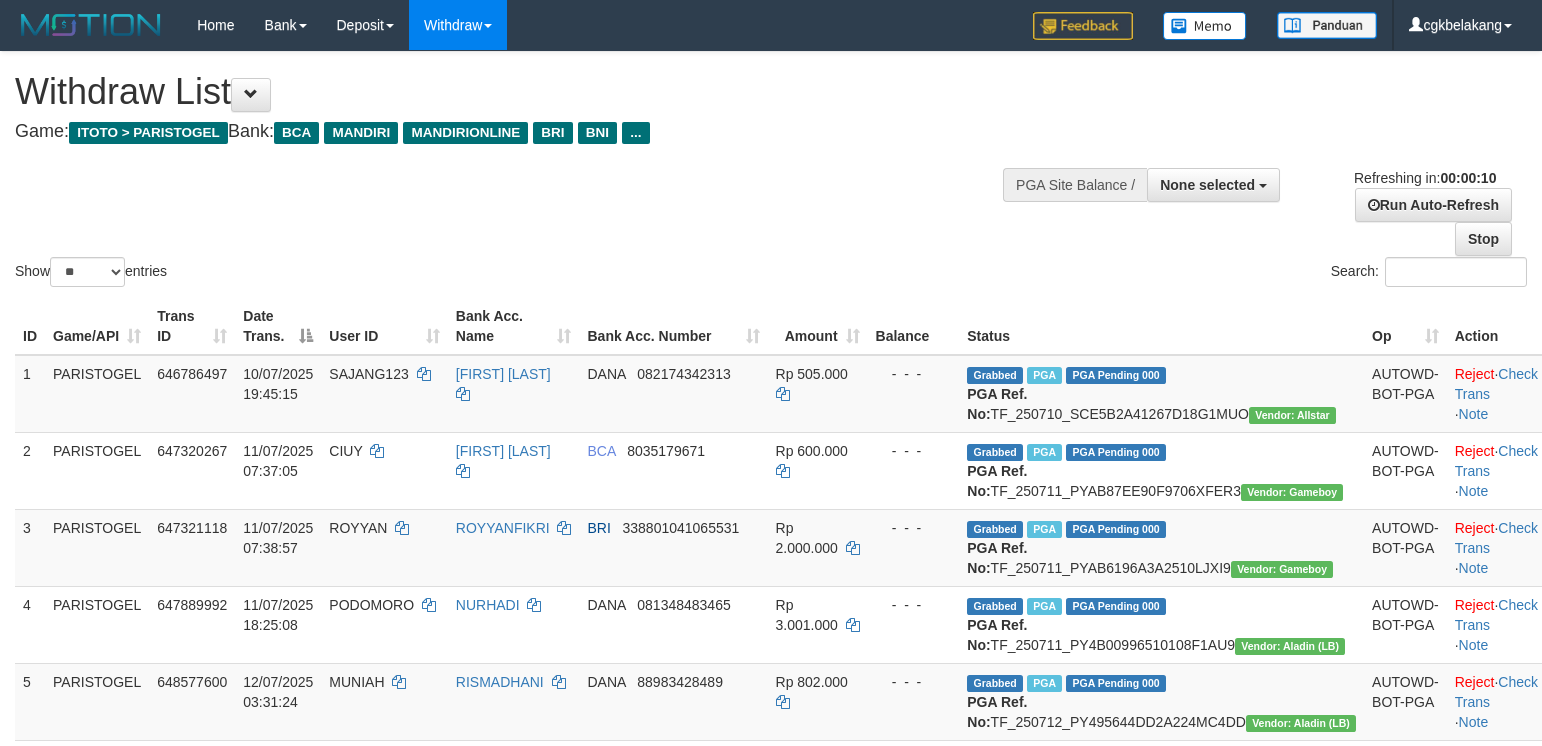 select 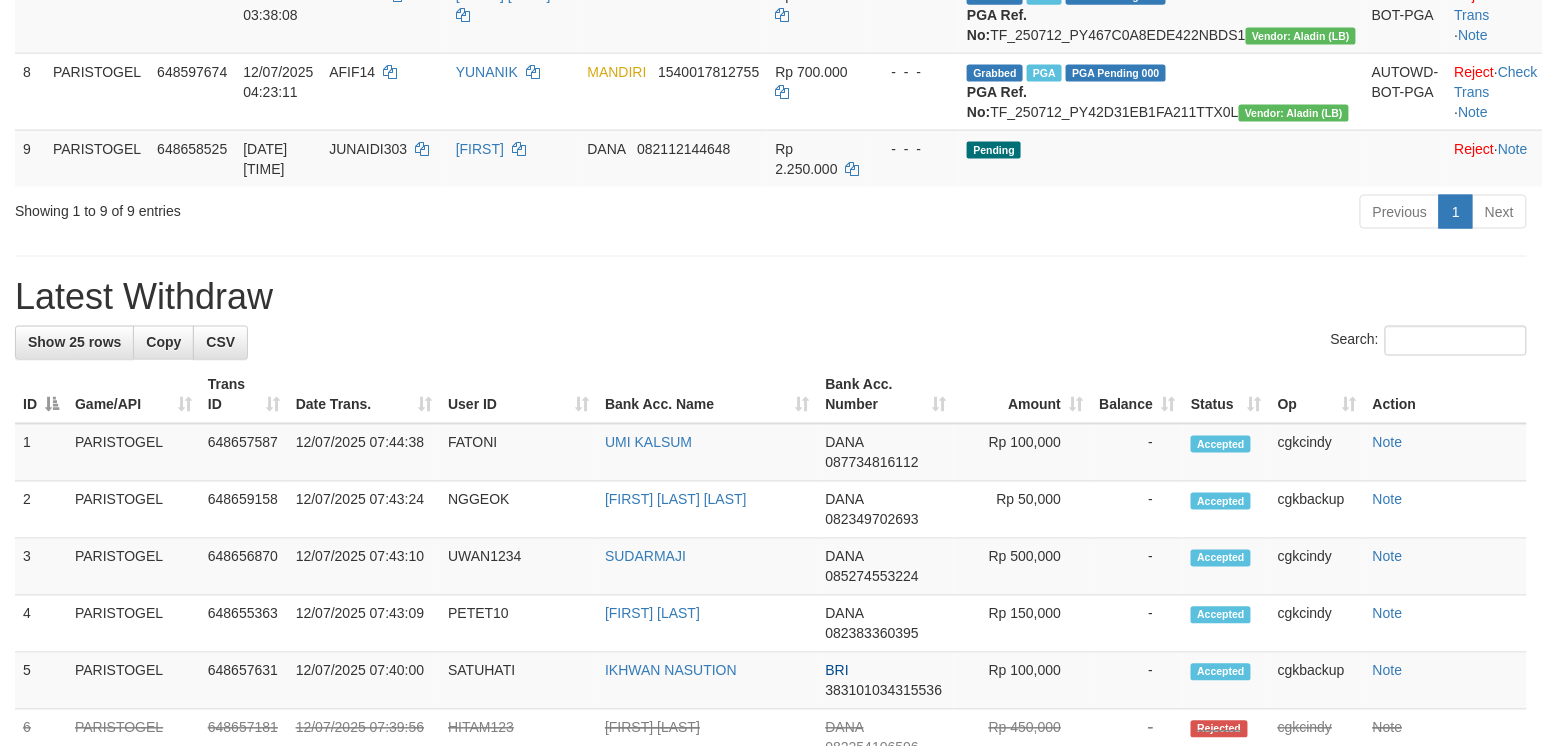 scroll, scrollTop: 765, scrollLeft: 0, axis: vertical 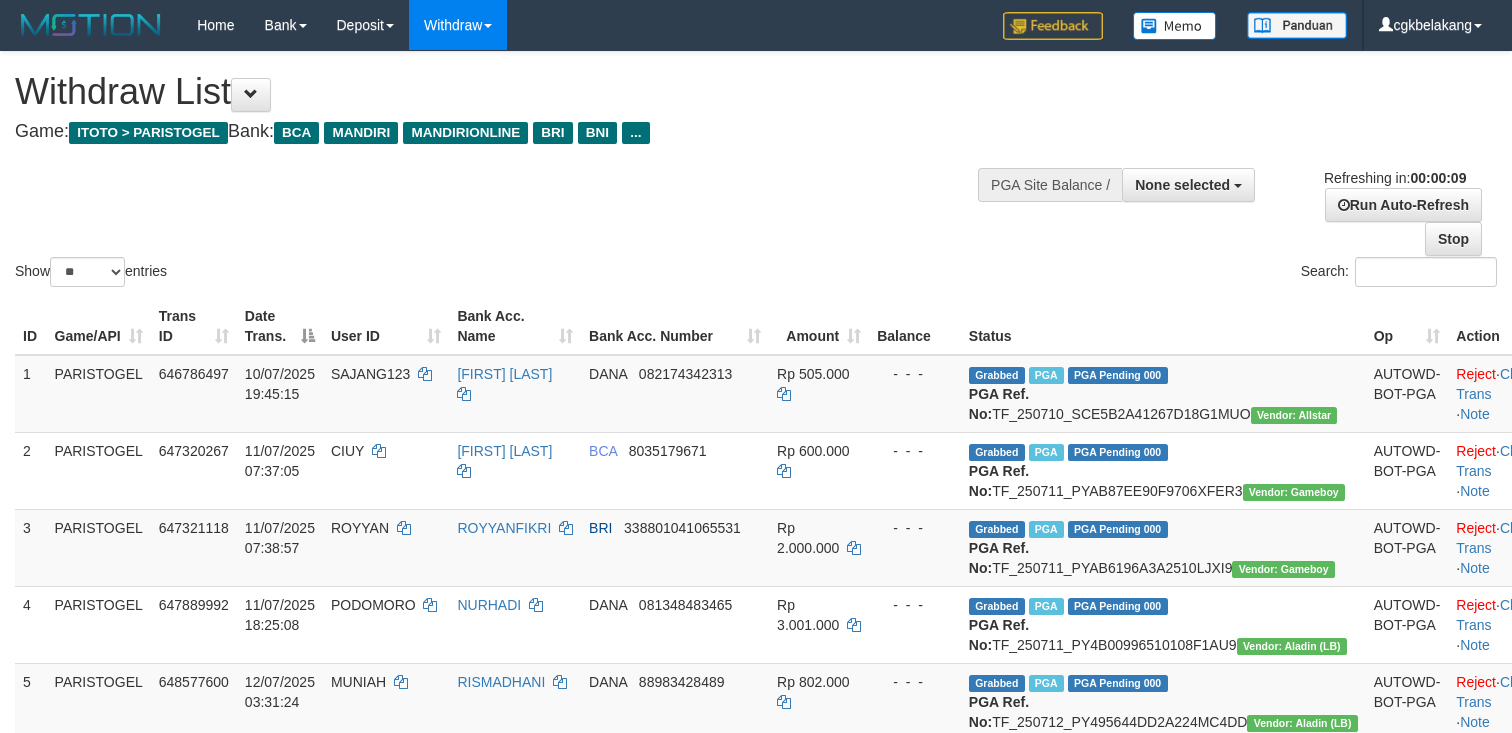 select 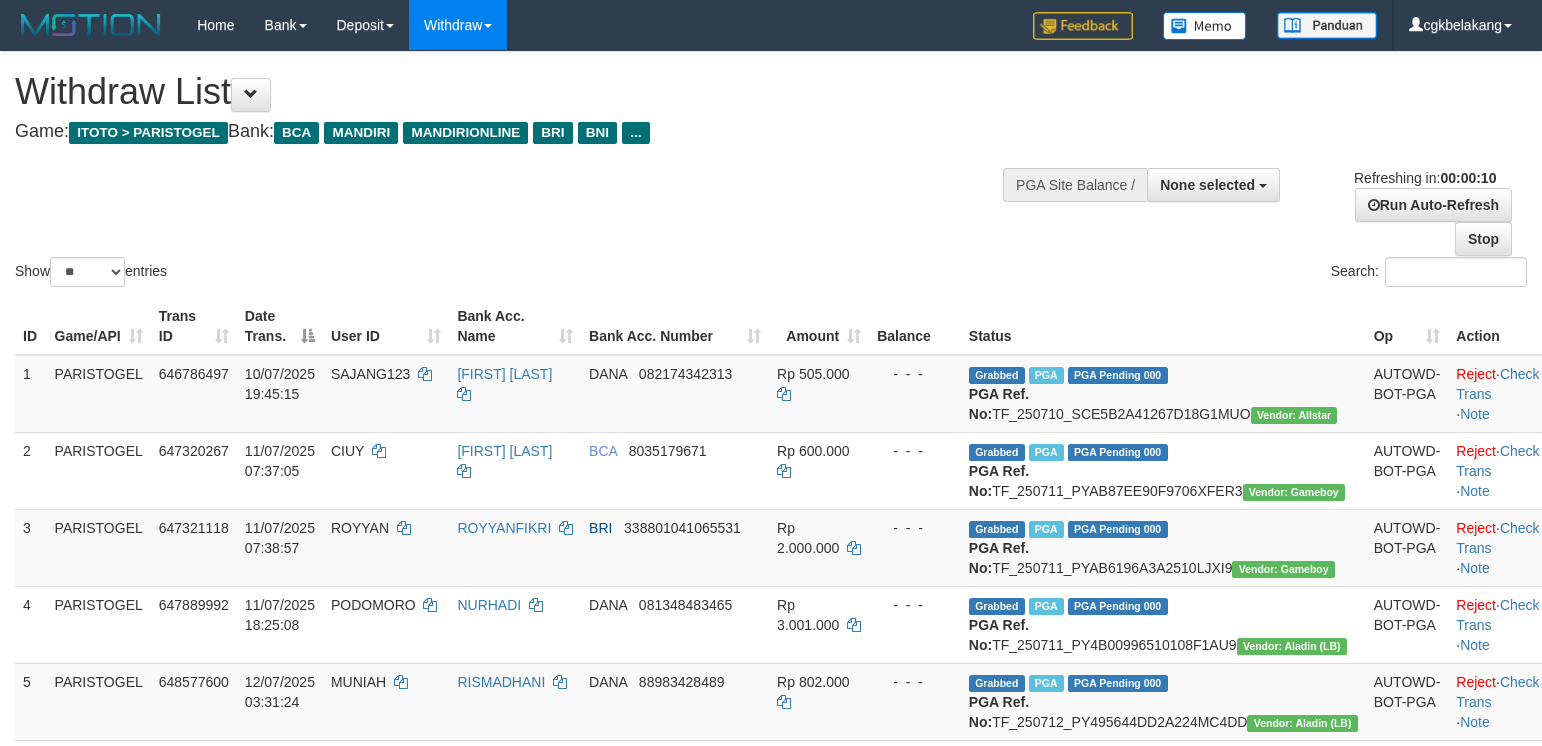 select 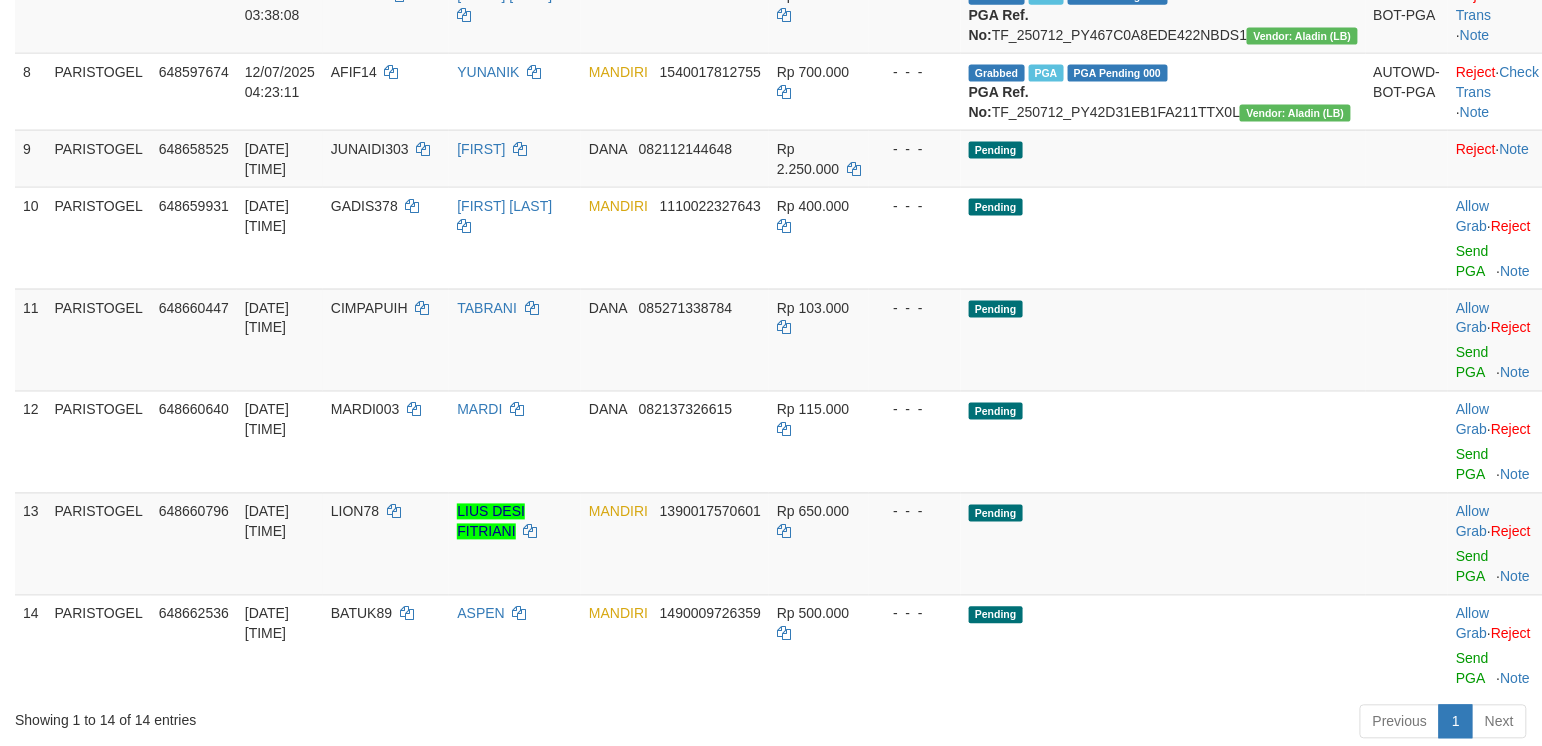 scroll, scrollTop: 765, scrollLeft: 0, axis: vertical 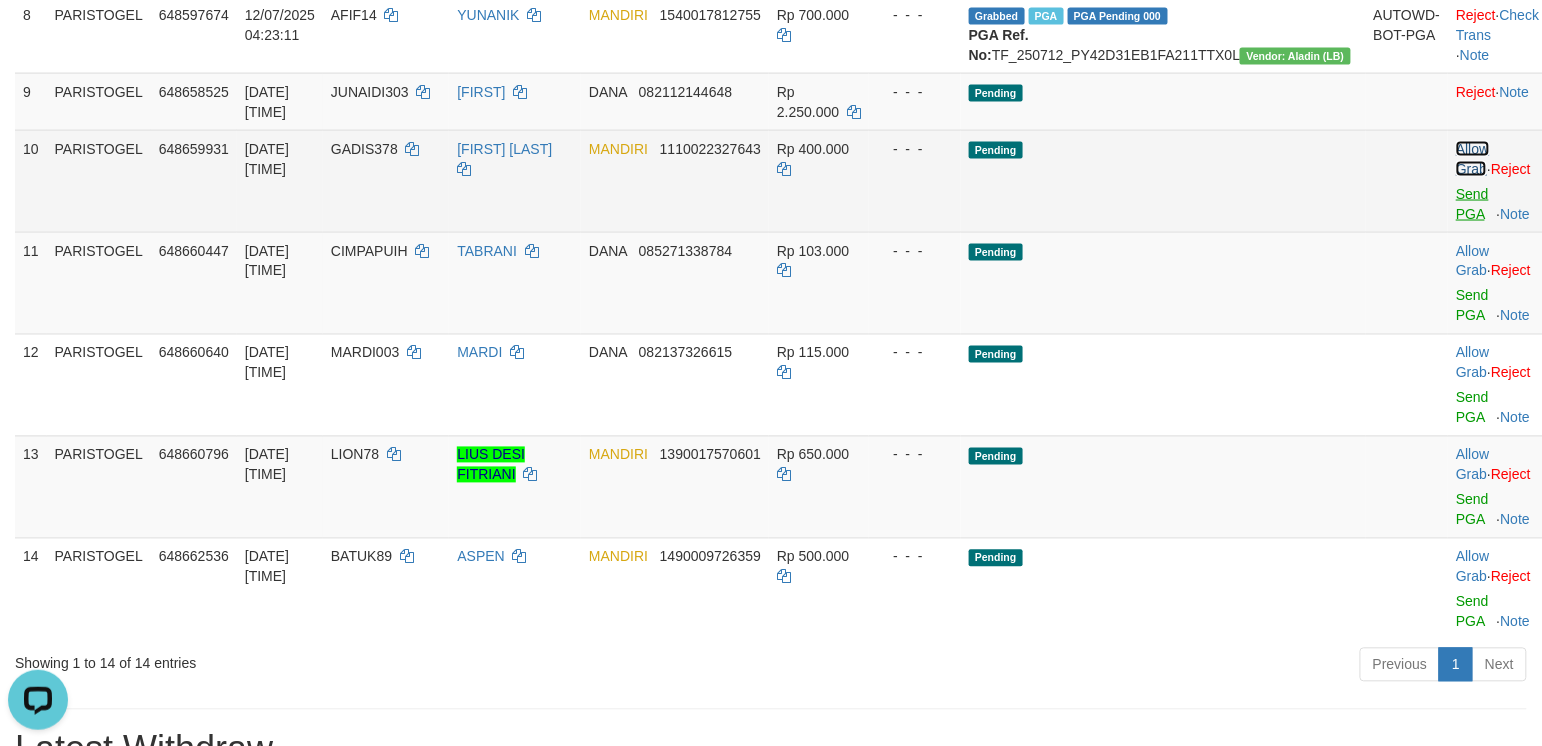 drag, startPoint x: 1430, startPoint y: 308, endPoint x: 1424, endPoint y: 350, distance: 42.426407 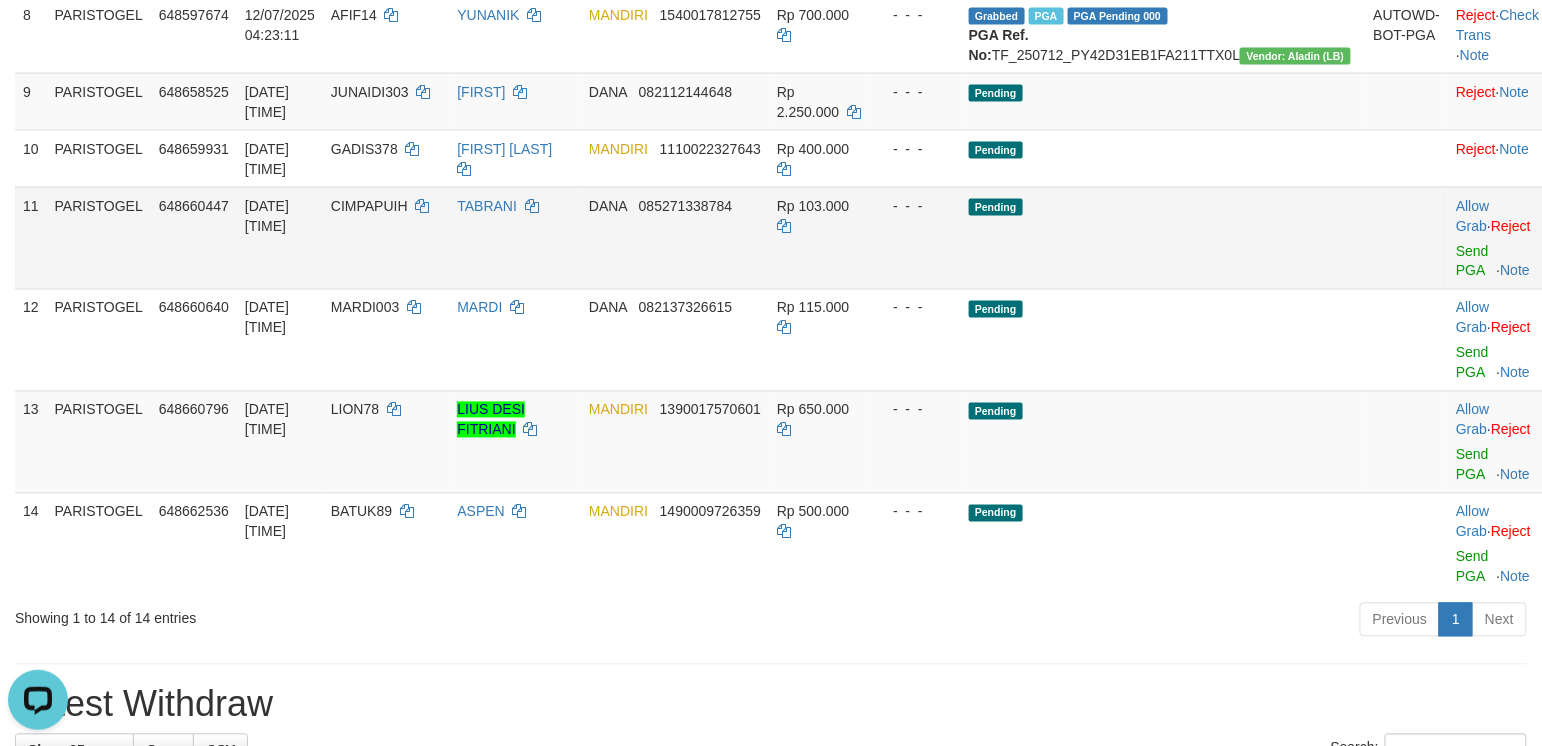click on "Allow Grab   ·    Reject Send PGA     ·    Note" at bounding box center [1497, 238] 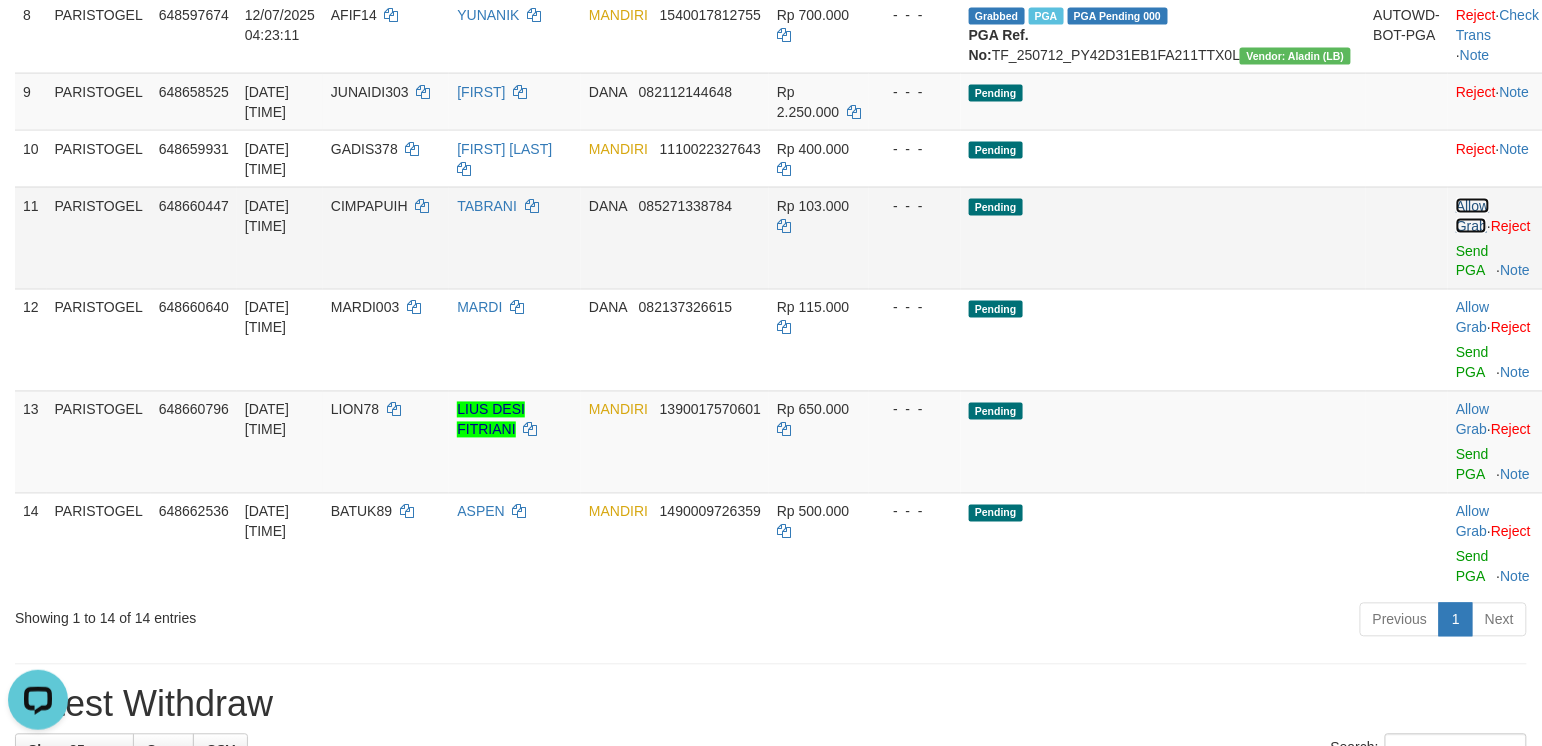 click on "Allow Grab" at bounding box center (1472, 216) 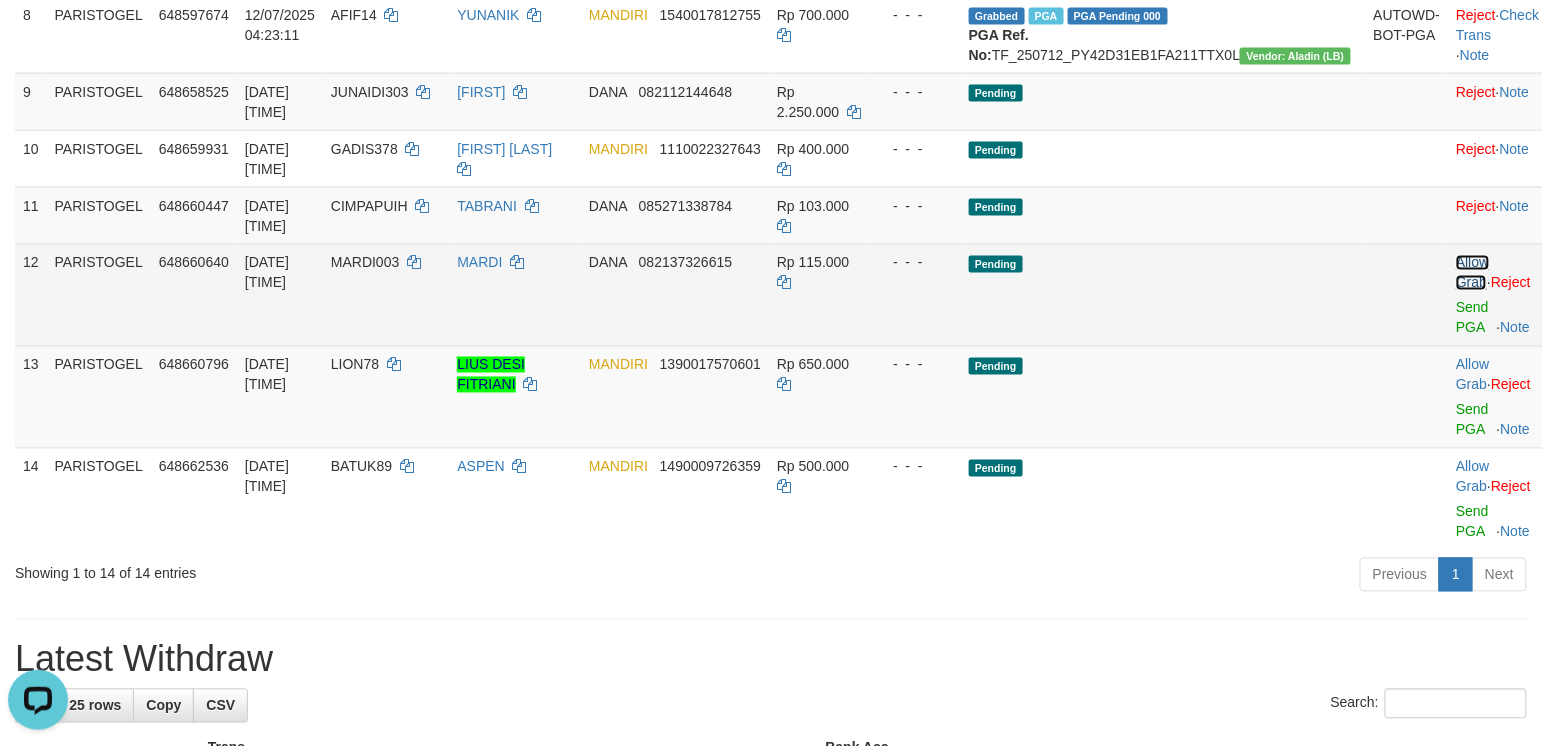 click on "Allow Grab" at bounding box center (1472, 273) 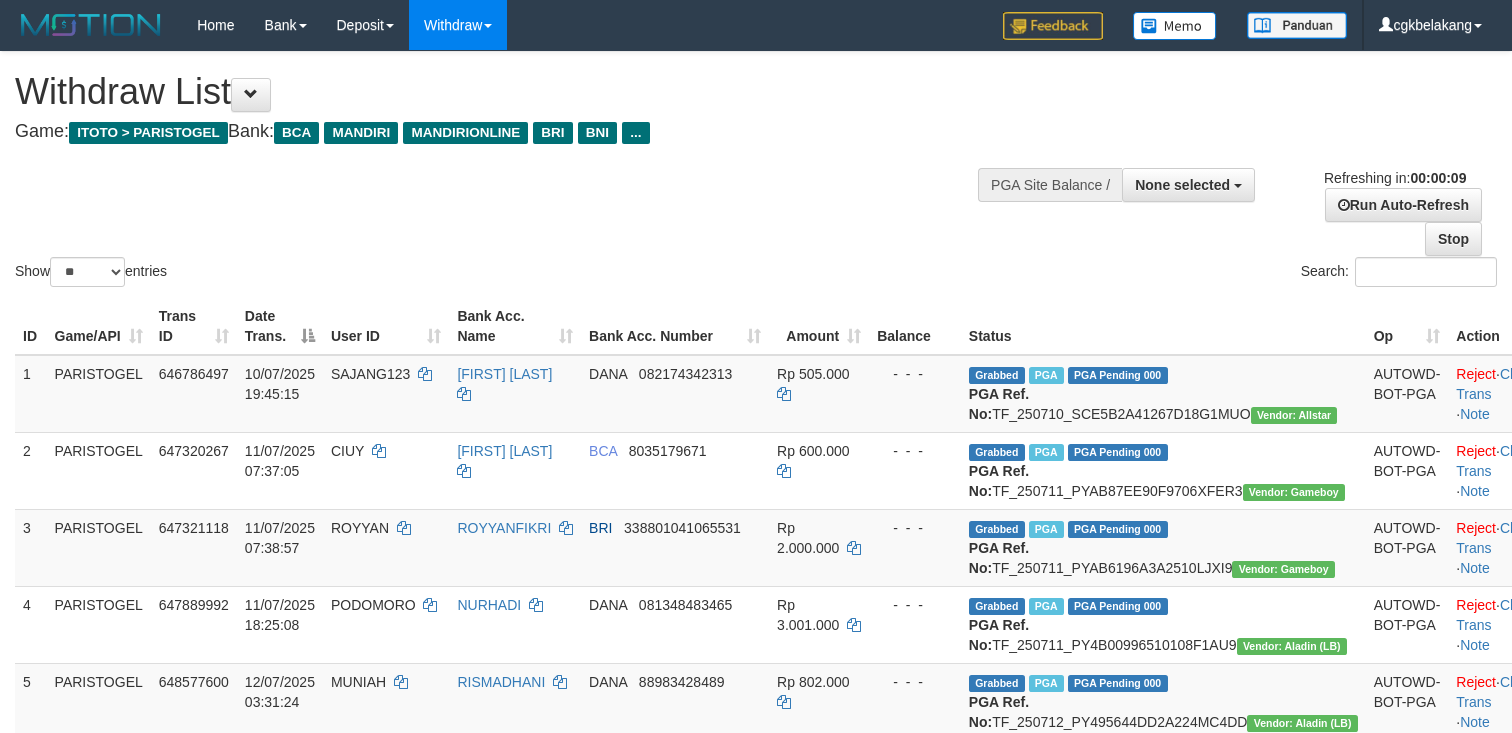 select 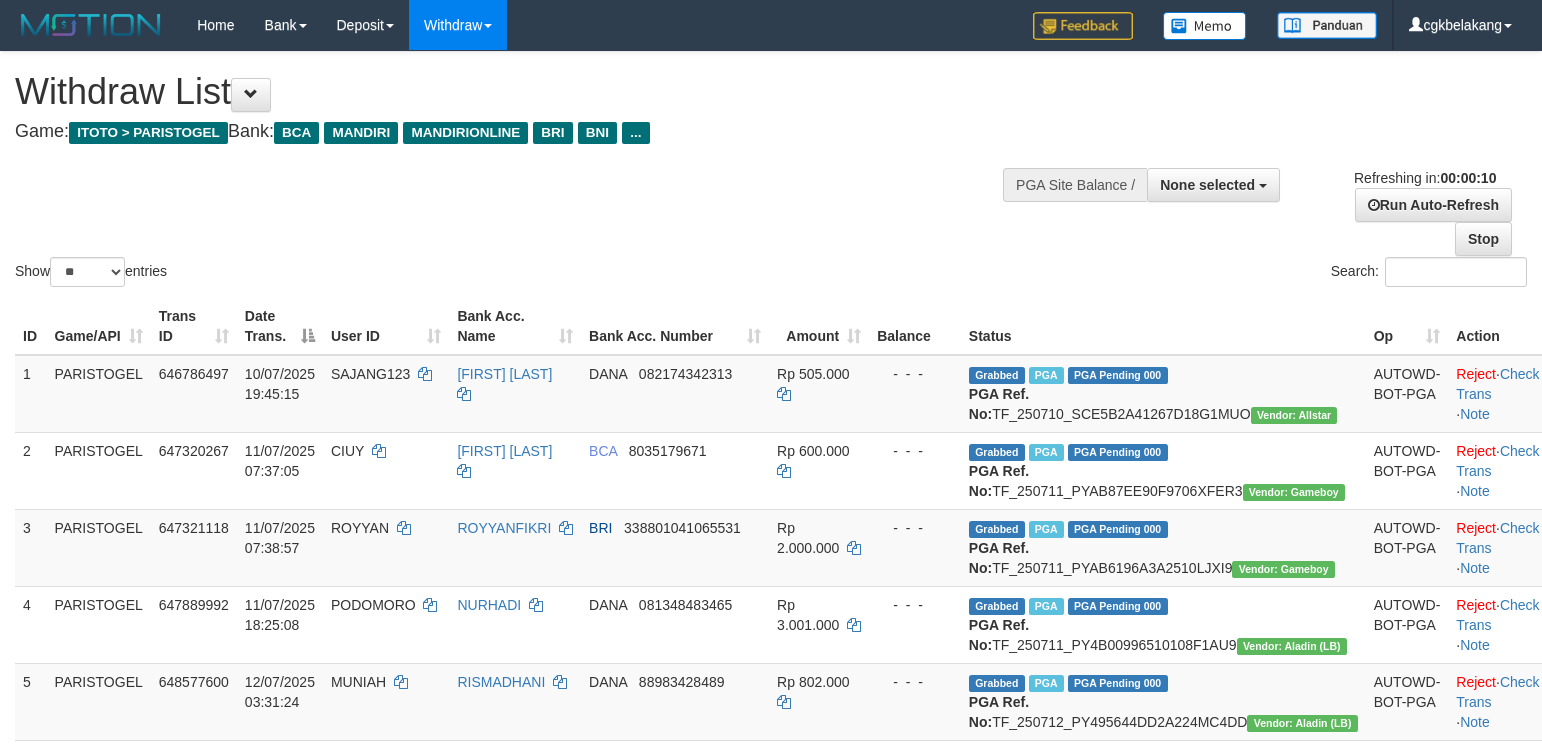 select 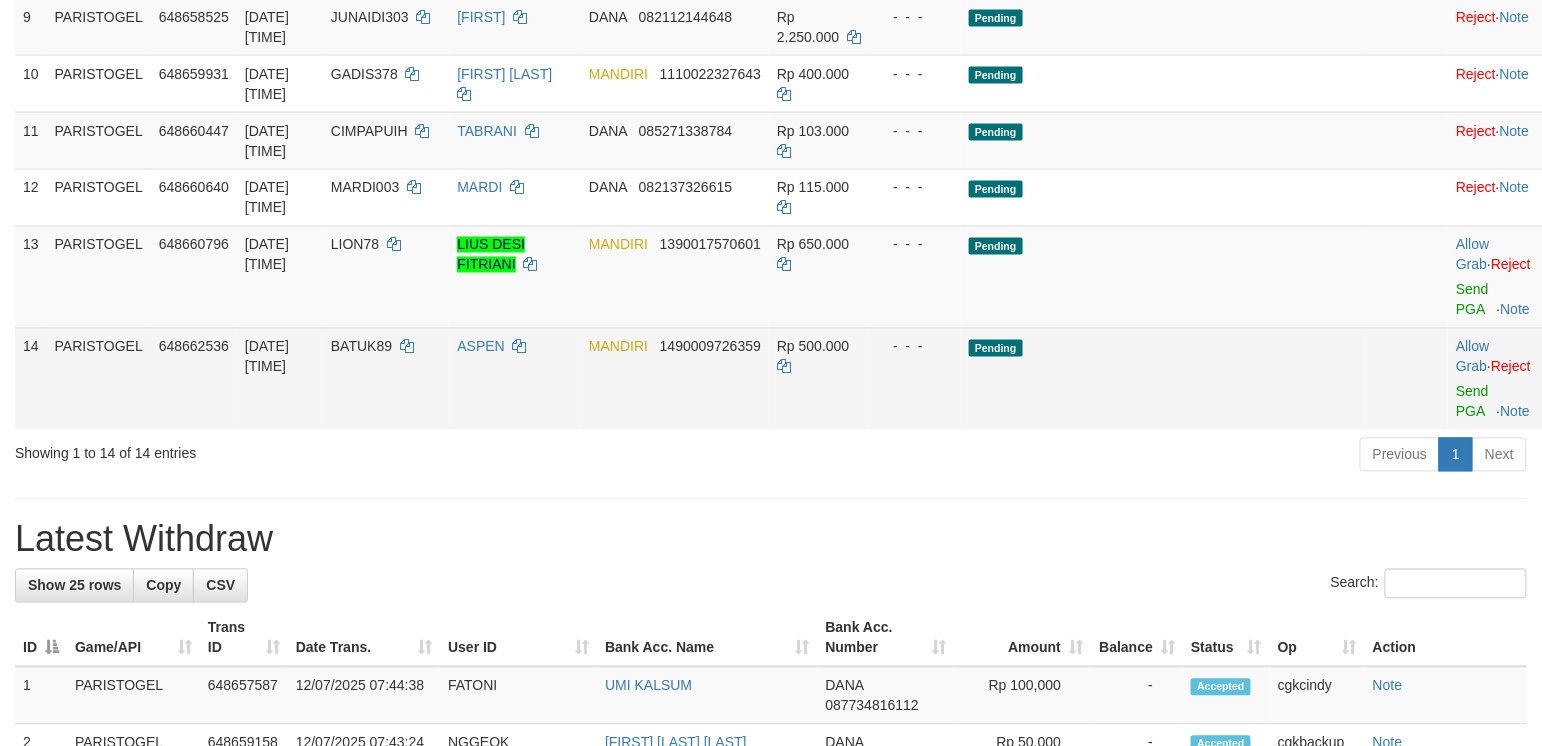 scroll, scrollTop: 898, scrollLeft: 0, axis: vertical 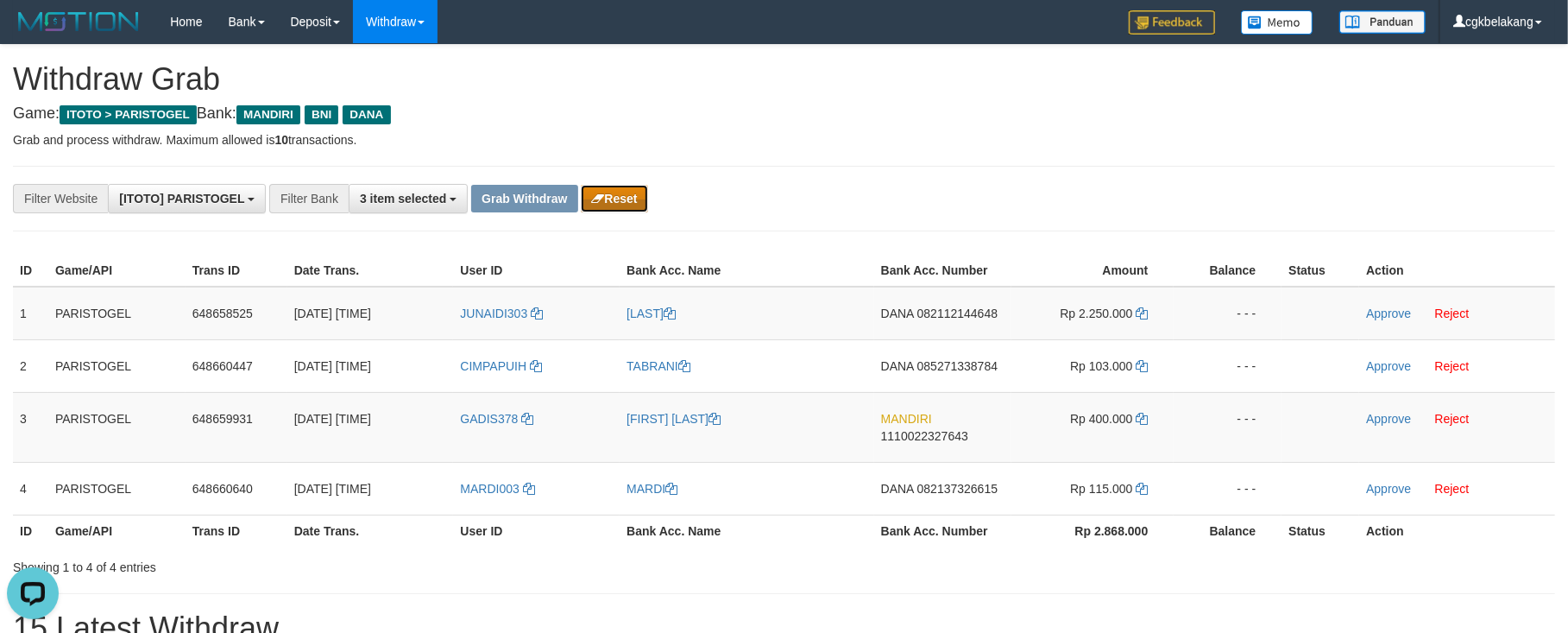 click on "Reset" at bounding box center (614, 199) 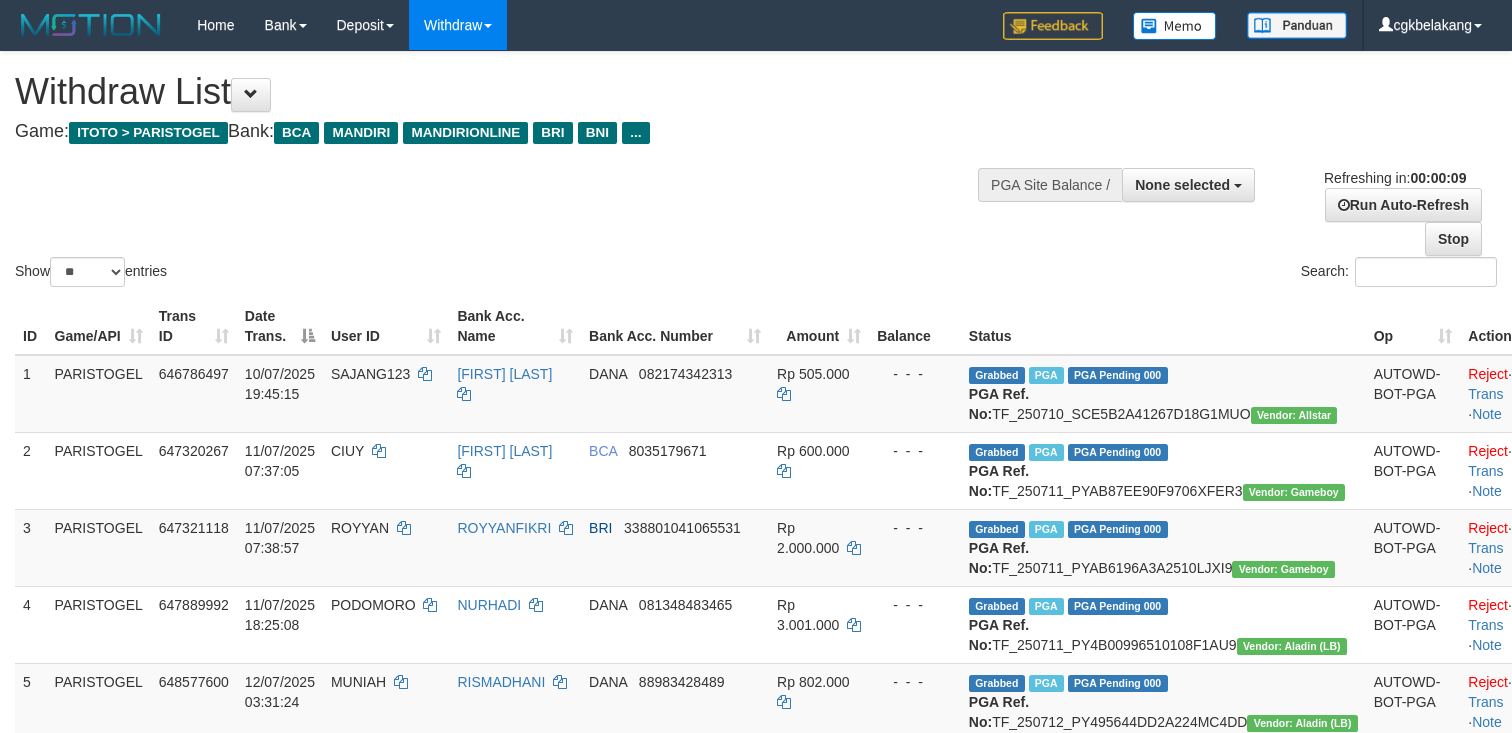 select 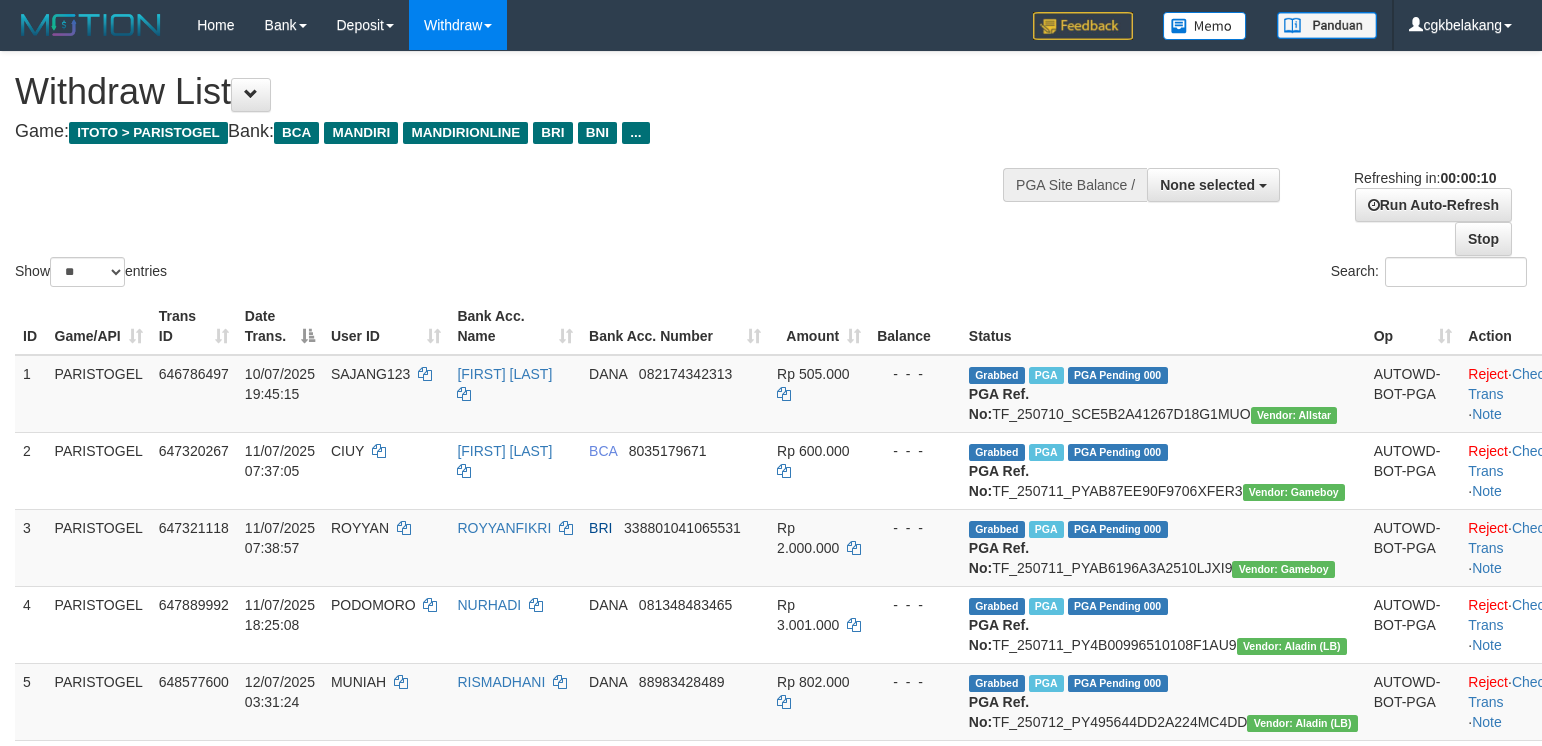 select 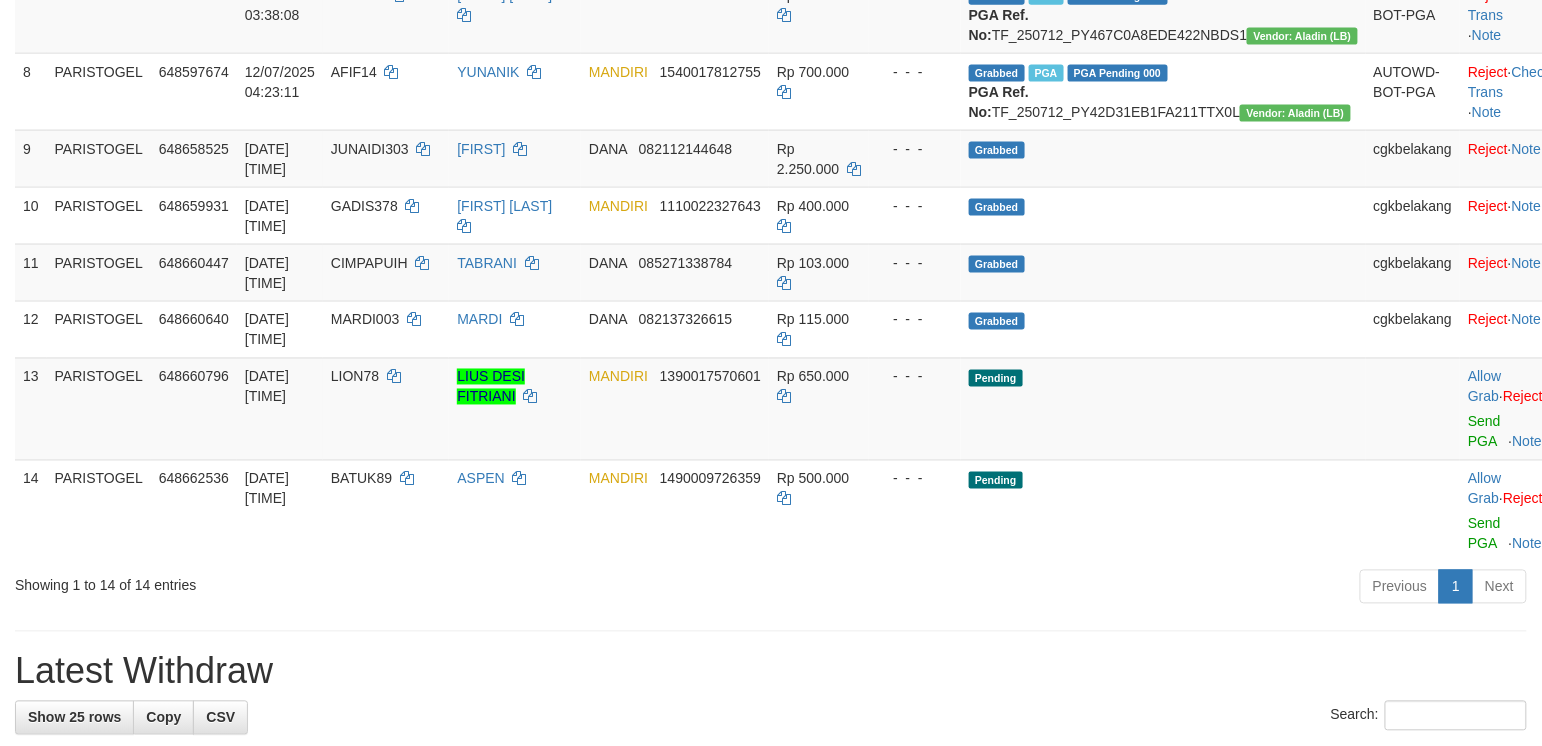 scroll, scrollTop: 765, scrollLeft: 0, axis: vertical 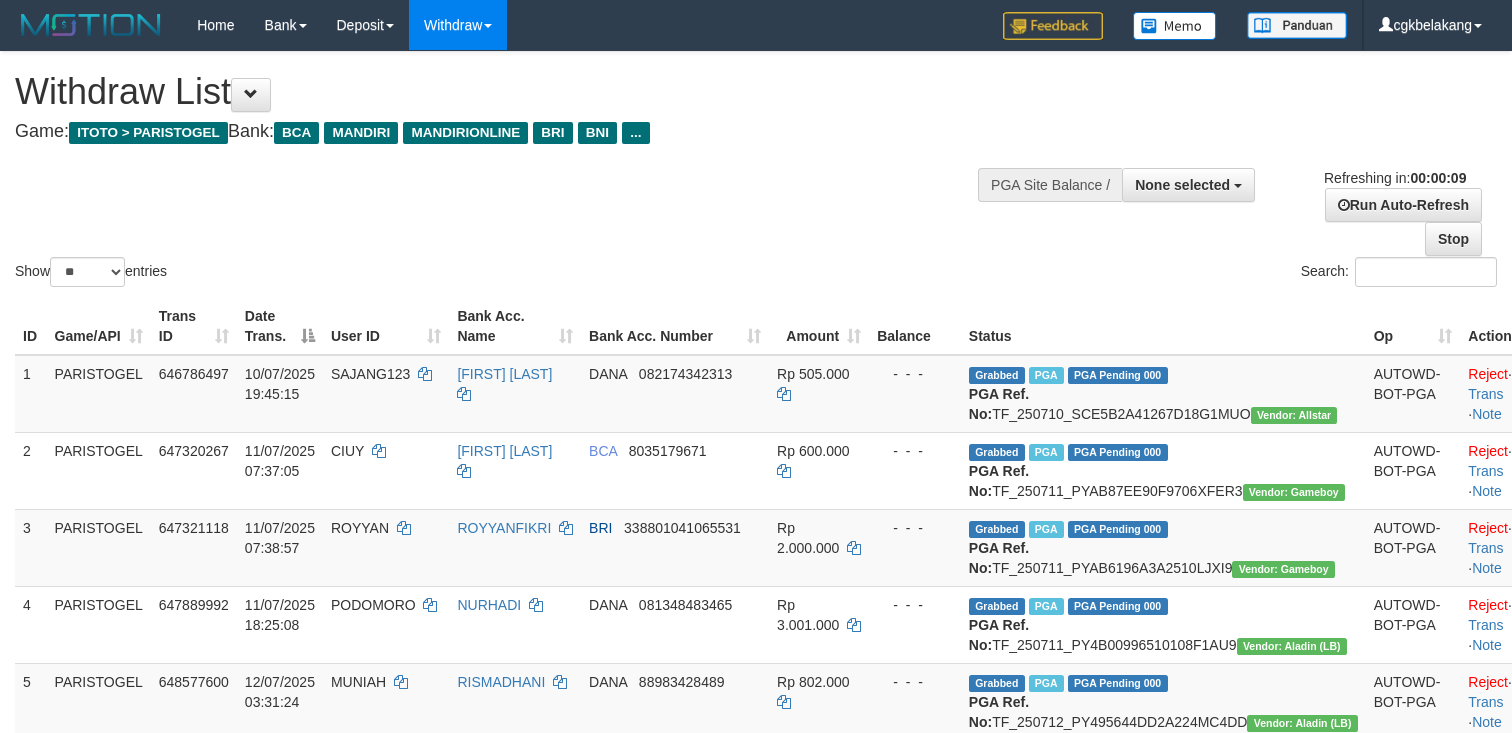 select 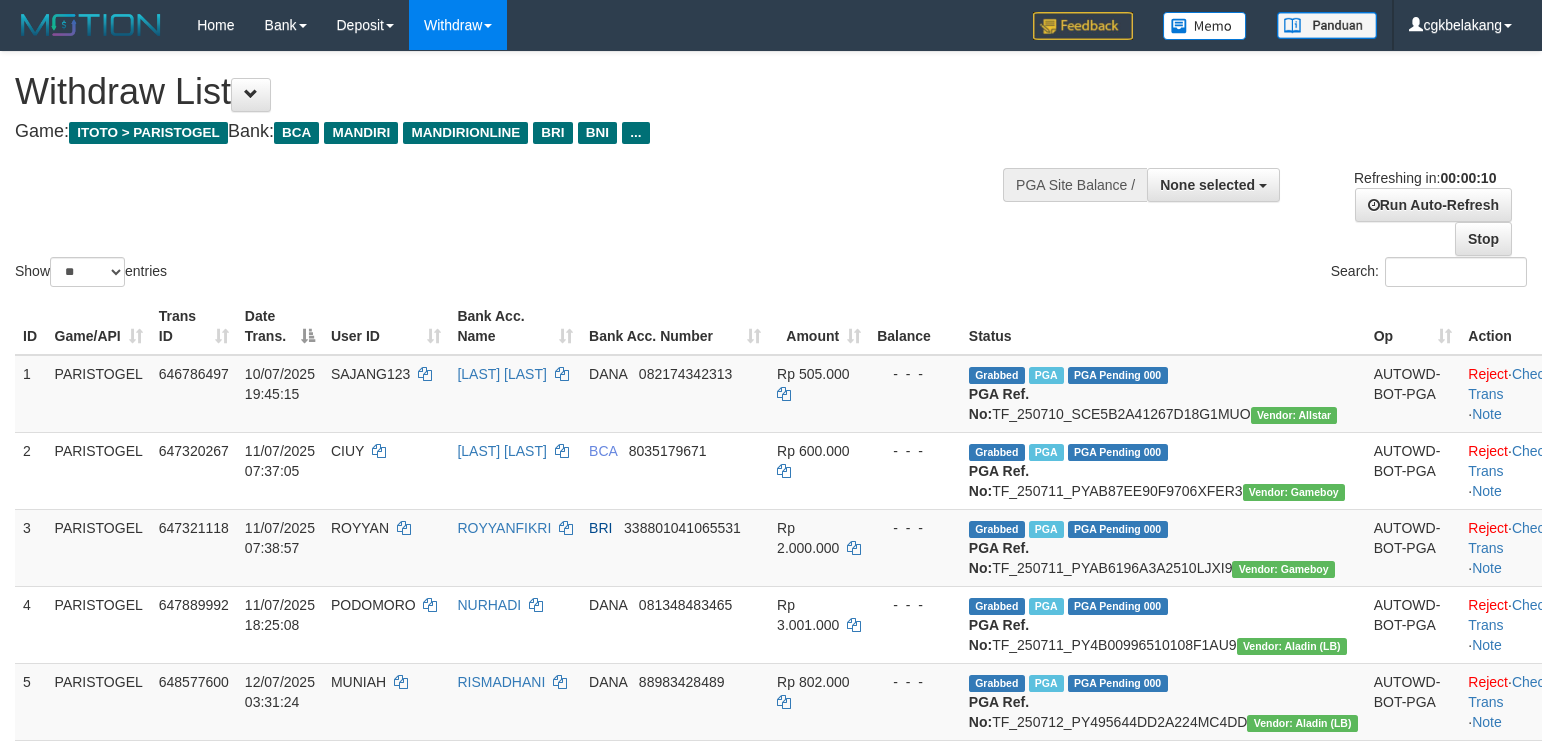 select 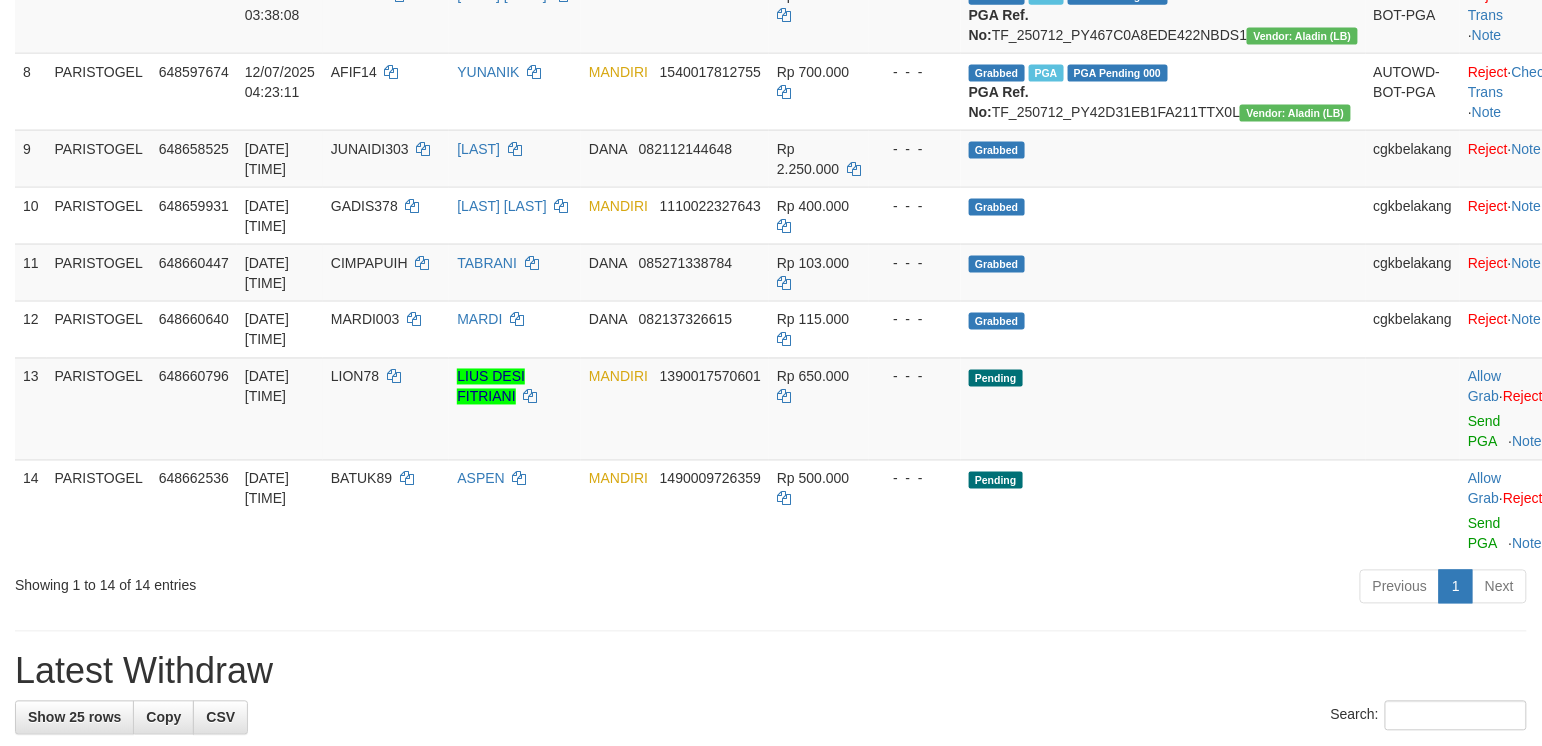 scroll, scrollTop: 765, scrollLeft: 0, axis: vertical 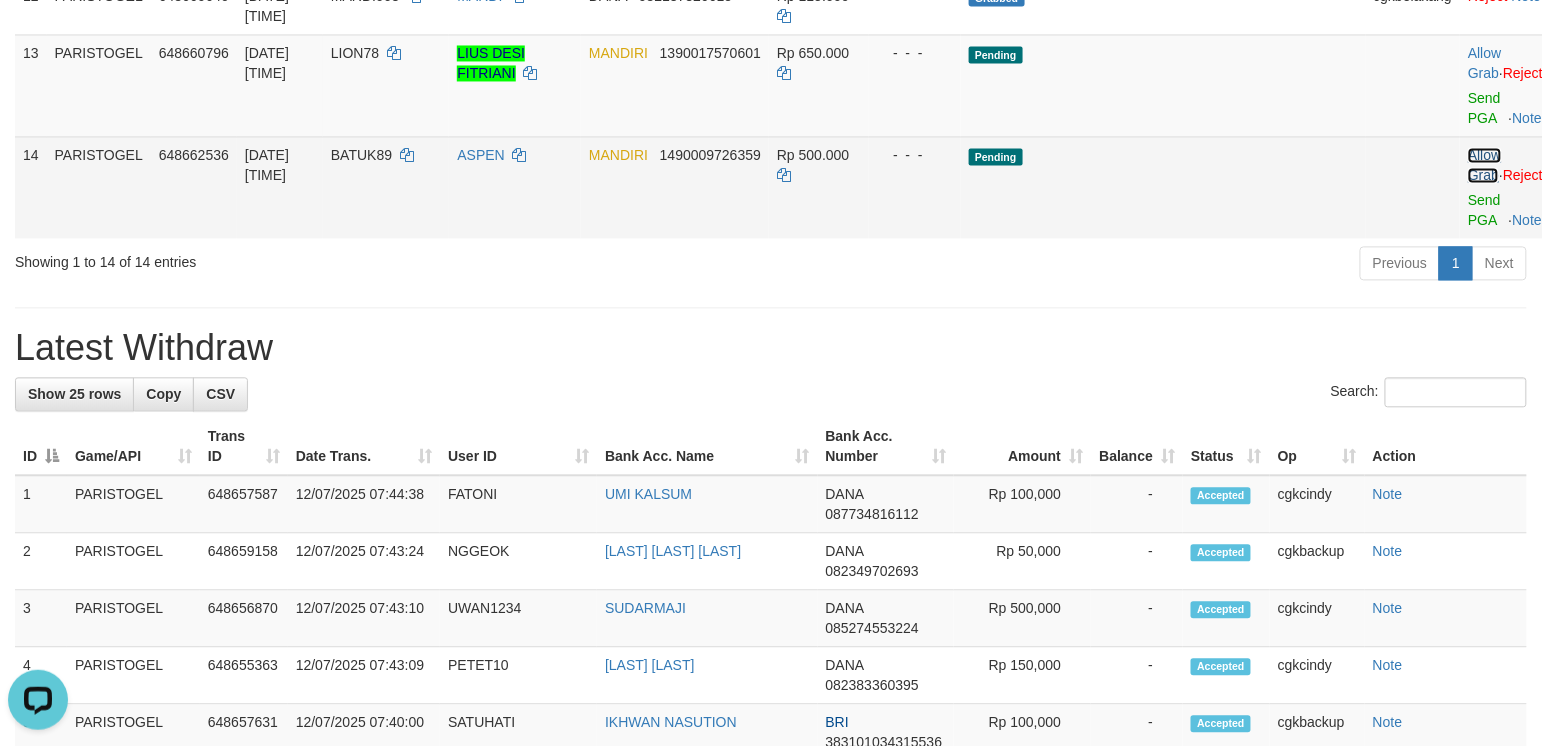 click on "Allow Grab" at bounding box center (1484, 165) 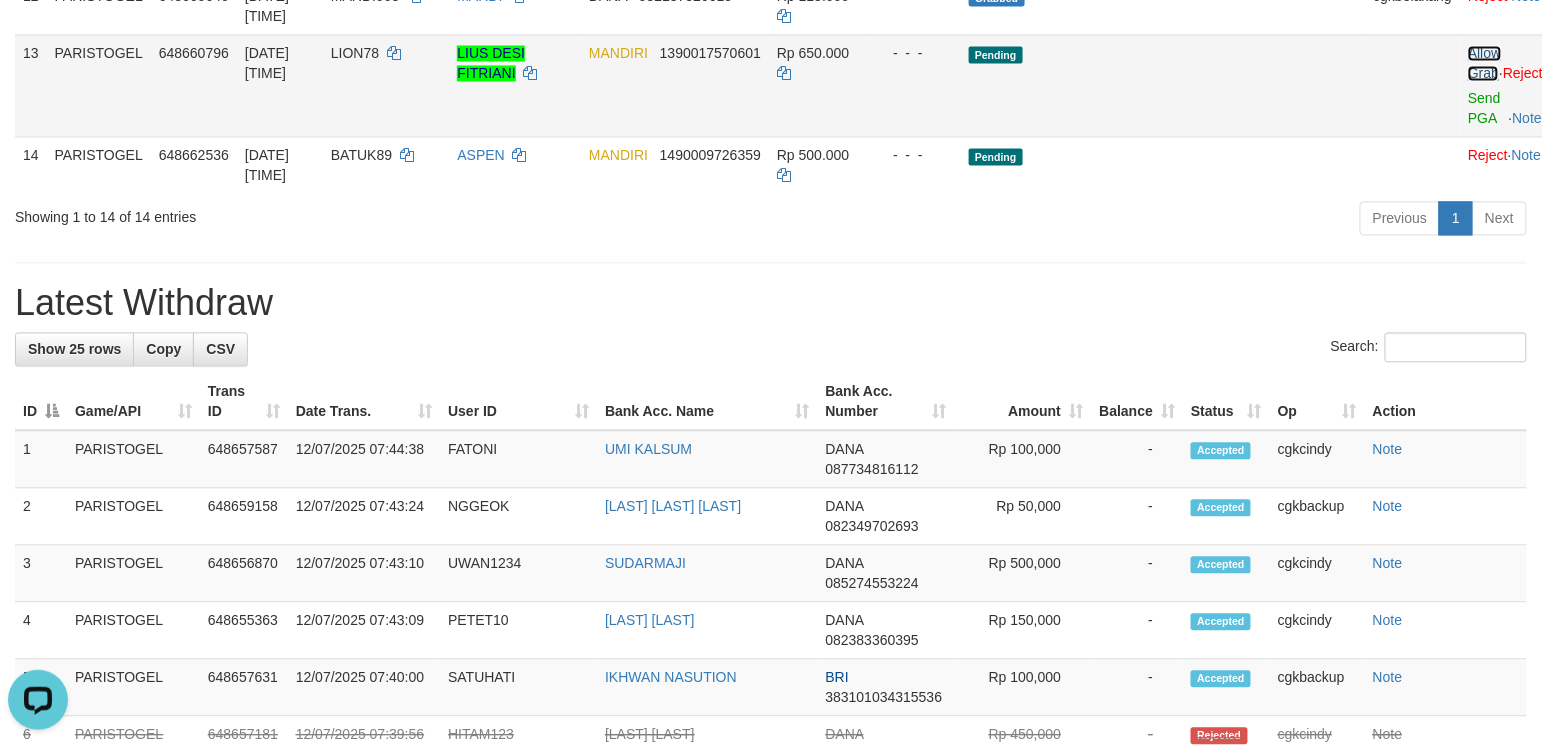click on "Allow Grab" at bounding box center (1484, 63) 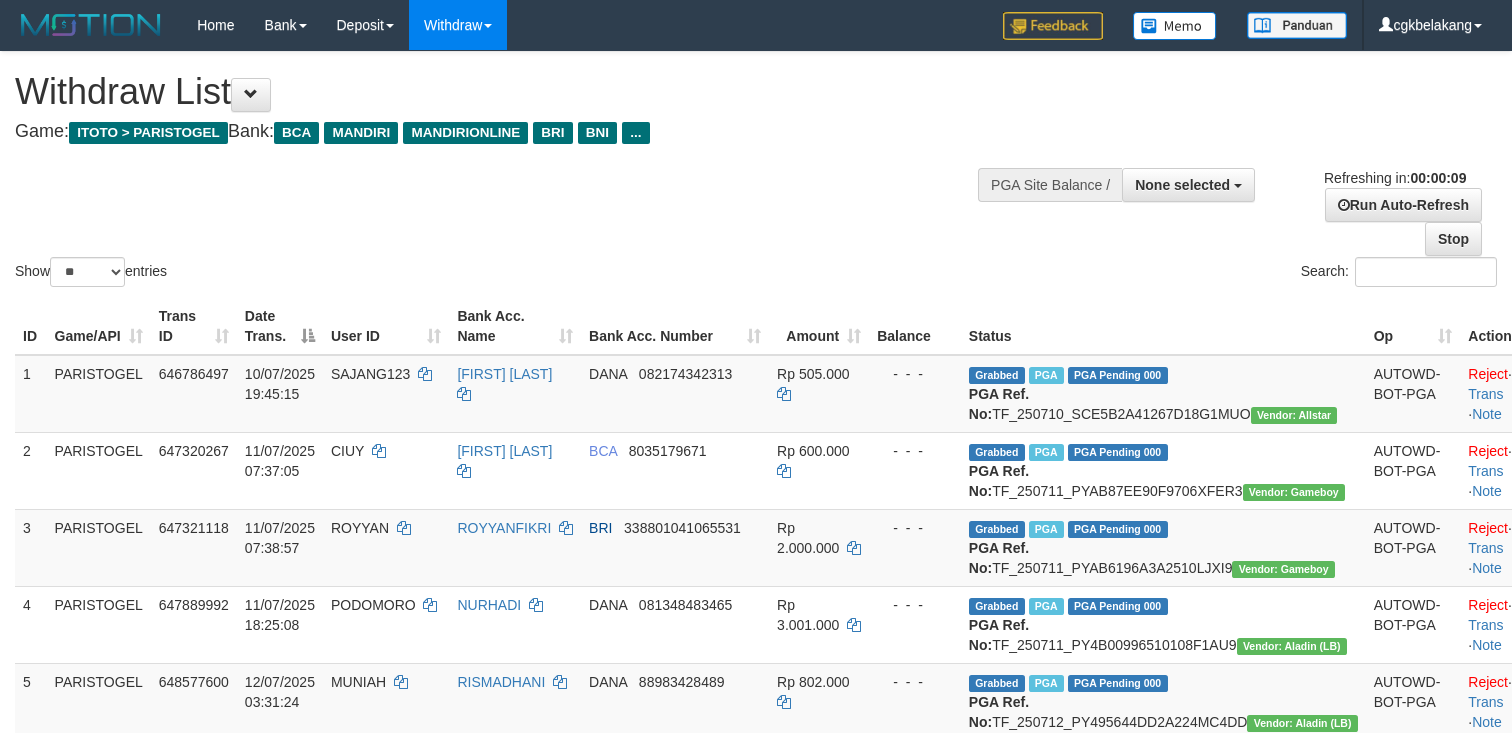 select 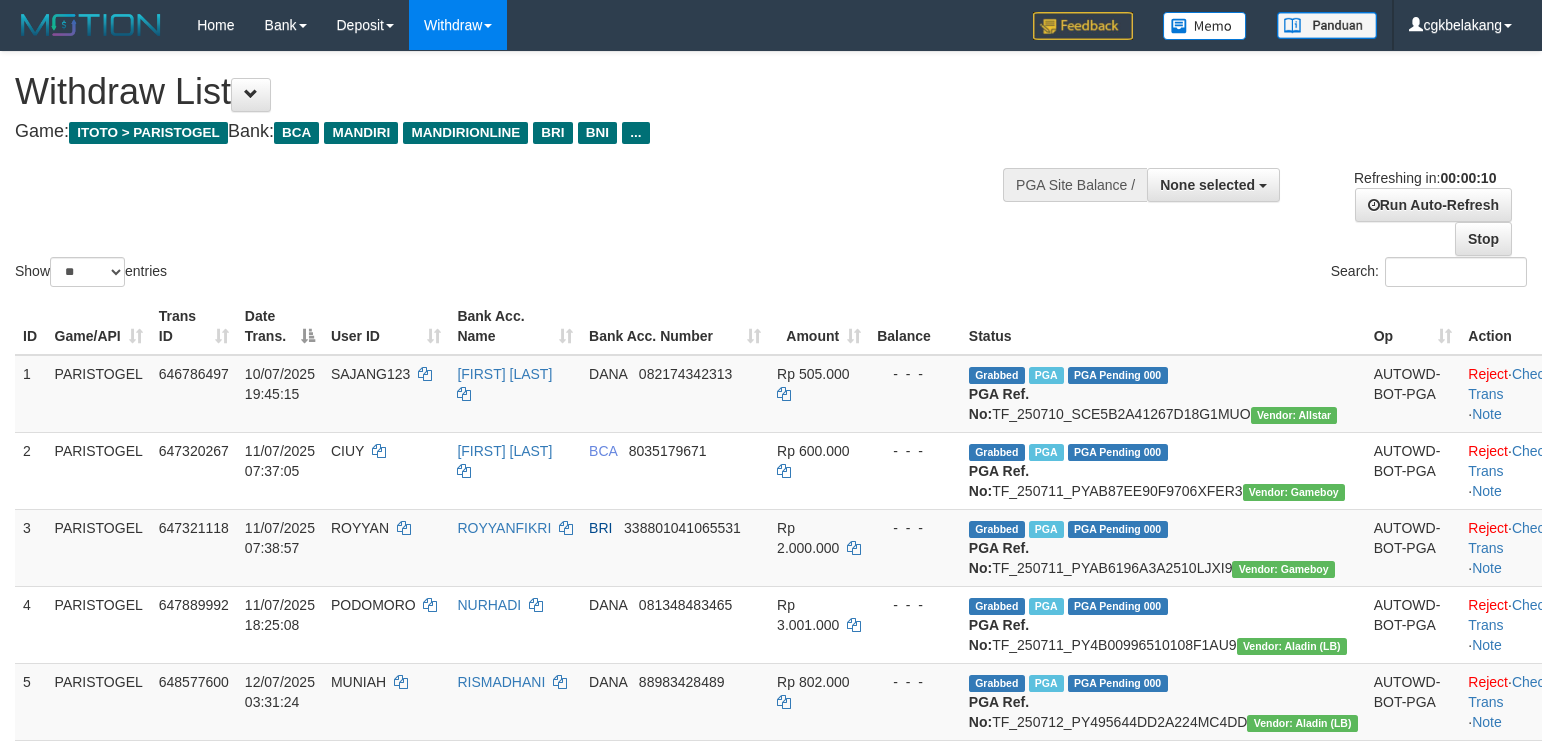 select 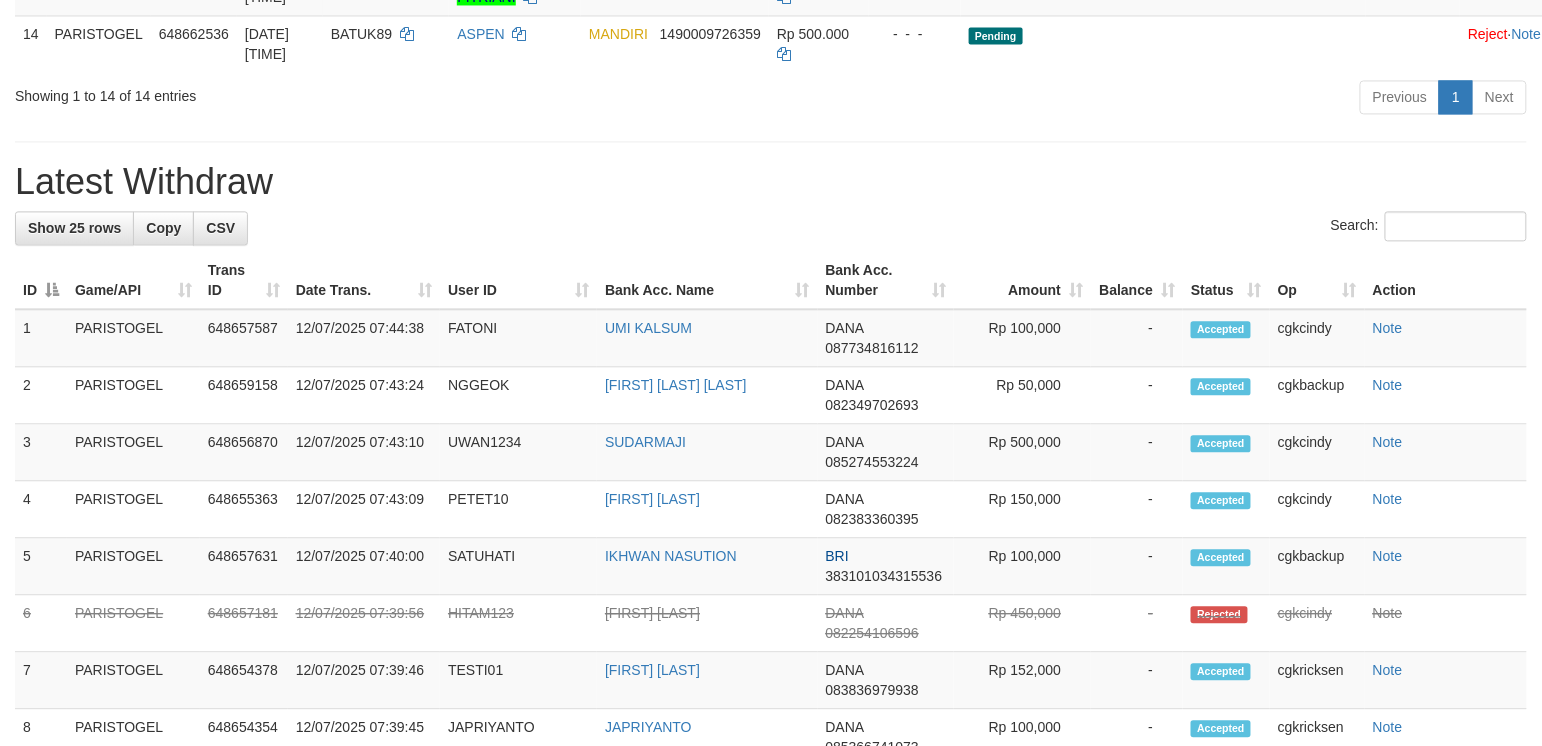 scroll, scrollTop: 1165, scrollLeft: 0, axis: vertical 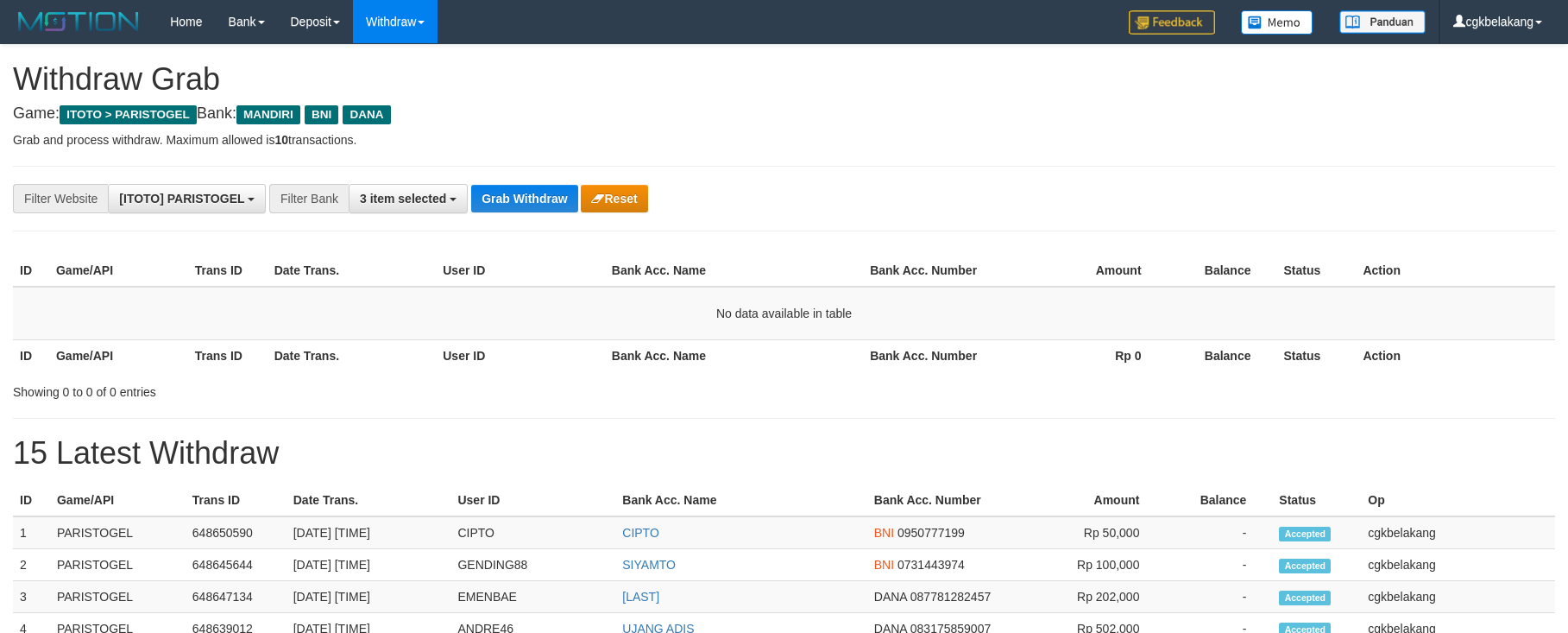 click on "Grab Withdraw" at bounding box center [524, 199] 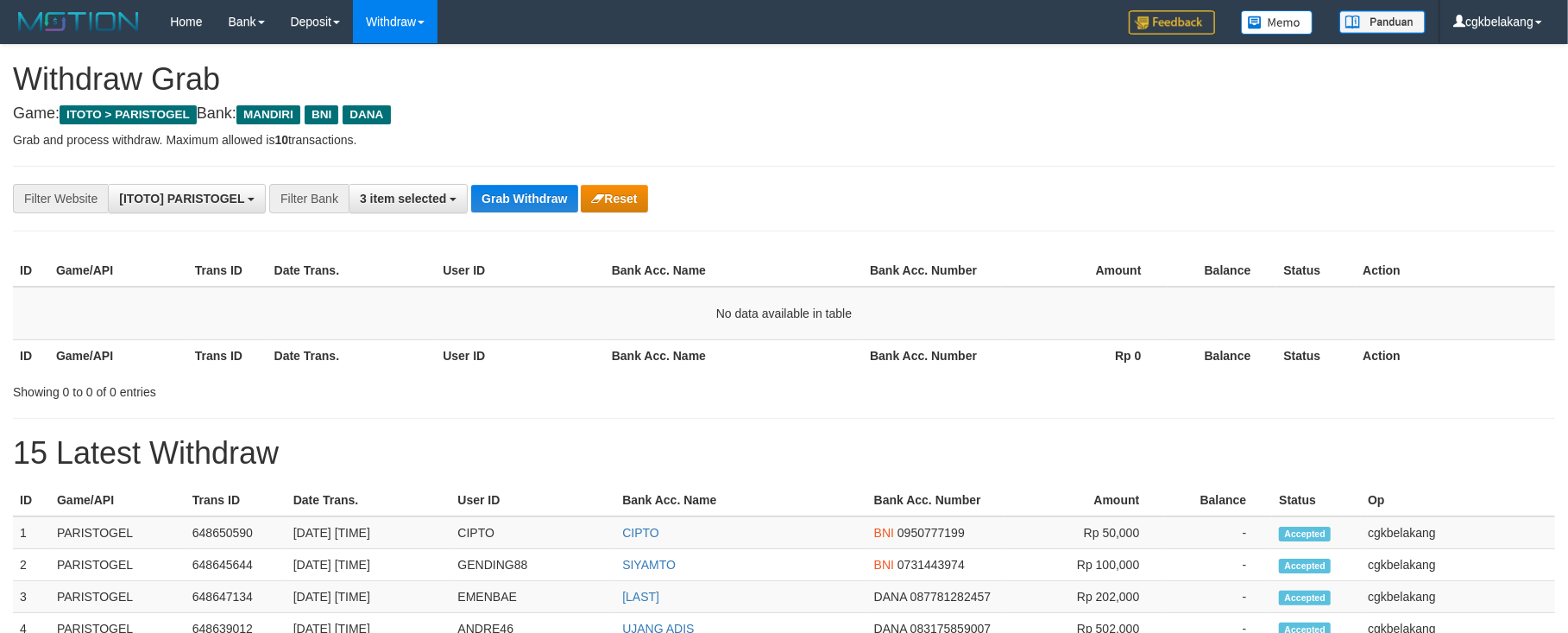 click on "Grab Withdraw" at bounding box center (524, 199) 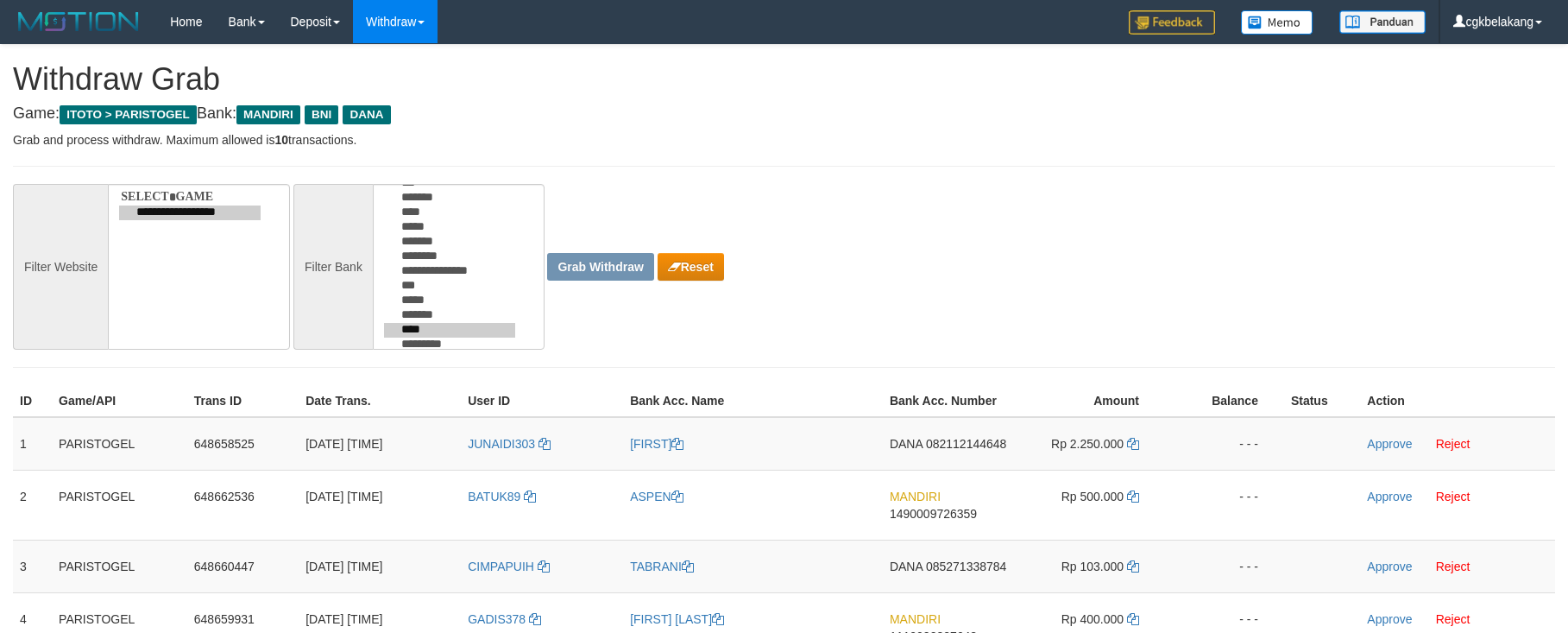 scroll, scrollTop: 0, scrollLeft: 0, axis: both 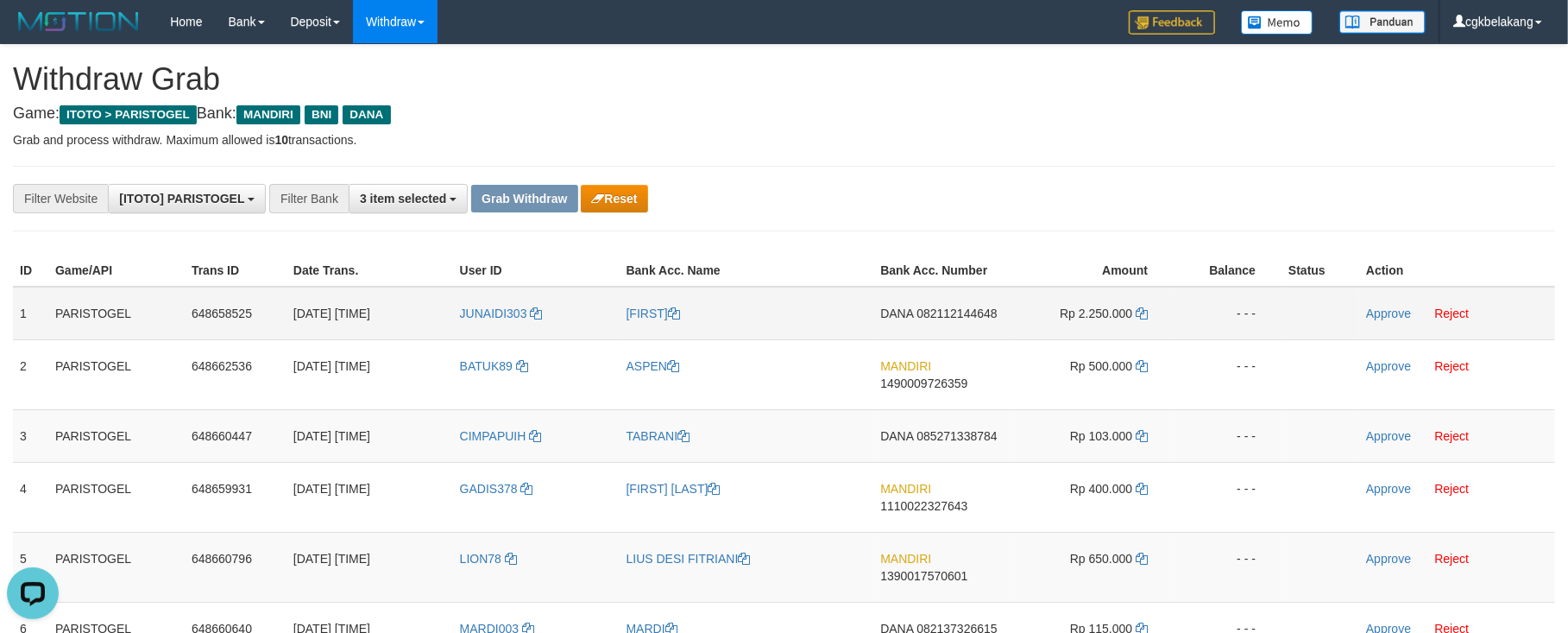 click on "JUNAIDI303" at bounding box center (536, 313) 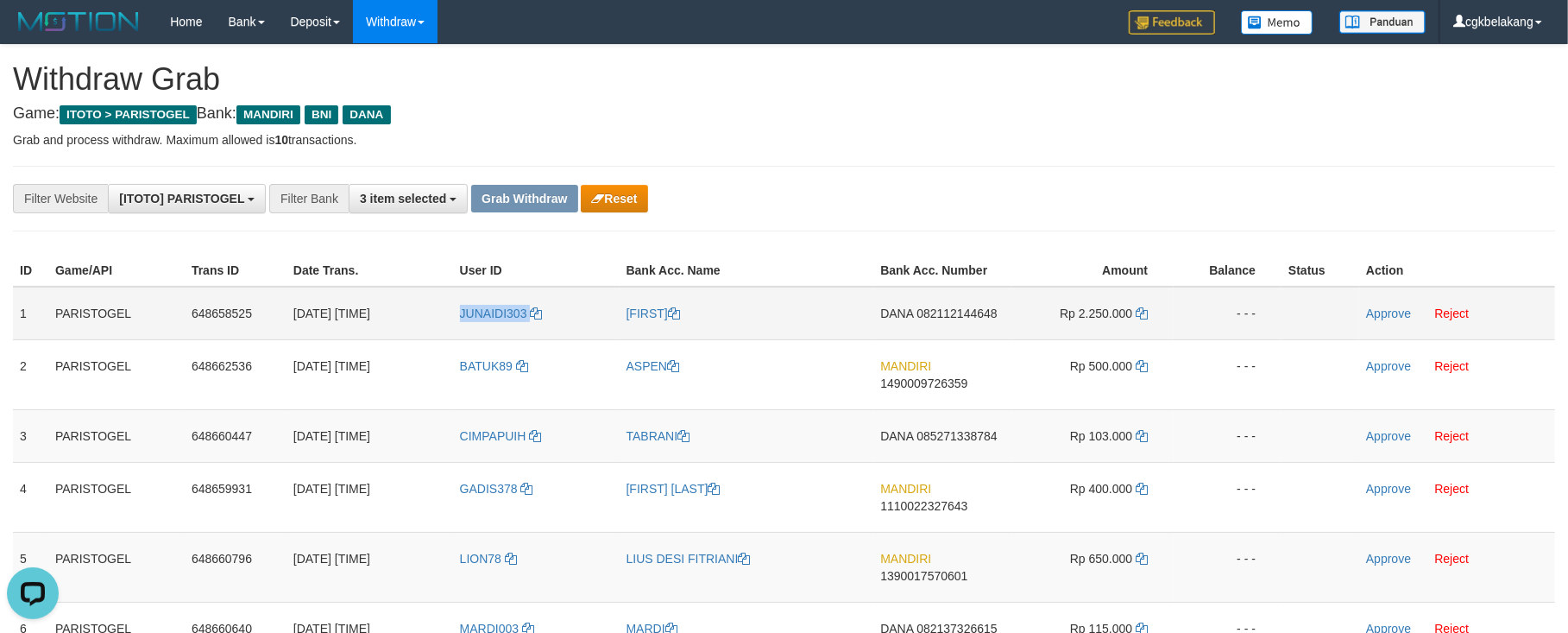 click on "JUNAIDI303" at bounding box center (536, 313) 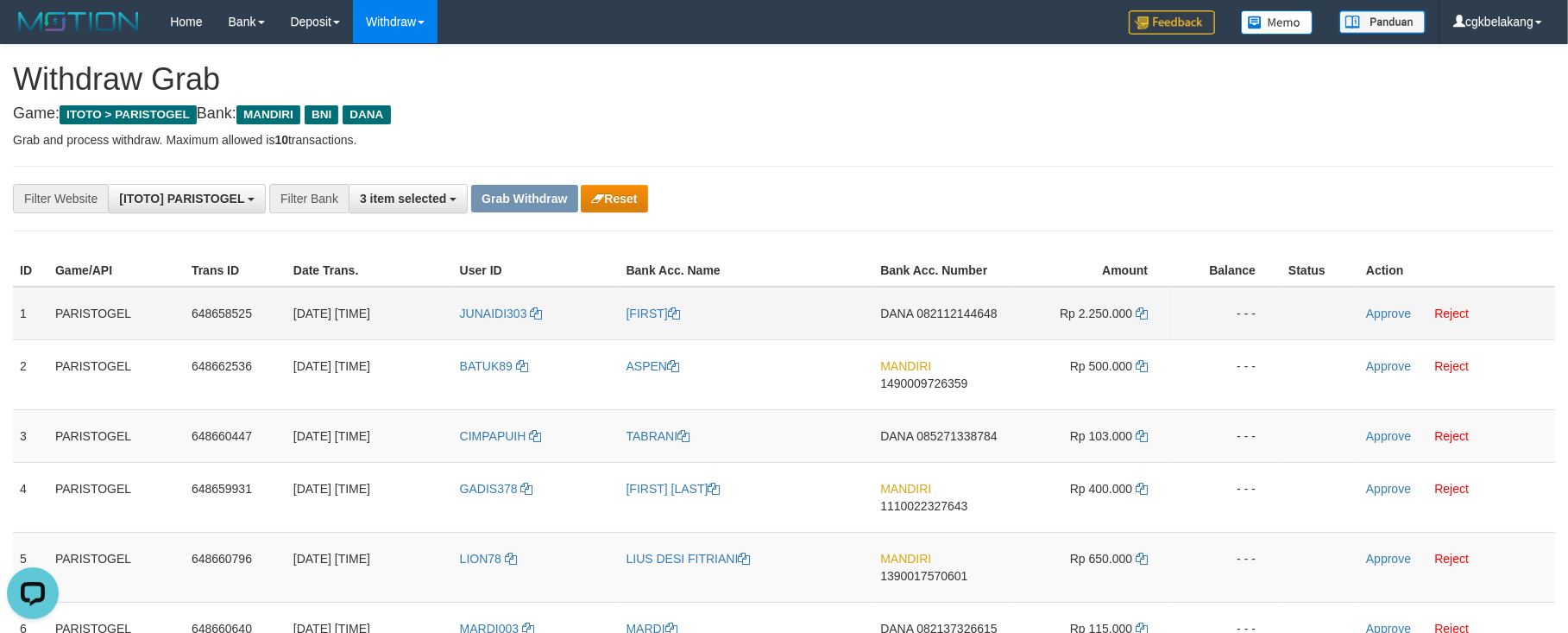 click on "[FIRST]" at bounding box center (746, 313) 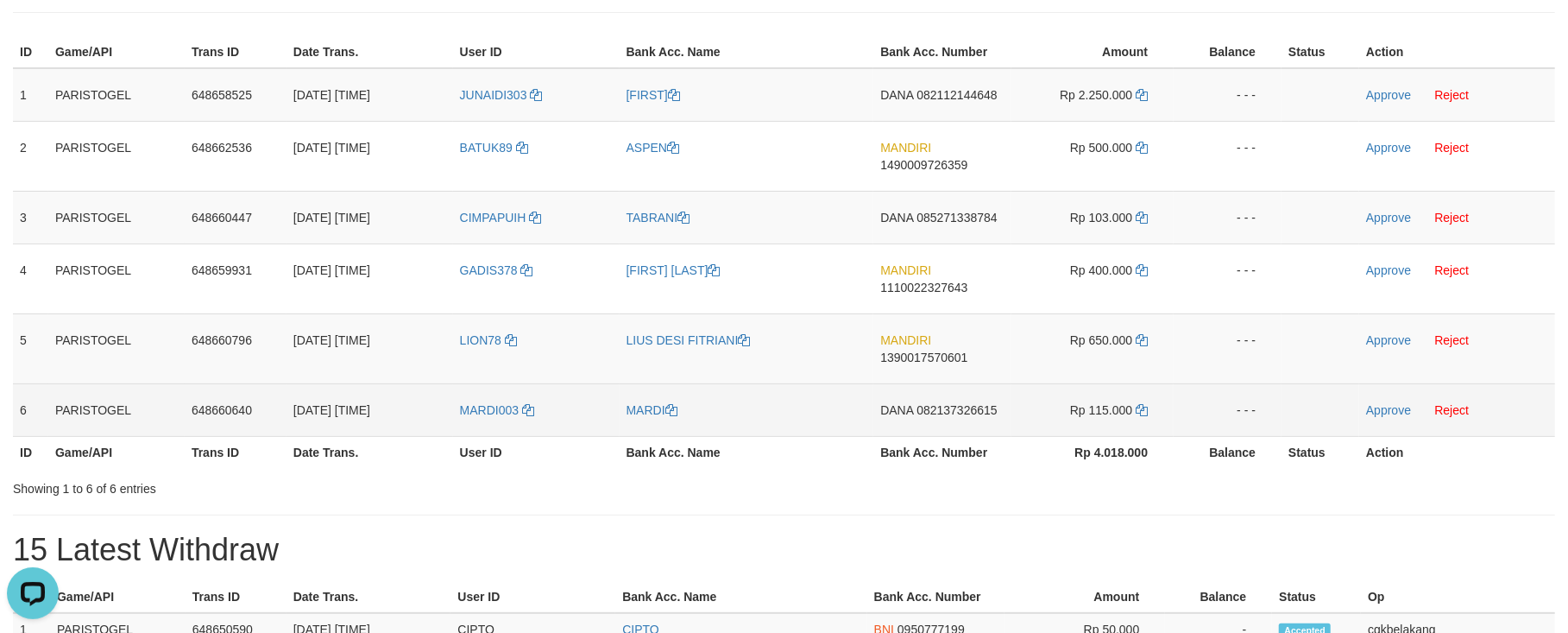 scroll, scrollTop: 230, scrollLeft: 0, axis: vertical 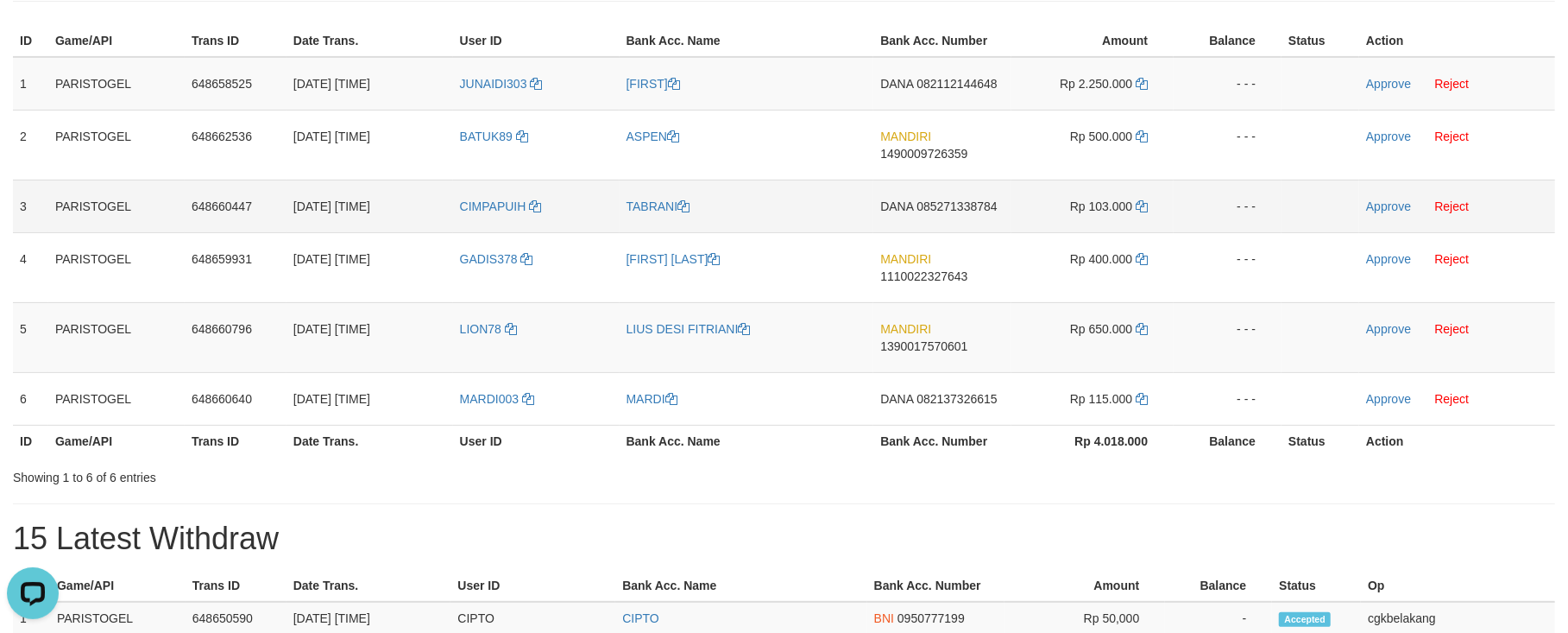 click on "CIMPAPUIH" at bounding box center [536, 206] 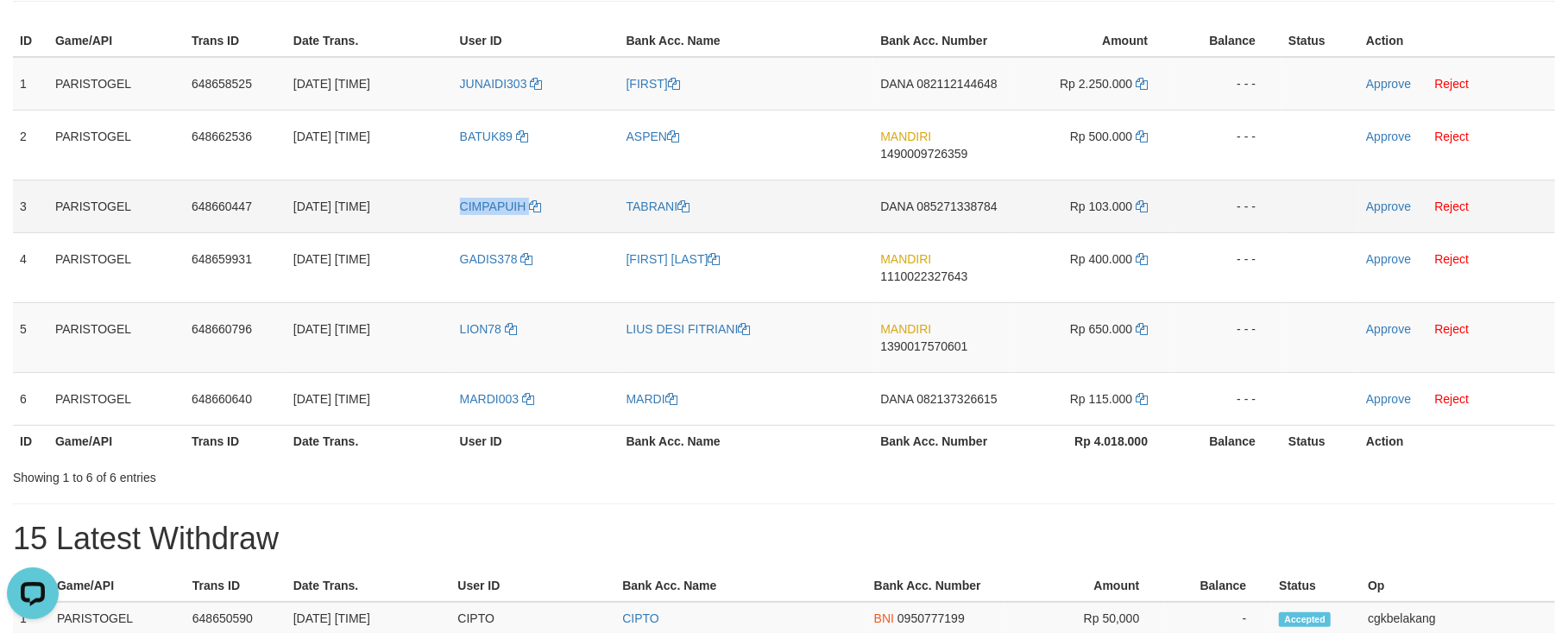 click on "CIMPAPUIH" at bounding box center (536, 206) 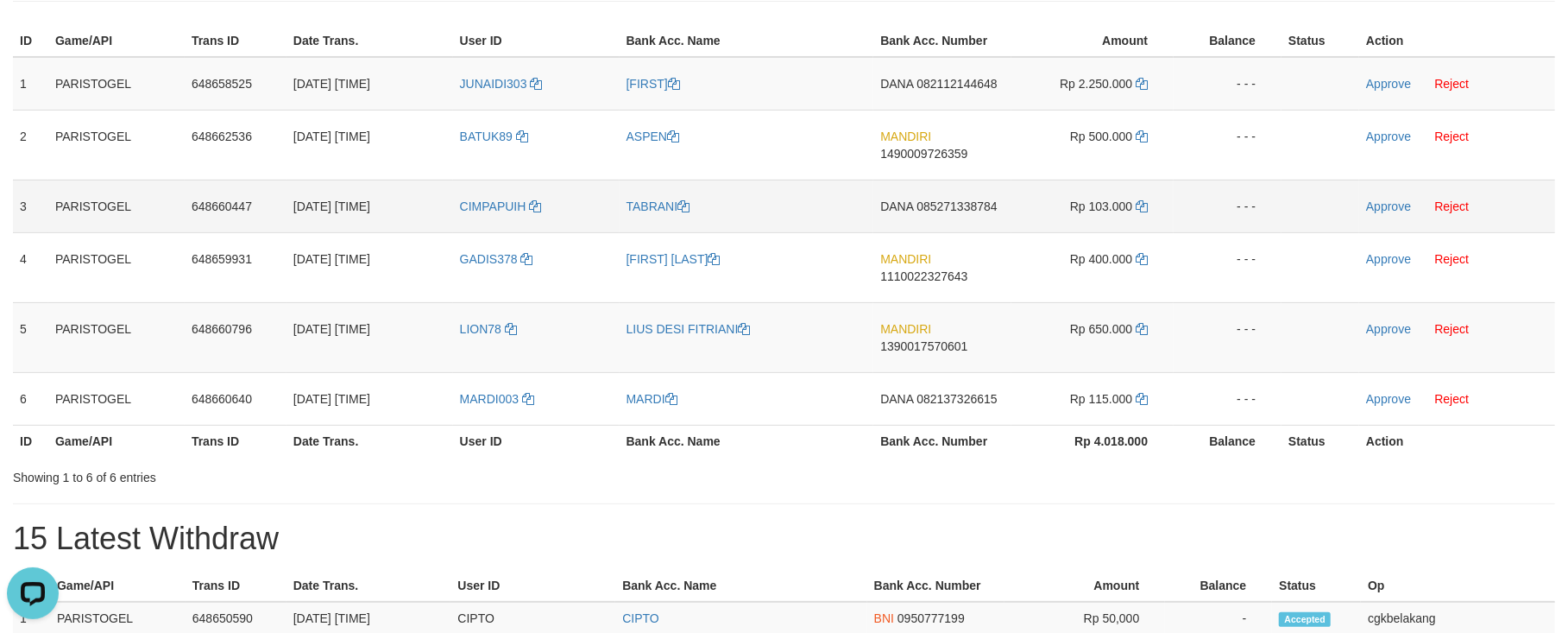 click on "TABRANI" at bounding box center (746, 206) 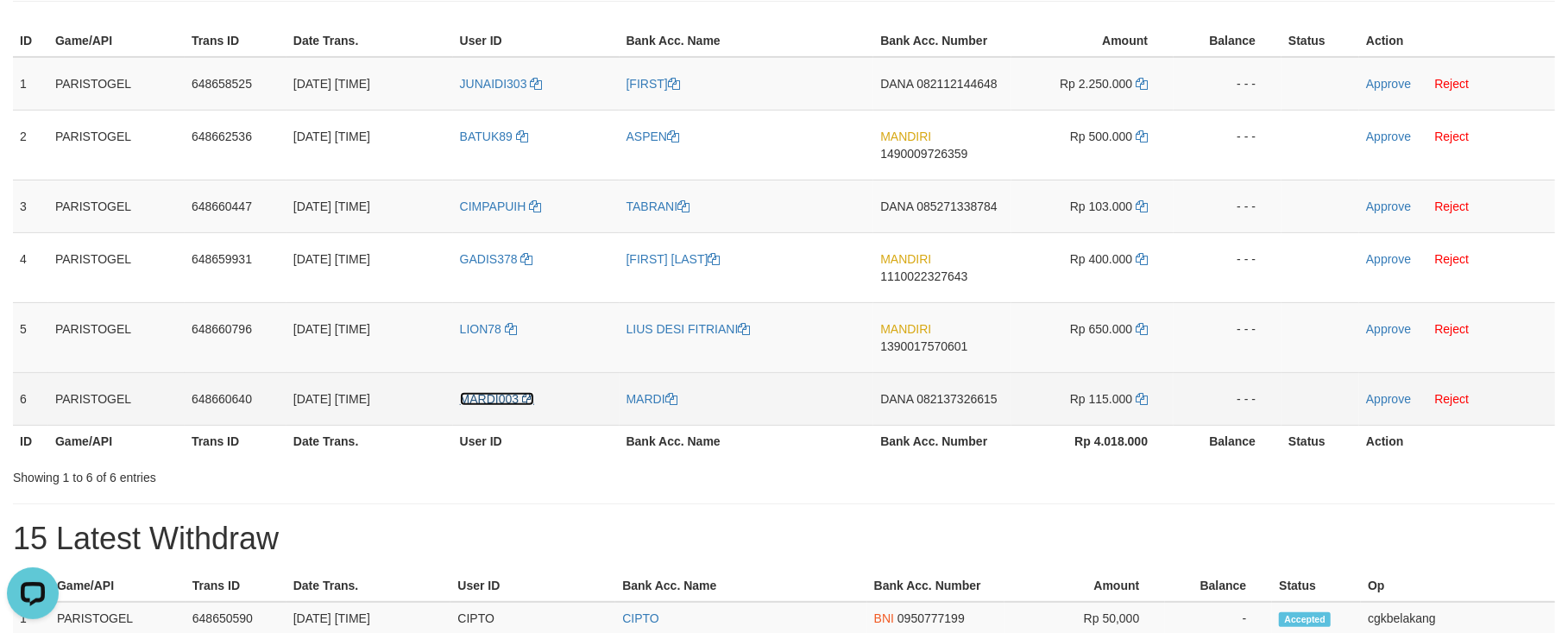 click on "MARDI003" at bounding box center [489, 399] 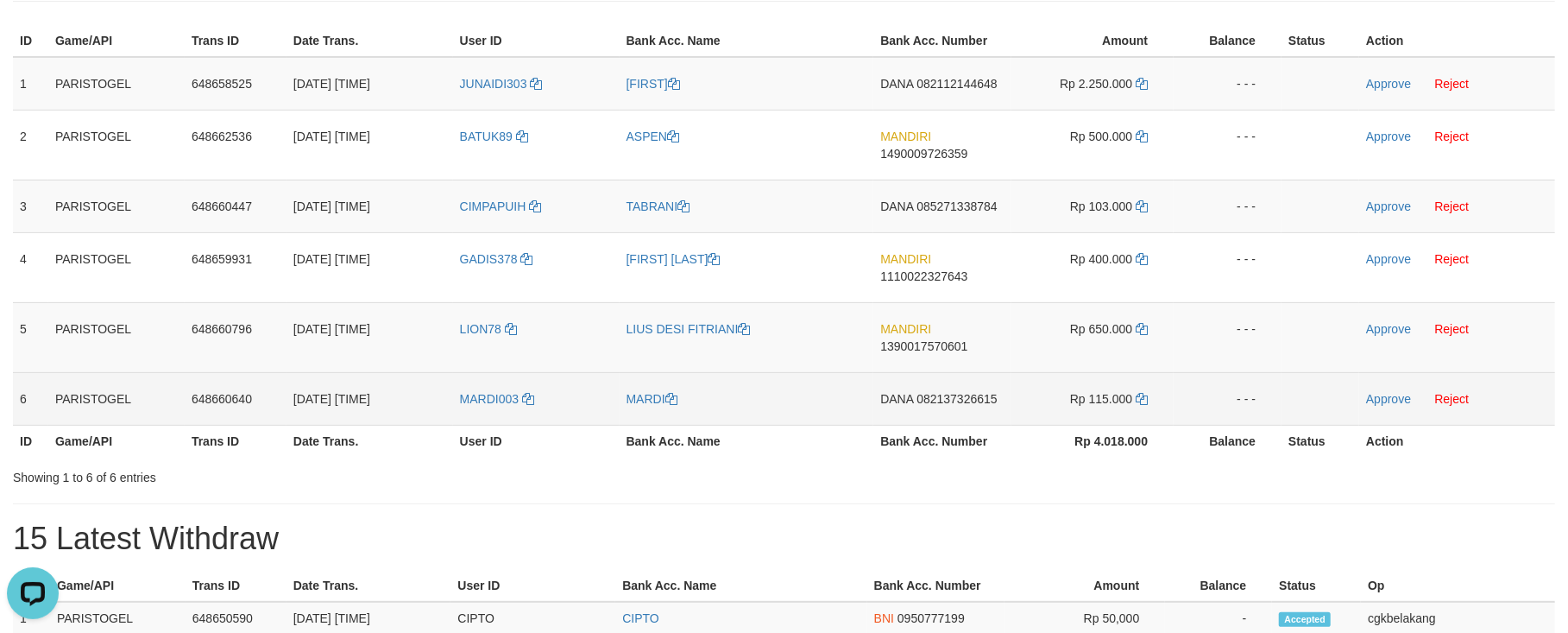 click on "MARDI003" at bounding box center (536, 398) 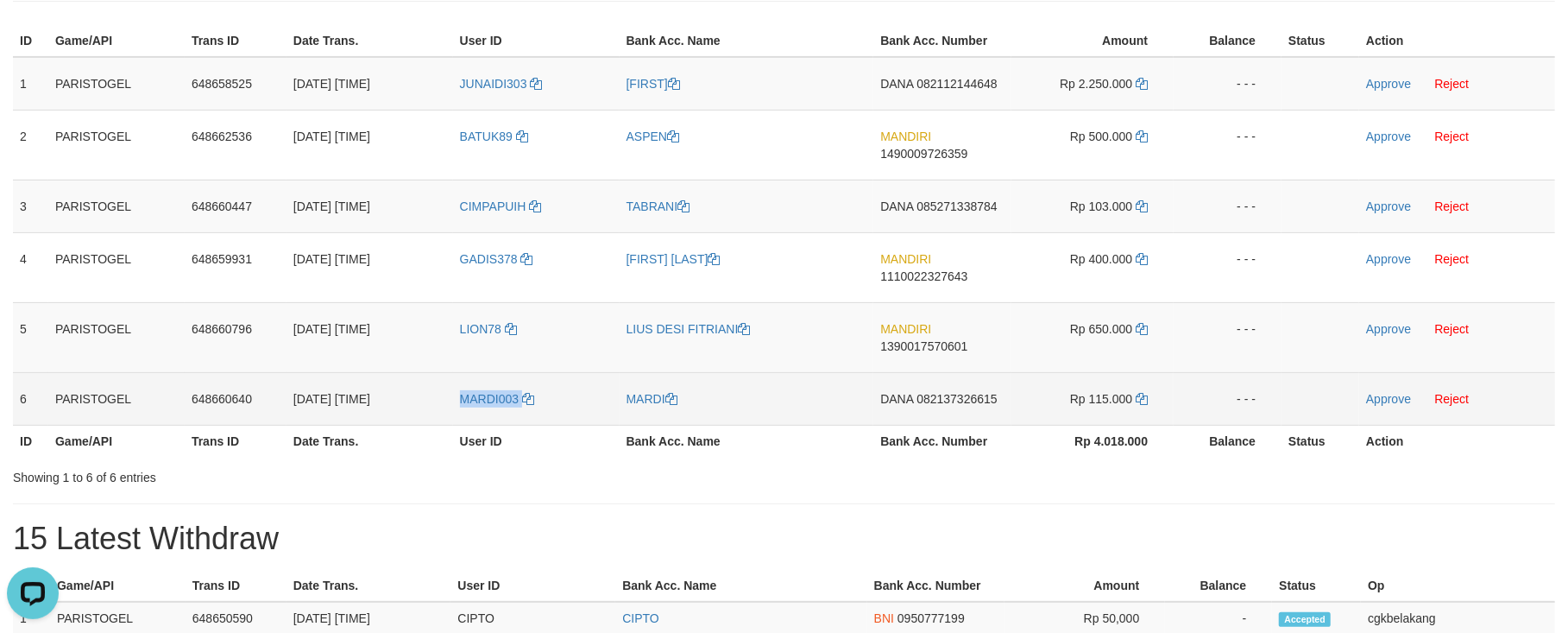 click on "MARDI003" at bounding box center (536, 398) 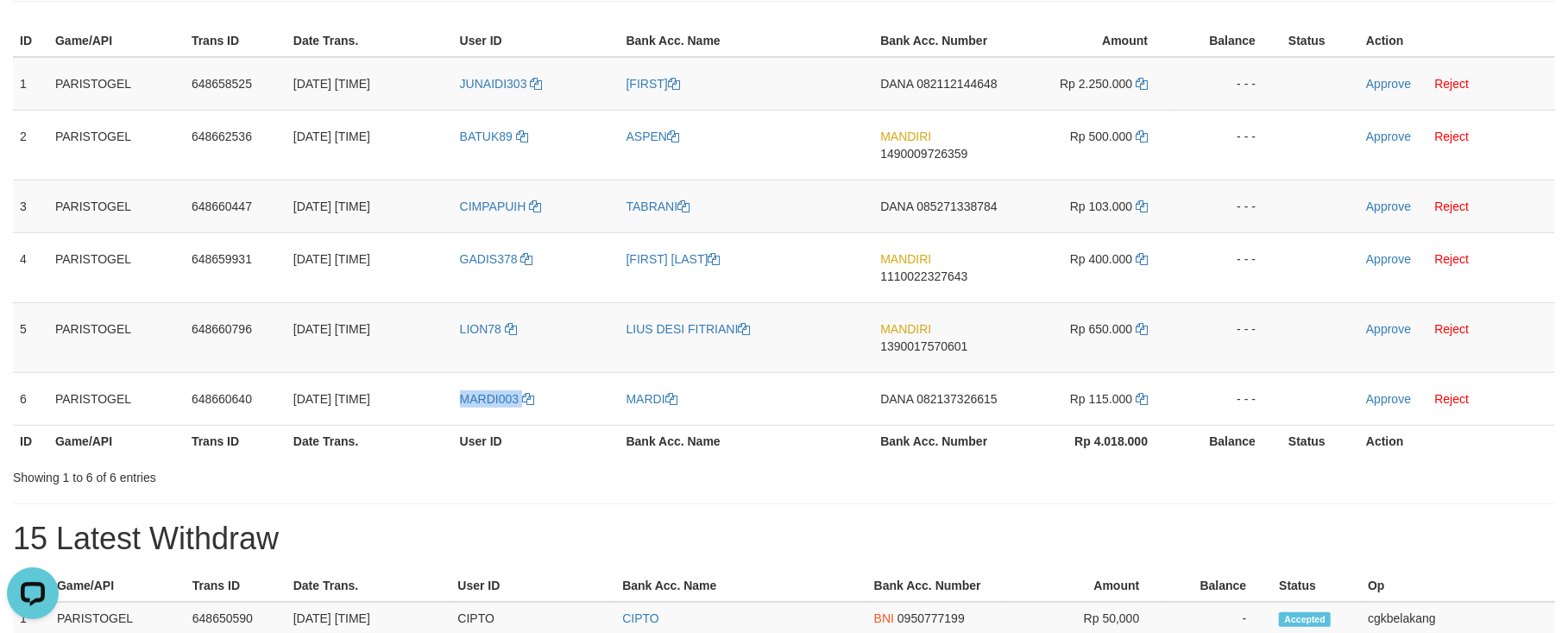 copy on "MARDI003" 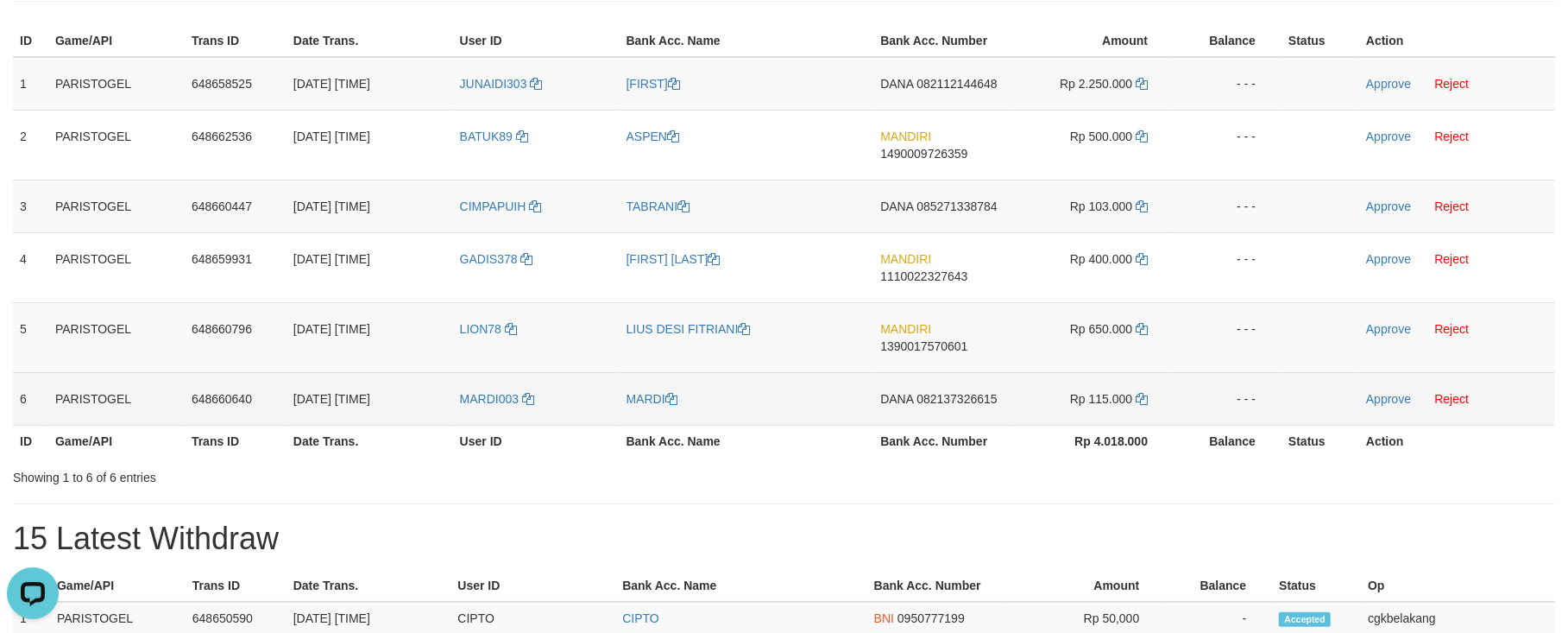 click on "MARDI" at bounding box center (746, 398) 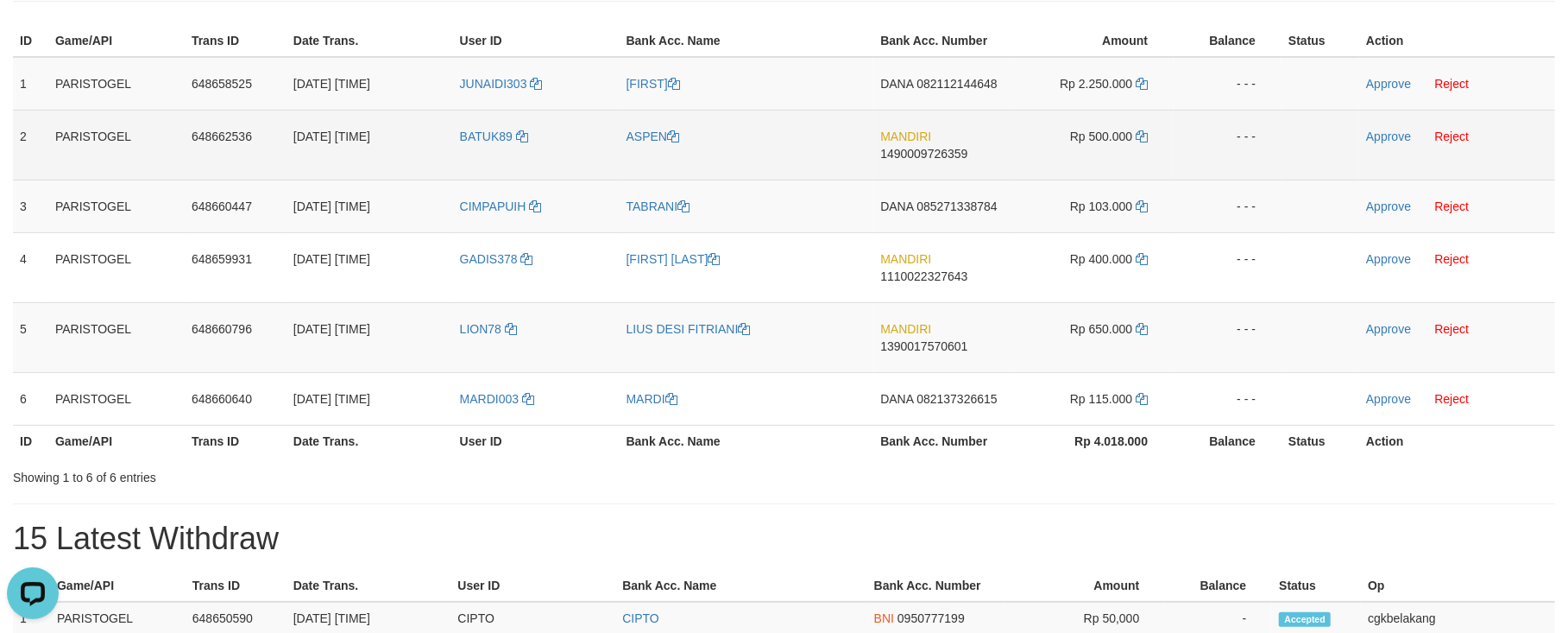 click on "BATUK89" at bounding box center (536, 144) 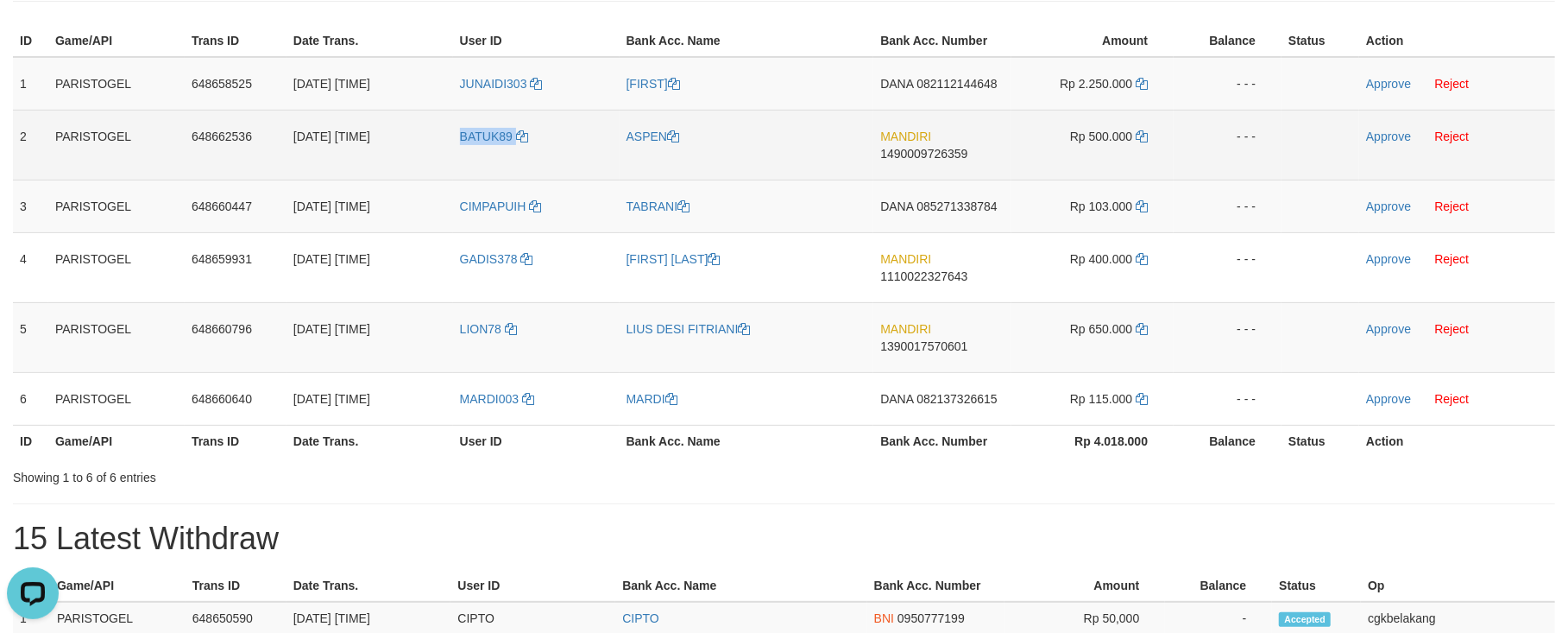 copy on "BATUK89" 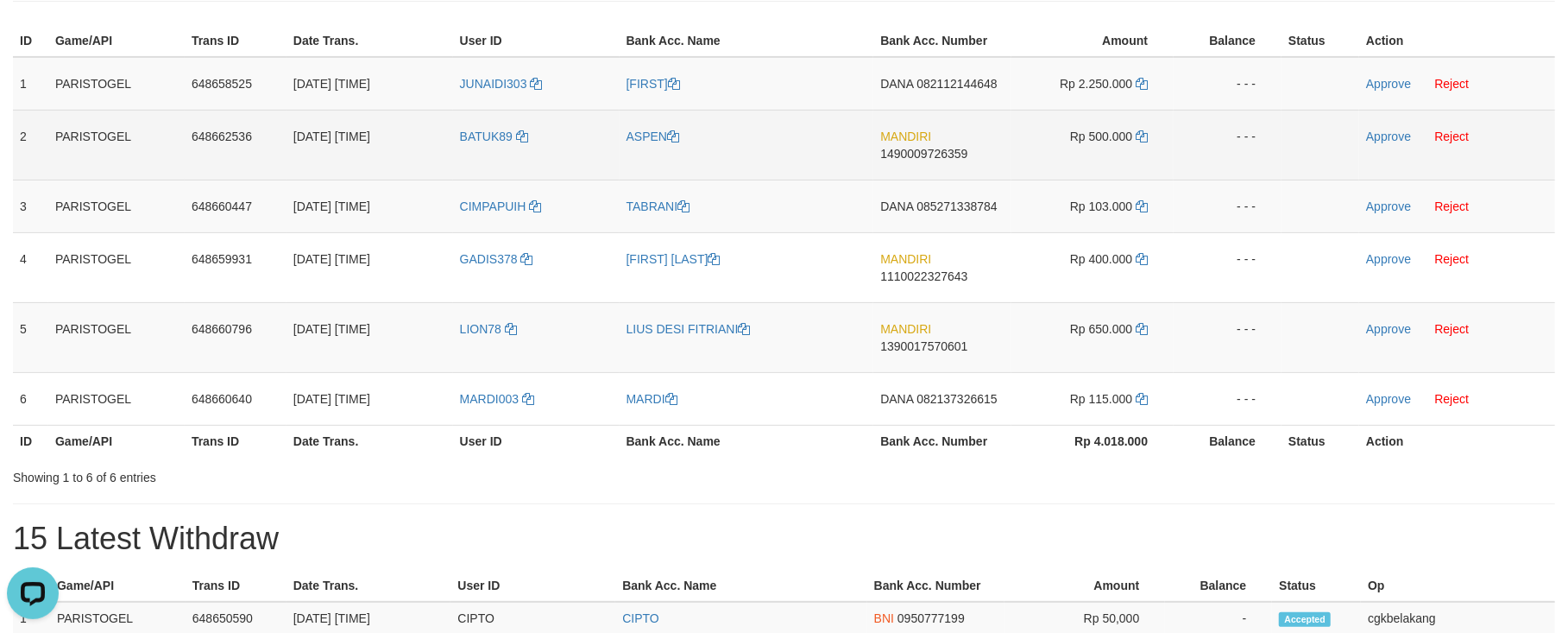 click on "ASPEN" at bounding box center (746, 144) 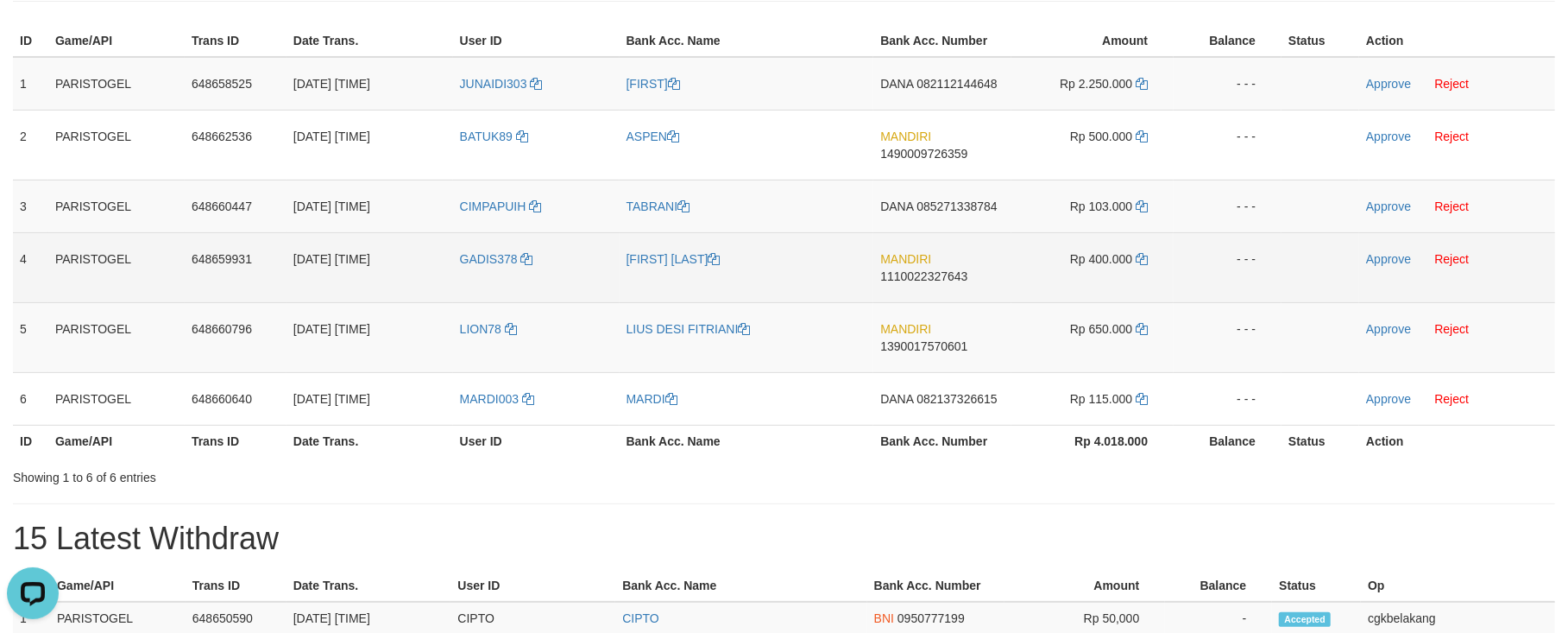 click on "GADIS378" at bounding box center (536, 267) 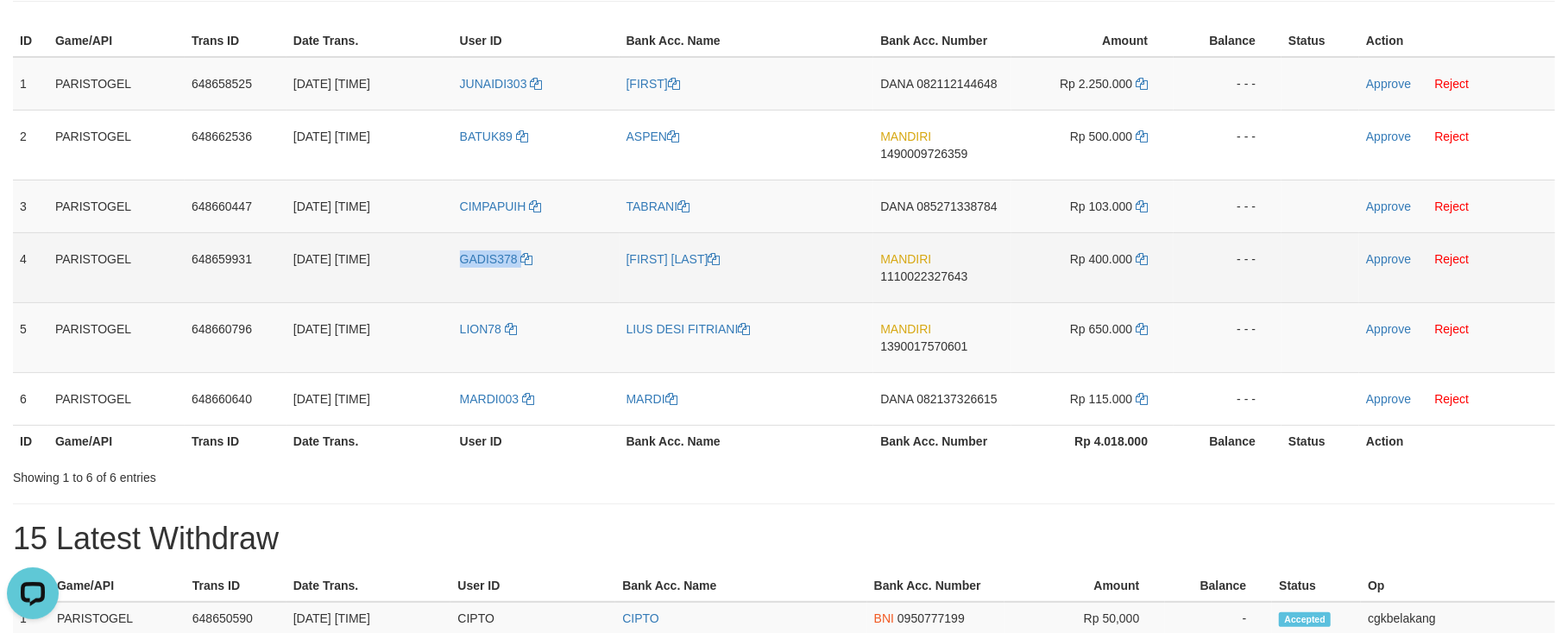 copy on "GADIS378" 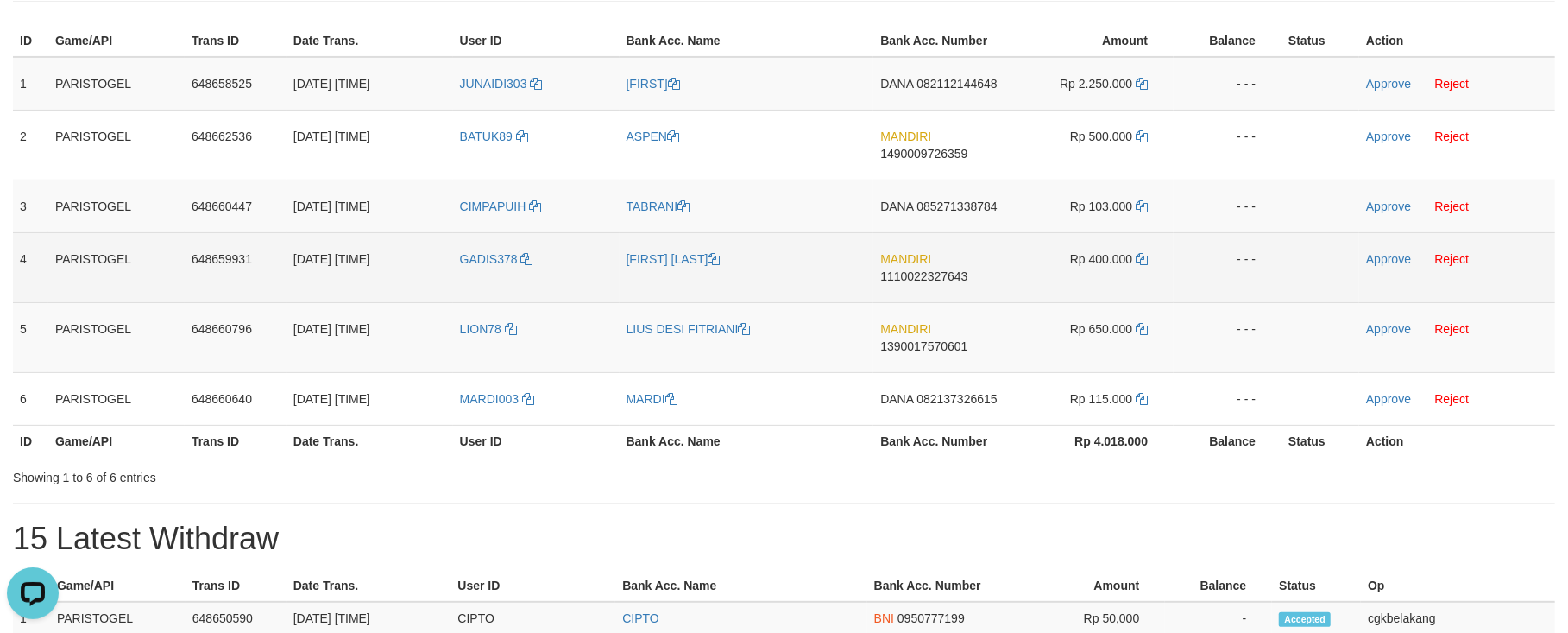 click on "[FIRST] [LAST]" at bounding box center (746, 267) 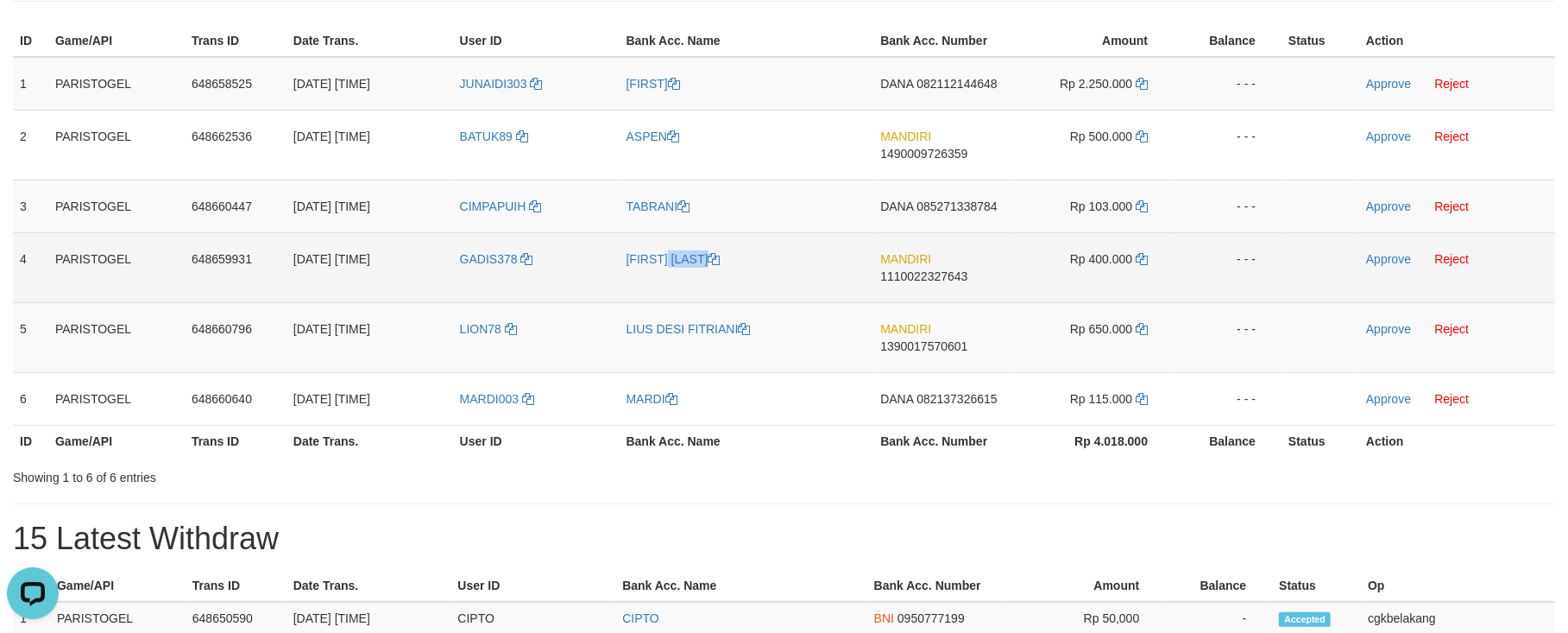 click on "[FIRST] [LAST]" at bounding box center (746, 267) 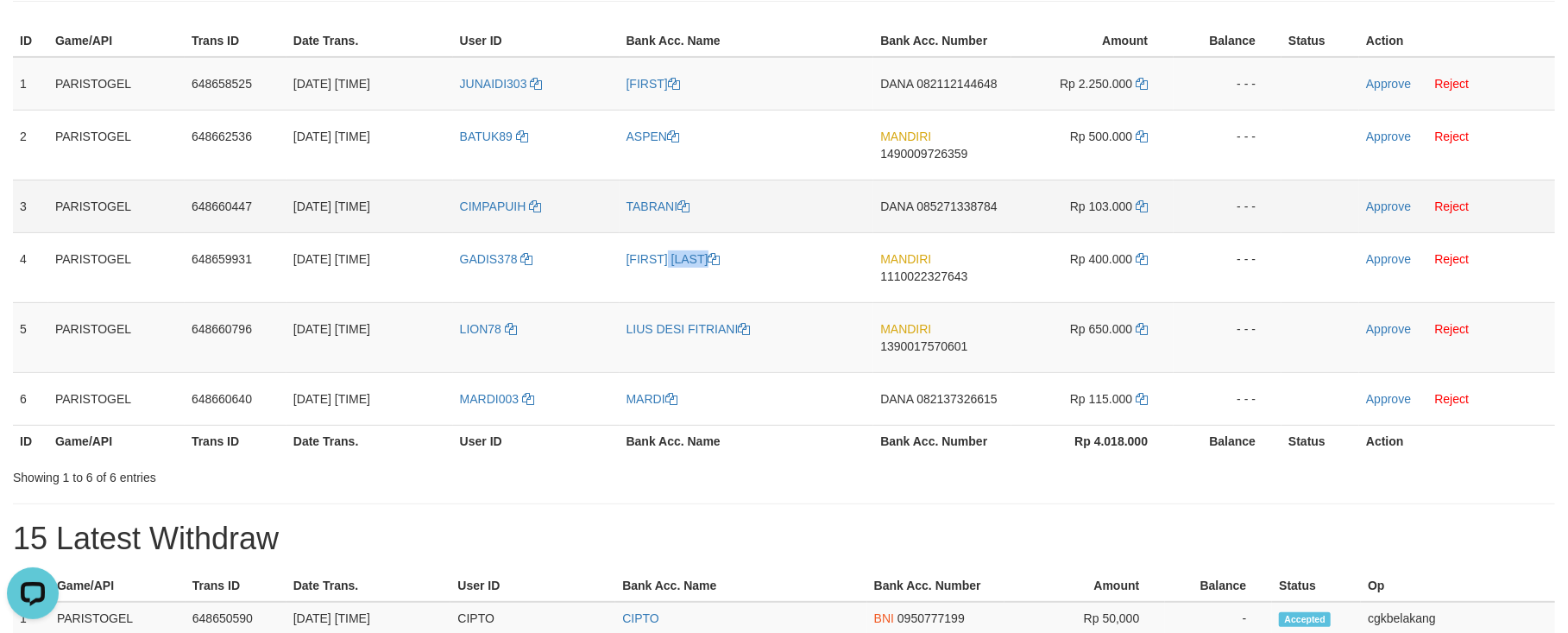 copy on "[FIRST] [LAST]" 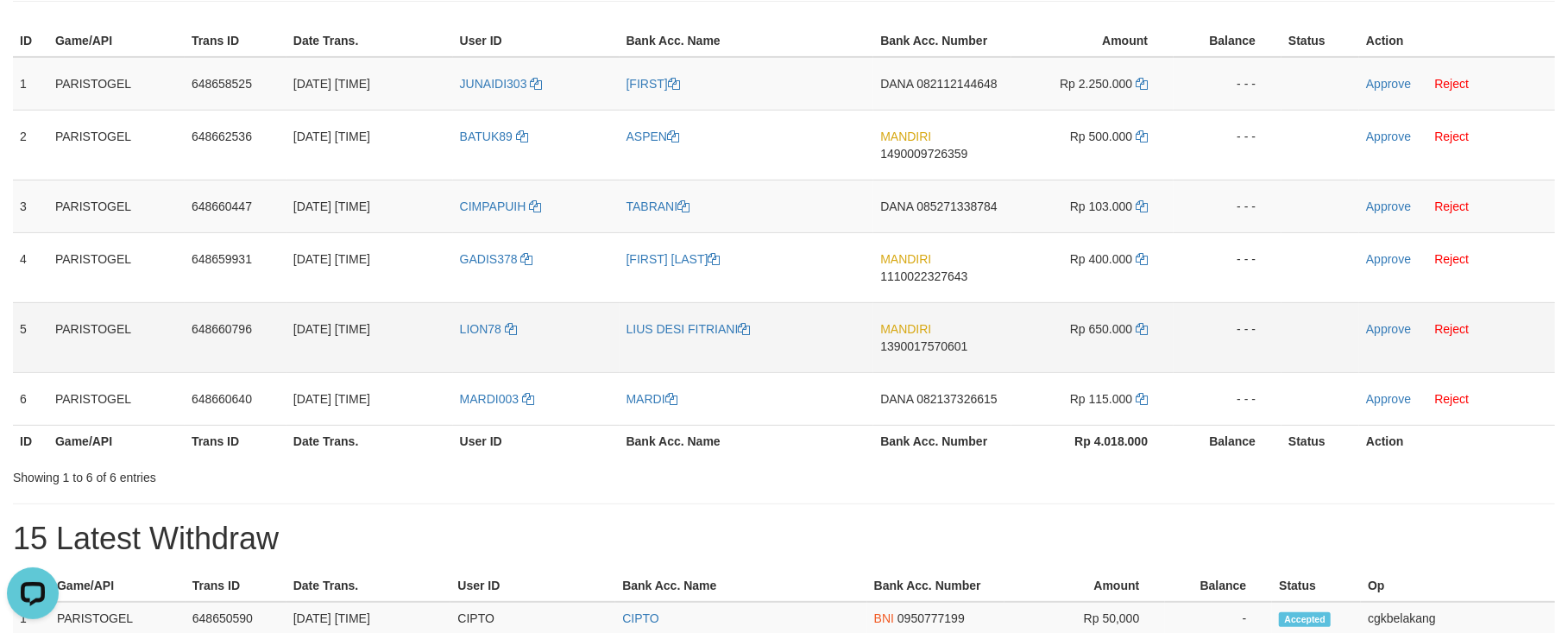 click on "LION78" at bounding box center [536, 337] 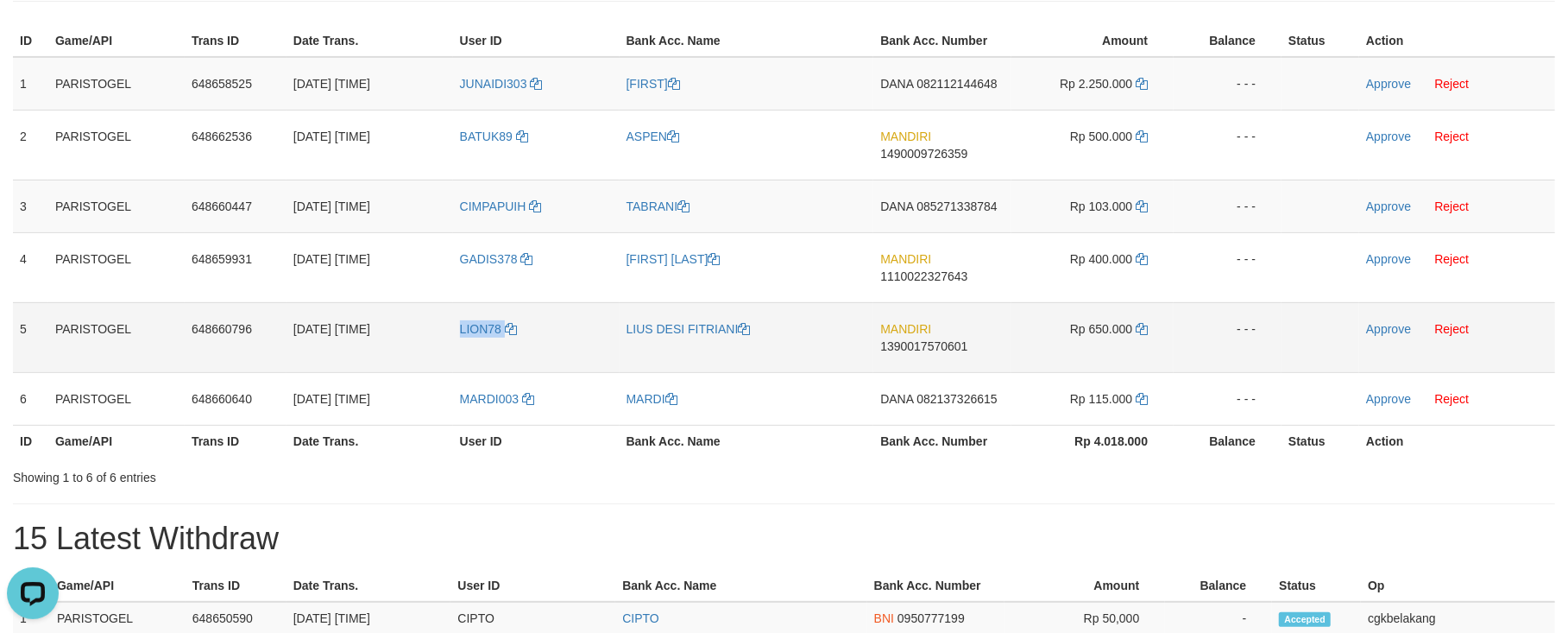 click on "LION78" at bounding box center [536, 337] 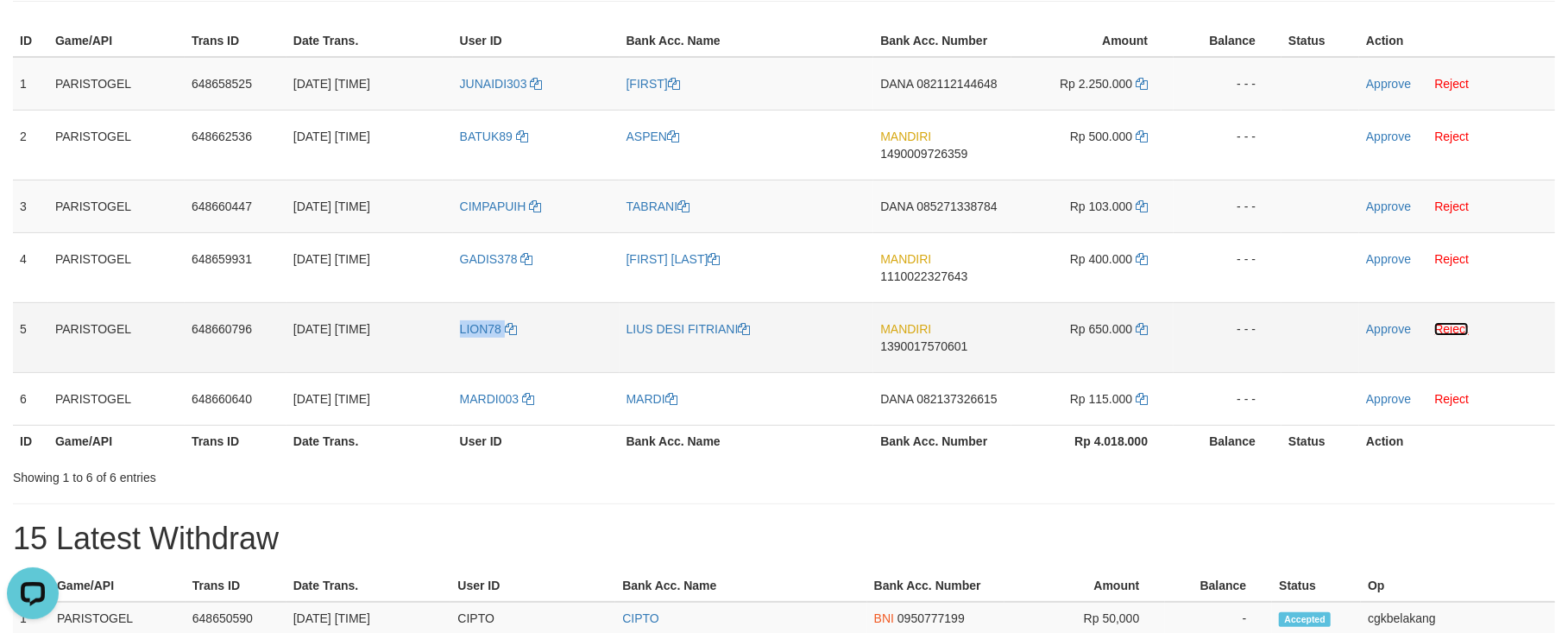 click on "Reject" at bounding box center [1452, 329] 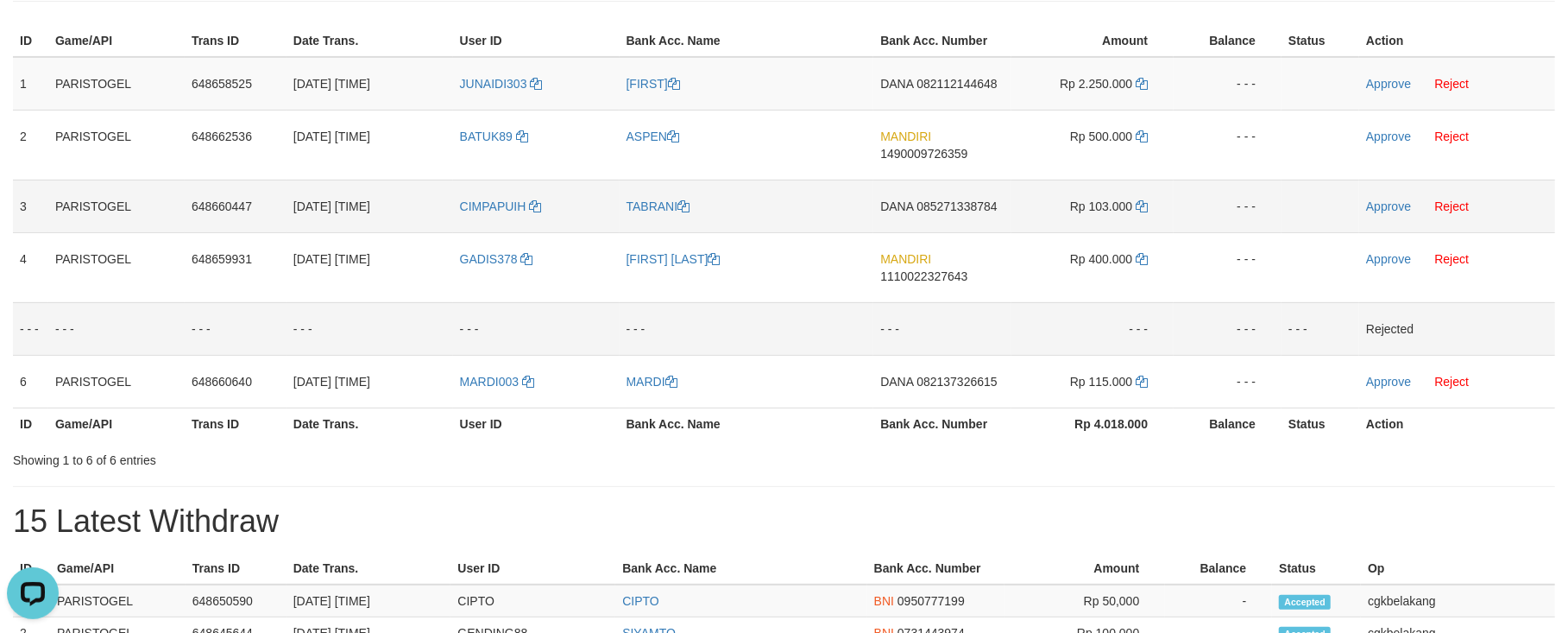 click on "DANA
085271338784" at bounding box center (942, 206) 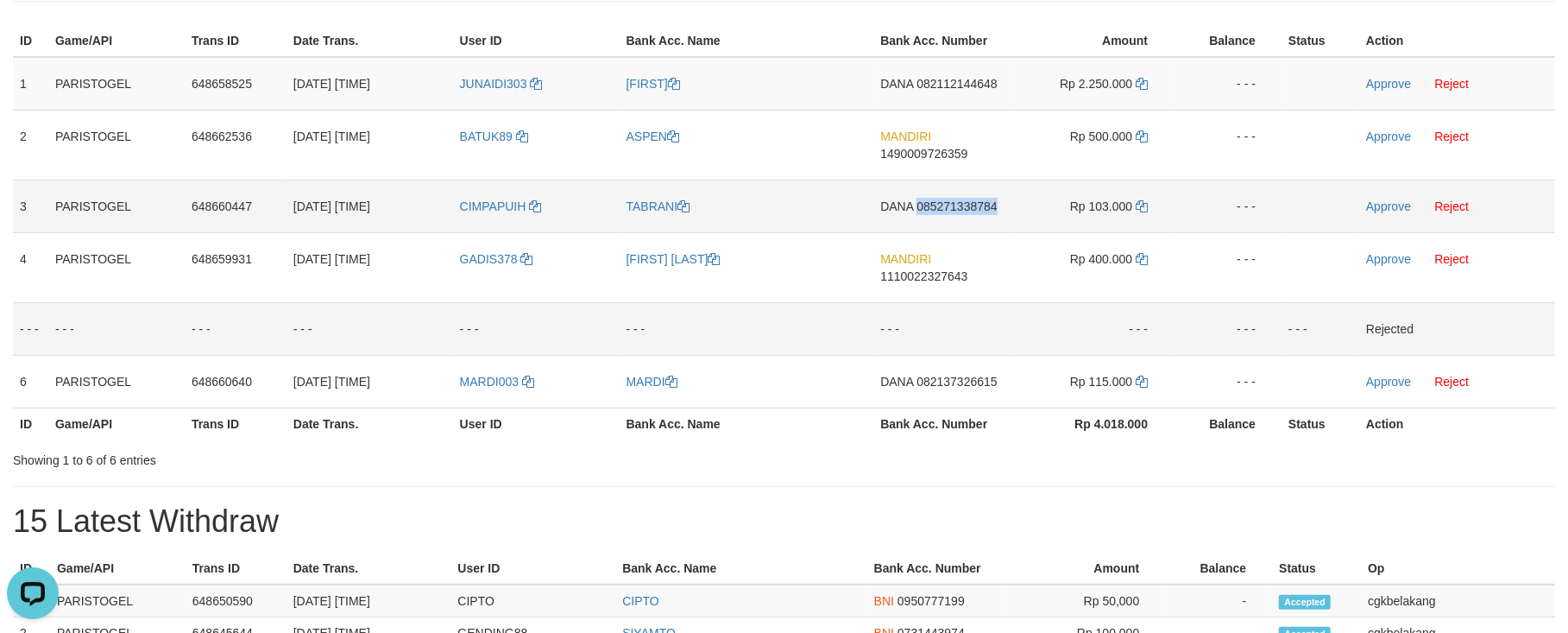 click on "DANA
085271338784" at bounding box center (942, 206) 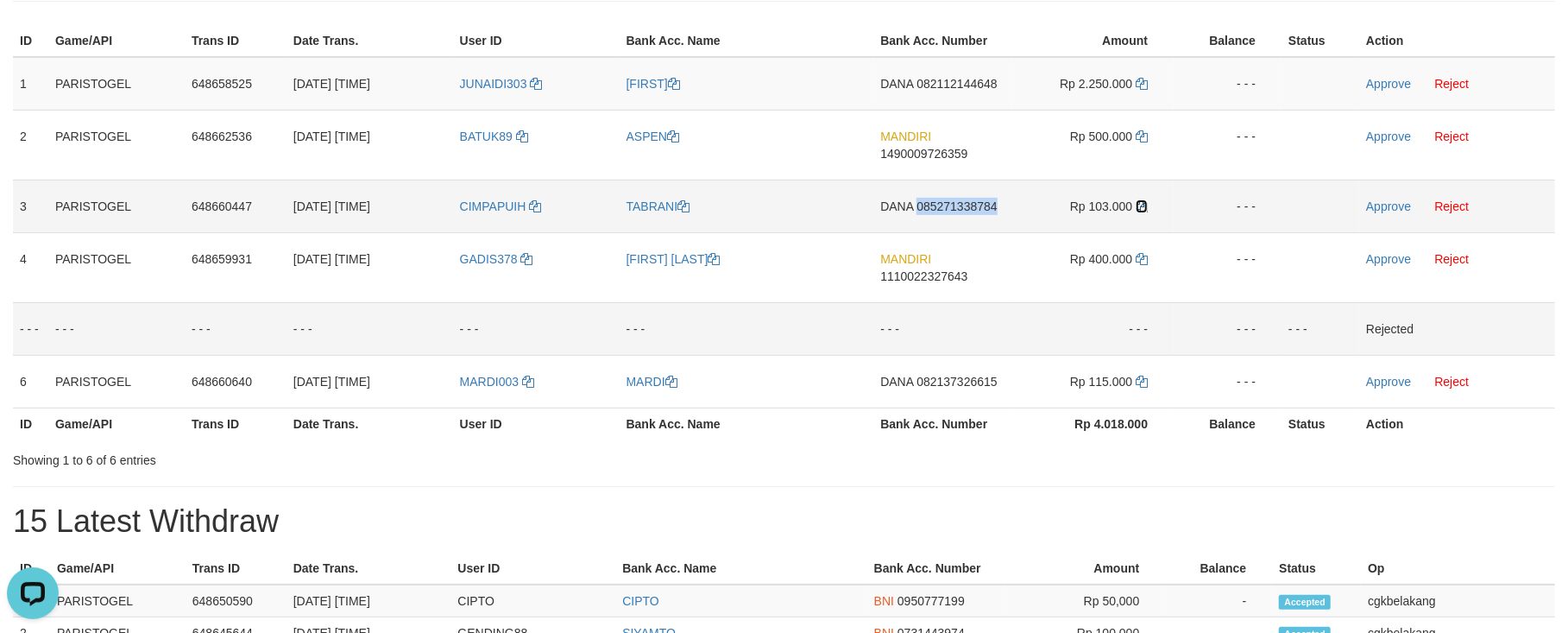 click at bounding box center (1142, 206) 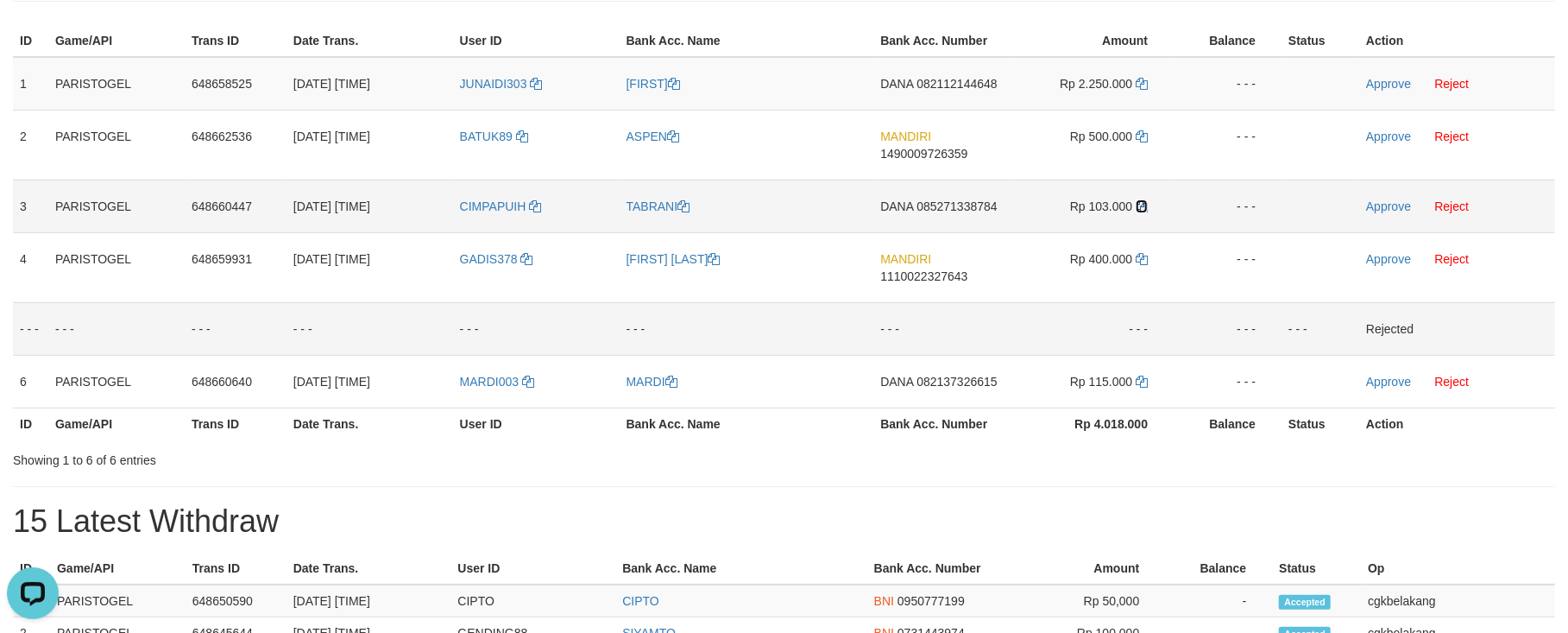 click at bounding box center (1142, 206) 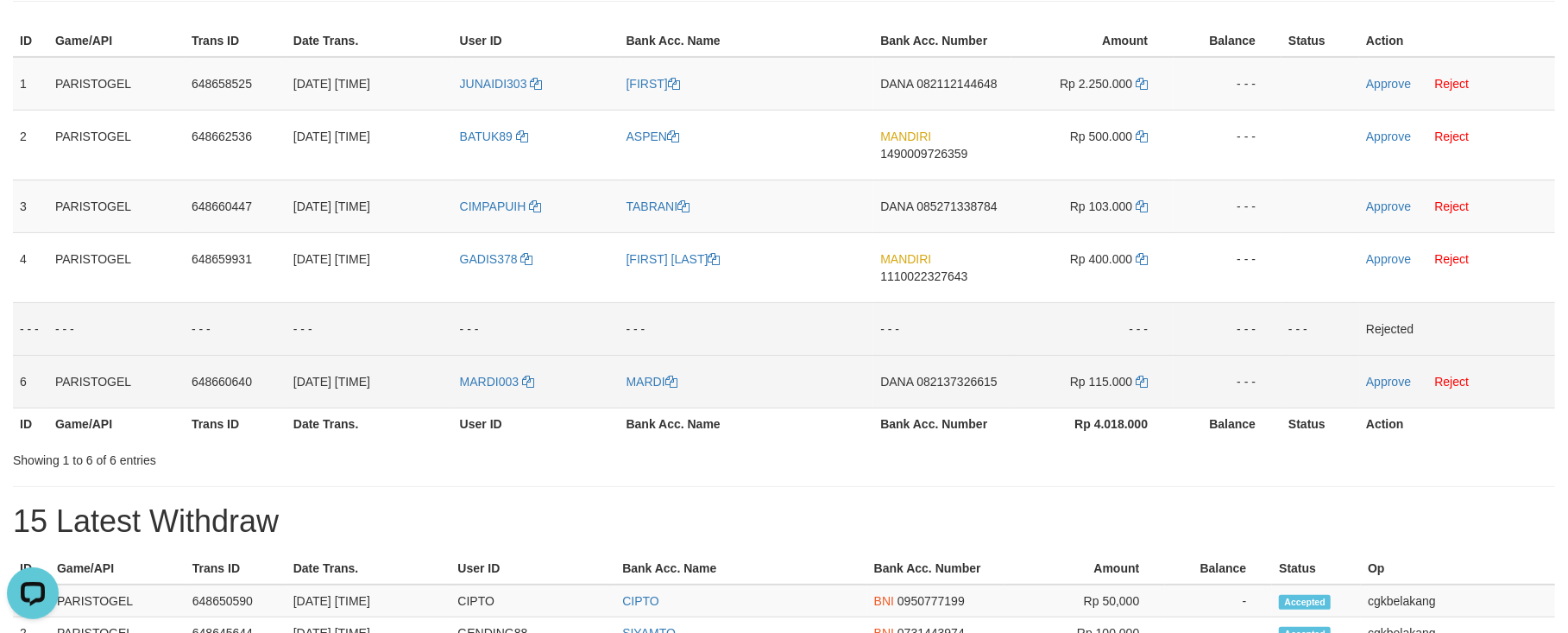click on "DANA
082137326615" at bounding box center [942, 381] 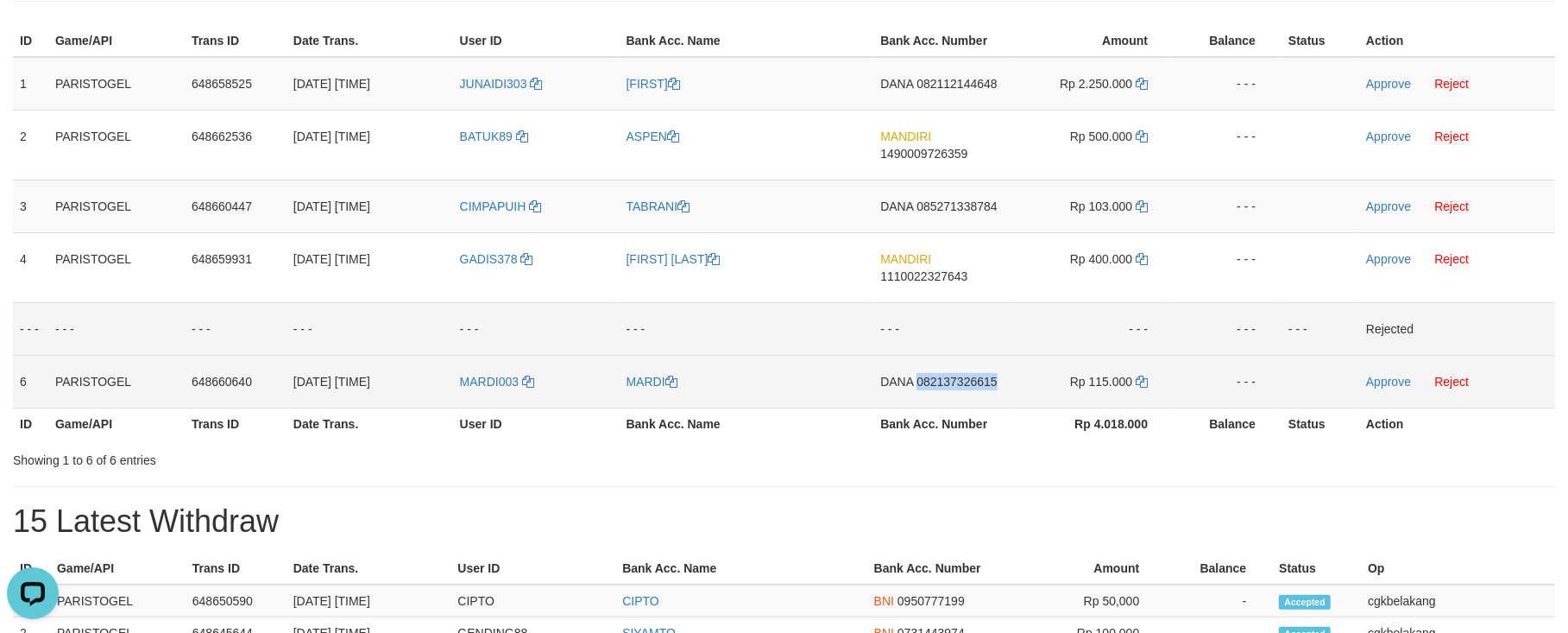 click on "DANA
082137326615" at bounding box center [942, 381] 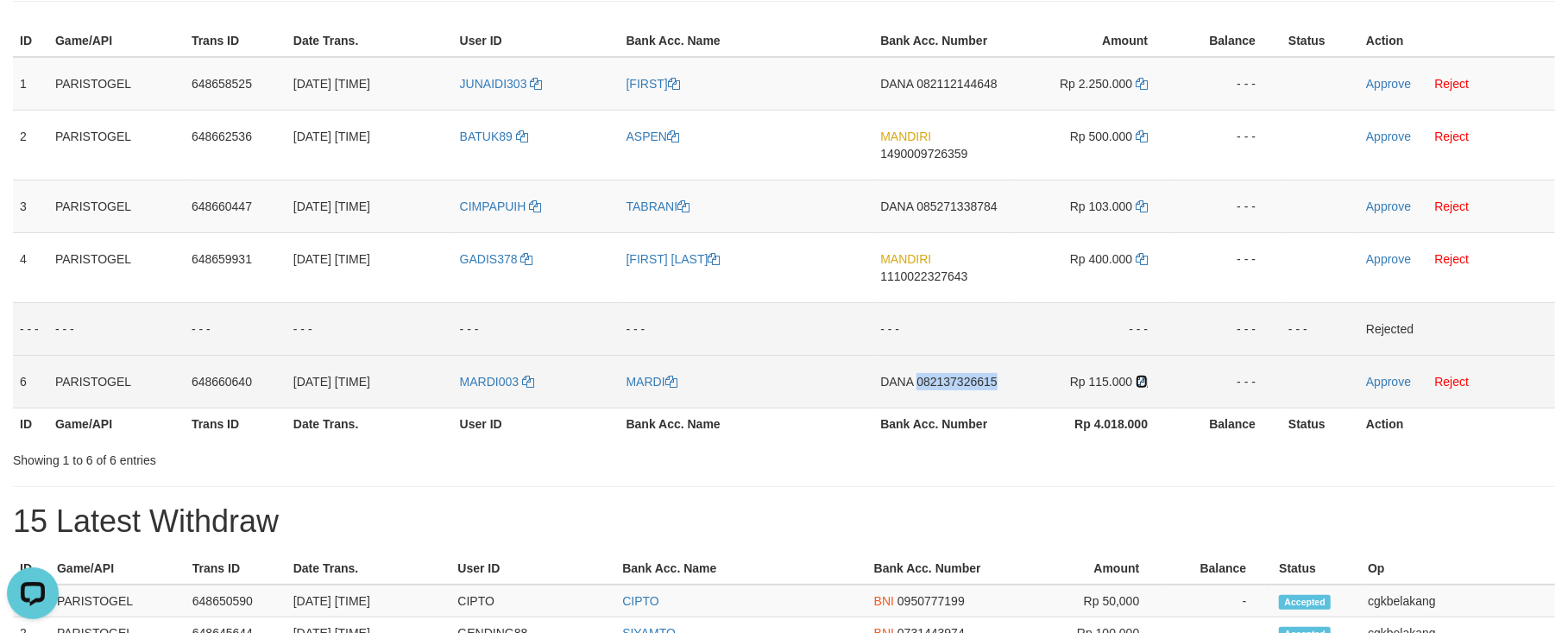 click at bounding box center (1142, 382) 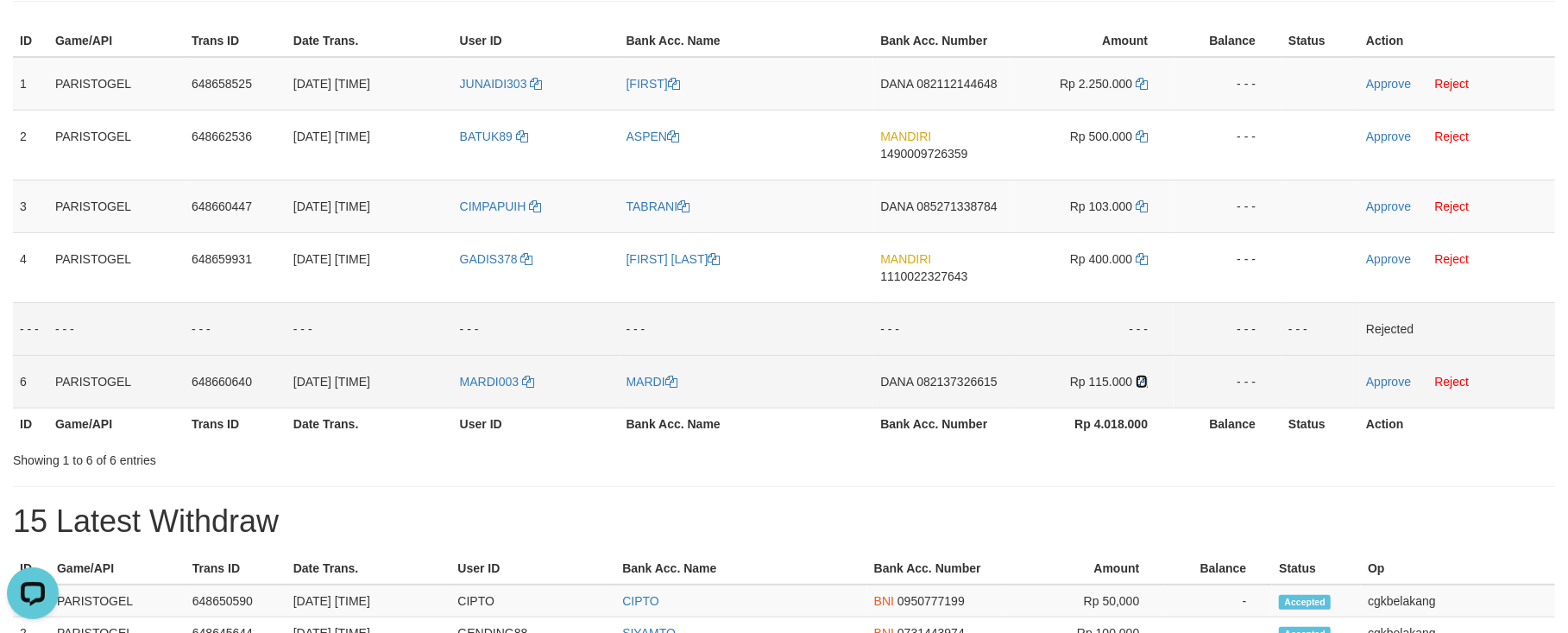 click at bounding box center (1142, 382) 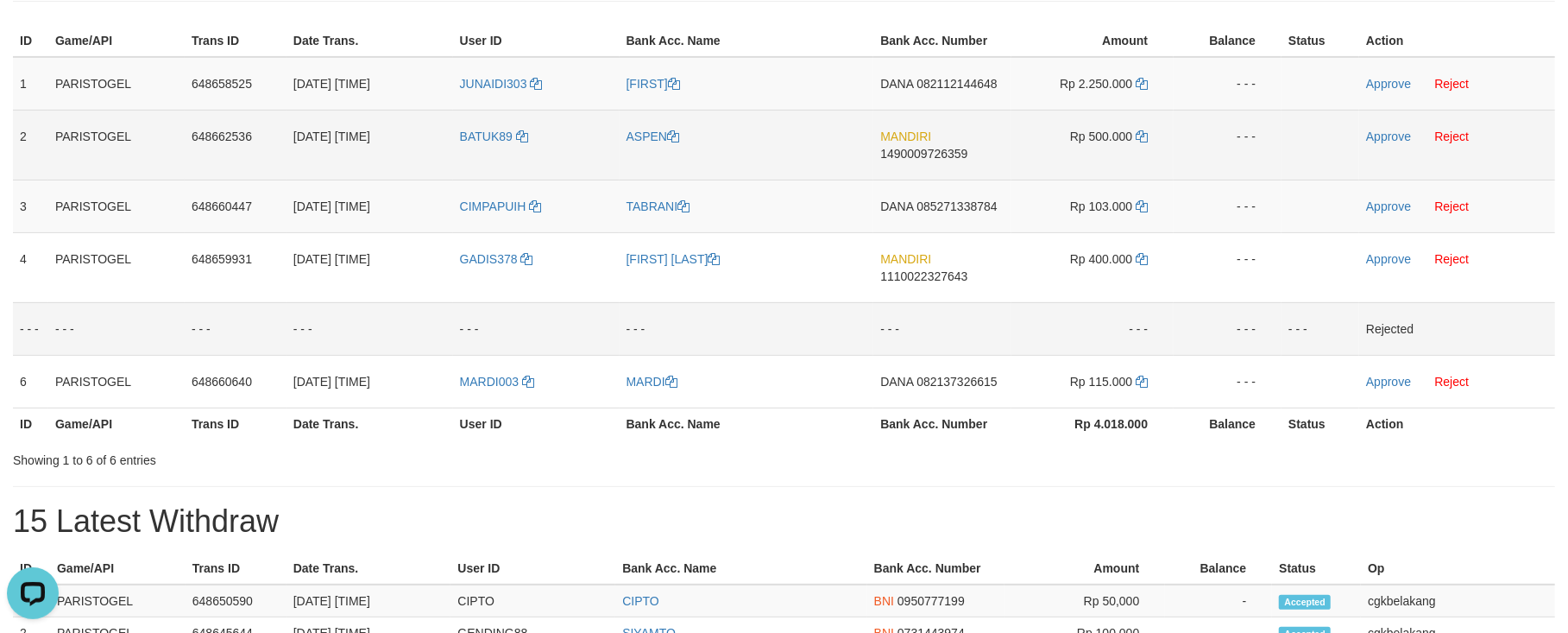 click on "BATUK89" at bounding box center (536, 144) 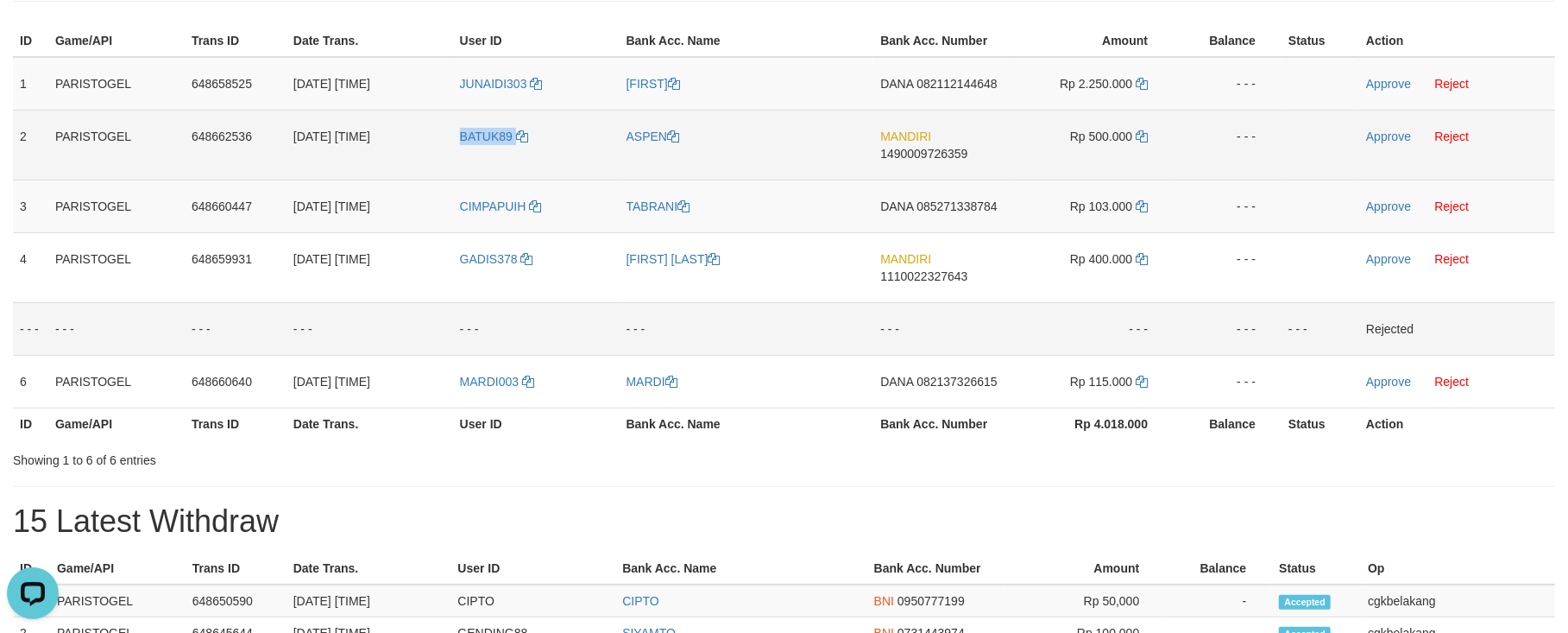 click on "BATUK89" at bounding box center (536, 144) 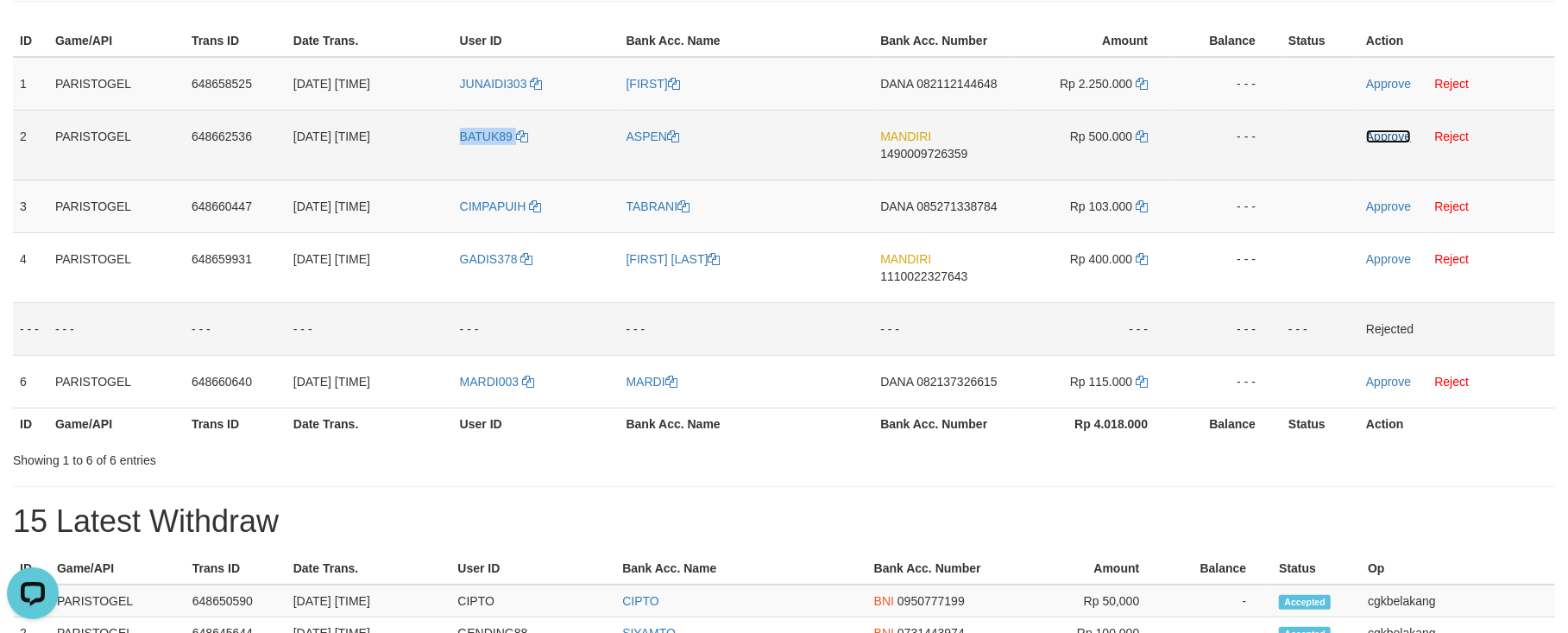 click on "Approve" at bounding box center [1389, 136] 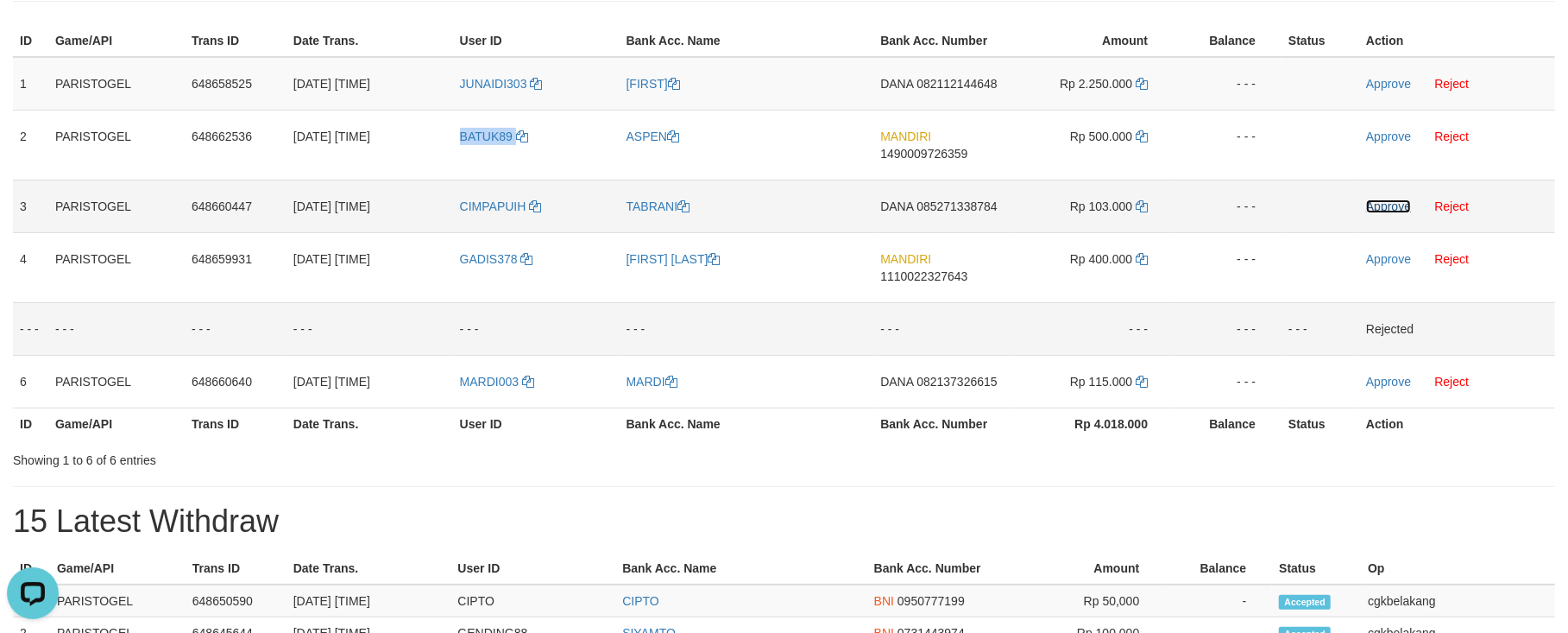 click on "Approve" at bounding box center [1389, 206] 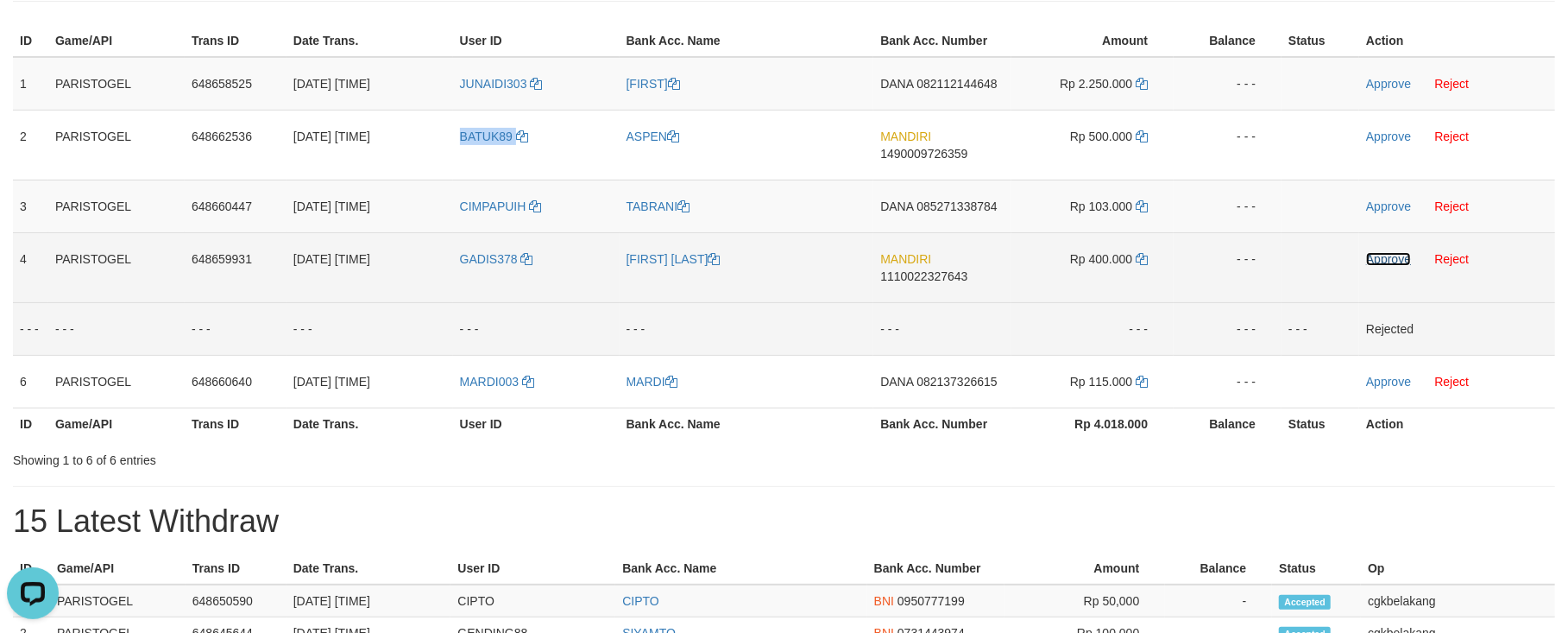 click on "Approve" at bounding box center (1389, 259) 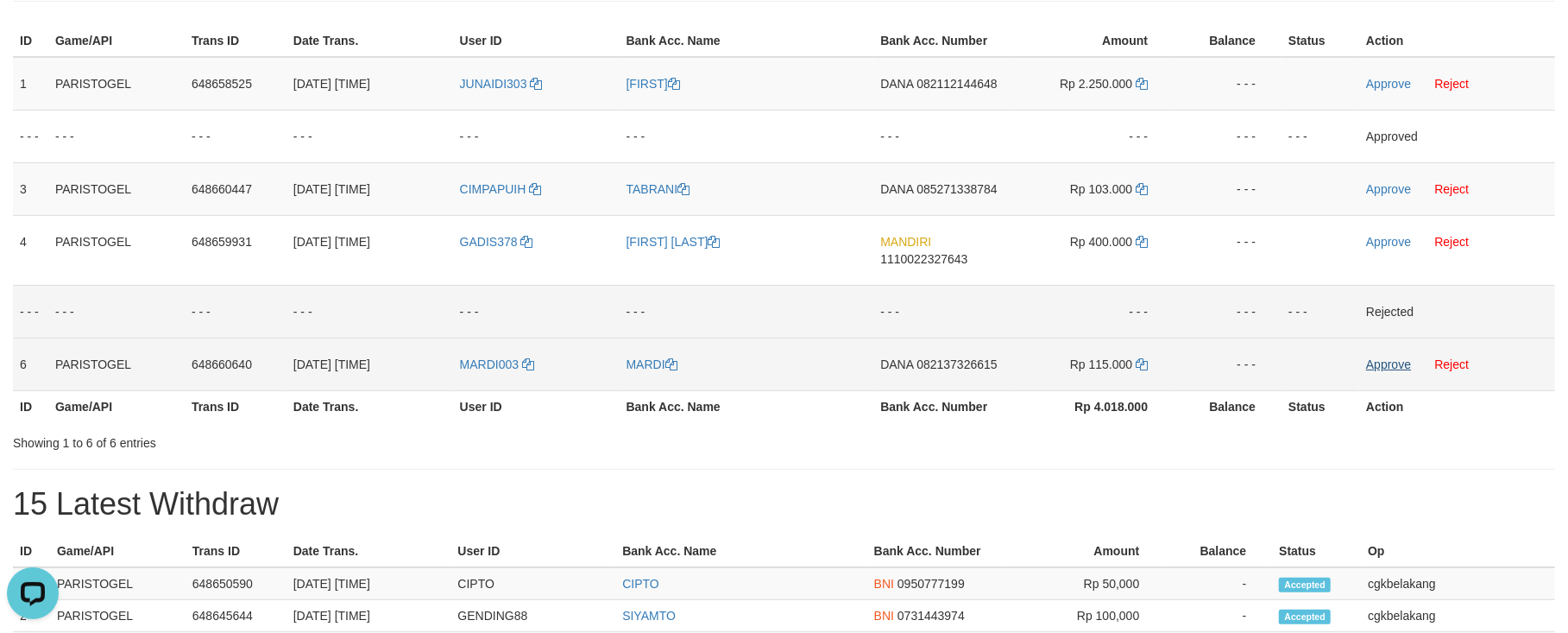 drag, startPoint x: 1389, startPoint y: 382, endPoint x: 1392, endPoint y: 364, distance: 18.248288 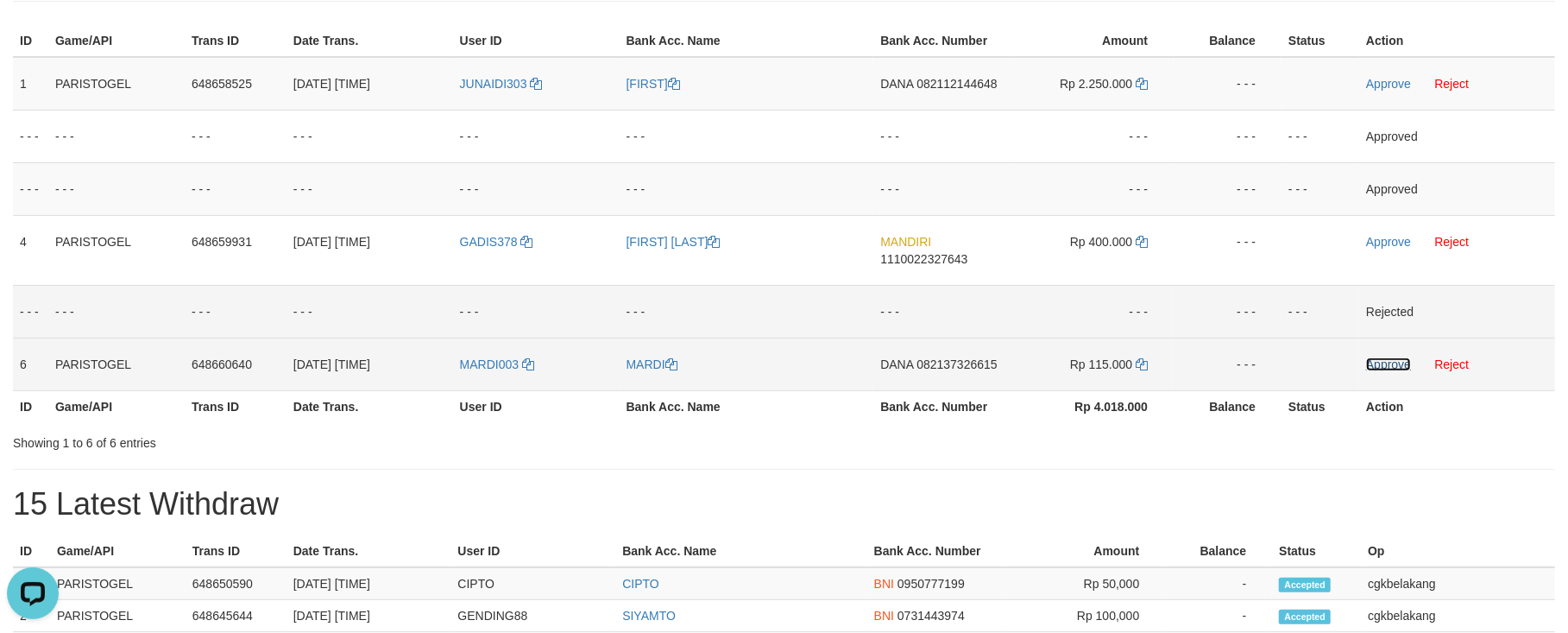 click on "Approve" at bounding box center (1389, 364) 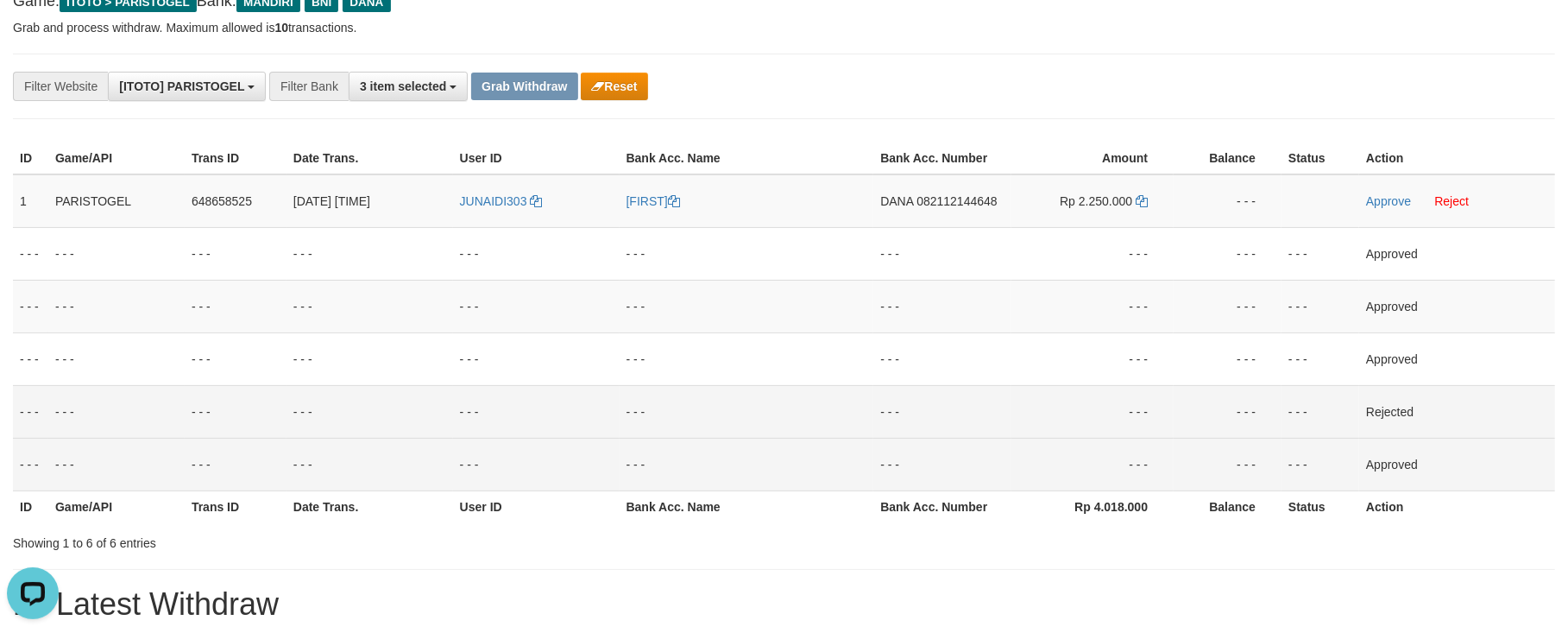 scroll, scrollTop: 0, scrollLeft: 0, axis: both 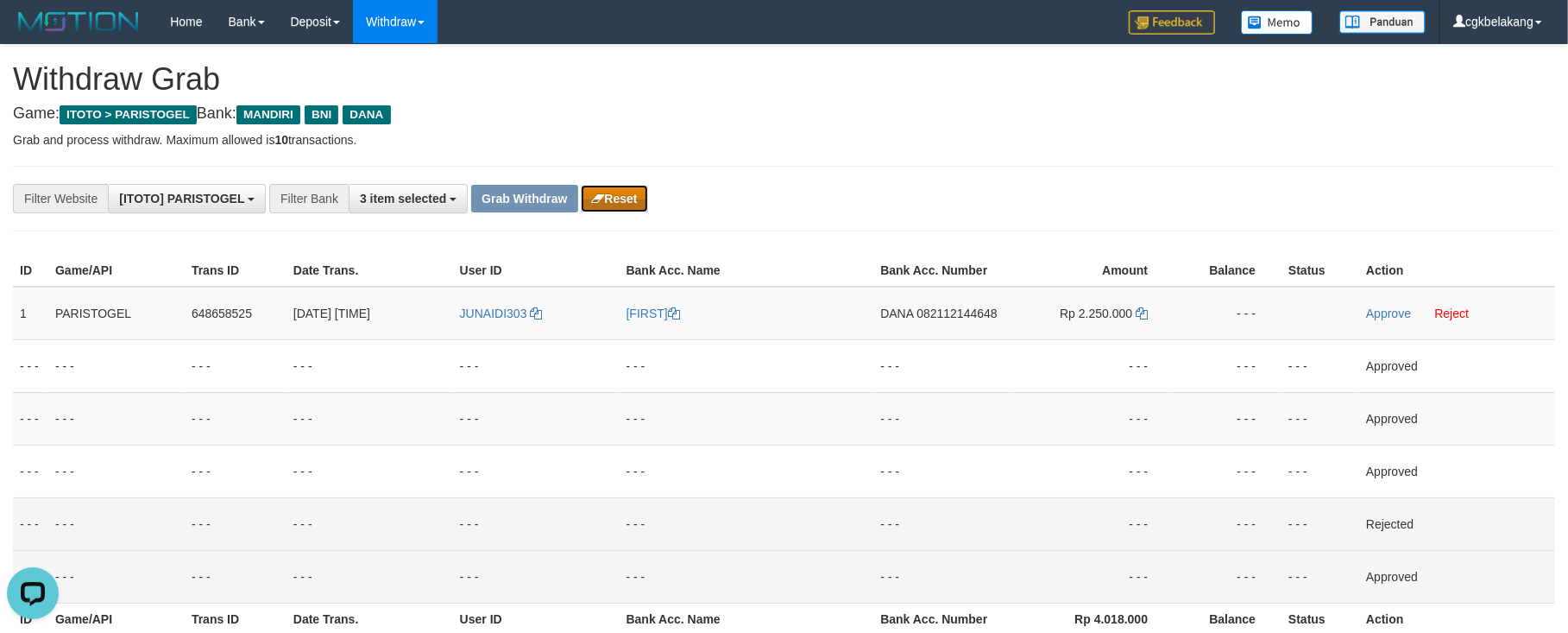 click on "Reset" at bounding box center [614, 199] 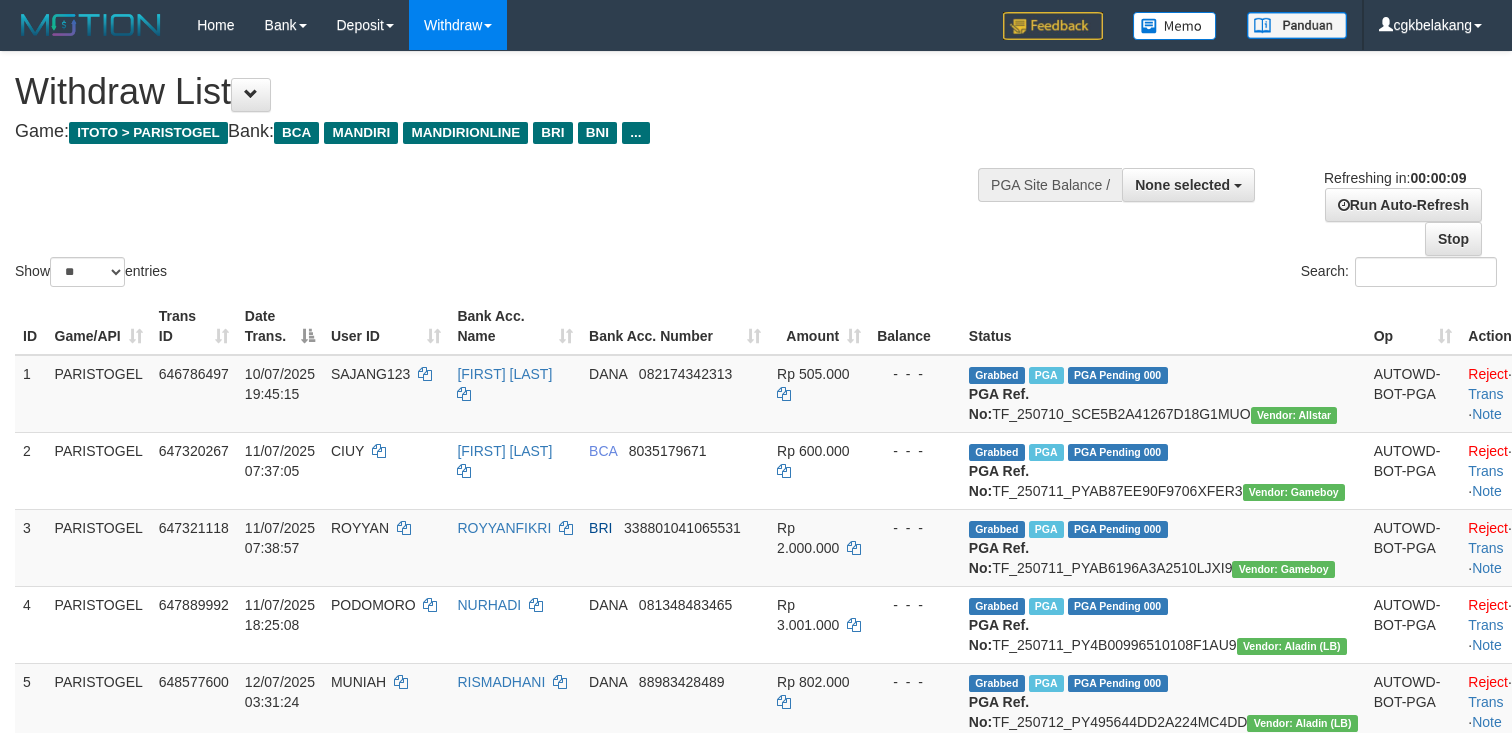 select 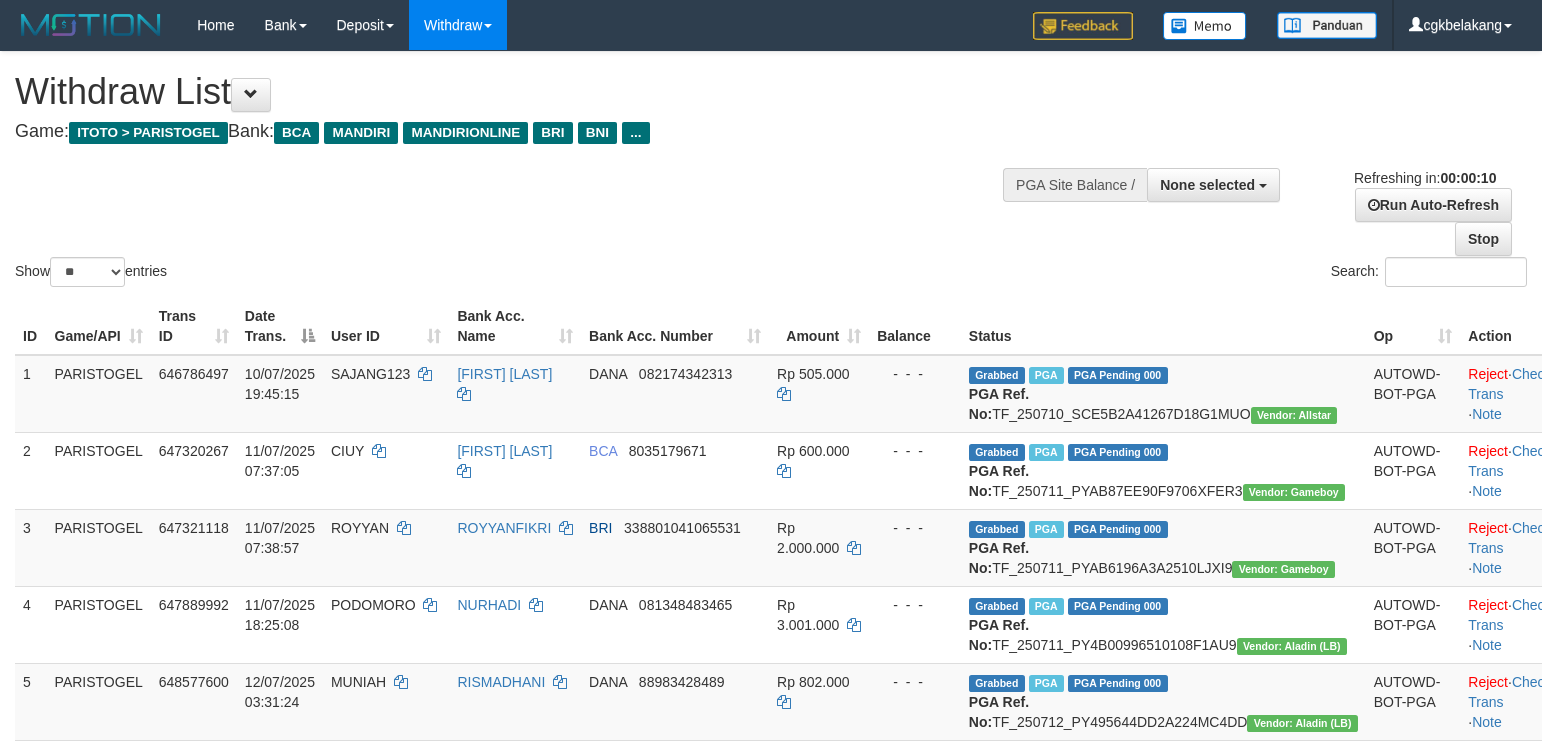 select 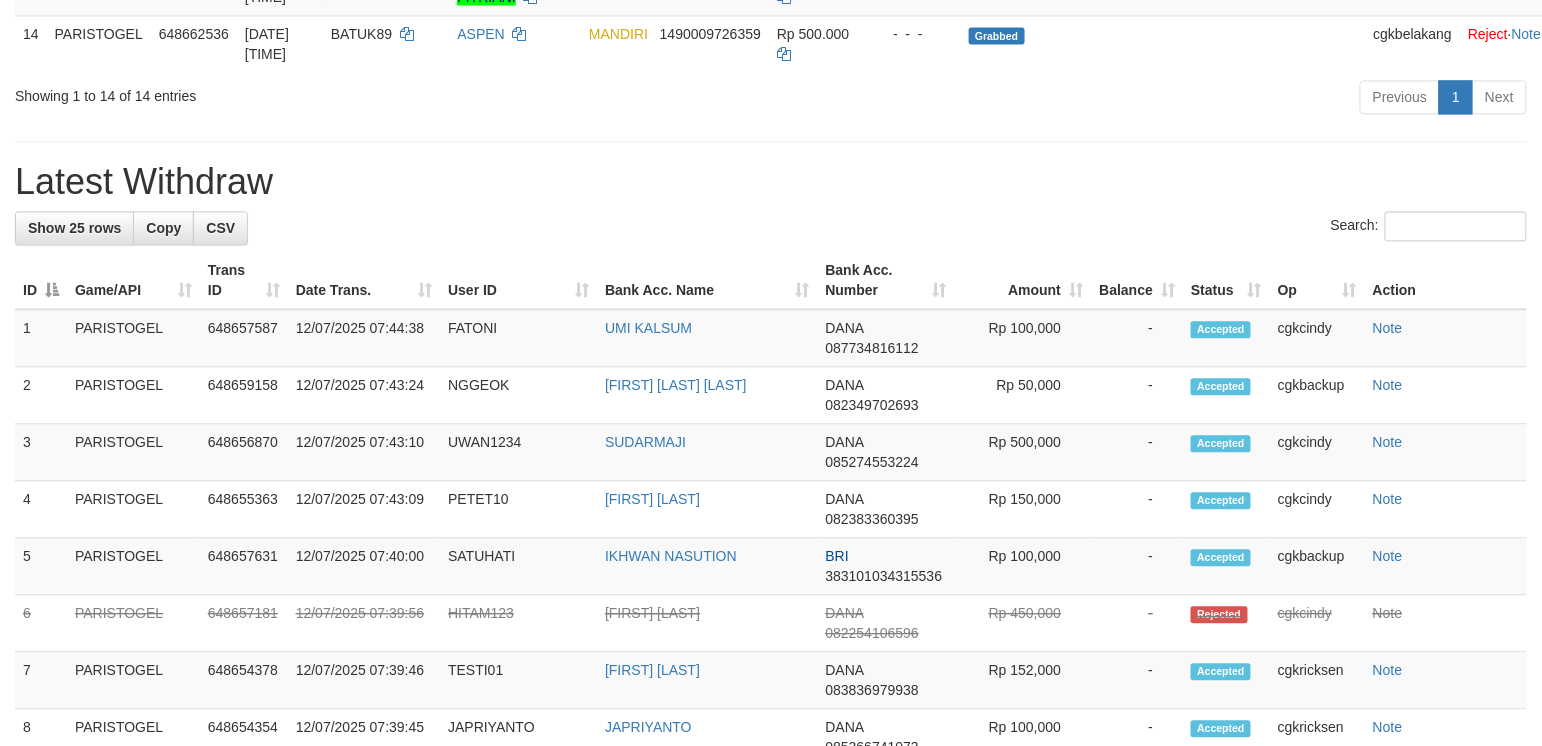 scroll, scrollTop: 1165, scrollLeft: 0, axis: vertical 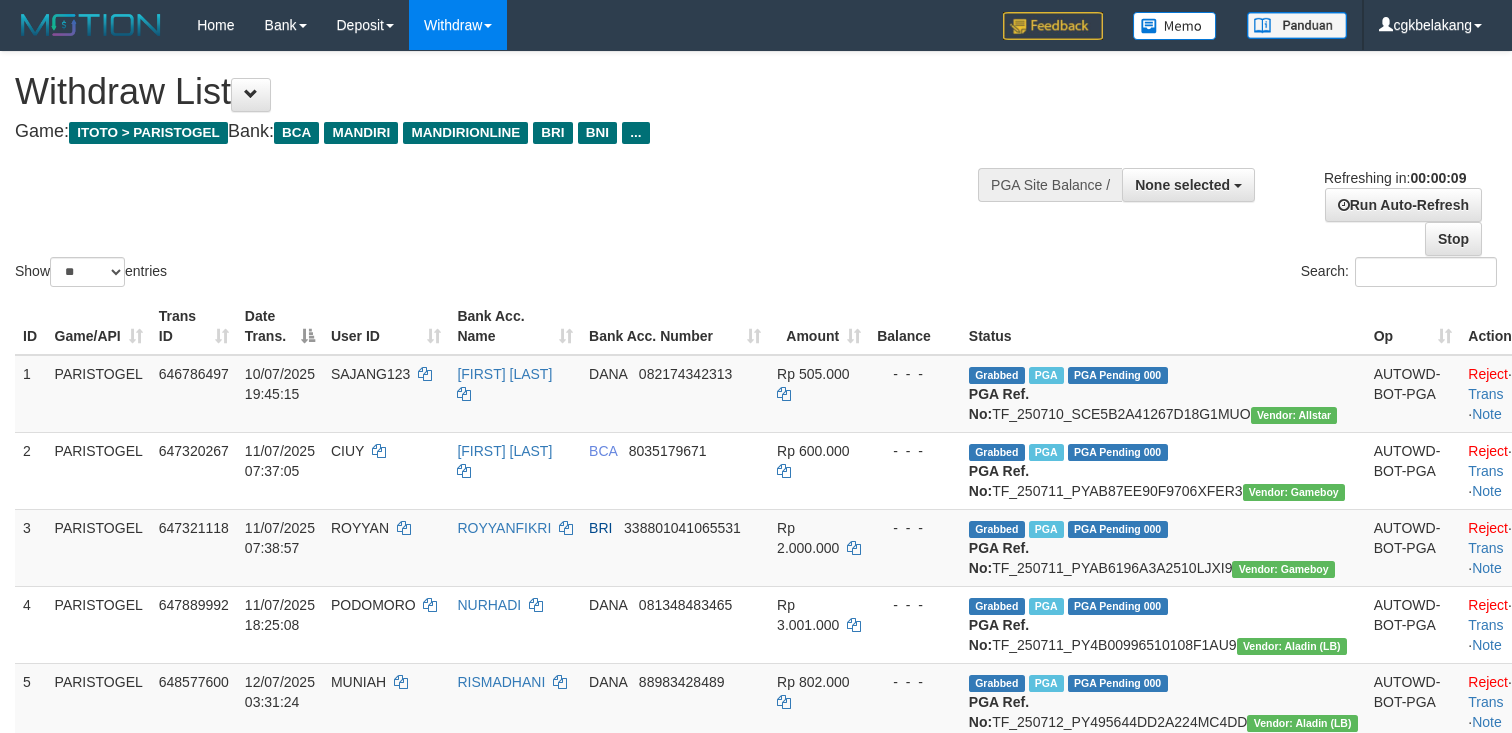 select 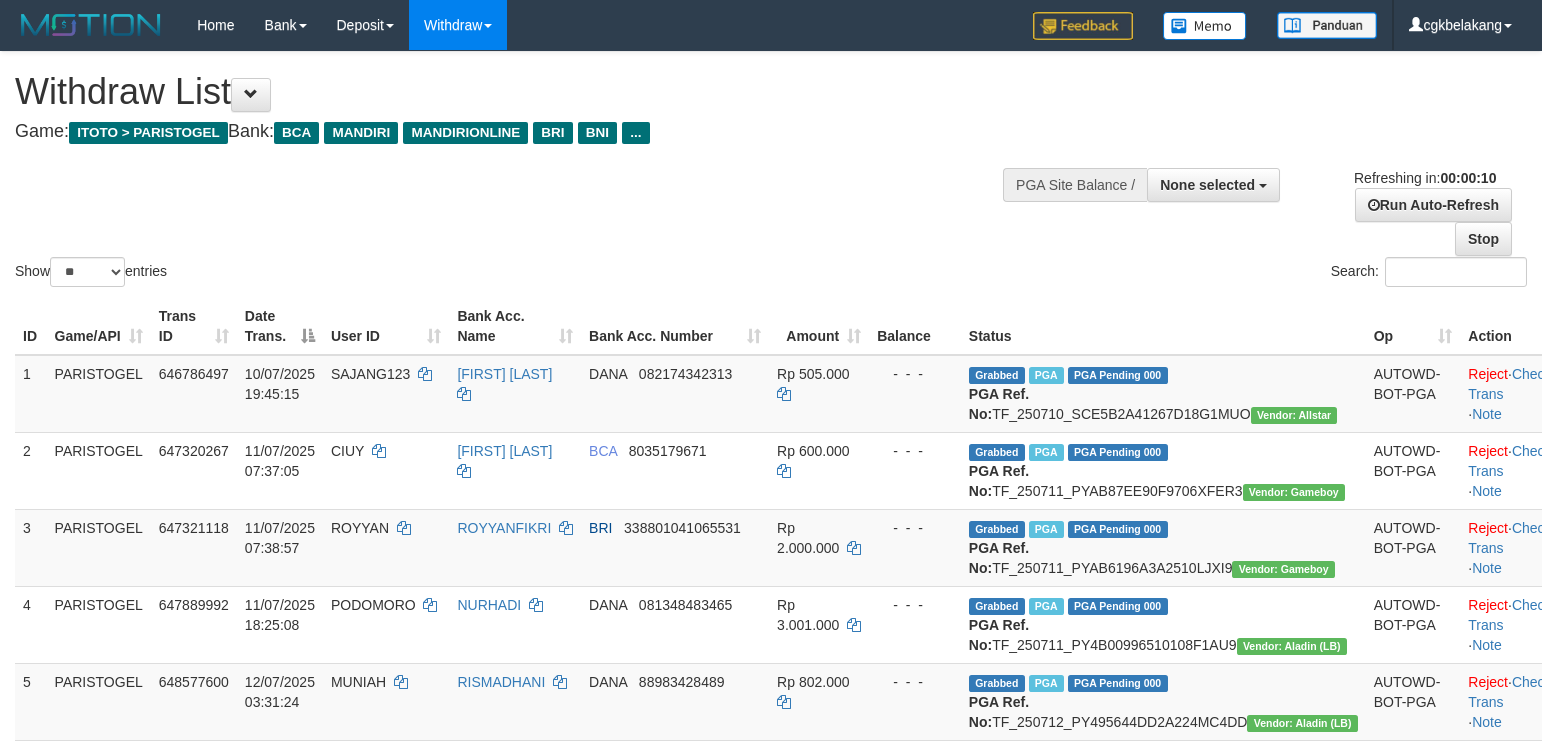 select 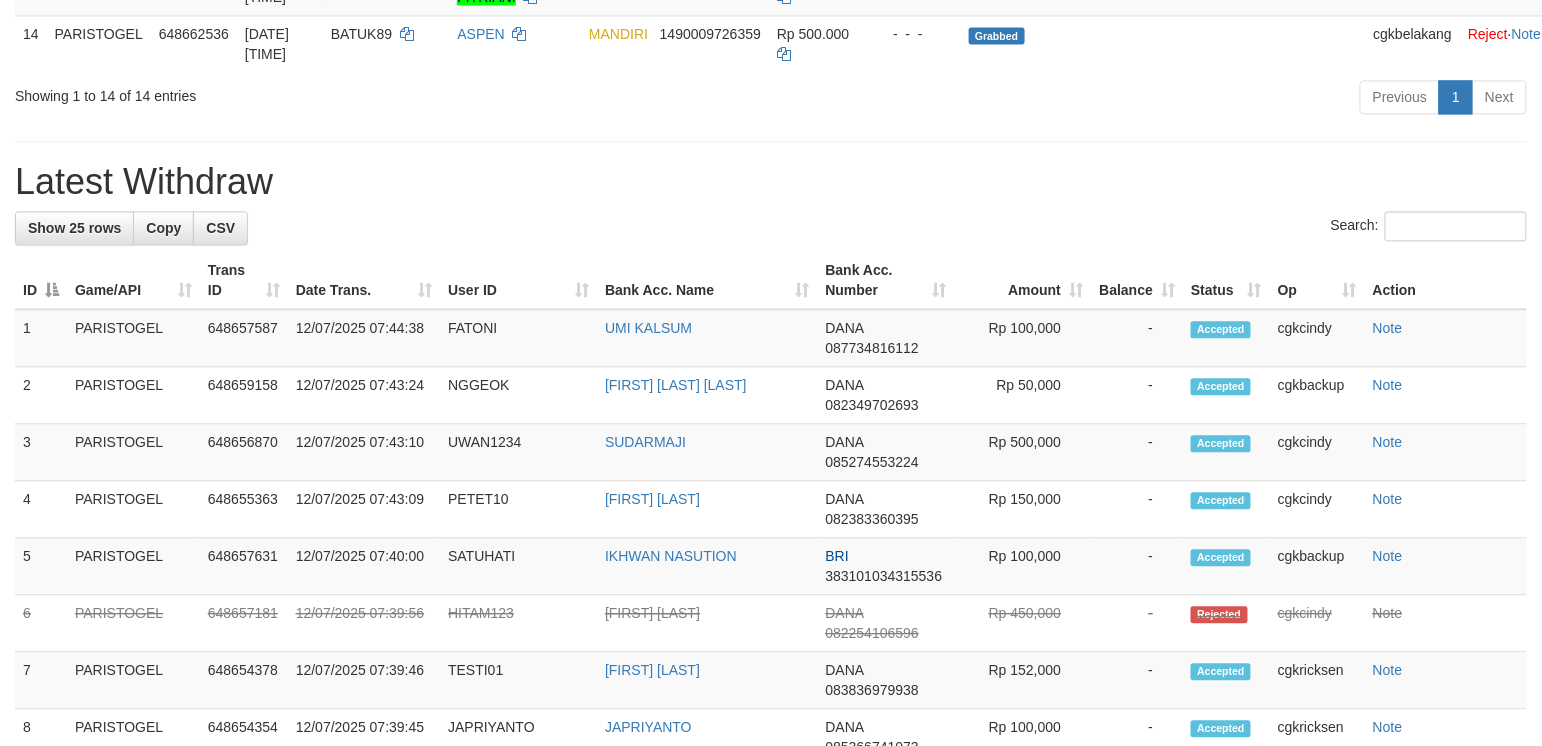scroll, scrollTop: 1165, scrollLeft: 0, axis: vertical 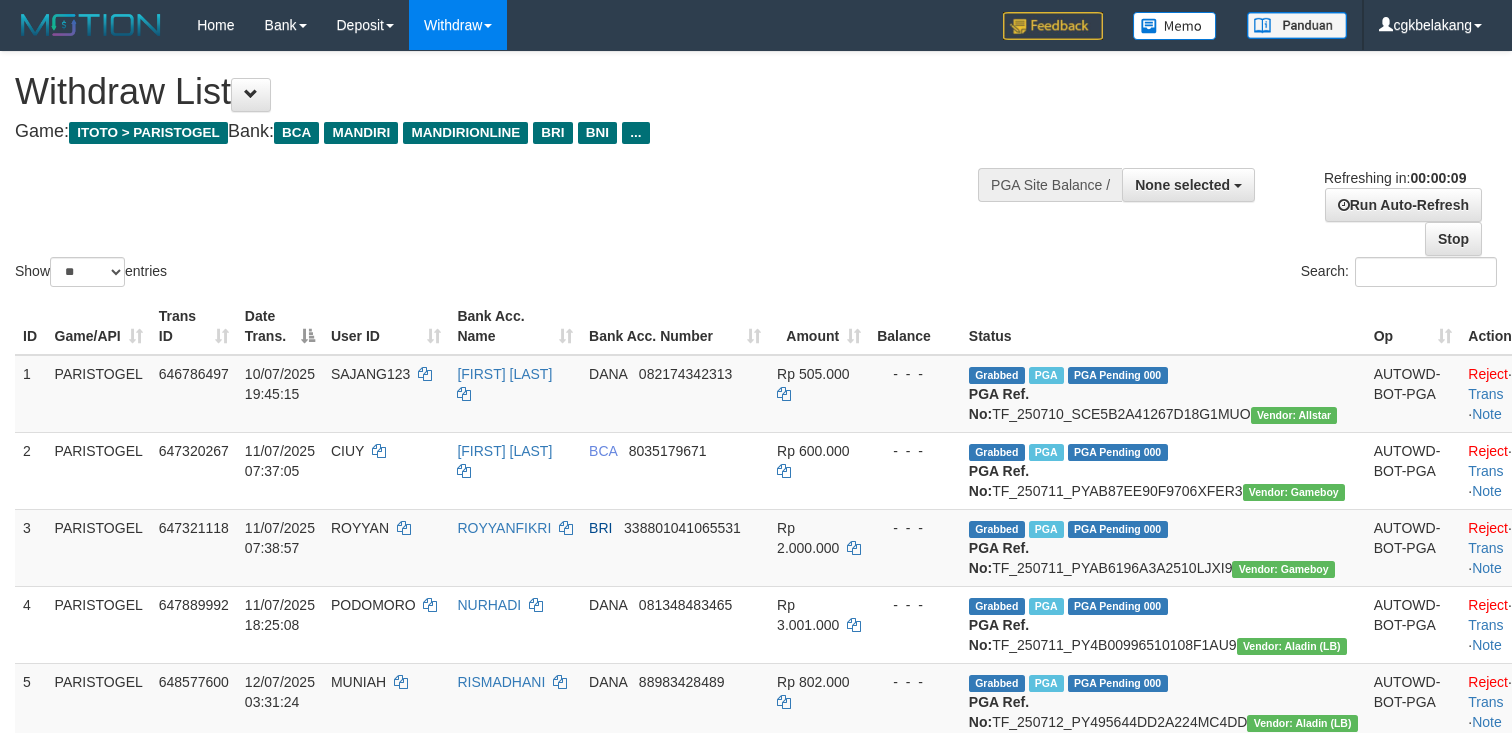 select 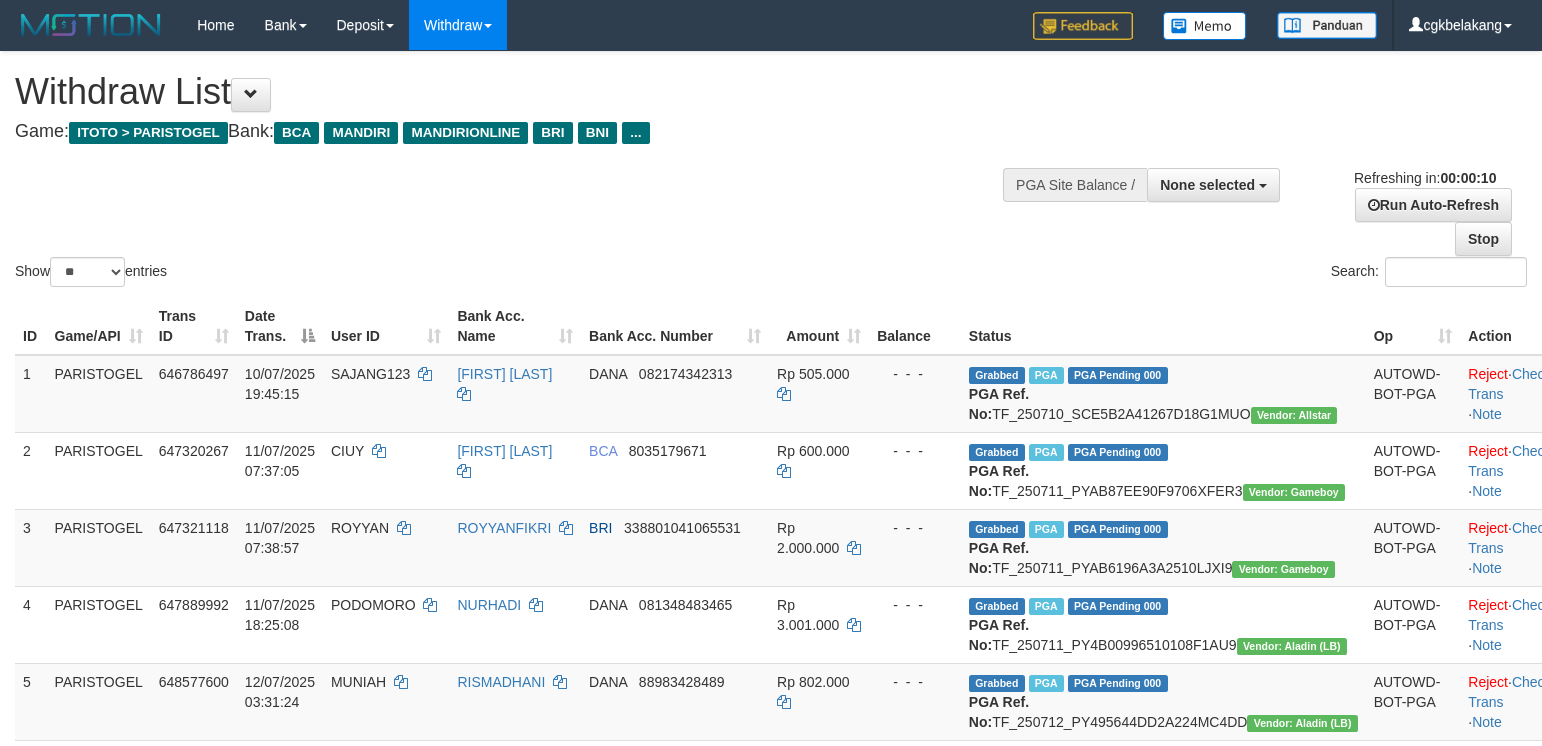 select 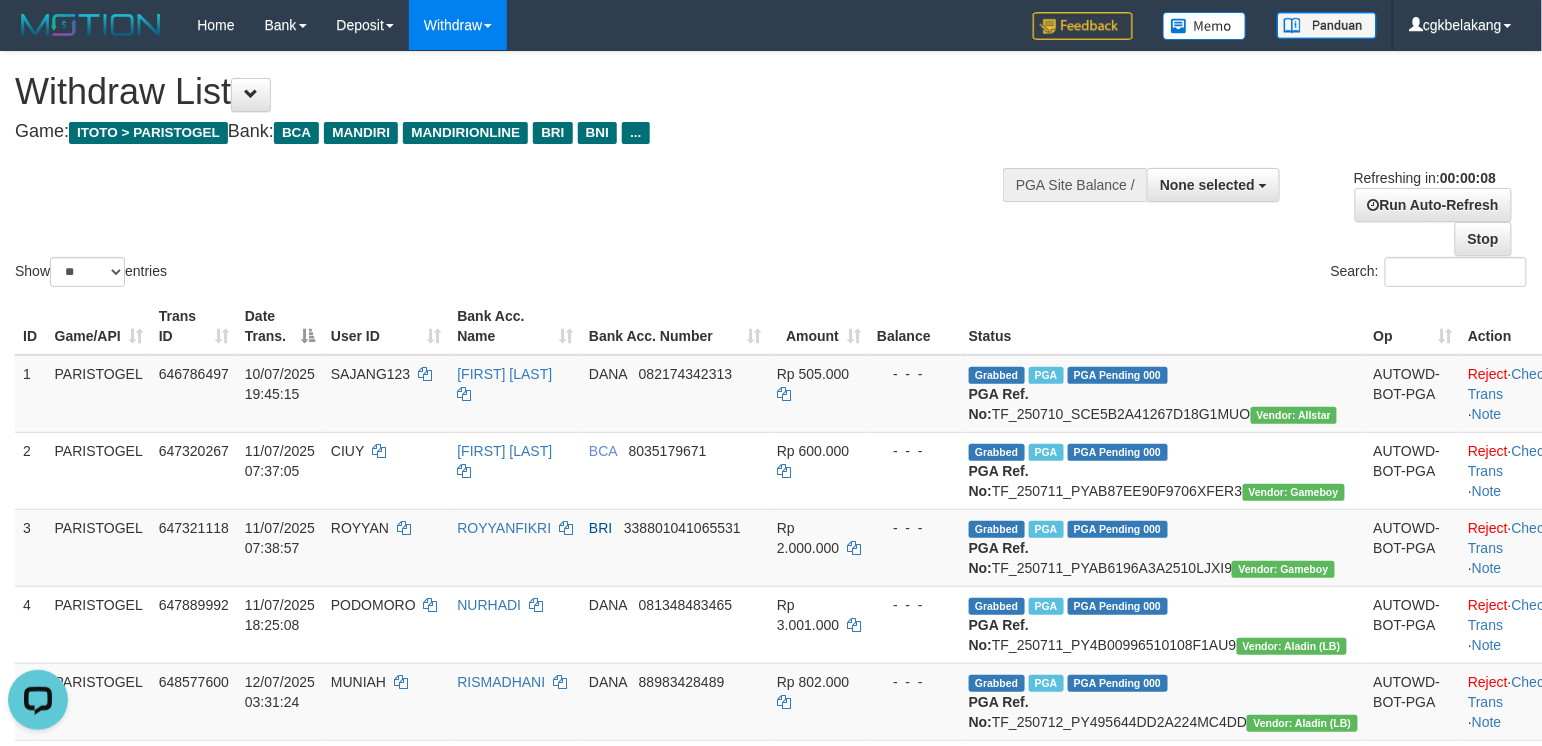 scroll, scrollTop: 0, scrollLeft: 0, axis: both 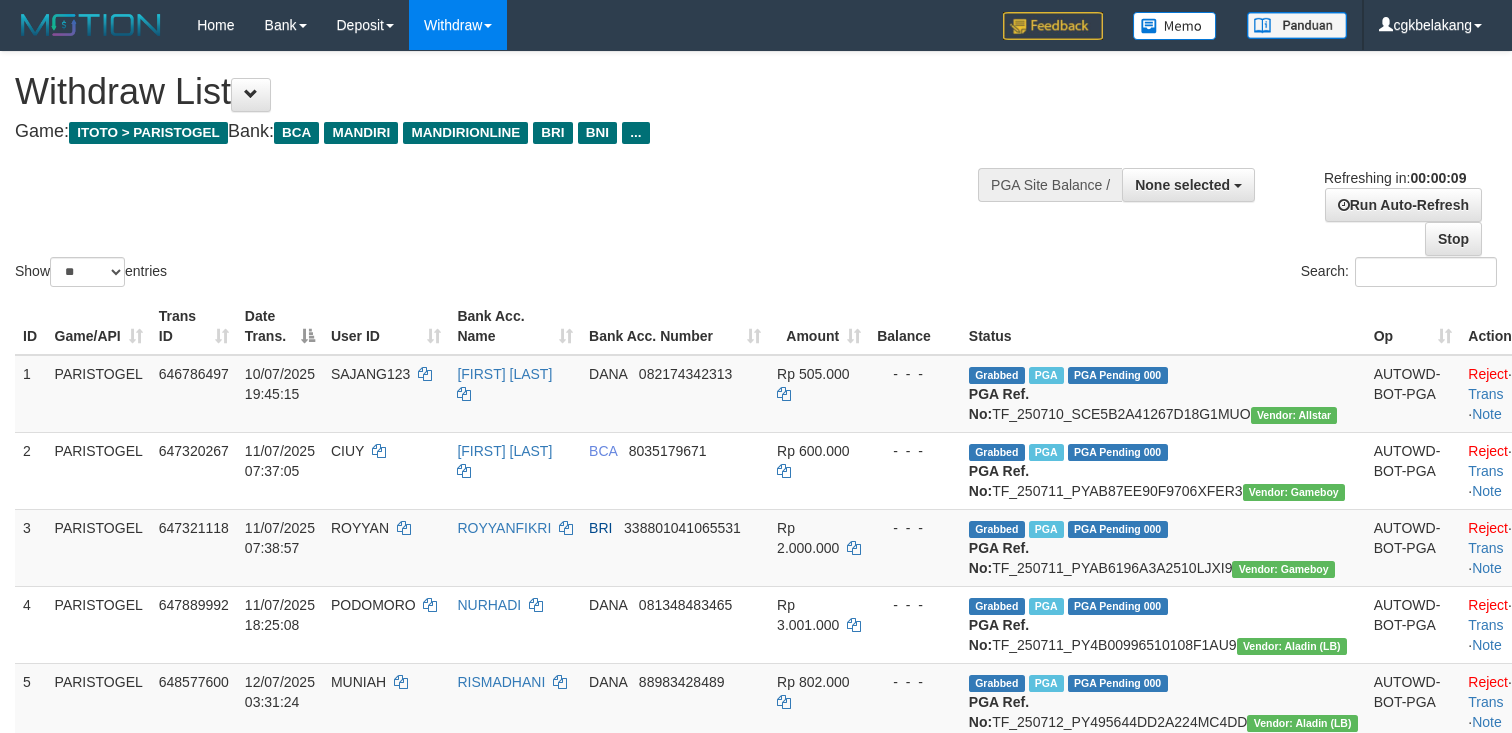 select 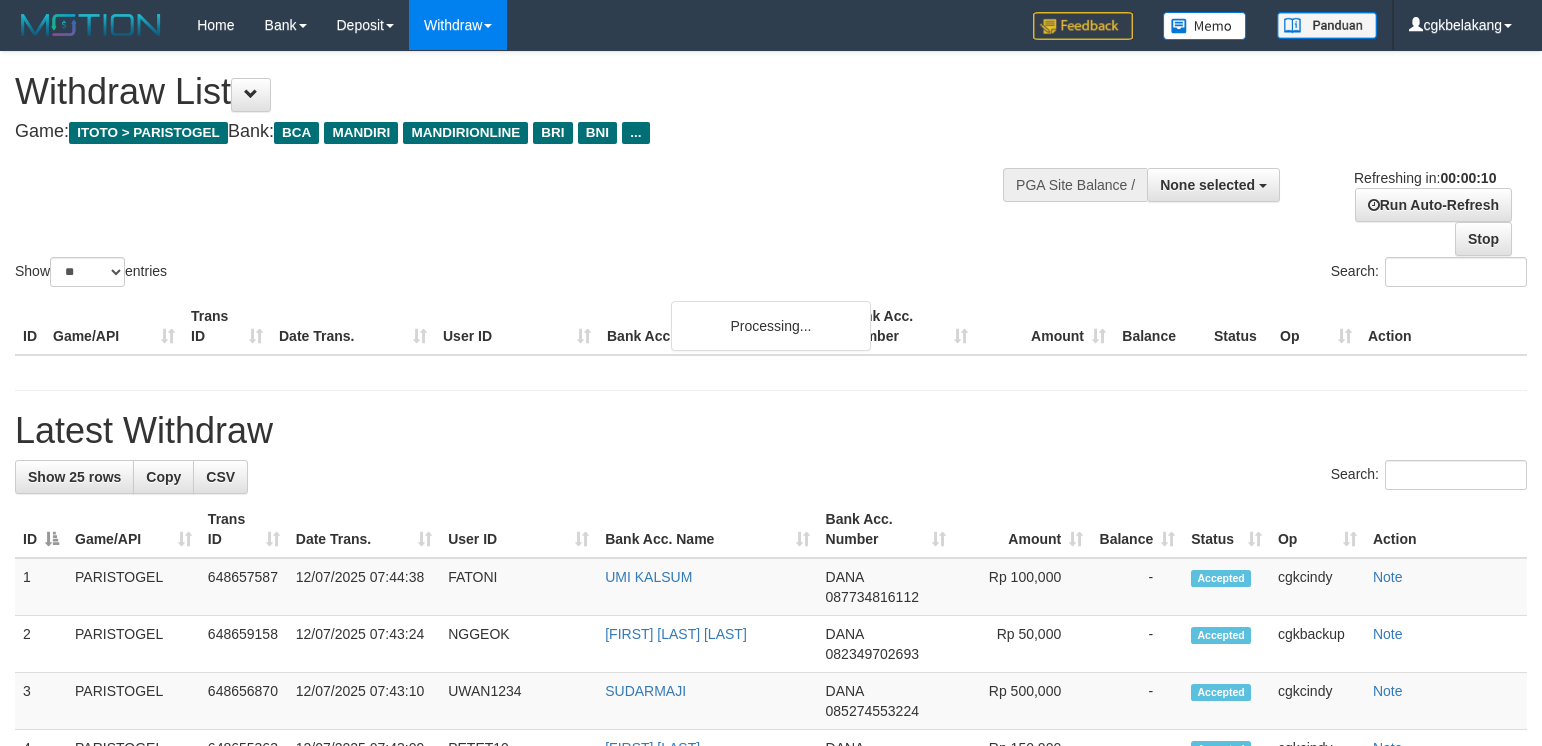 select 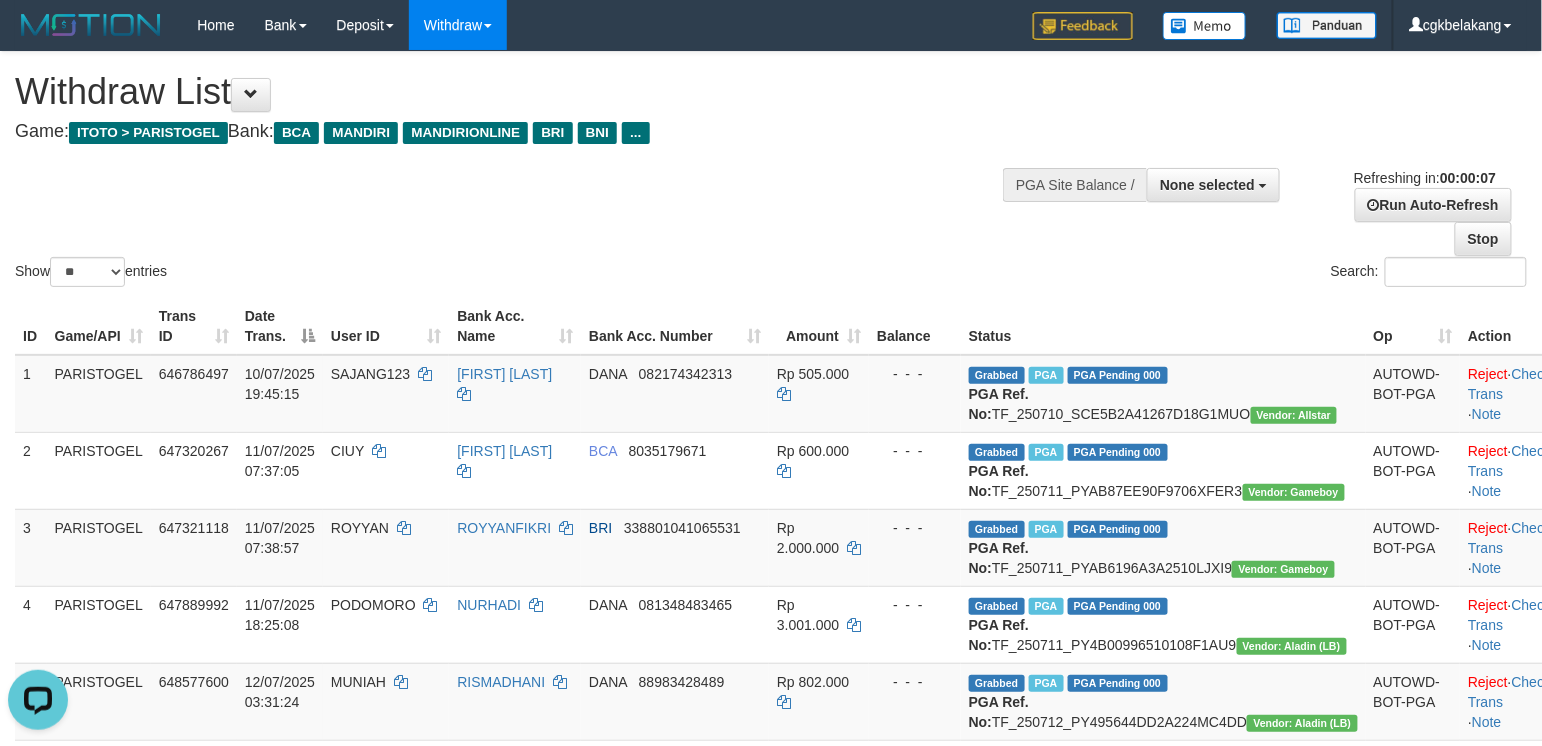 scroll, scrollTop: 0, scrollLeft: 0, axis: both 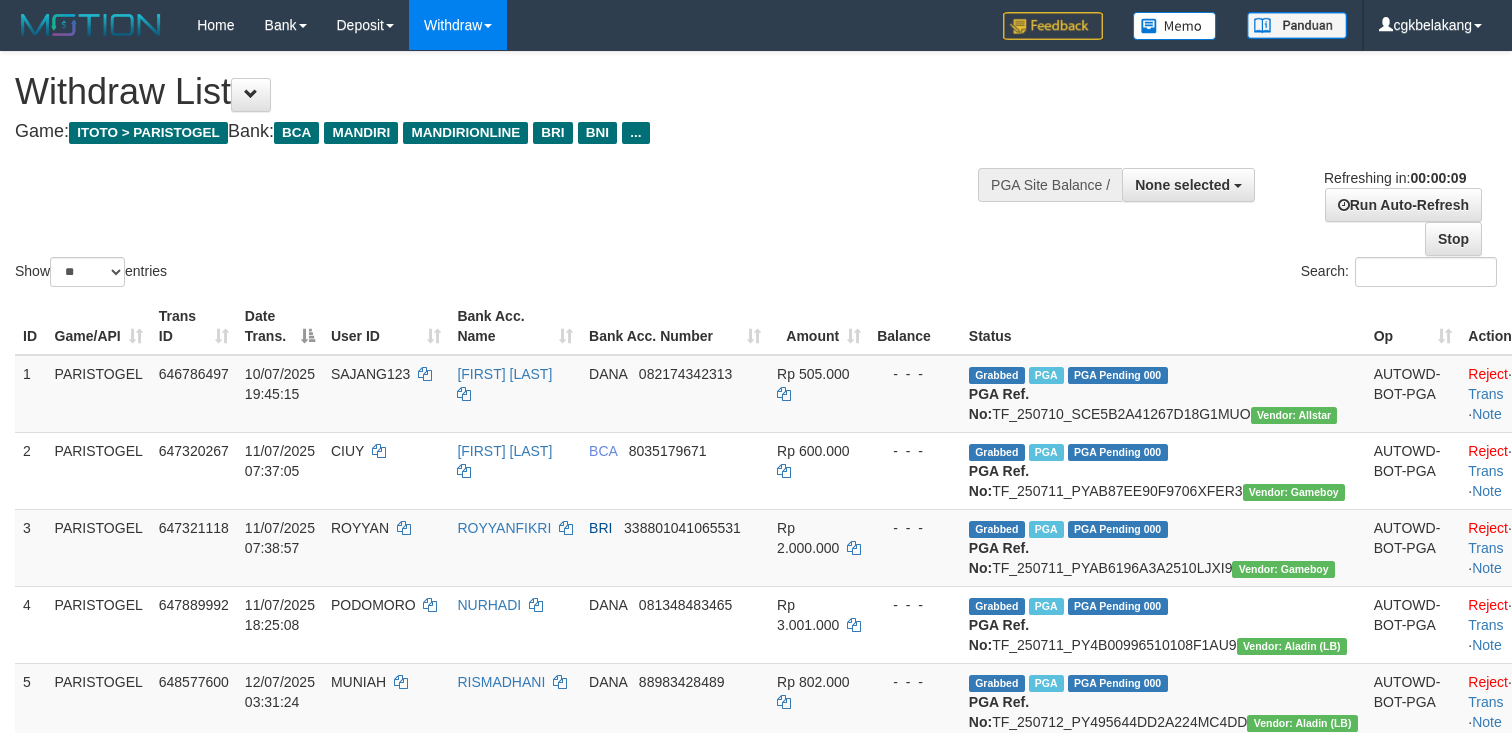 select 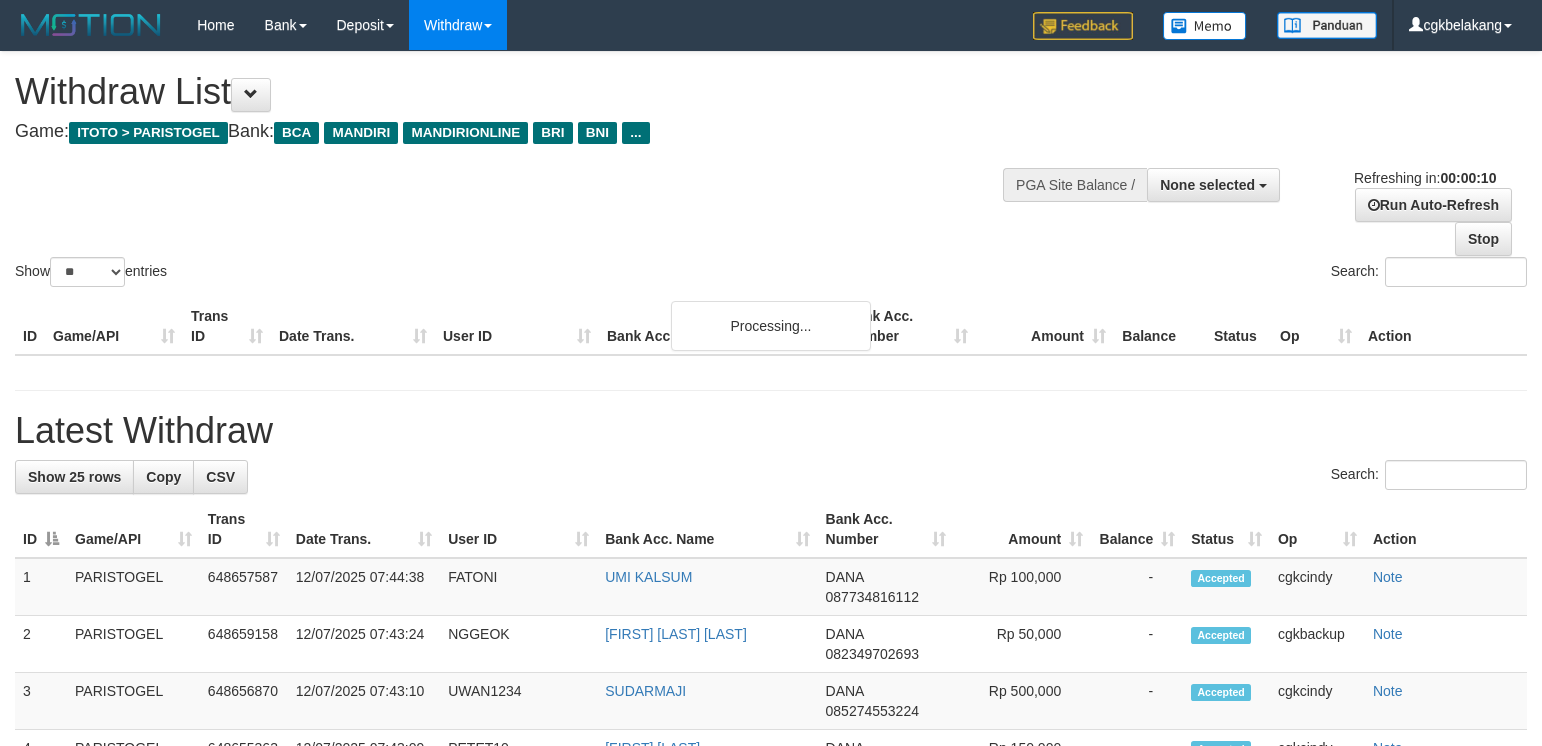 select 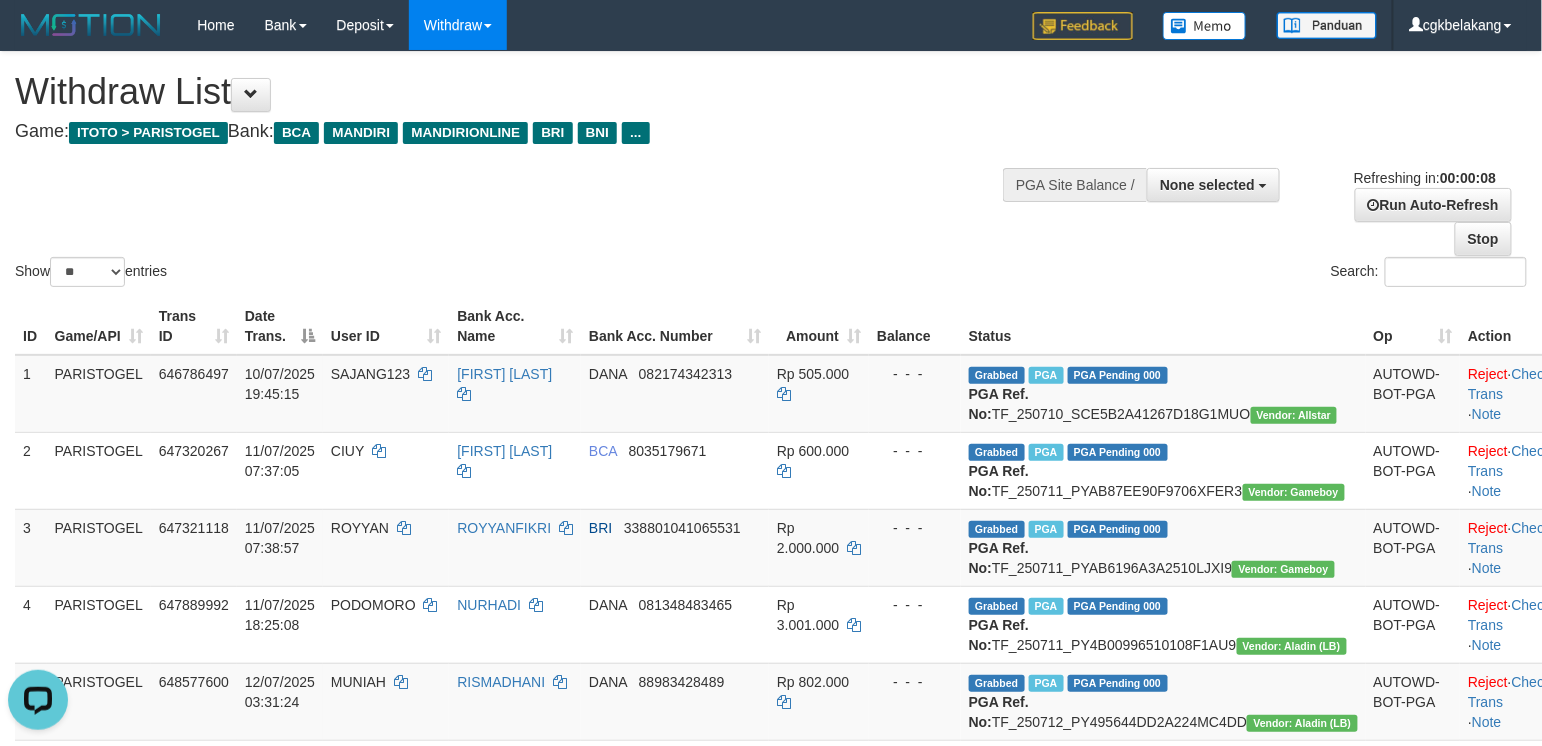 scroll, scrollTop: 0, scrollLeft: 0, axis: both 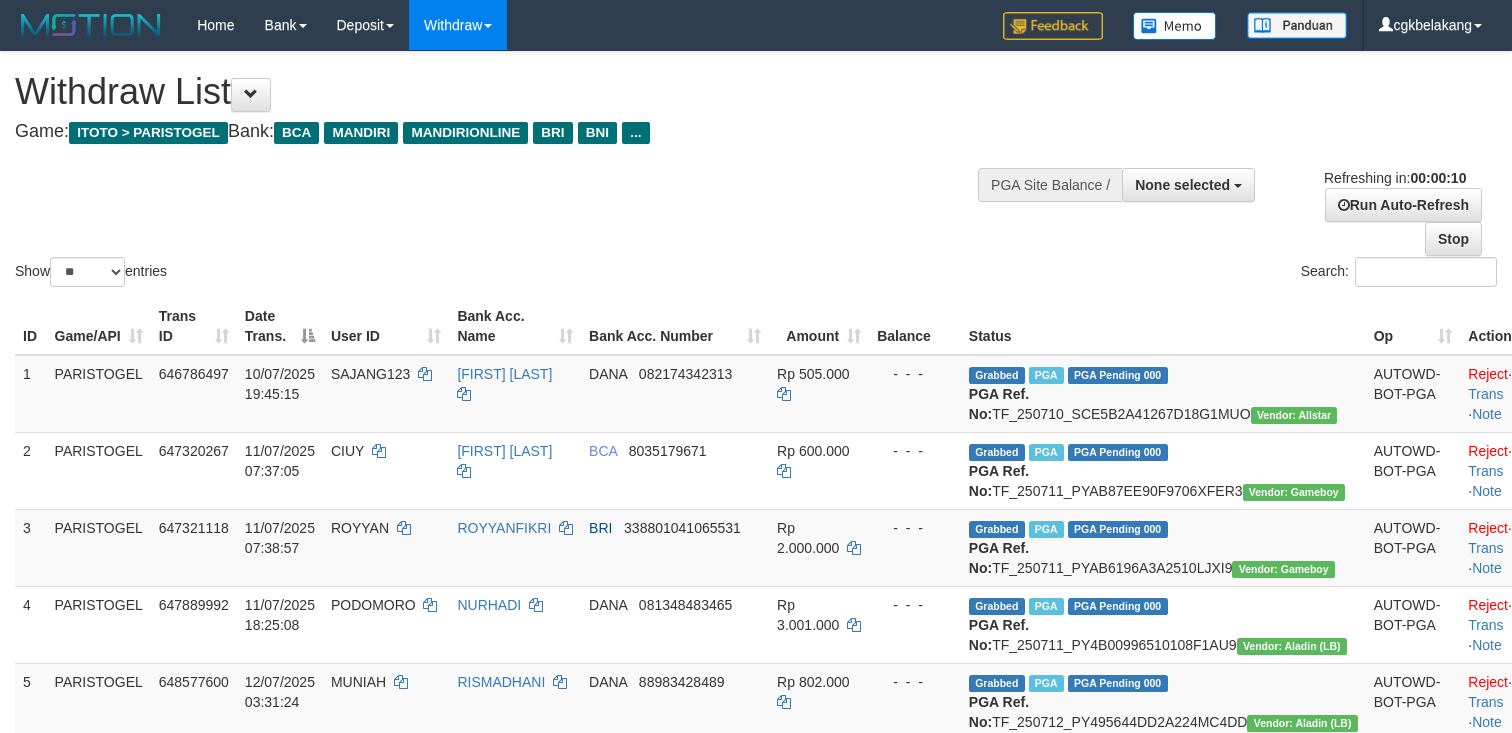 select 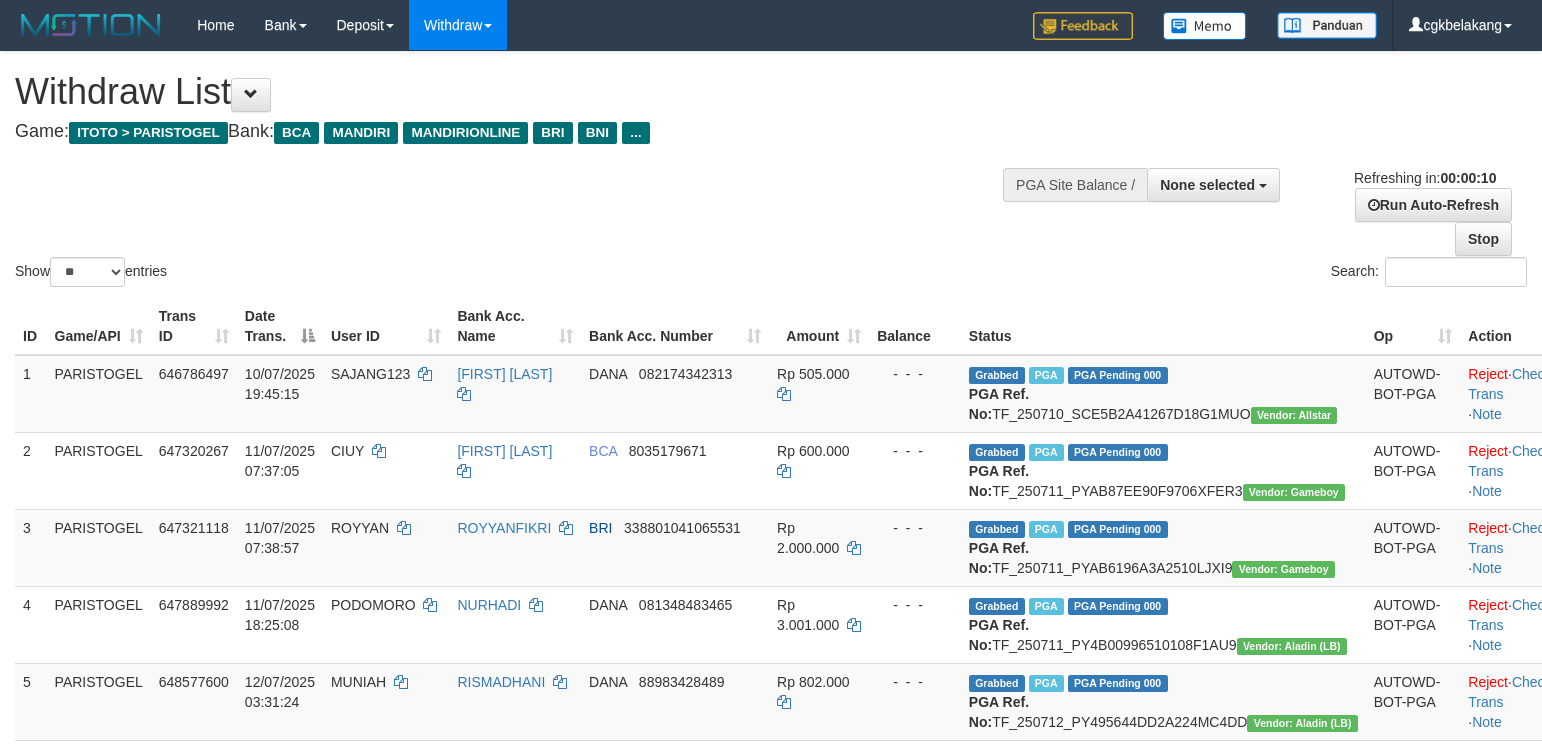 select 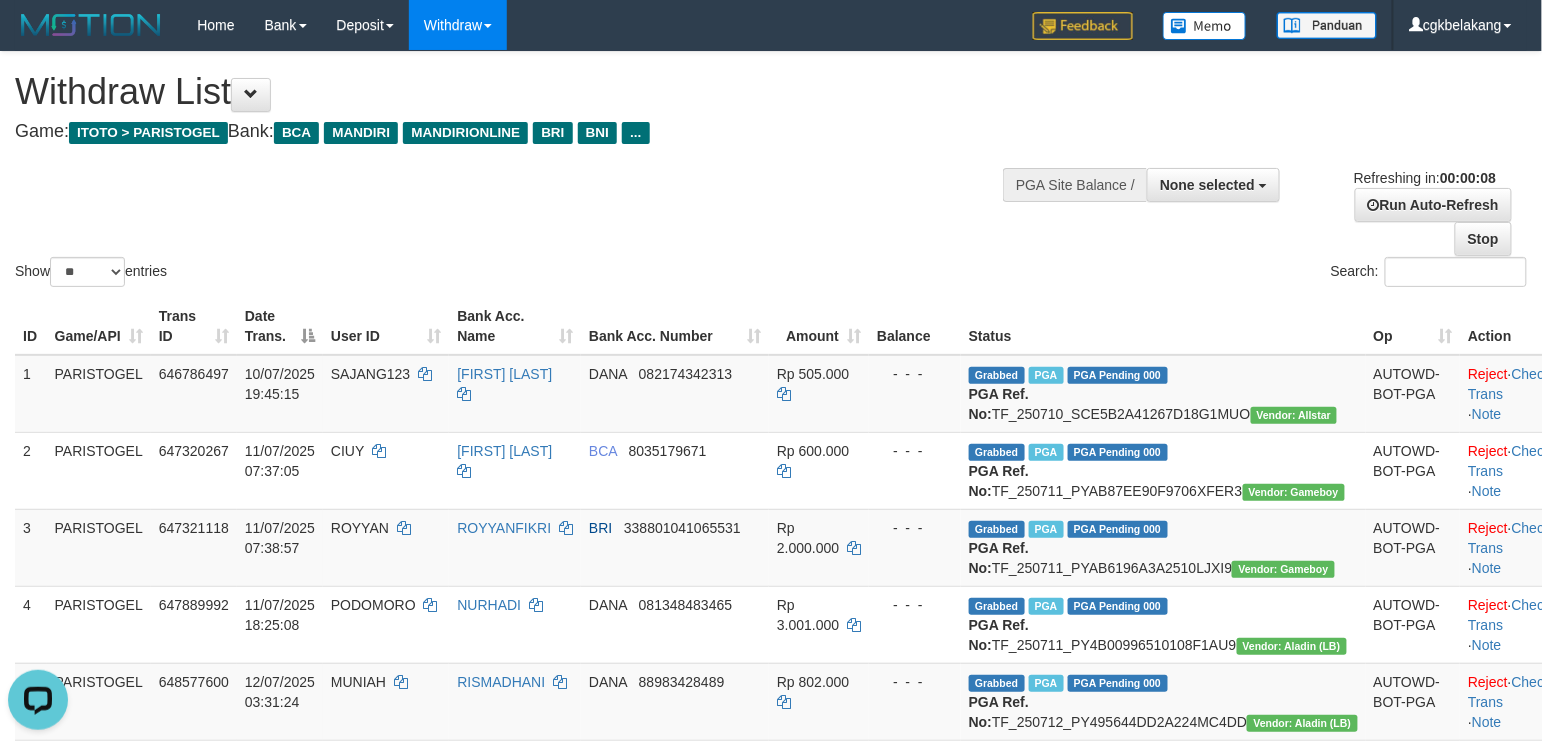scroll, scrollTop: 0, scrollLeft: 0, axis: both 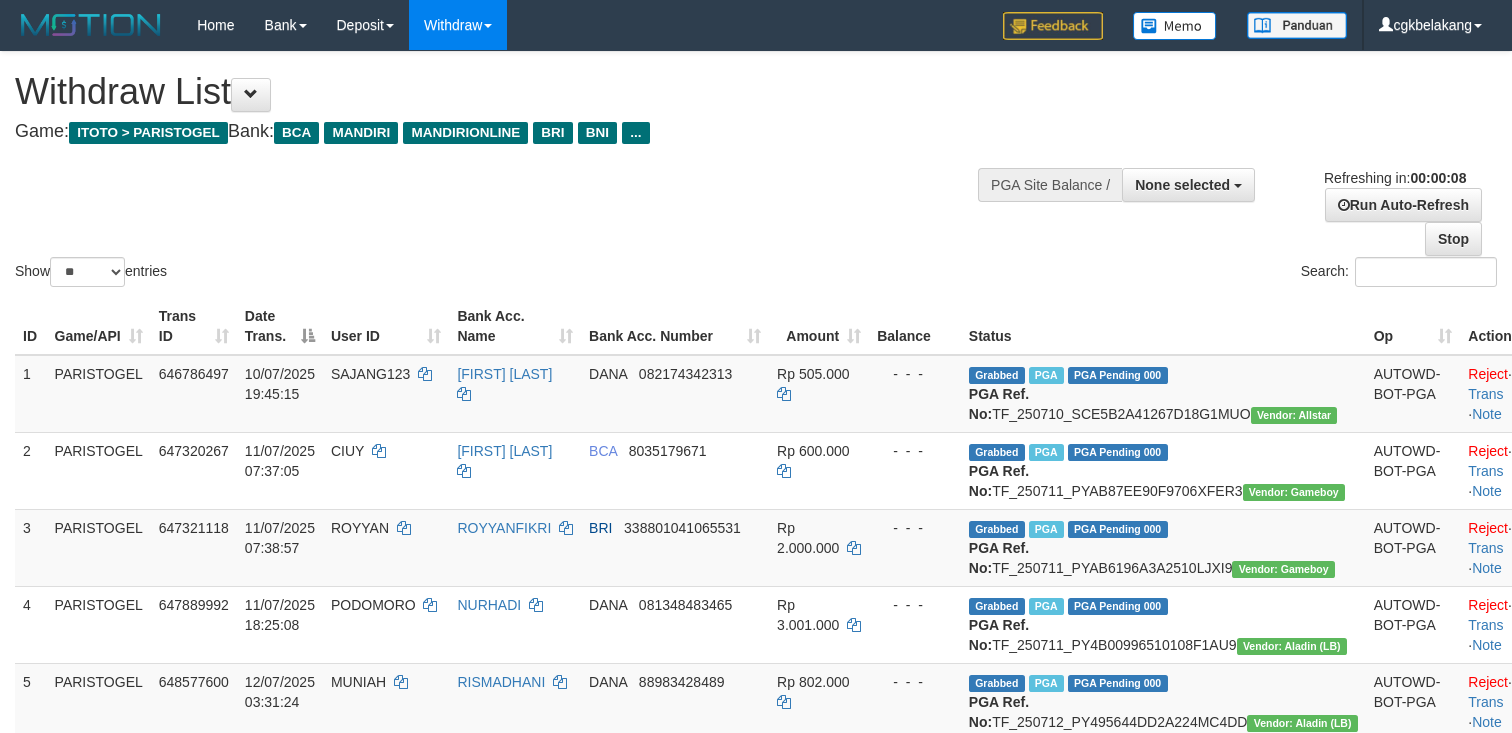 select 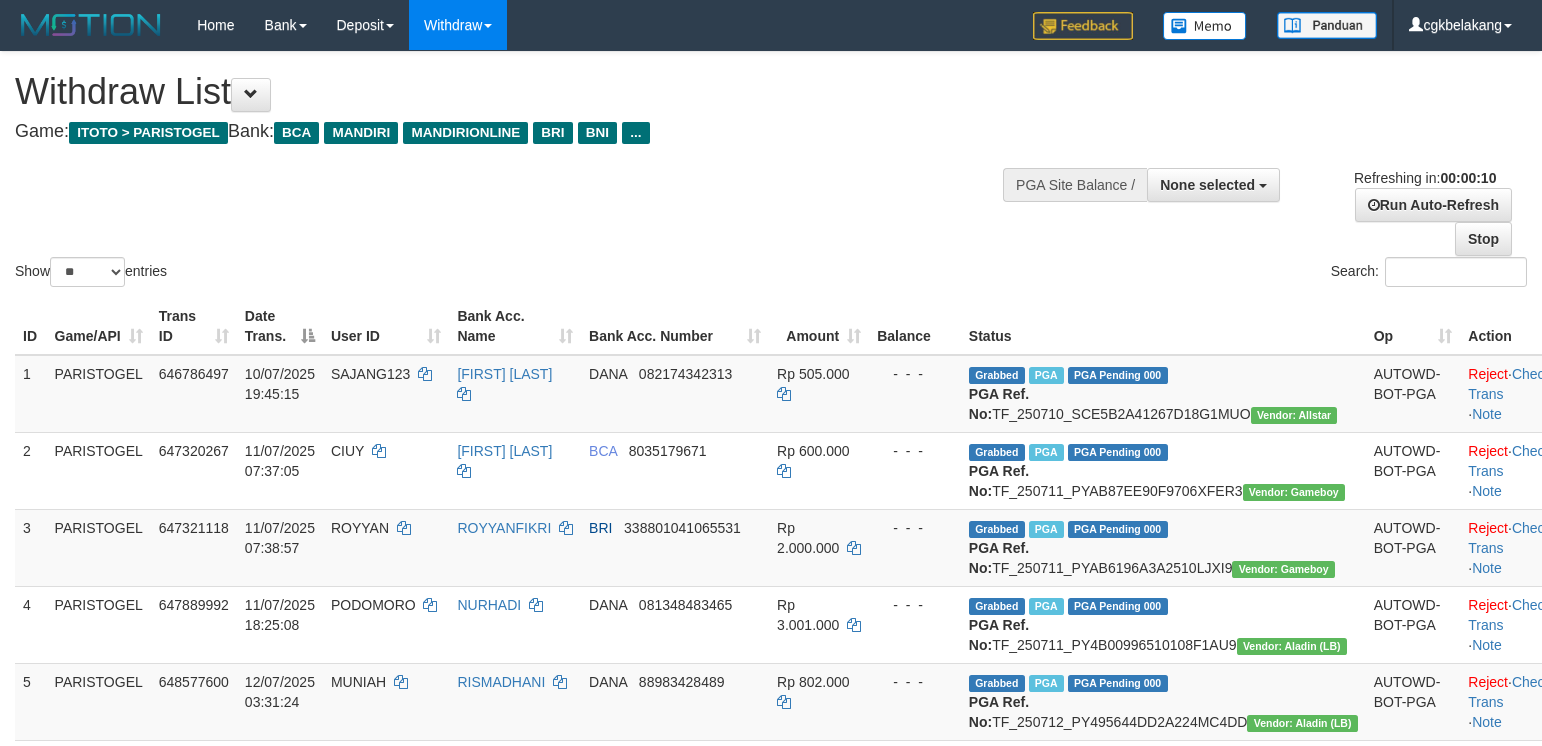select 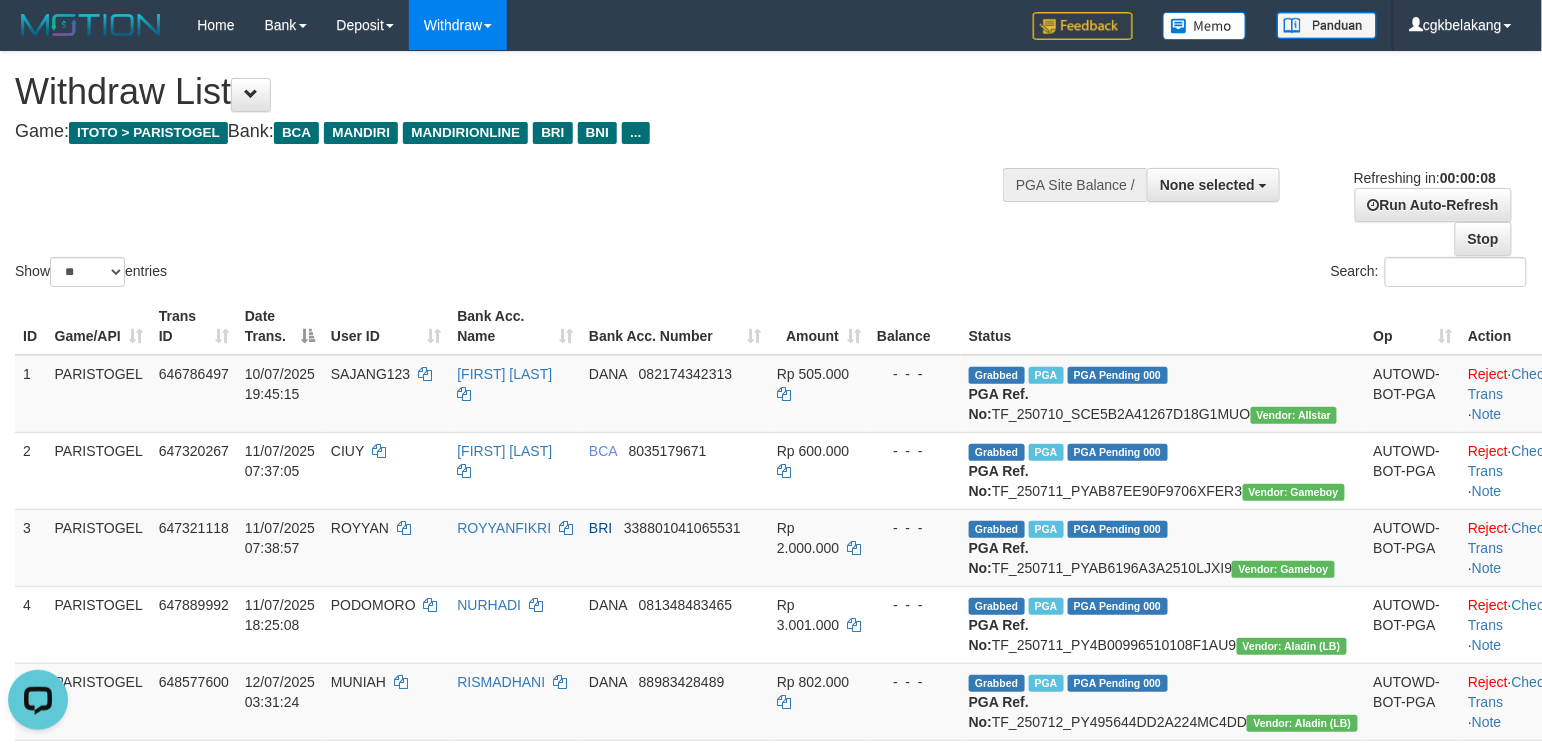 scroll, scrollTop: 0, scrollLeft: 0, axis: both 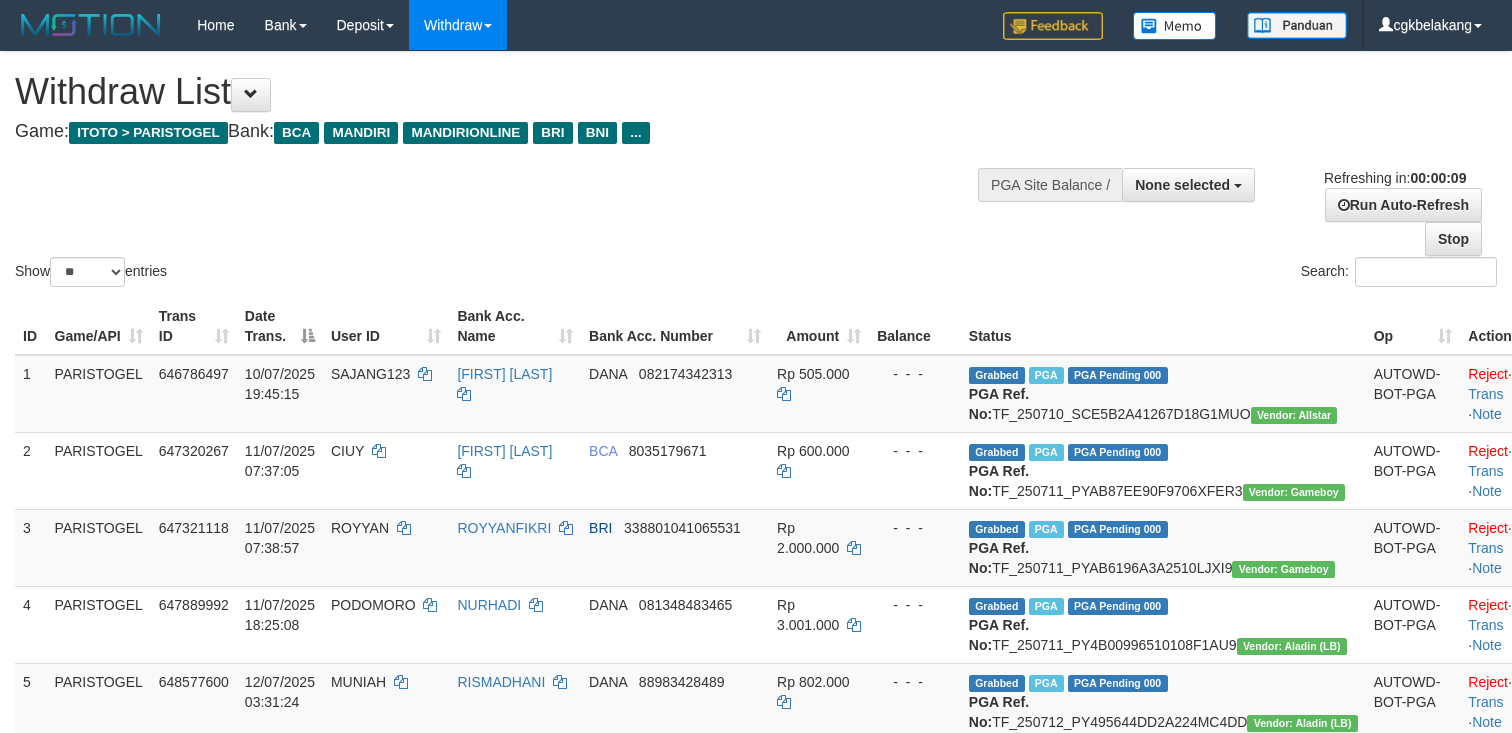 select 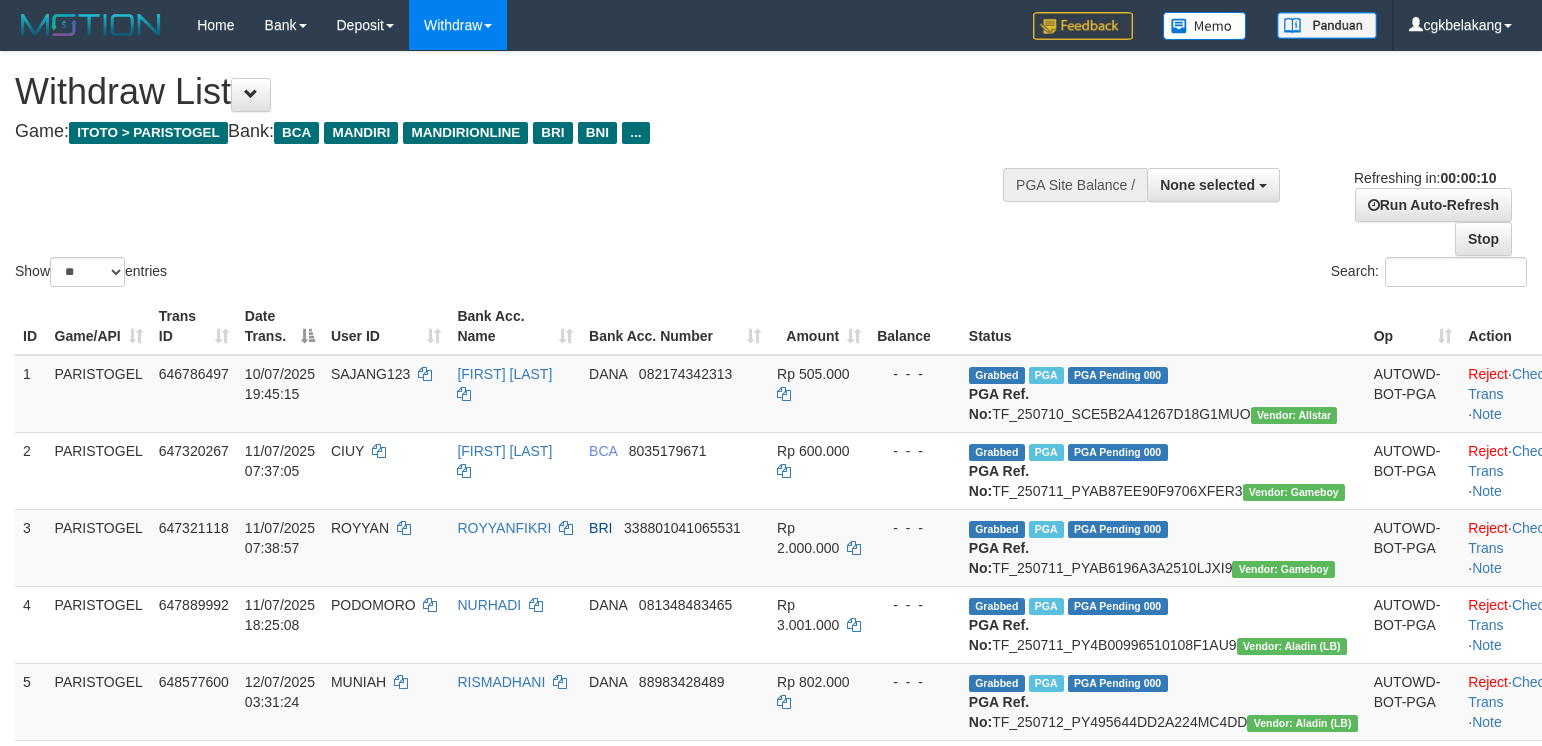 select 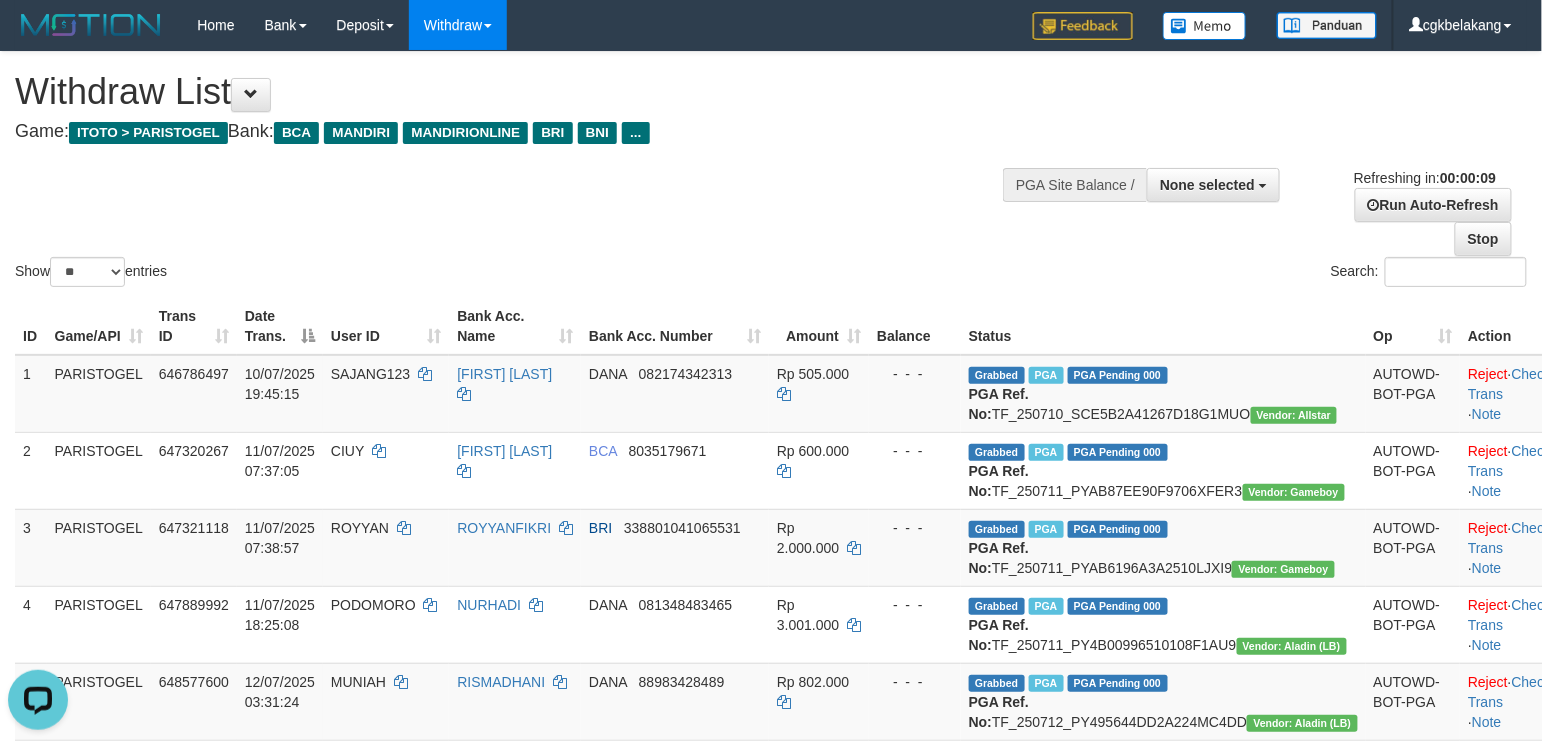 scroll, scrollTop: 0, scrollLeft: 0, axis: both 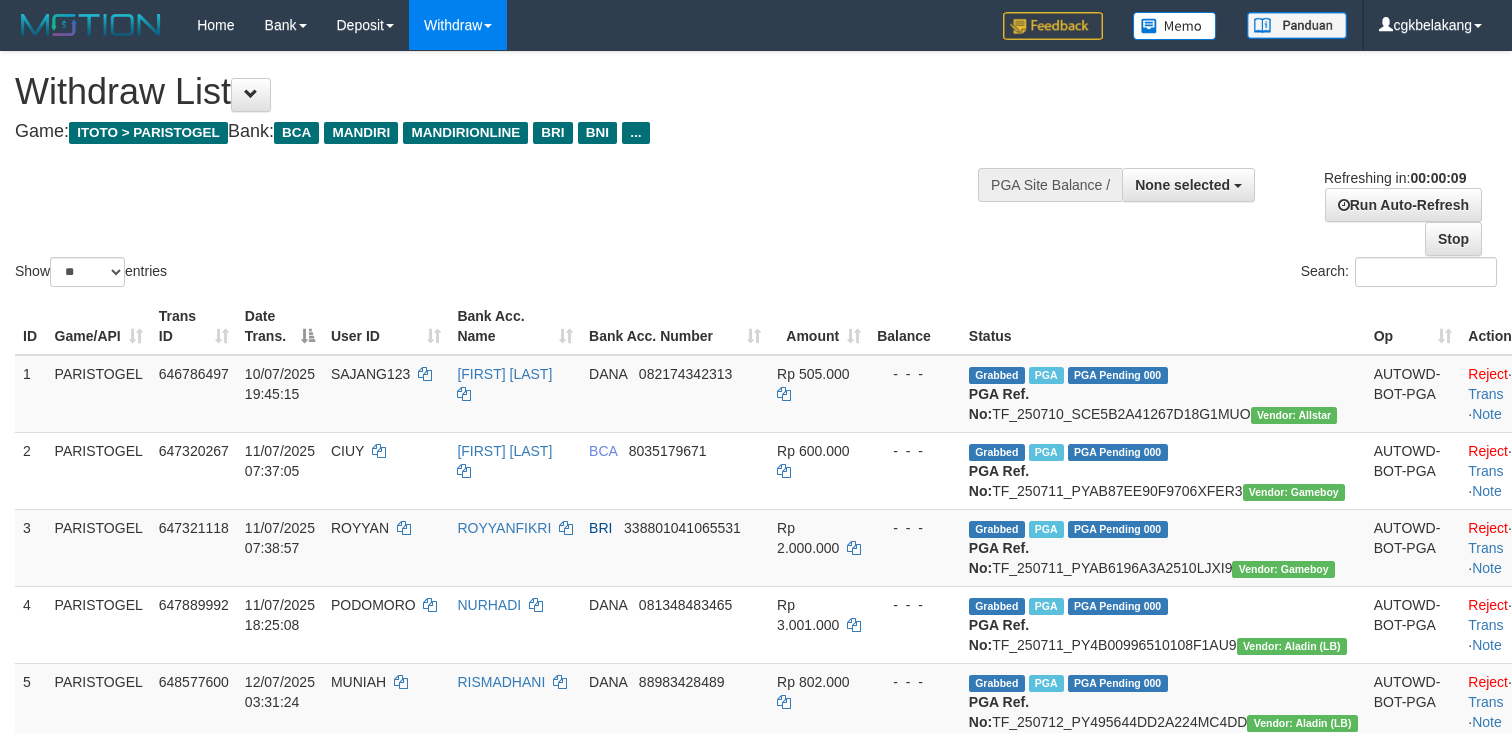 select 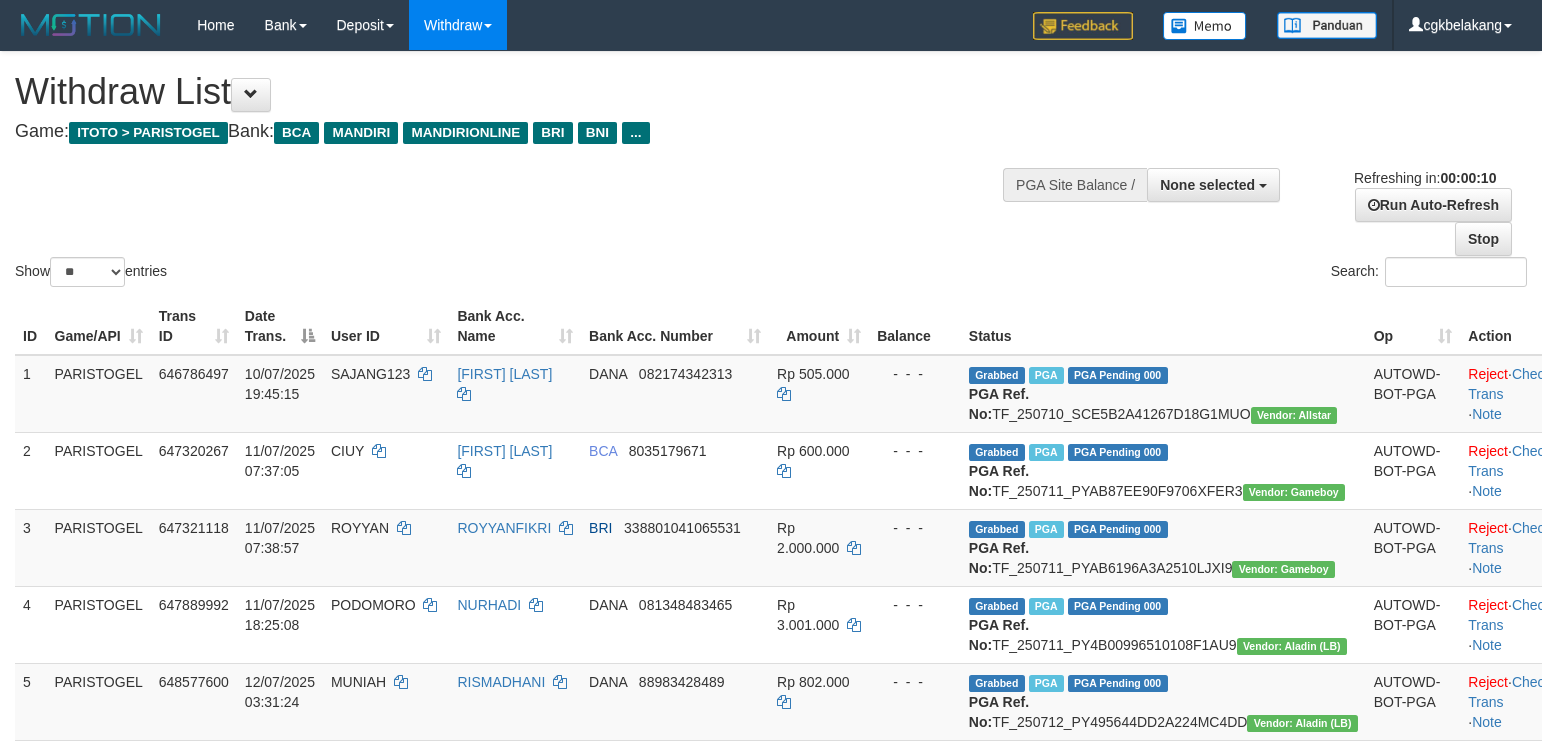 select 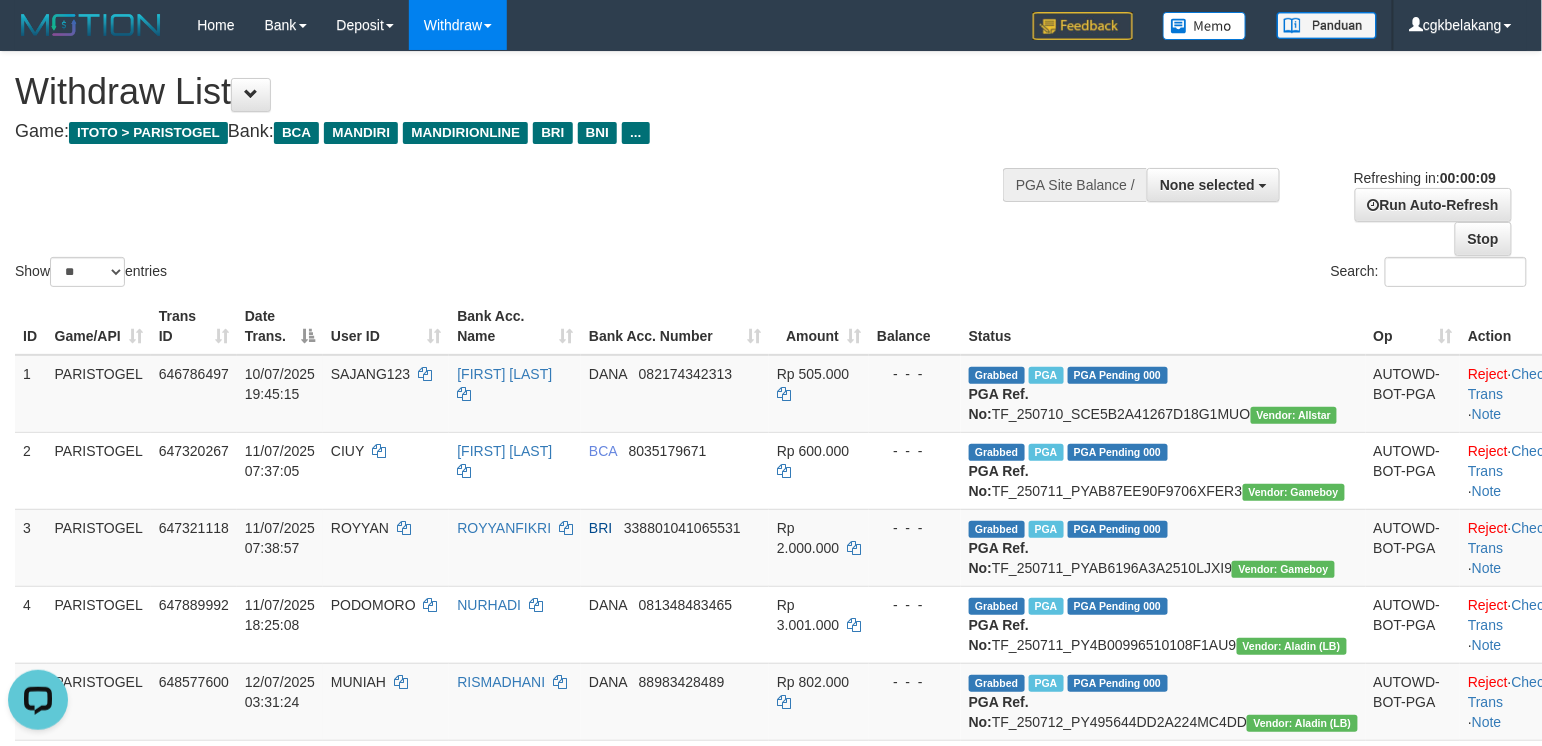 scroll, scrollTop: 0, scrollLeft: 0, axis: both 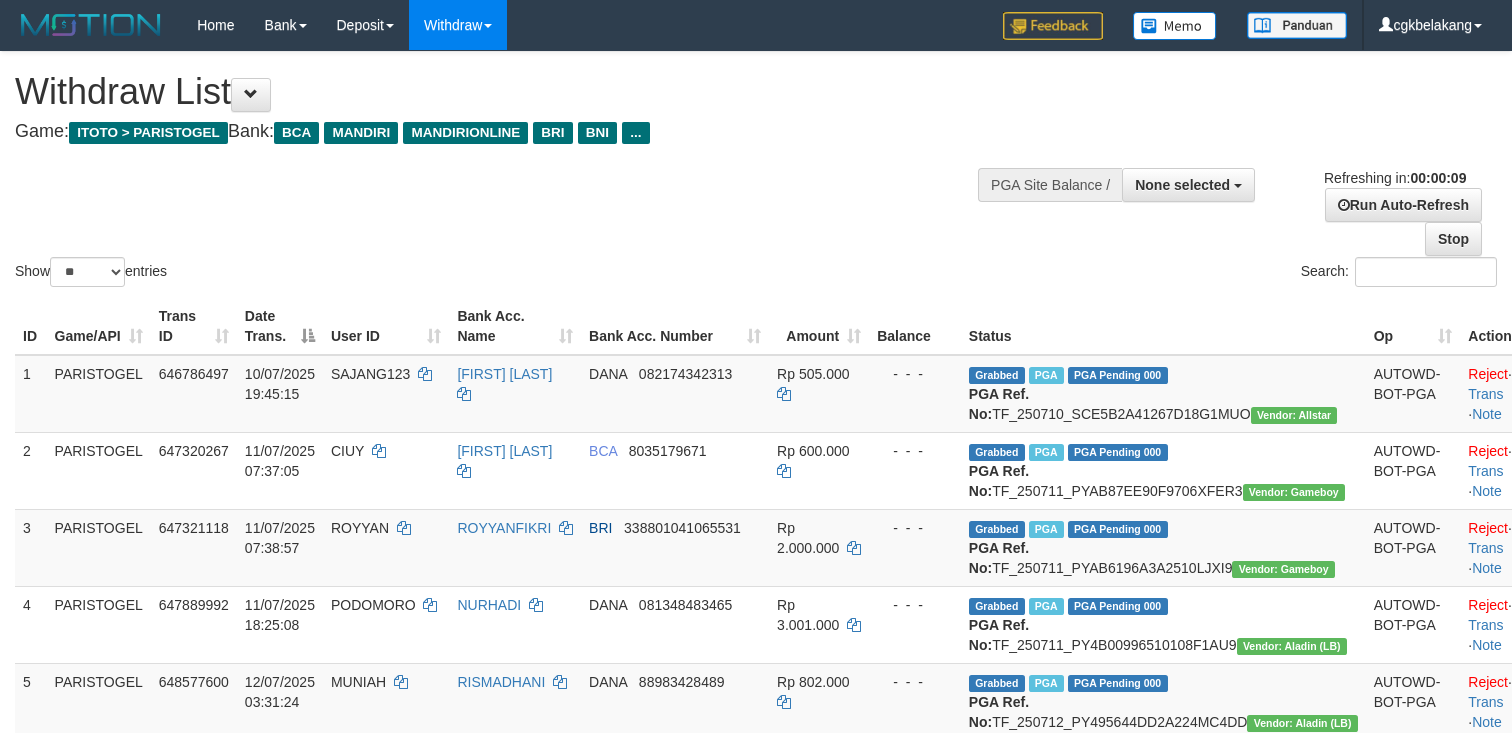 select 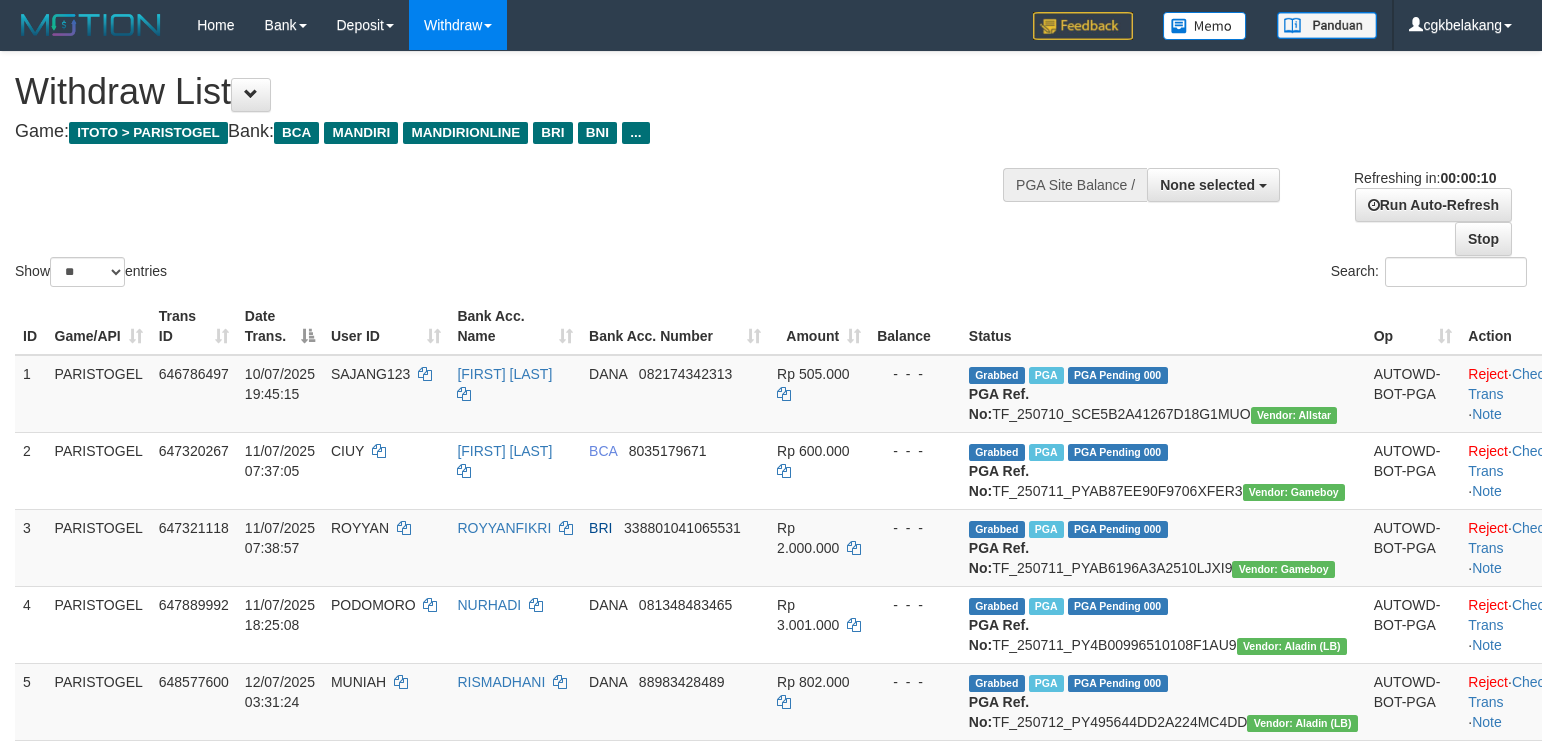 select 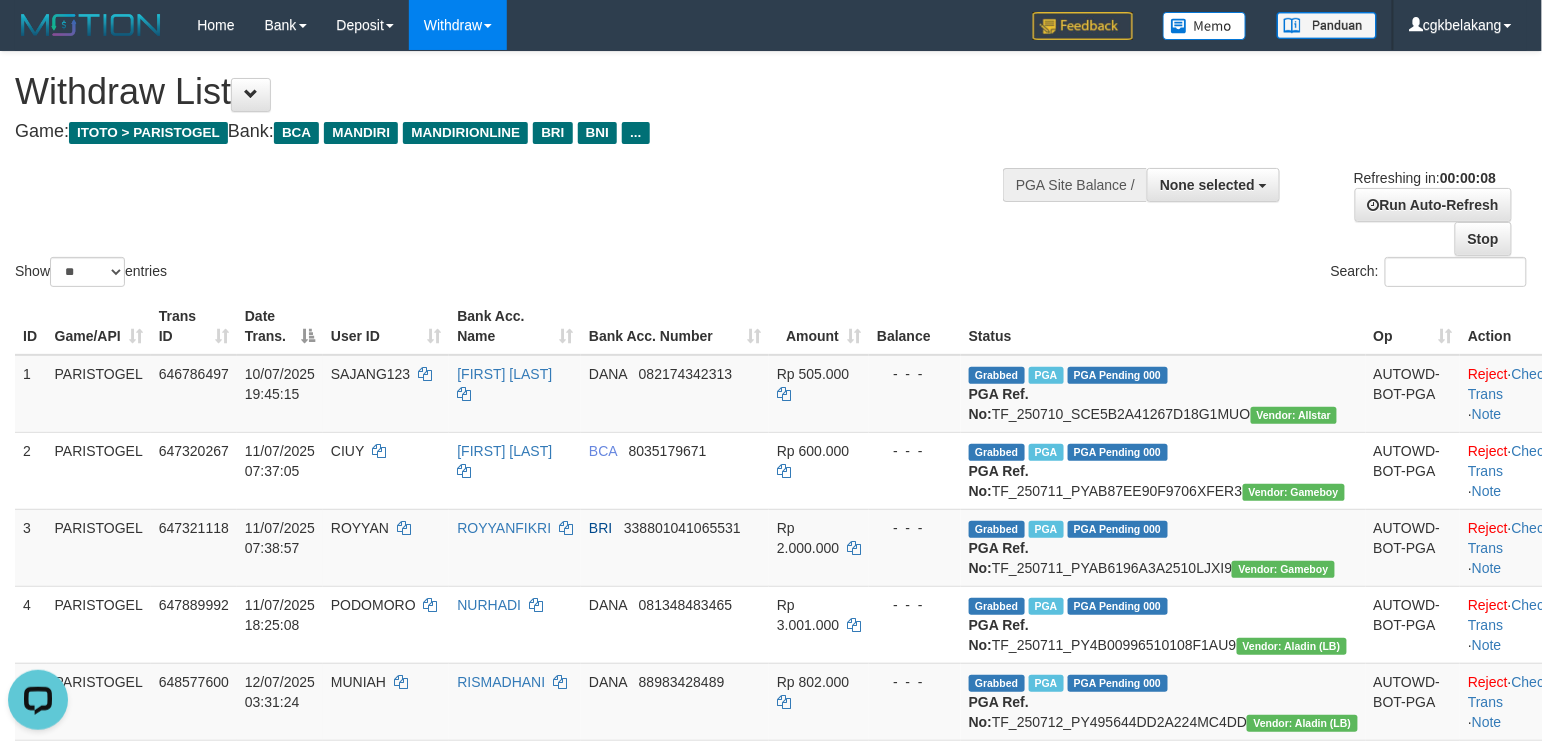 scroll, scrollTop: 0, scrollLeft: 0, axis: both 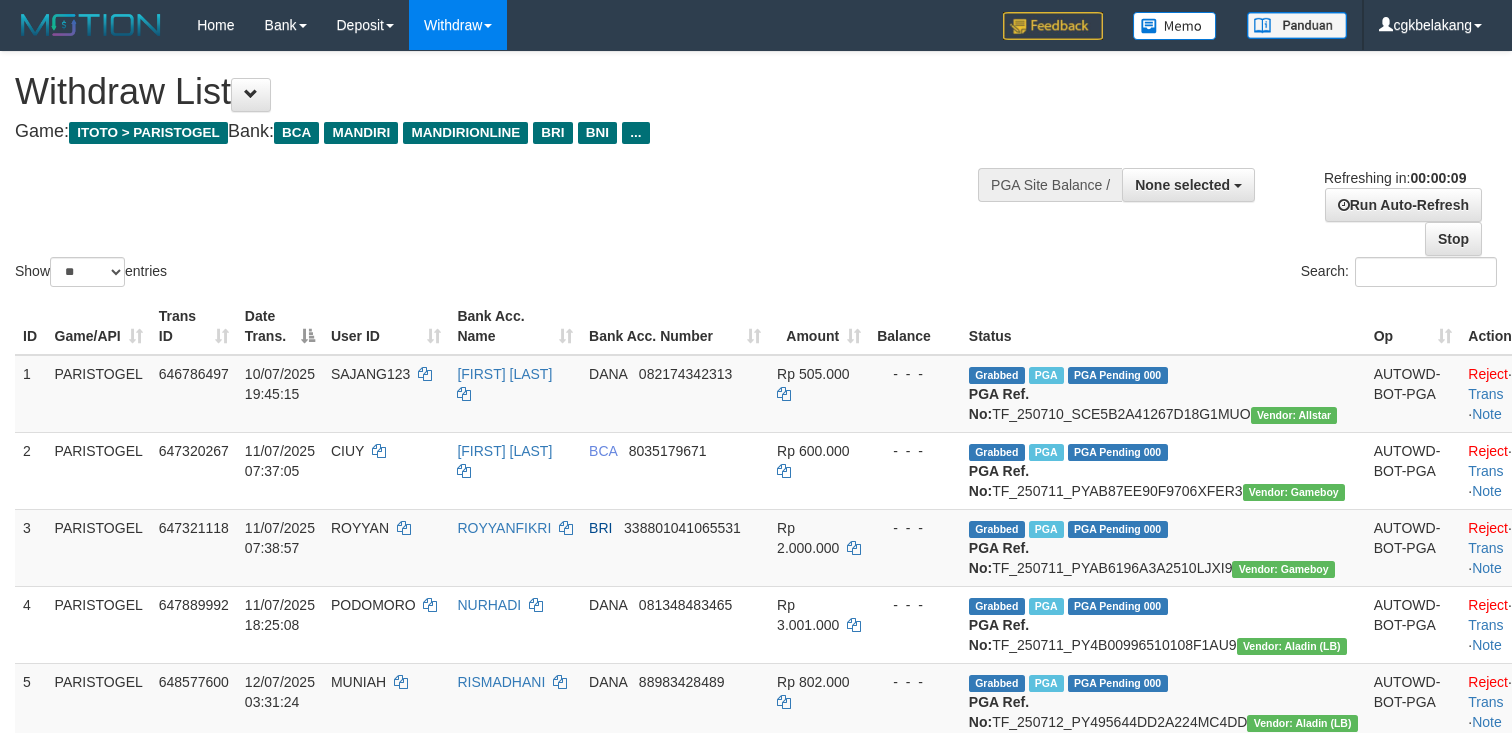 select 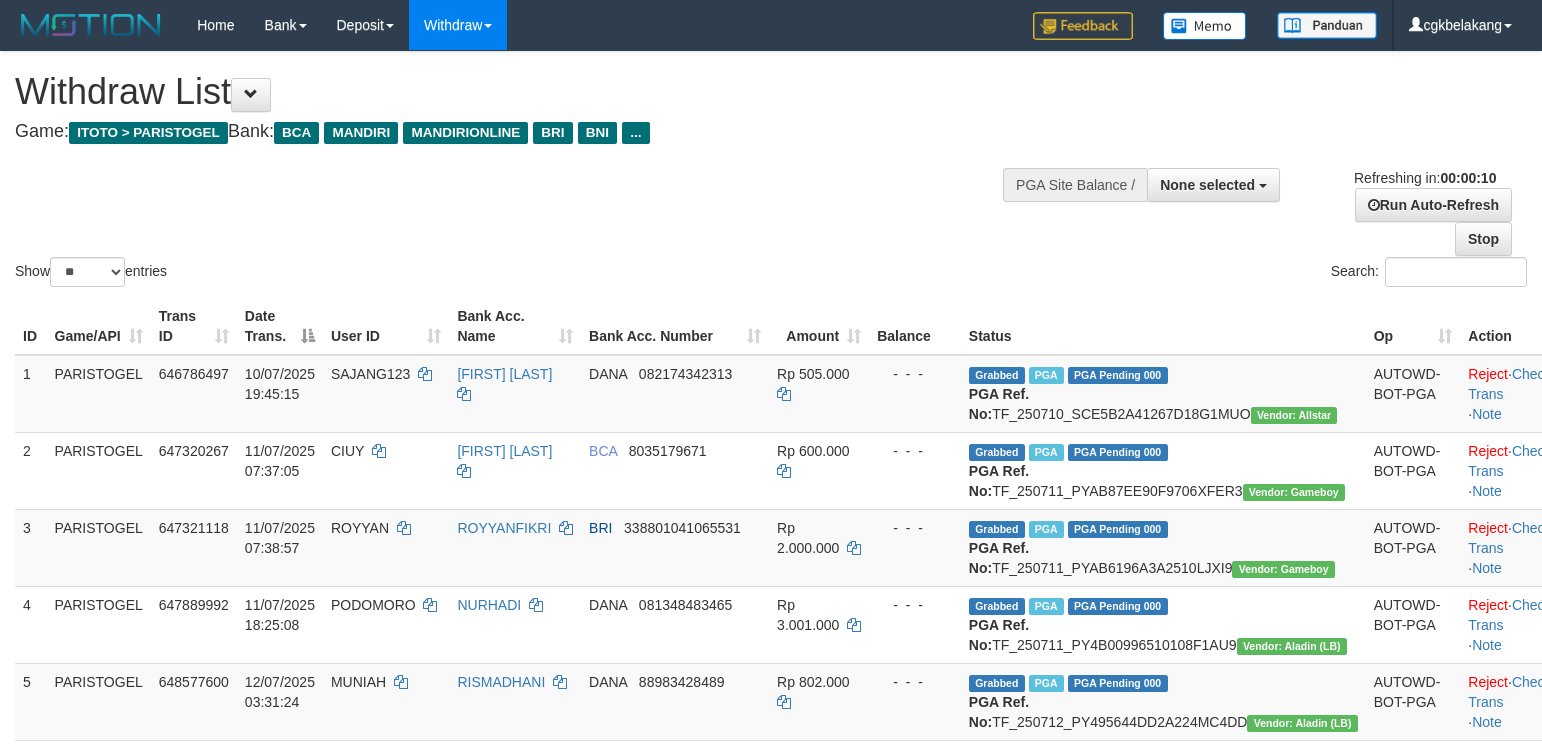 select 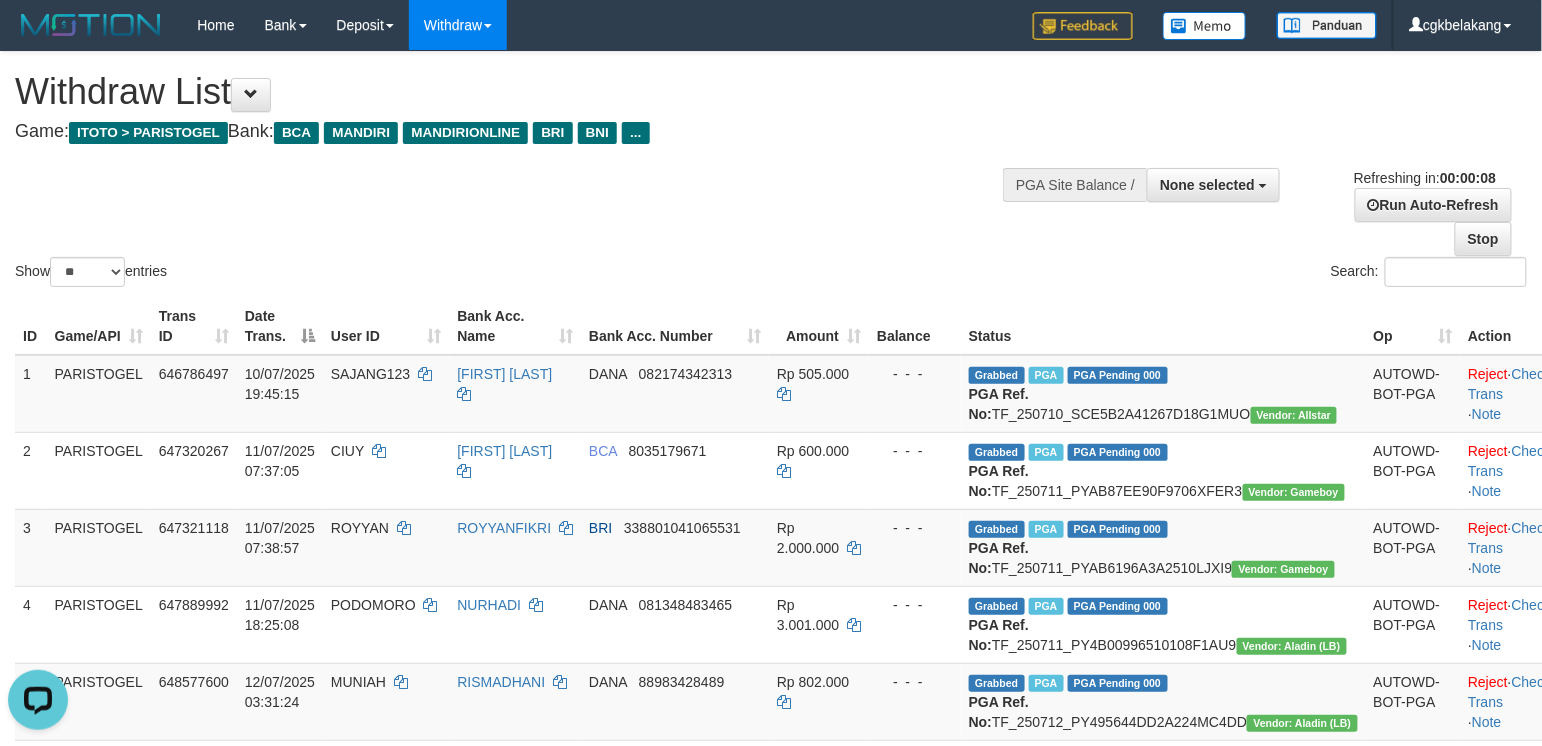 scroll, scrollTop: 0, scrollLeft: 0, axis: both 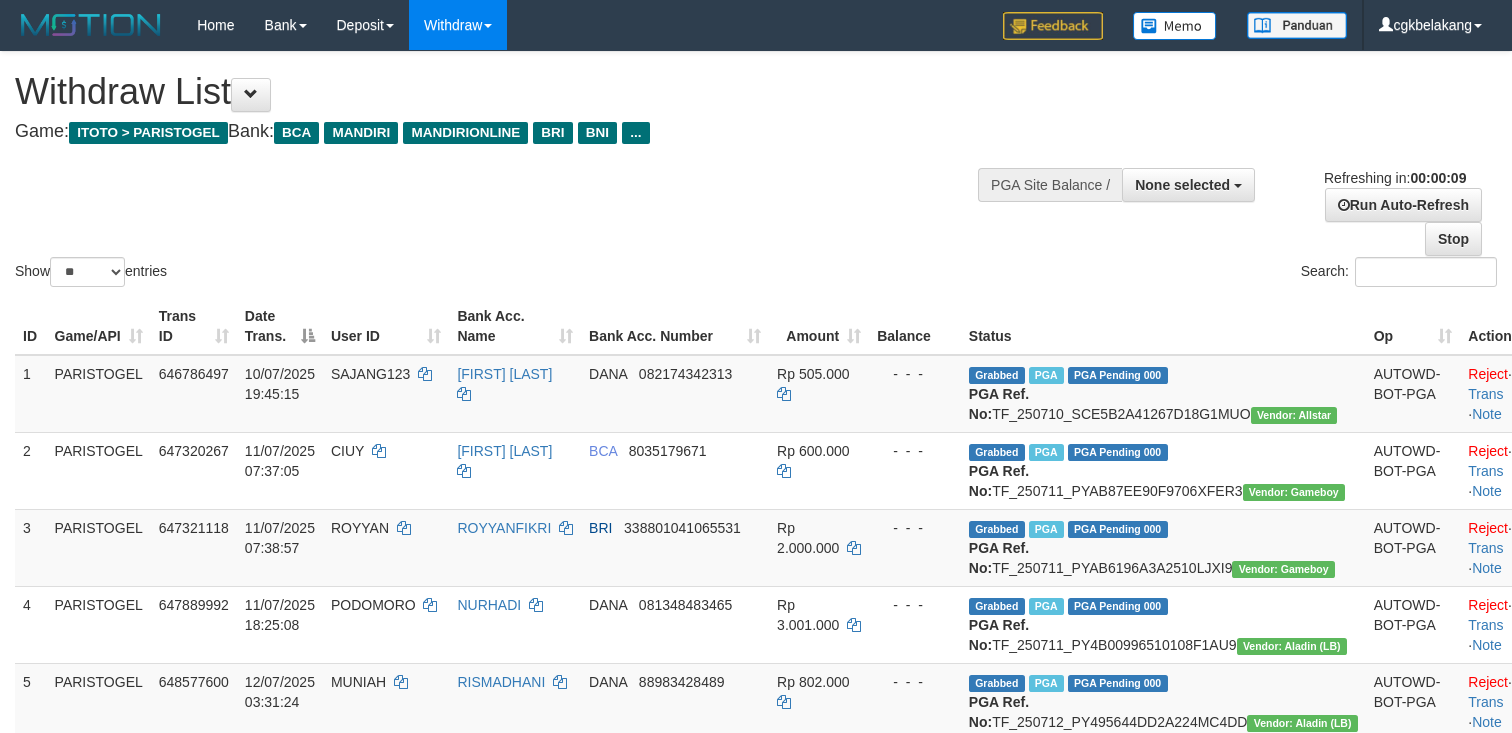 select 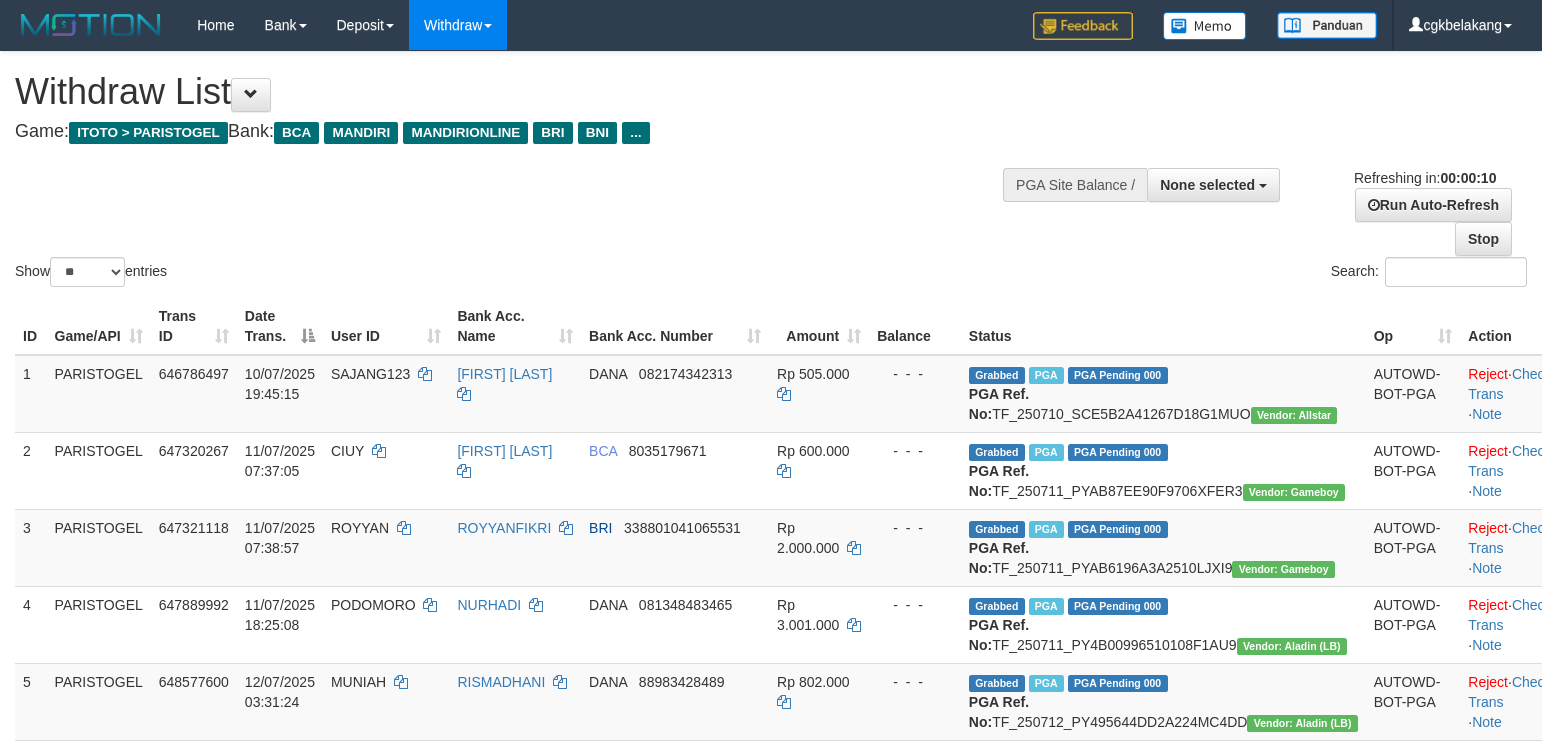 select 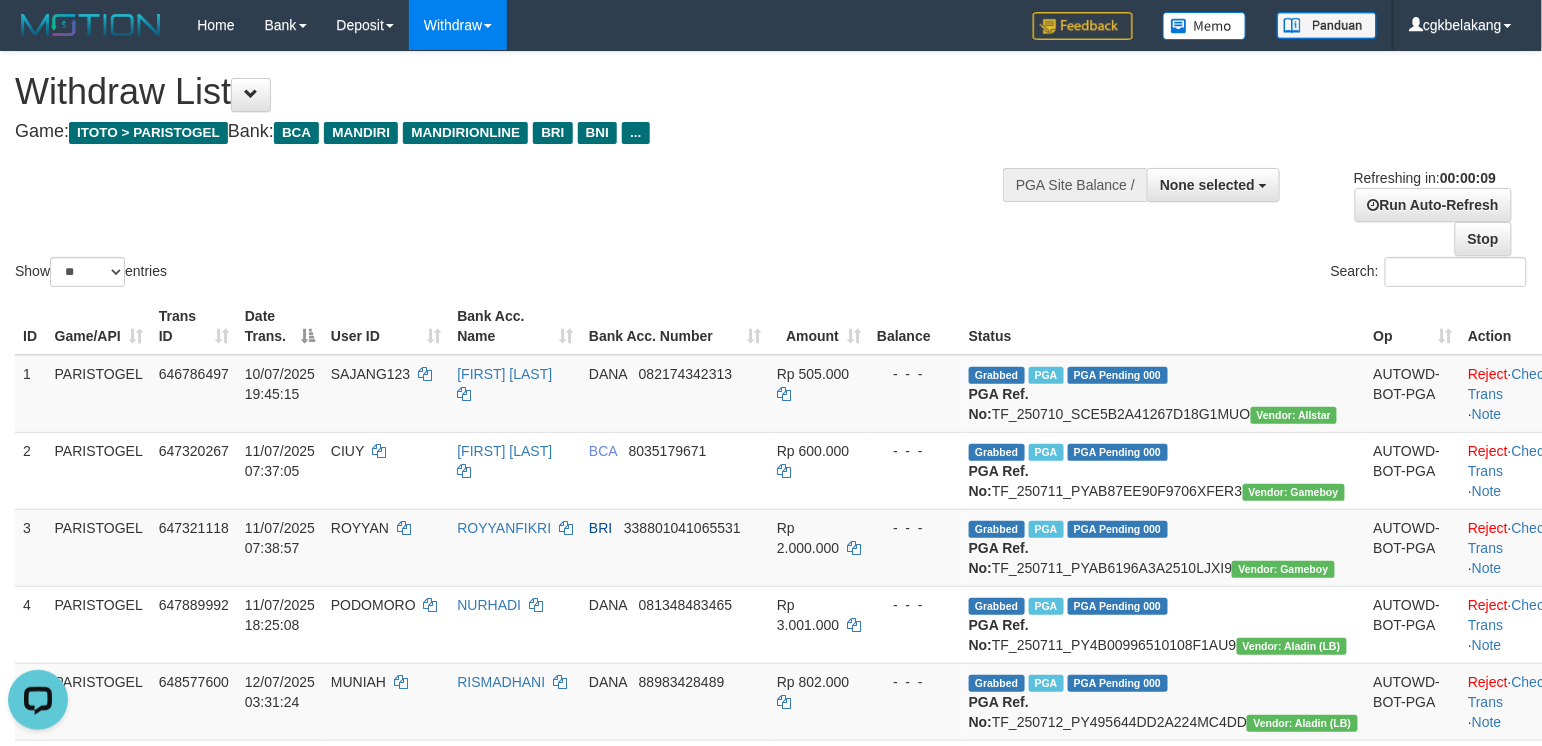 scroll, scrollTop: 0, scrollLeft: 0, axis: both 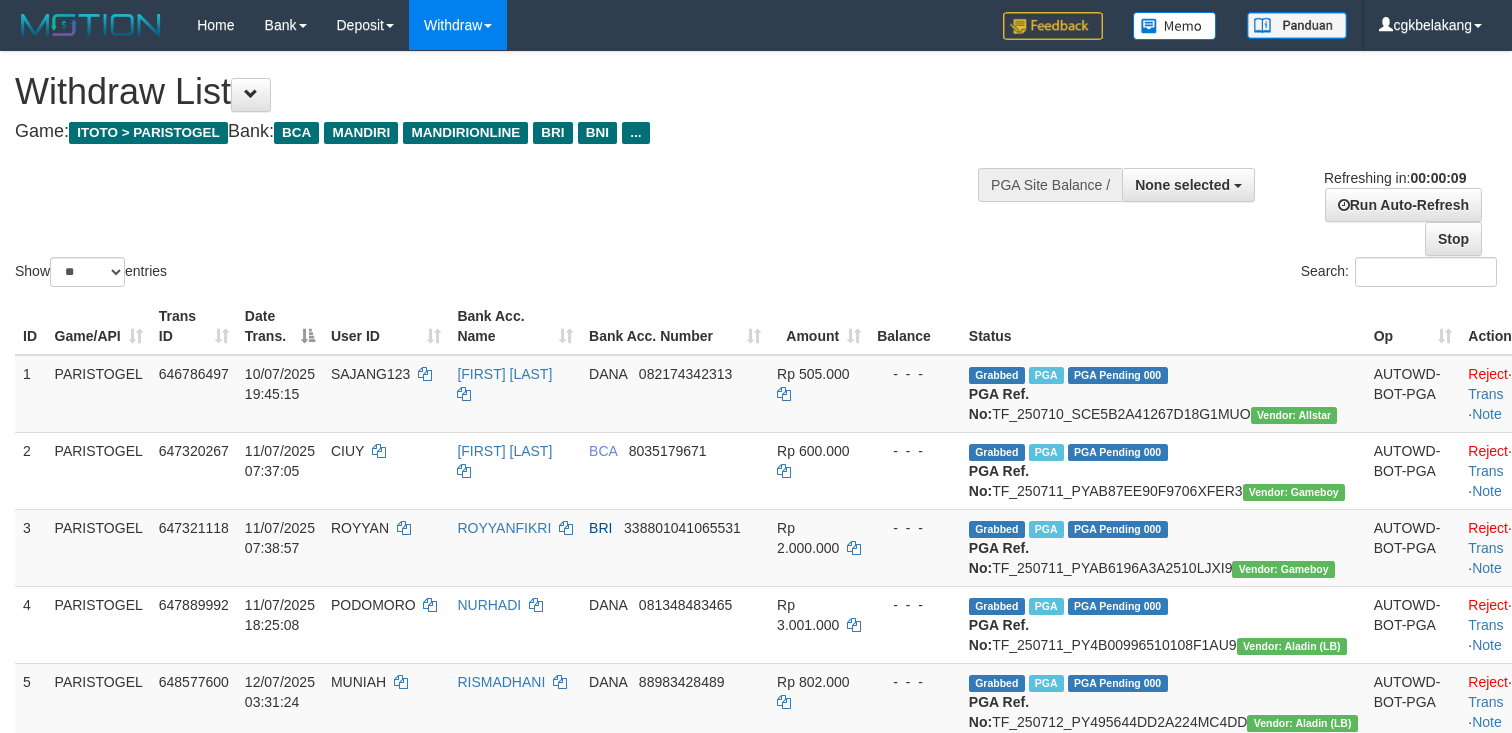 select 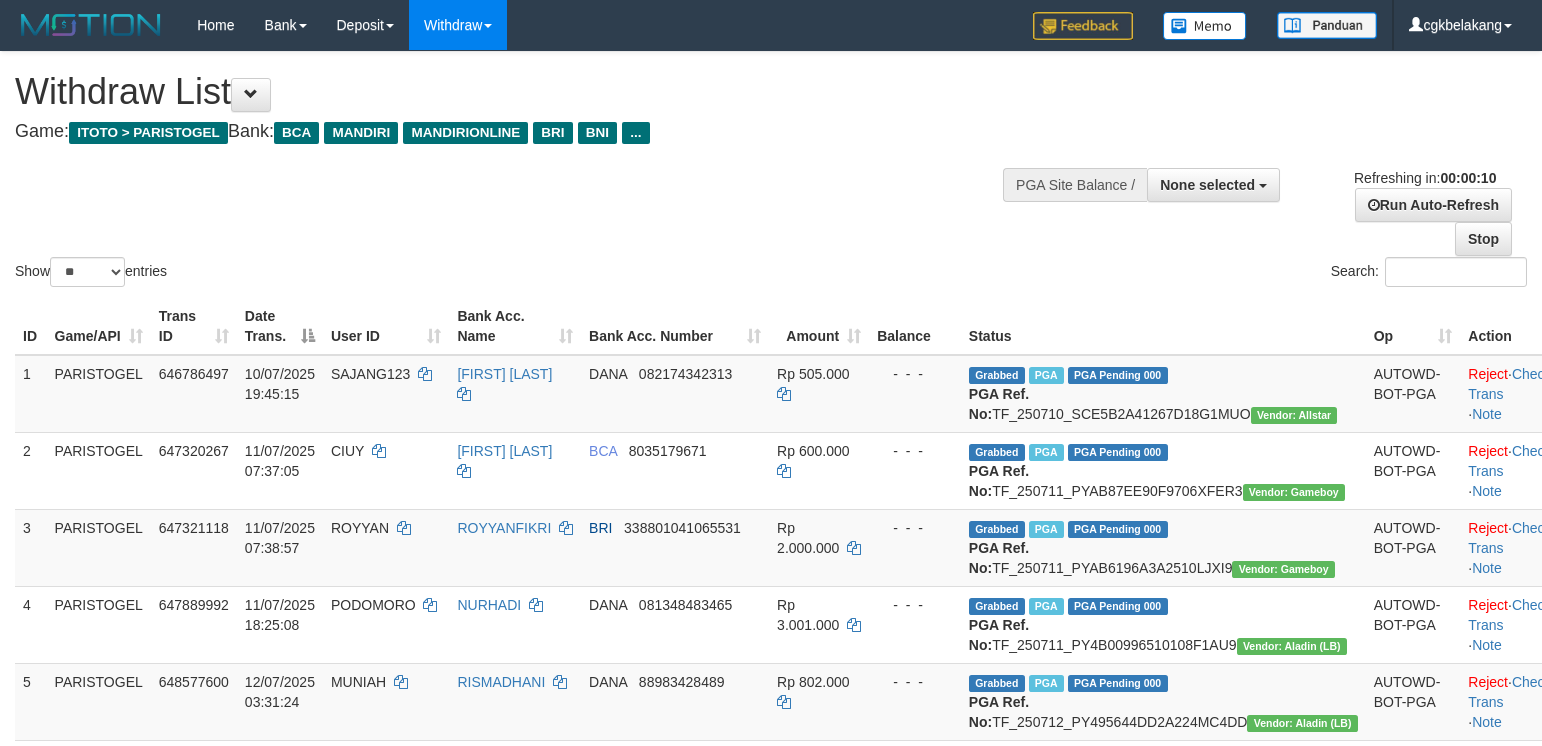 select 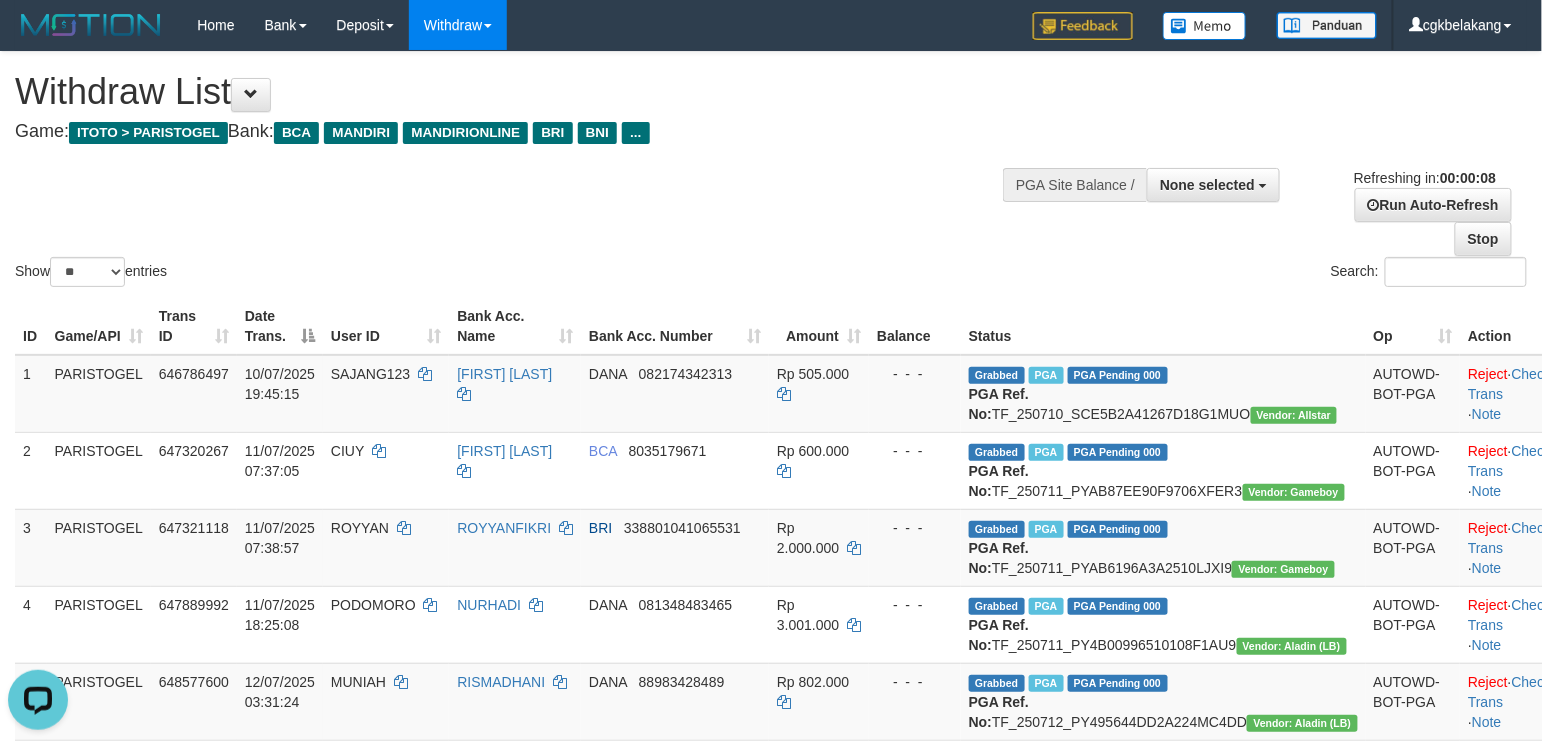 scroll, scrollTop: 0, scrollLeft: 0, axis: both 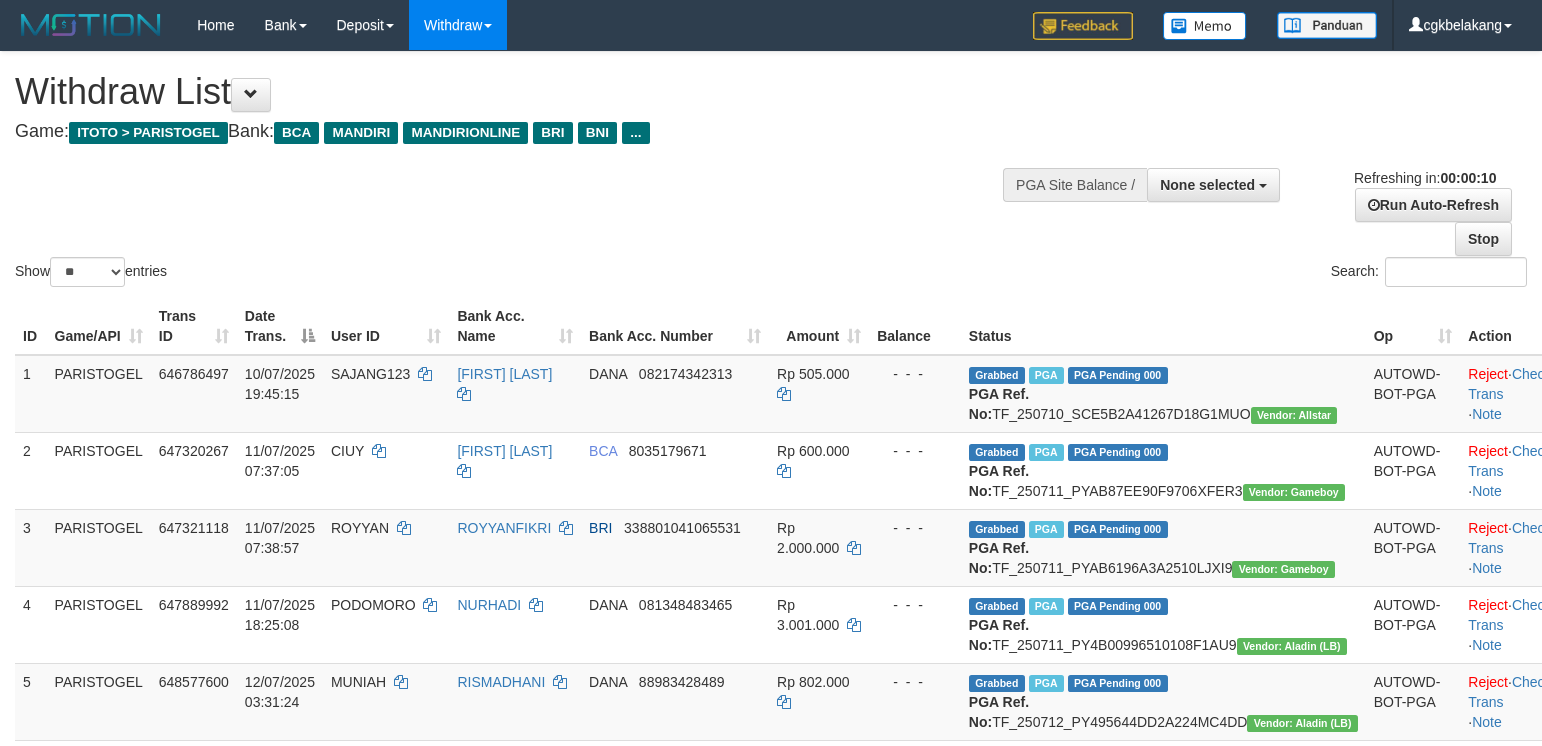 select 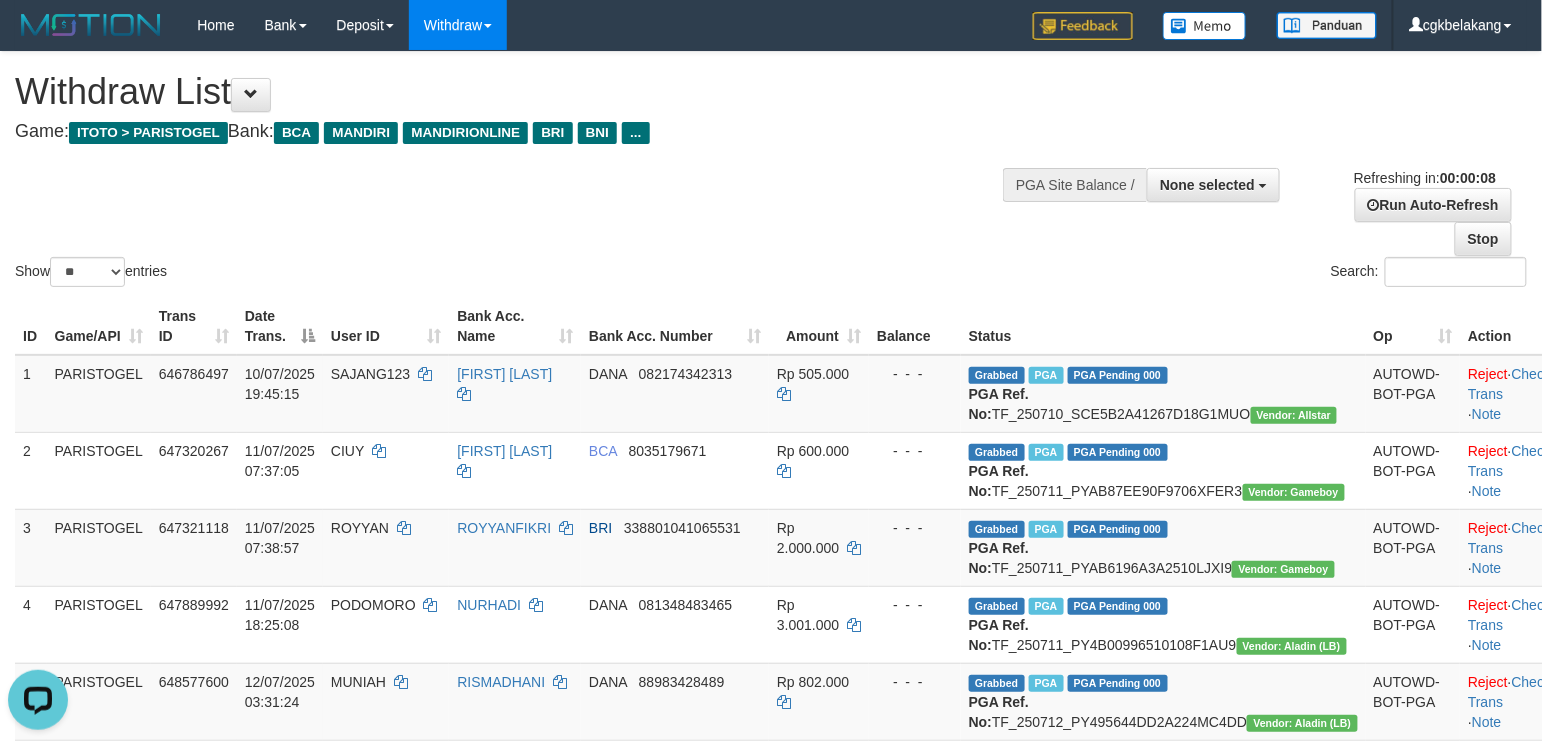 scroll, scrollTop: 0, scrollLeft: 0, axis: both 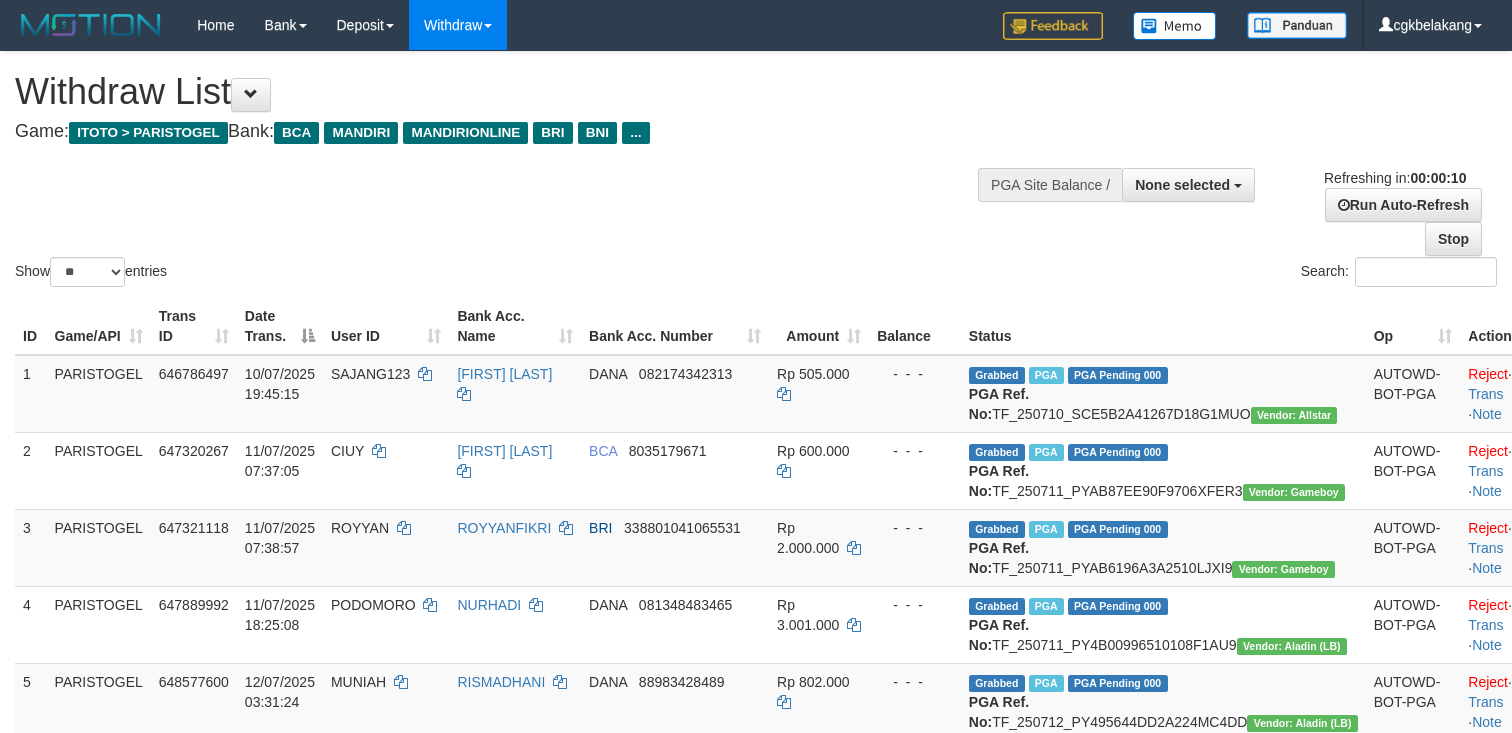 select 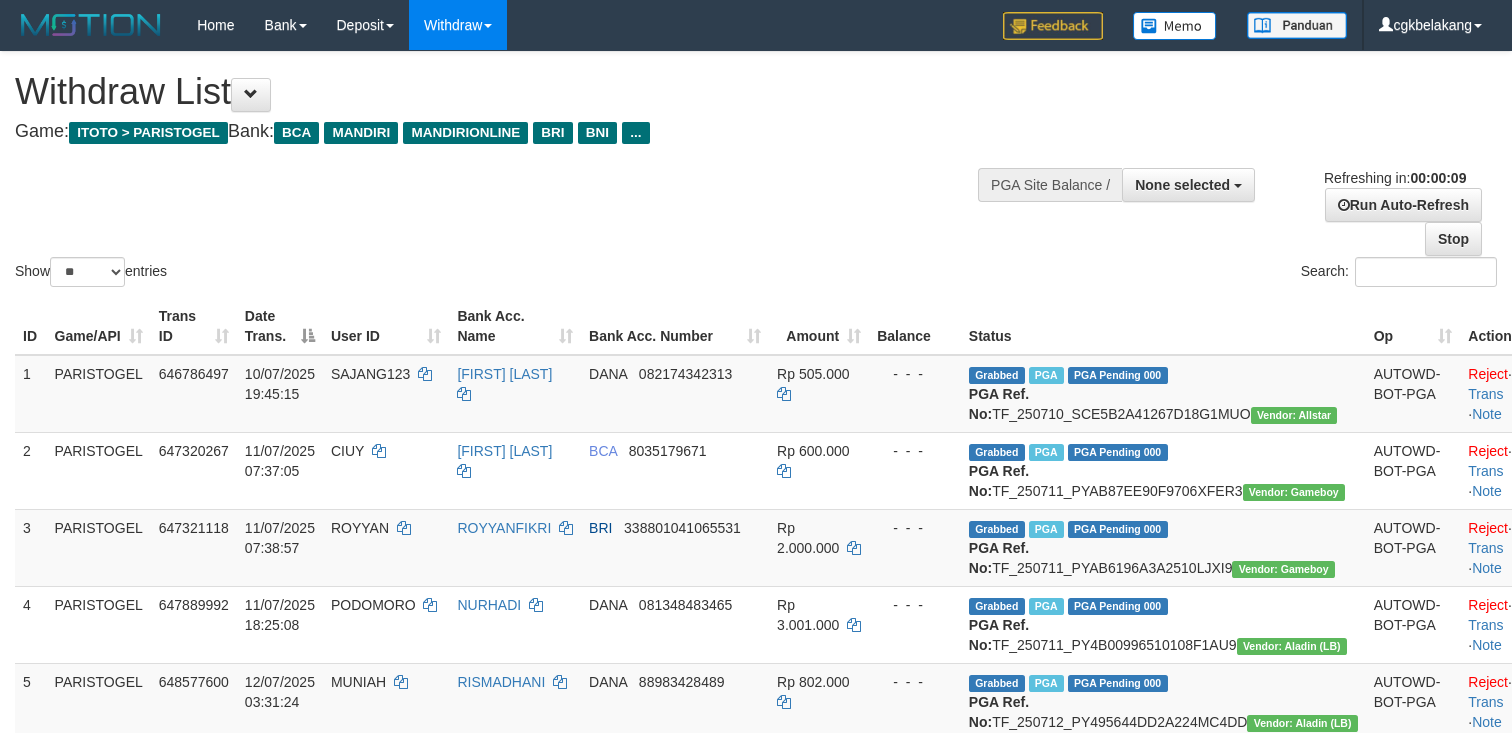 select 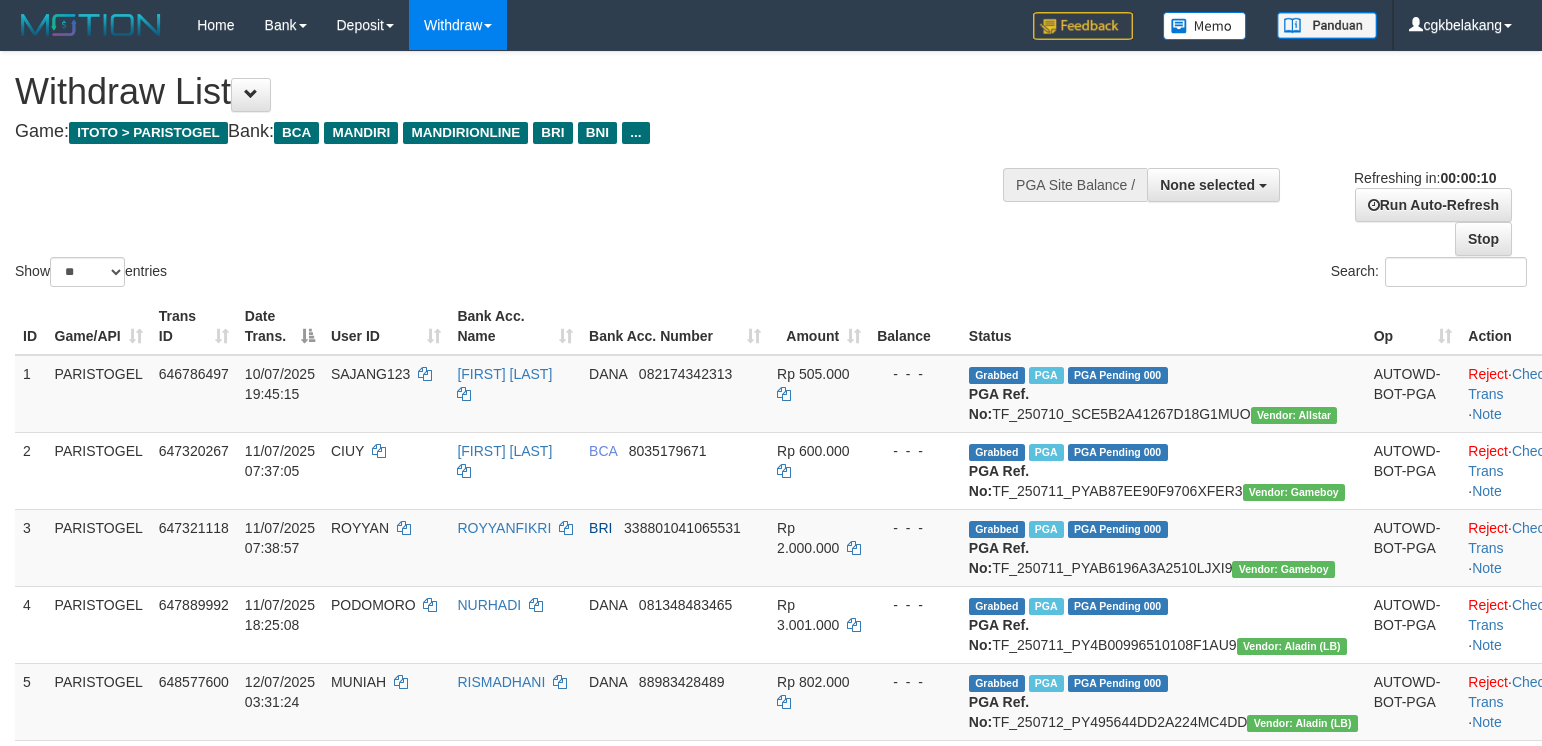 select 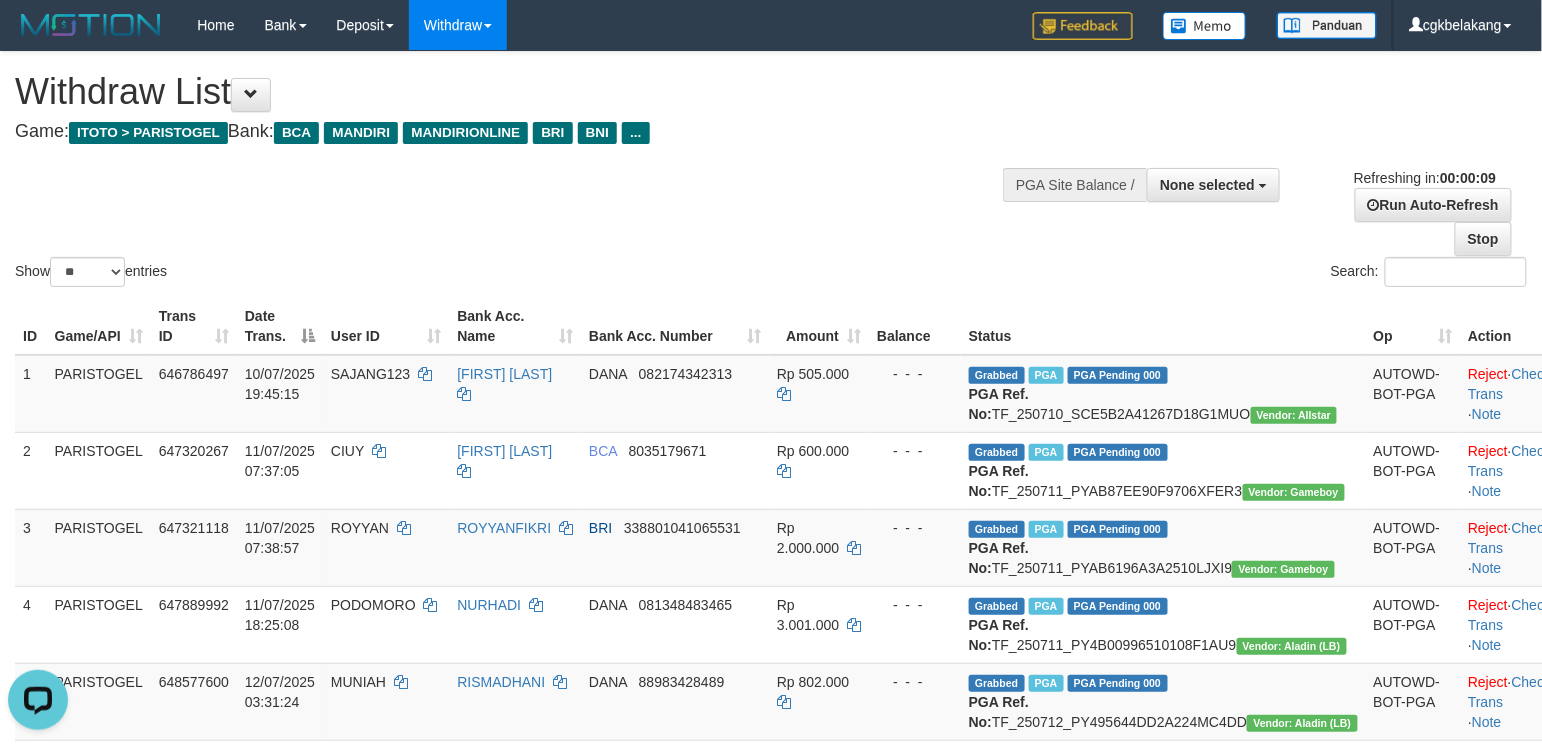 scroll, scrollTop: 0, scrollLeft: 0, axis: both 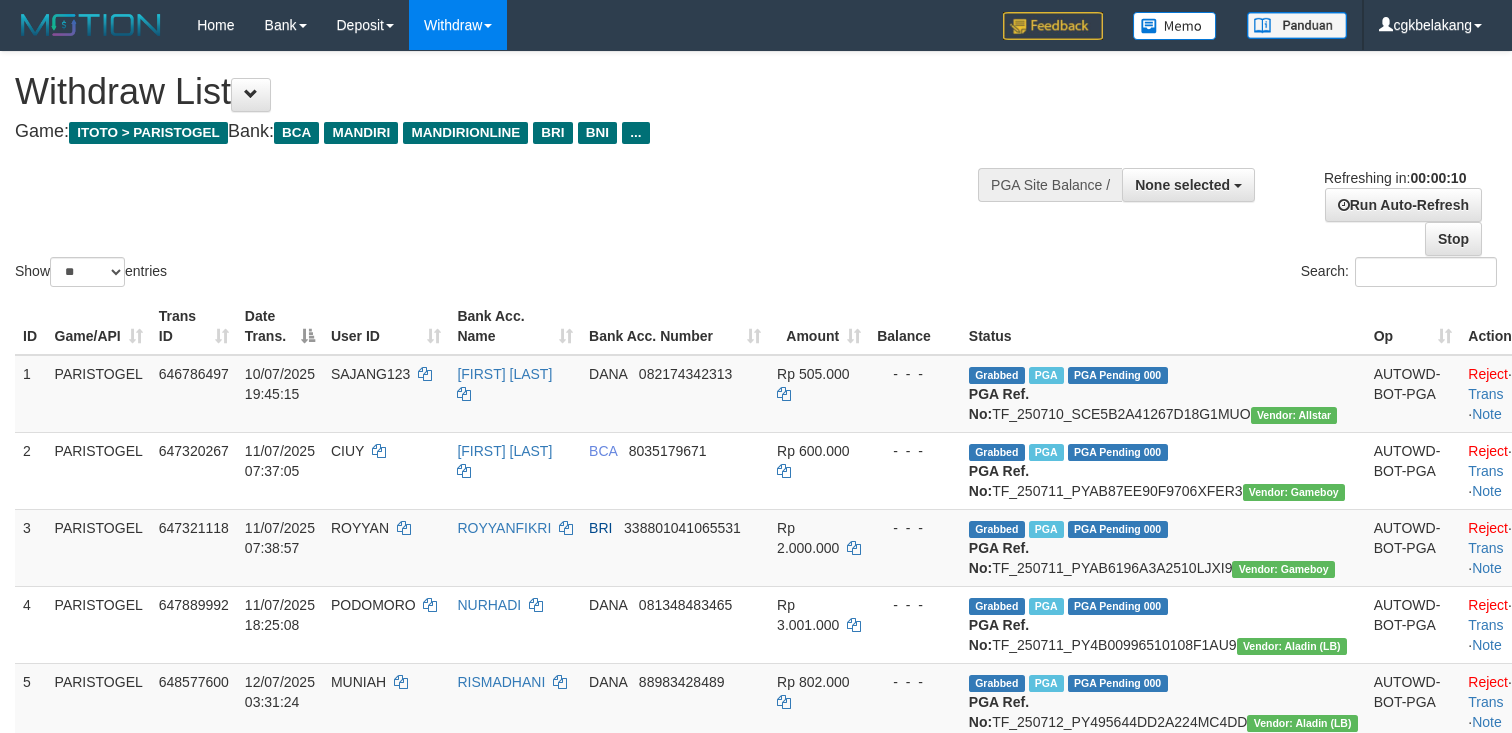select 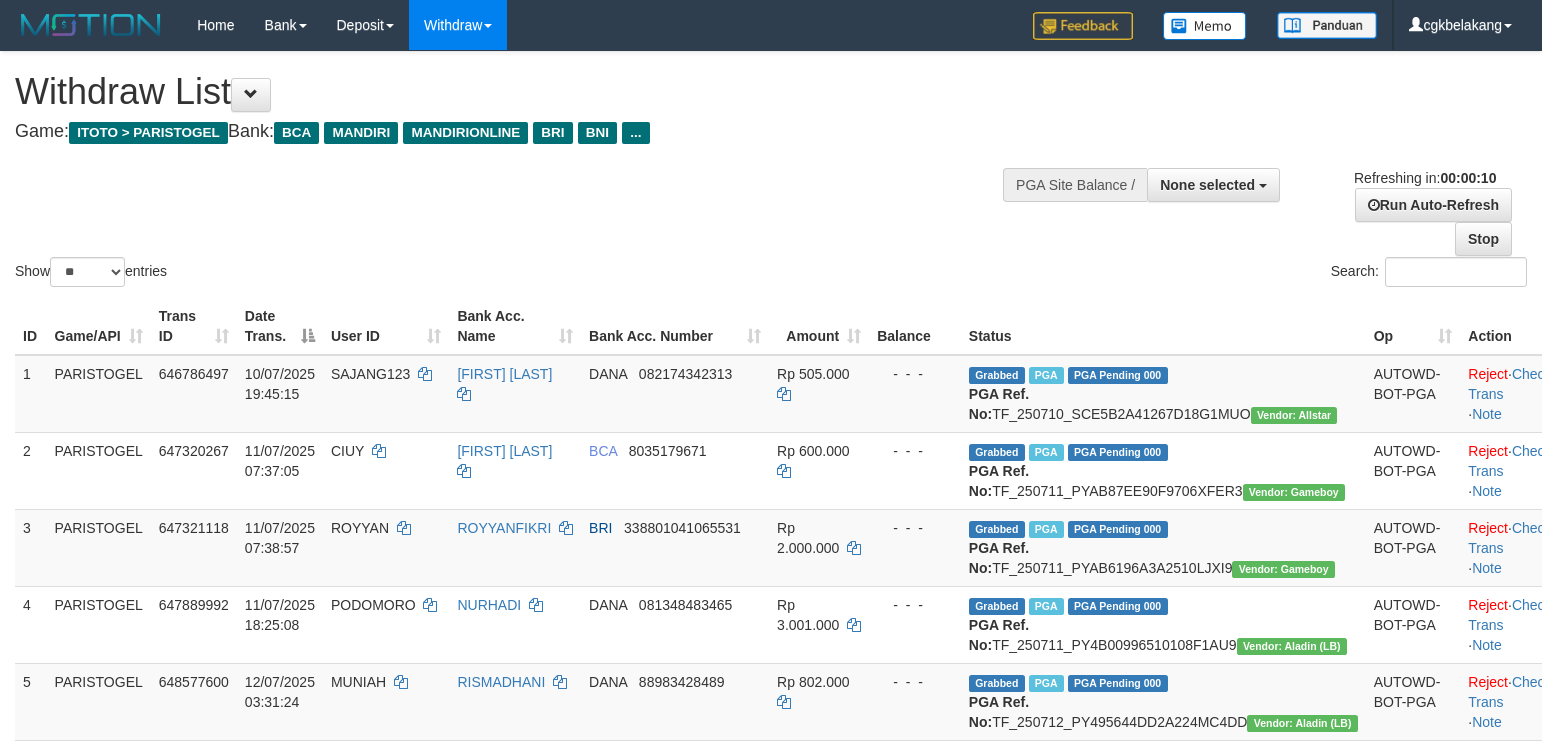 select 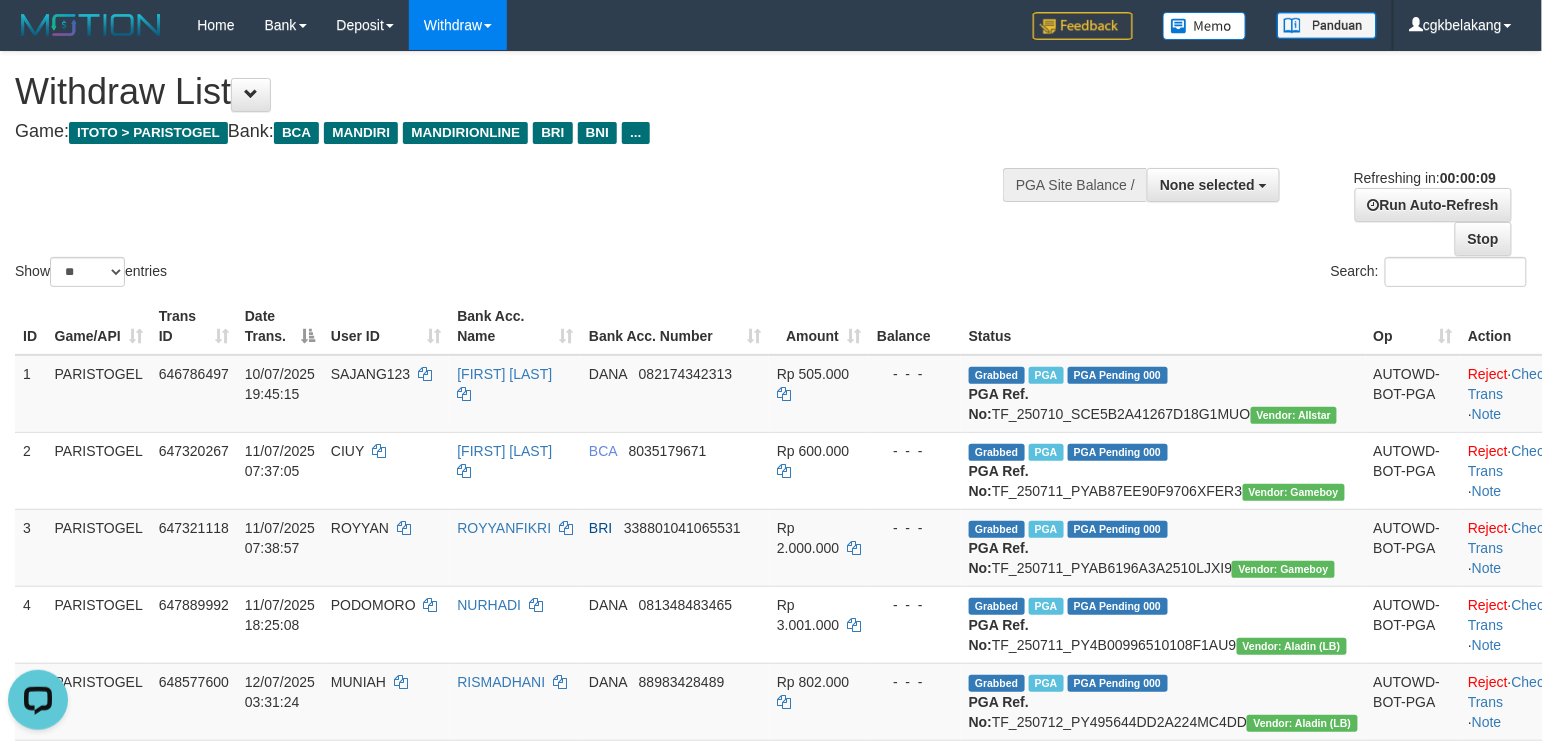 scroll, scrollTop: 0, scrollLeft: 0, axis: both 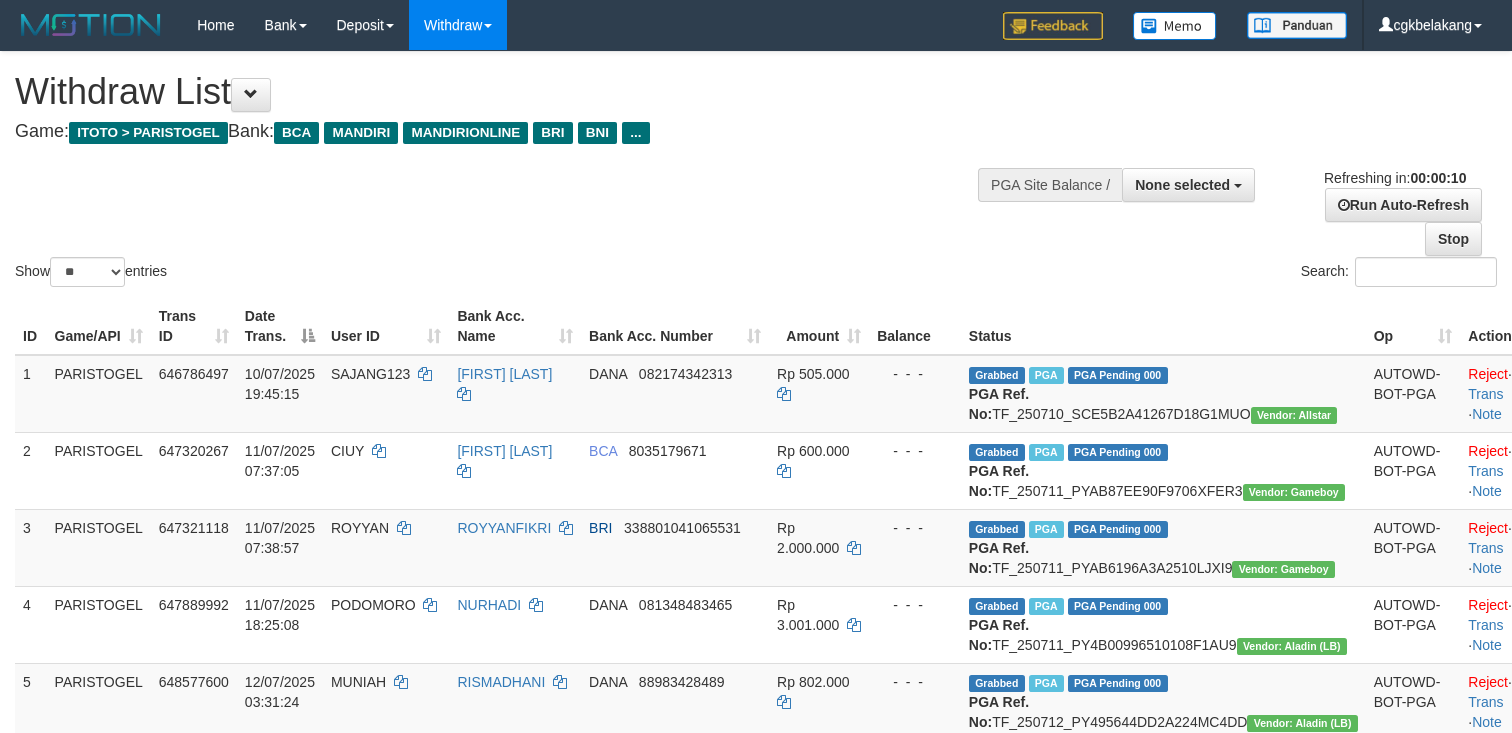 select 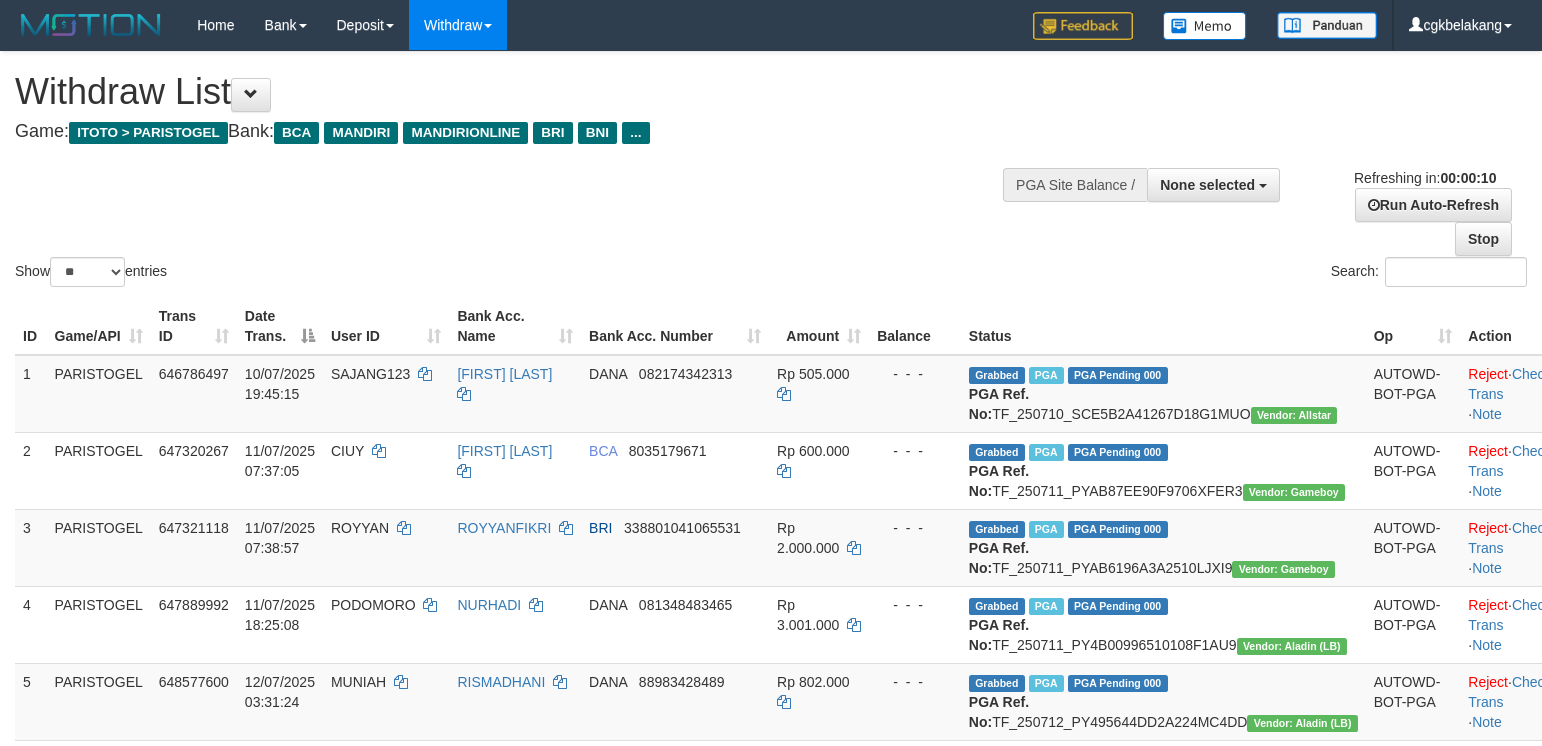 select 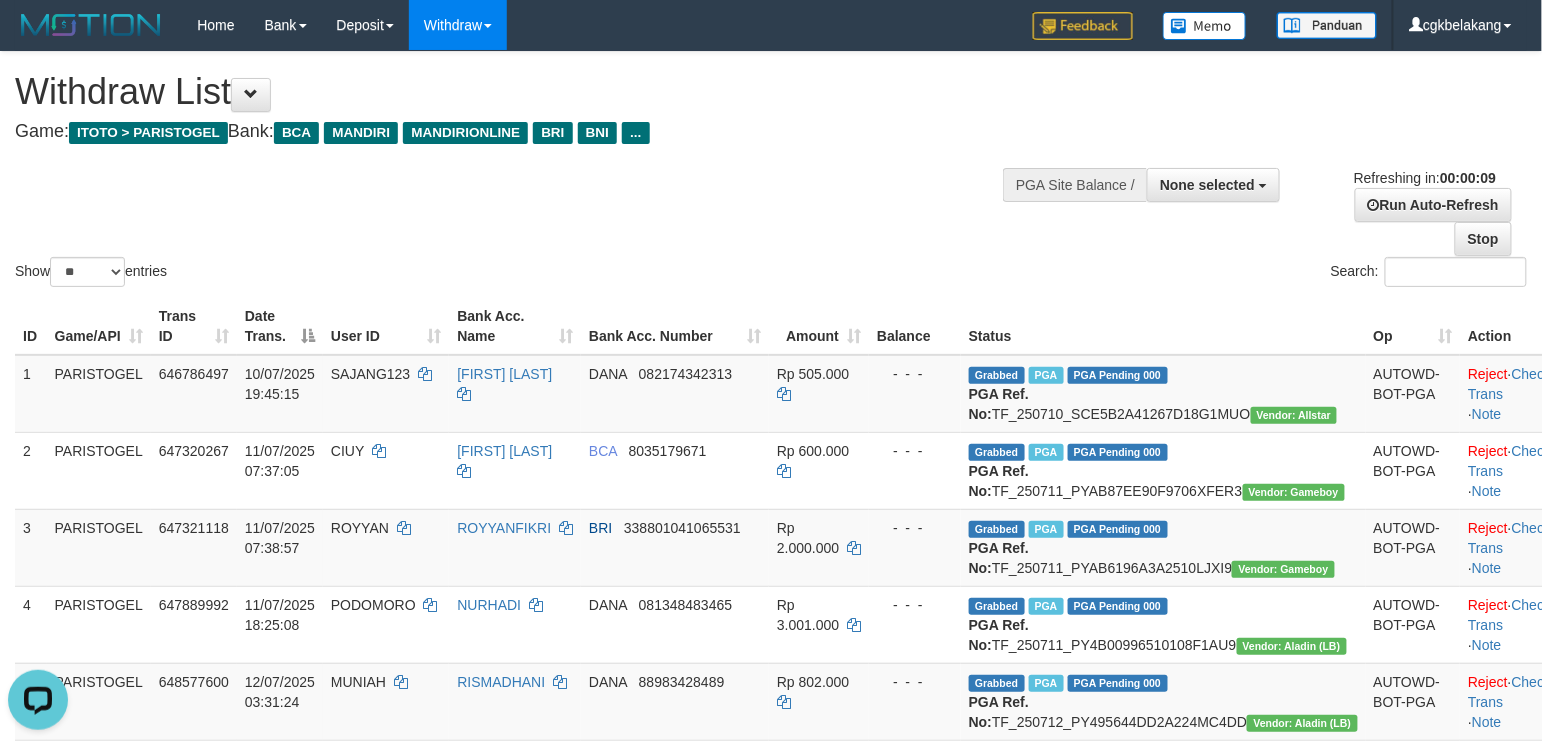 scroll, scrollTop: 0, scrollLeft: 0, axis: both 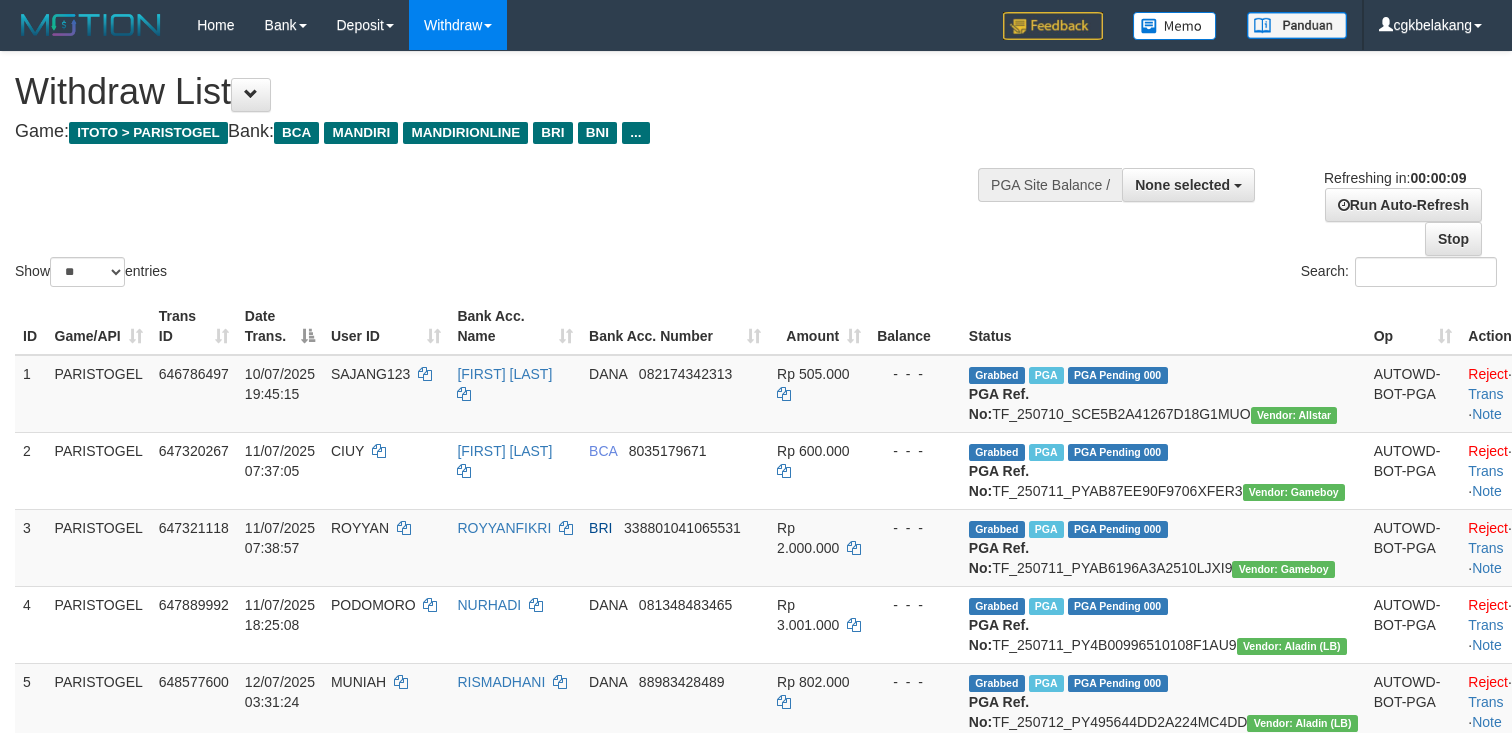 select 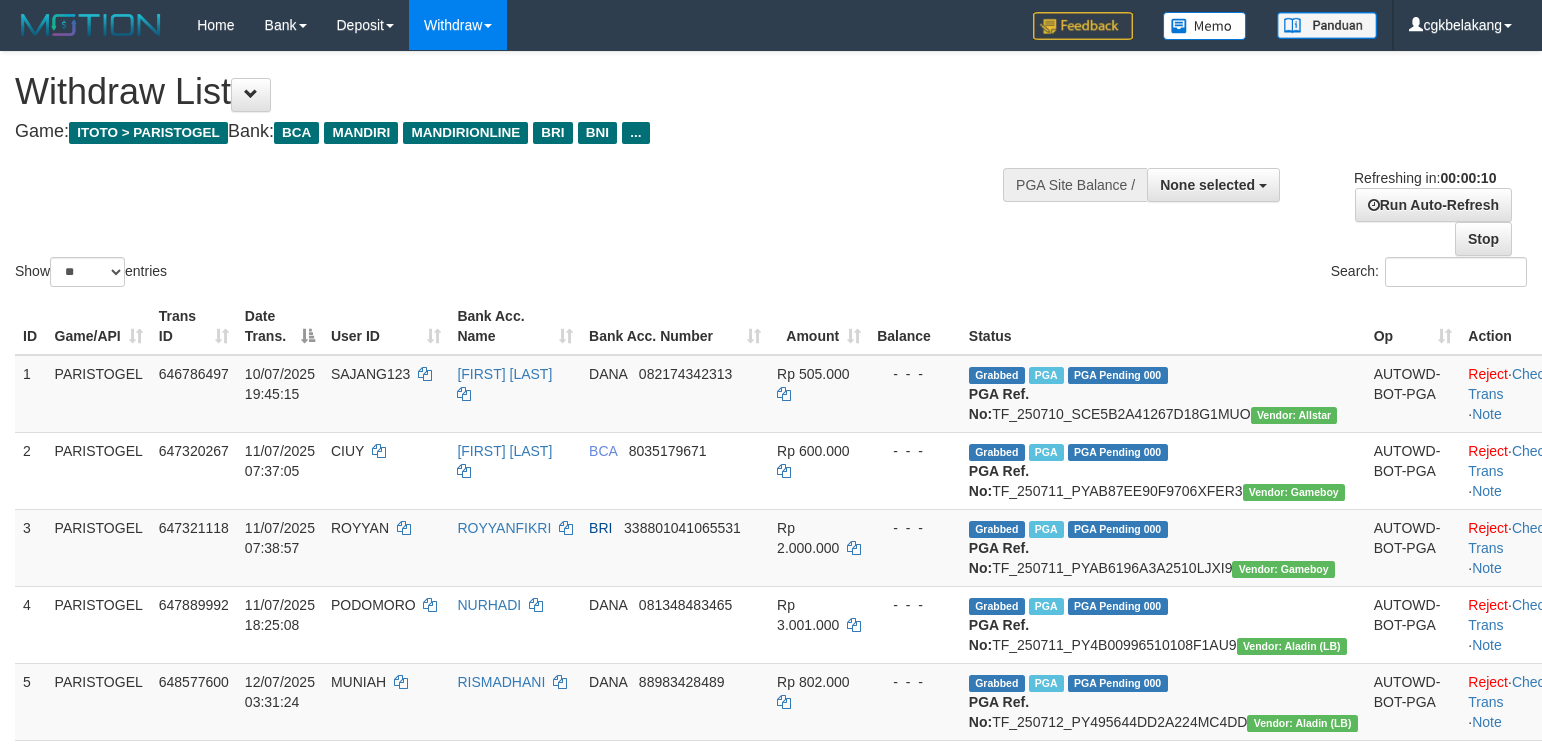 select 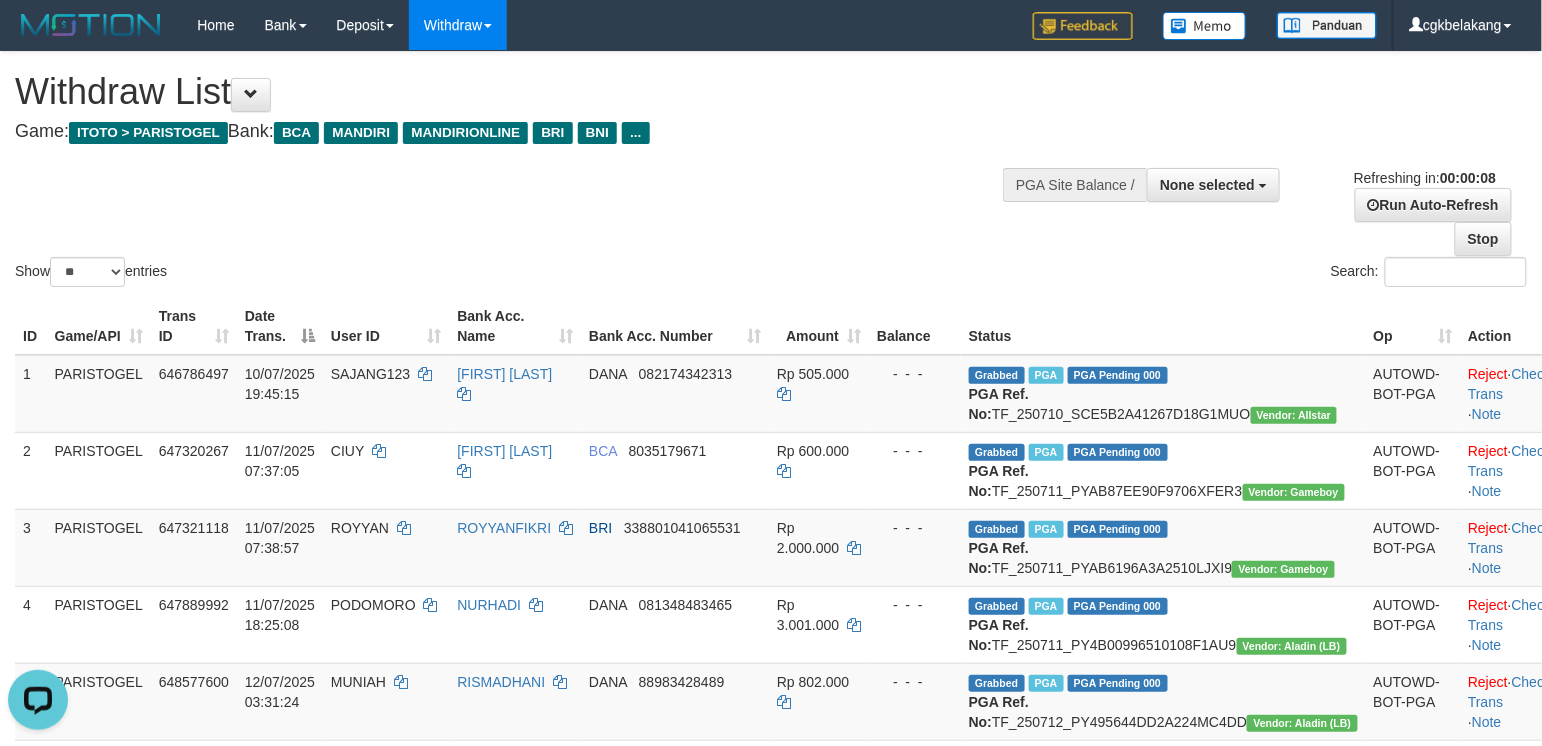 scroll, scrollTop: 0, scrollLeft: 0, axis: both 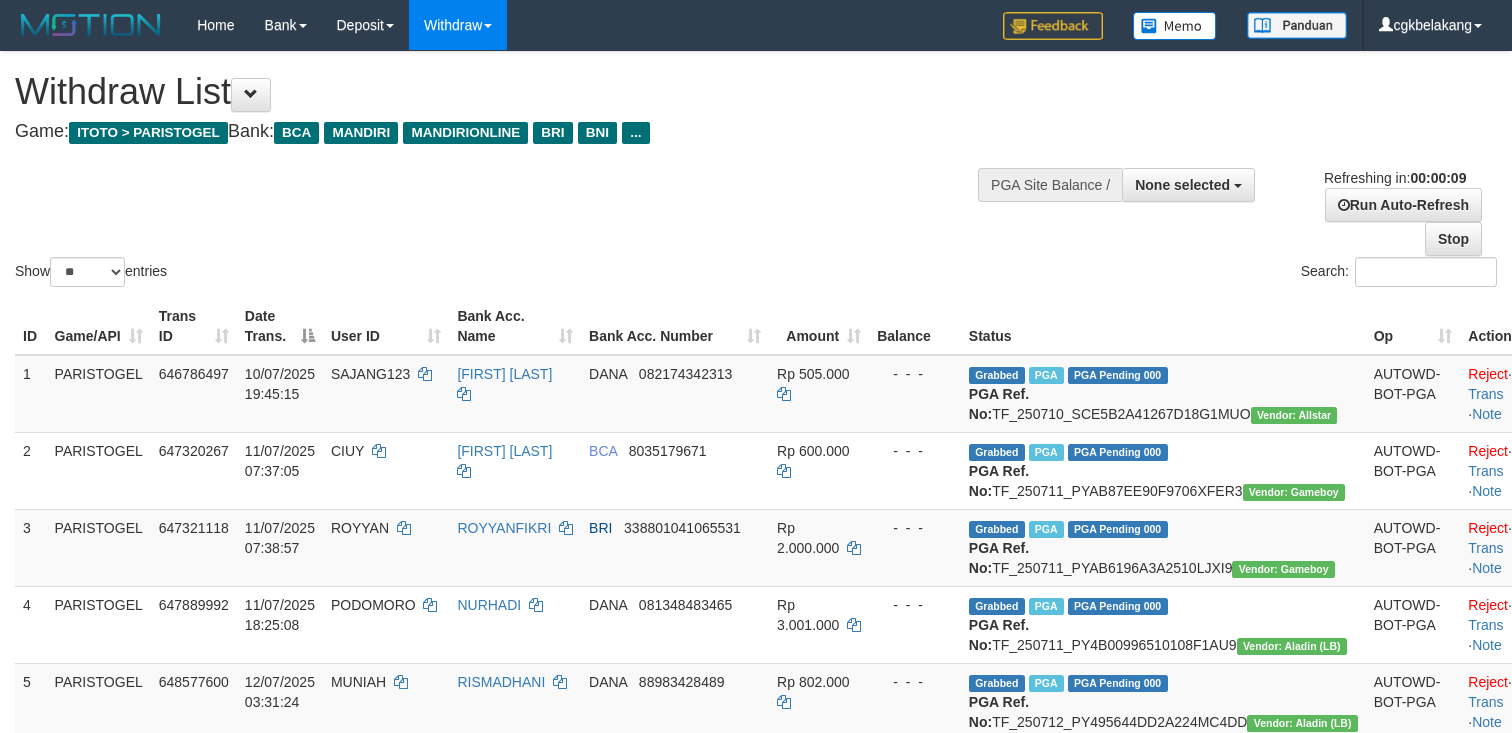 select 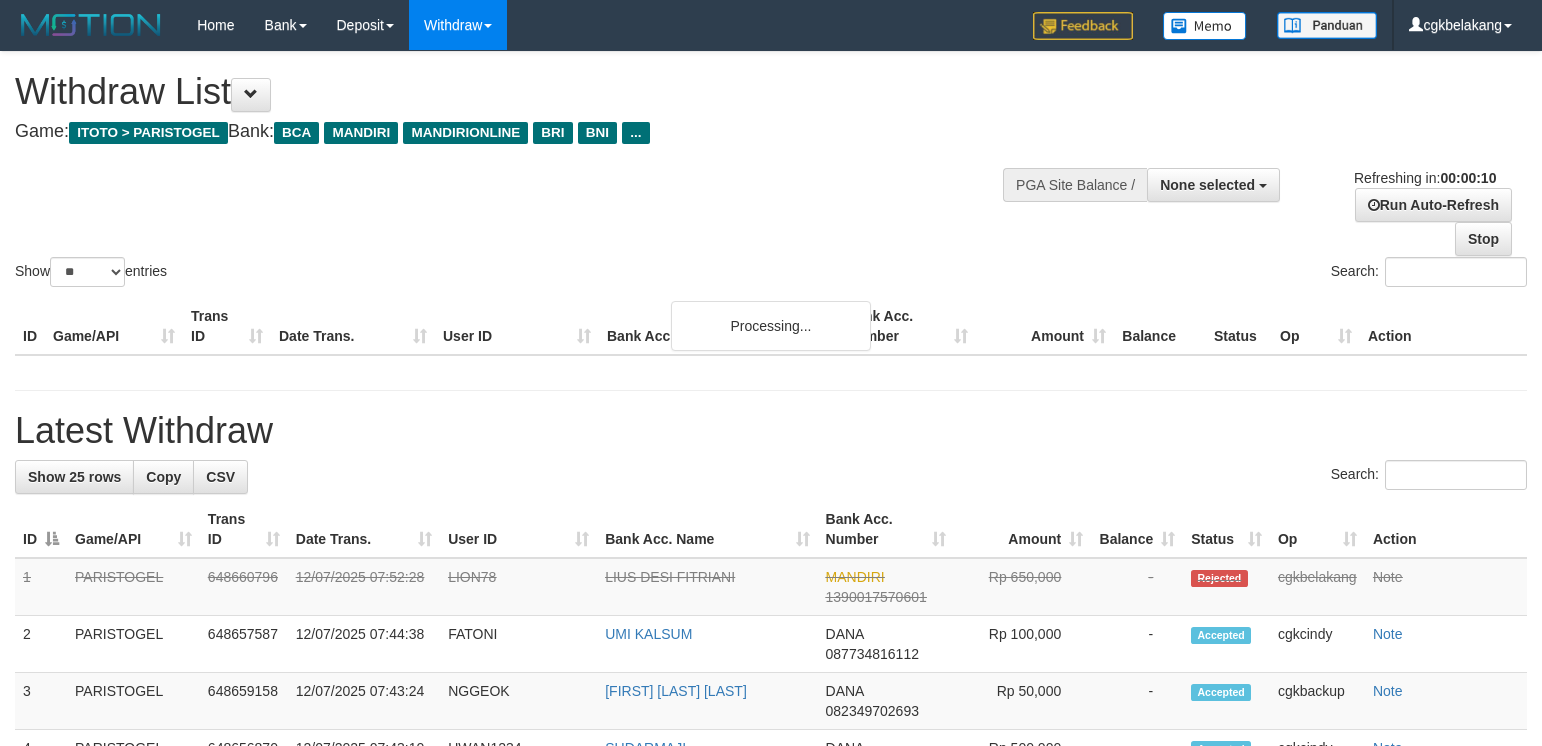 select 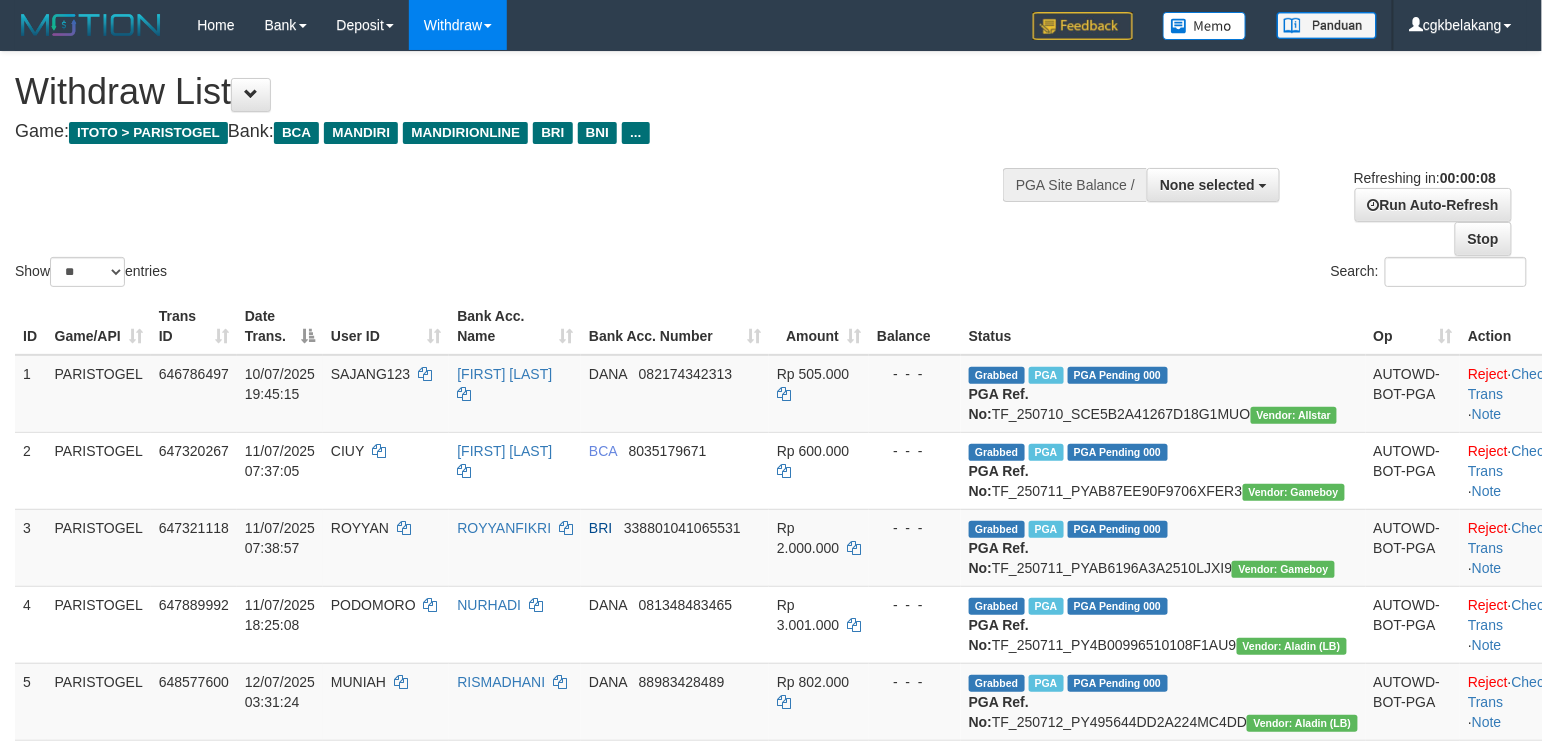 scroll, scrollTop: 0, scrollLeft: 0, axis: both 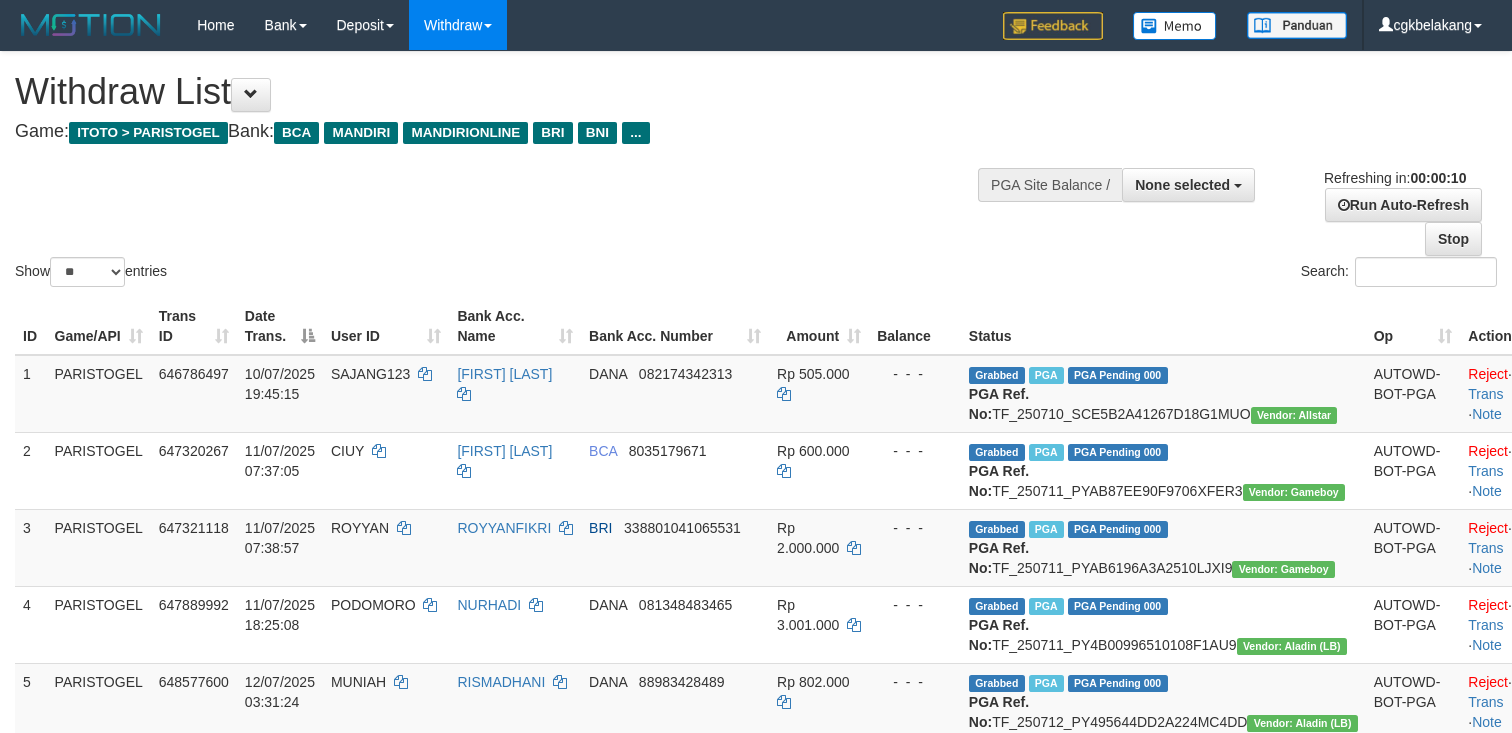 select 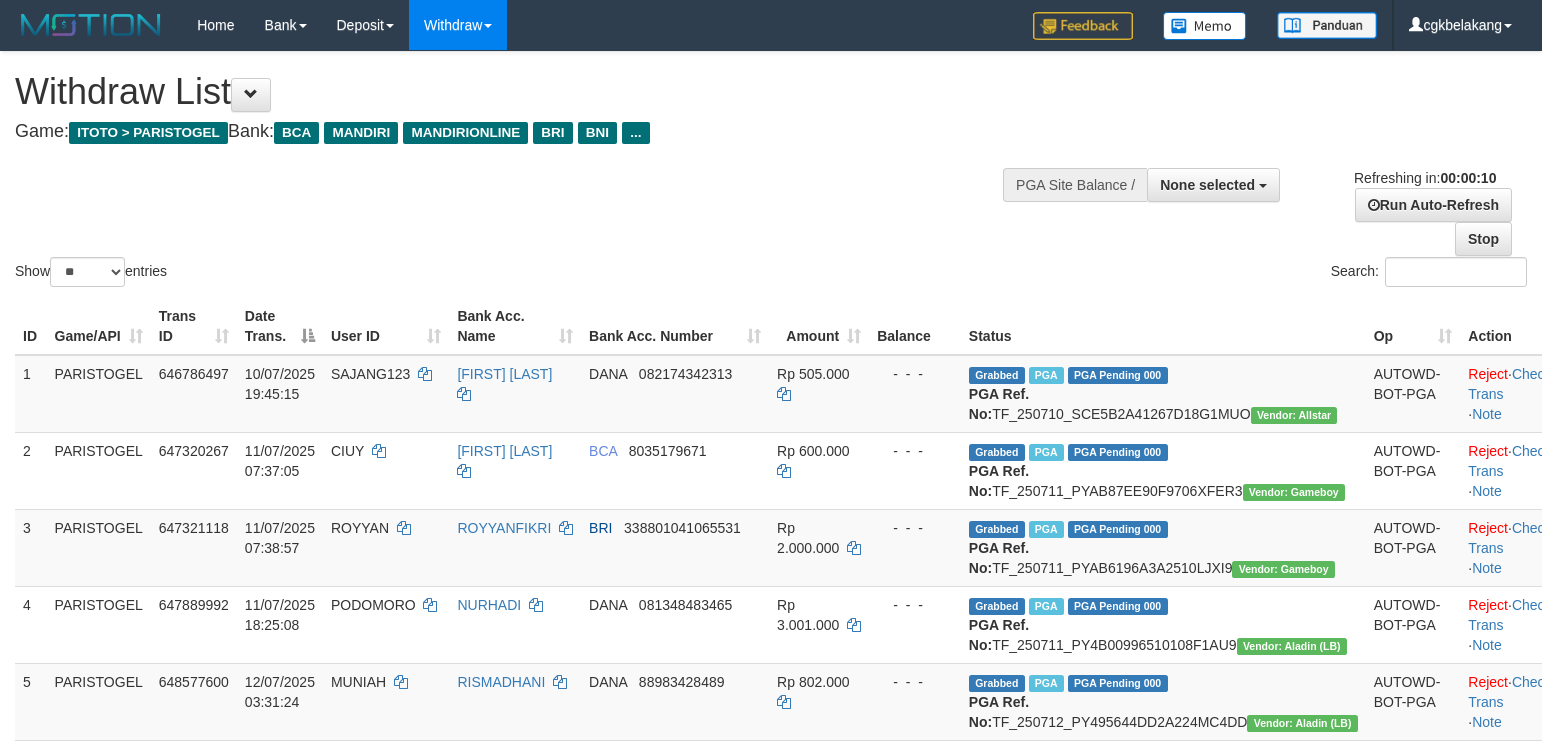 select 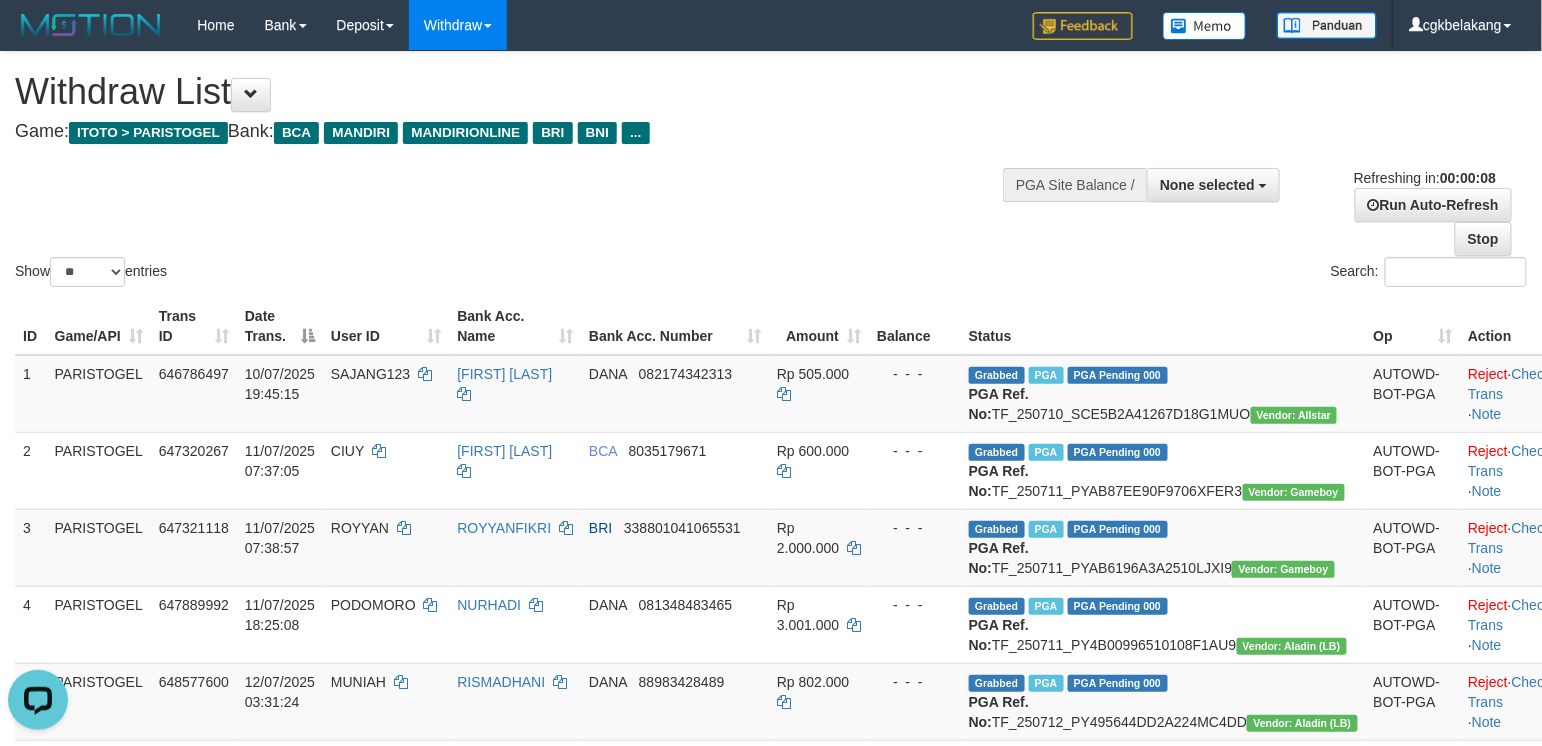 scroll, scrollTop: 0, scrollLeft: 0, axis: both 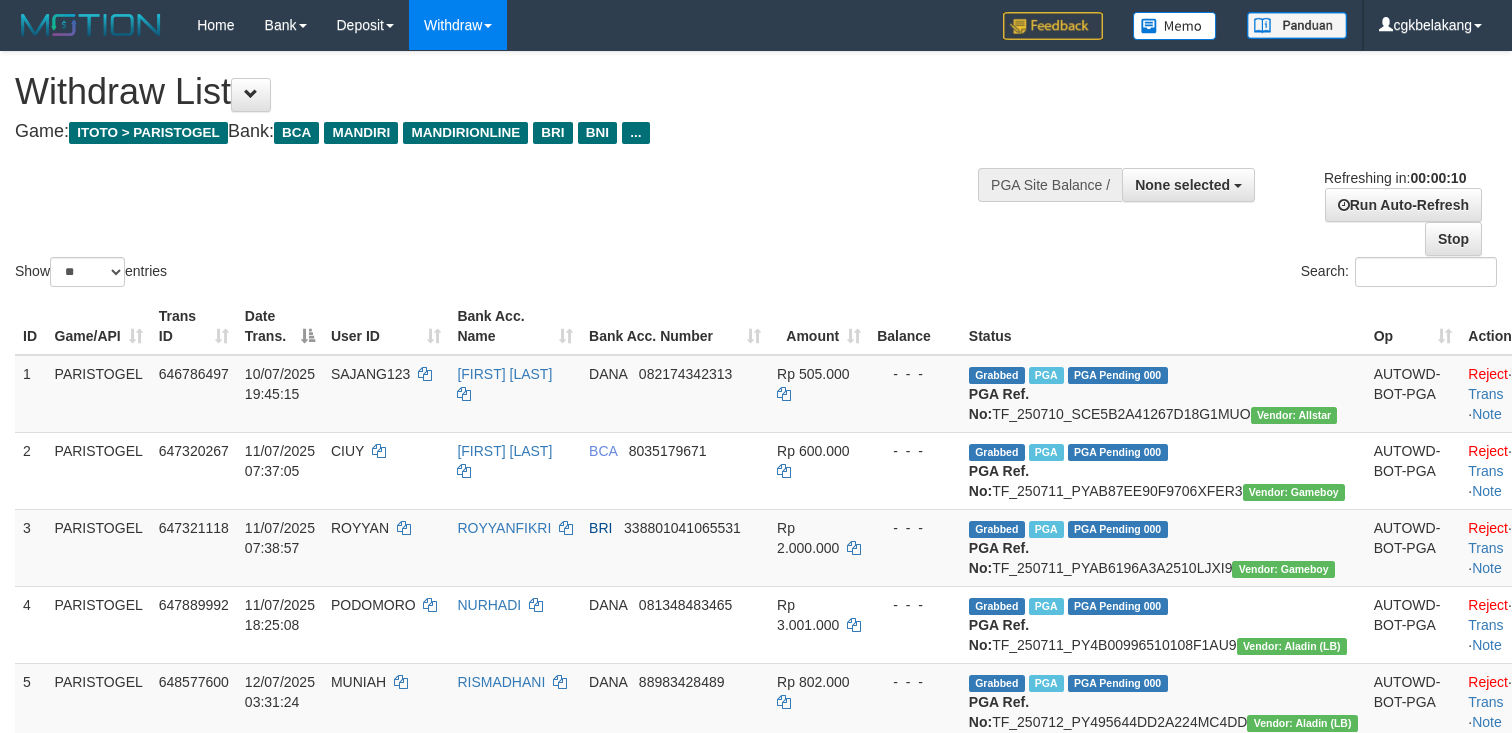 select 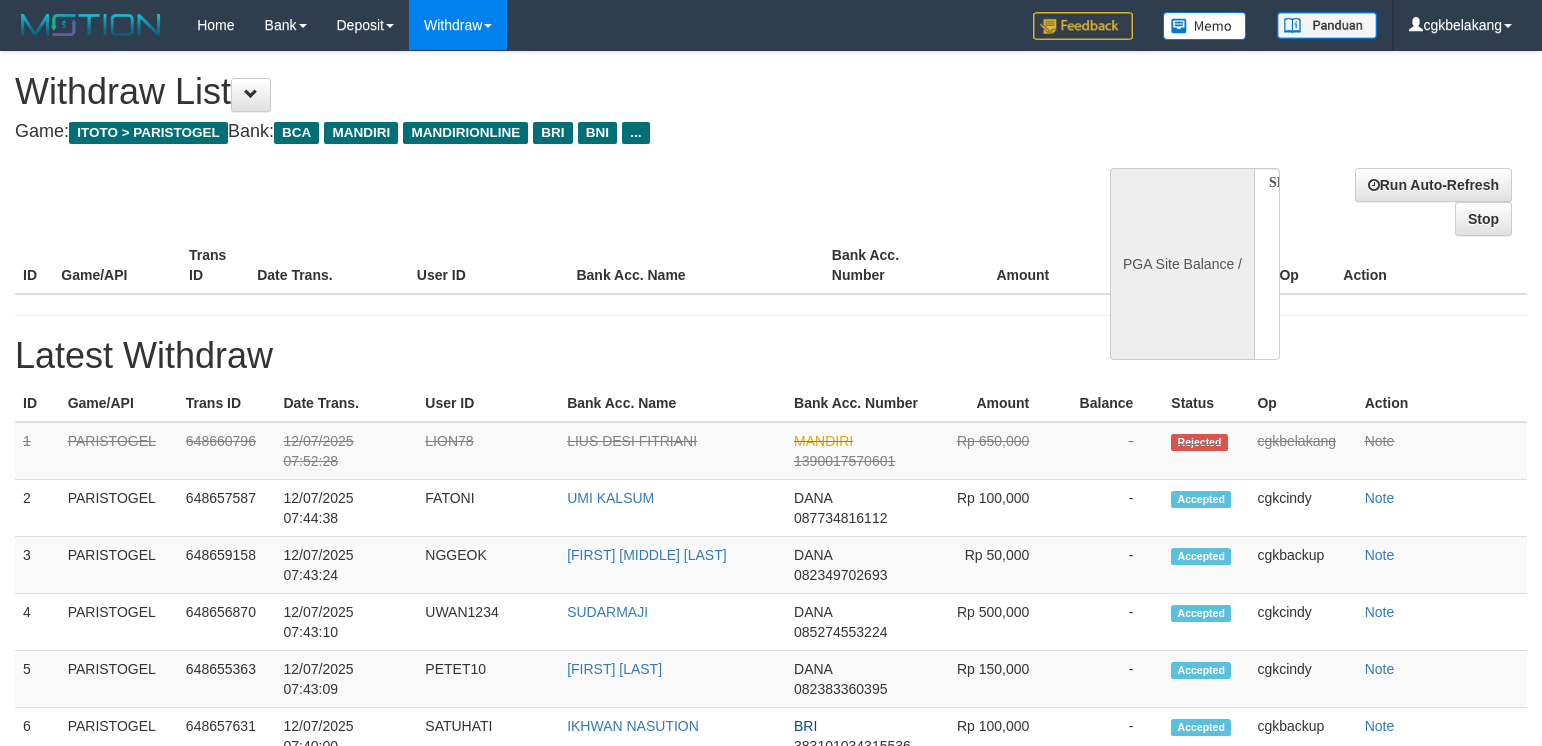 select 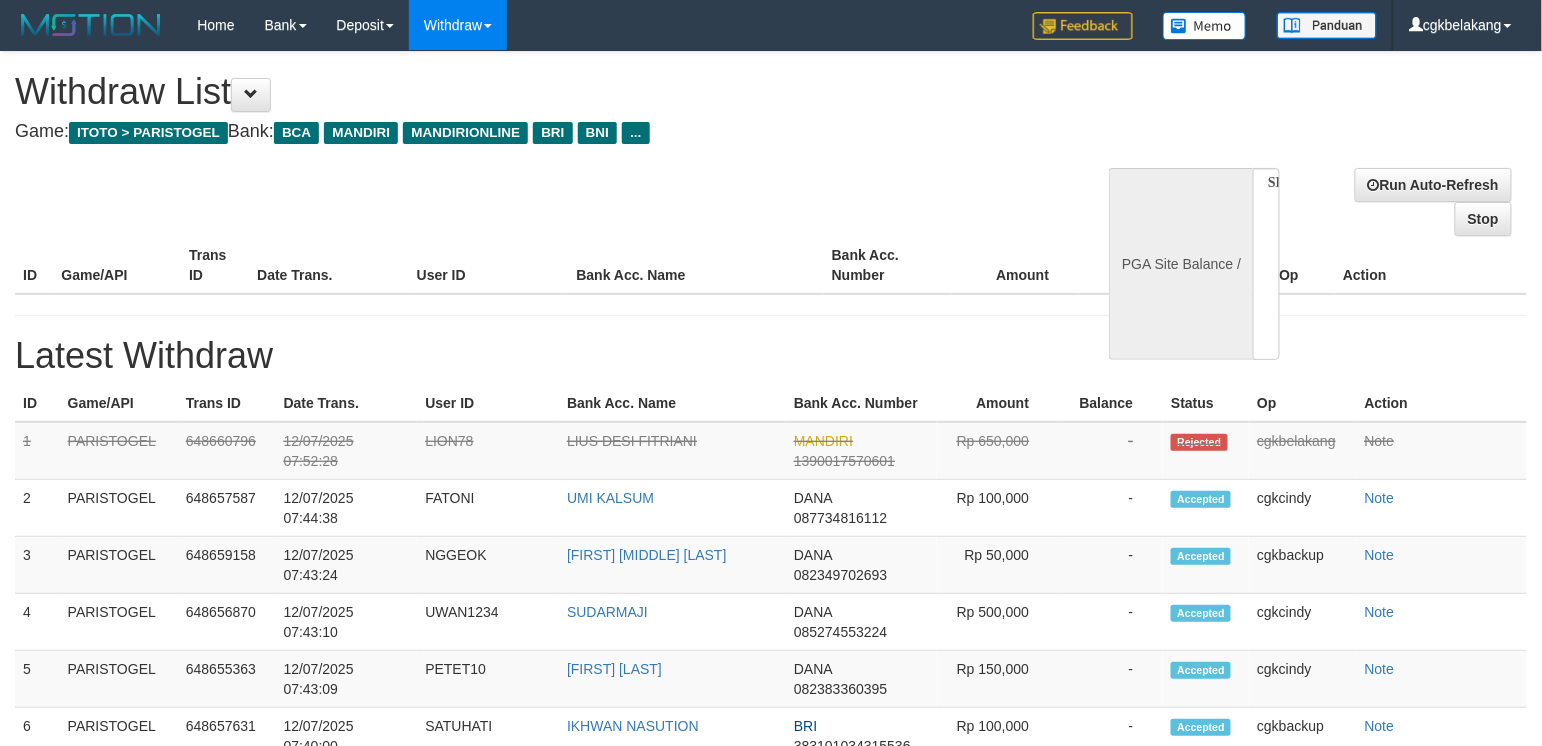 select on "**" 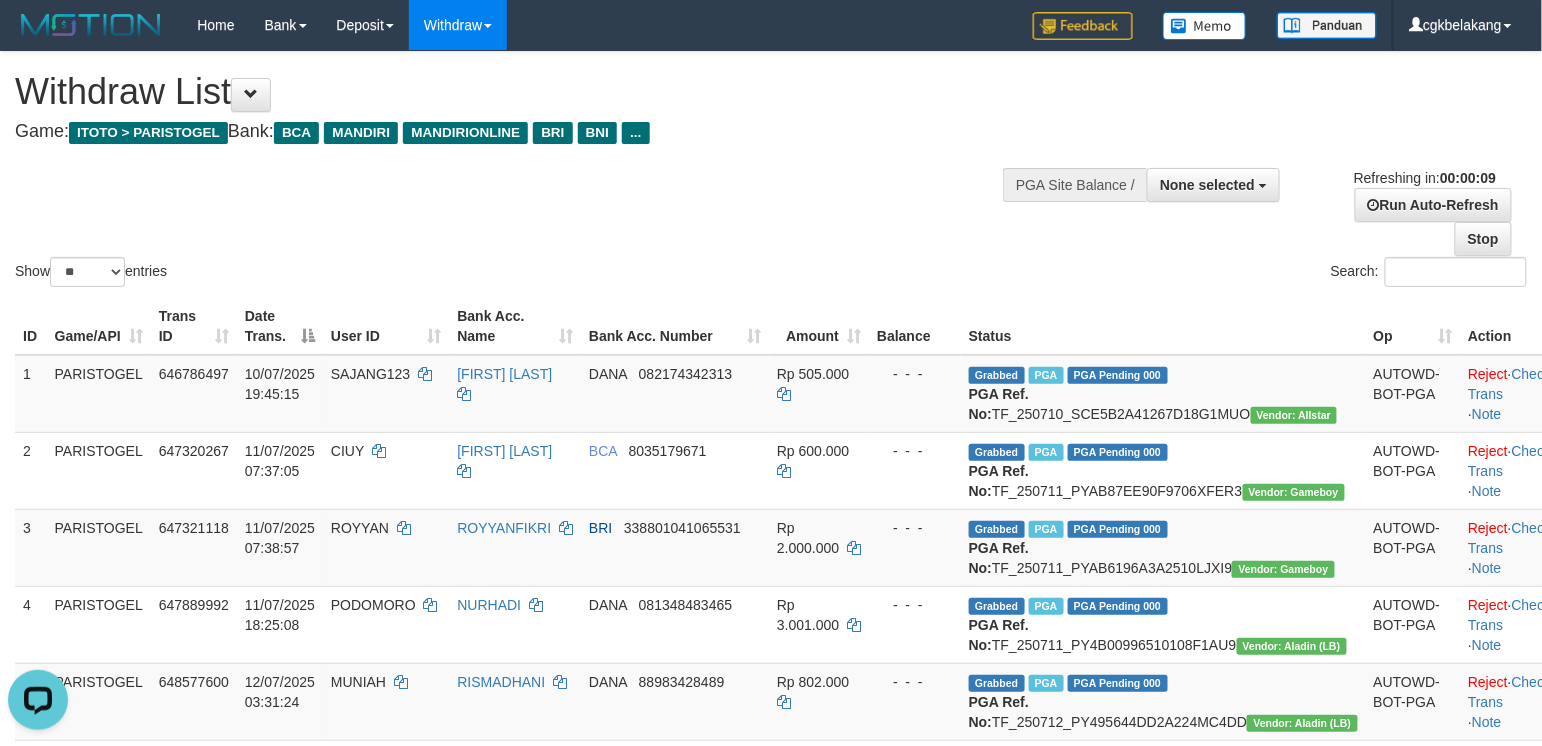 scroll, scrollTop: 0, scrollLeft: 0, axis: both 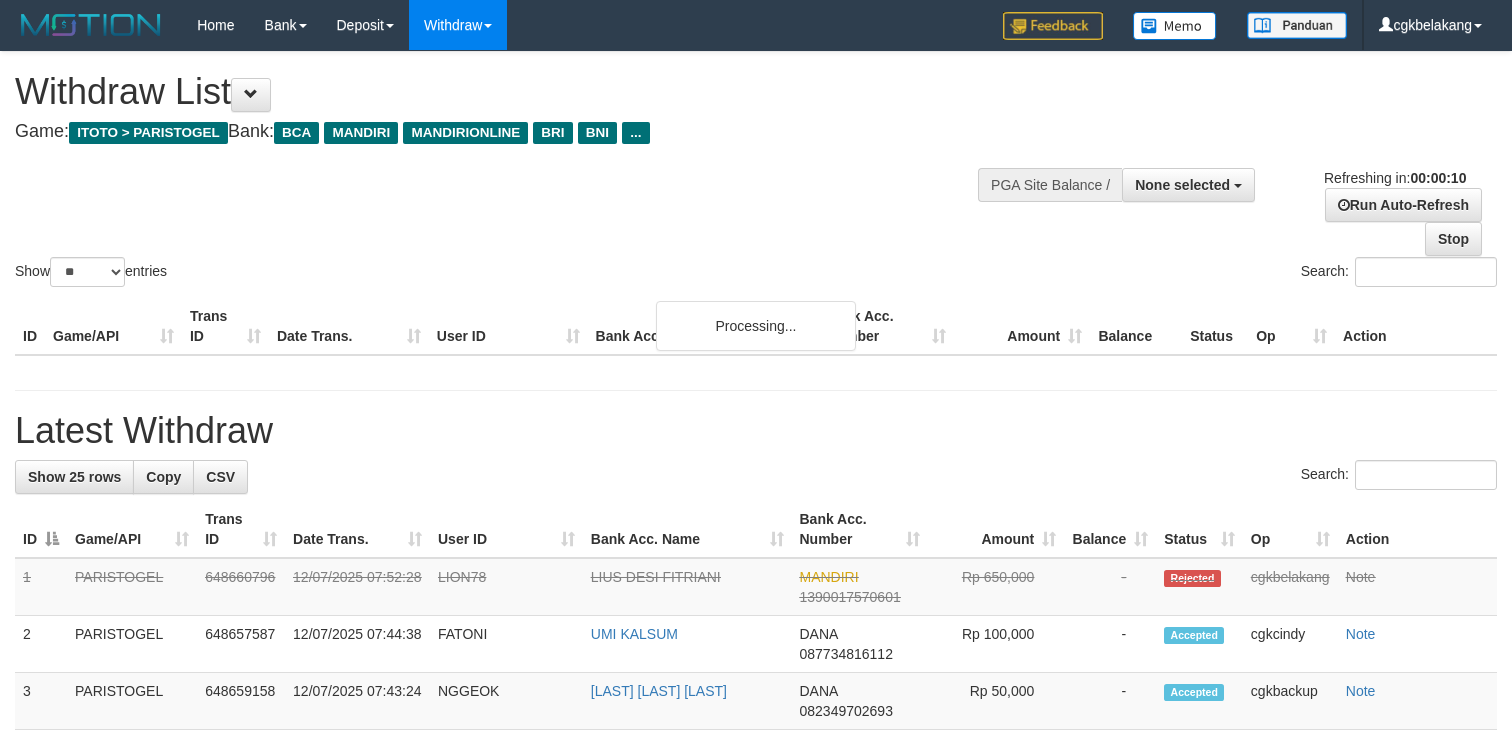 select 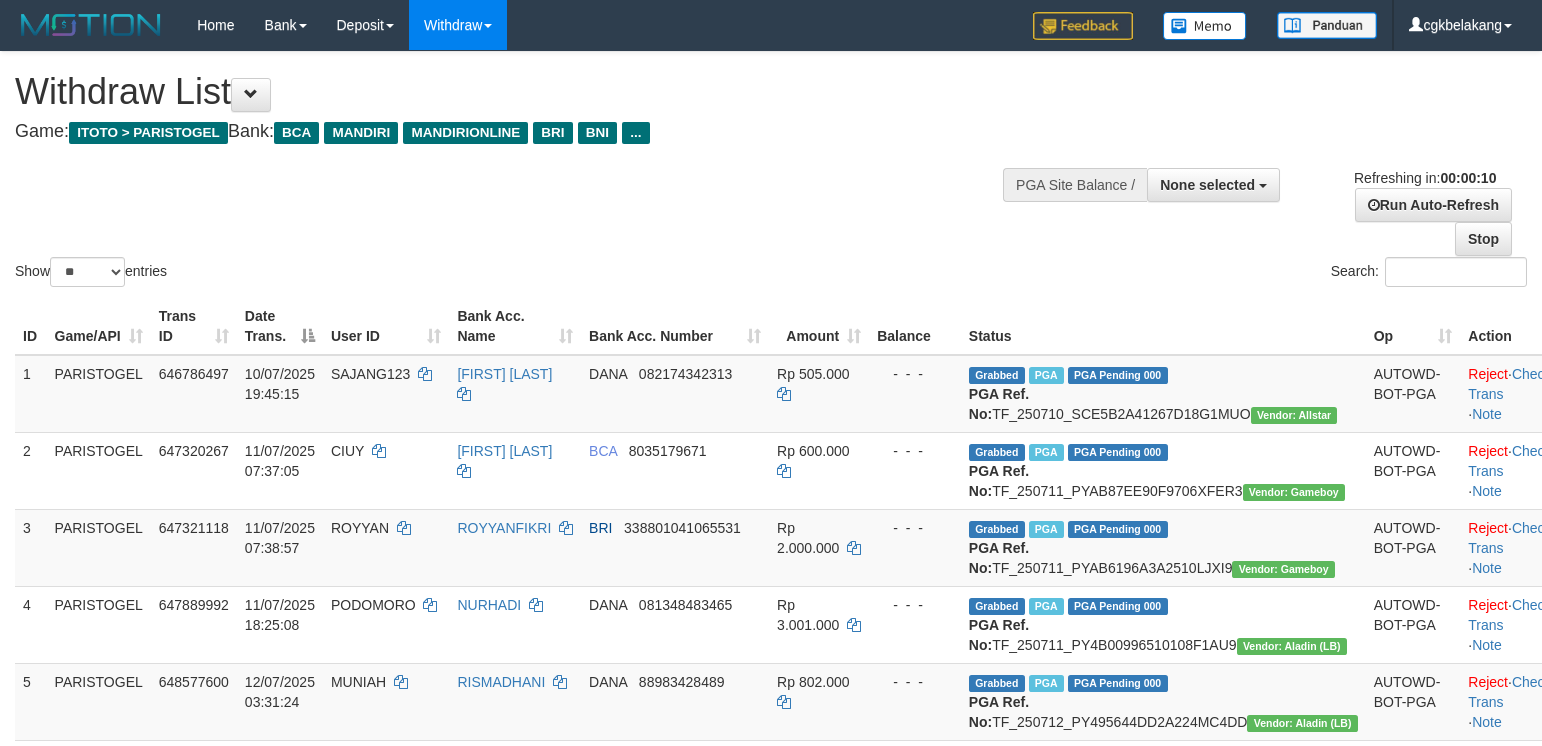 select 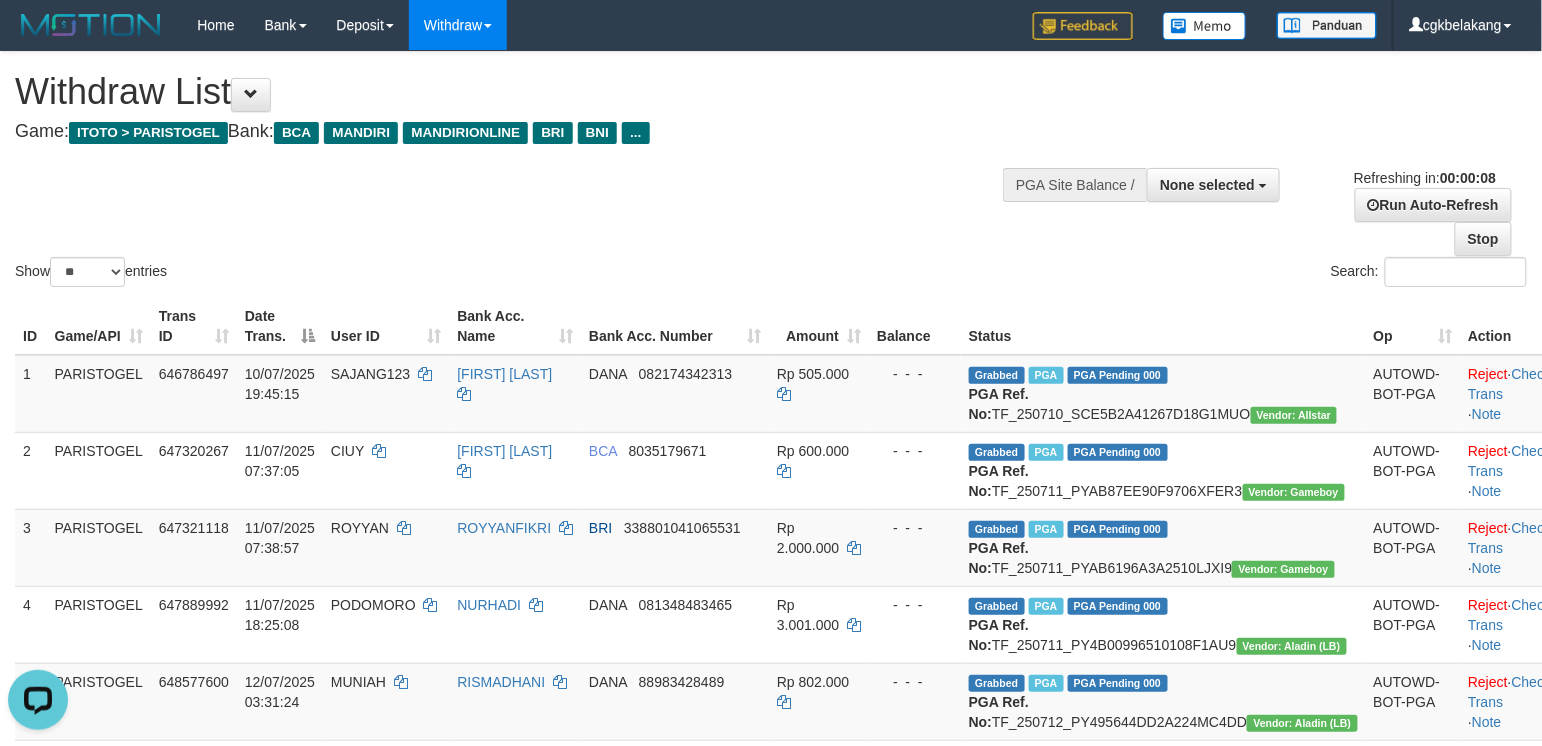 scroll, scrollTop: 0, scrollLeft: 0, axis: both 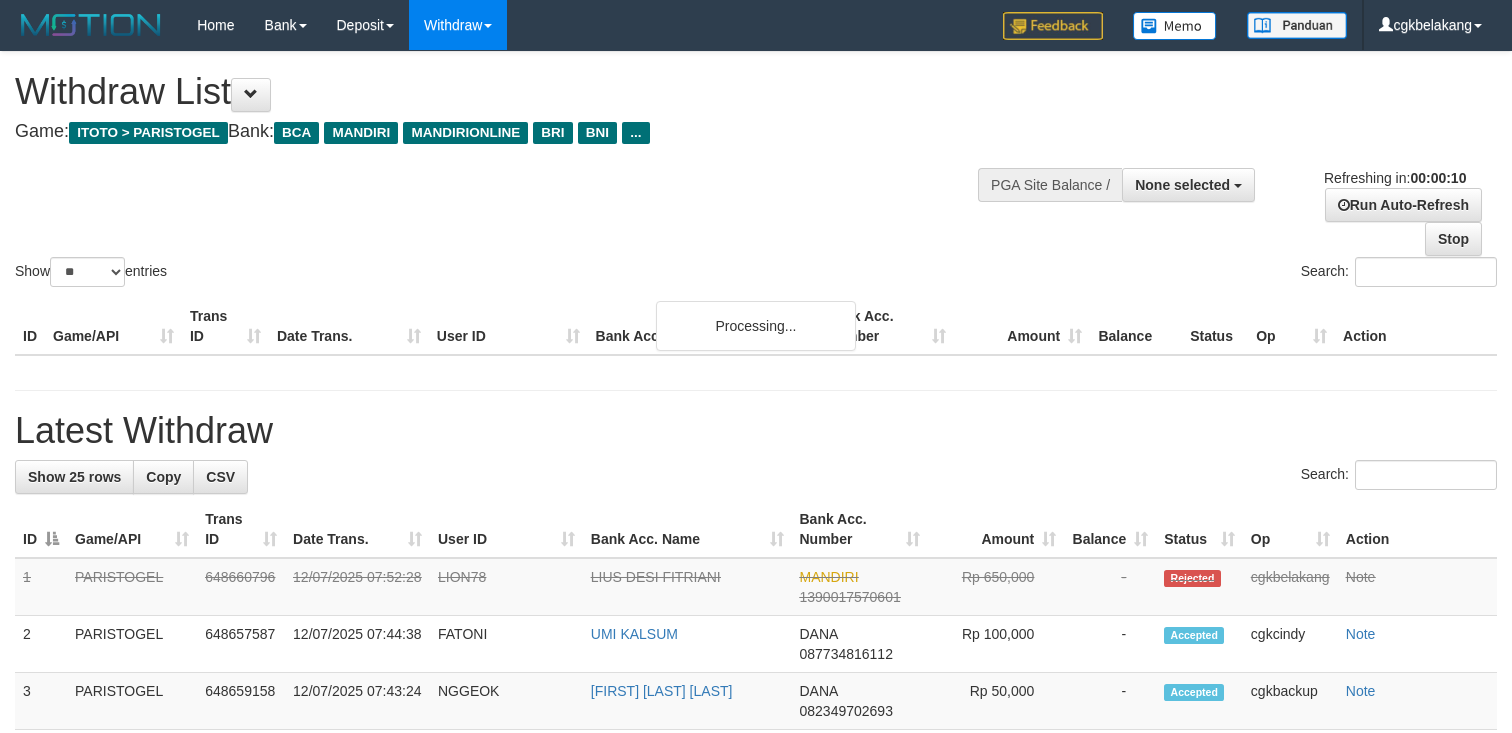 select 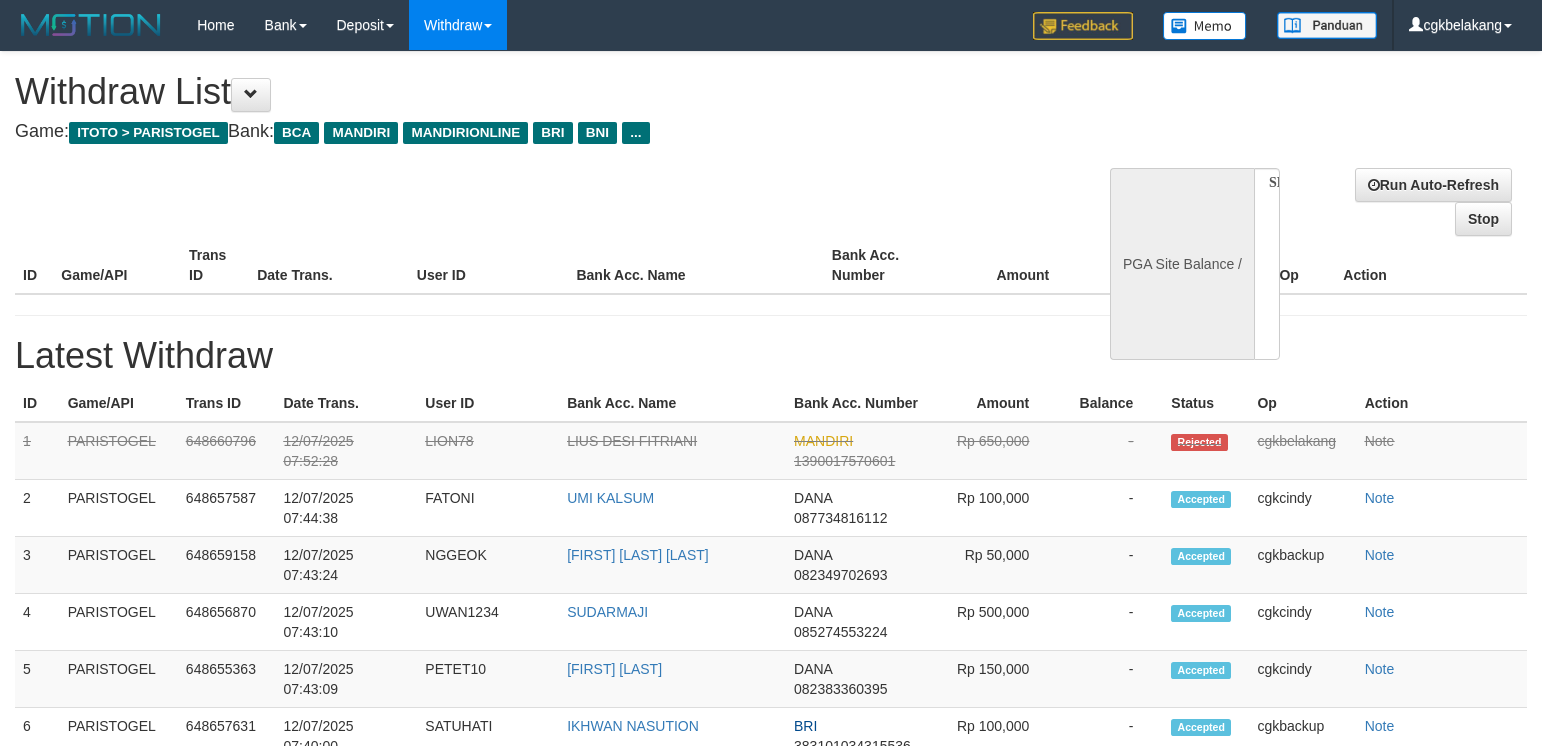 select 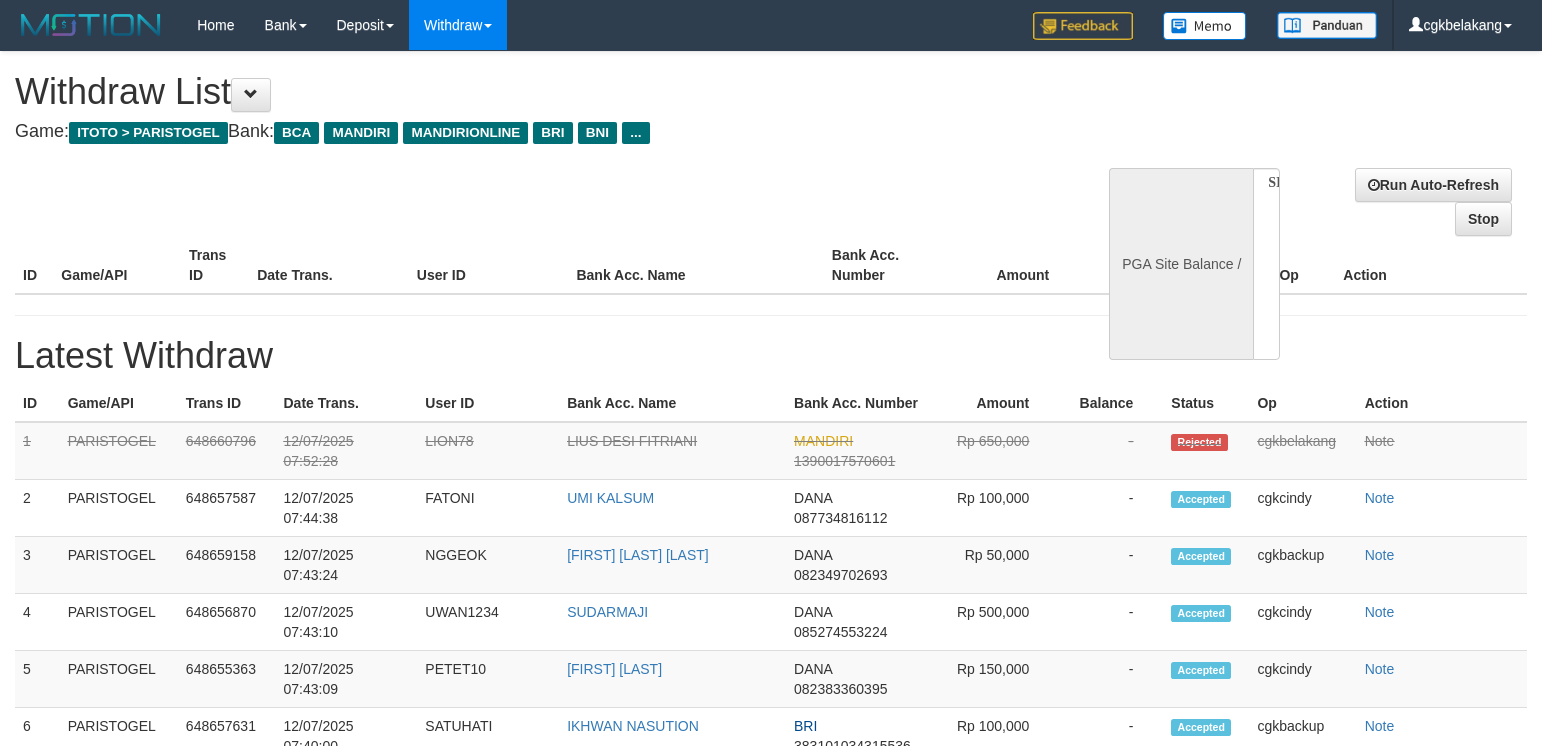 scroll, scrollTop: 0, scrollLeft: 0, axis: both 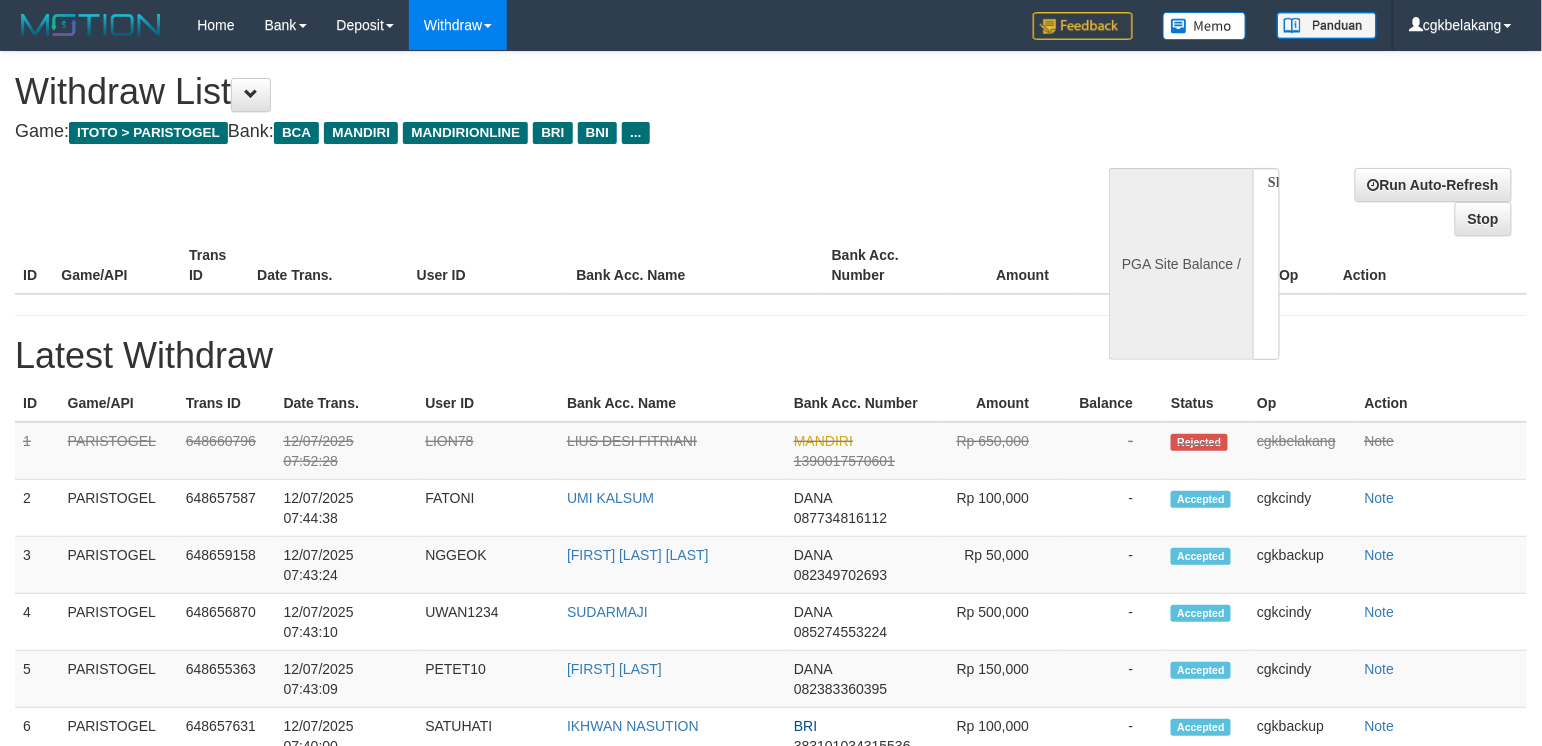 select on "**" 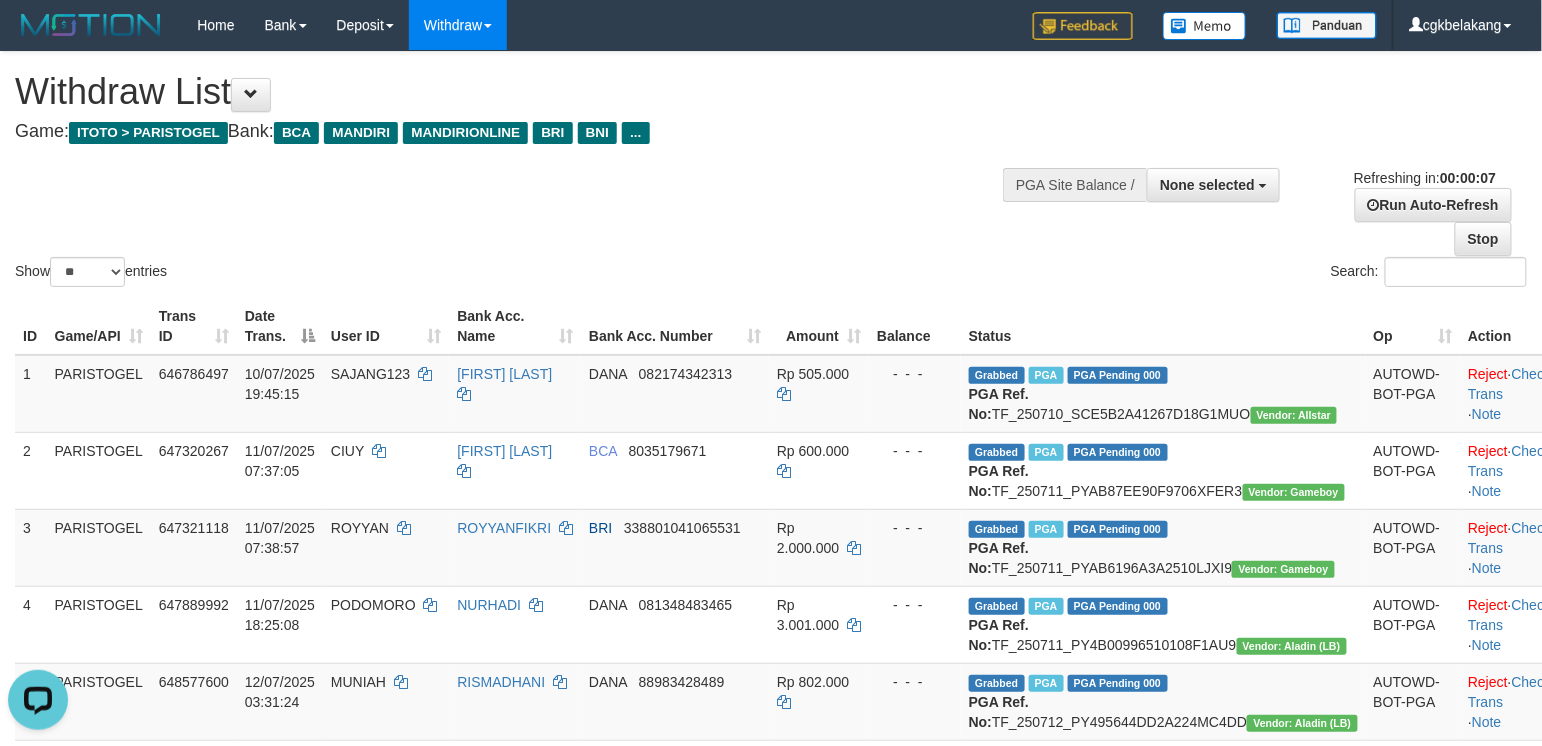 scroll, scrollTop: 0, scrollLeft: 0, axis: both 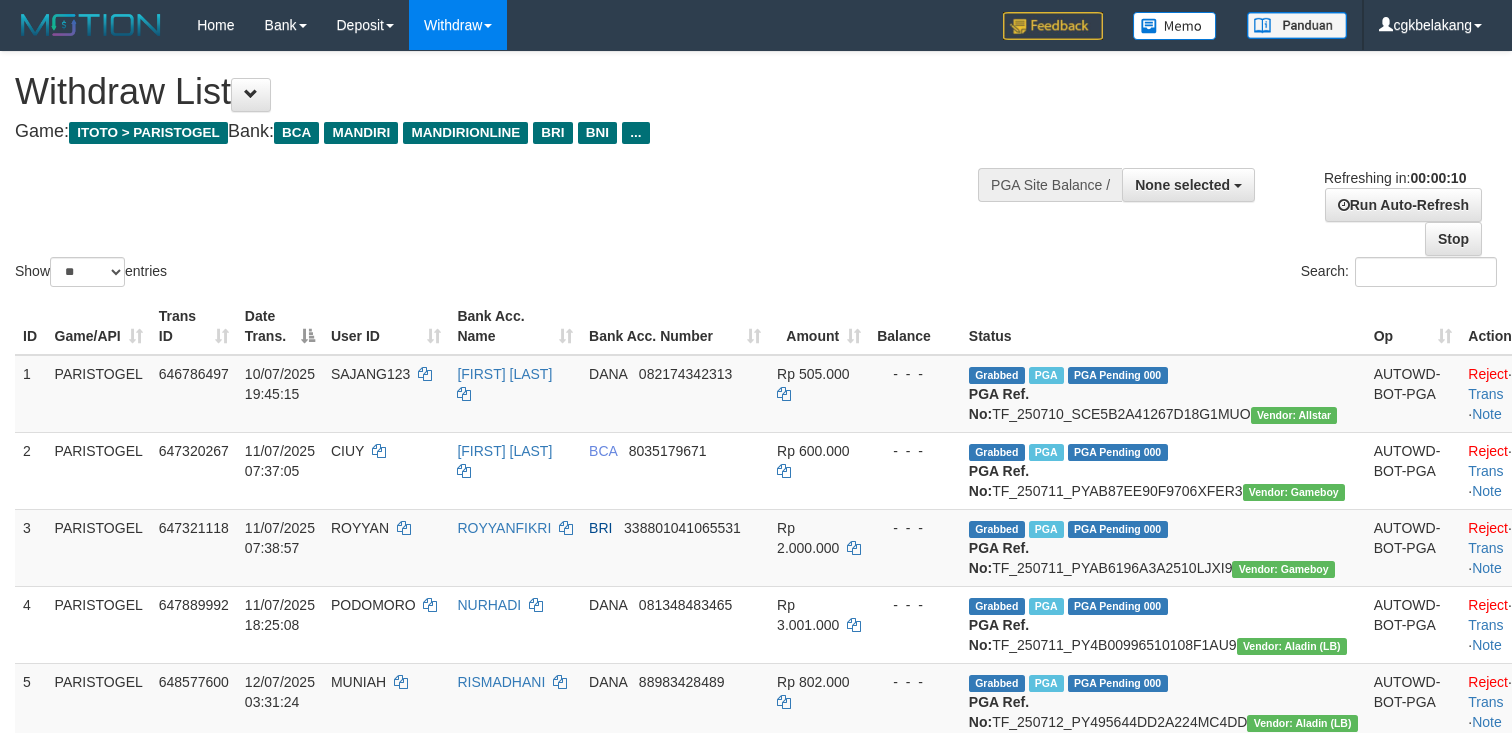 select 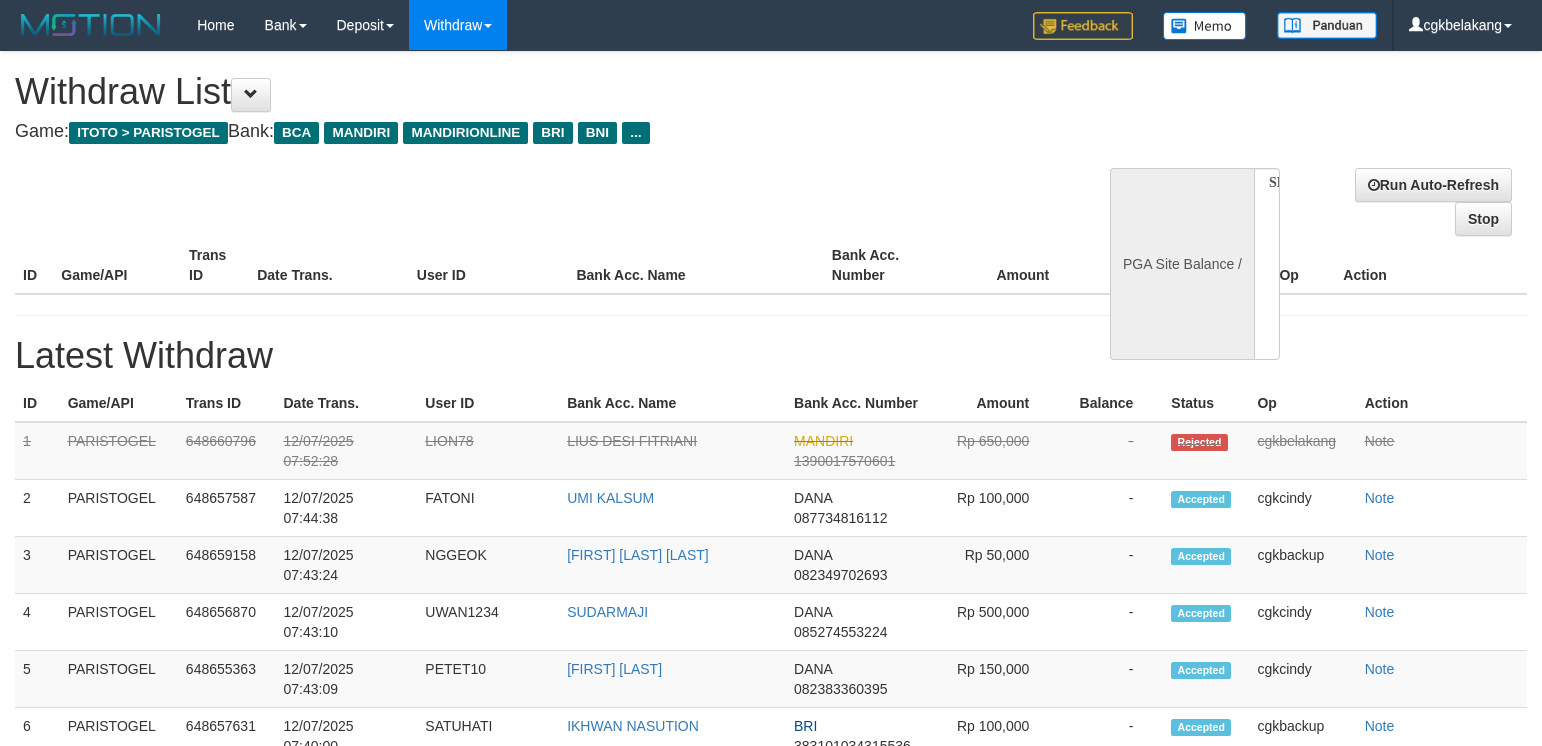 select 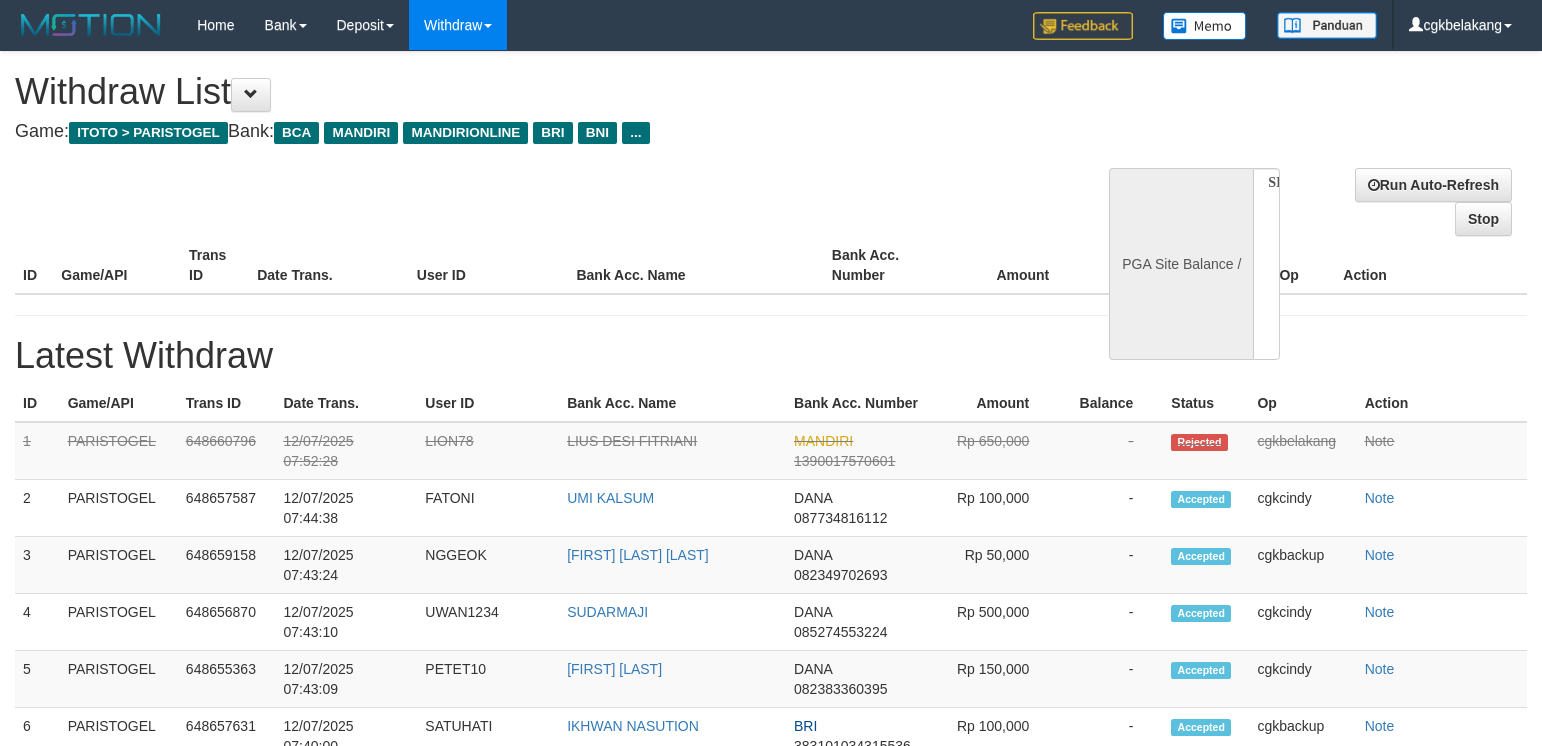 scroll, scrollTop: 0, scrollLeft: 0, axis: both 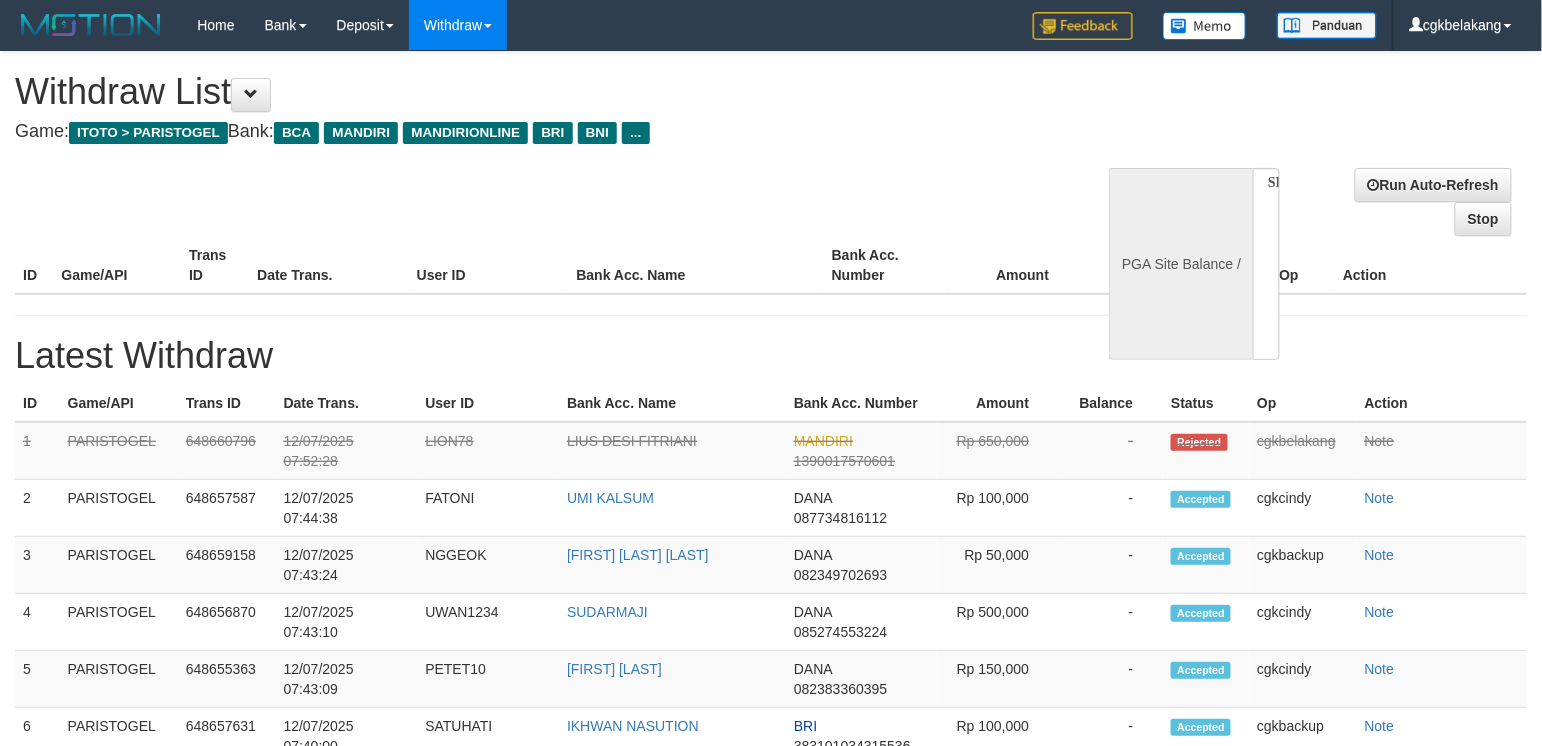 select on "**" 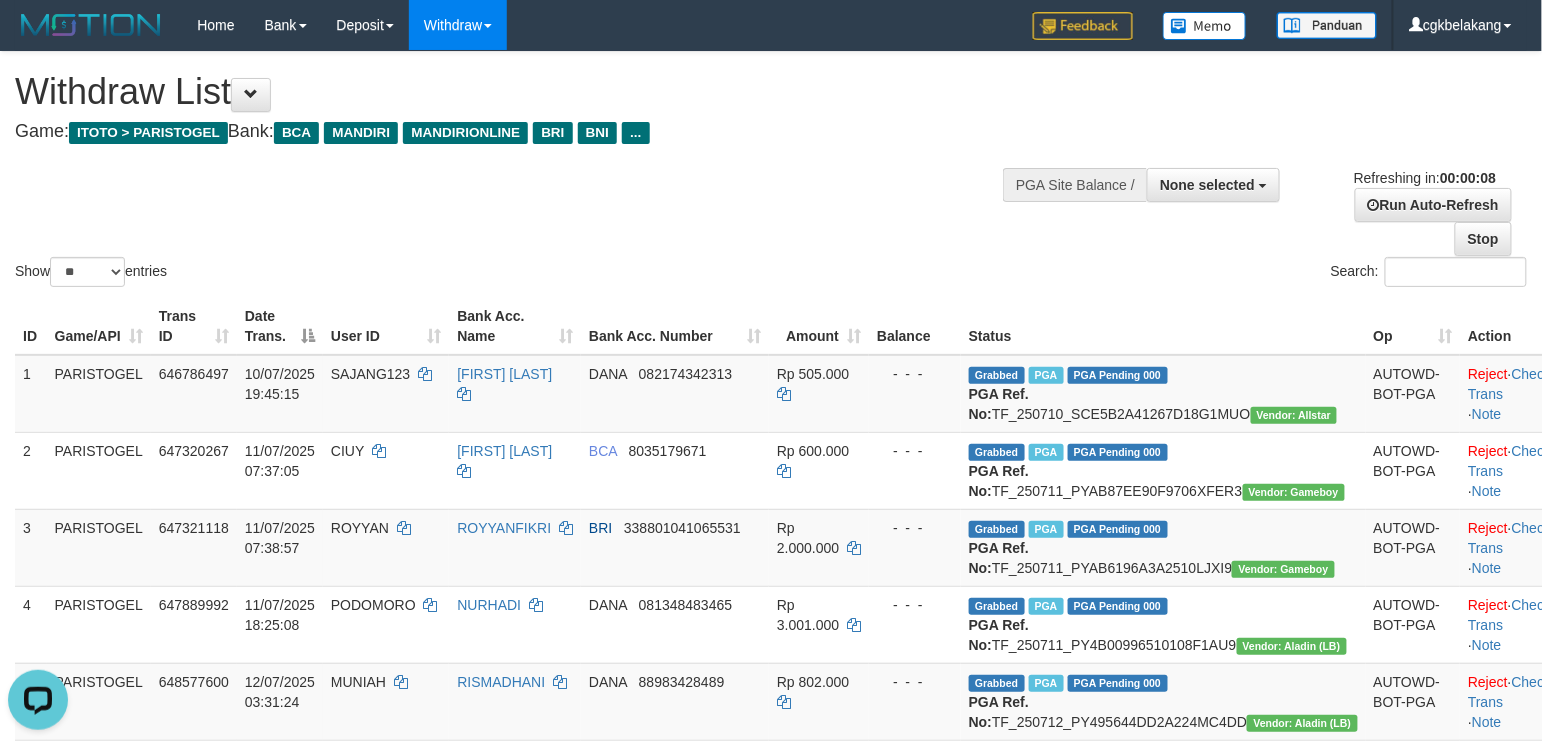 scroll, scrollTop: 0, scrollLeft: 0, axis: both 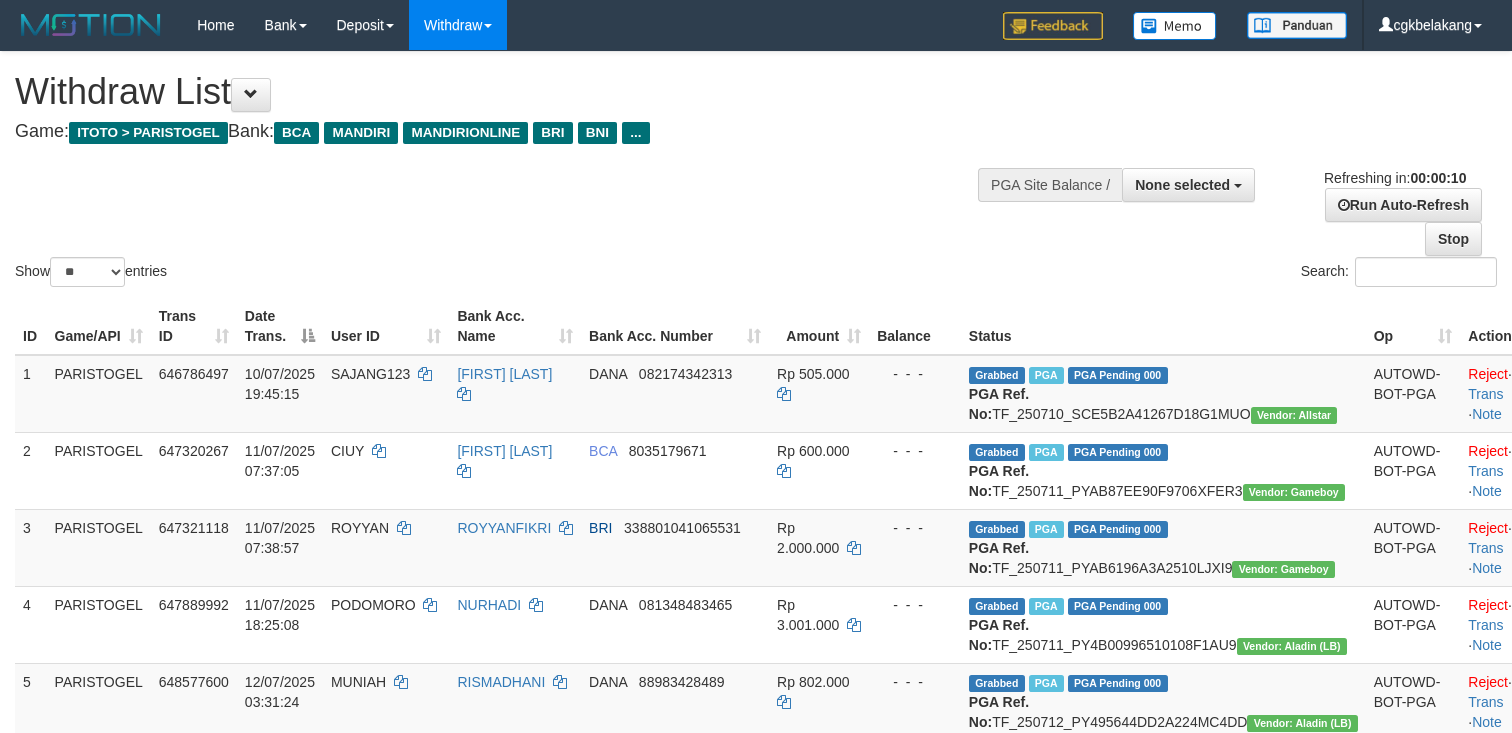 select 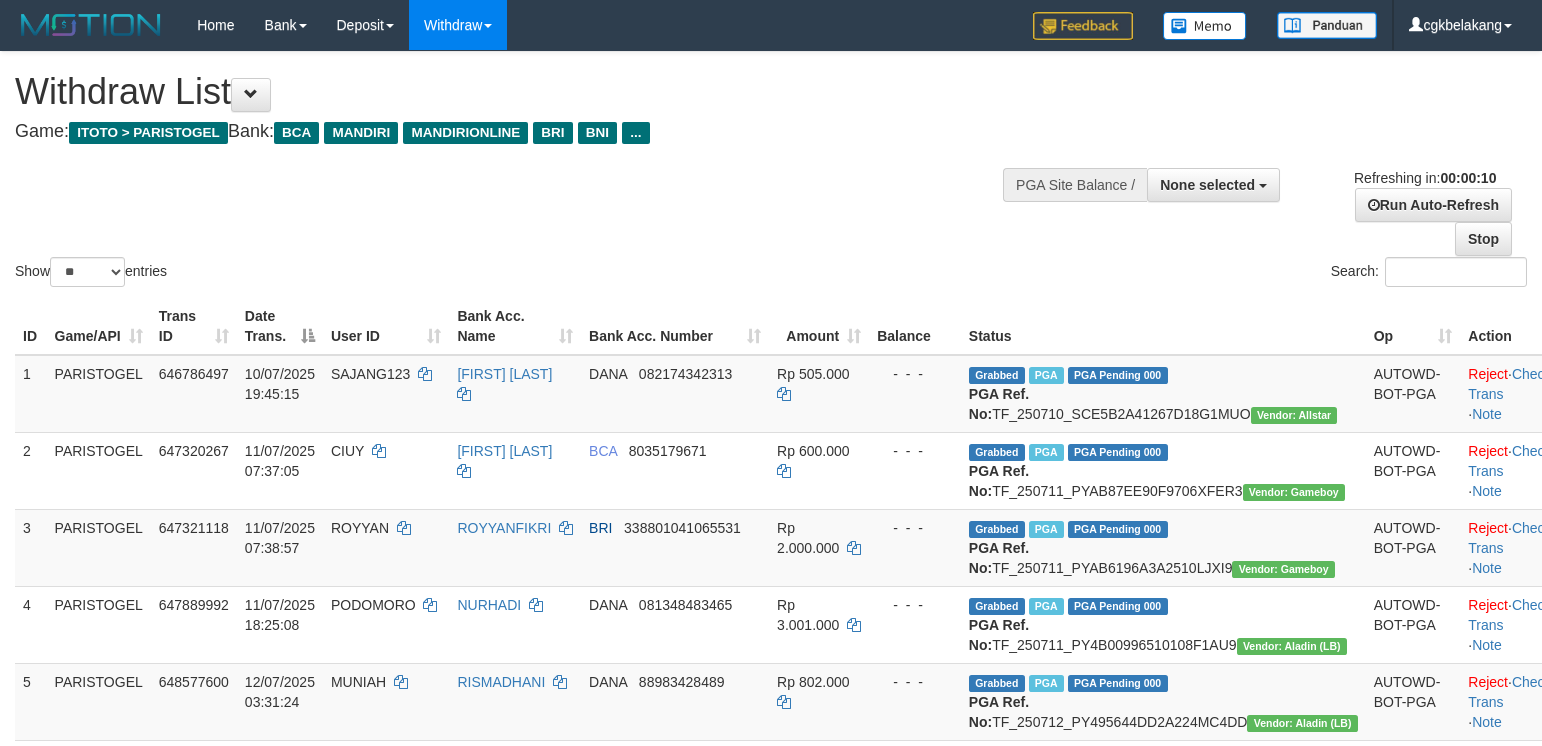 select 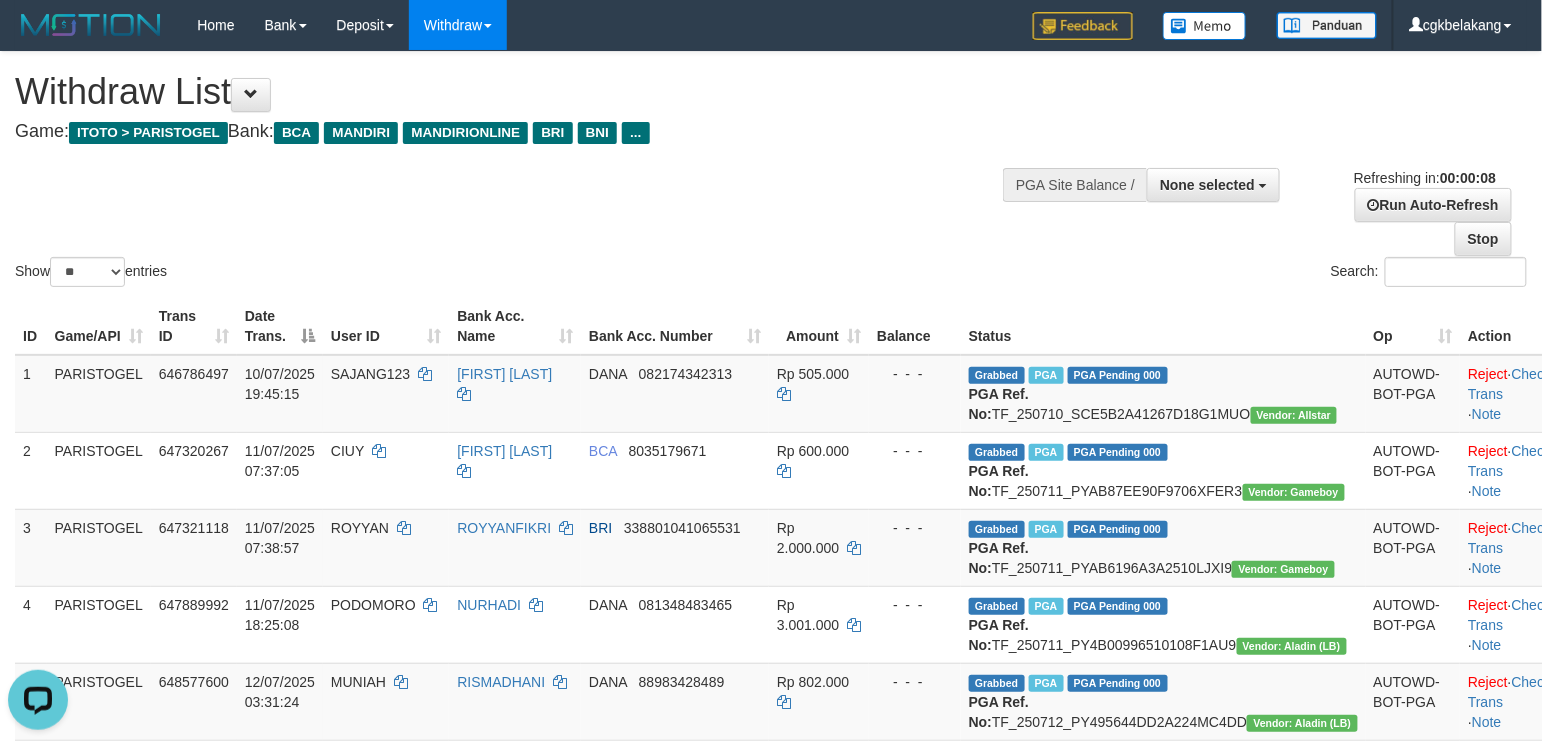 scroll, scrollTop: 0, scrollLeft: 0, axis: both 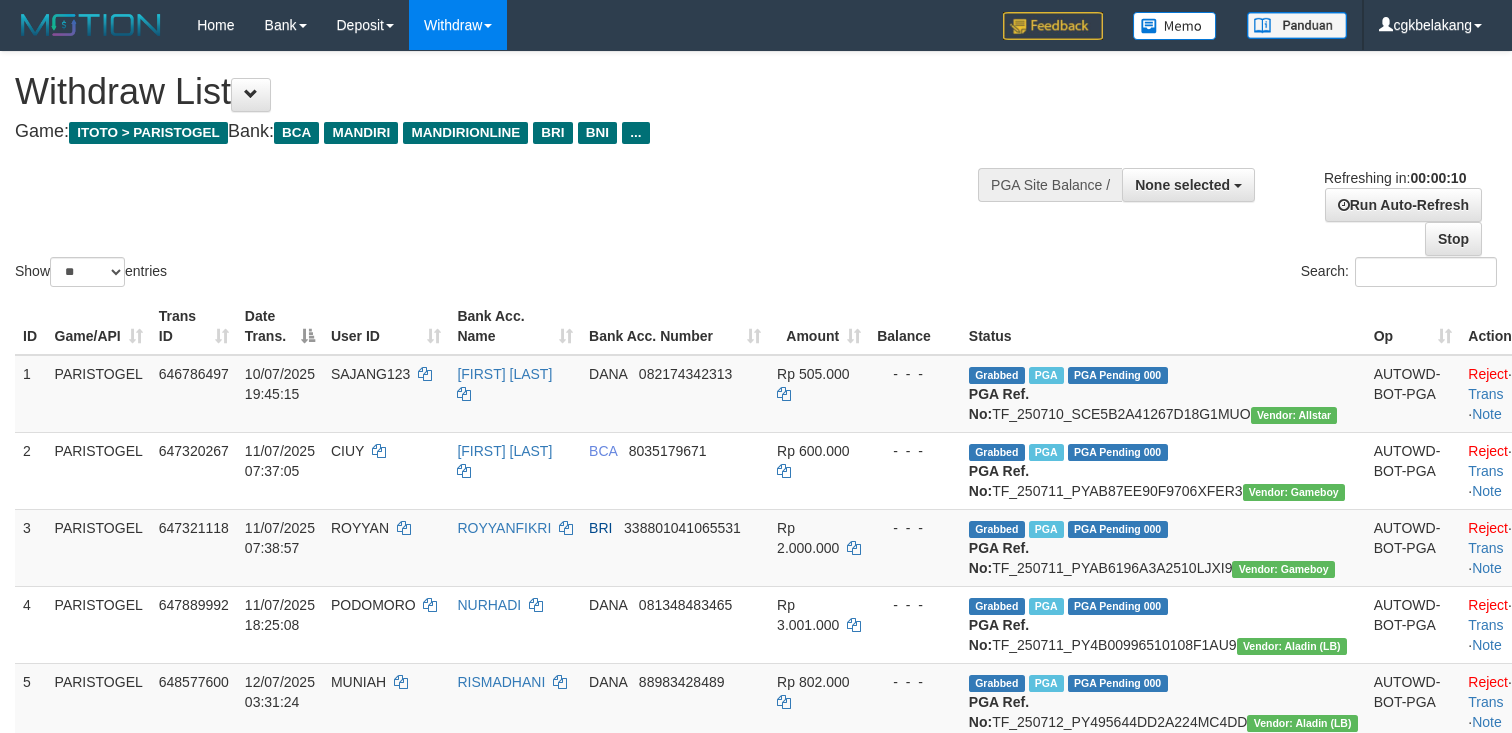 select 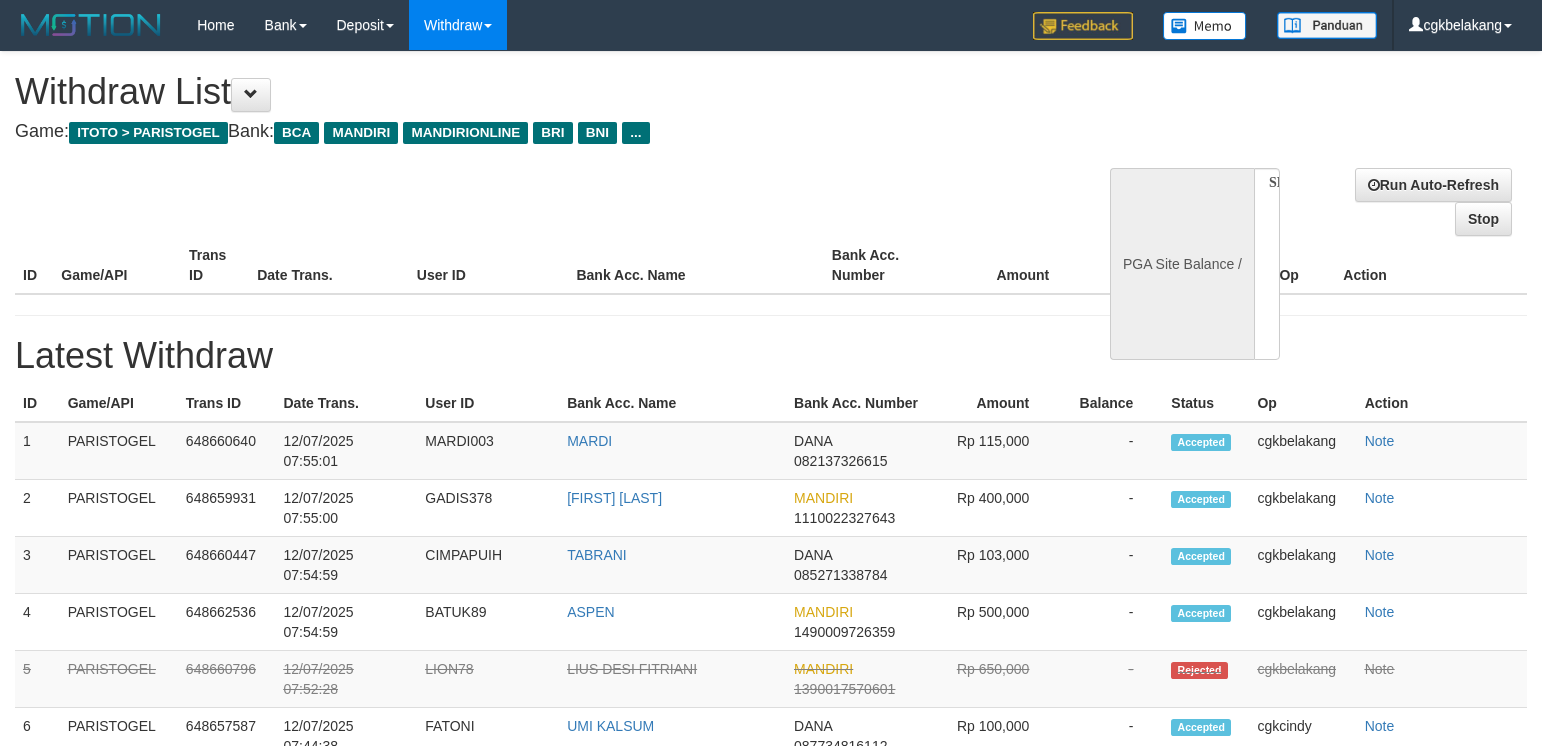select 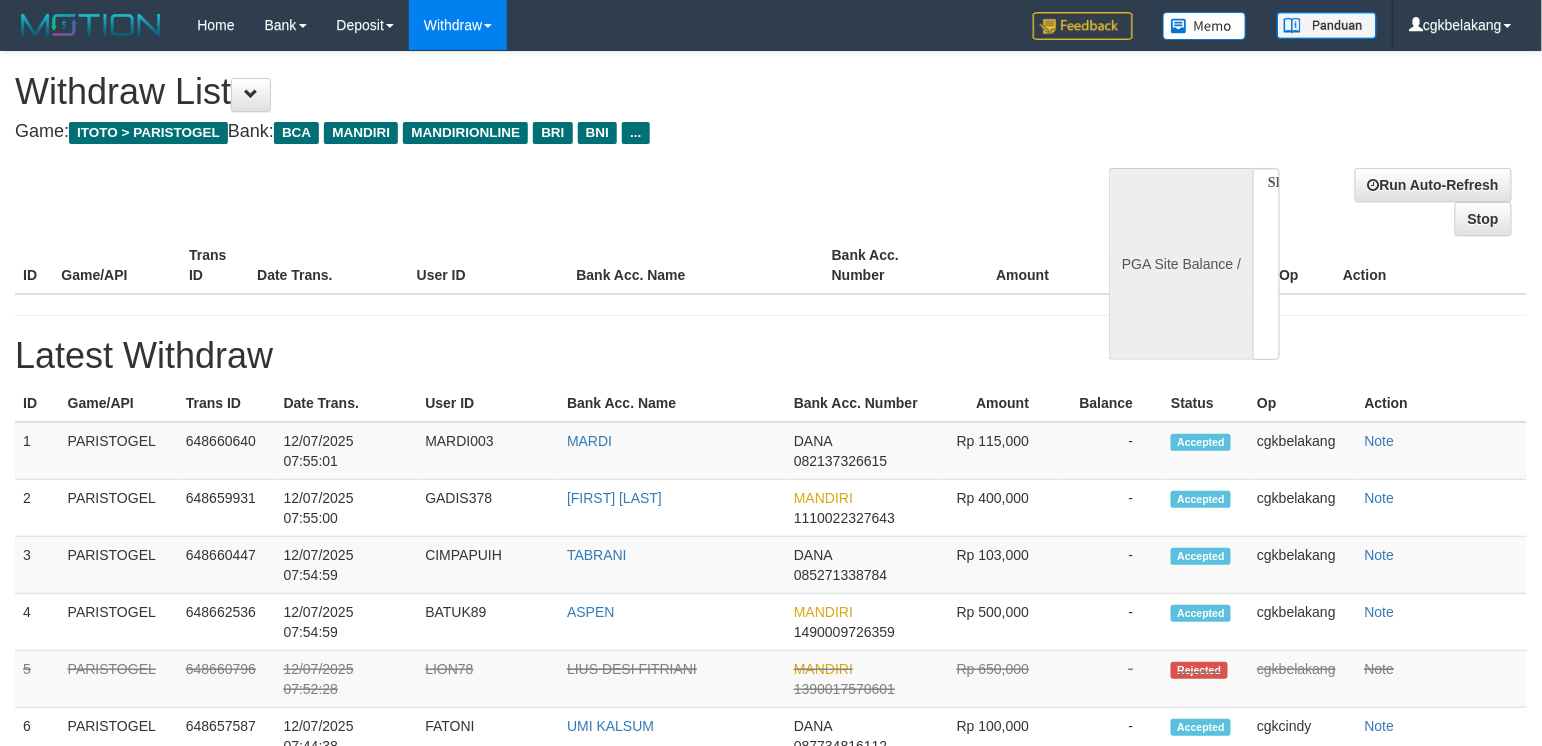 select on "**" 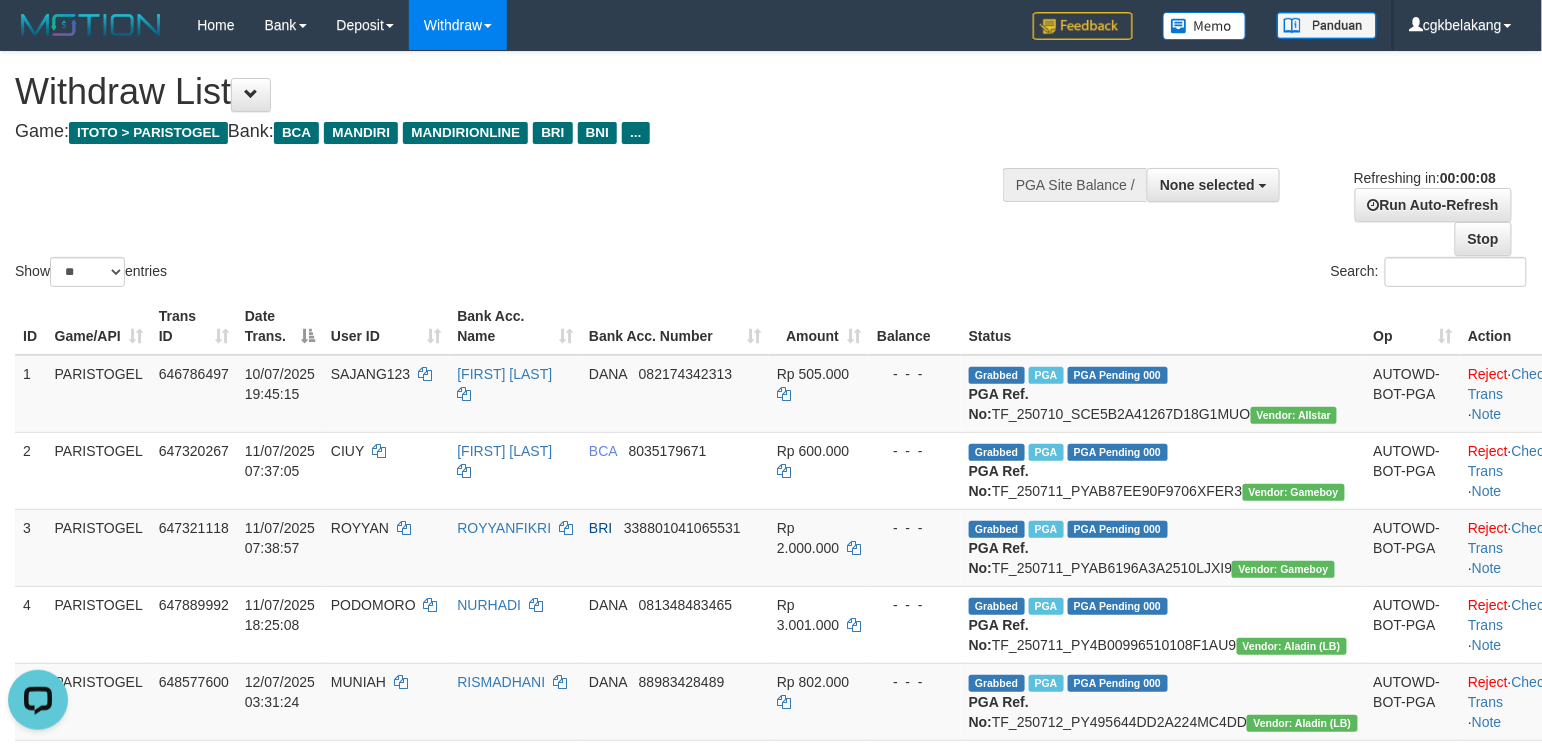 scroll, scrollTop: 0, scrollLeft: 0, axis: both 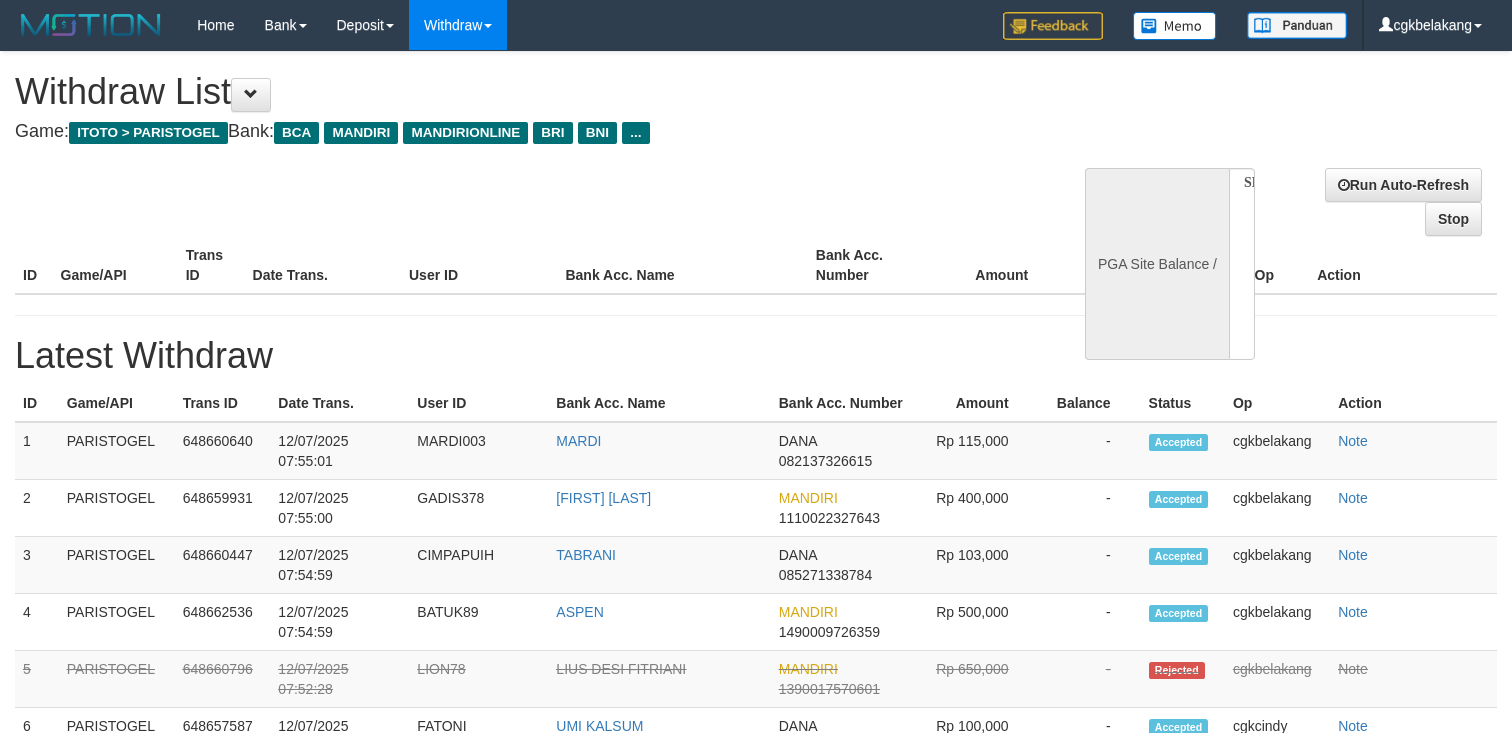 select 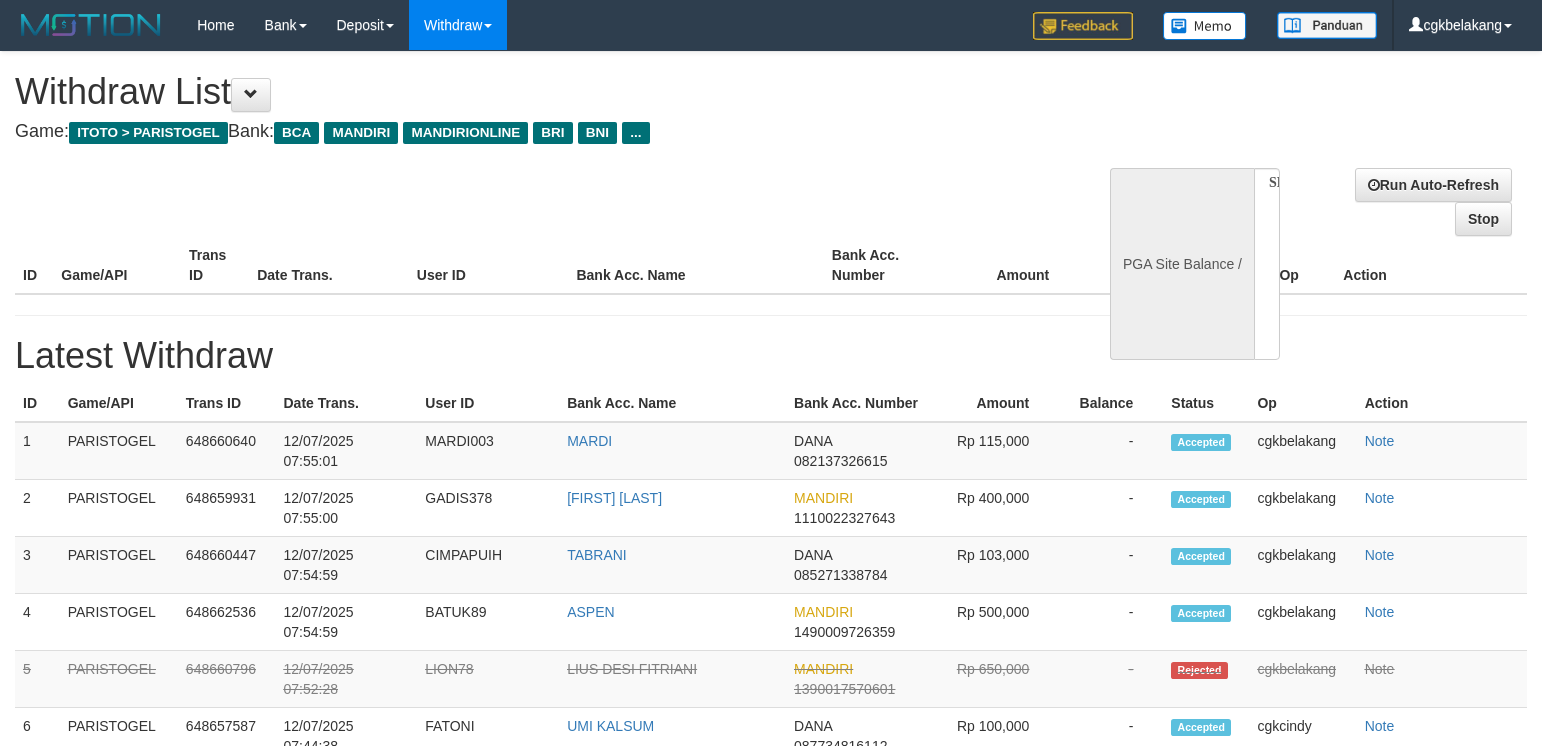 select 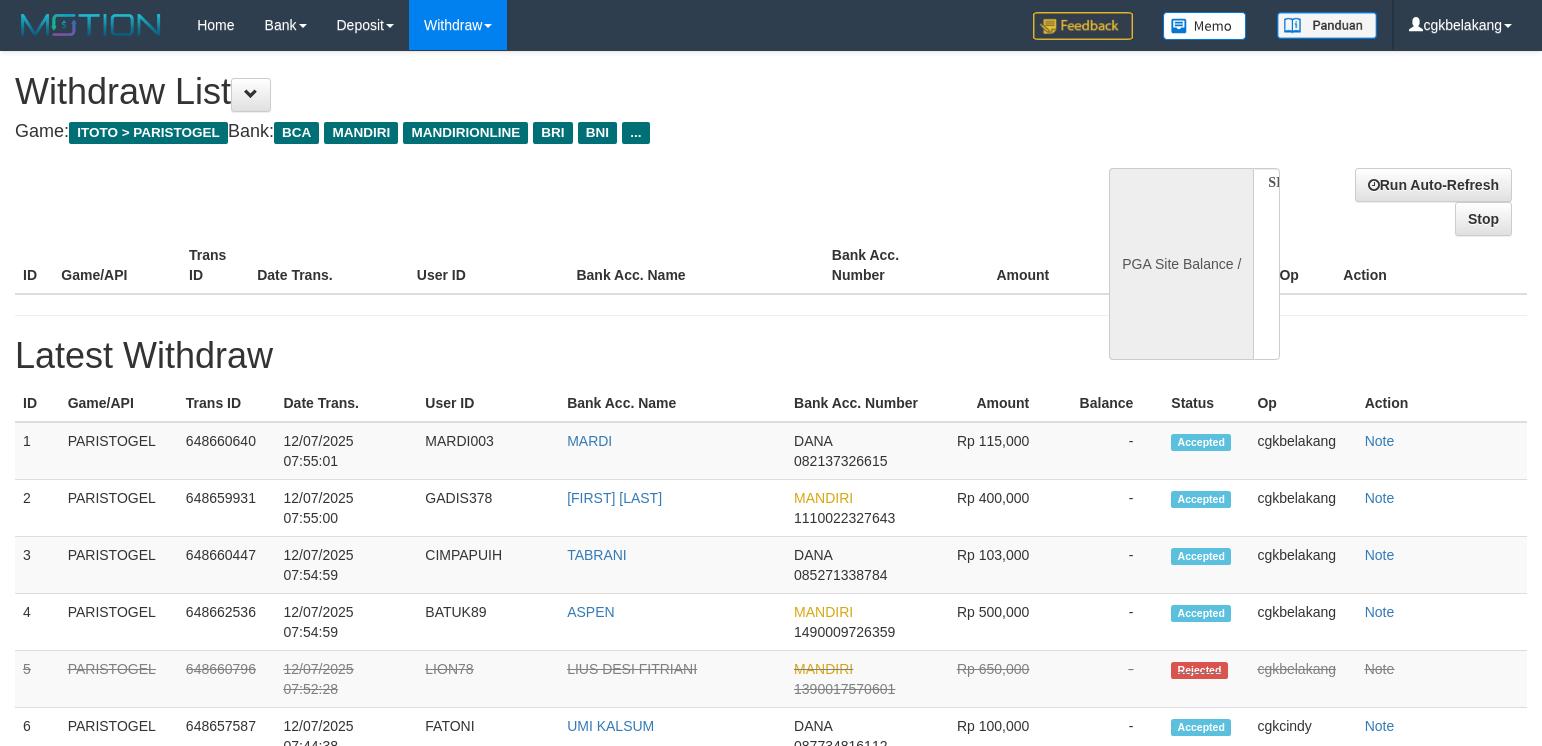 scroll, scrollTop: 0, scrollLeft: 0, axis: both 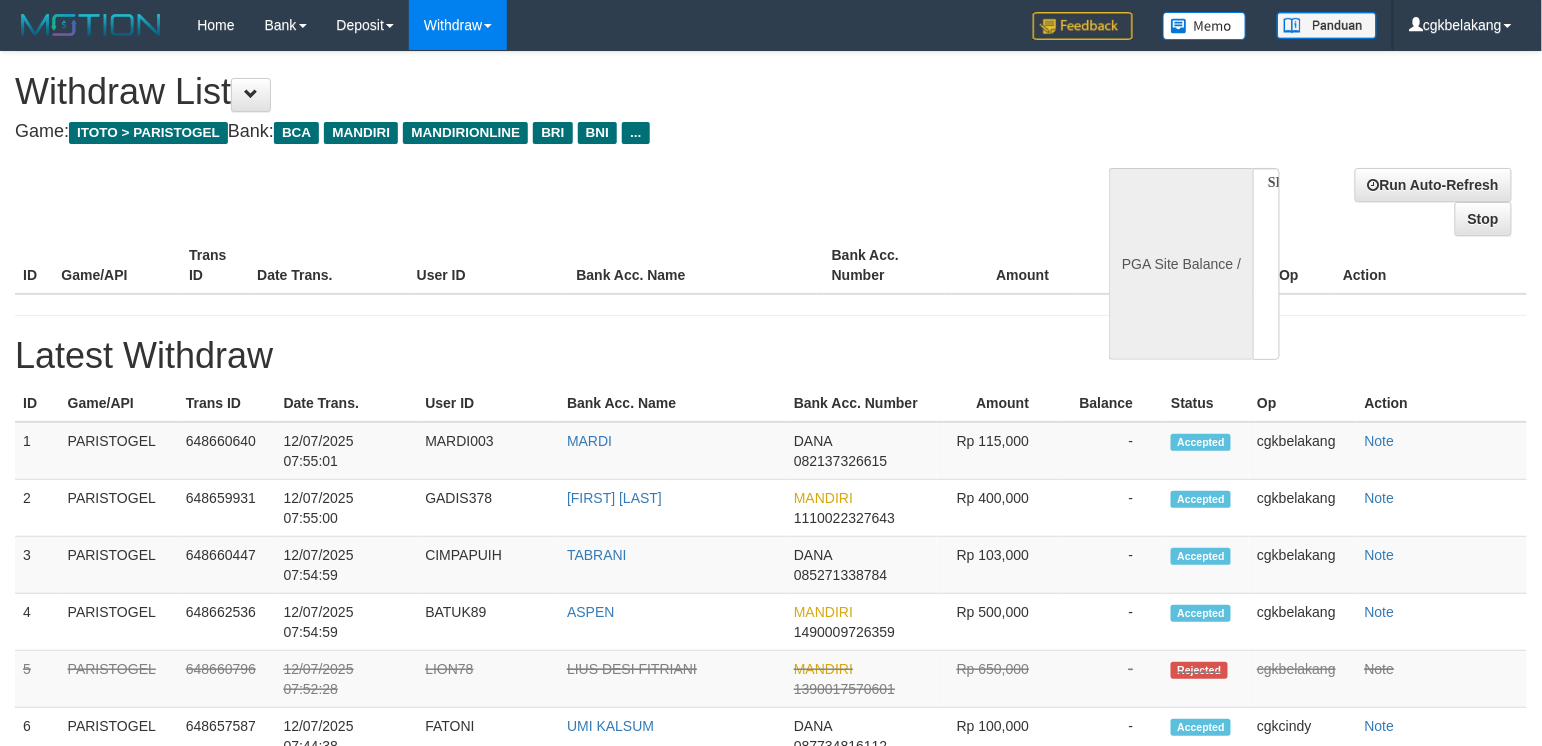 select on "**" 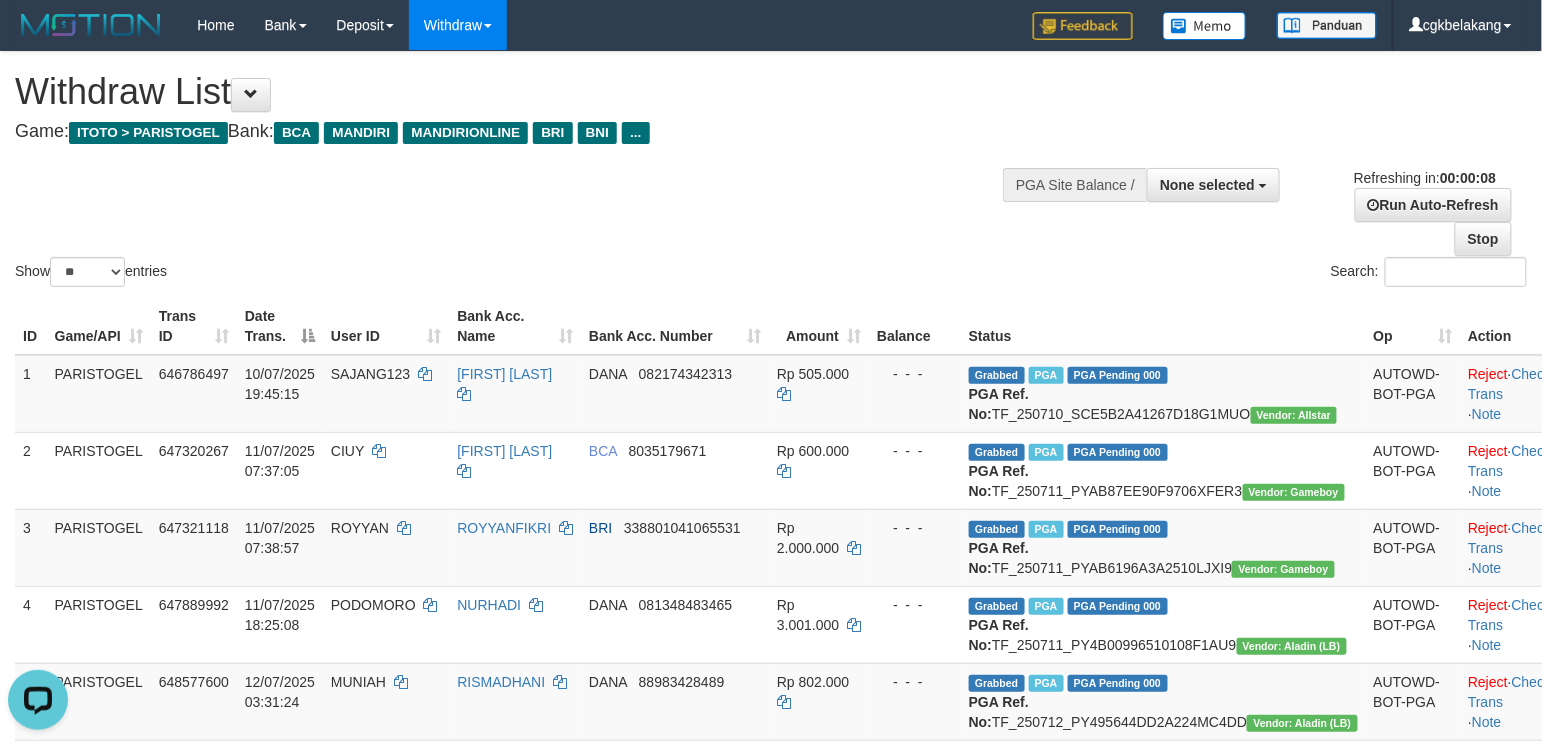 scroll, scrollTop: 0, scrollLeft: 0, axis: both 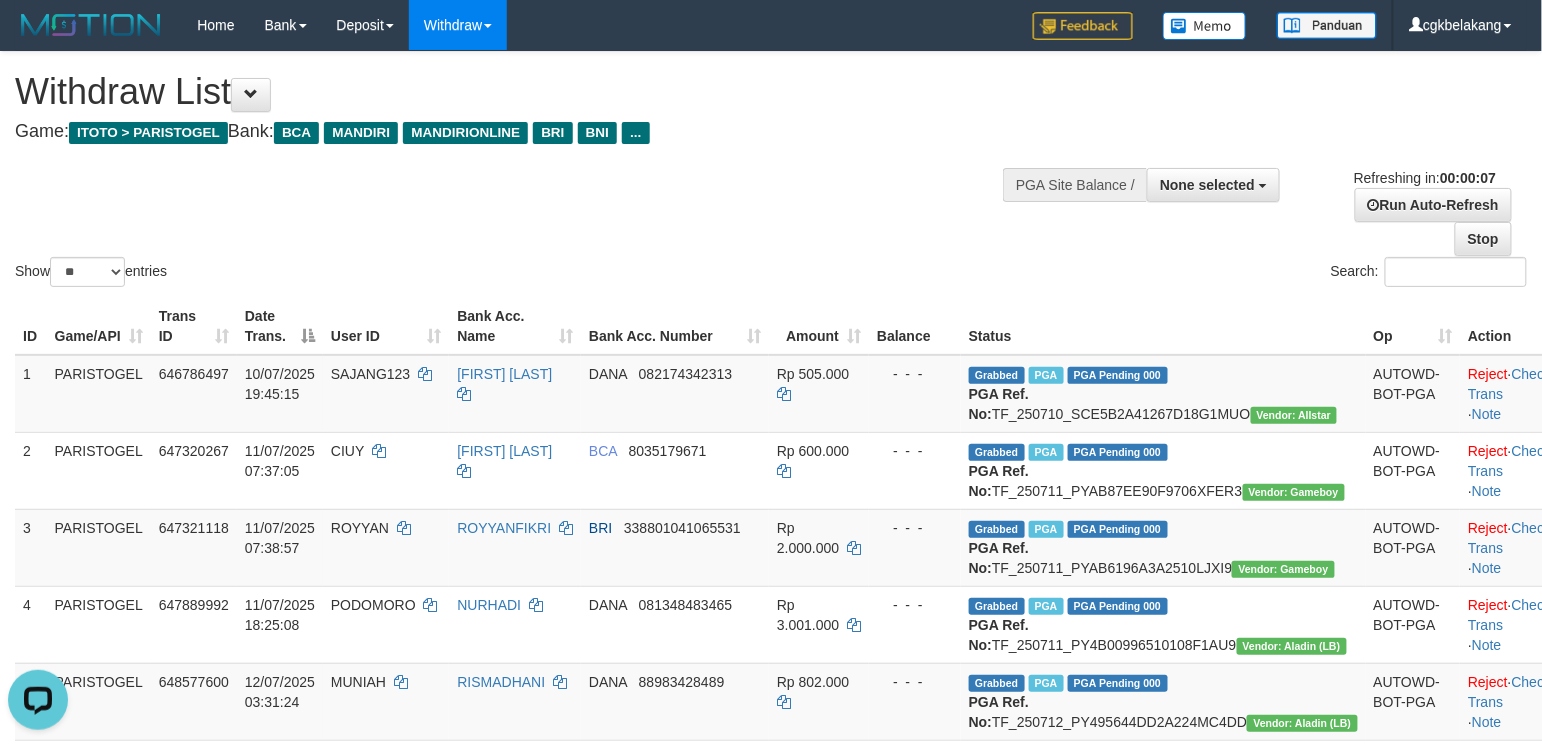 click on "Balance" at bounding box center [915, 326] 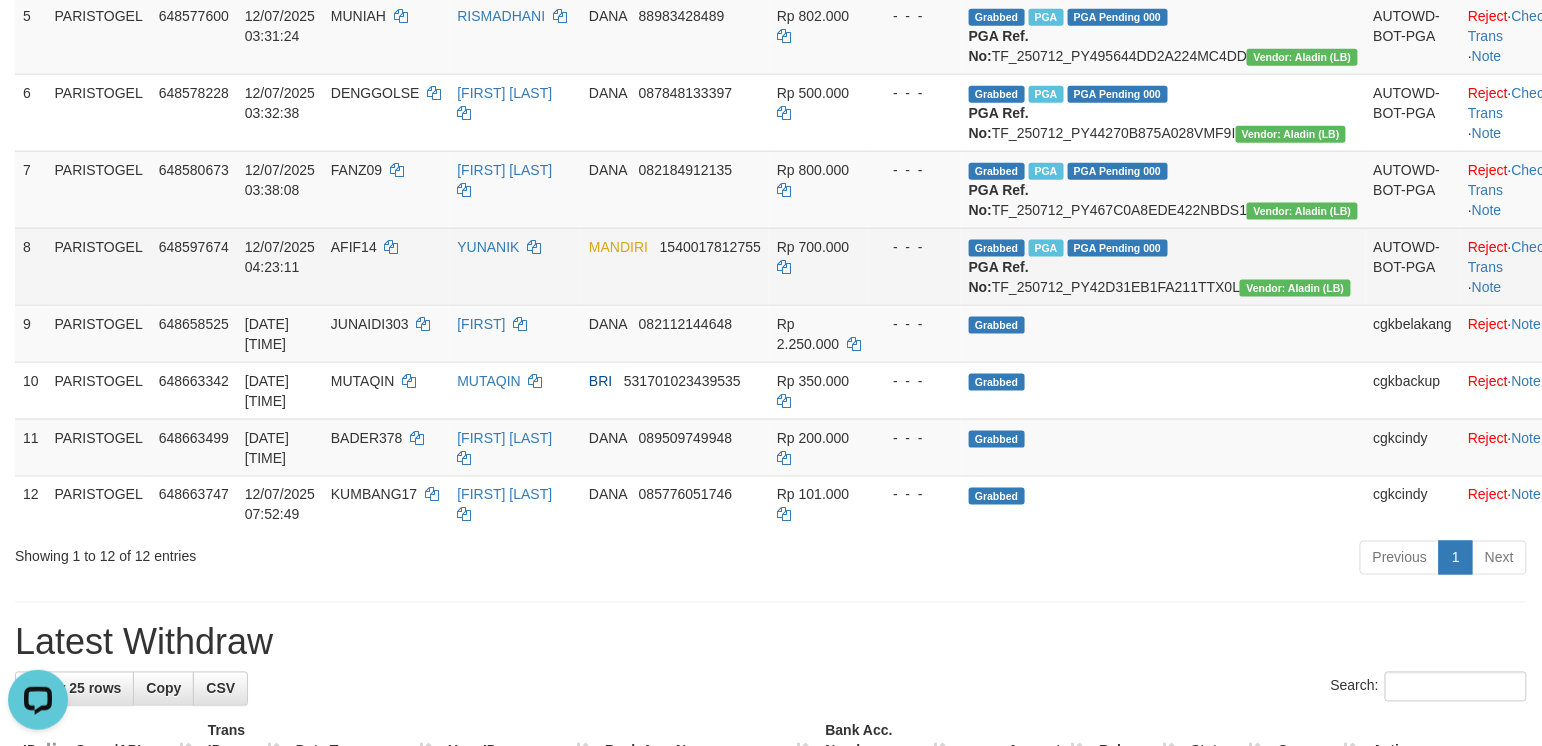 scroll, scrollTop: 800, scrollLeft: 0, axis: vertical 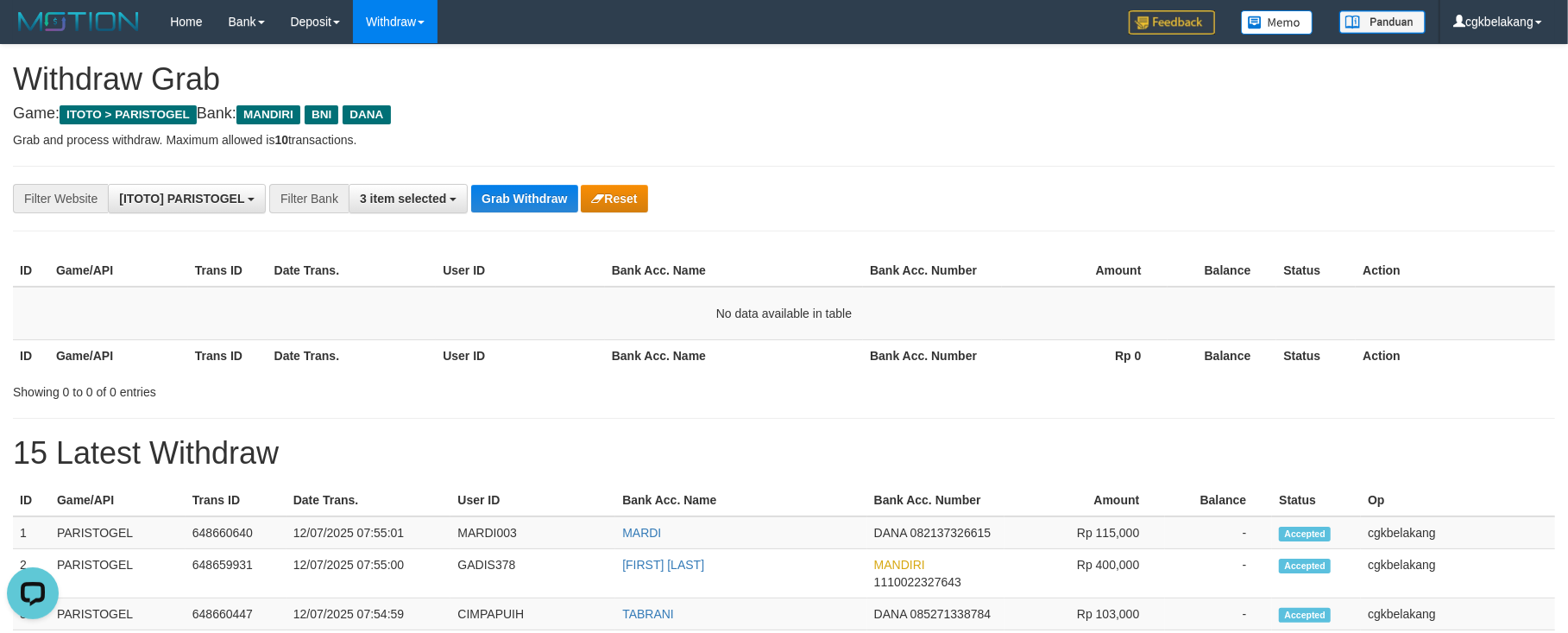 drag, startPoint x: 1122, startPoint y: 466, endPoint x: 1140, endPoint y: 467, distance: 18.027756 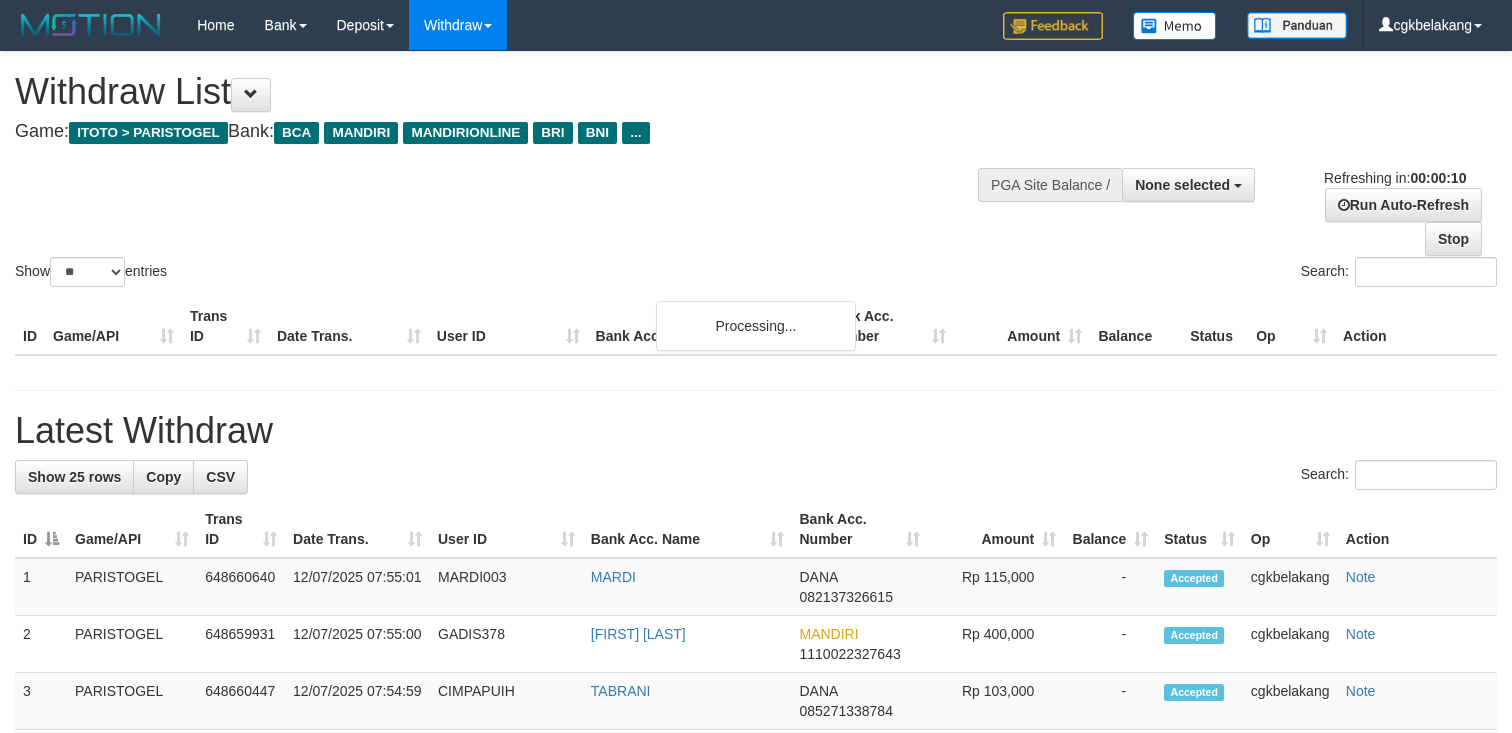select 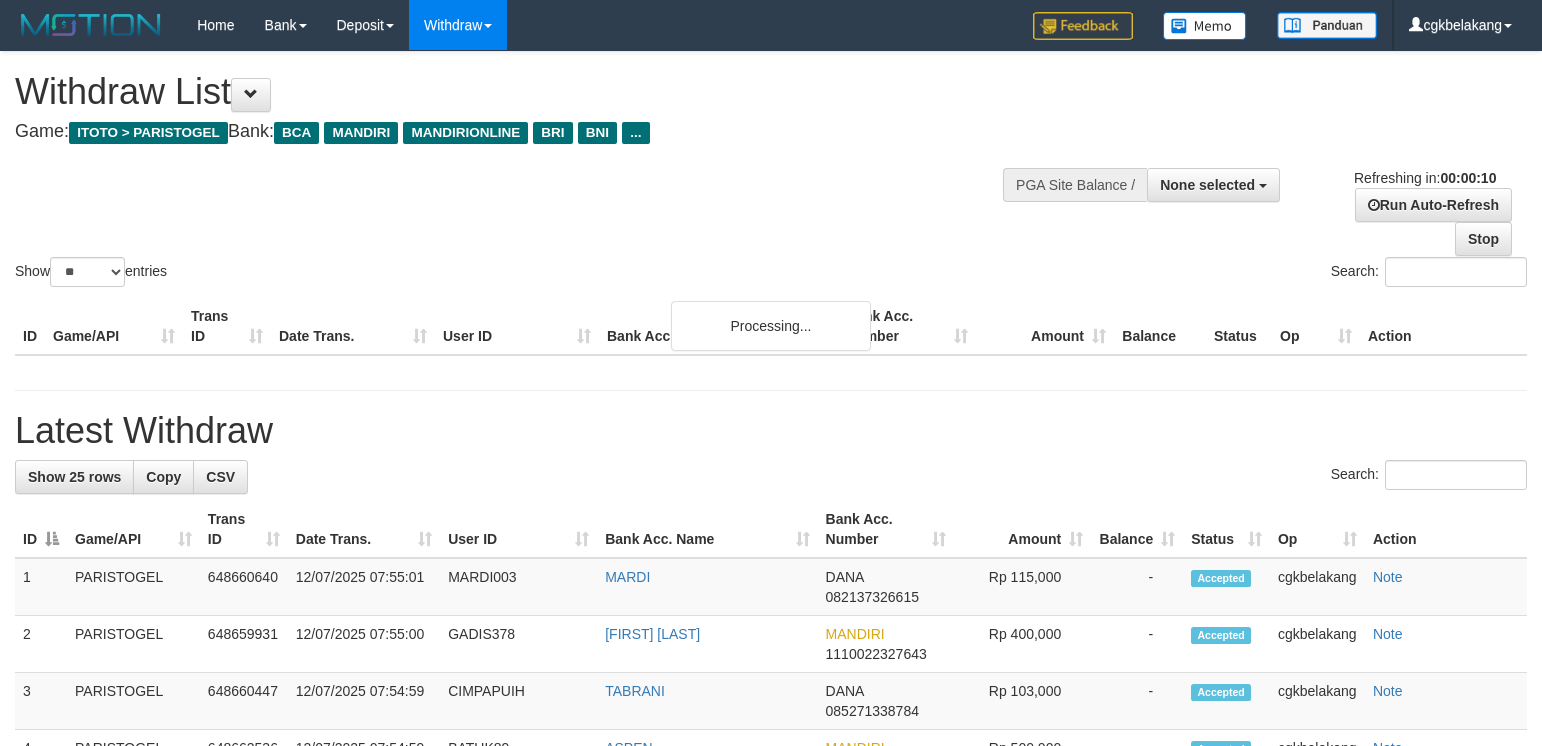select 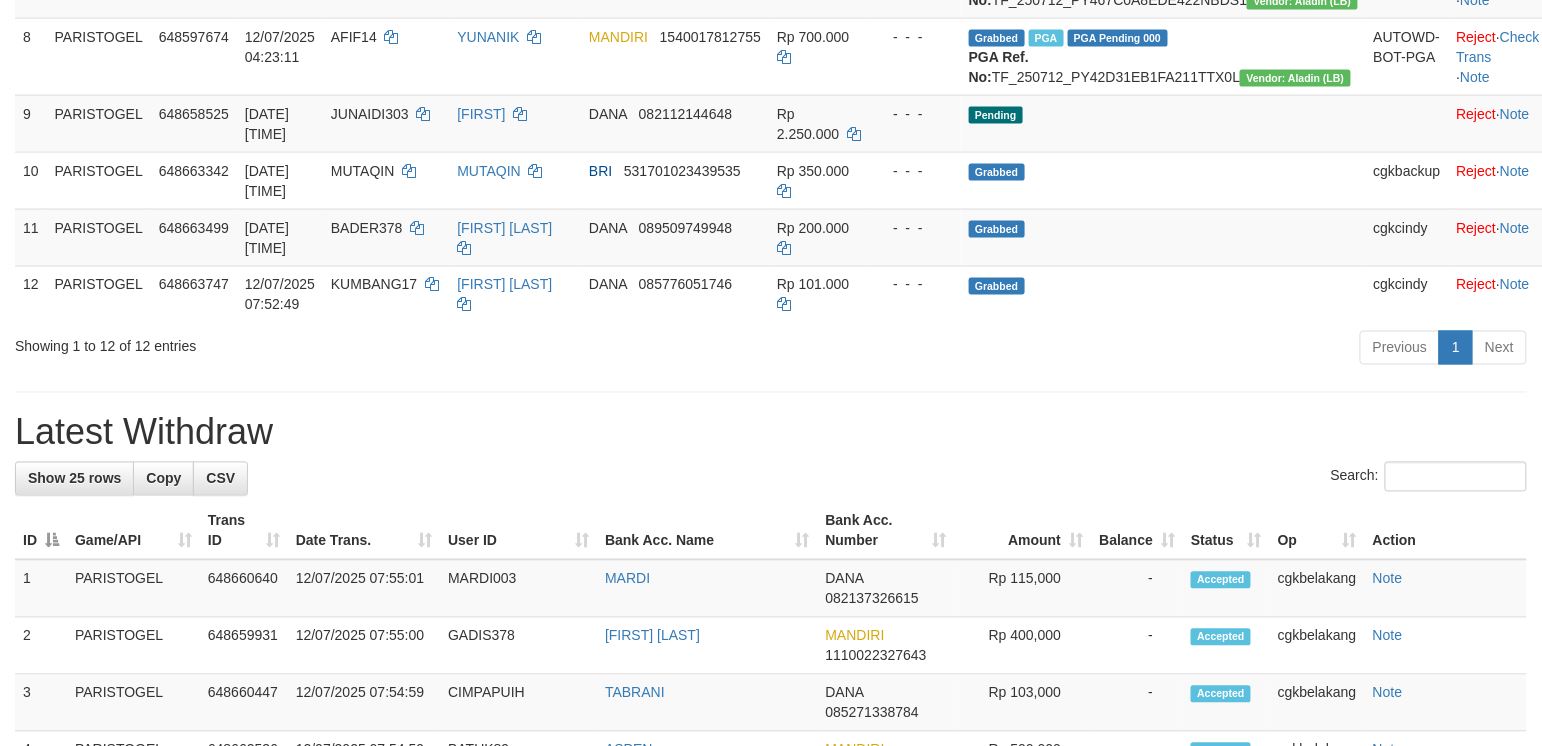 scroll, scrollTop: 800, scrollLeft: 0, axis: vertical 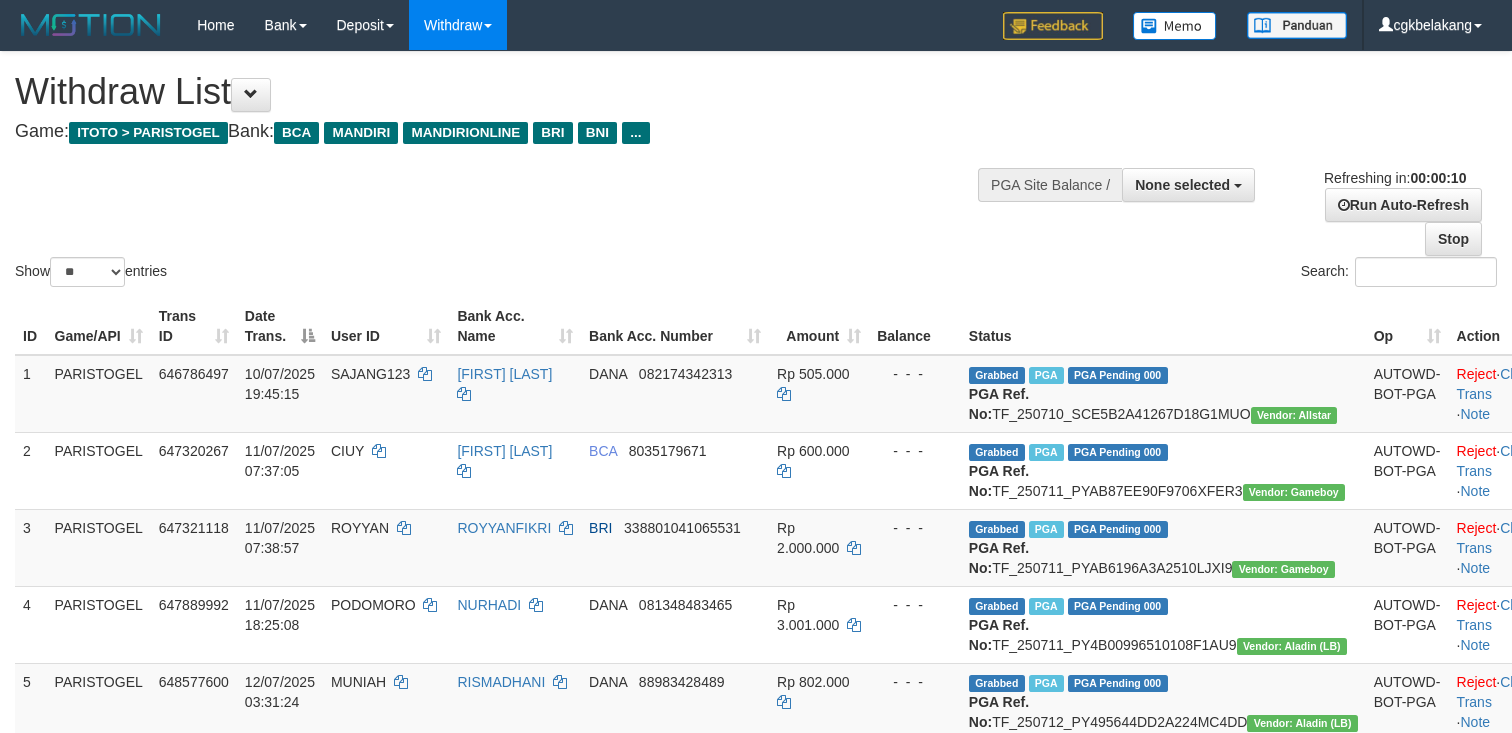 select 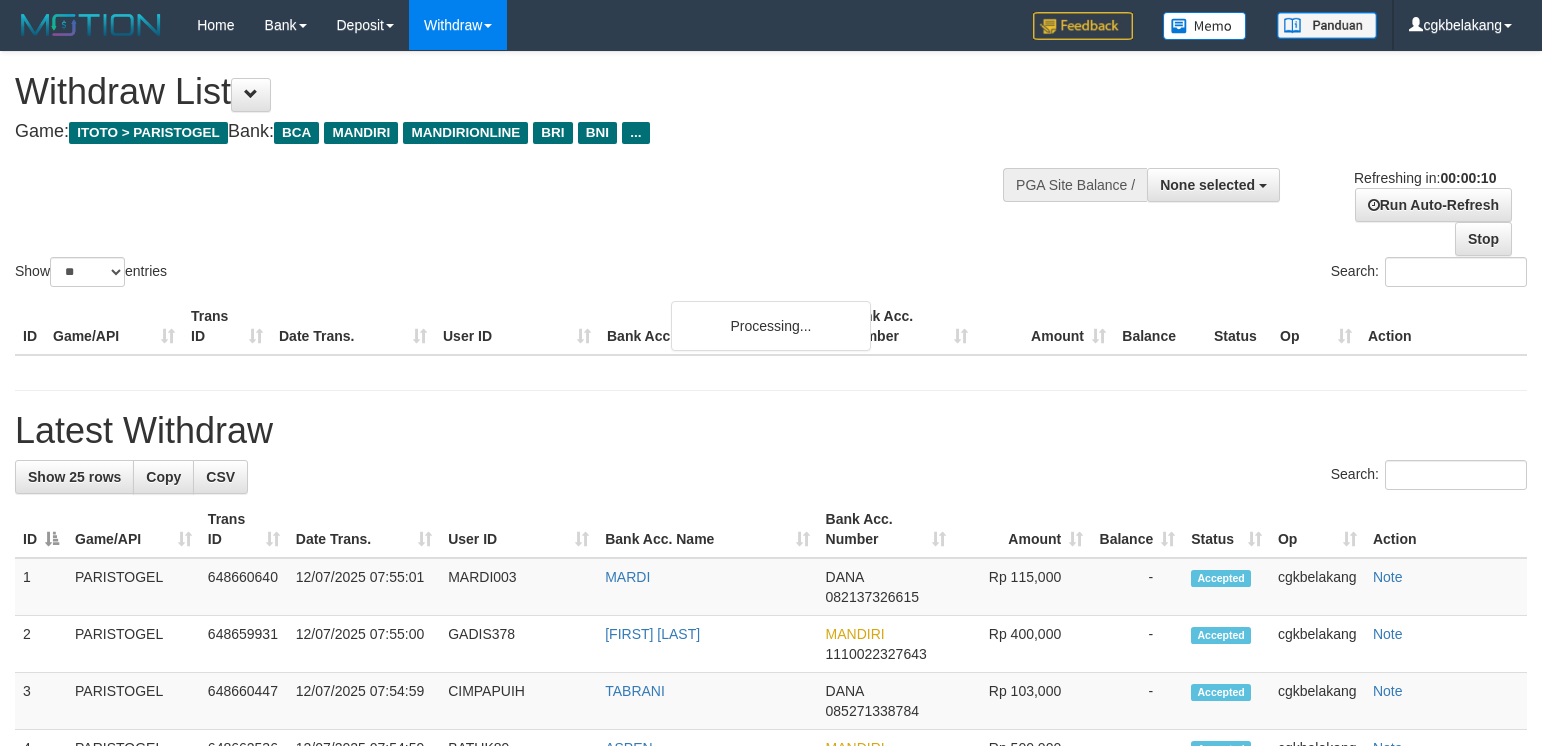 select 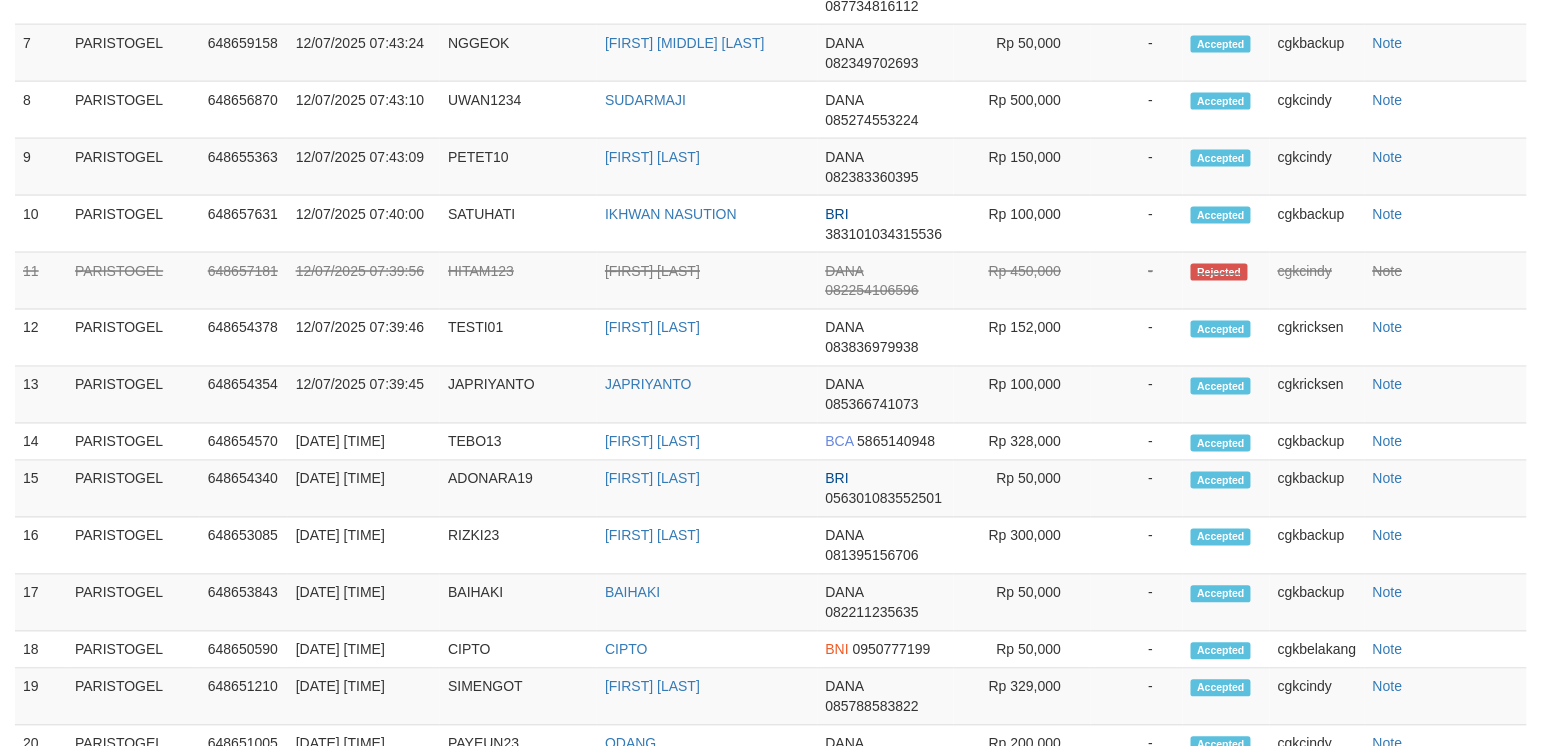 scroll, scrollTop: 1842, scrollLeft: 0, axis: vertical 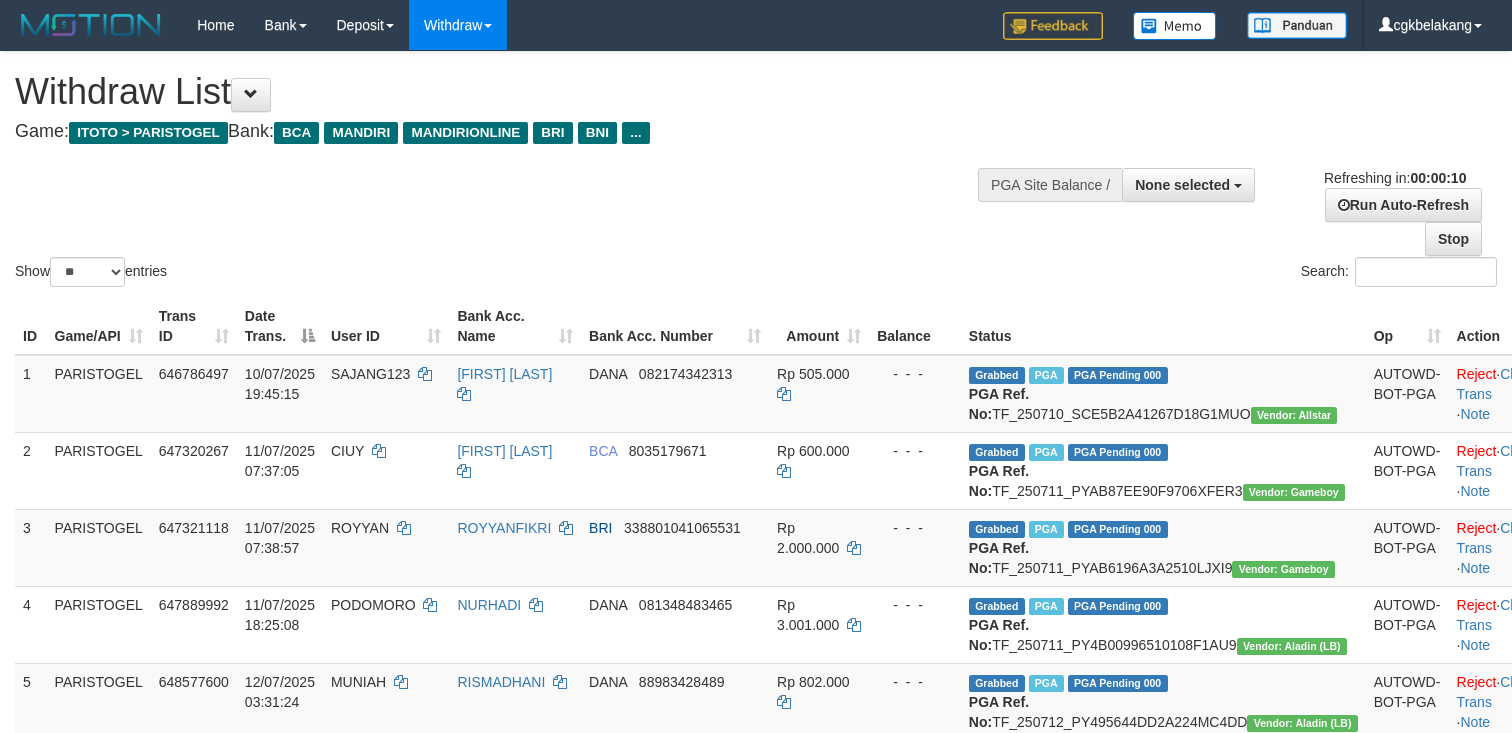select 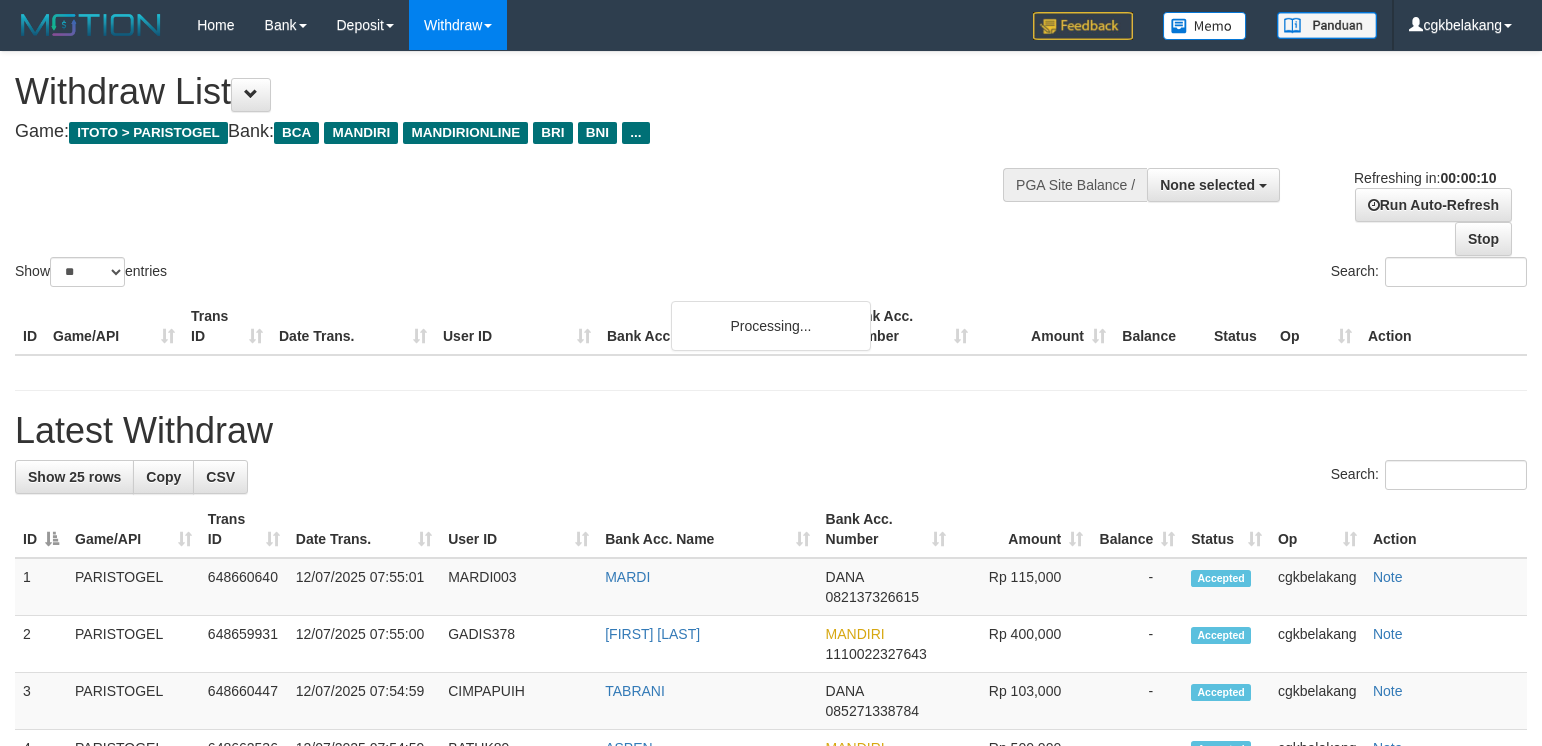 select 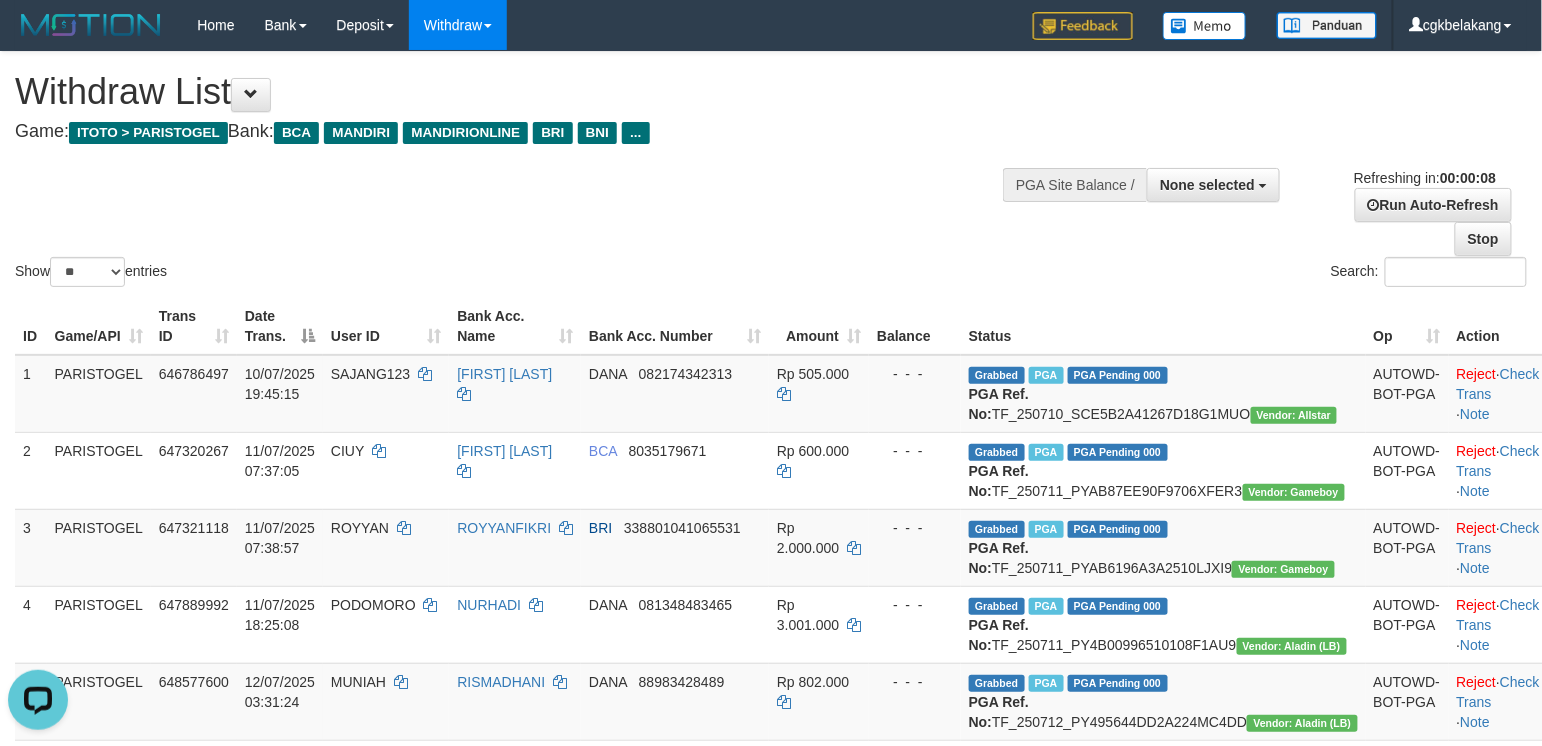 scroll, scrollTop: 0, scrollLeft: 0, axis: both 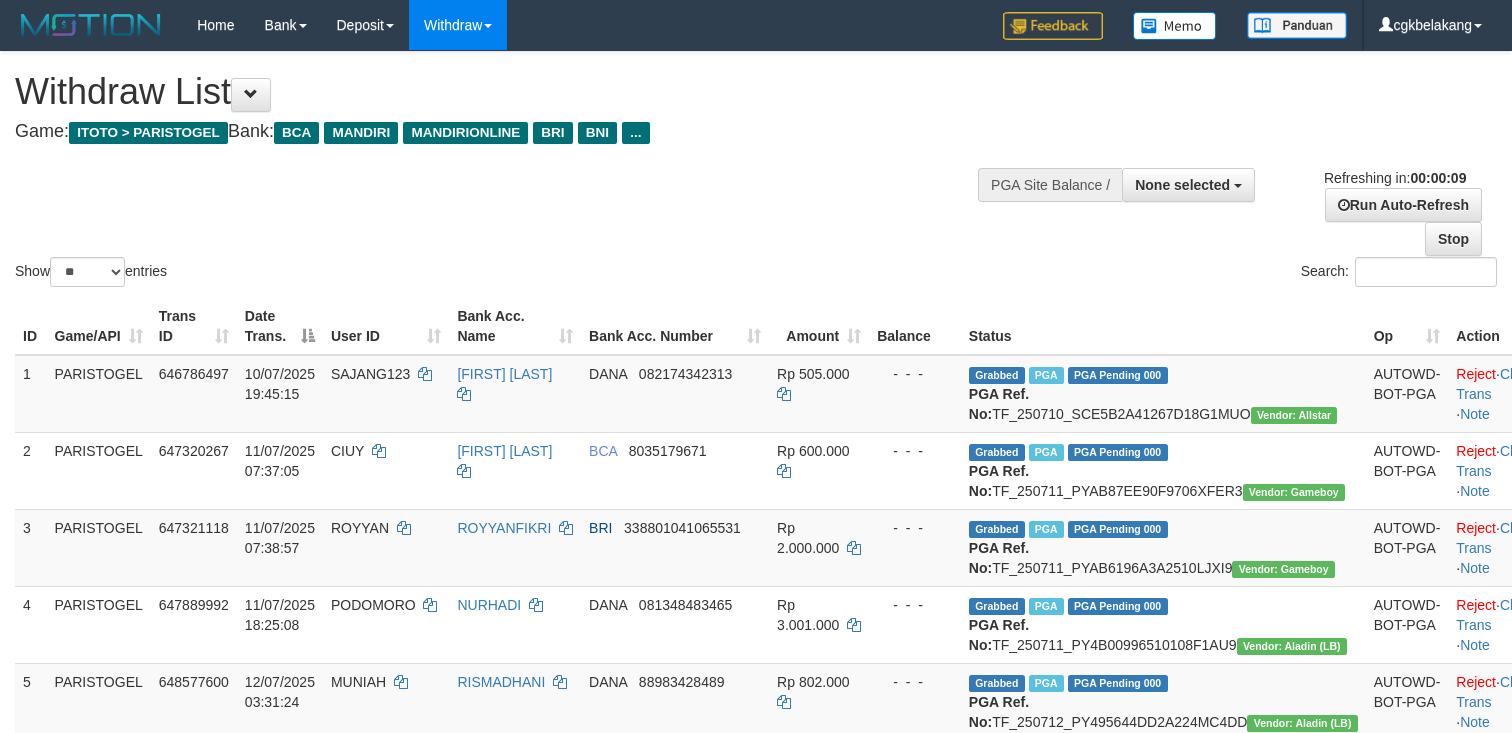 select 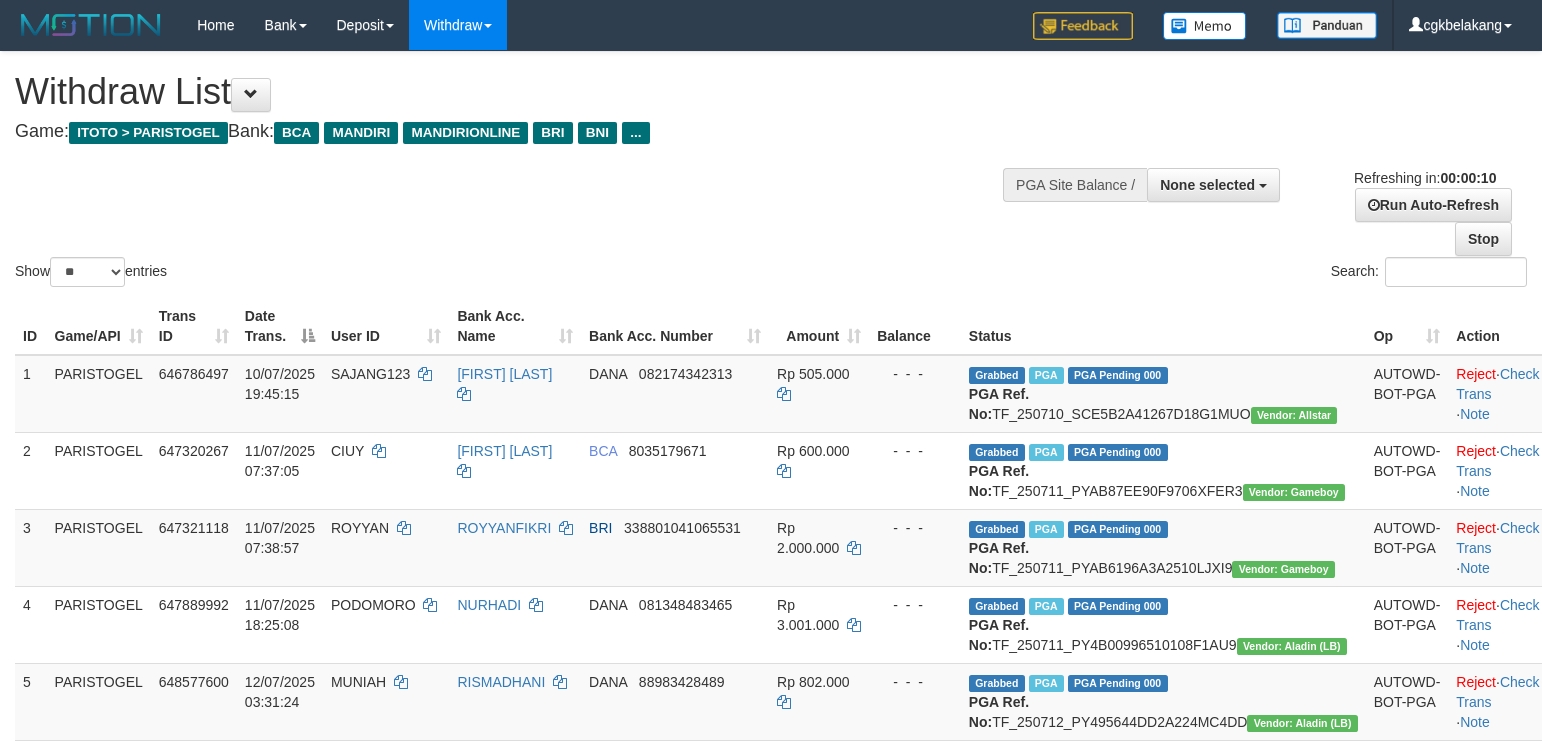 select 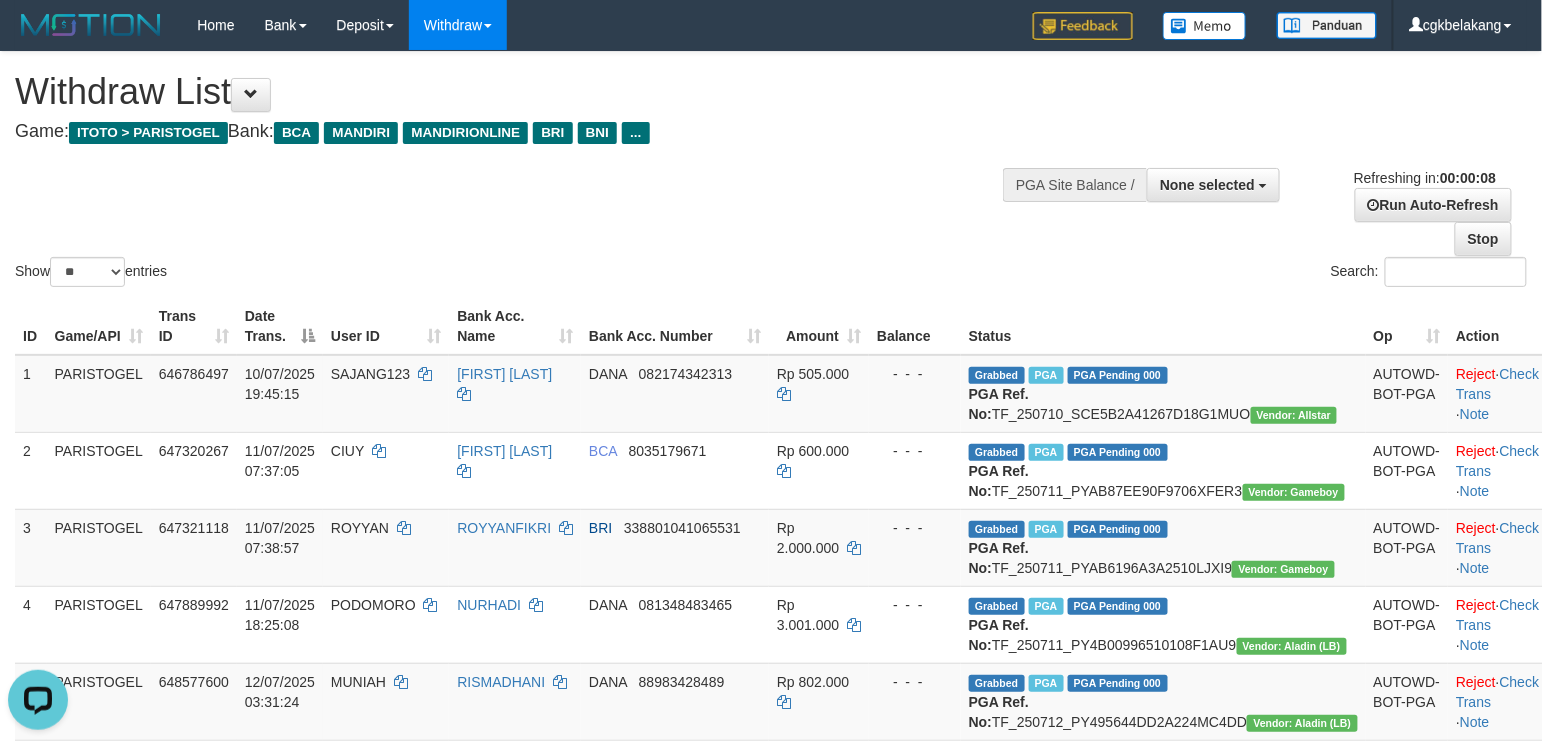 scroll, scrollTop: 0, scrollLeft: 0, axis: both 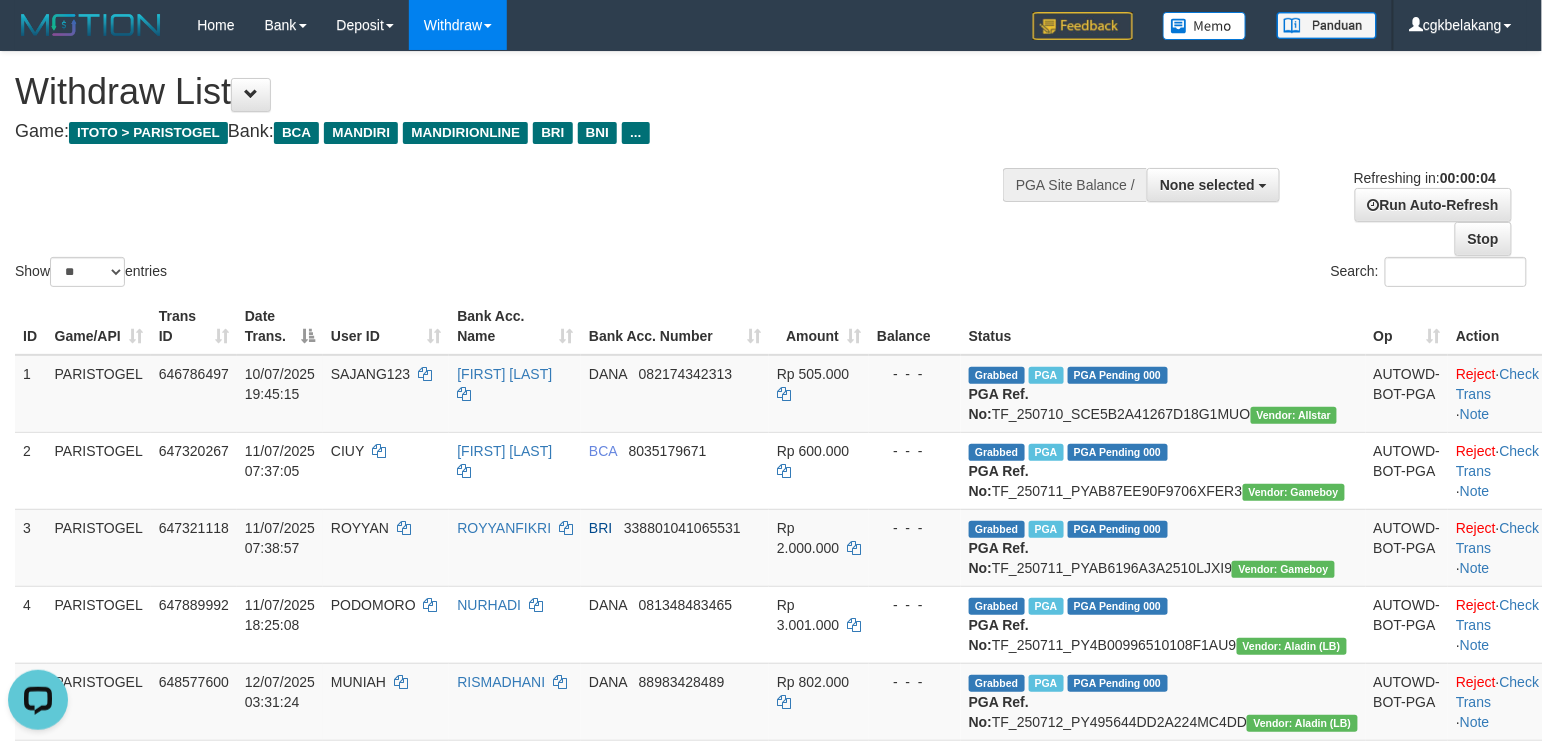 click on "Balance" at bounding box center [915, 326] 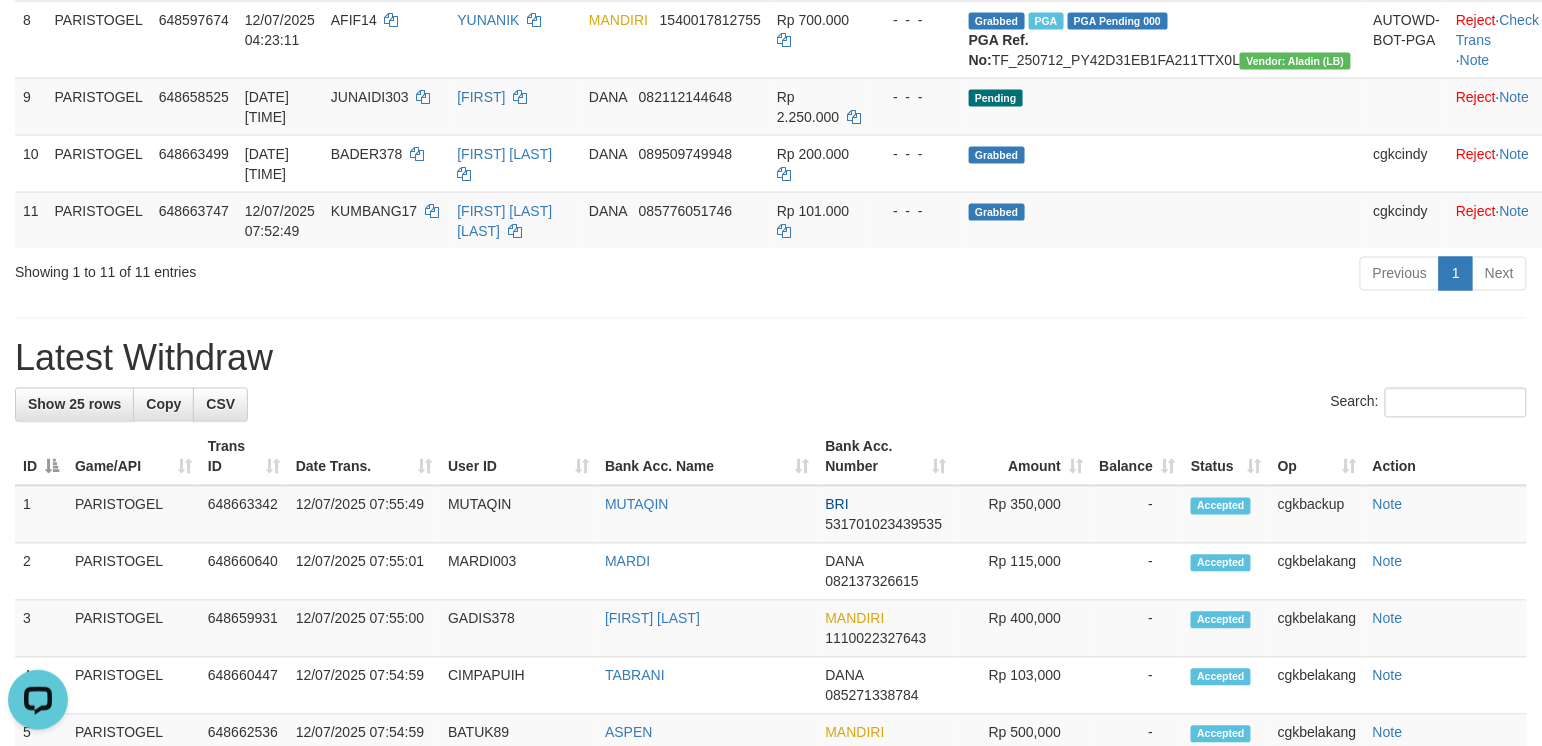 scroll, scrollTop: 933, scrollLeft: 0, axis: vertical 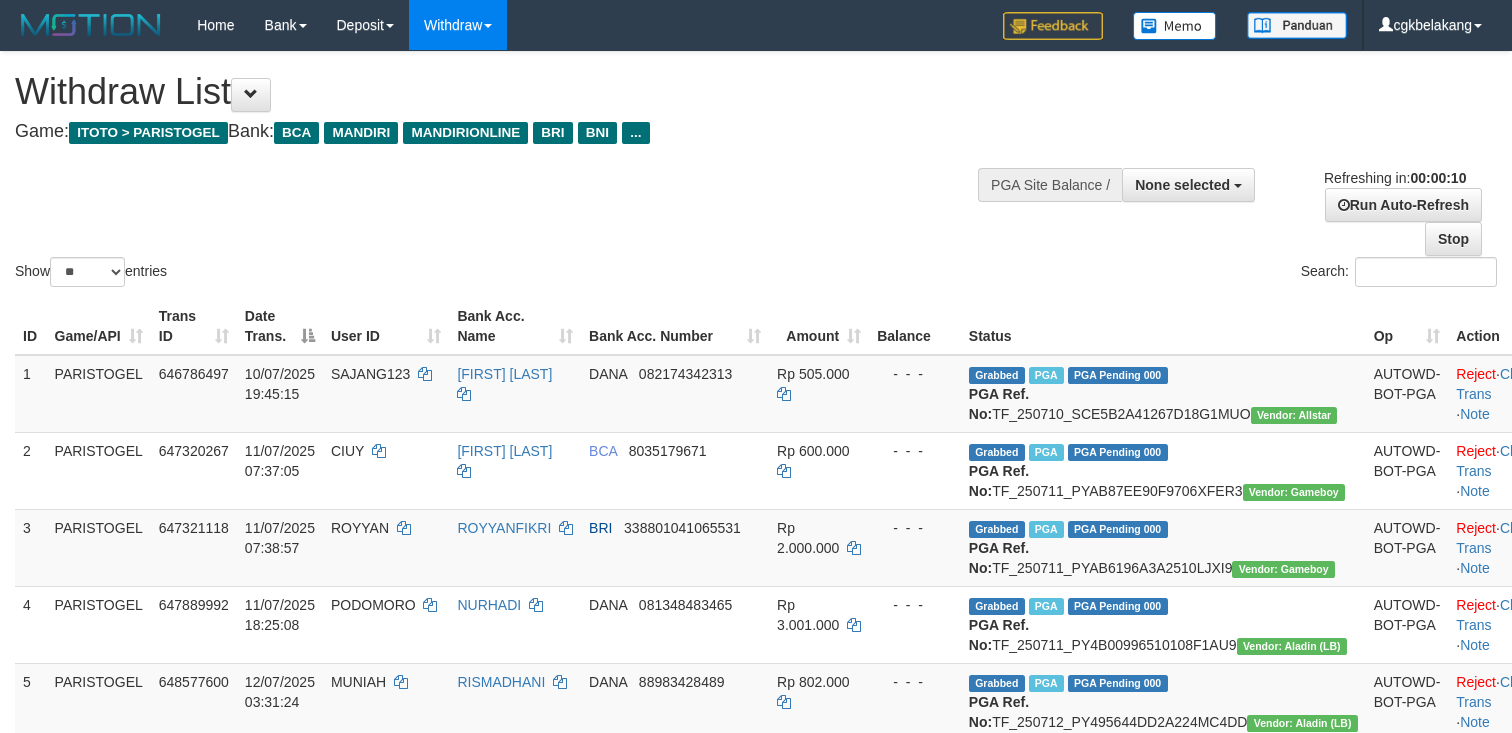 select 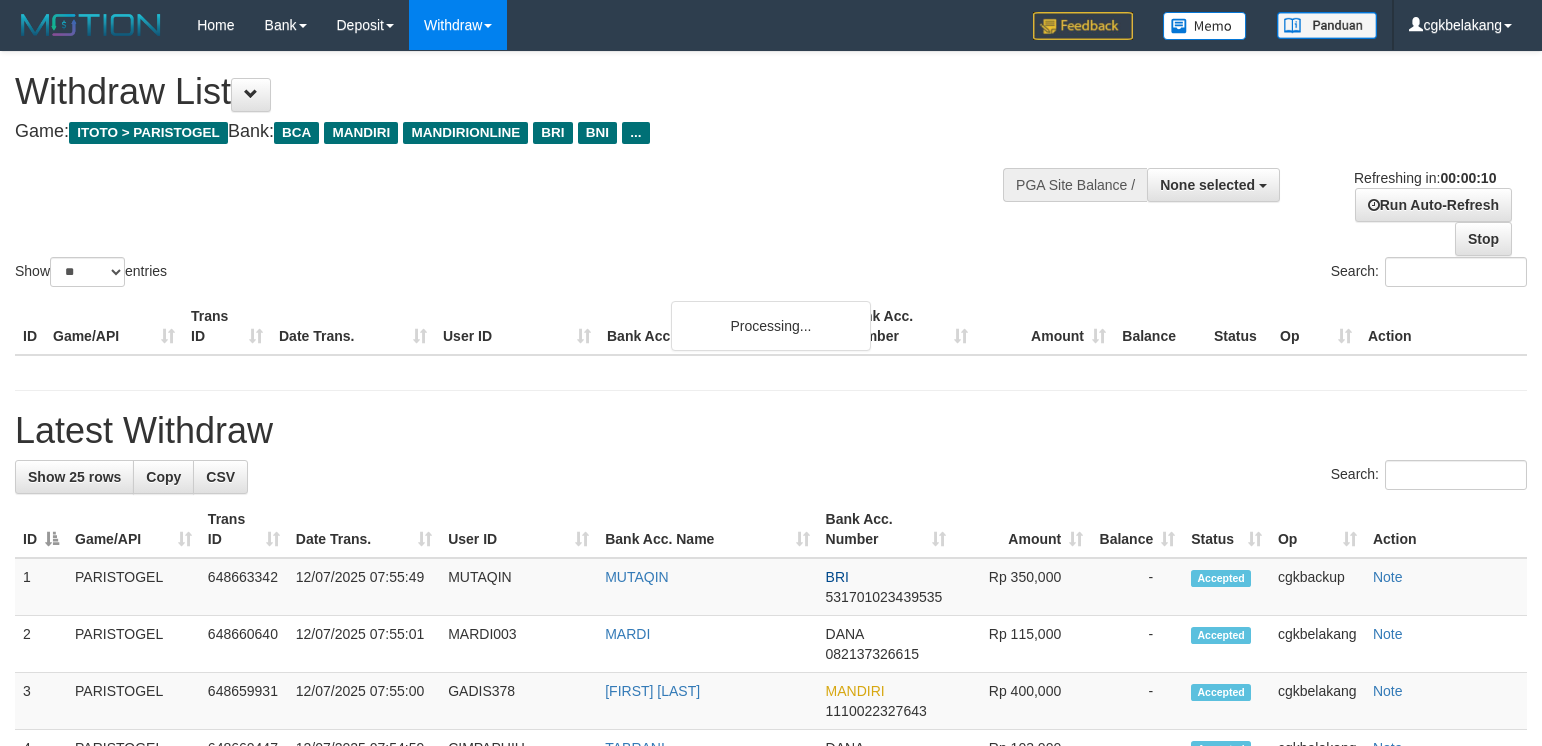 select 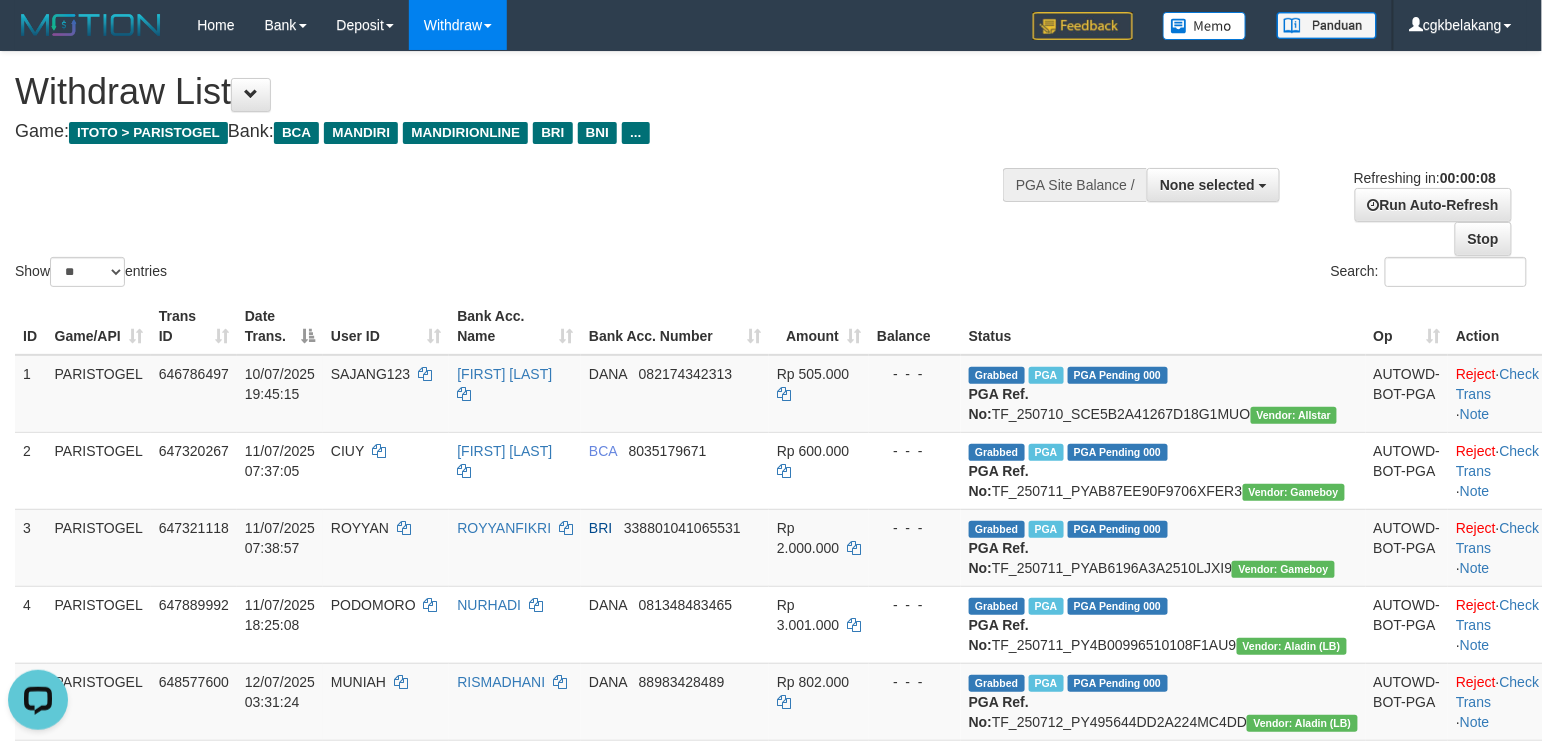 scroll, scrollTop: 0, scrollLeft: 0, axis: both 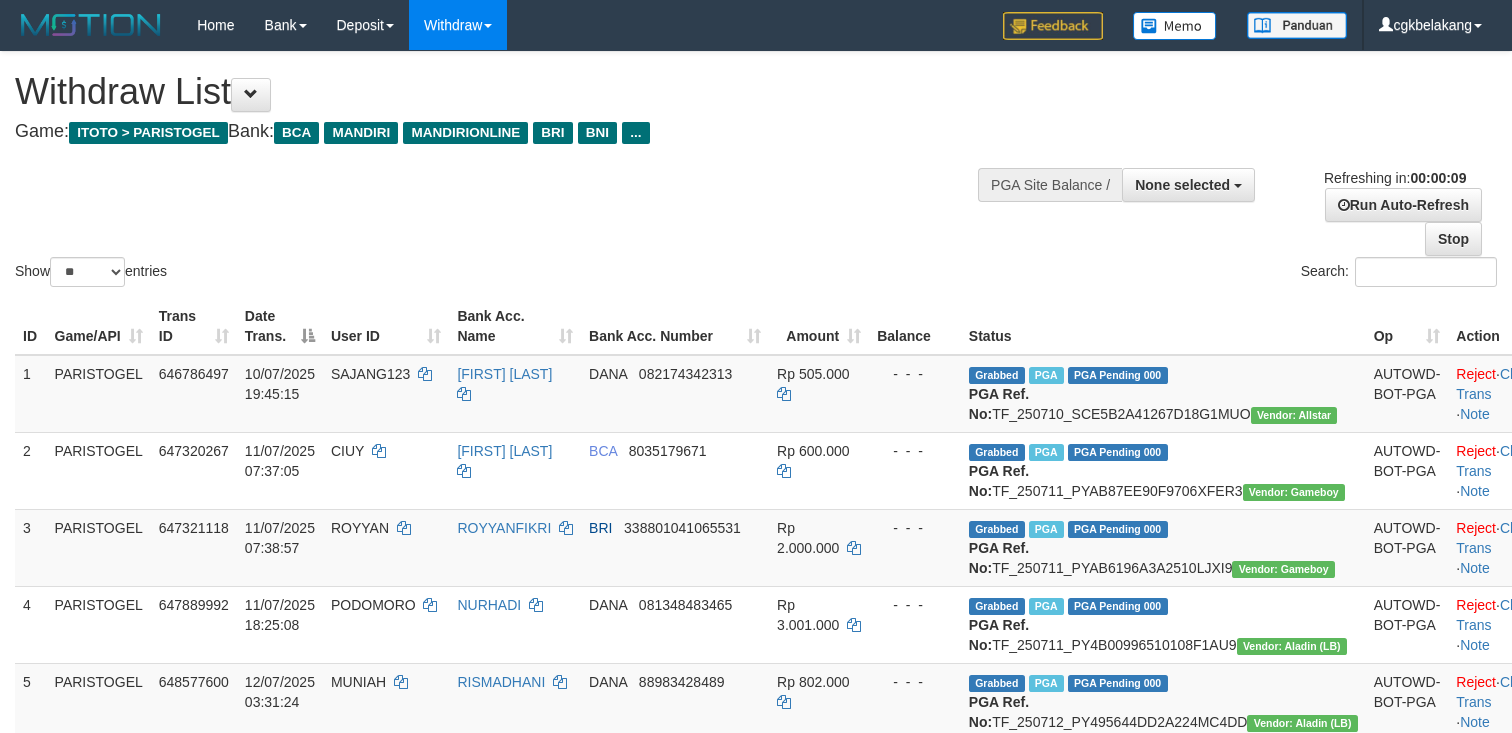 select 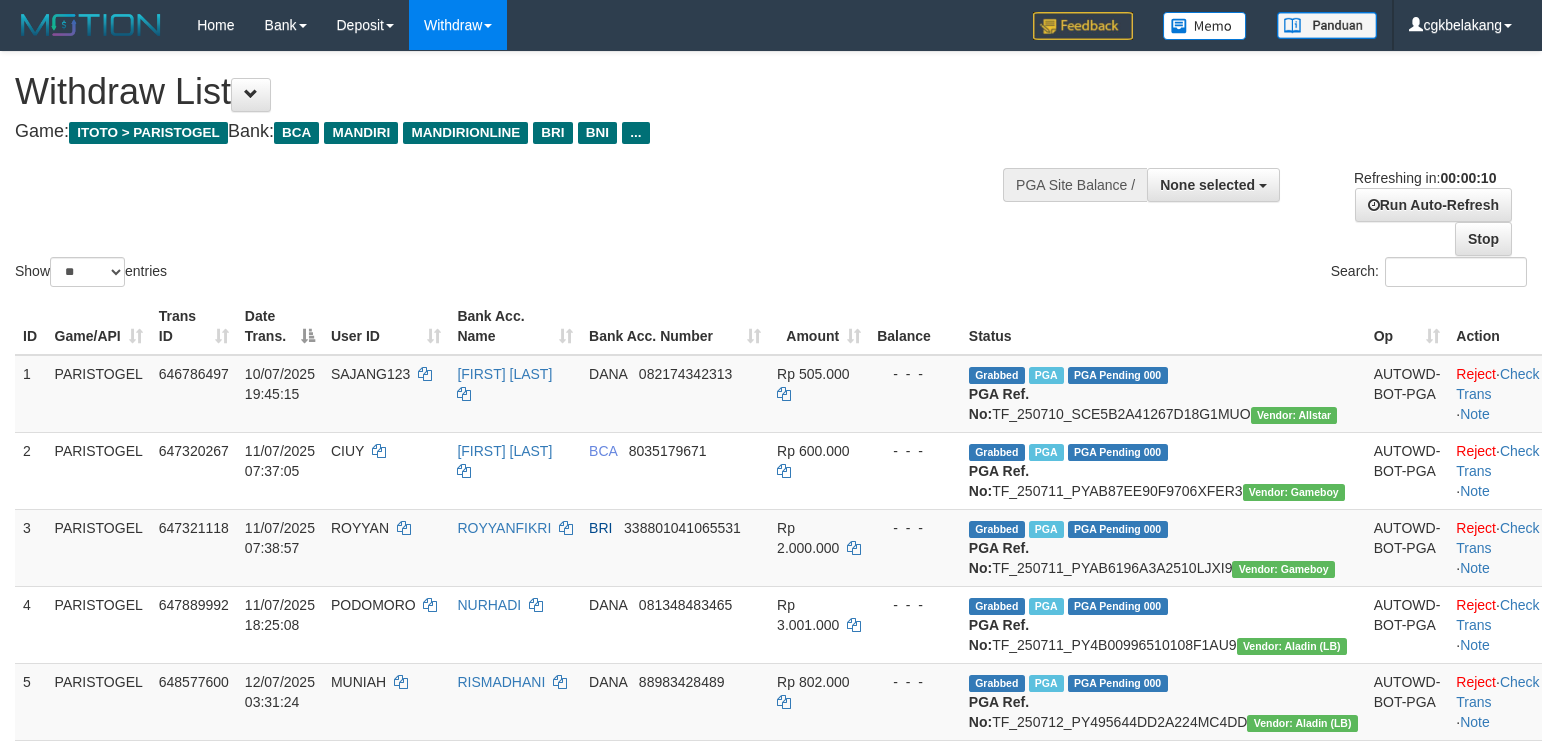 select 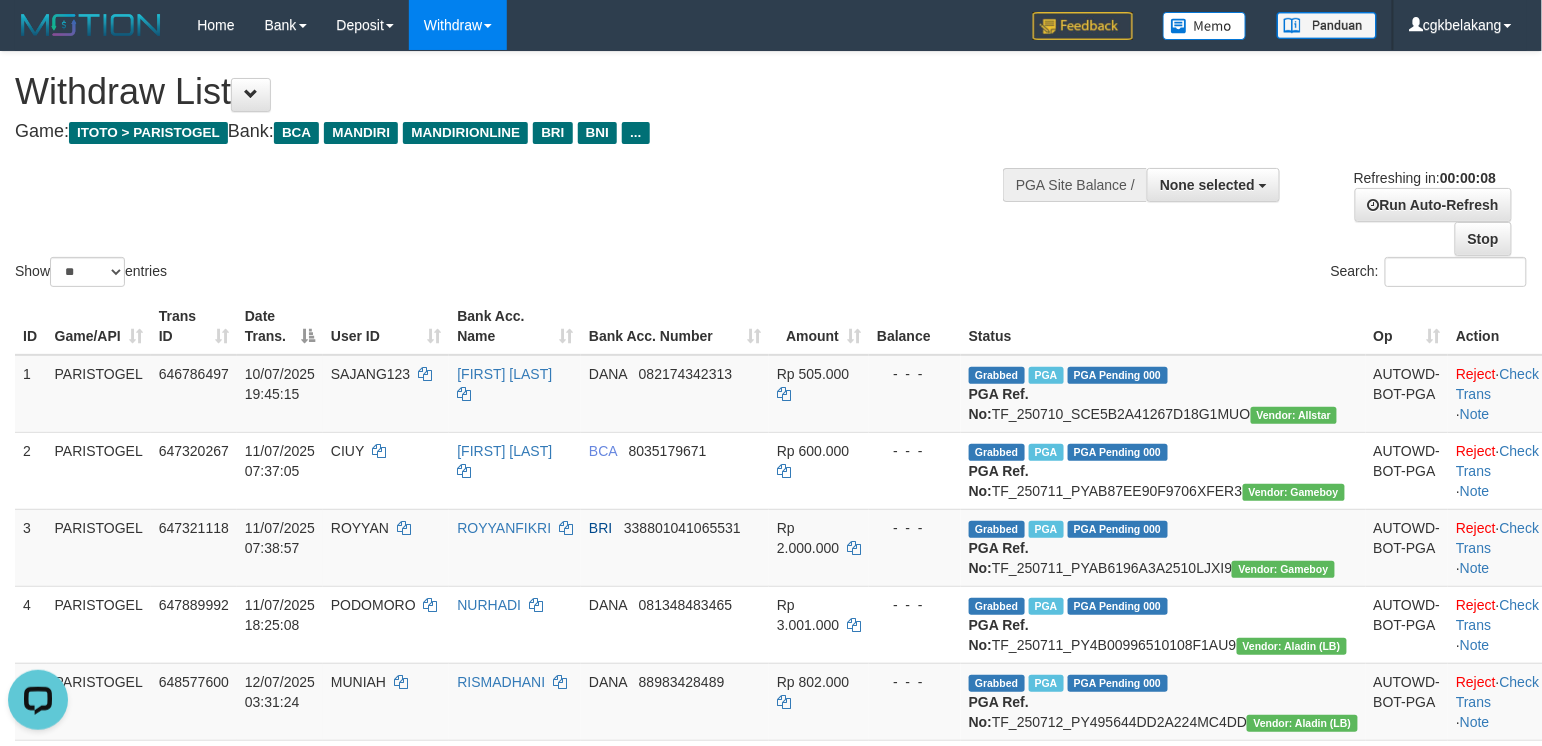 scroll, scrollTop: 0, scrollLeft: 0, axis: both 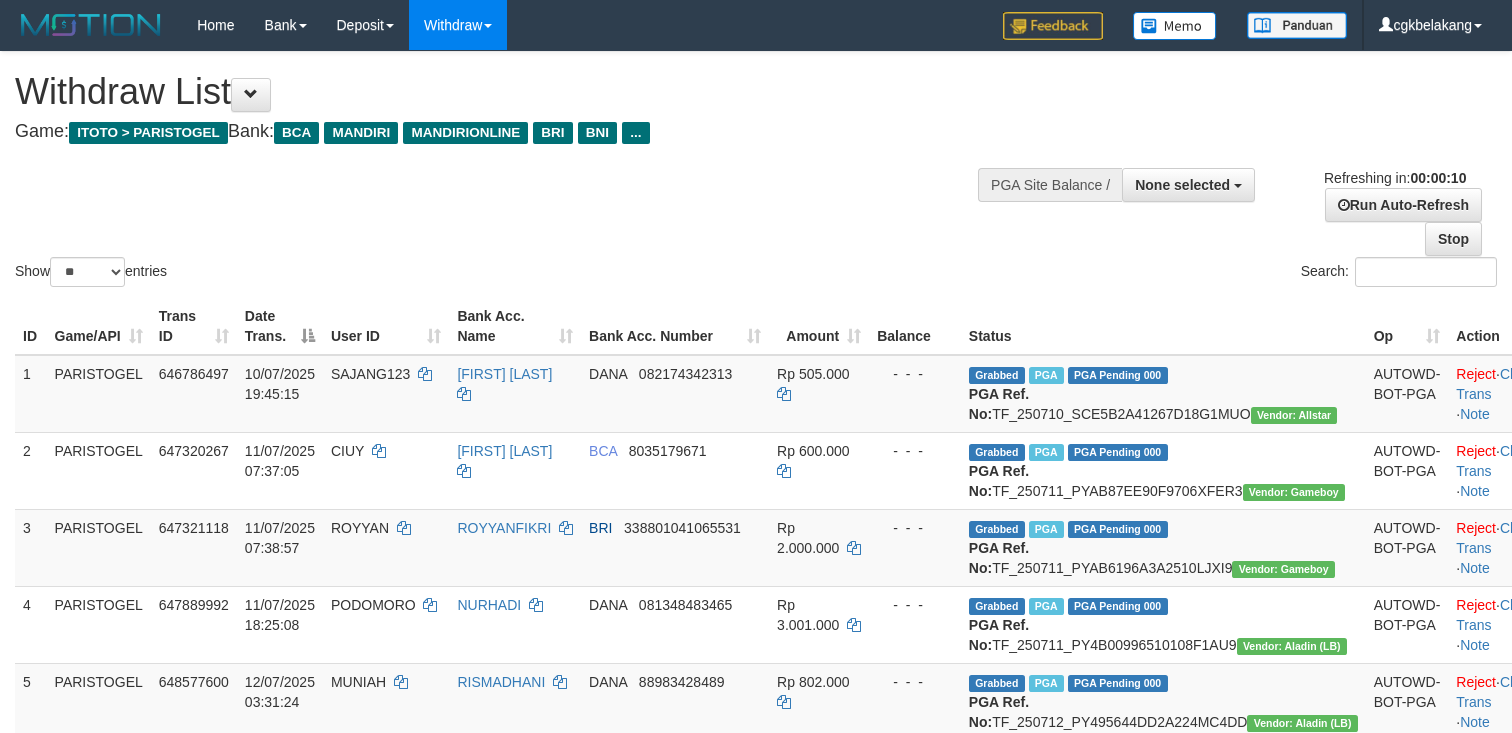 select 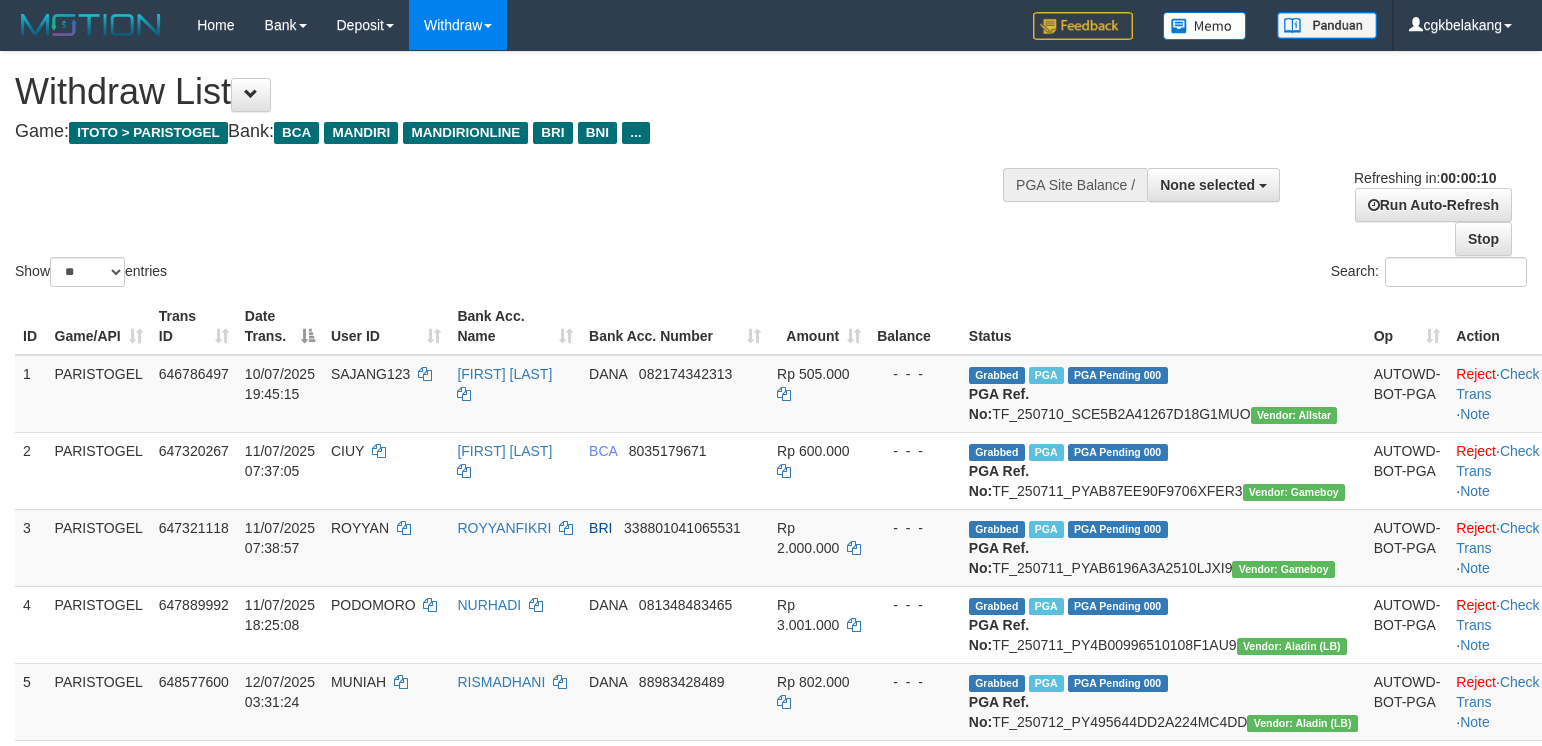 select 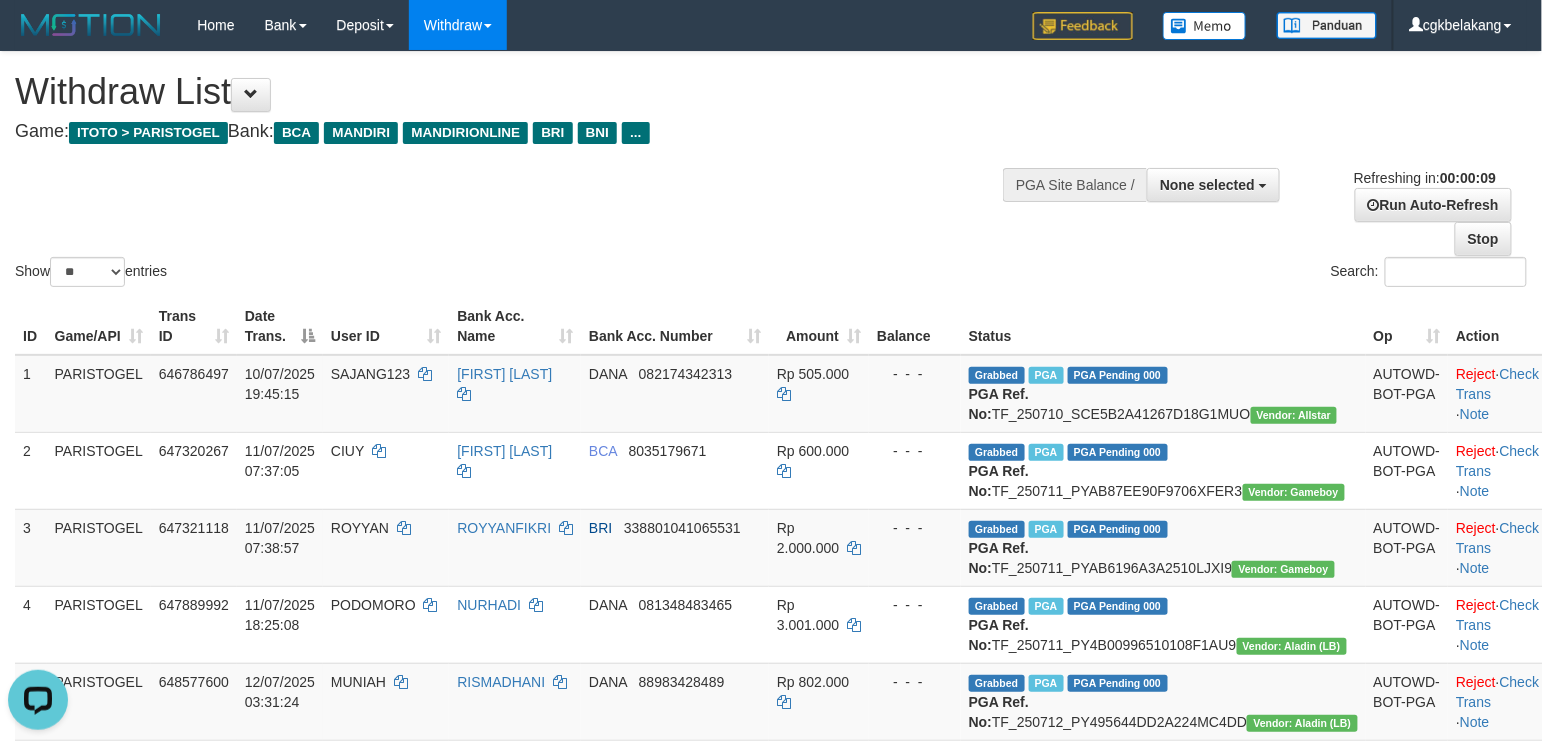 scroll, scrollTop: 0, scrollLeft: 0, axis: both 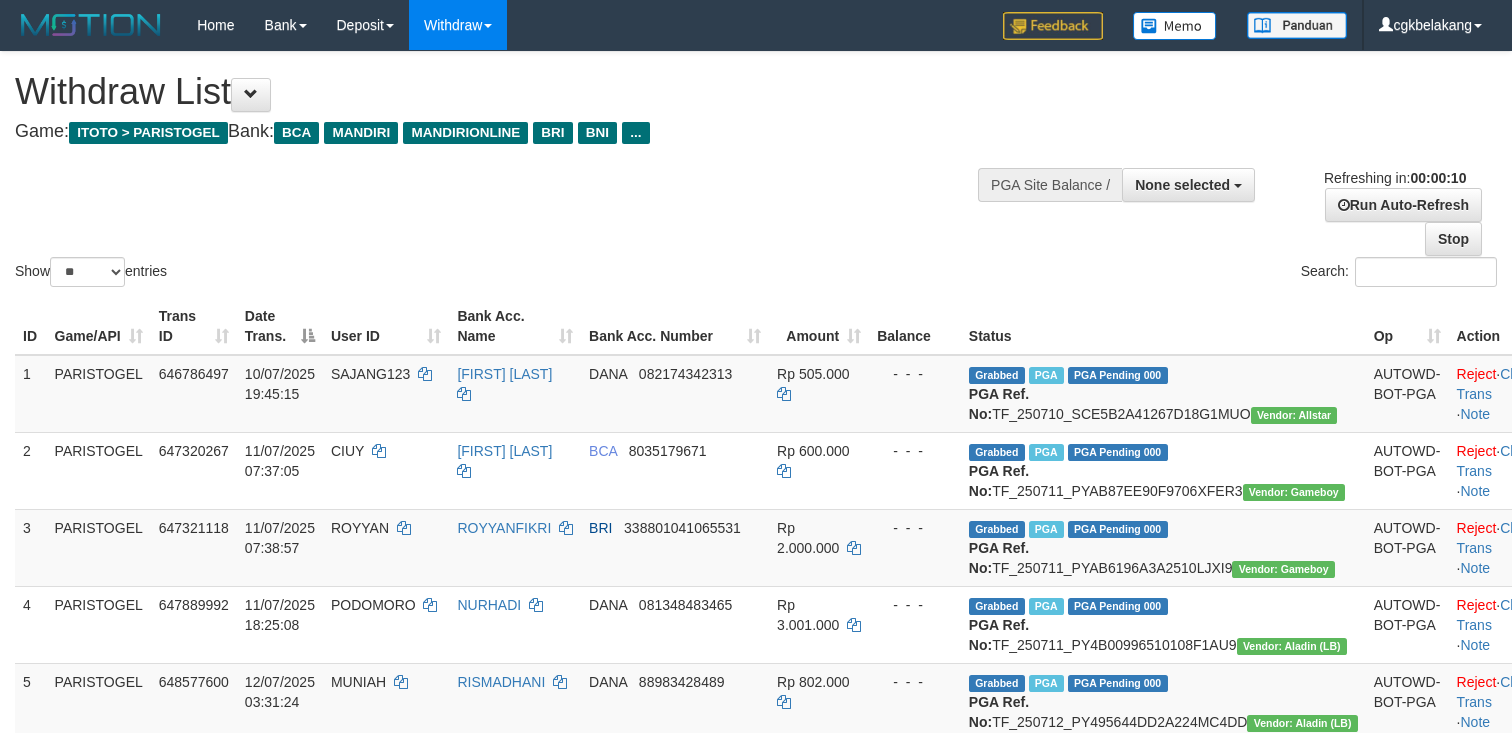 select 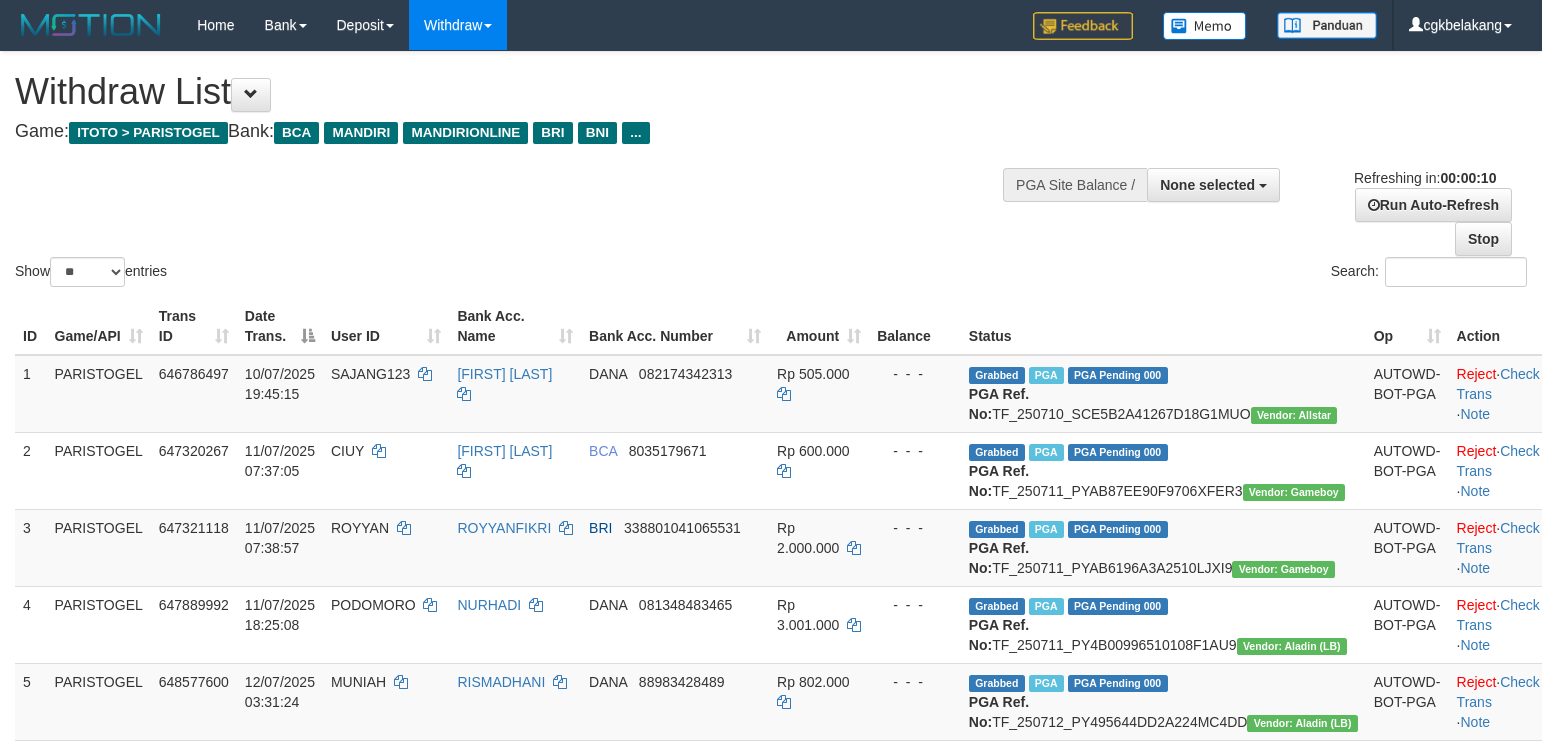 select 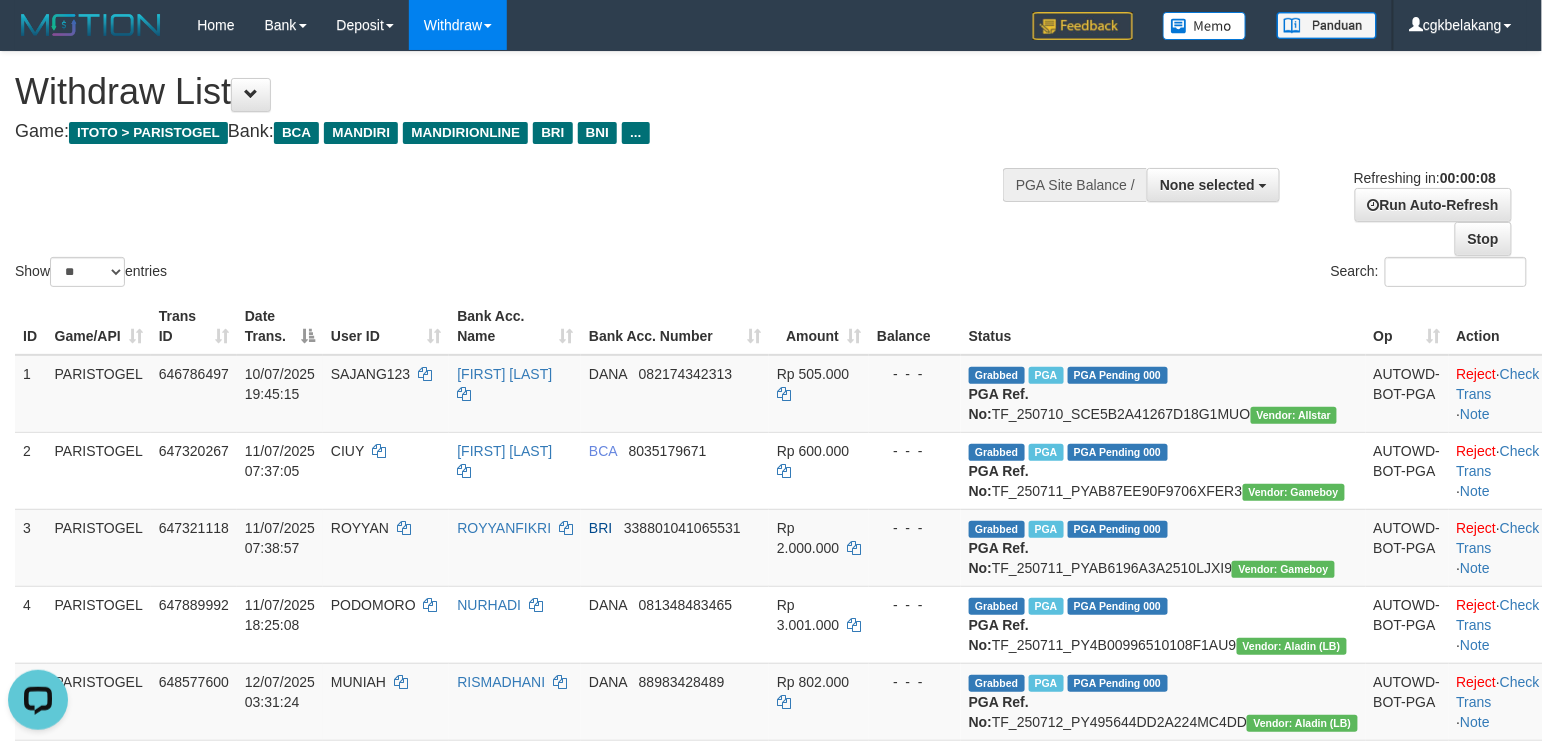 scroll, scrollTop: 0, scrollLeft: 0, axis: both 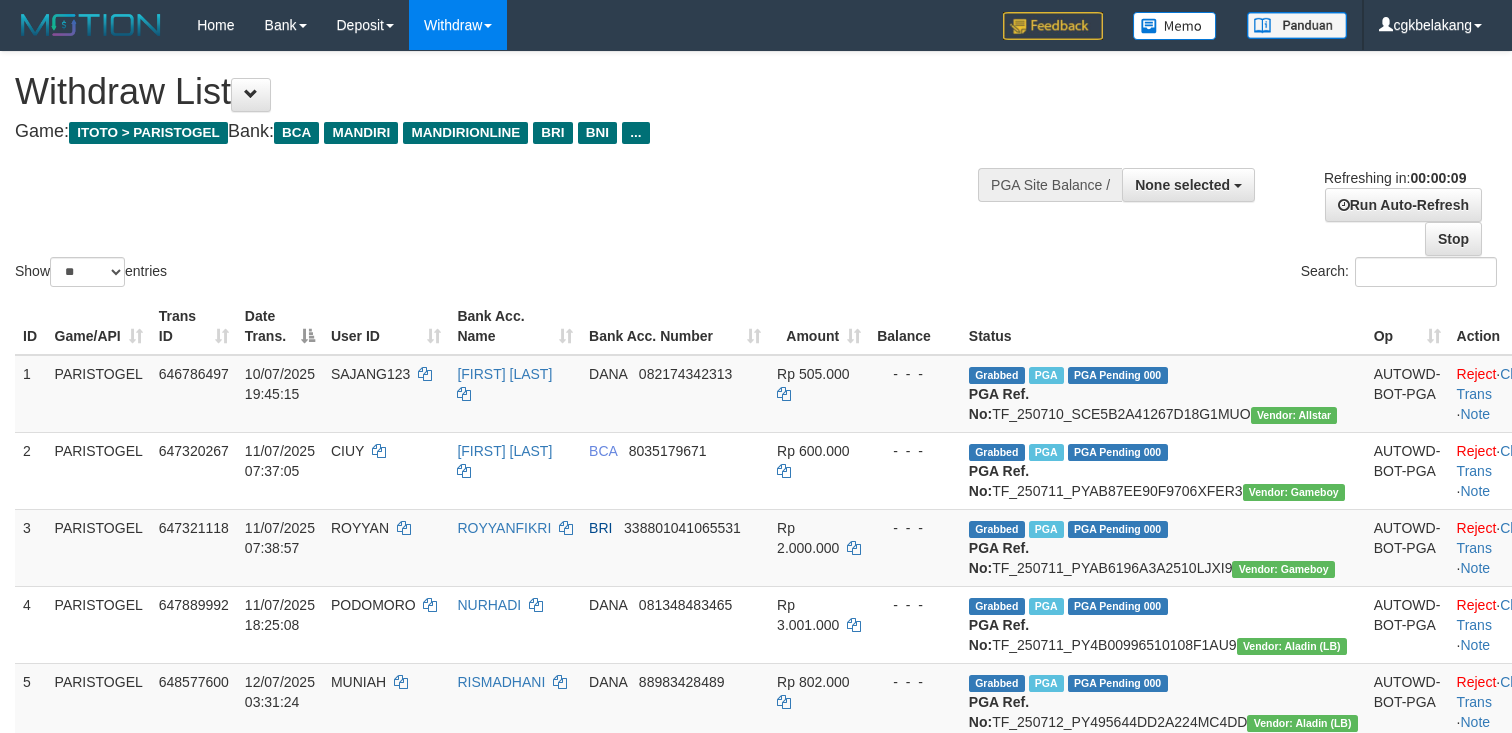 select 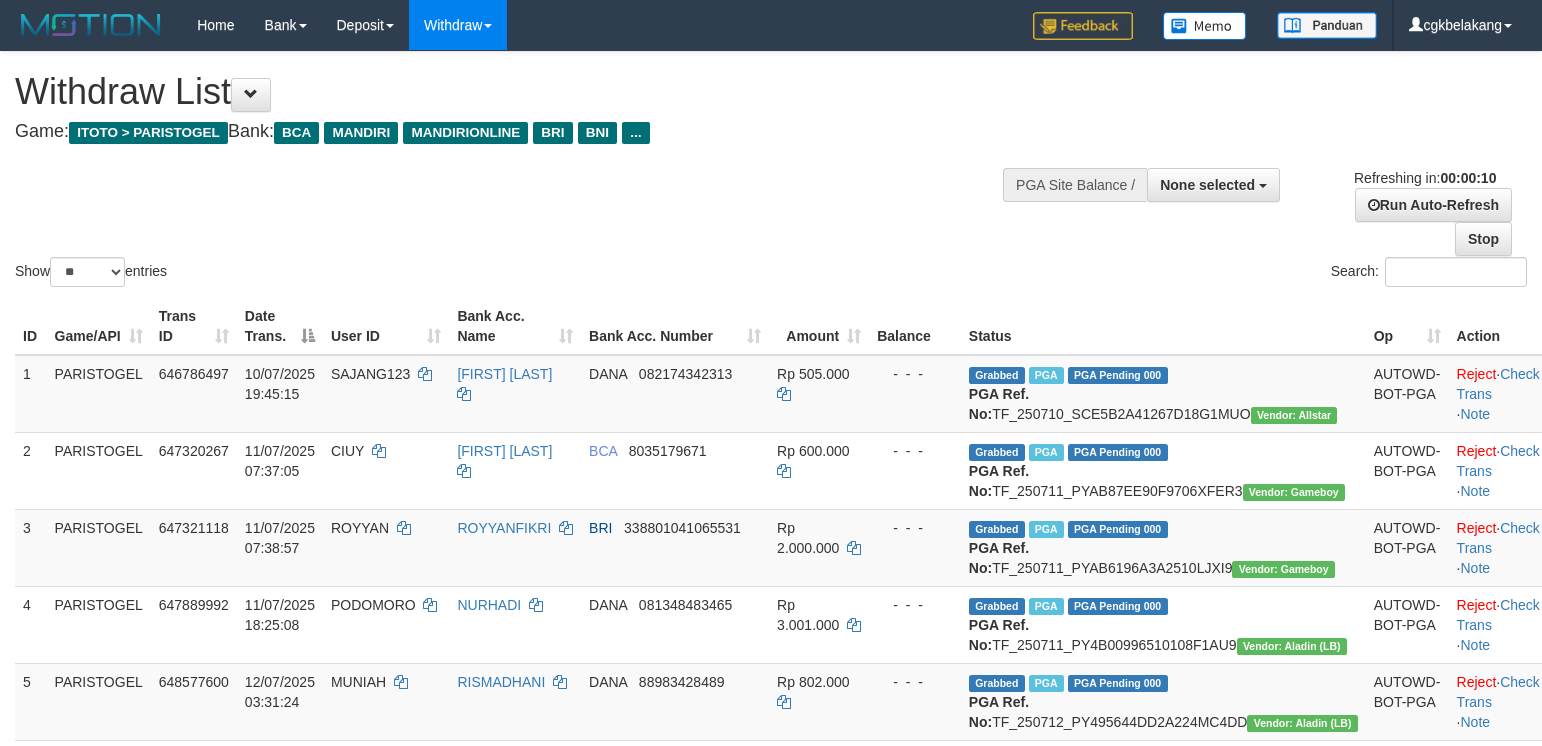 select 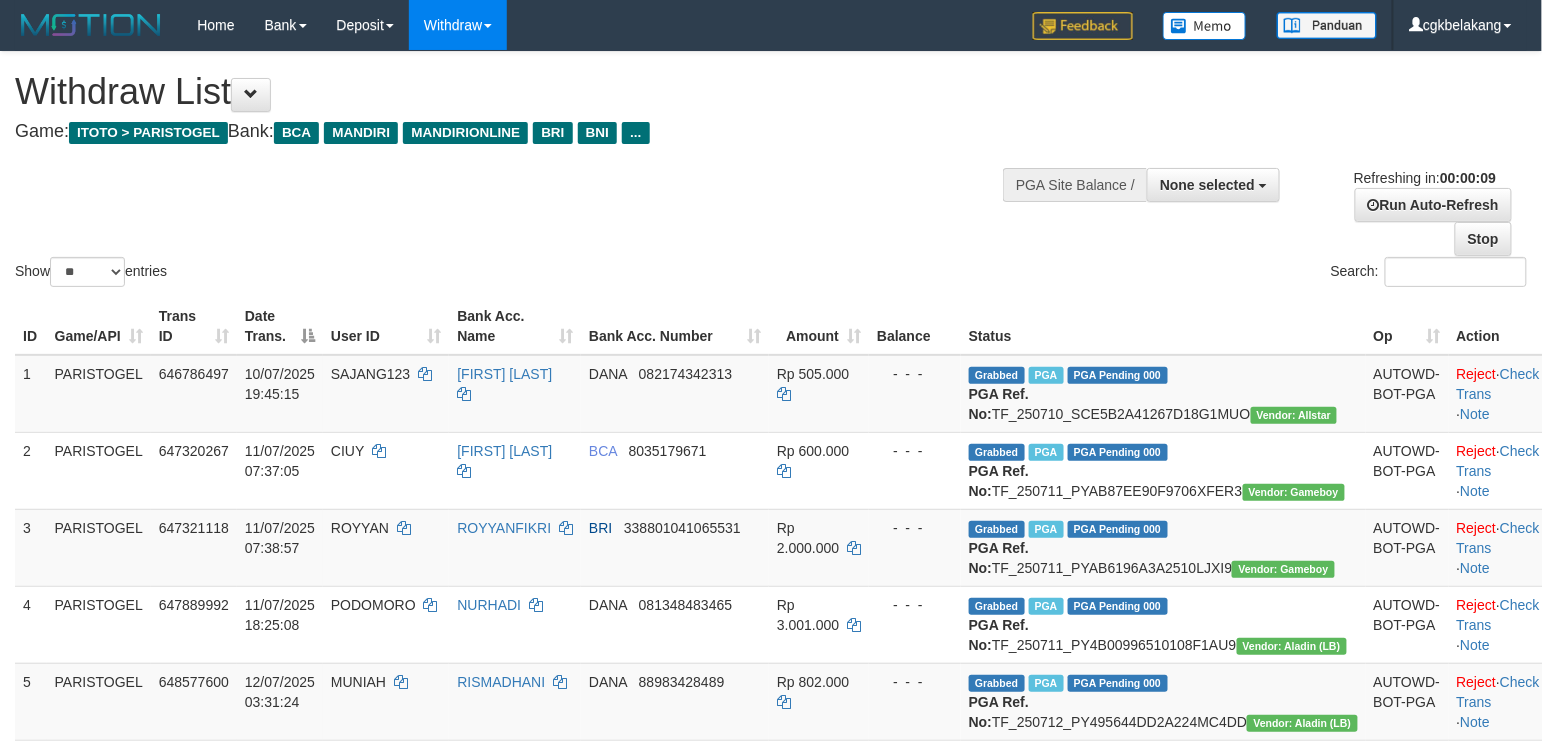 click on "Show  ** ** ** ***  entries Search:" at bounding box center [771, 171] 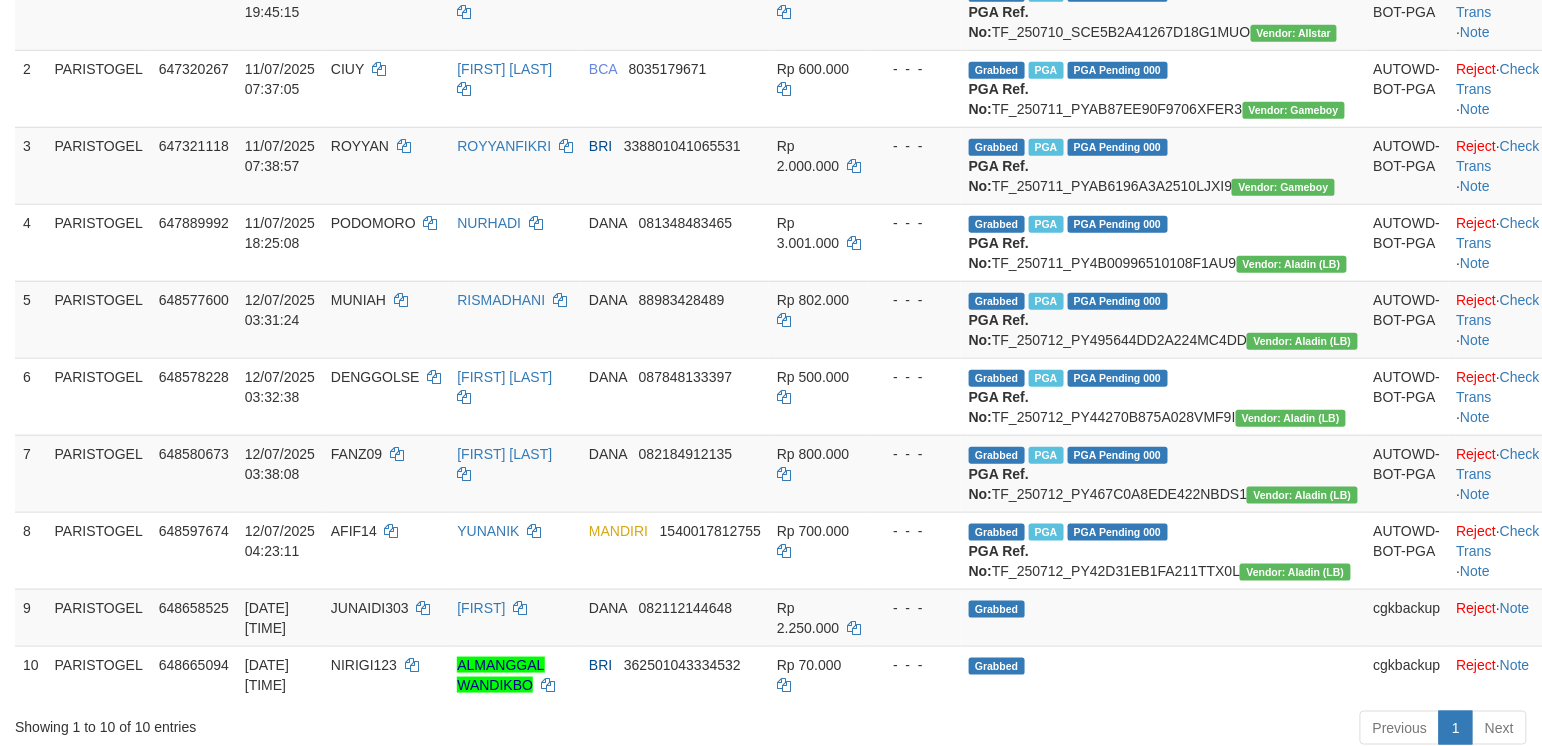scroll, scrollTop: 666, scrollLeft: 0, axis: vertical 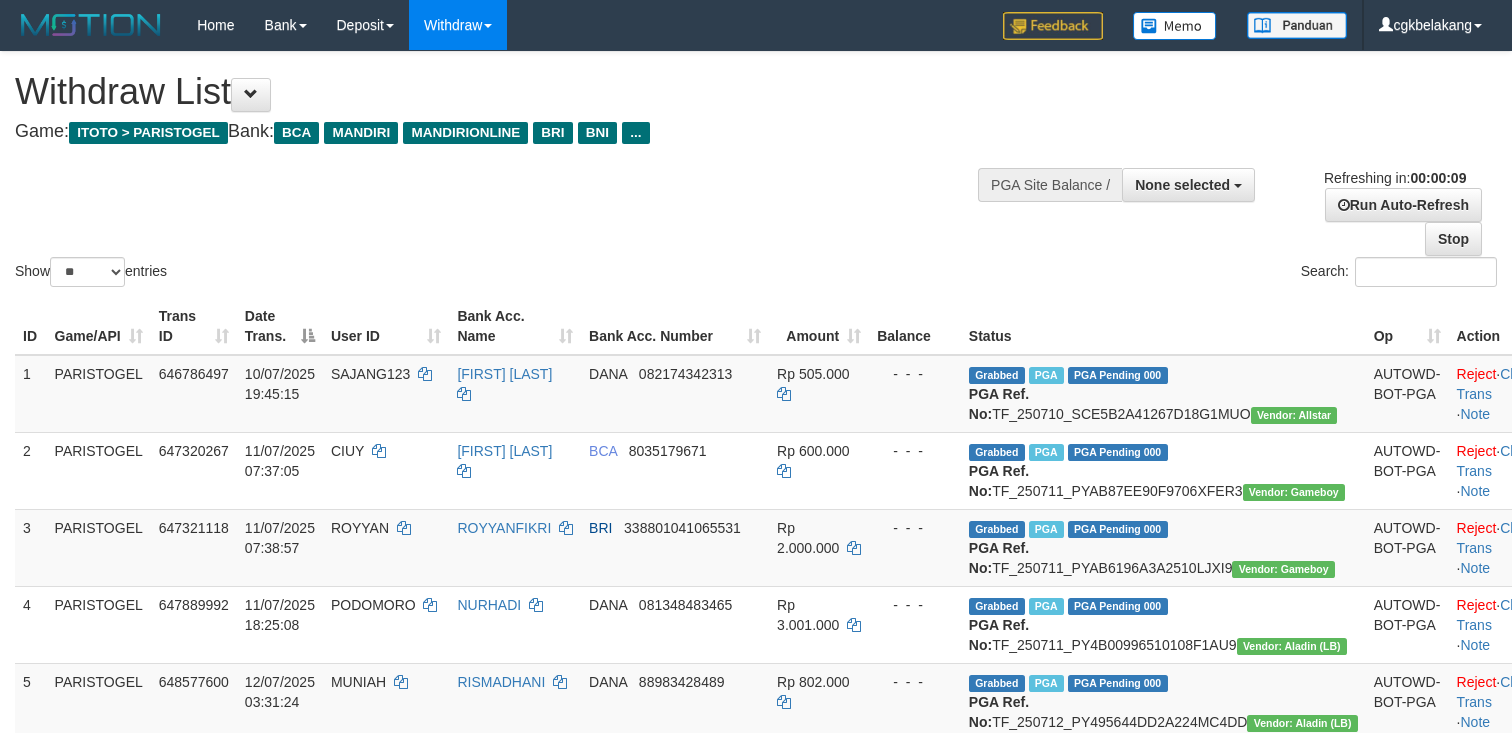 select 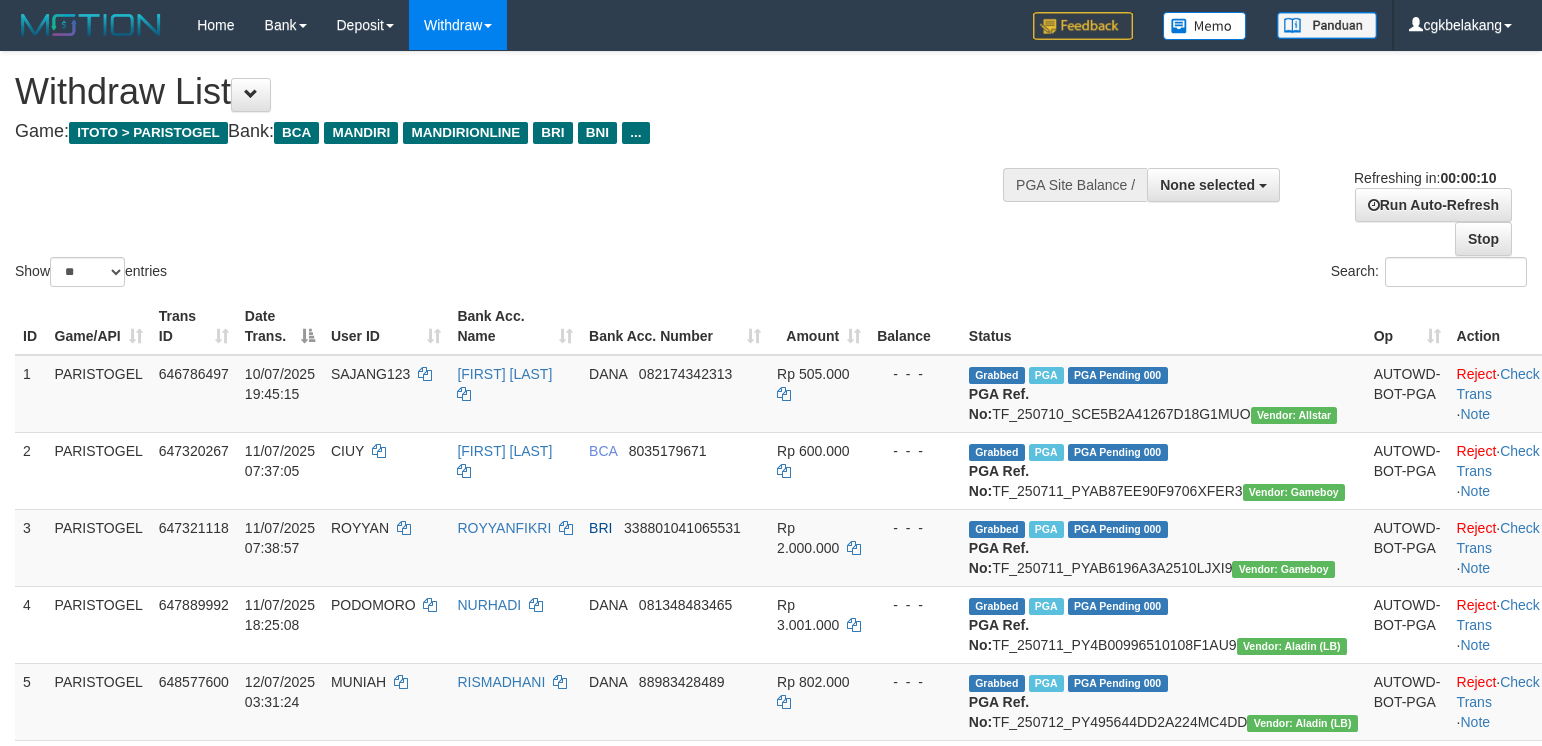 select 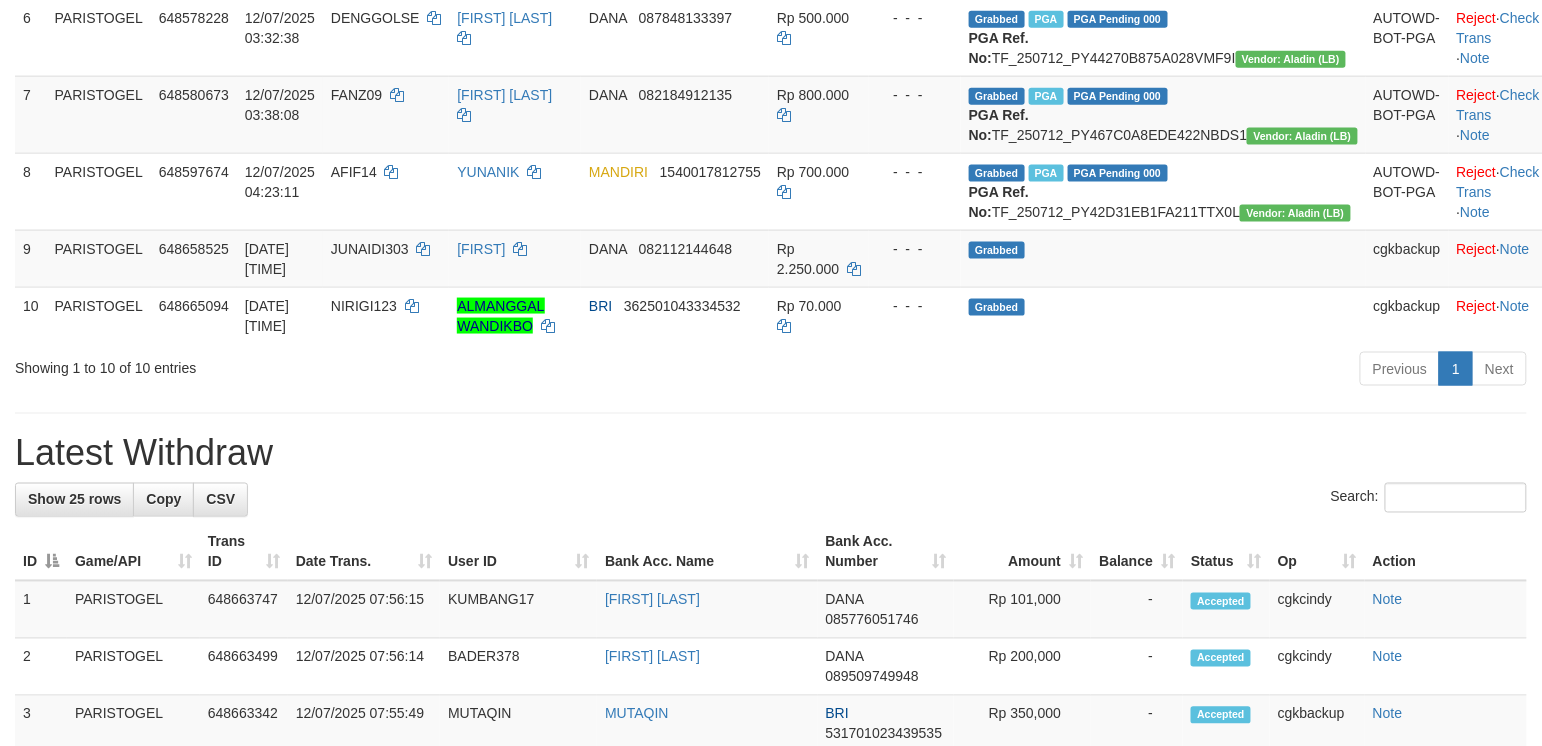 scroll, scrollTop: 666, scrollLeft: 0, axis: vertical 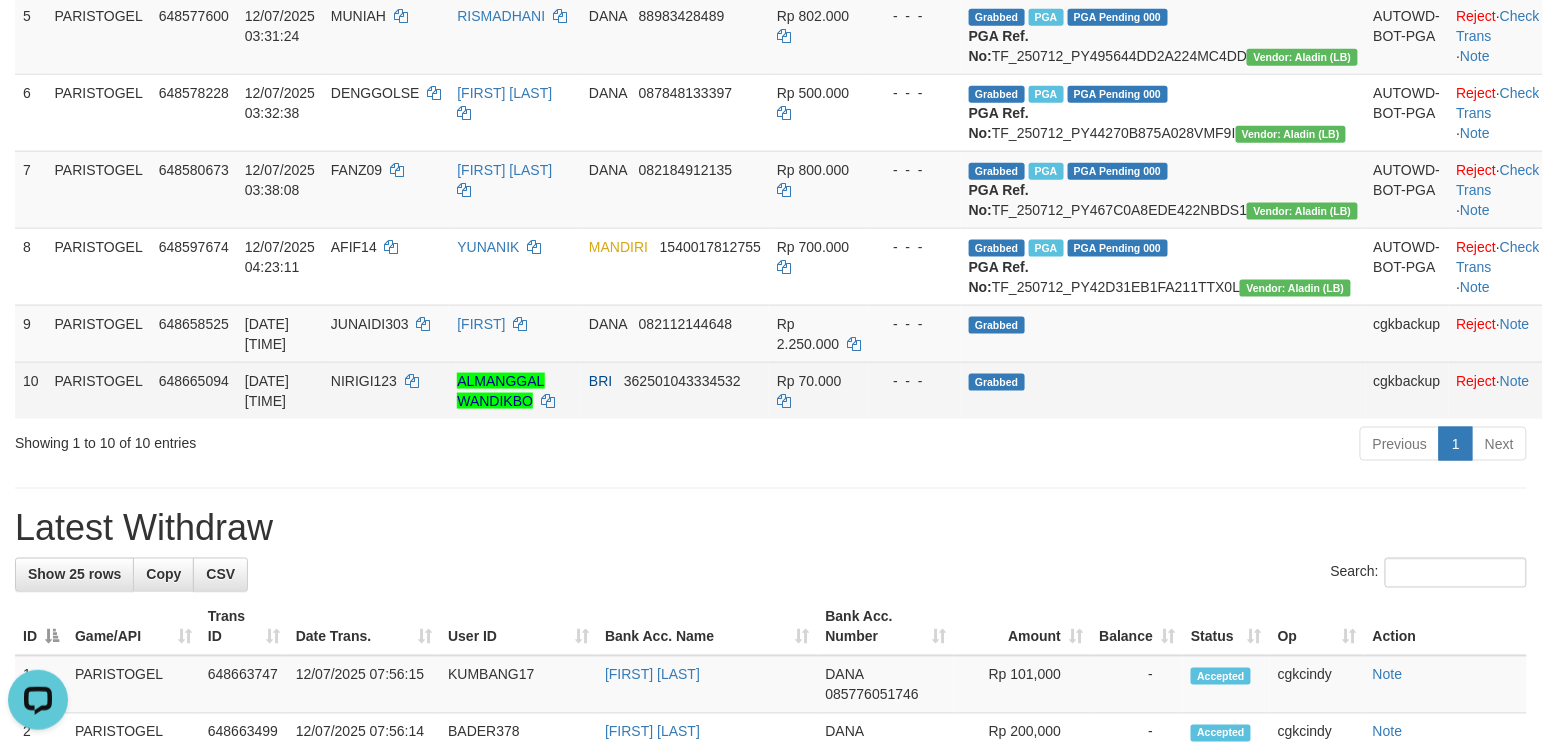 click on "Grabbed" at bounding box center (1163, 390) 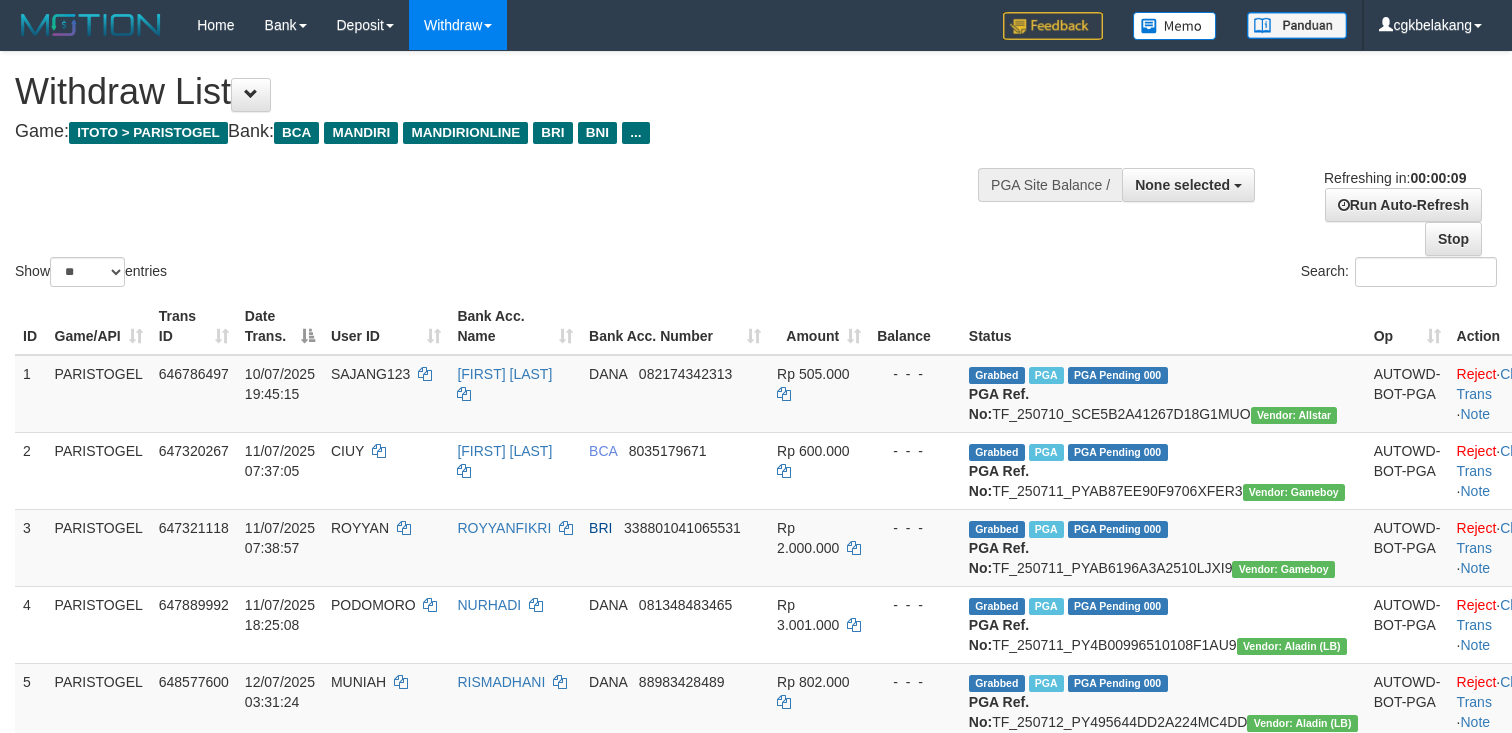 select 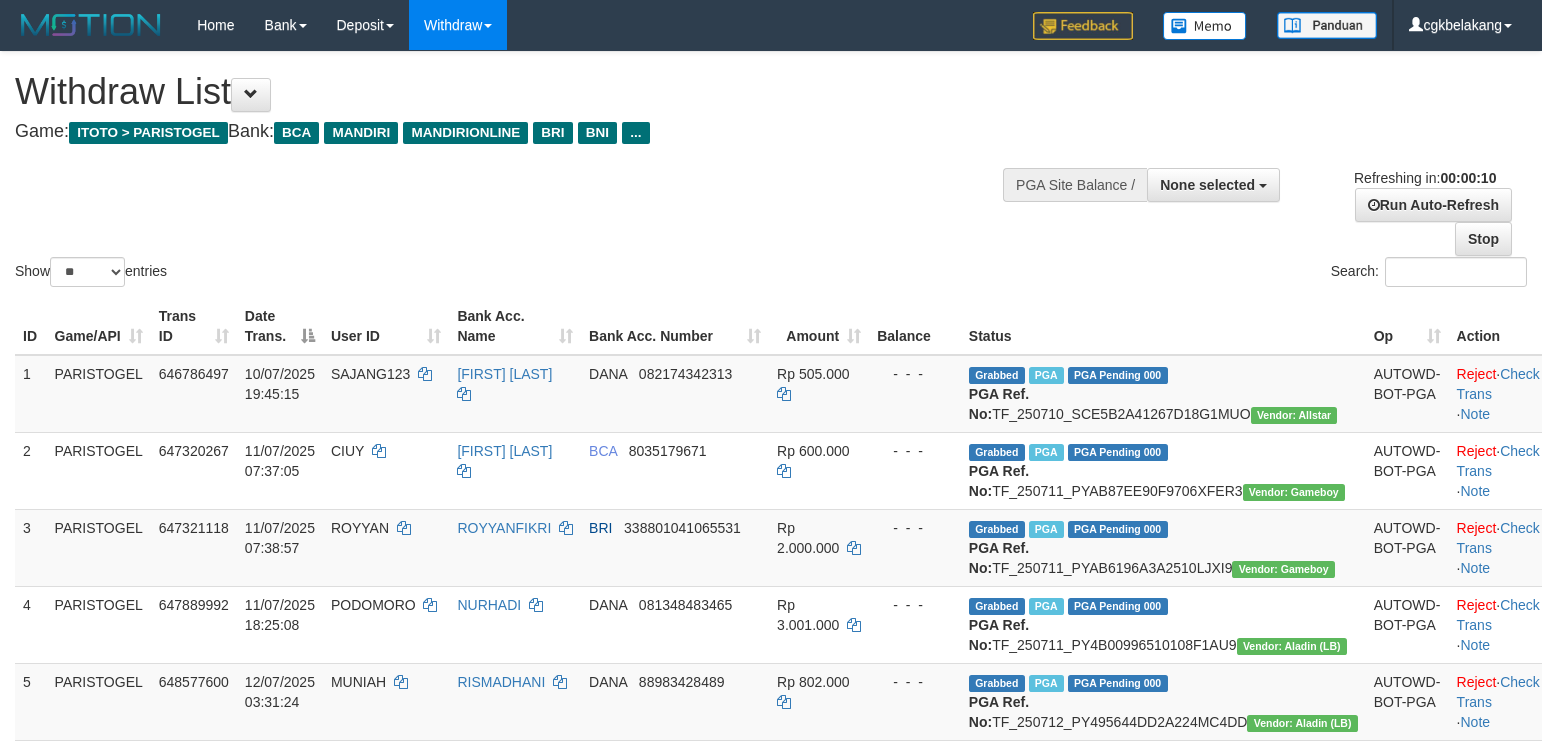 select 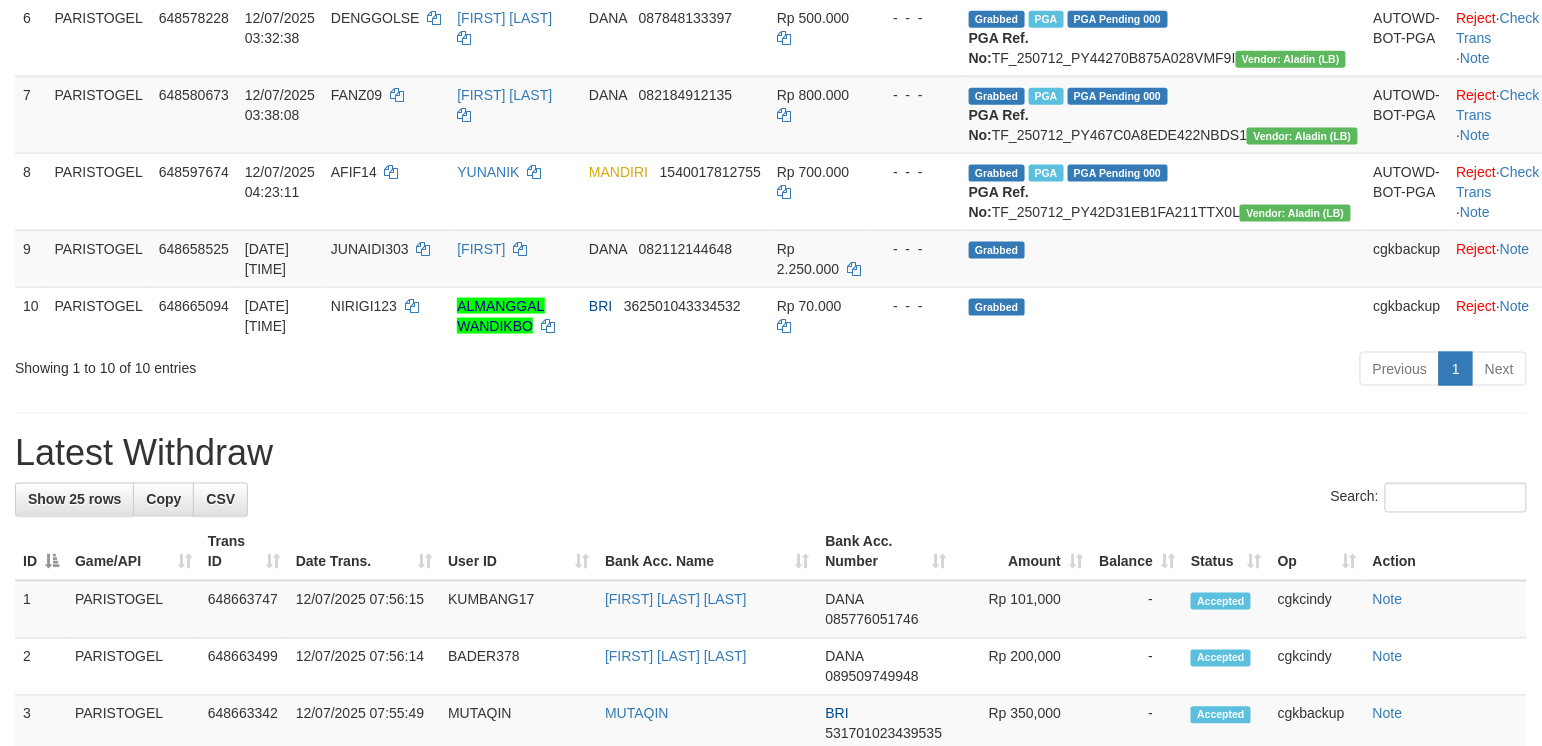 scroll, scrollTop: 666, scrollLeft: 0, axis: vertical 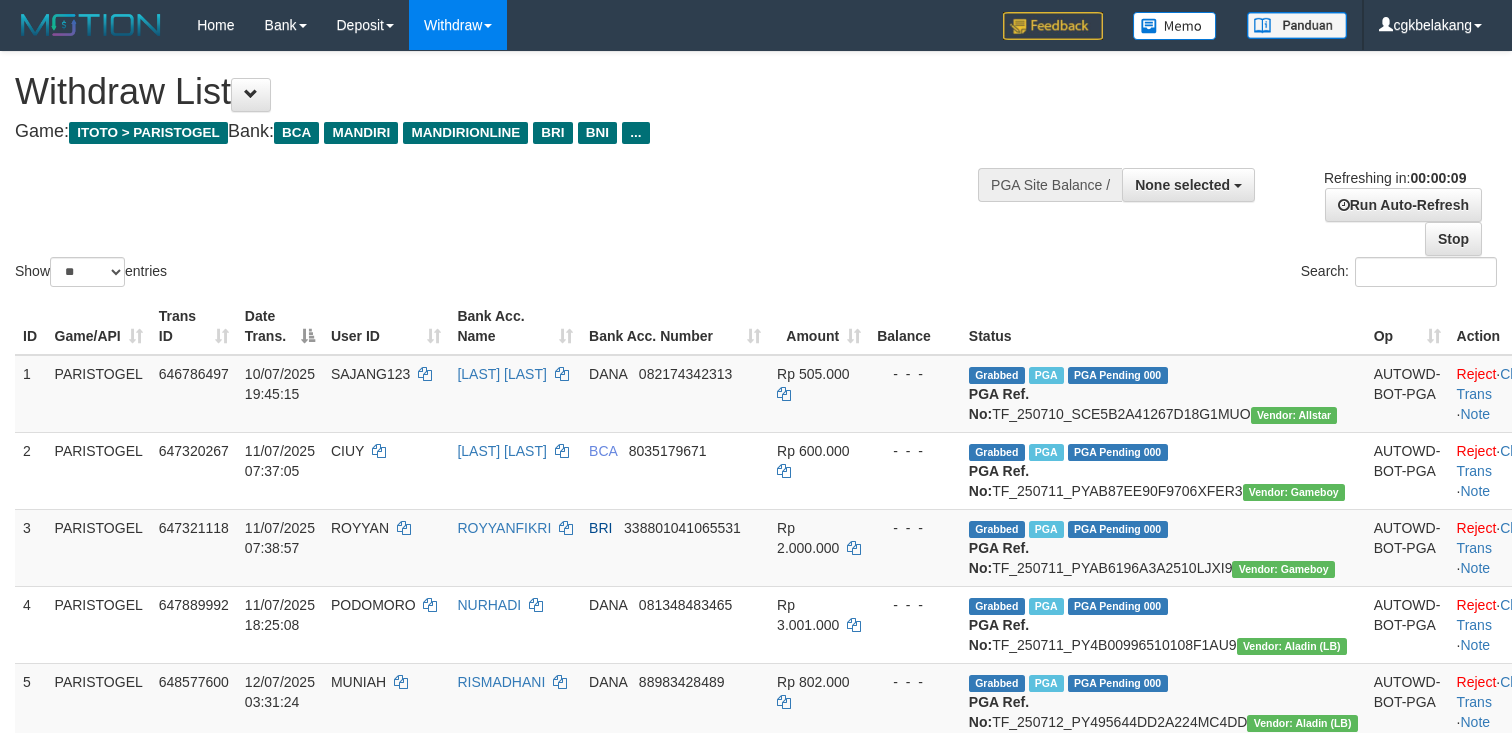 select 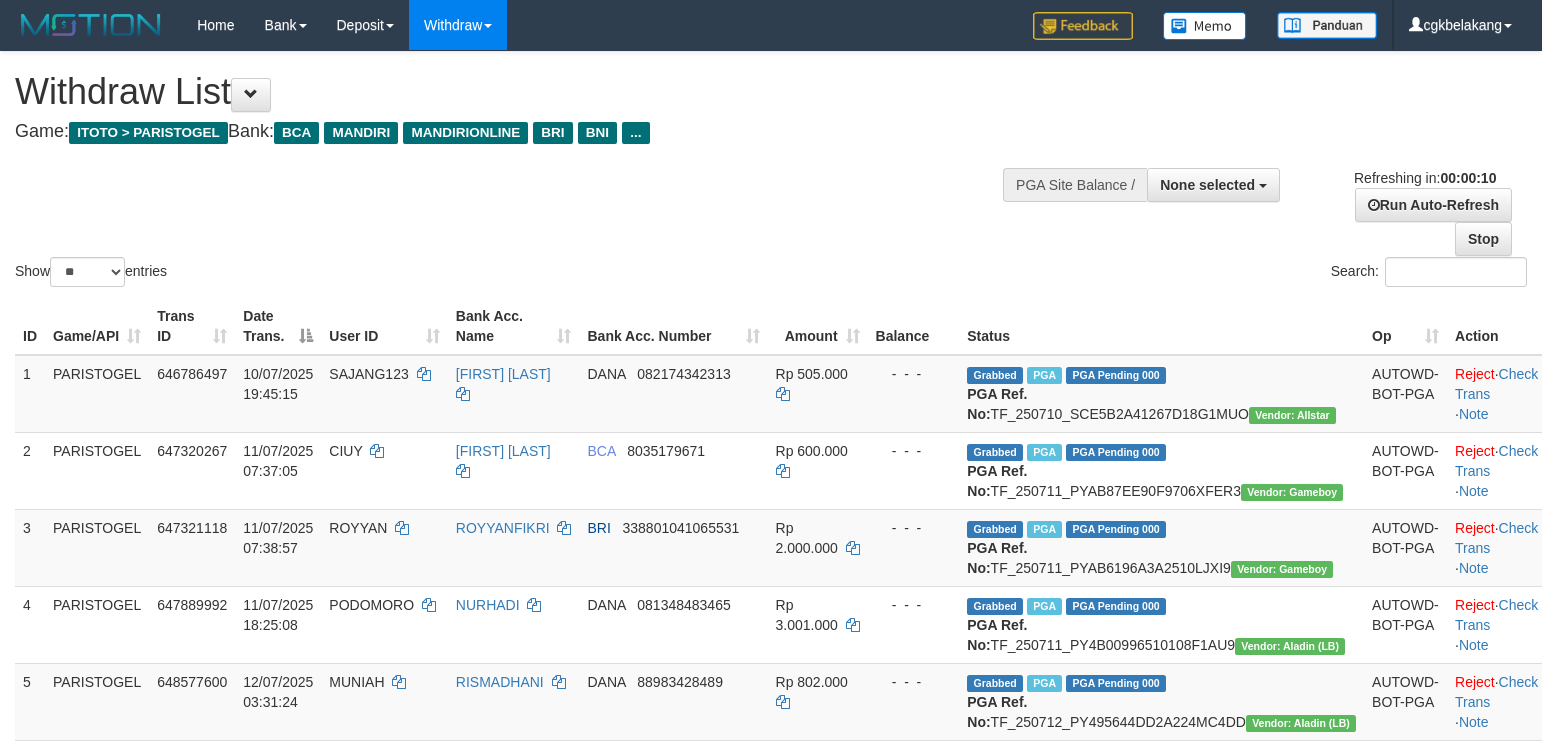 select 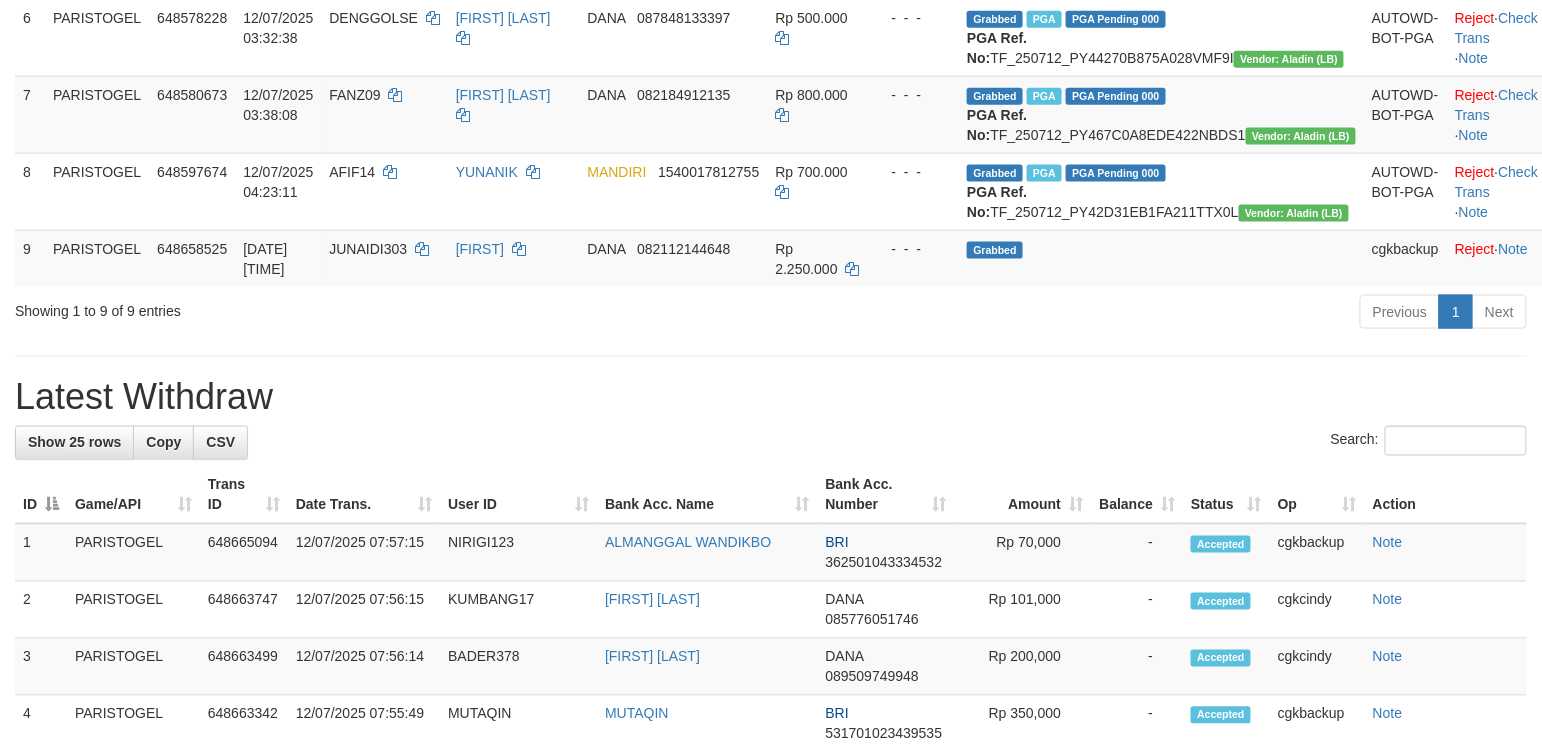 scroll, scrollTop: 666, scrollLeft: 0, axis: vertical 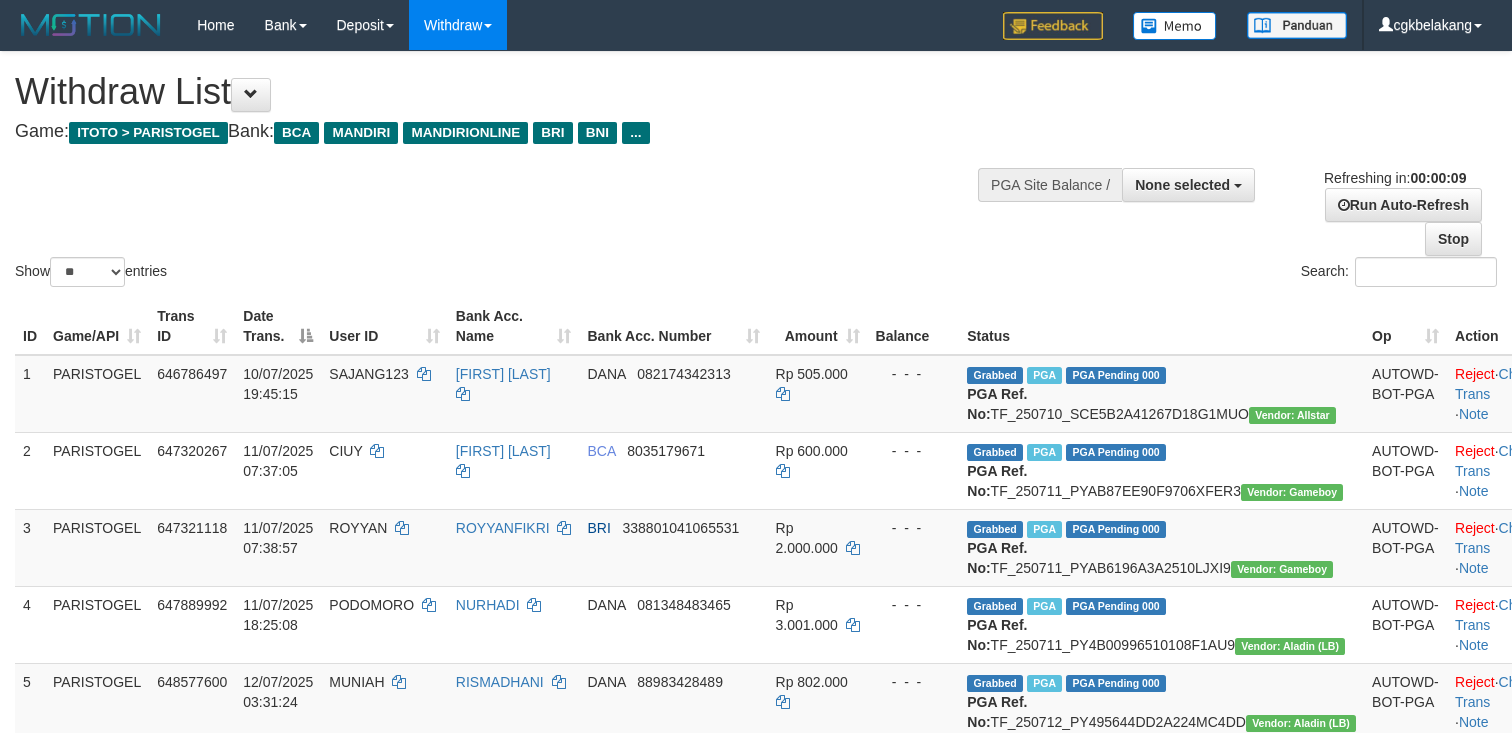 select 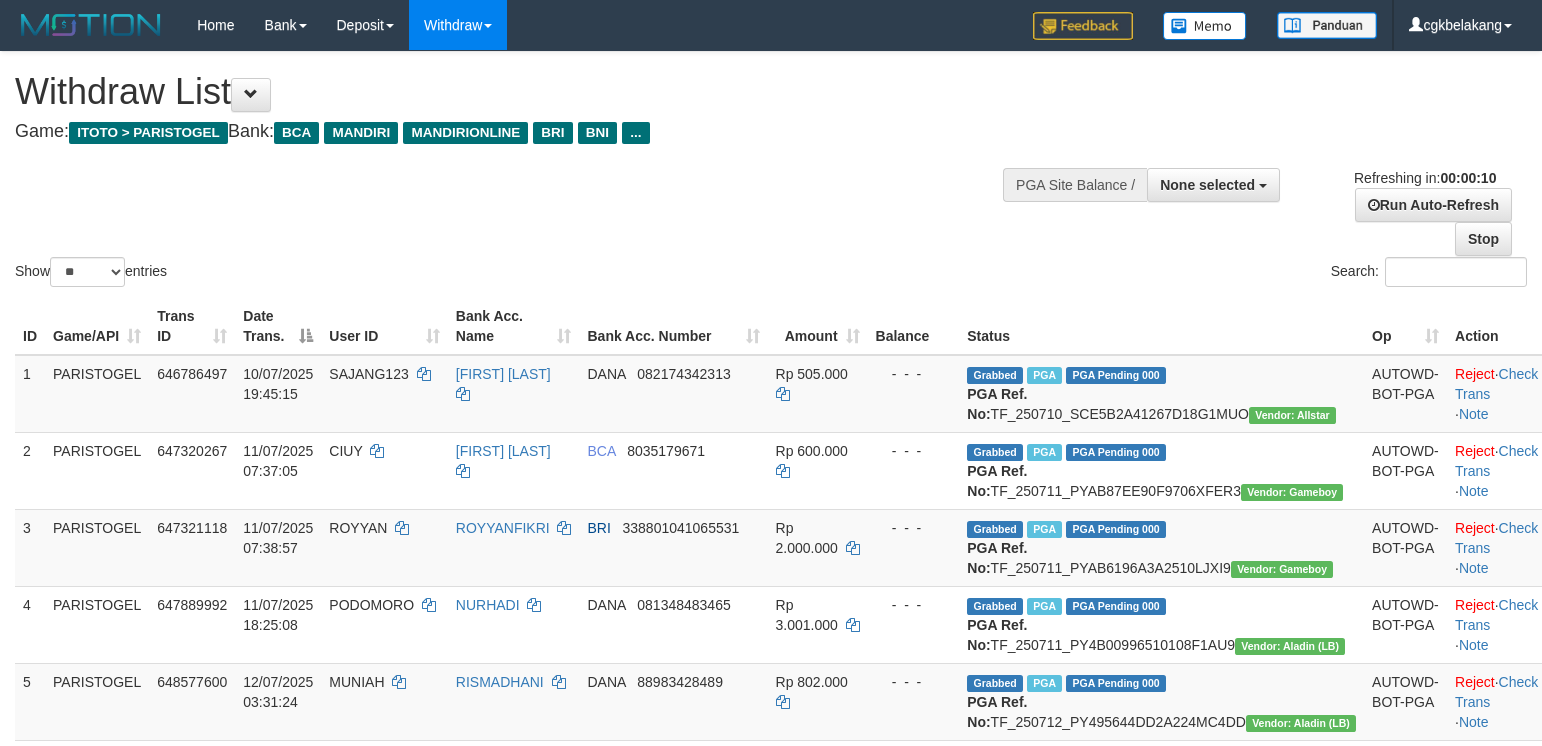 select 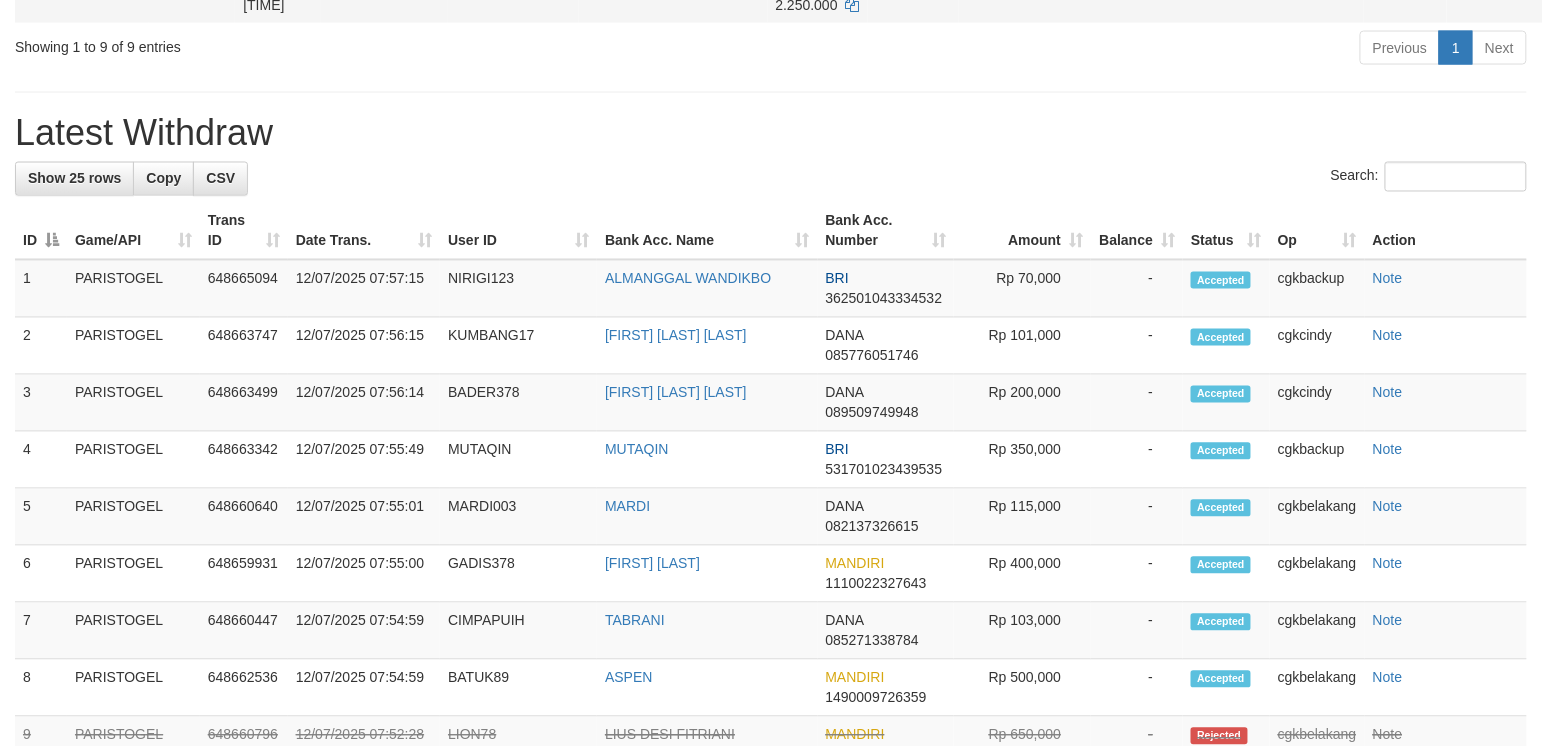 scroll, scrollTop: 1008, scrollLeft: 0, axis: vertical 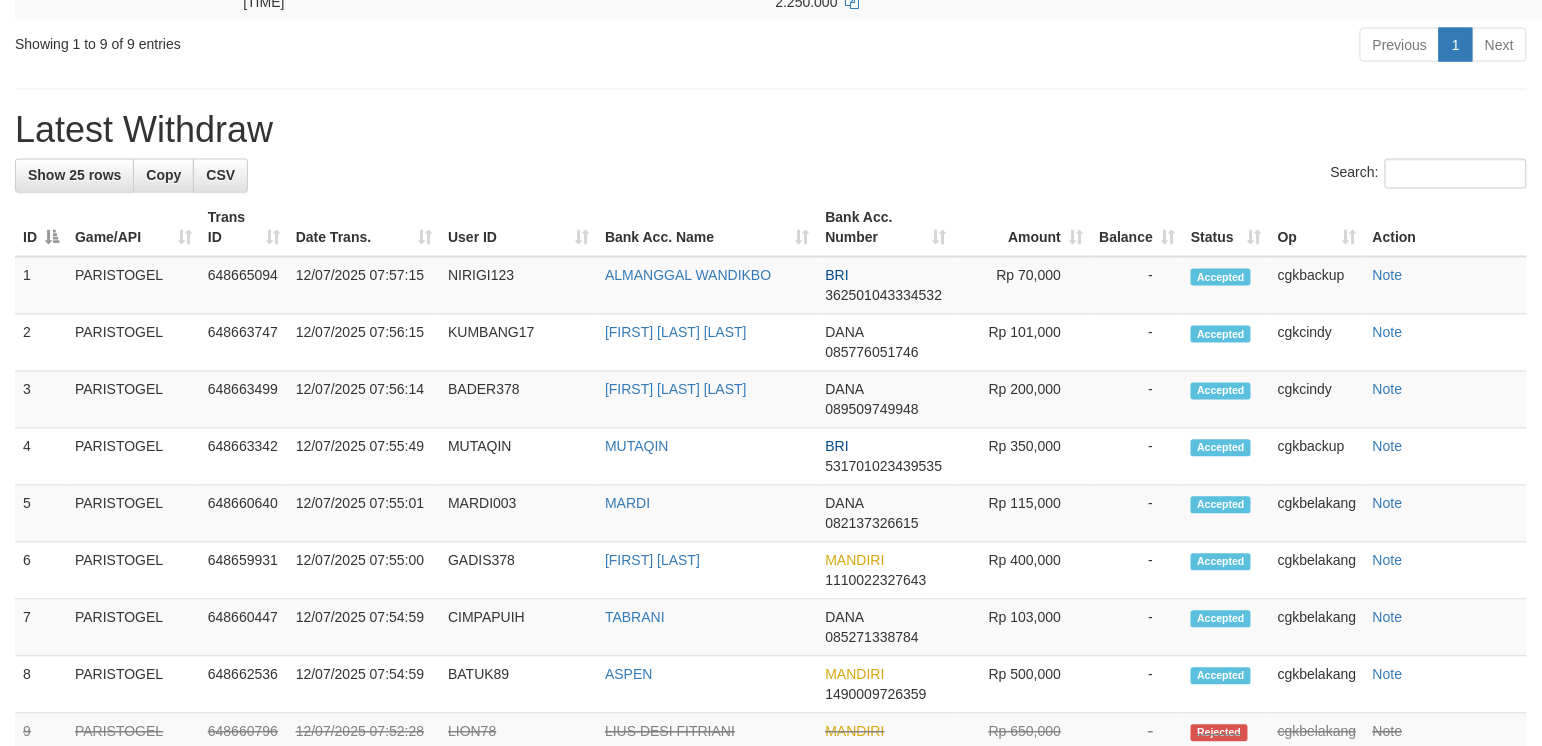 click on "Latest Withdraw" at bounding box center [771, 130] 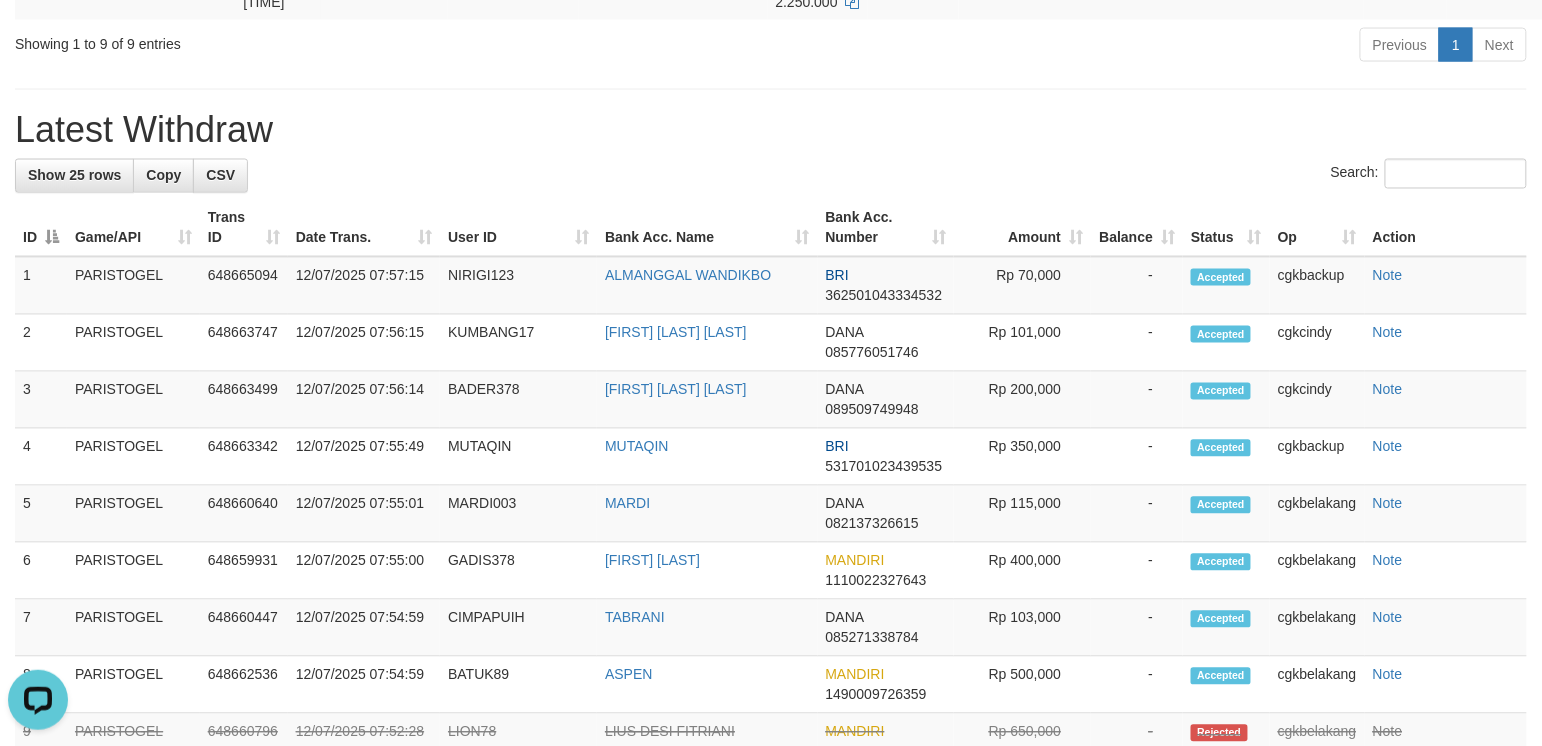 scroll, scrollTop: 0, scrollLeft: 0, axis: both 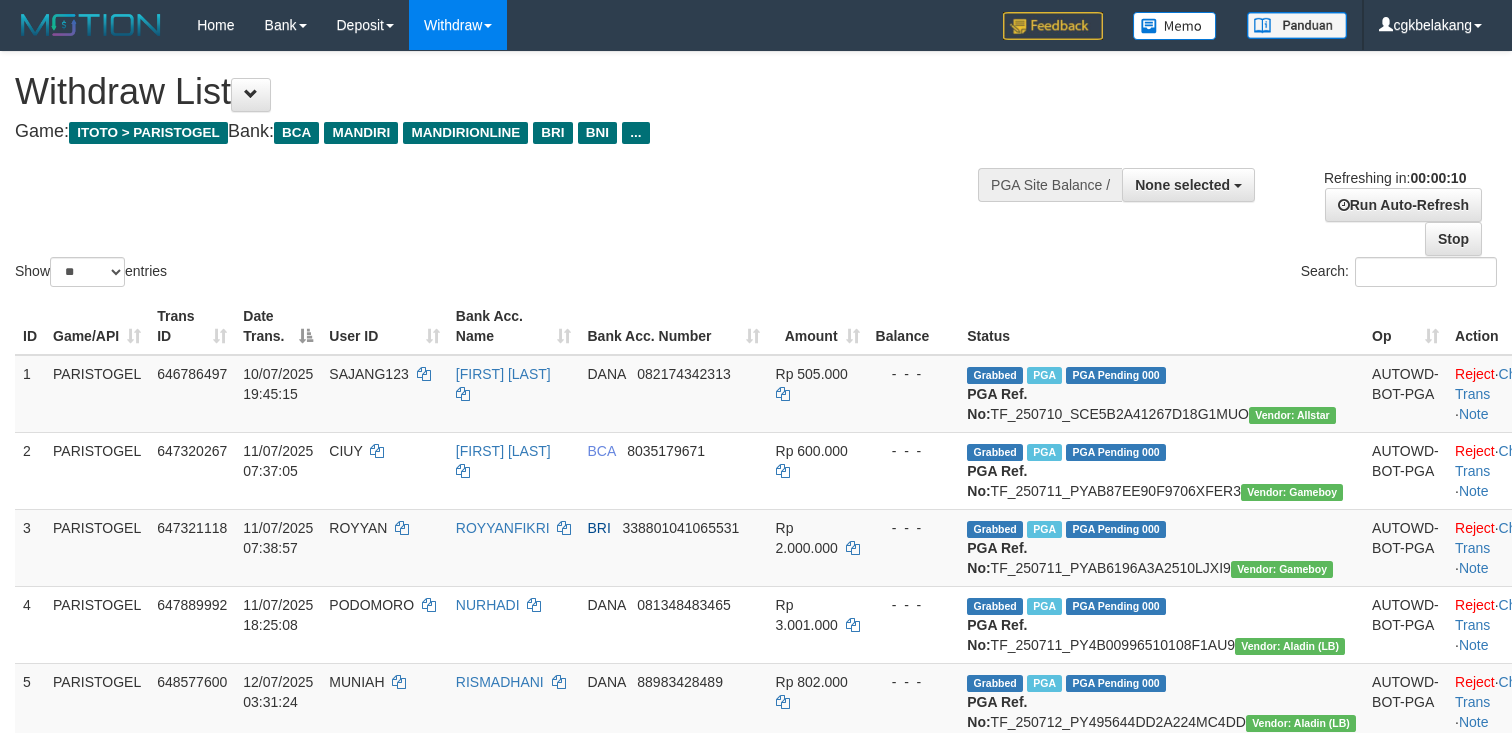 select 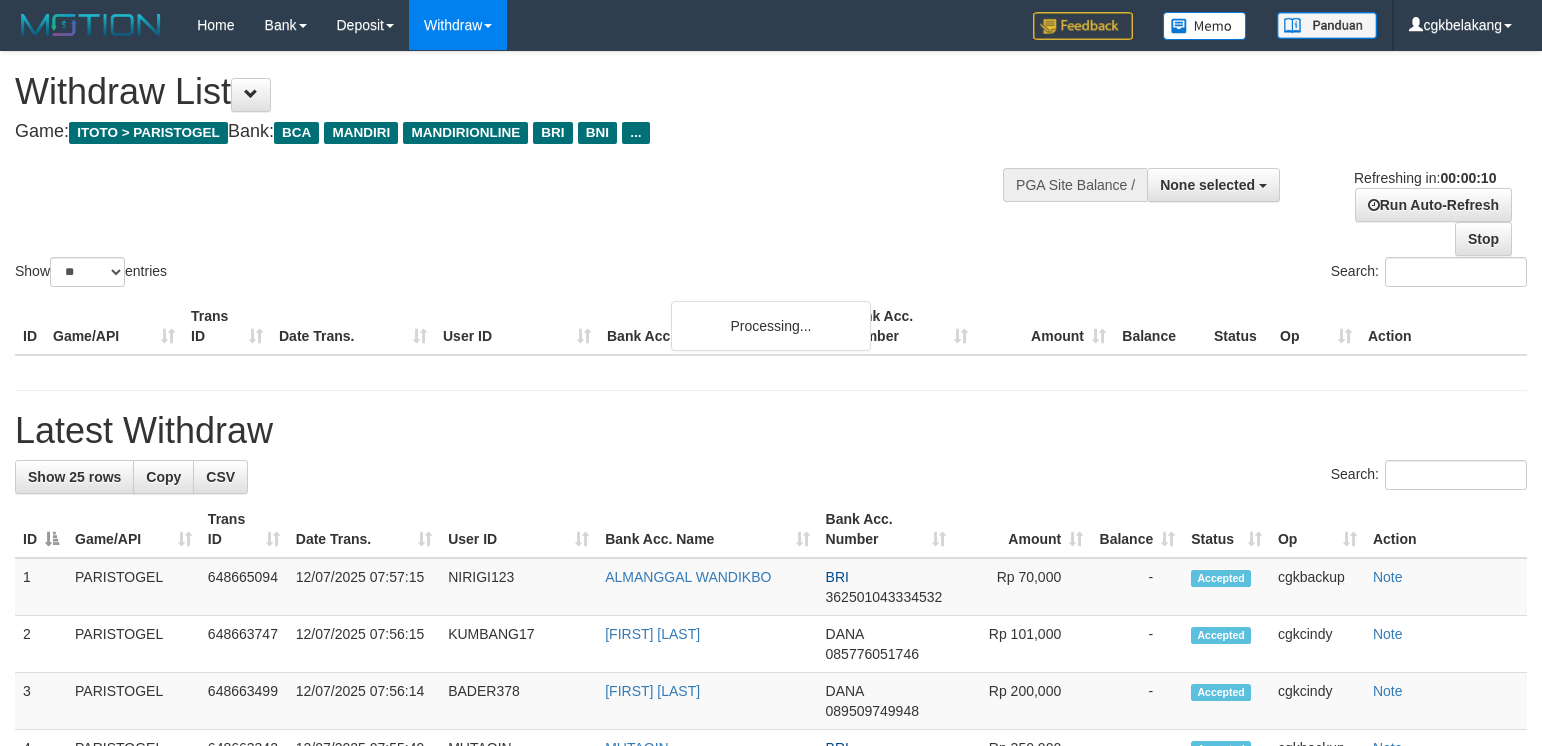 select 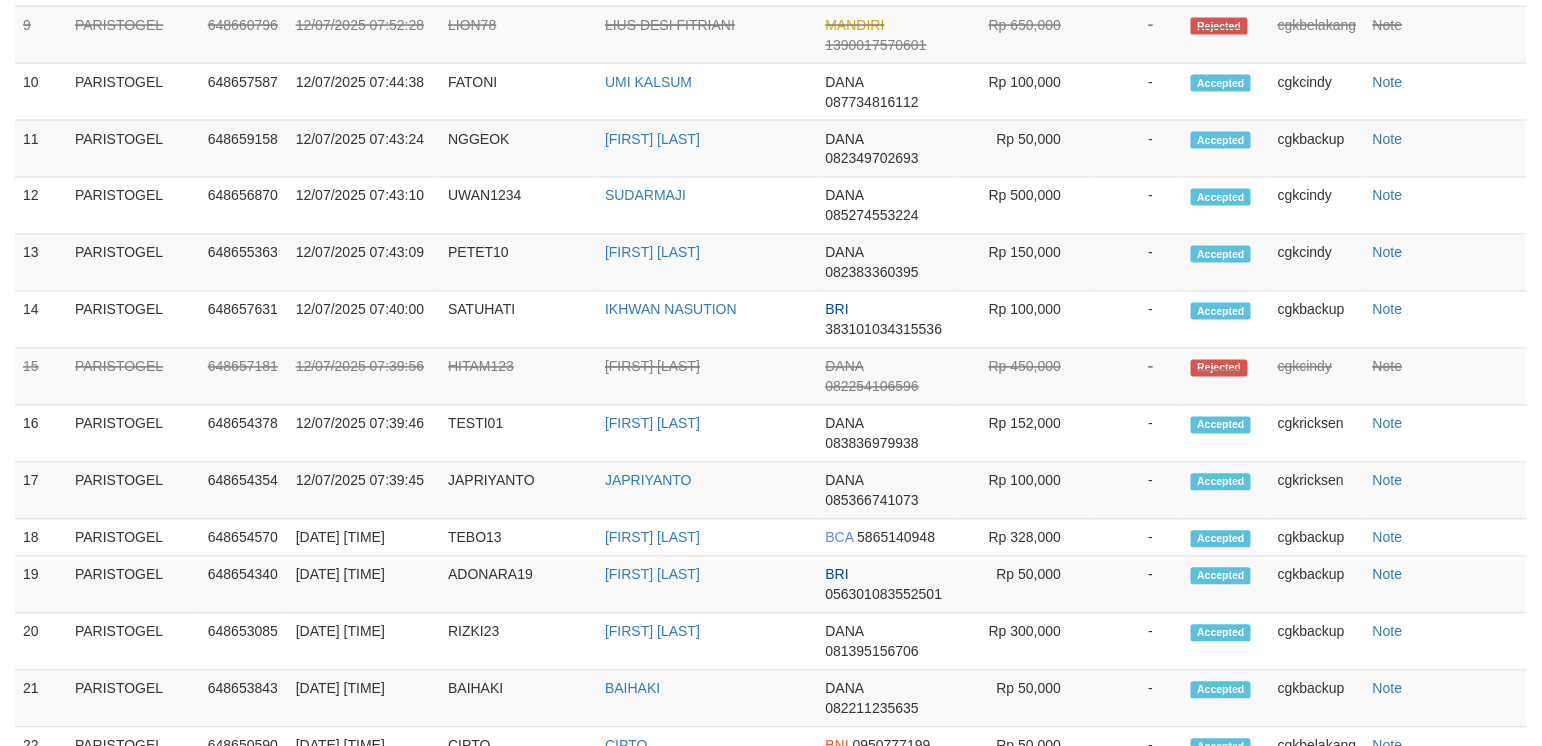 scroll, scrollTop: 1878, scrollLeft: 0, axis: vertical 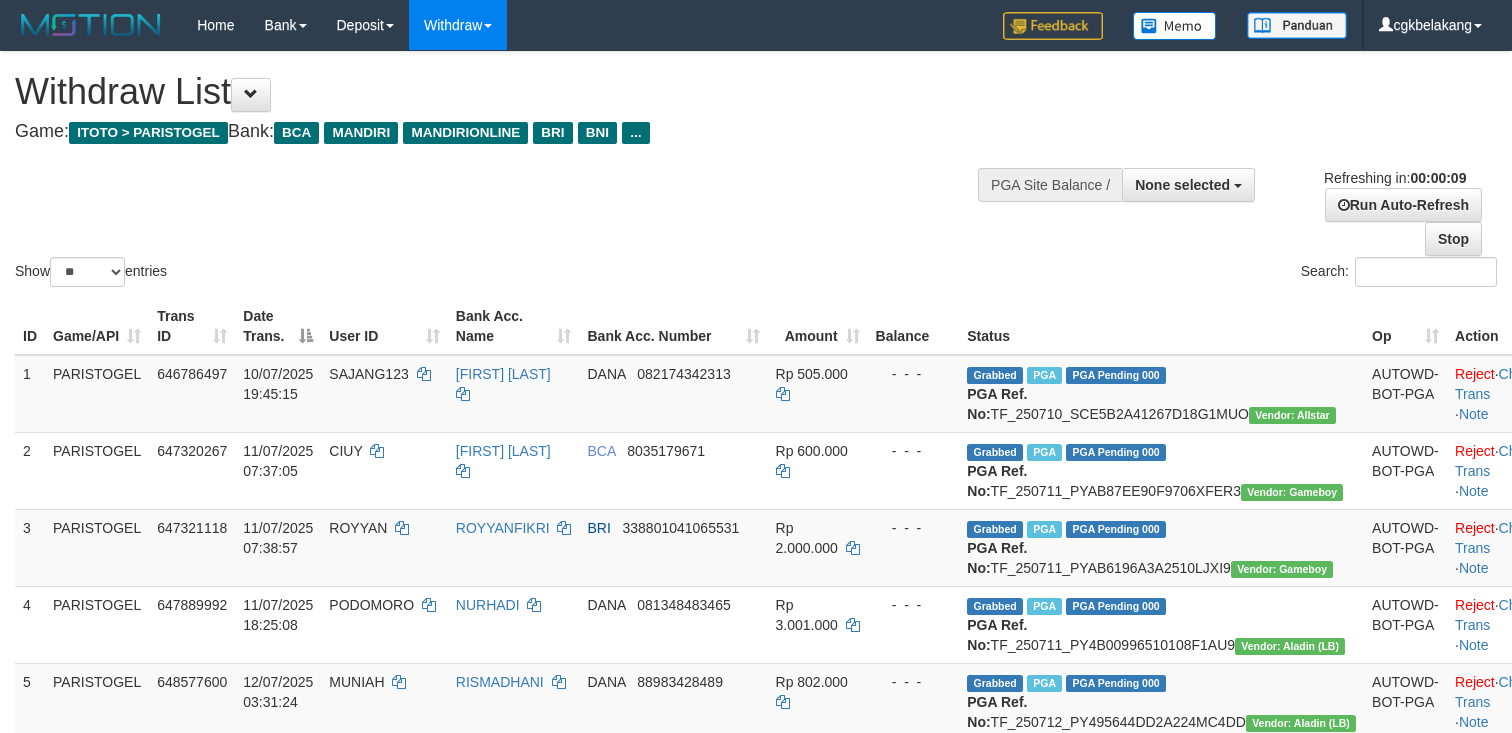 select 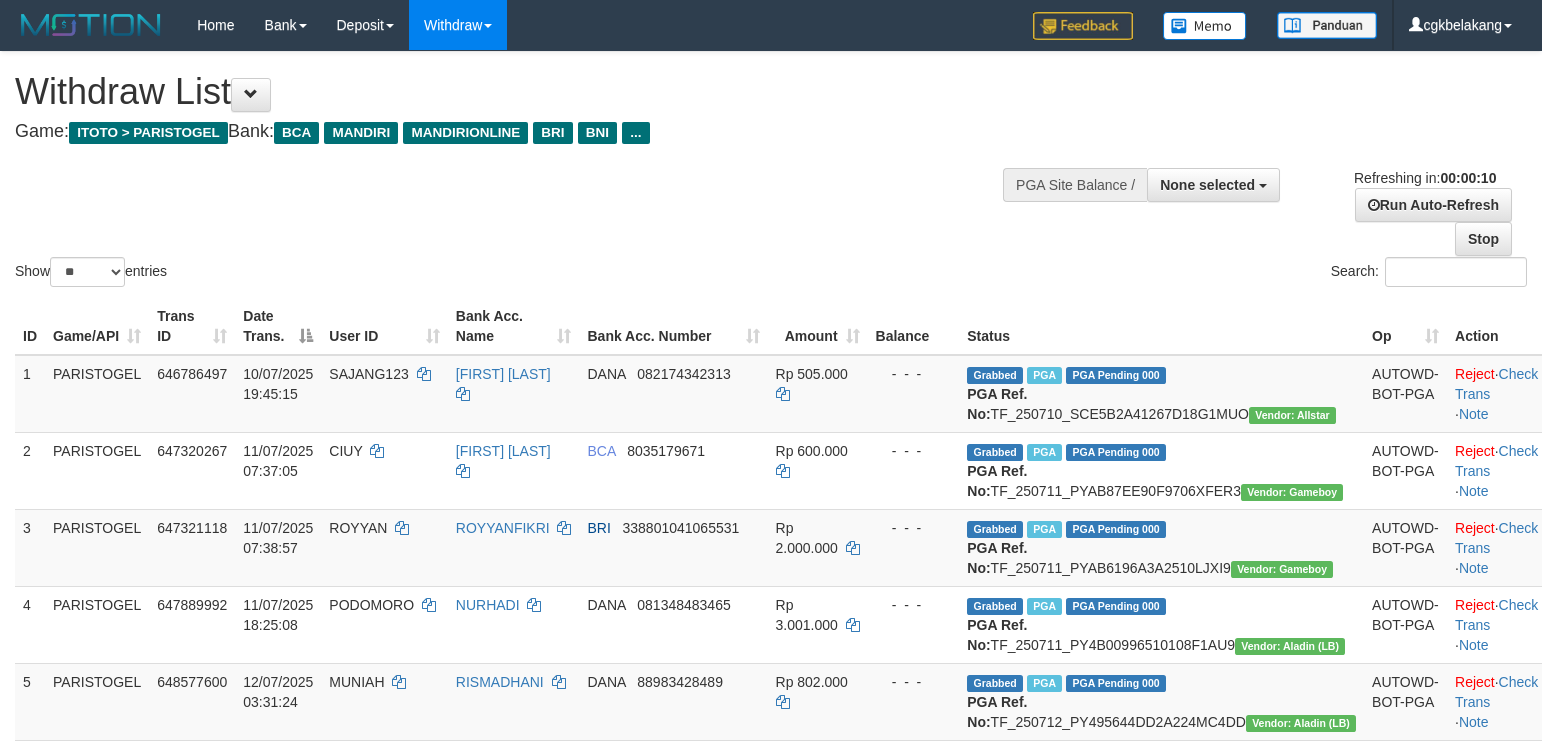 select 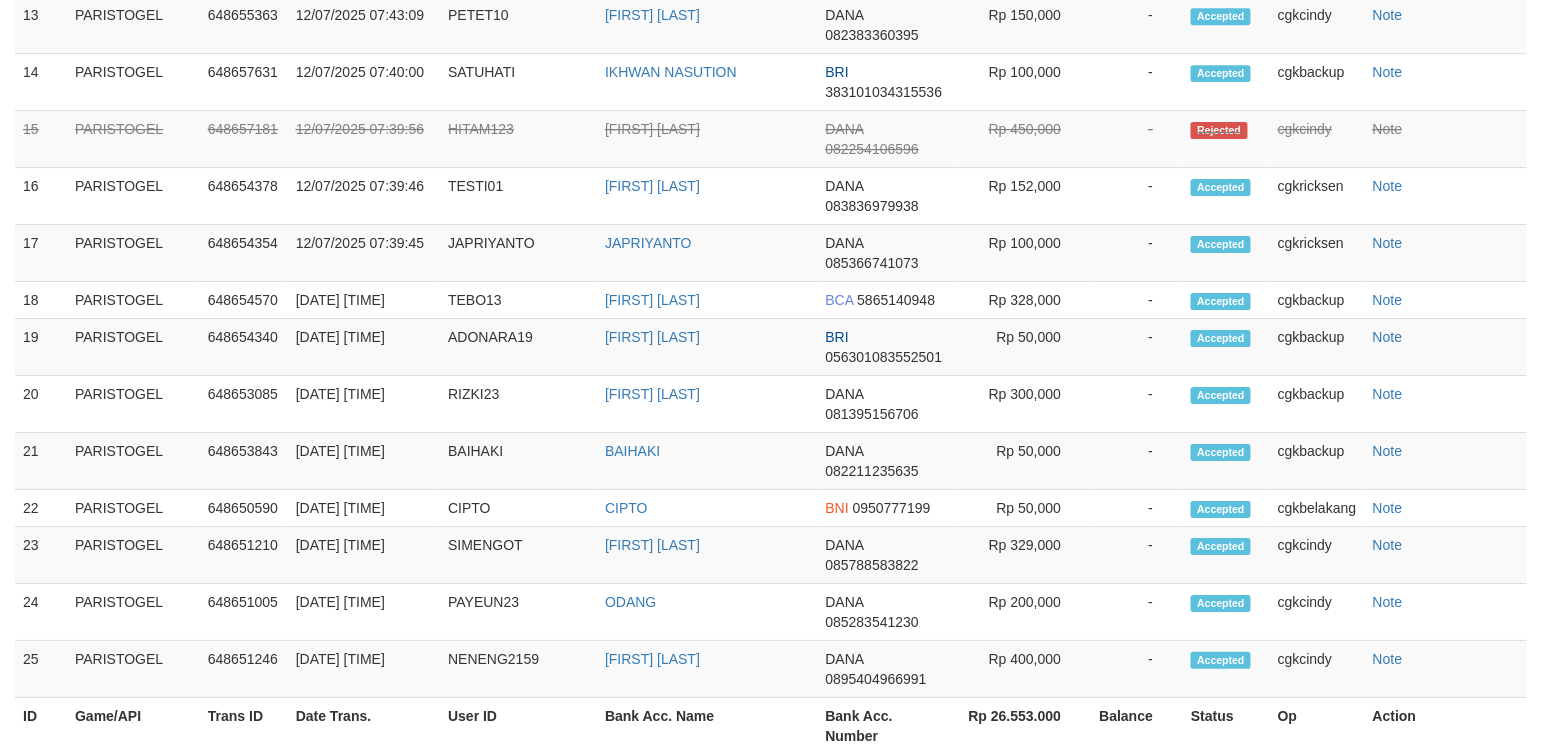 scroll, scrollTop: 1878, scrollLeft: 0, axis: vertical 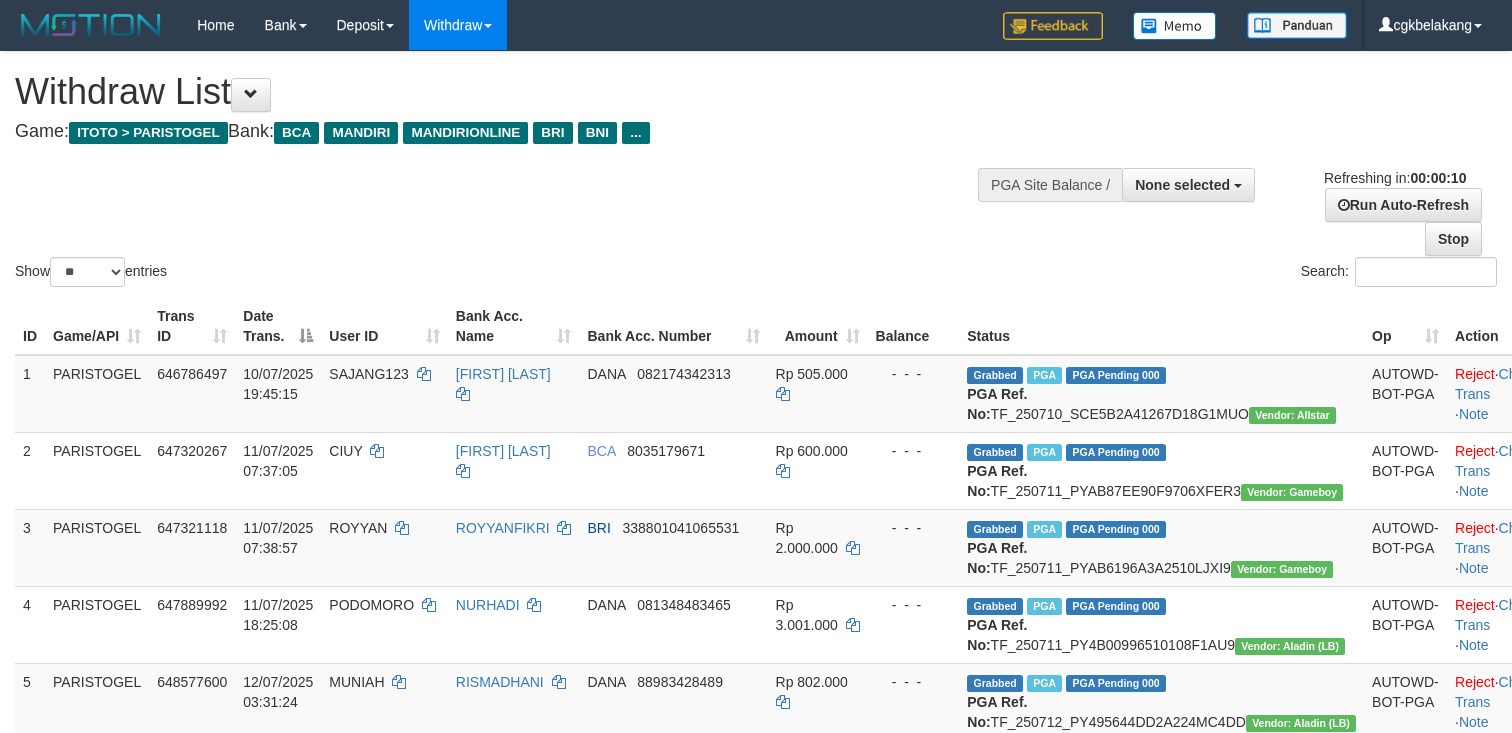 select 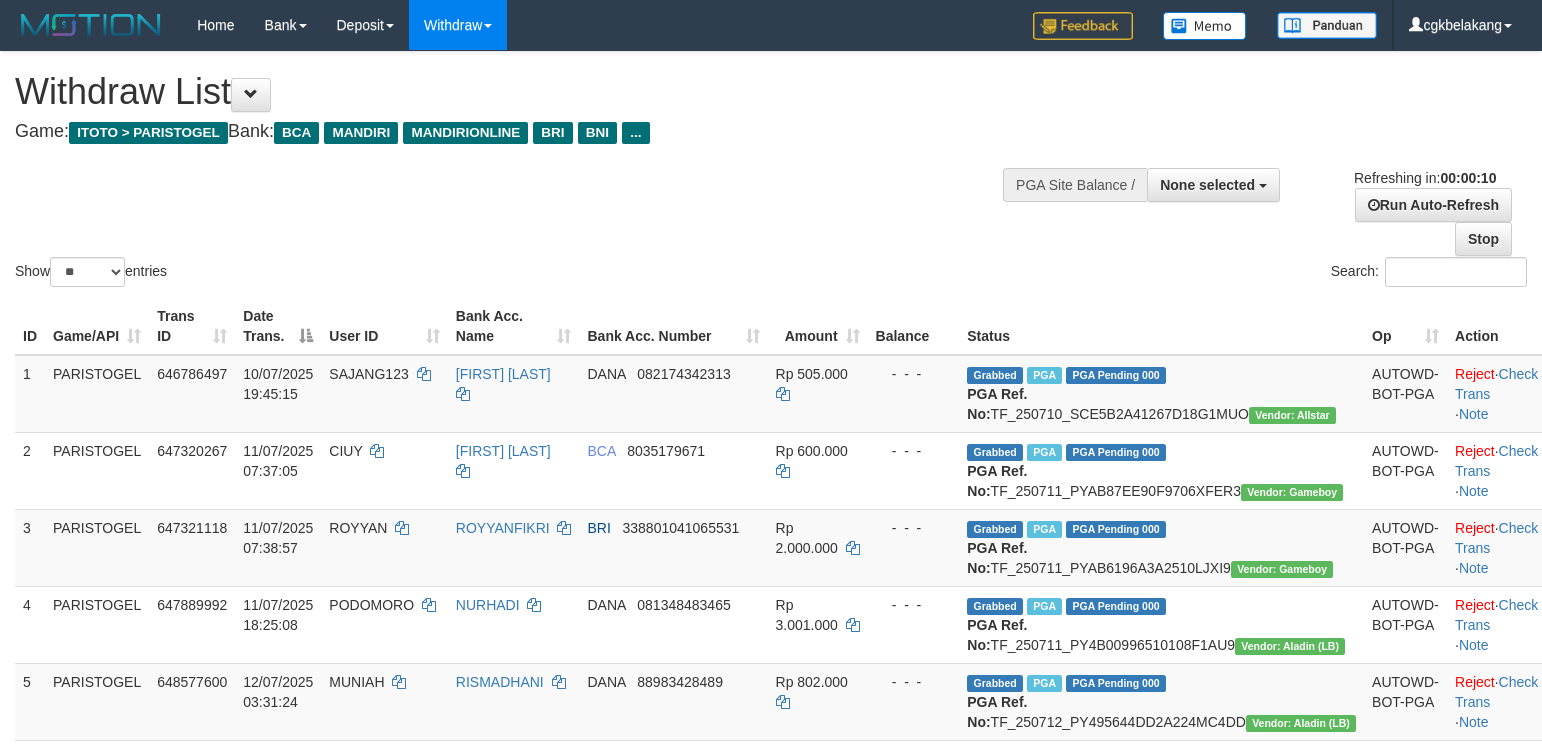 select 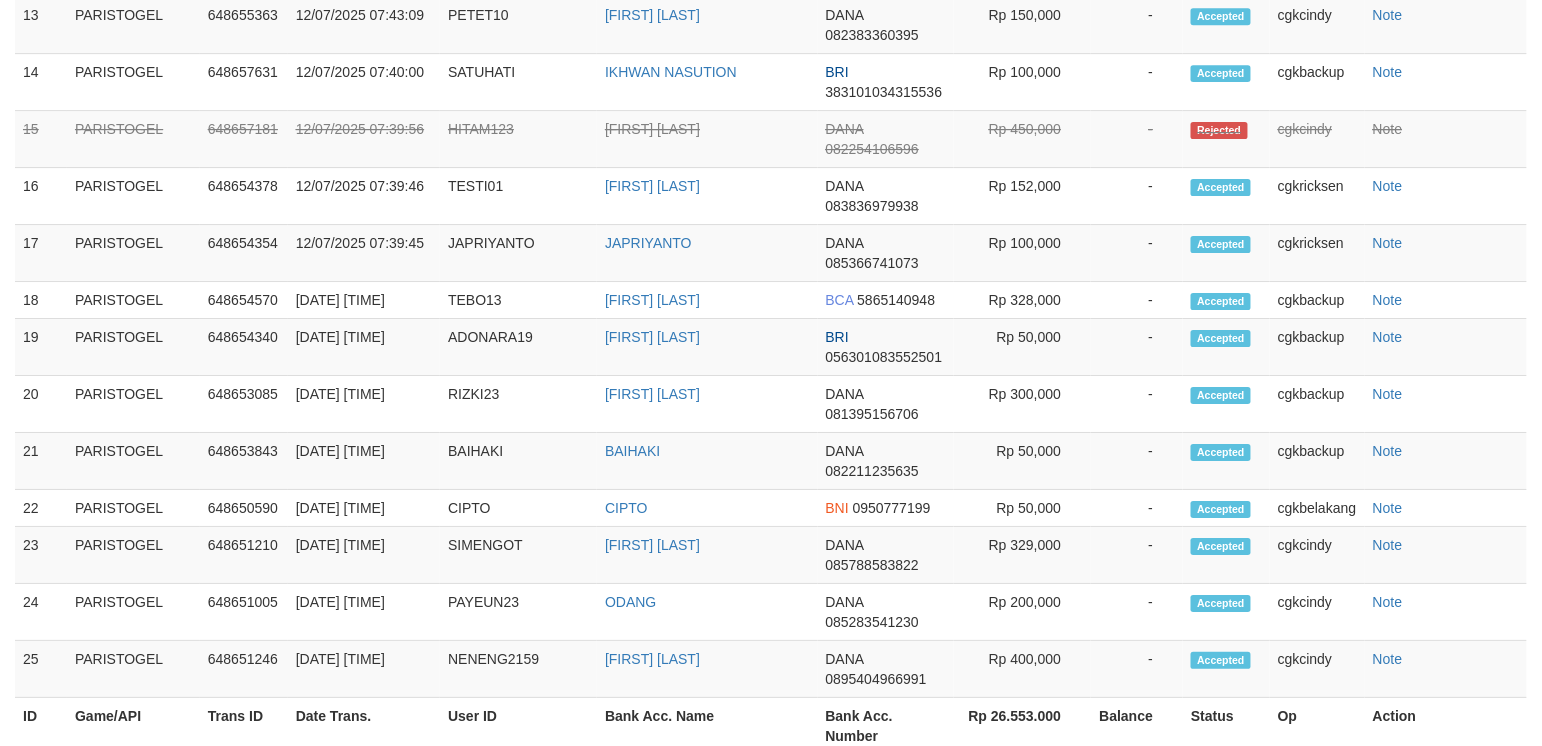 scroll, scrollTop: 1878, scrollLeft: 0, axis: vertical 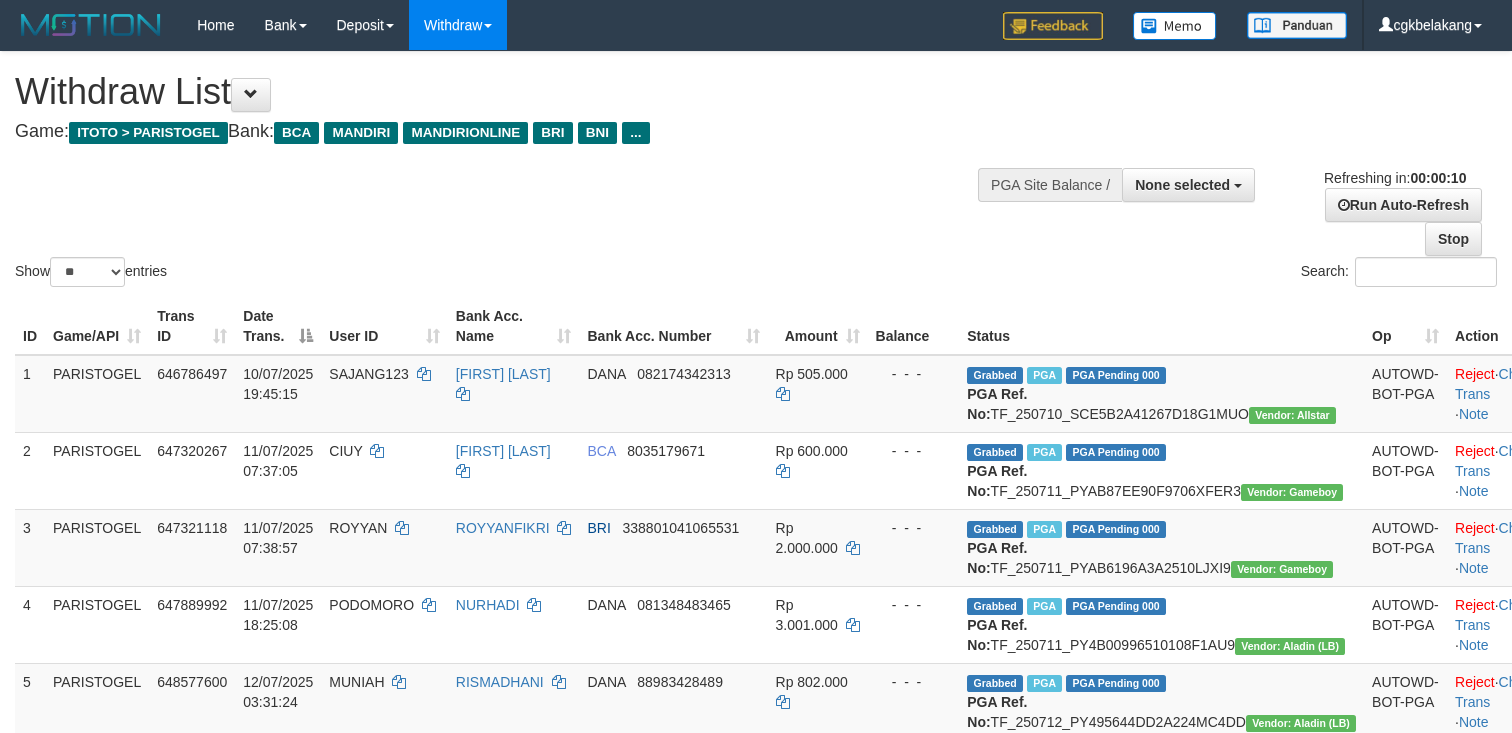 select 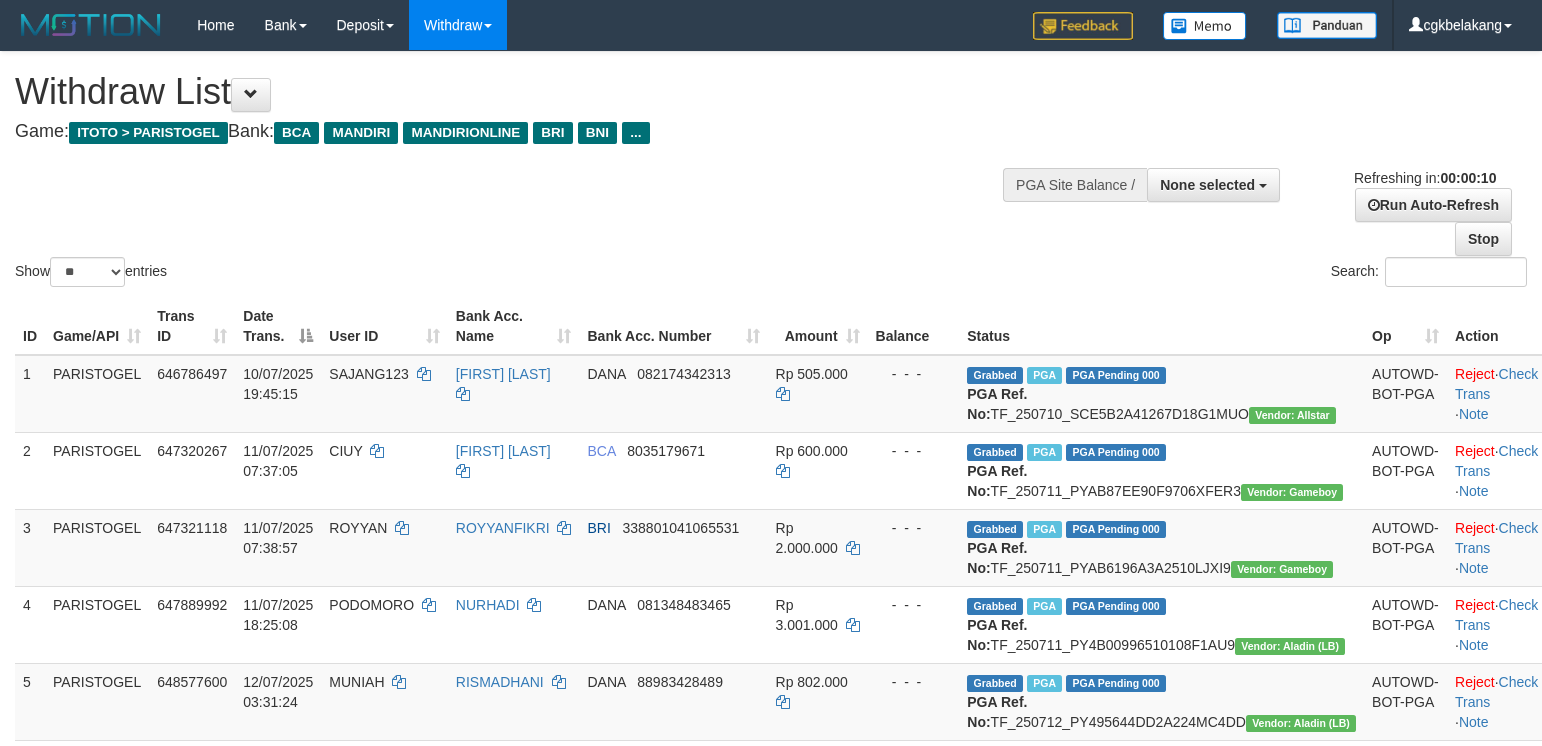 select 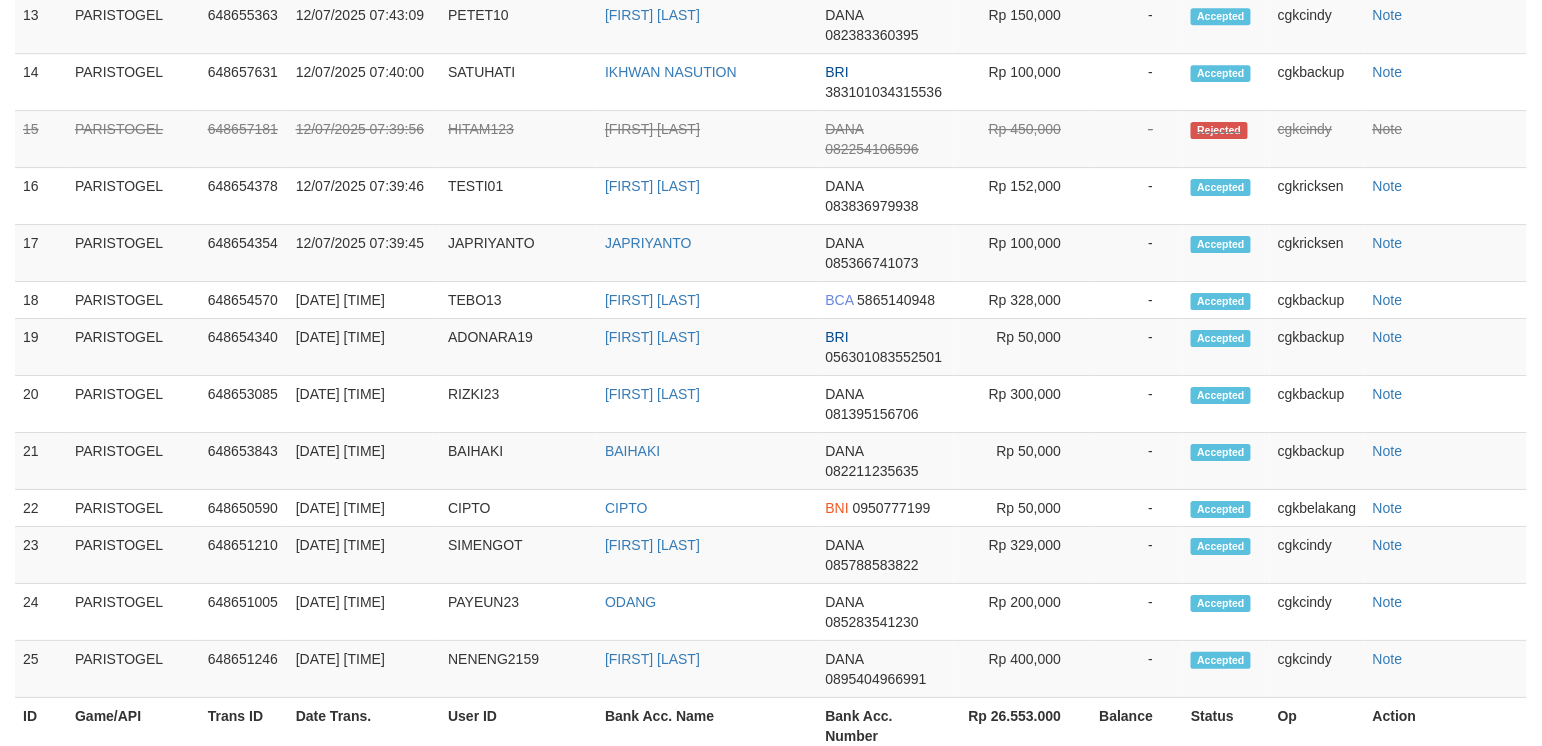 scroll, scrollTop: 1878, scrollLeft: 0, axis: vertical 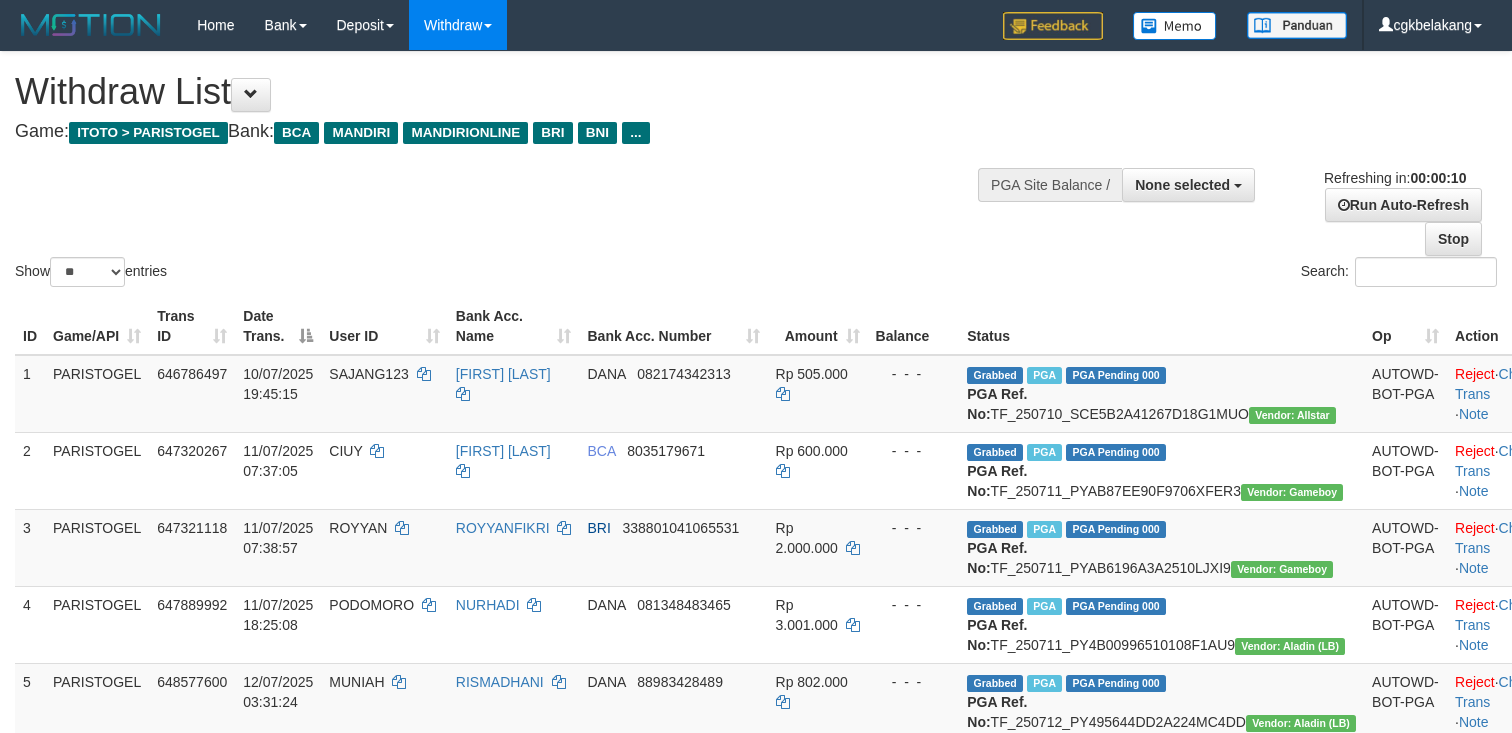 select 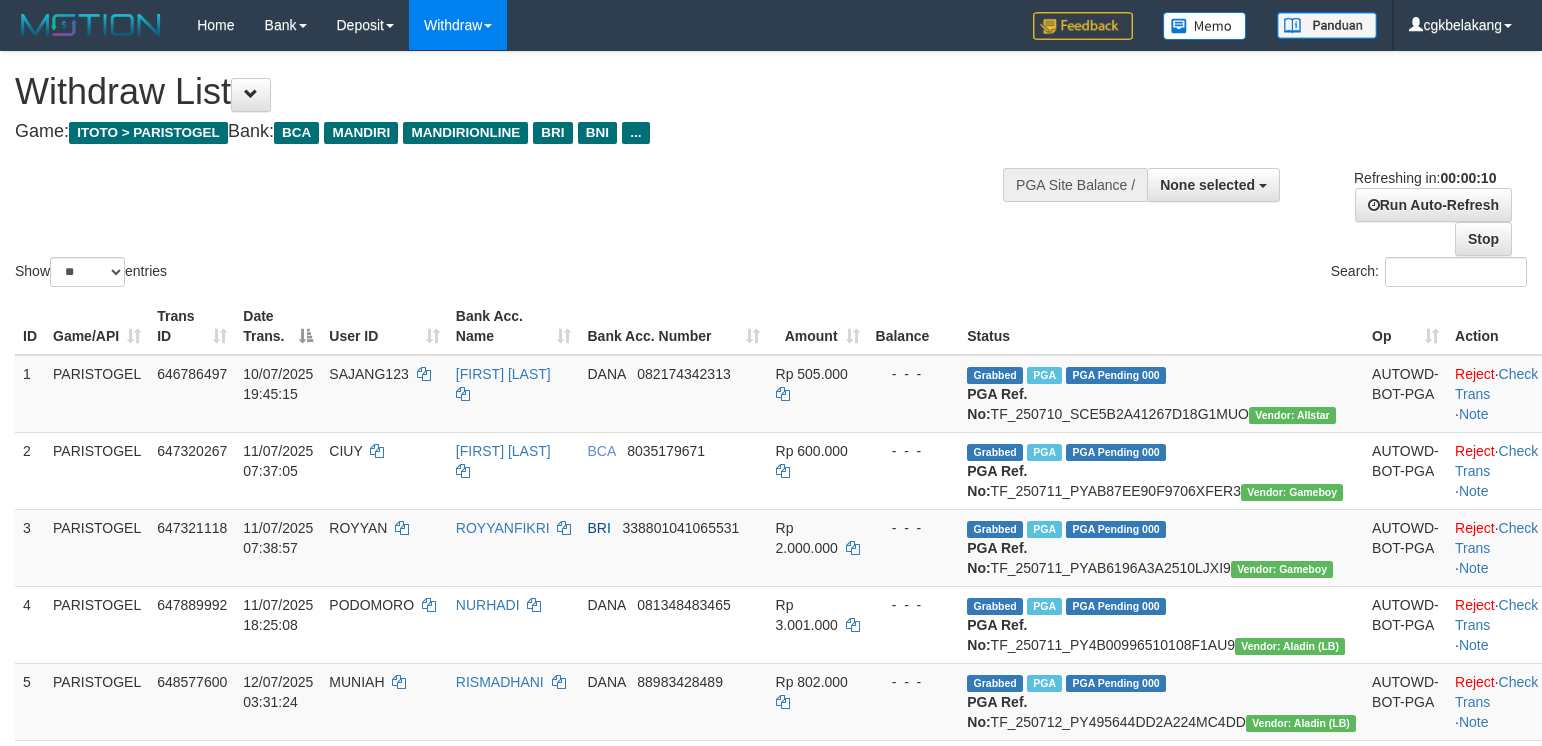 select 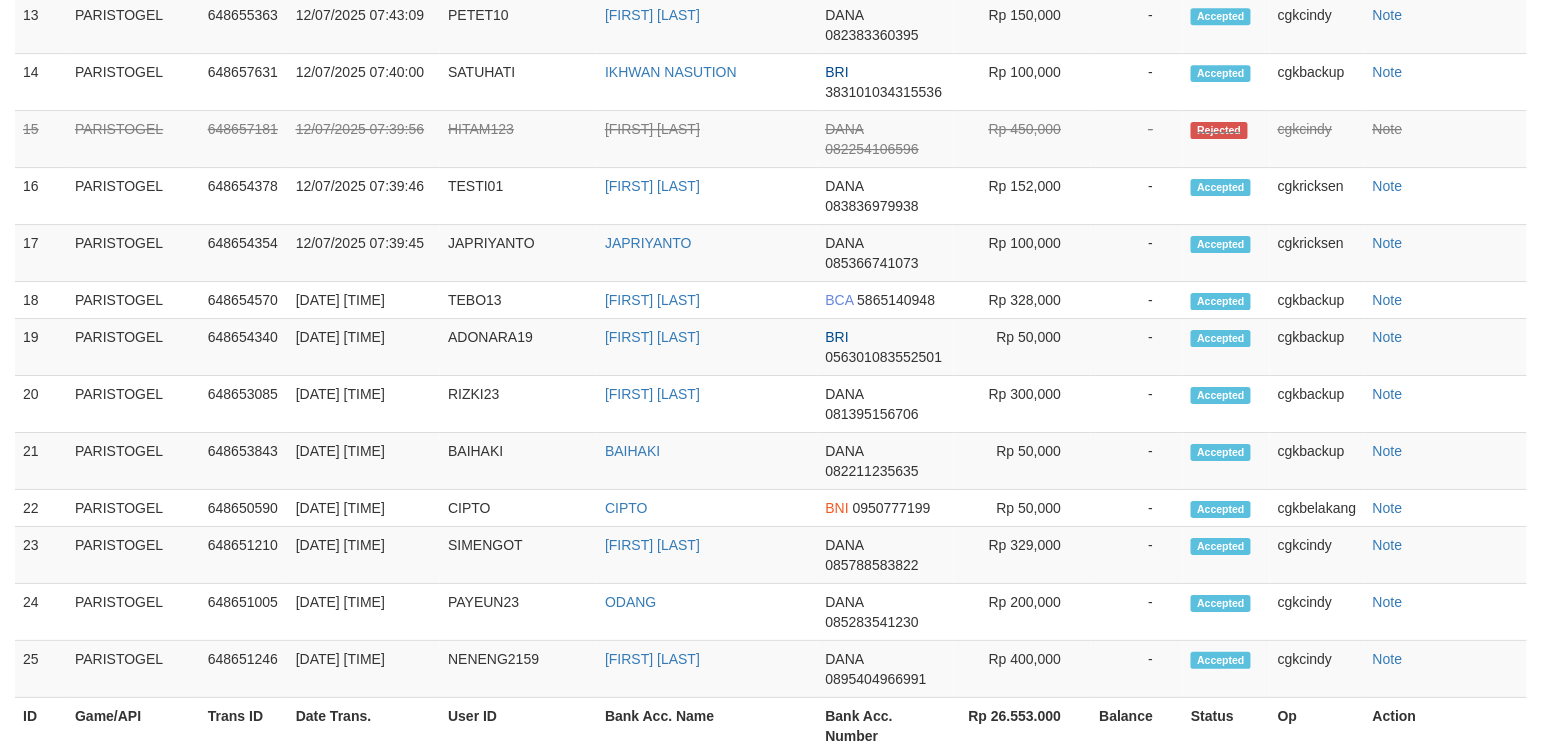 scroll, scrollTop: 1878, scrollLeft: 0, axis: vertical 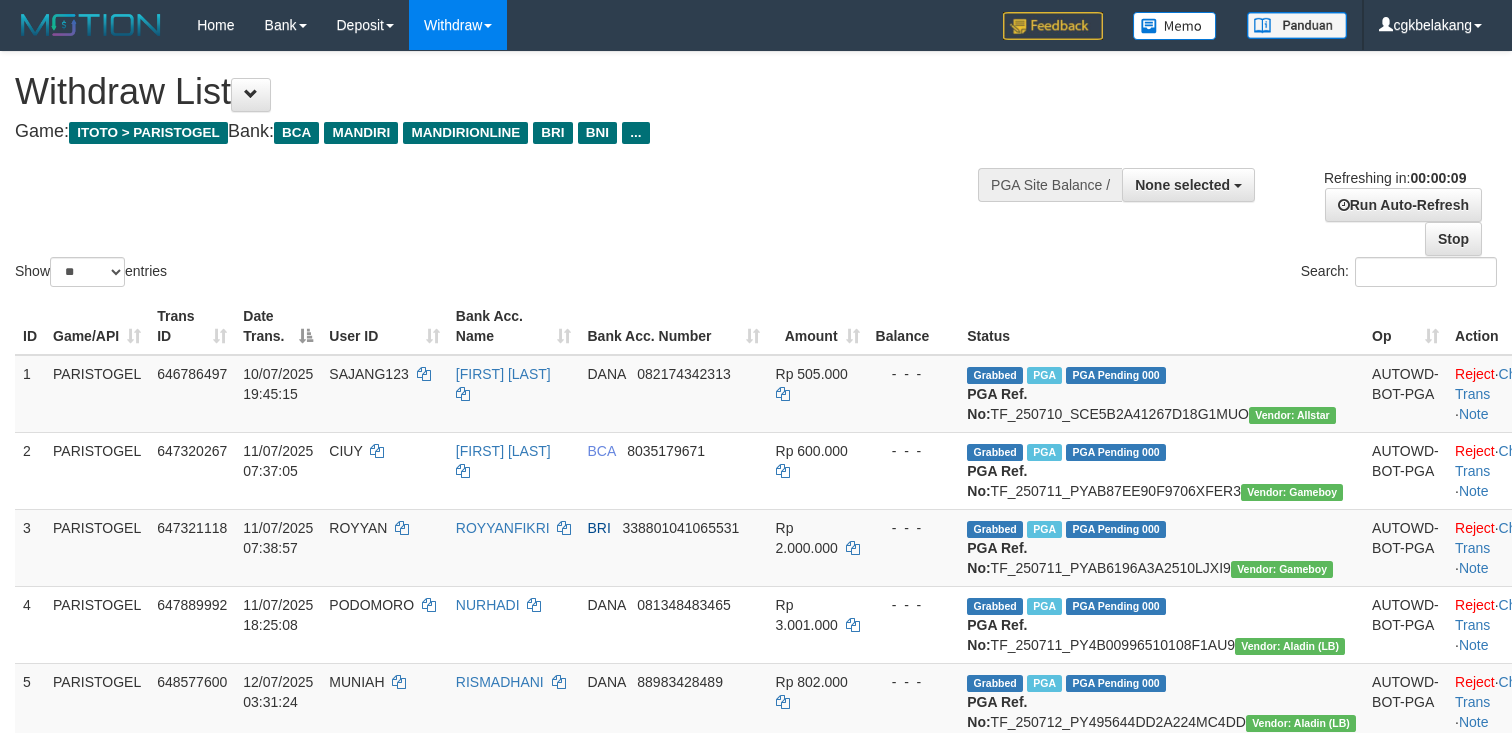 select 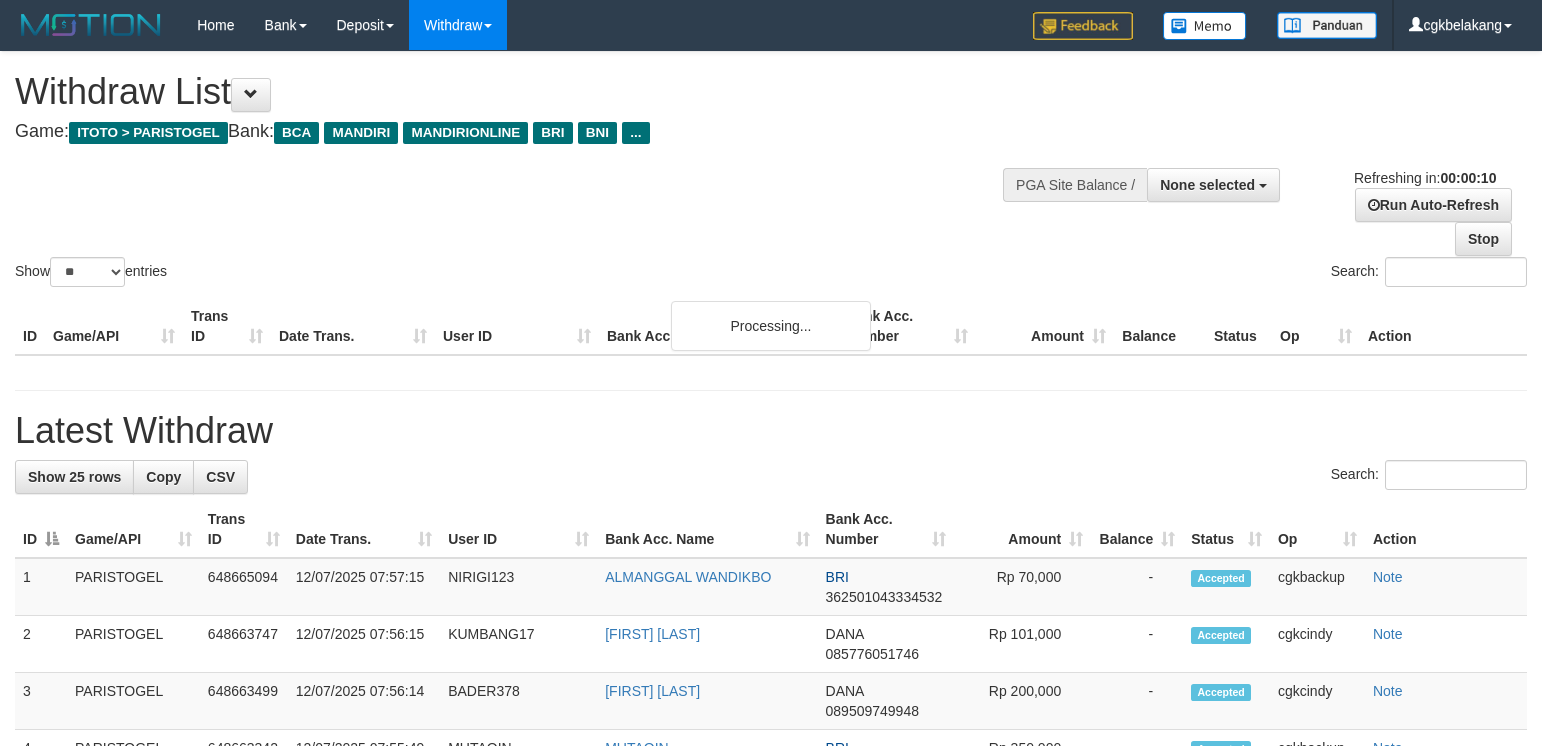 select 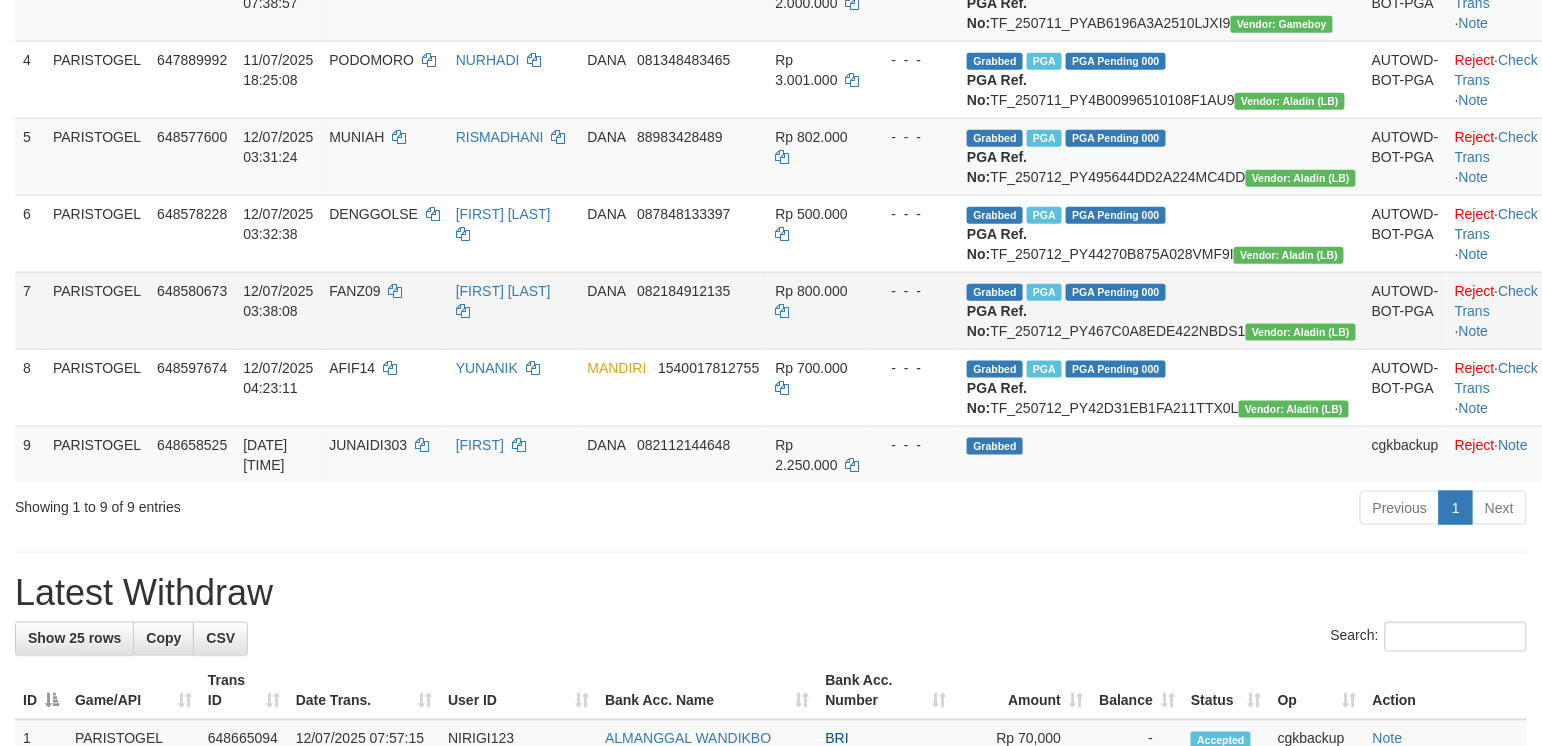 scroll, scrollTop: 412, scrollLeft: 0, axis: vertical 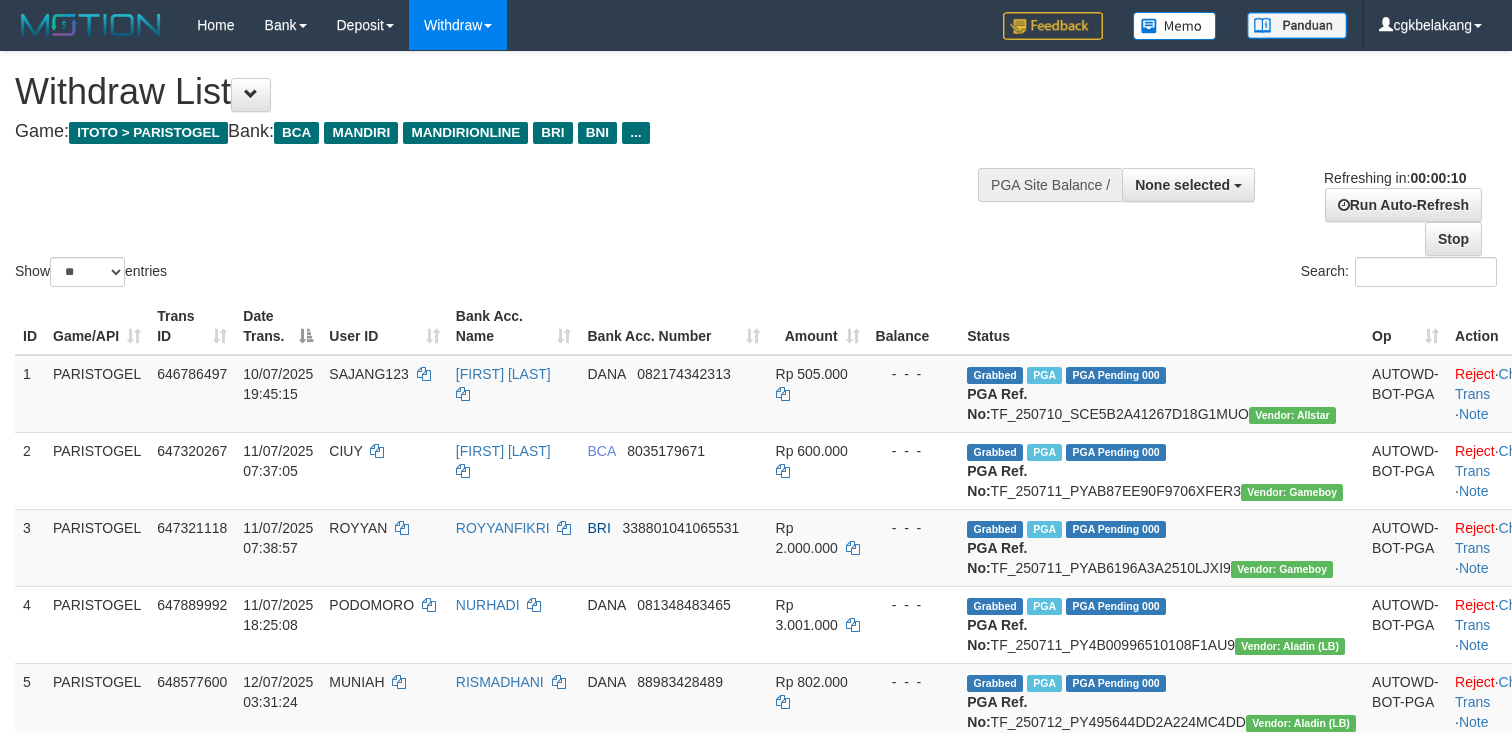 select 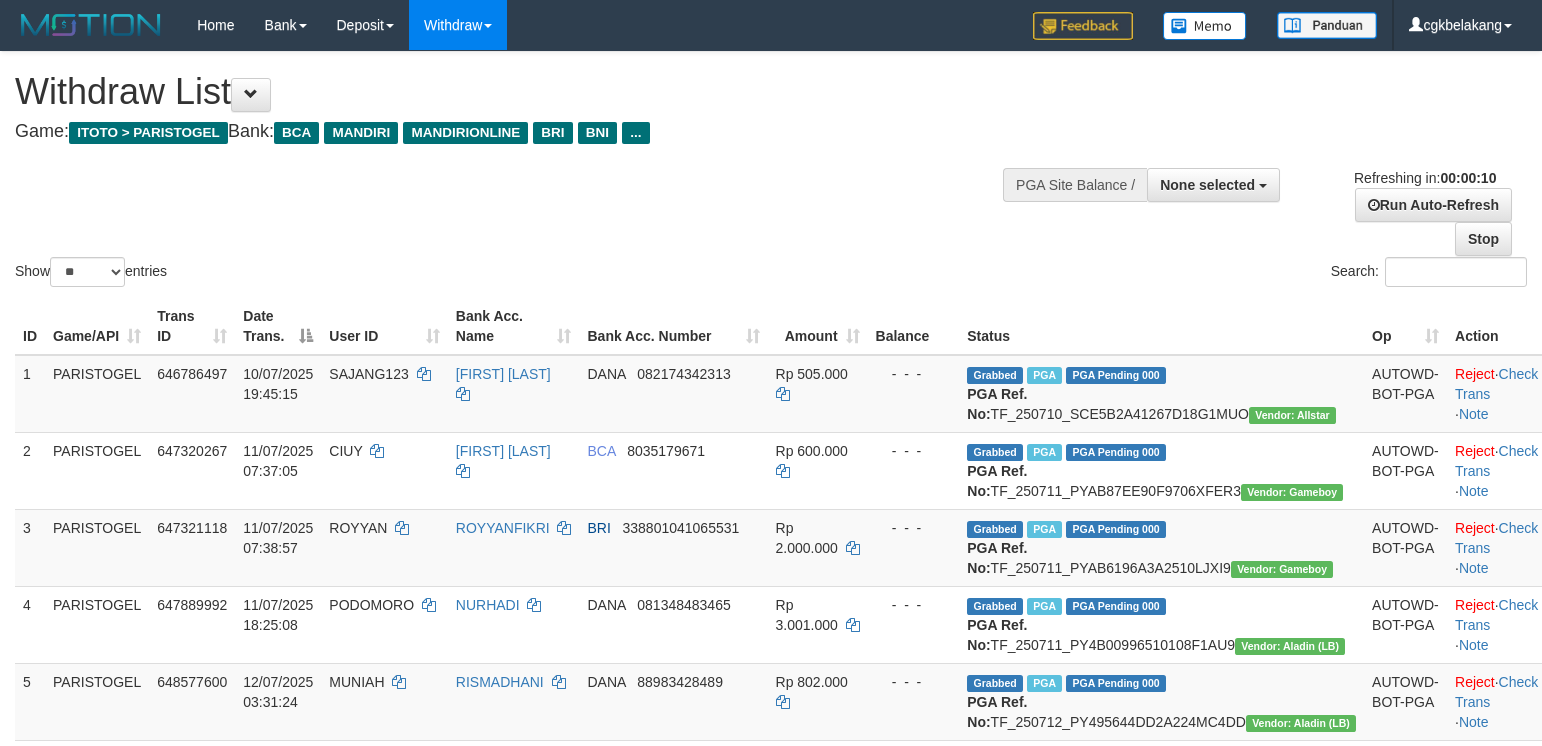 select 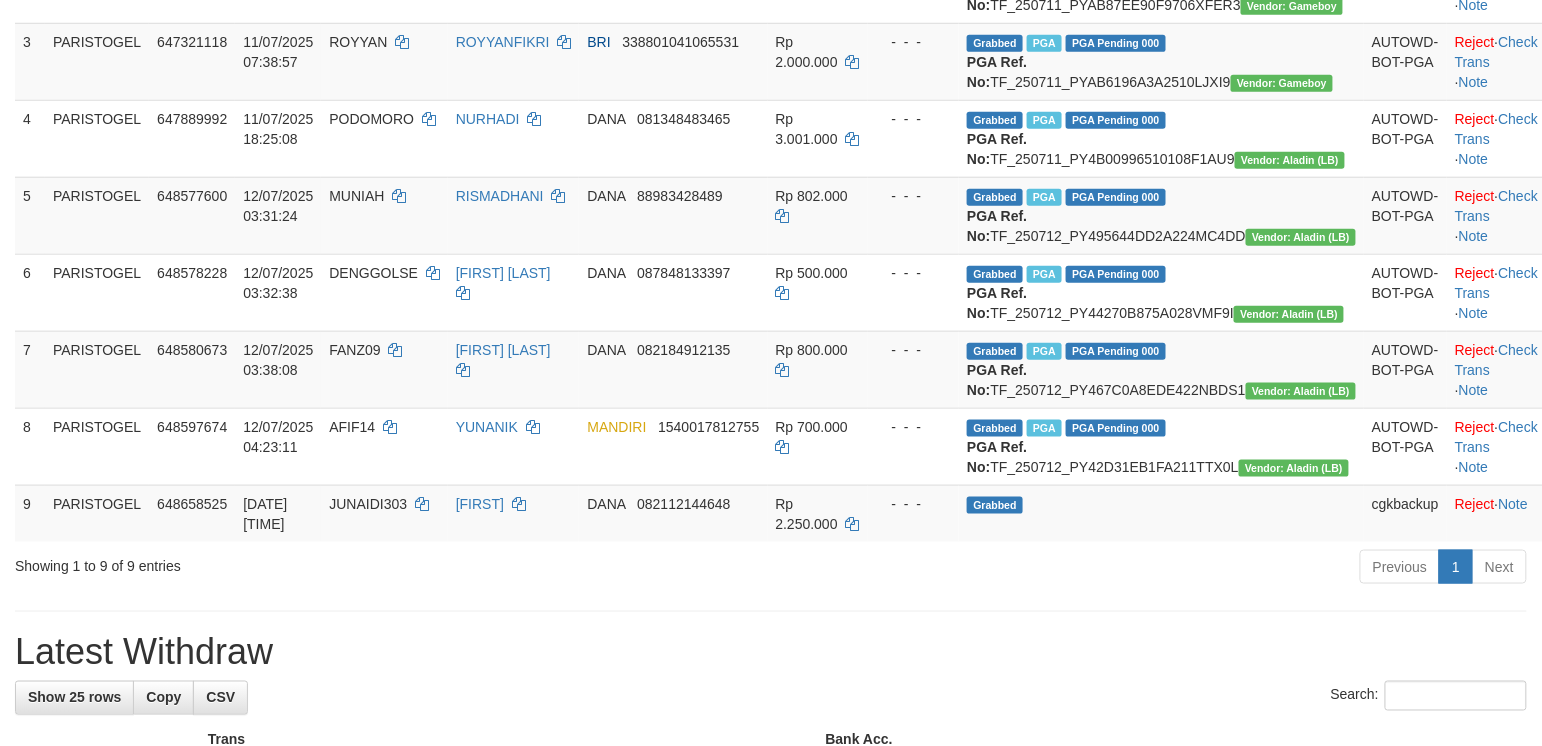 scroll, scrollTop: 412, scrollLeft: 0, axis: vertical 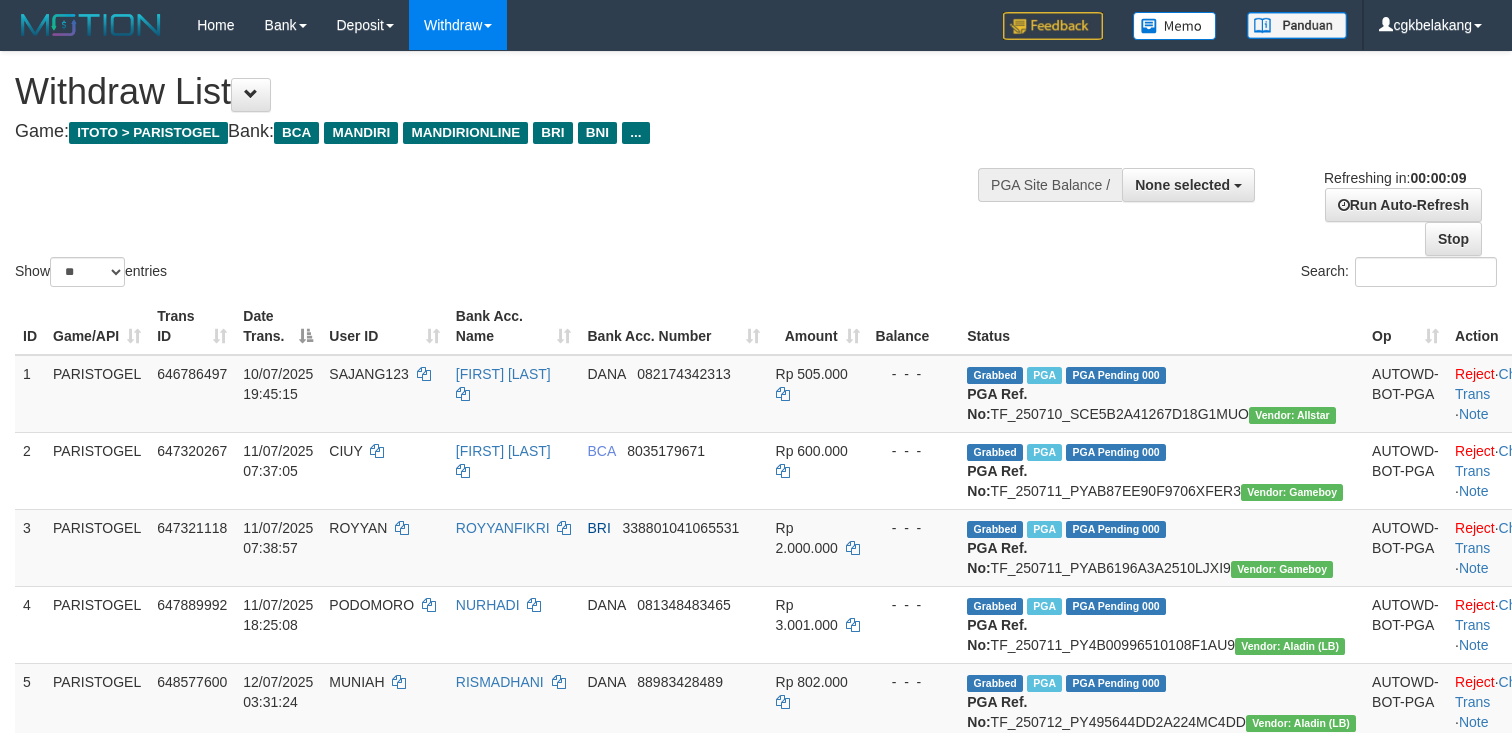 select 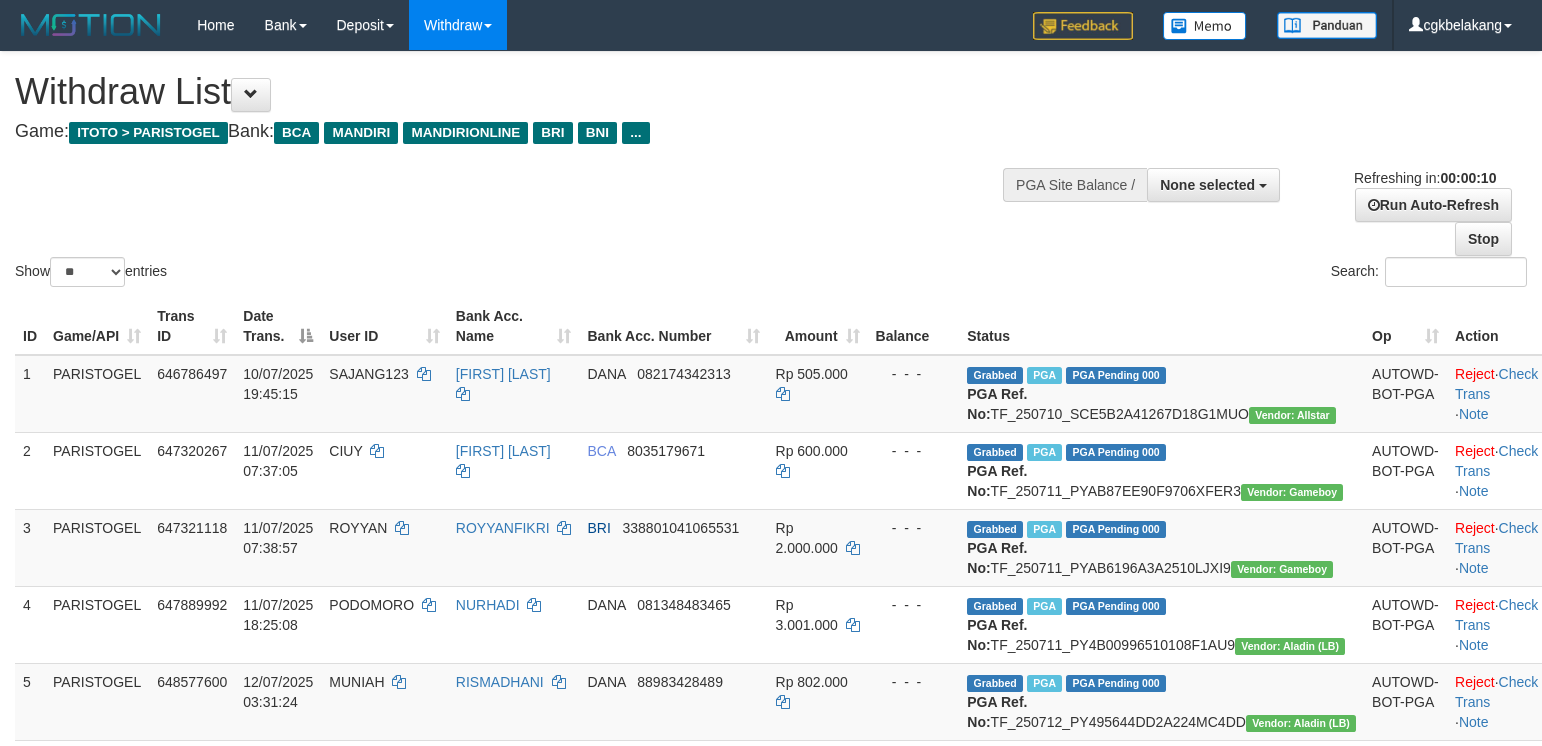 select 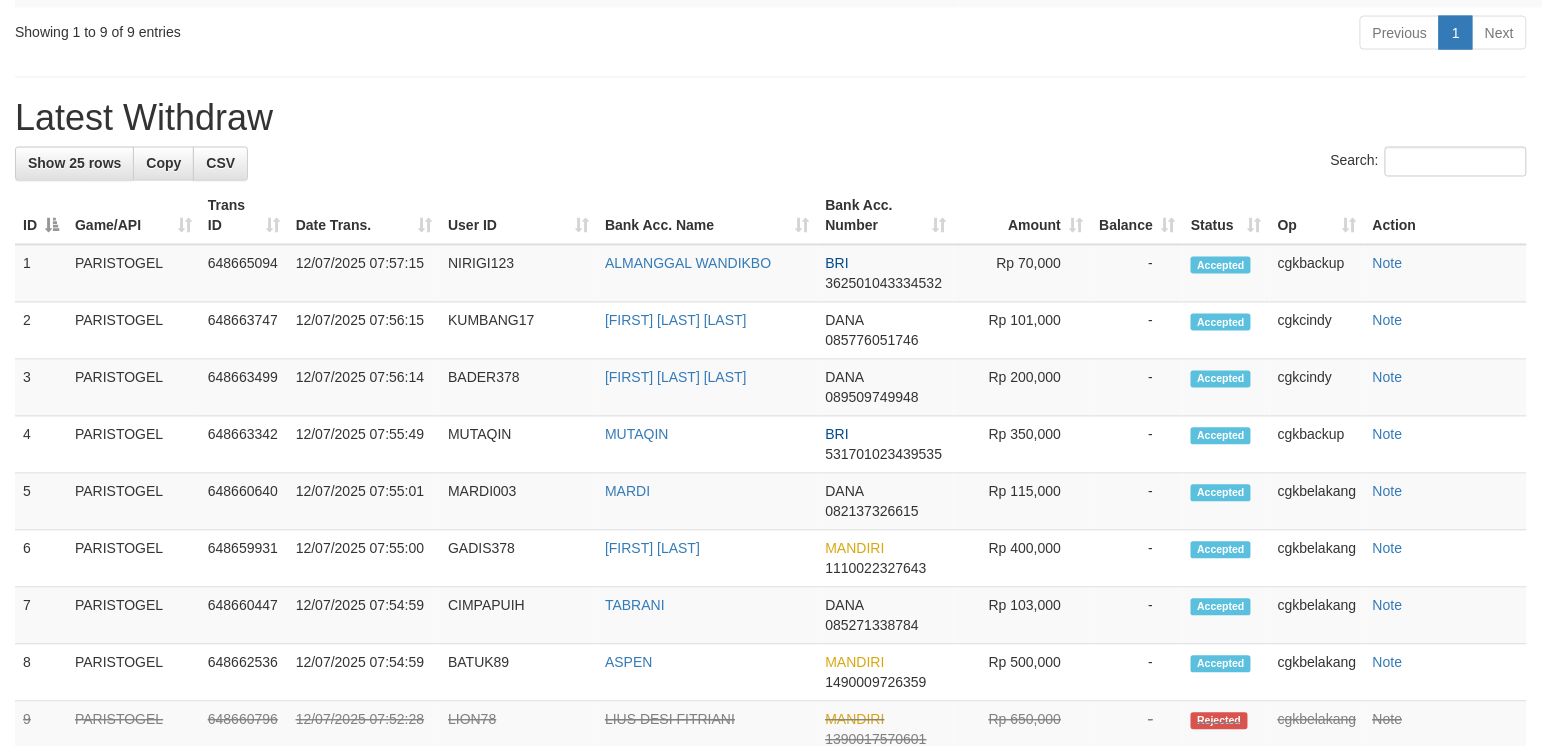 scroll, scrollTop: 945, scrollLeft: 0, axis: vertical 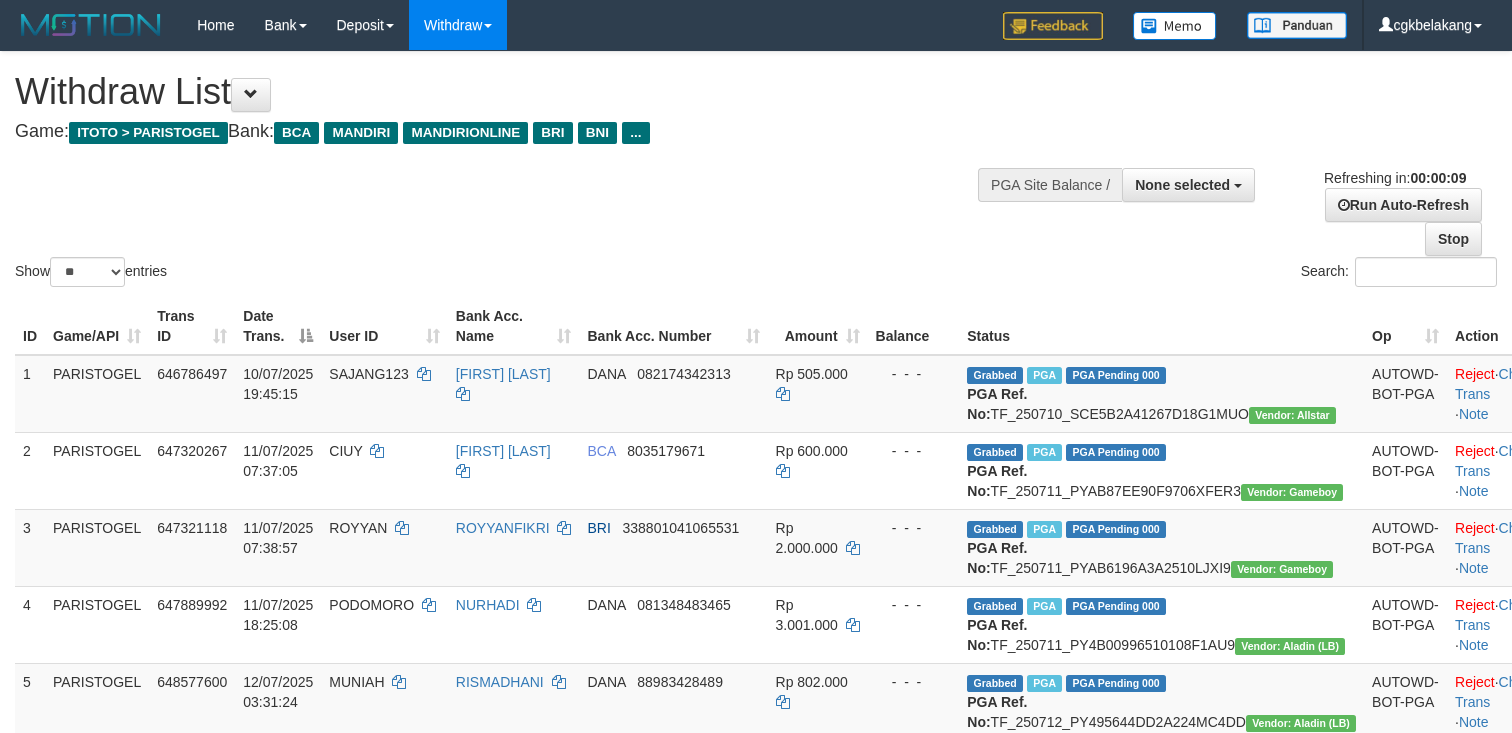 select 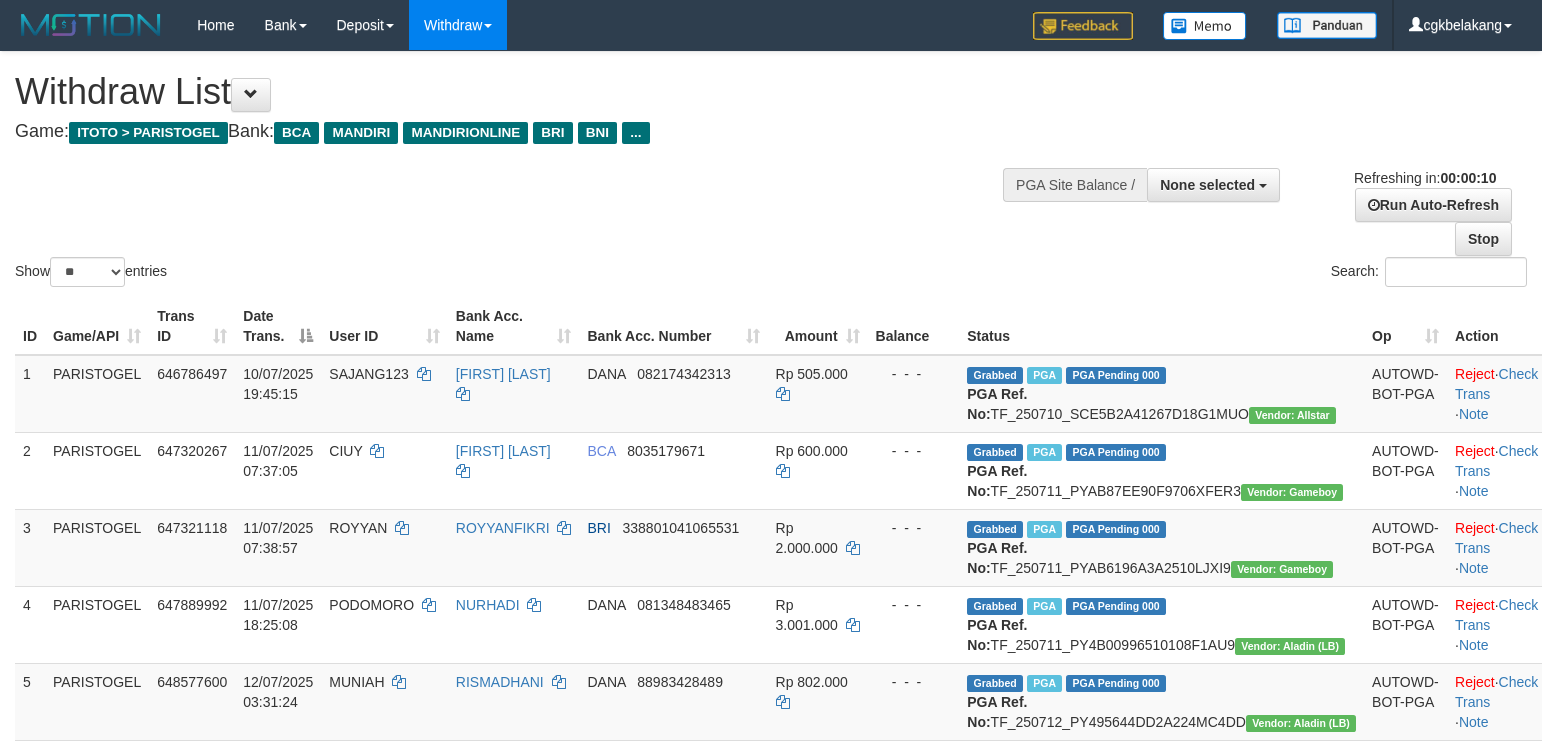 select 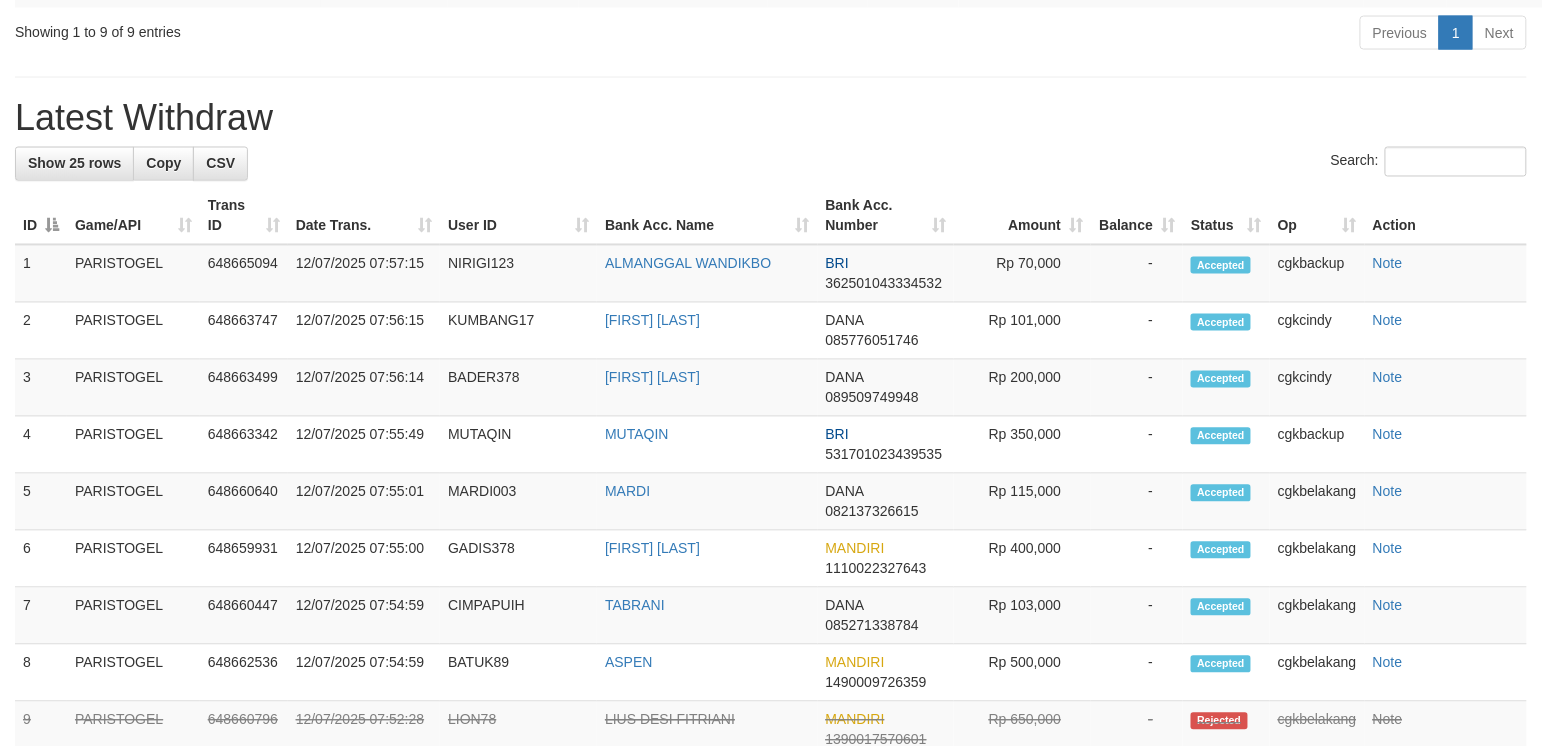 scroll, scrollTop: 945, scrollLeft: 0, axis: vertical 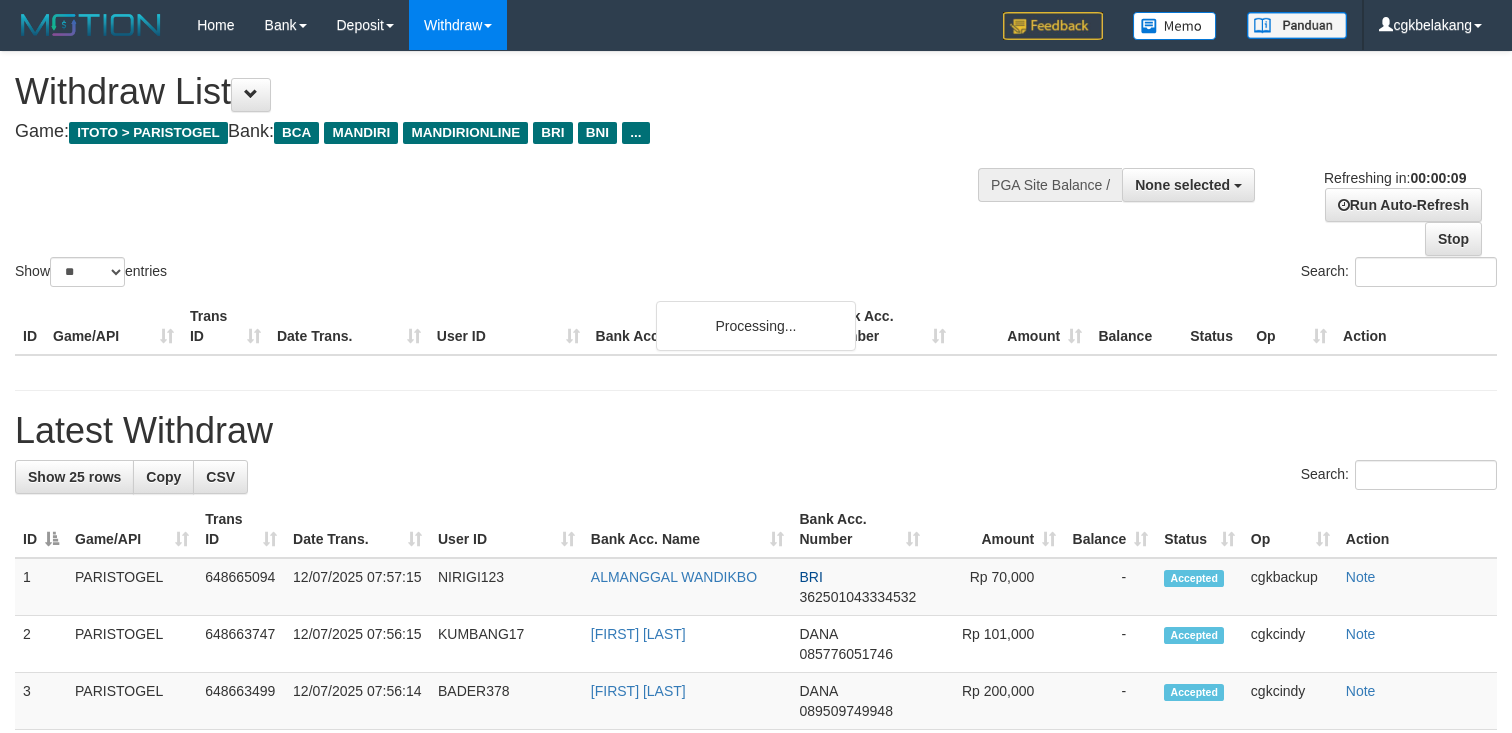 select 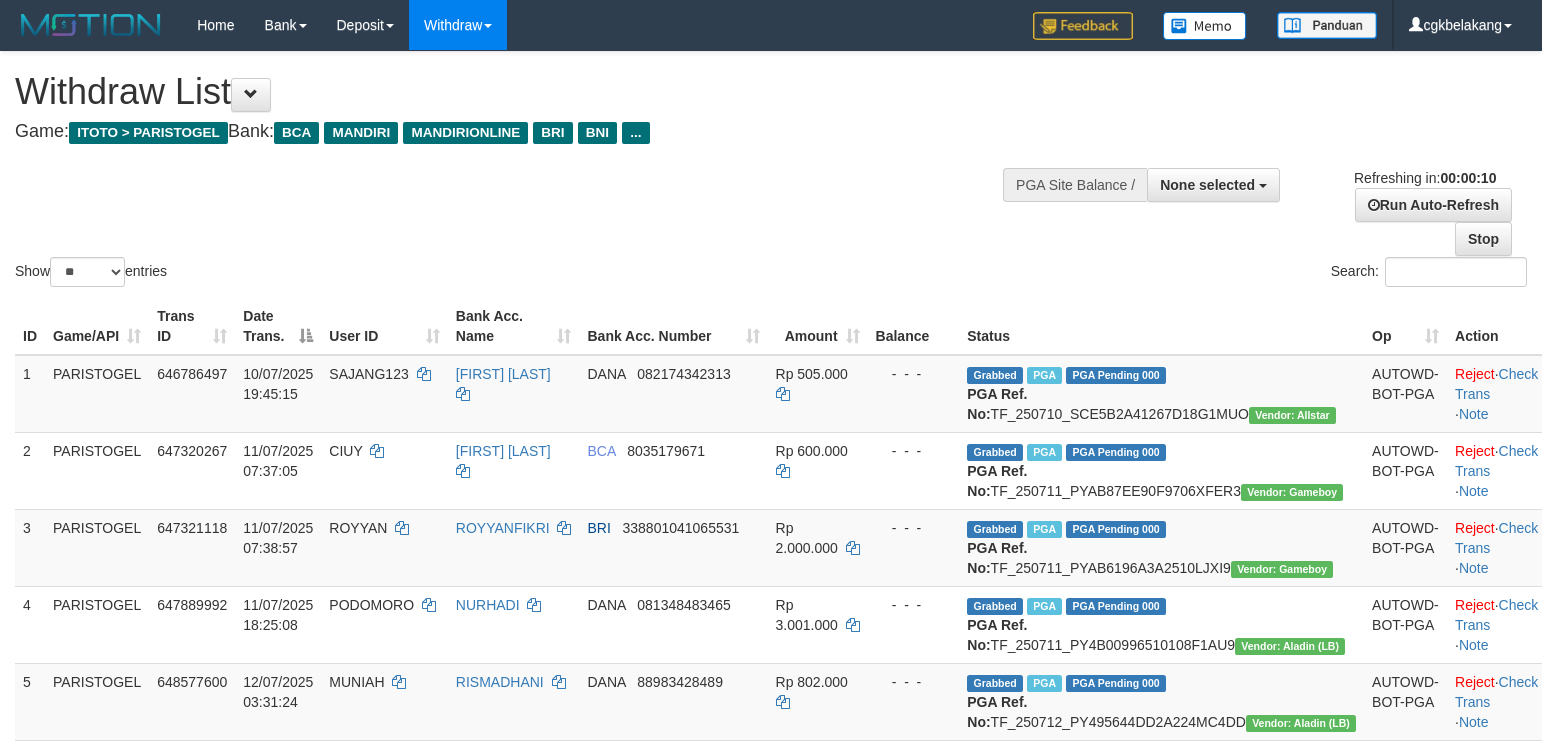 select 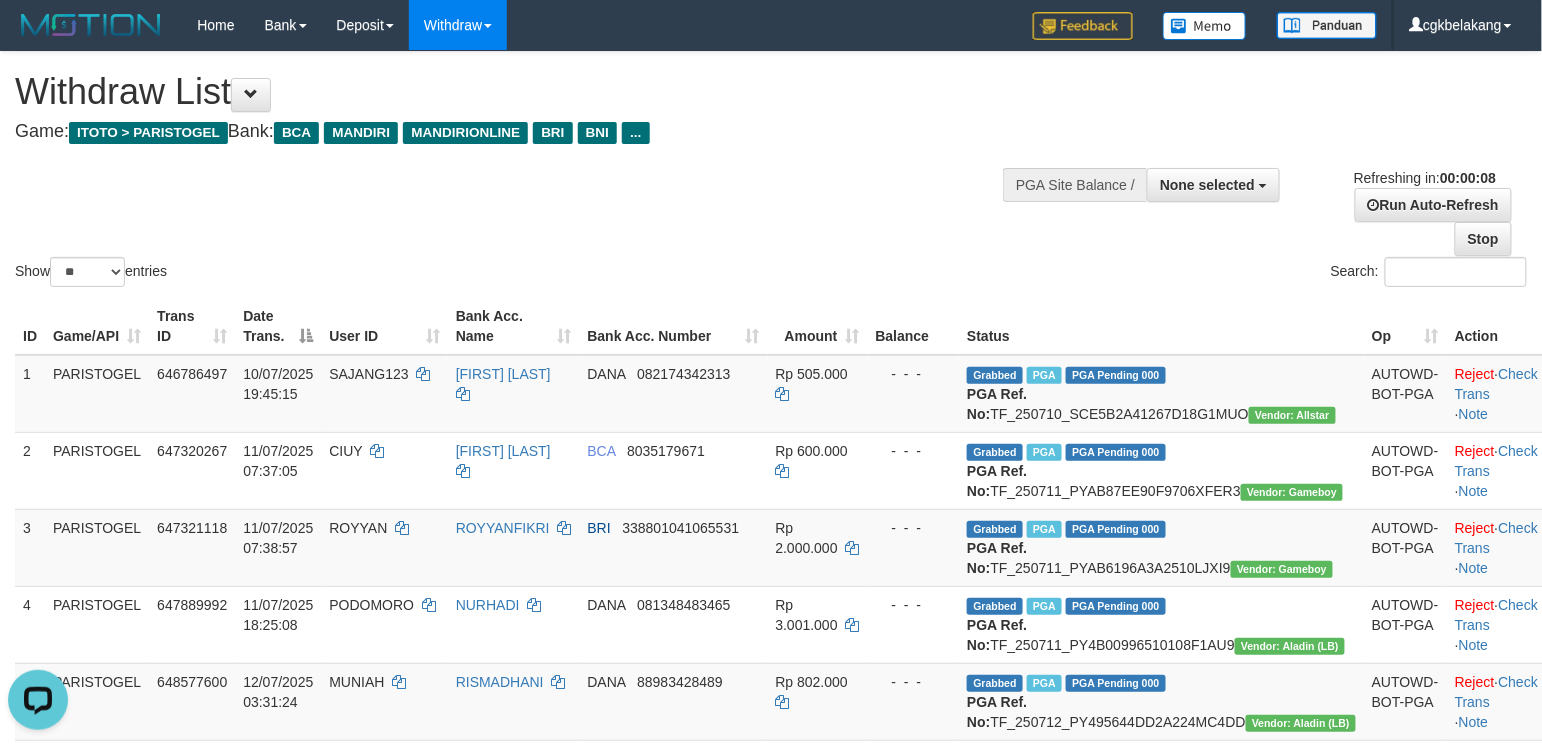 scroll, scrollTop: 0, scrollLeft: 0, axis: both 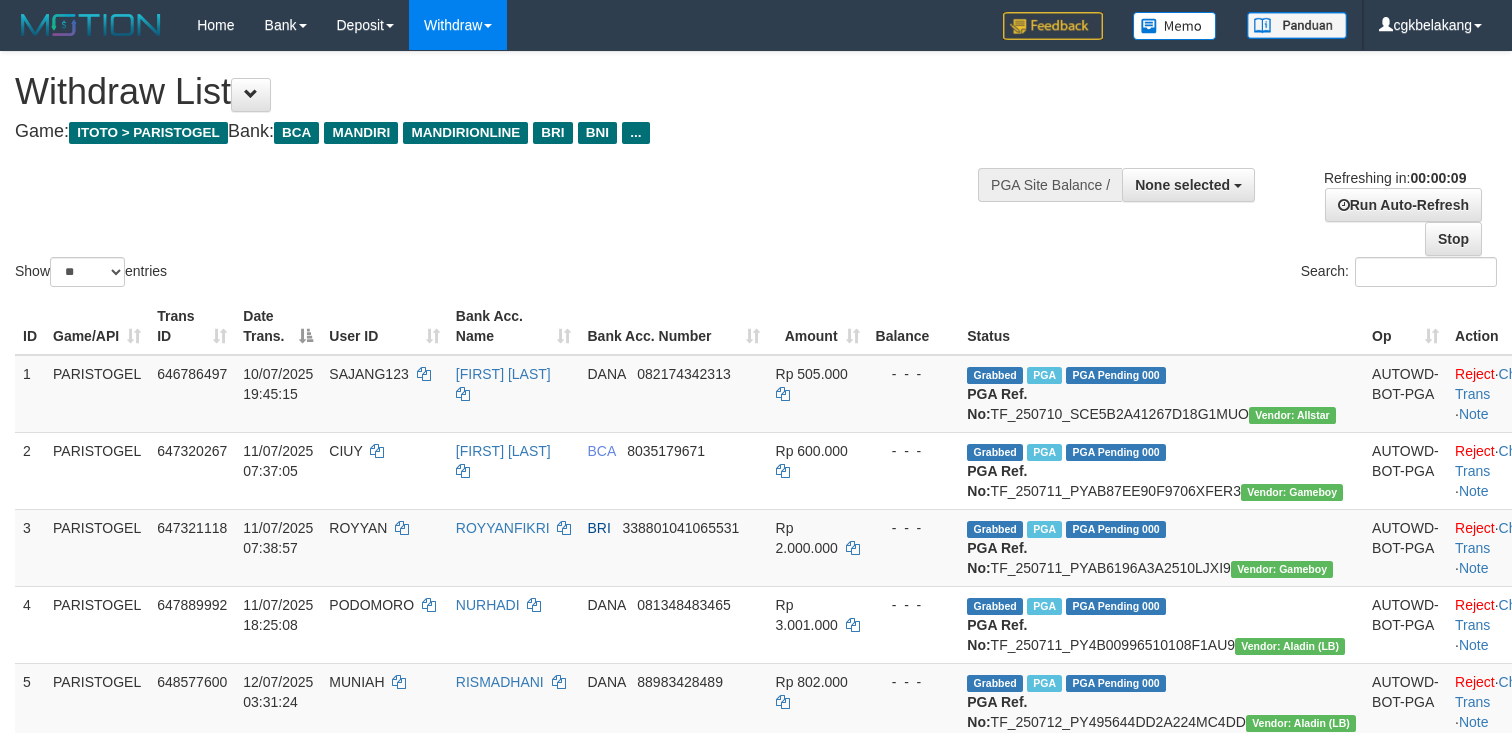 select 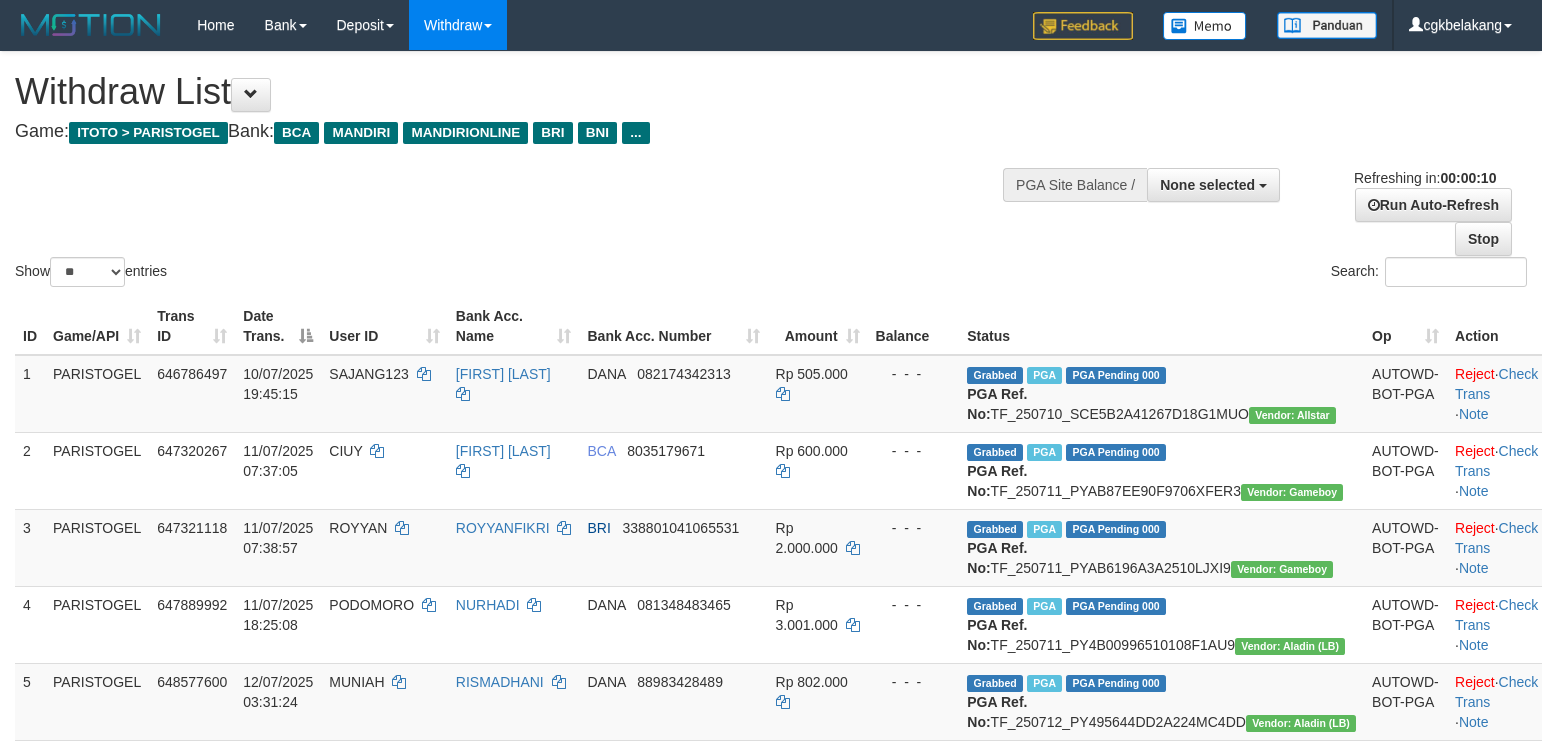 select 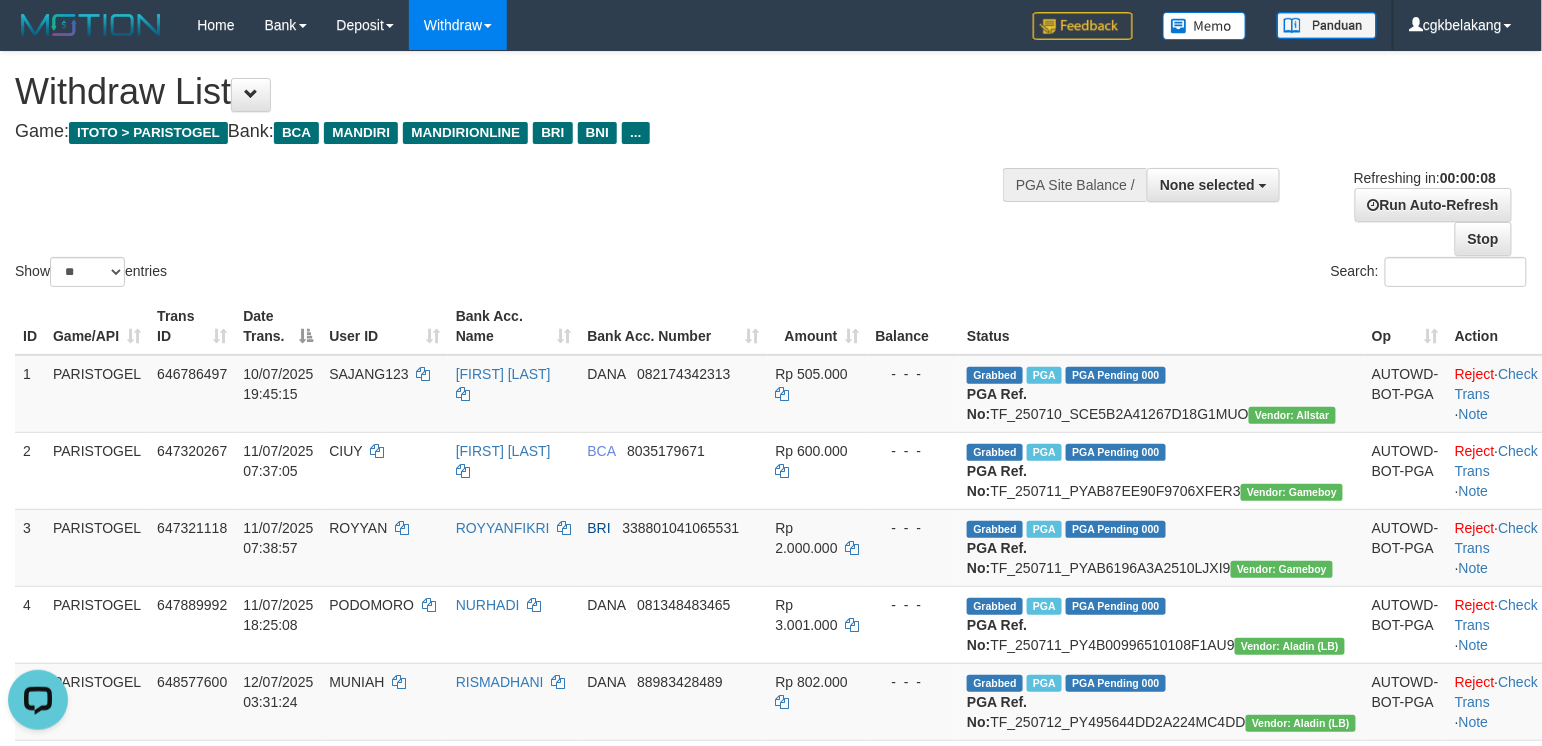 scroll, scrollTop: 0, scrollLeft: 0, axis: both 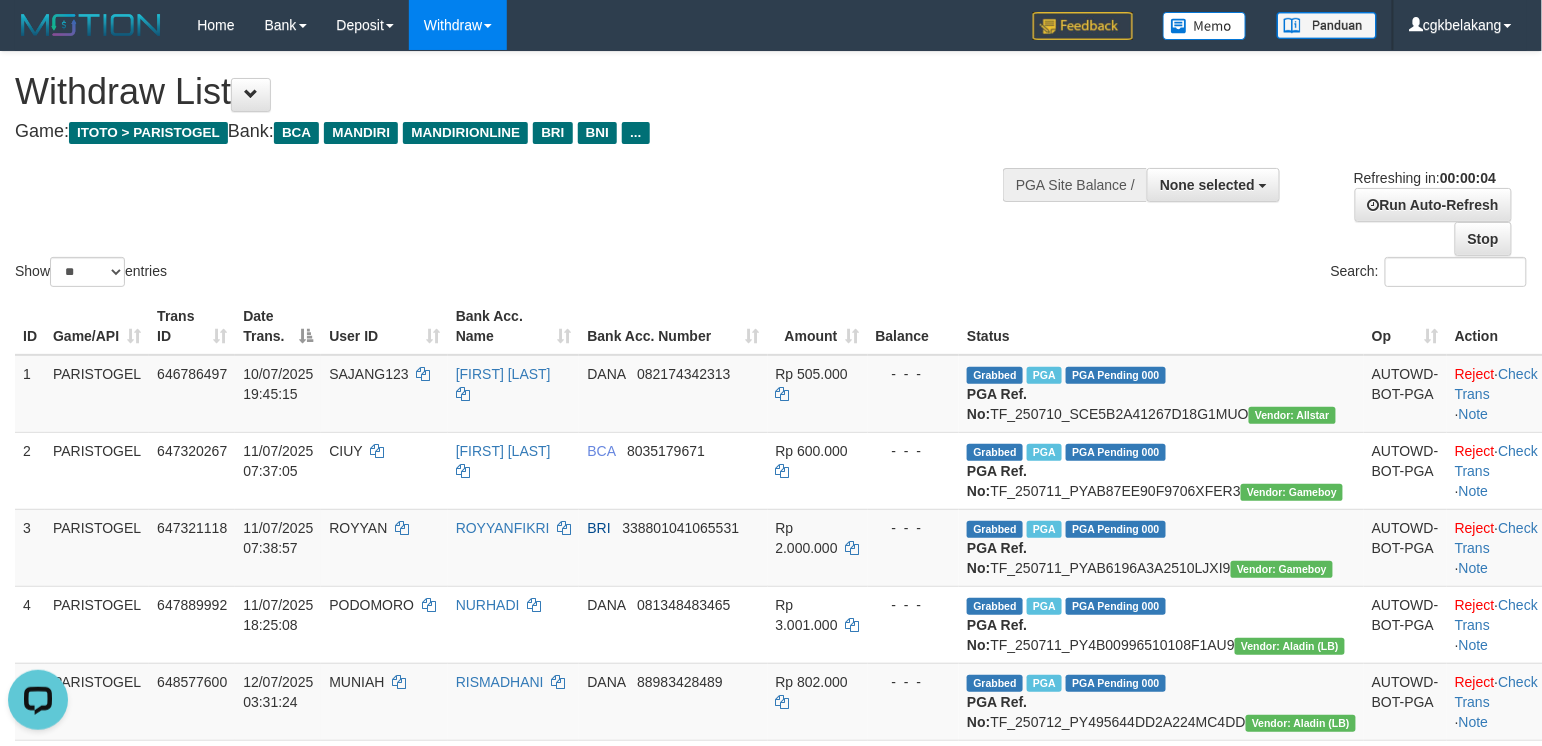 click on "Show  ** ** ** ***  entries Search:" at bounding box center (771, 171) 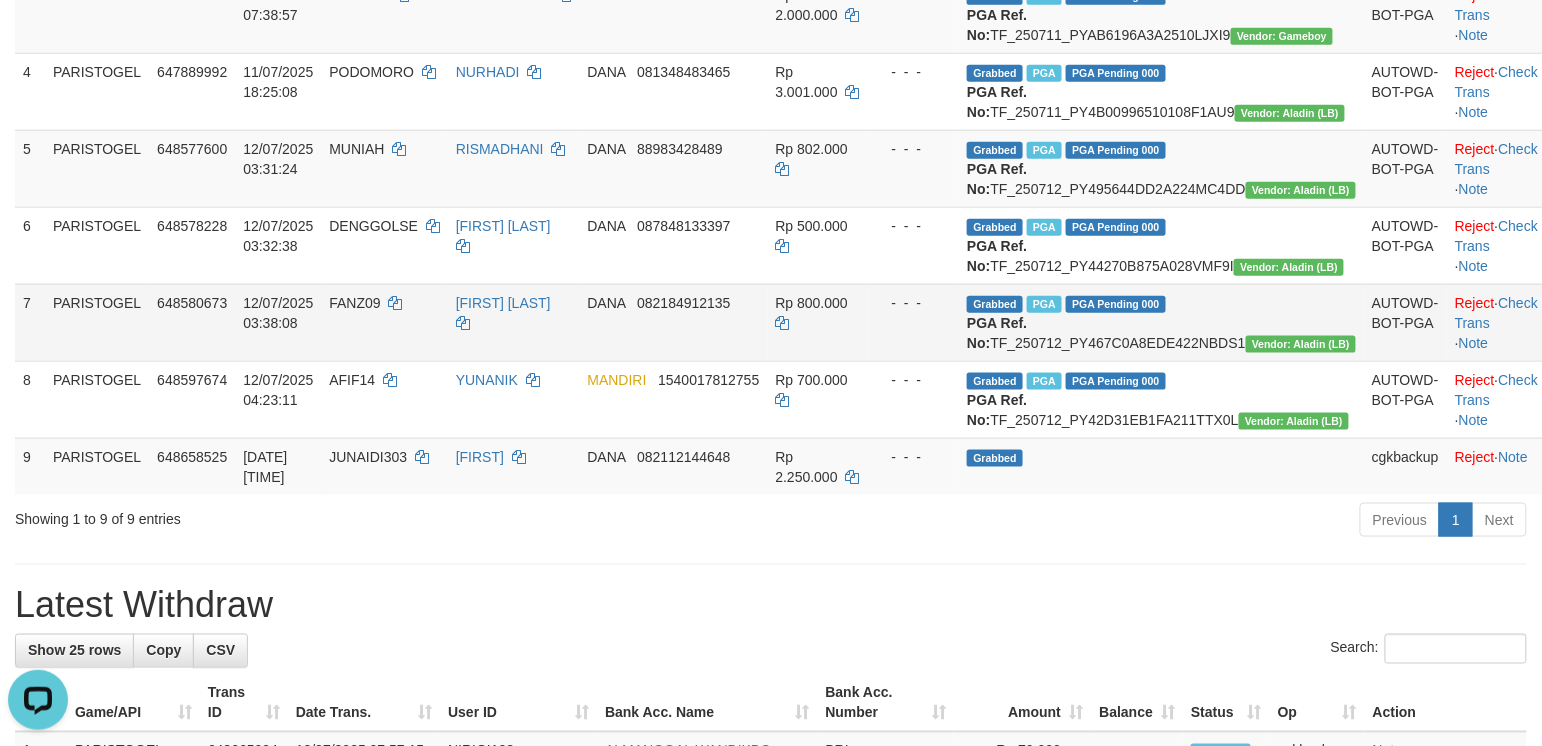 scroll, scrollTop: 666, scrollLeft: 0, axis: vertical 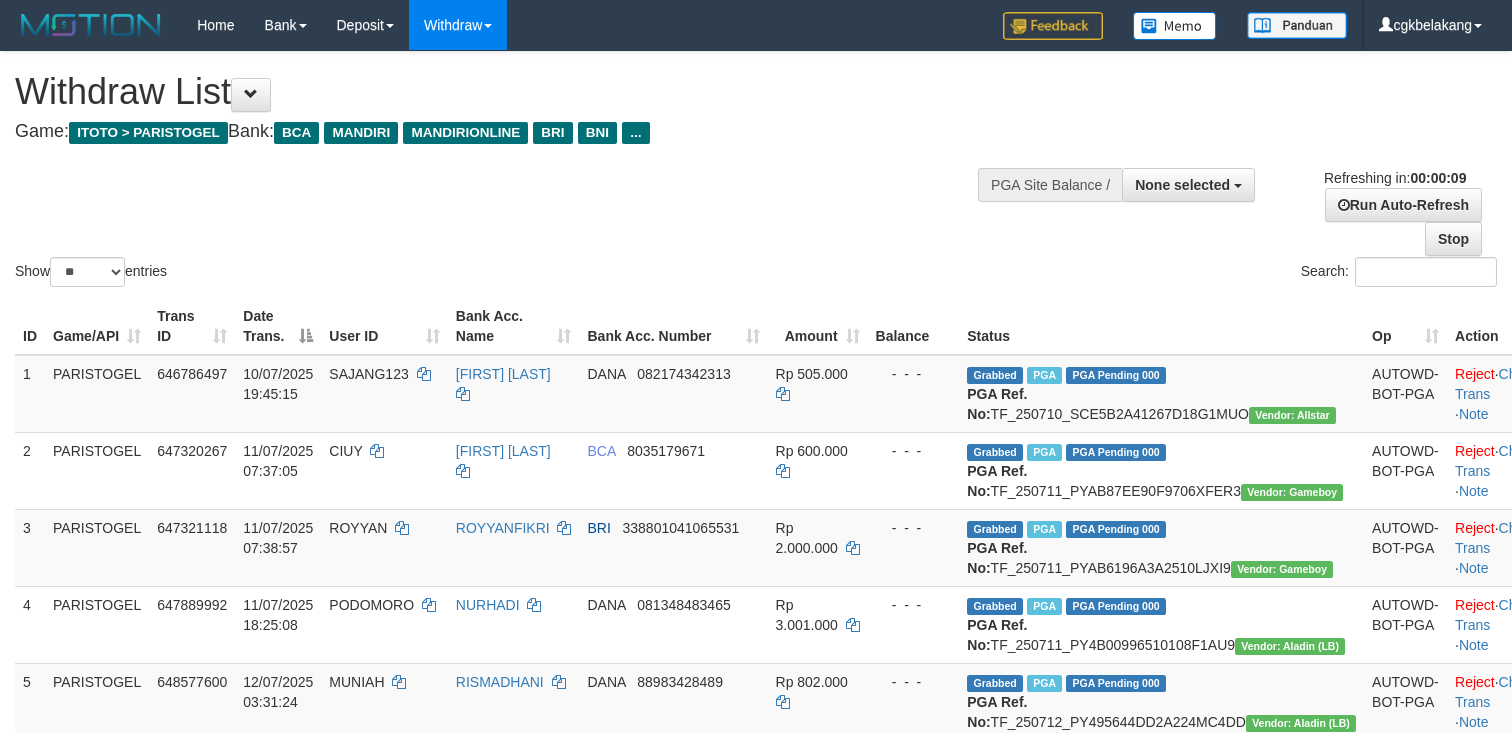 select 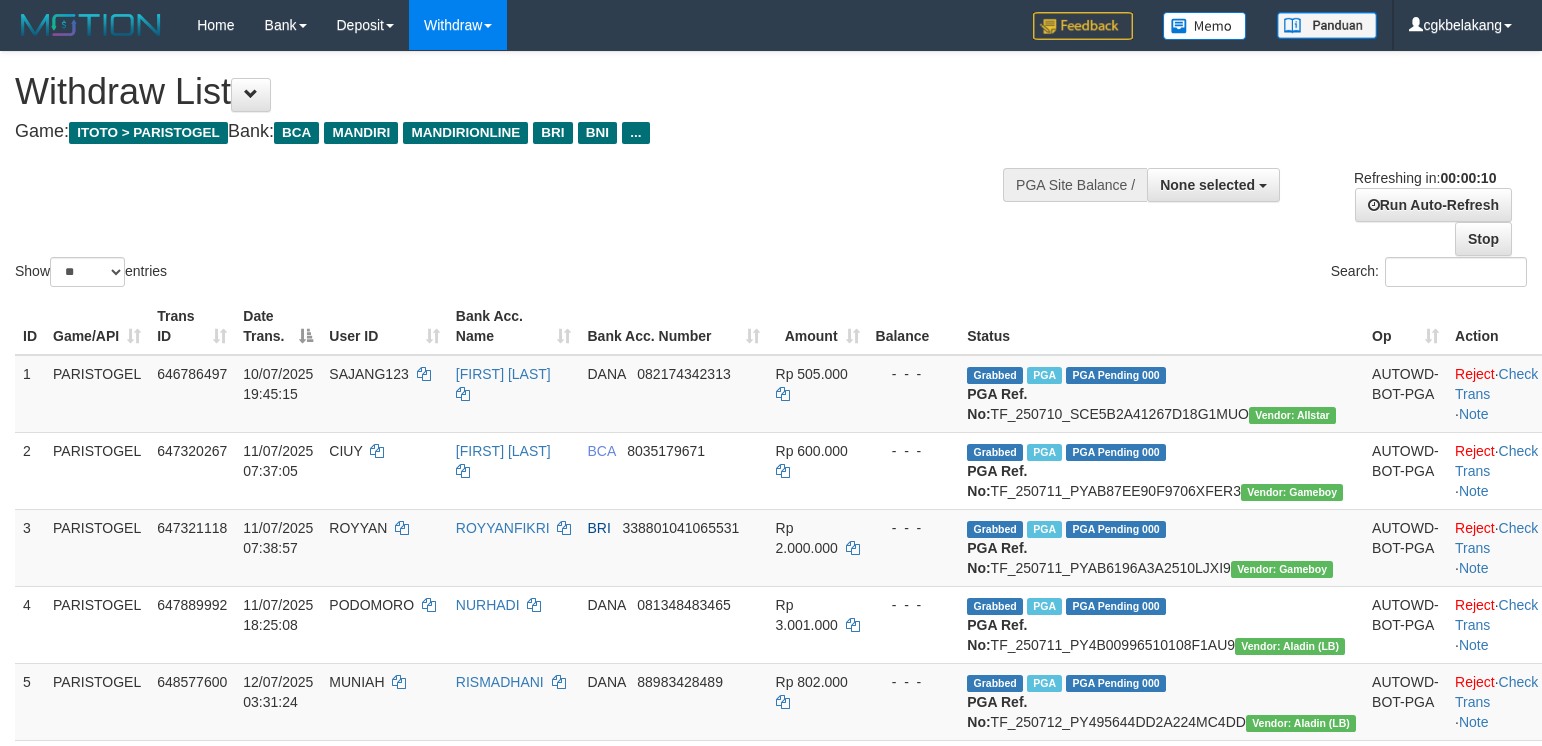 select 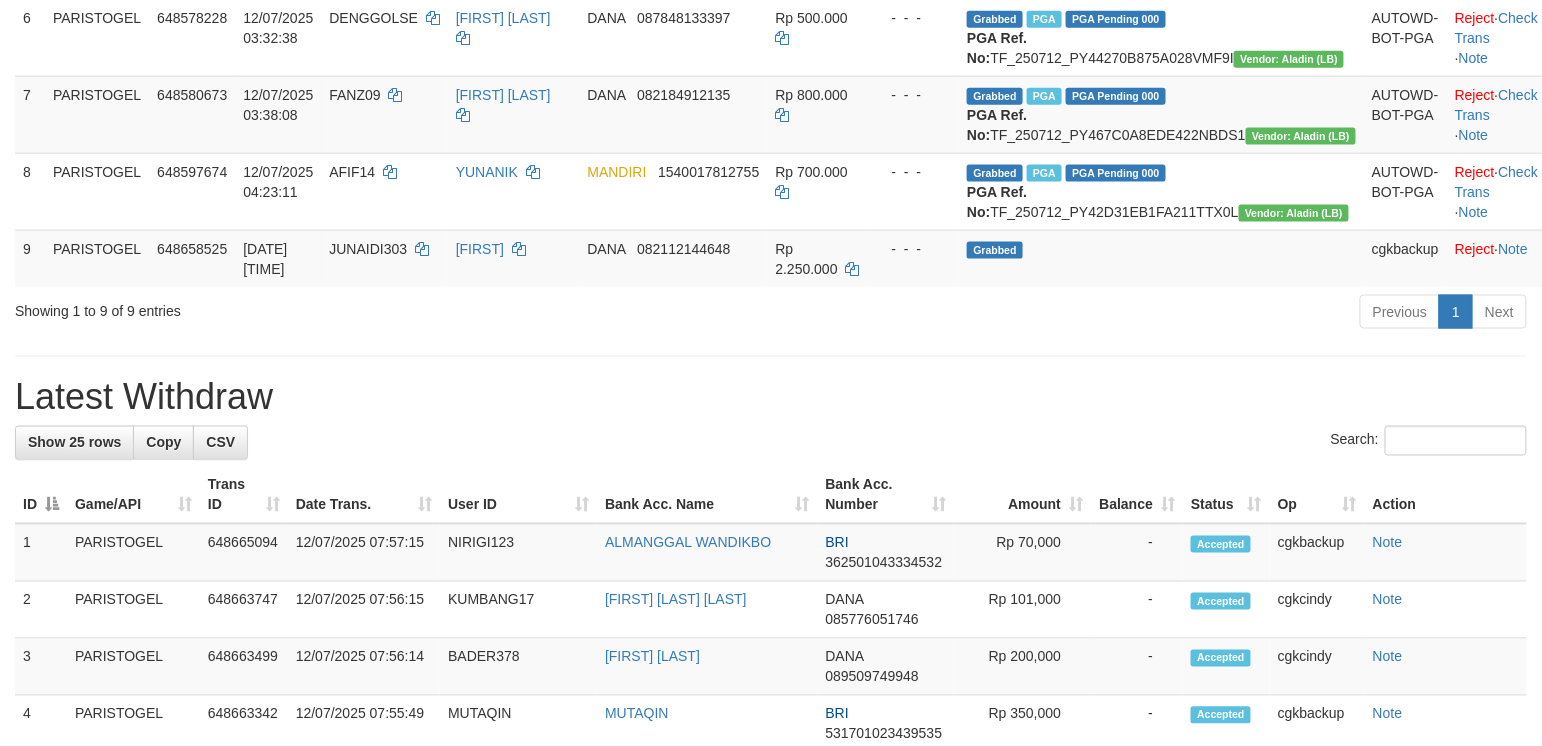 scroll, scrollTop: 666, scrollLeft: 0, axis: vertical 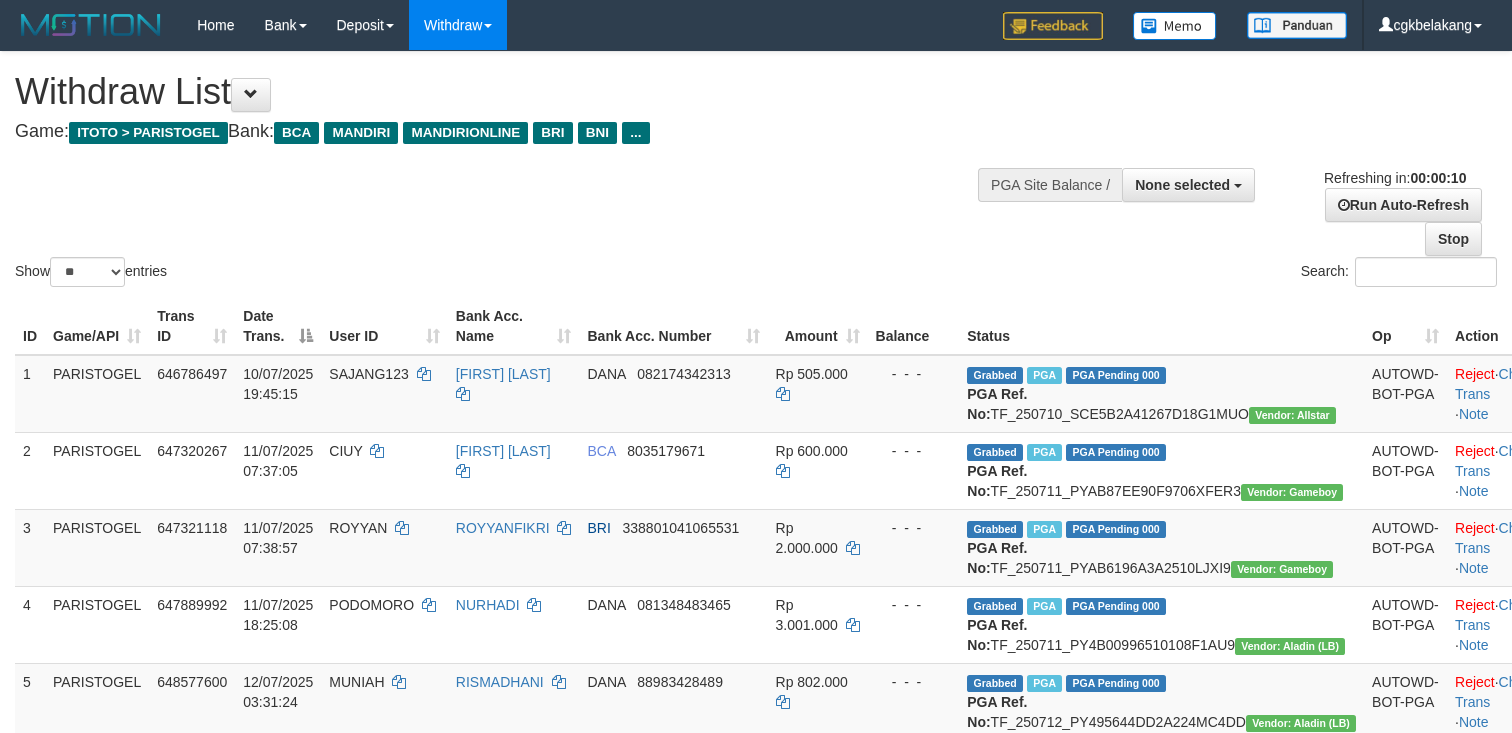 select 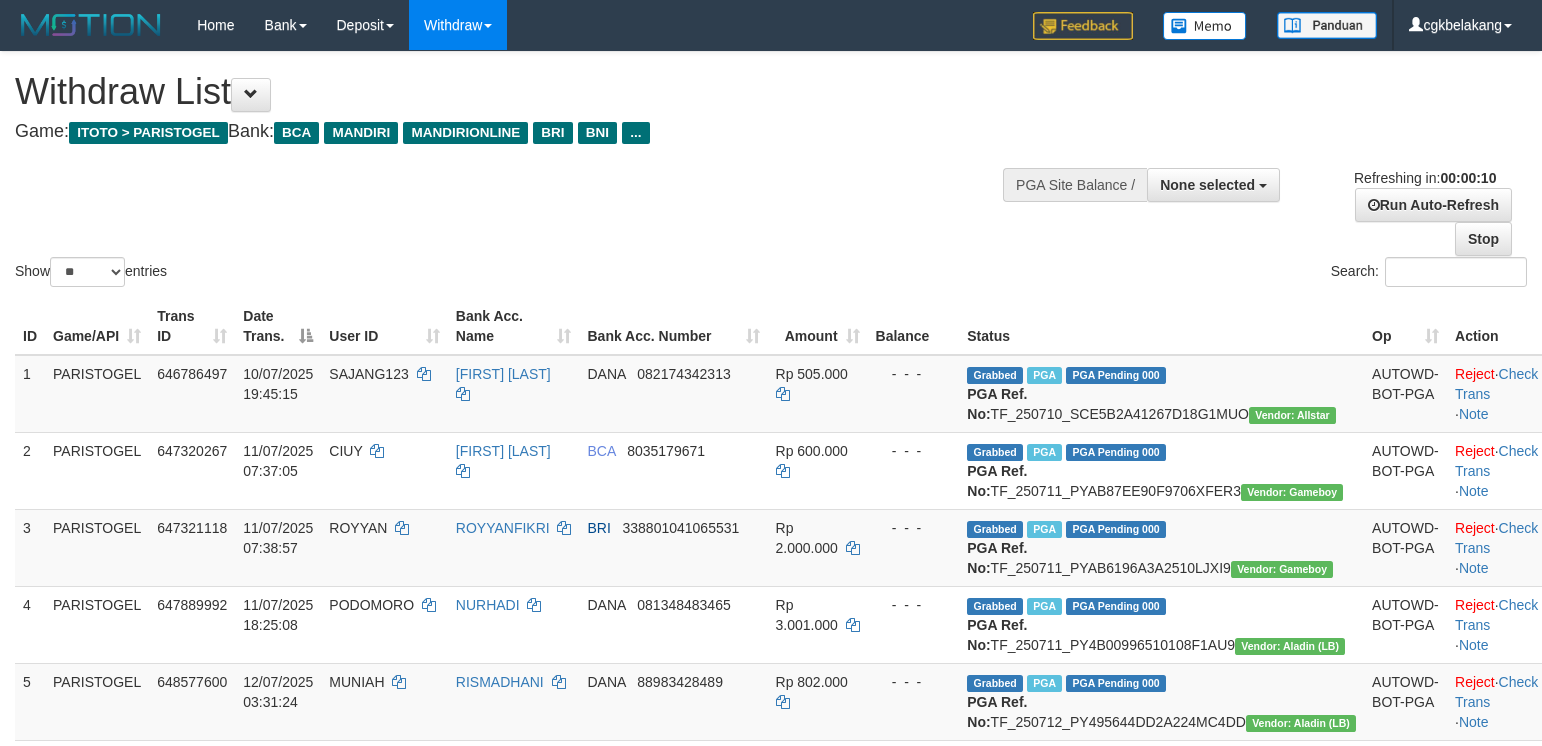 select 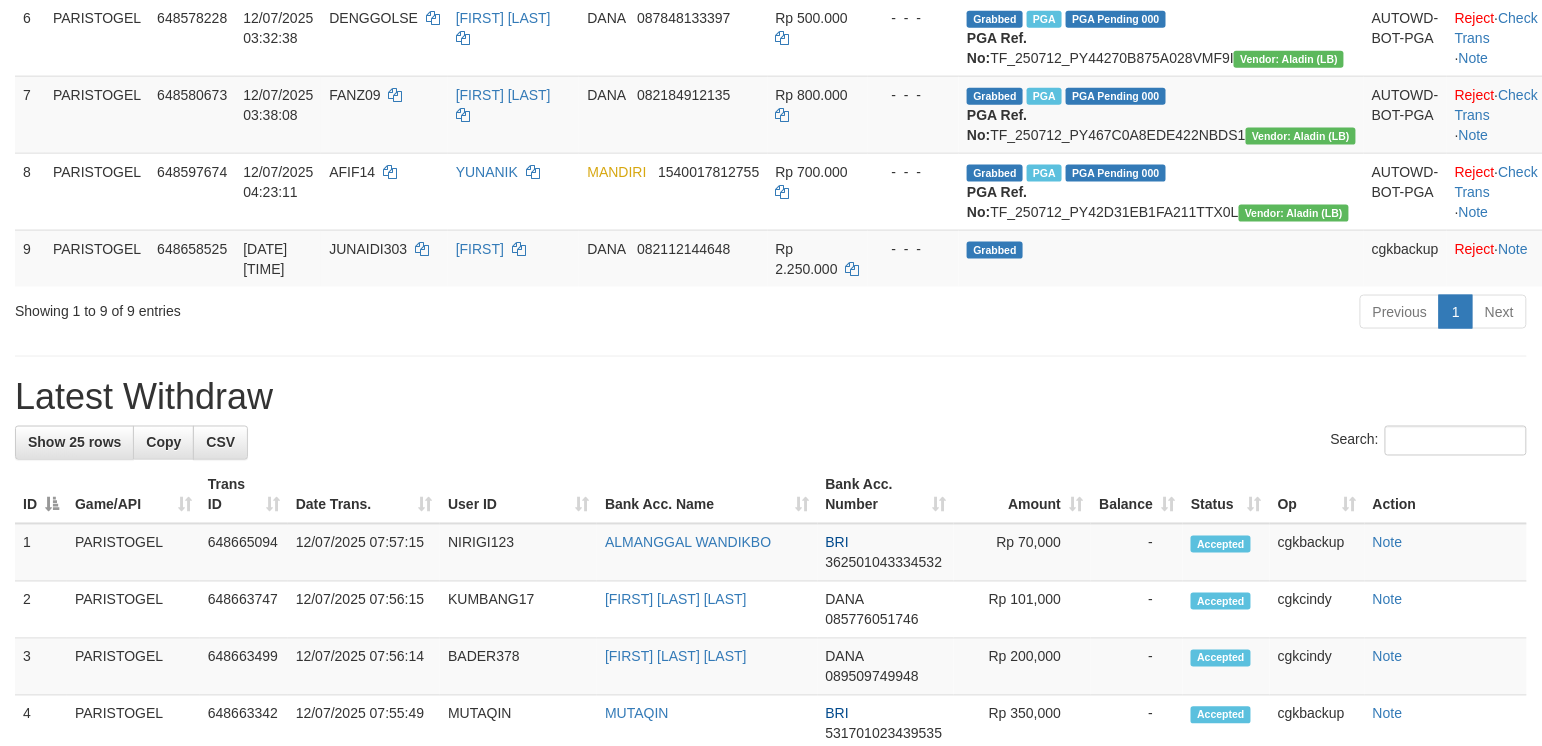 scroll, scrollTop: 666, scrollLeft: 0, axis: vertical 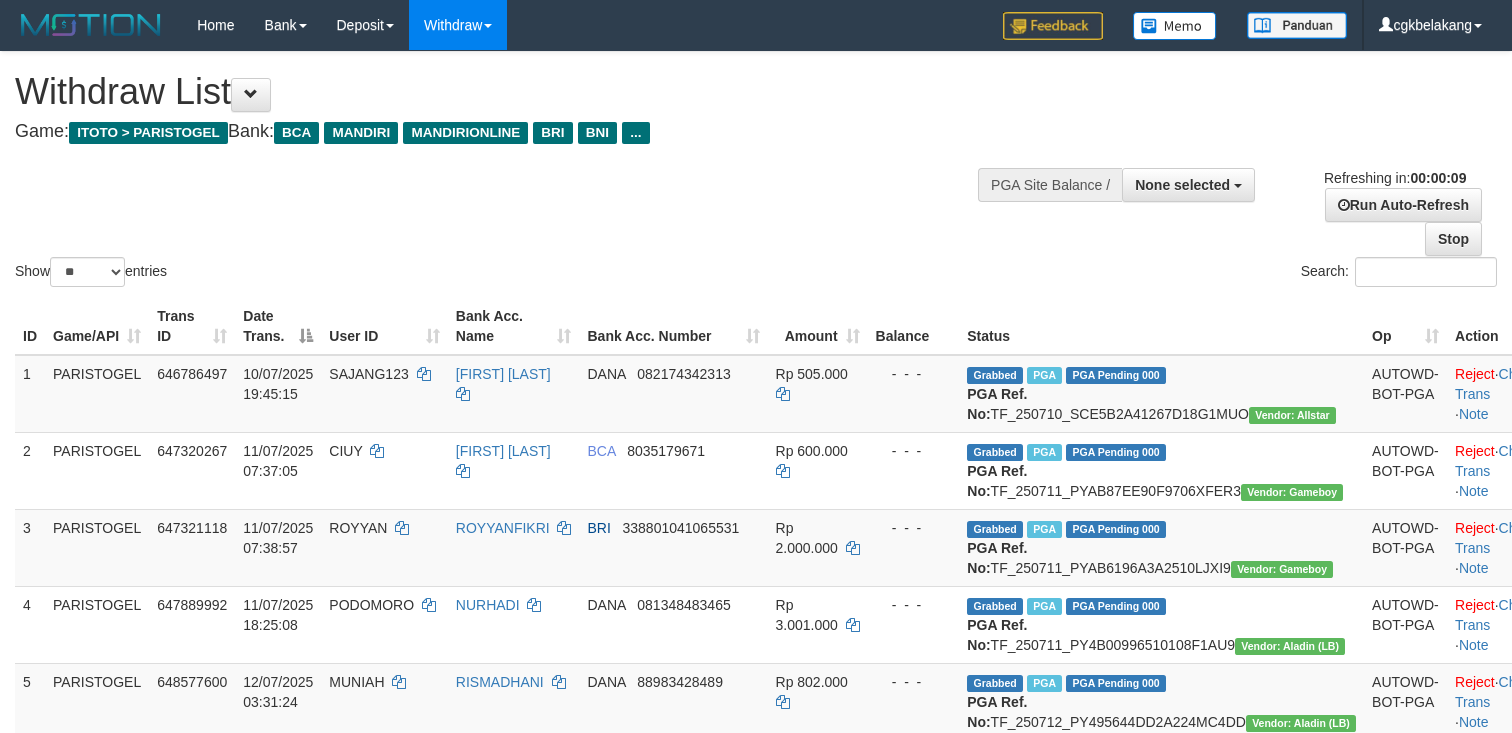 select 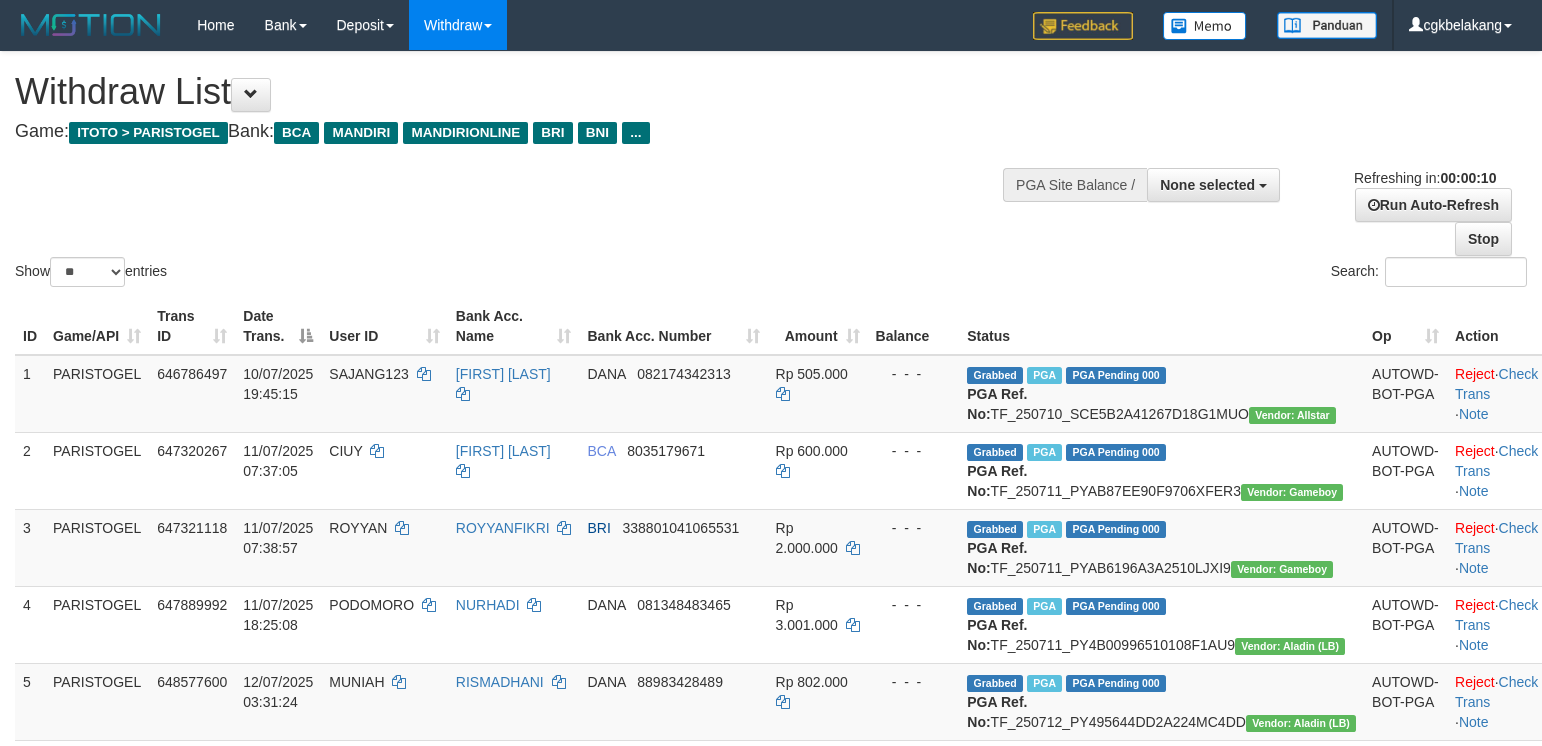 select 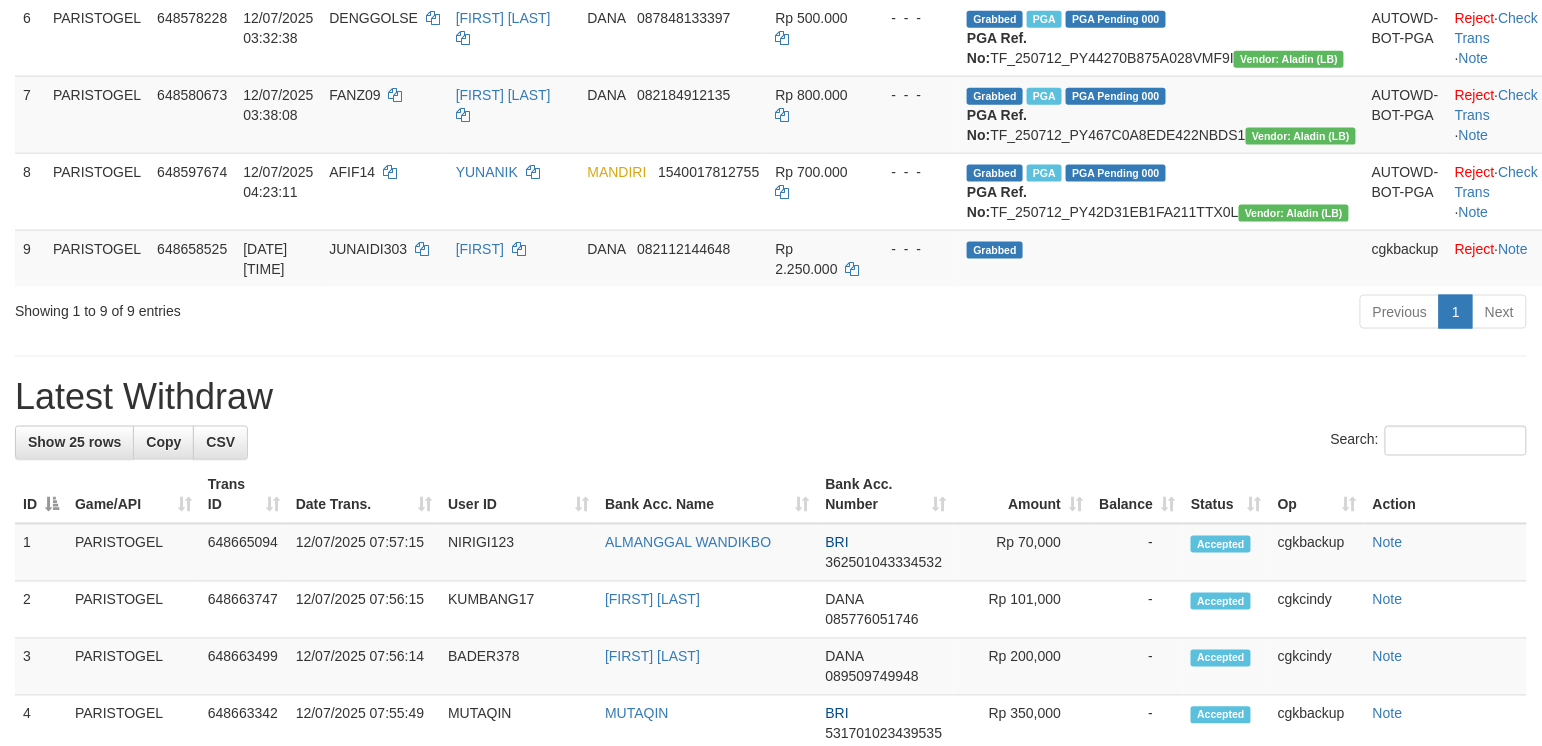 scroll, scrollTop: 666, scrollLeft: 0, axis: vertical 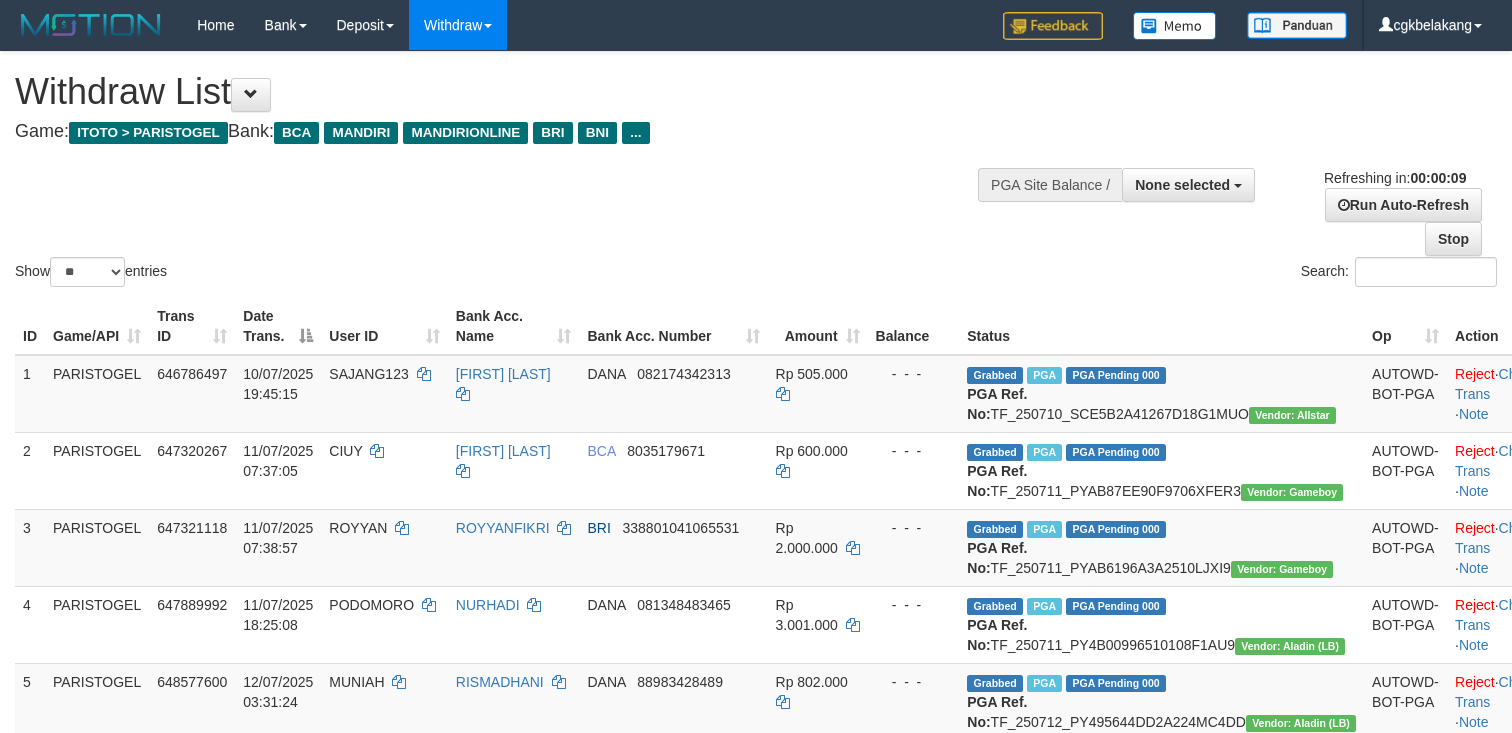 select 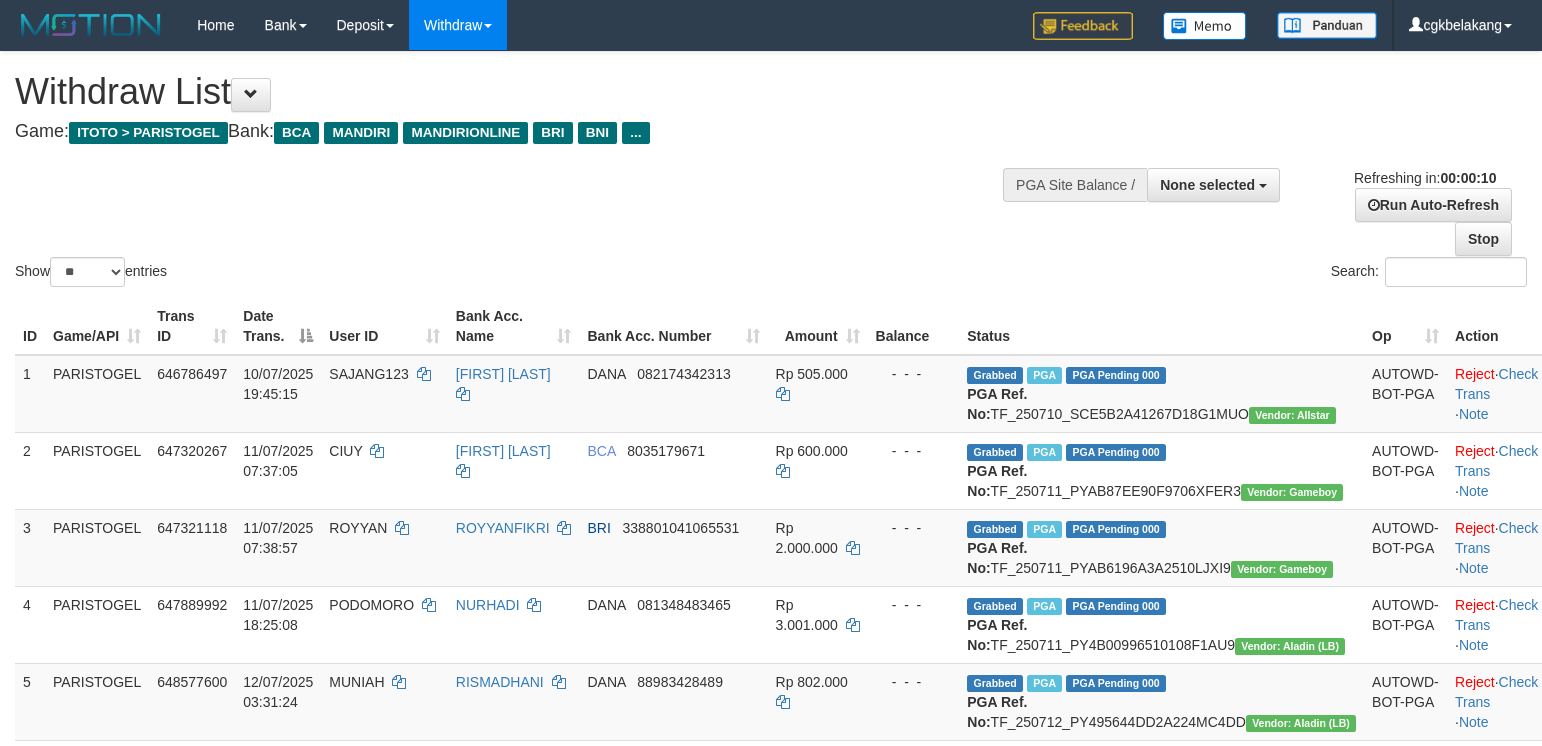 select 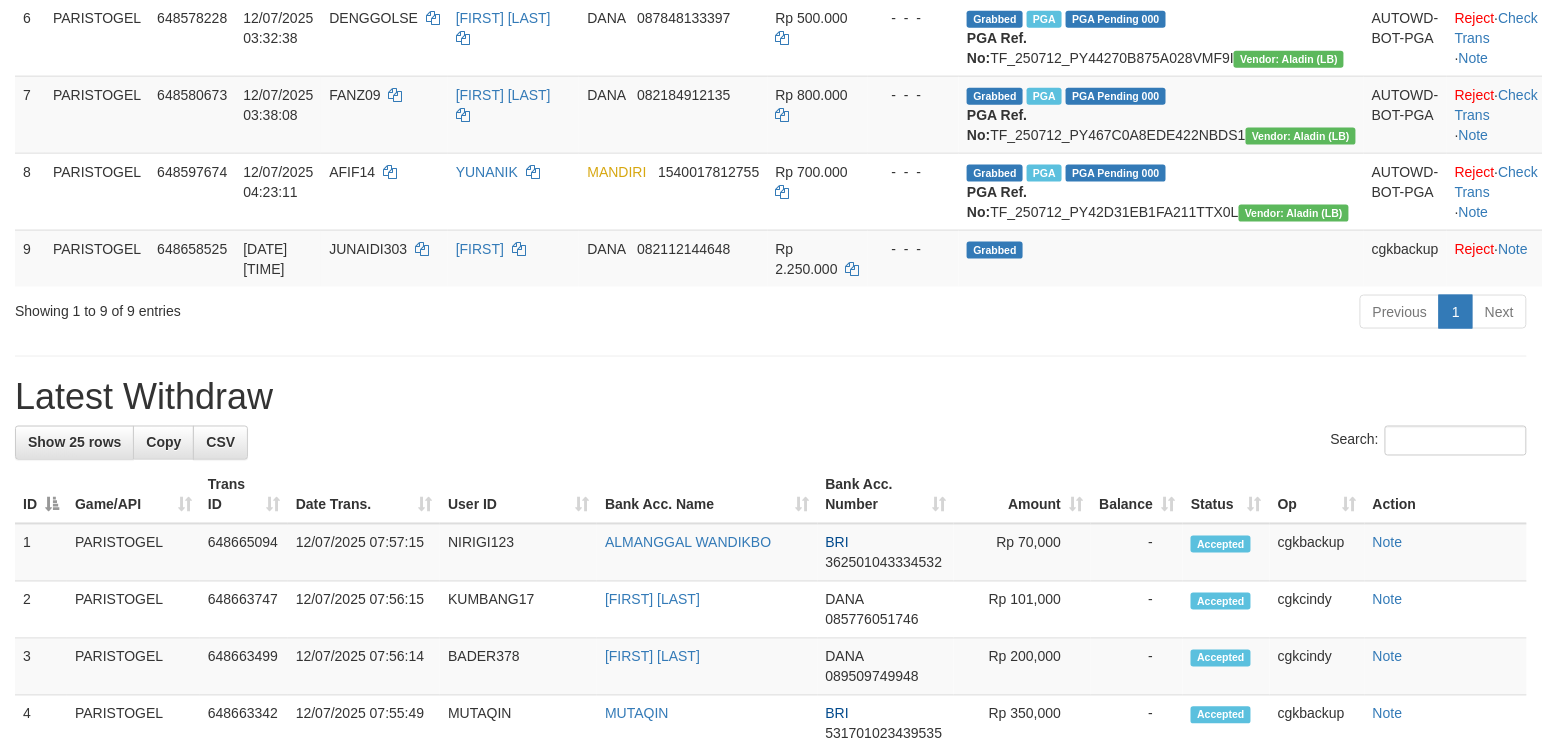 scroll, scrollTop: 666, scrollLeft: 0, axis: vertical 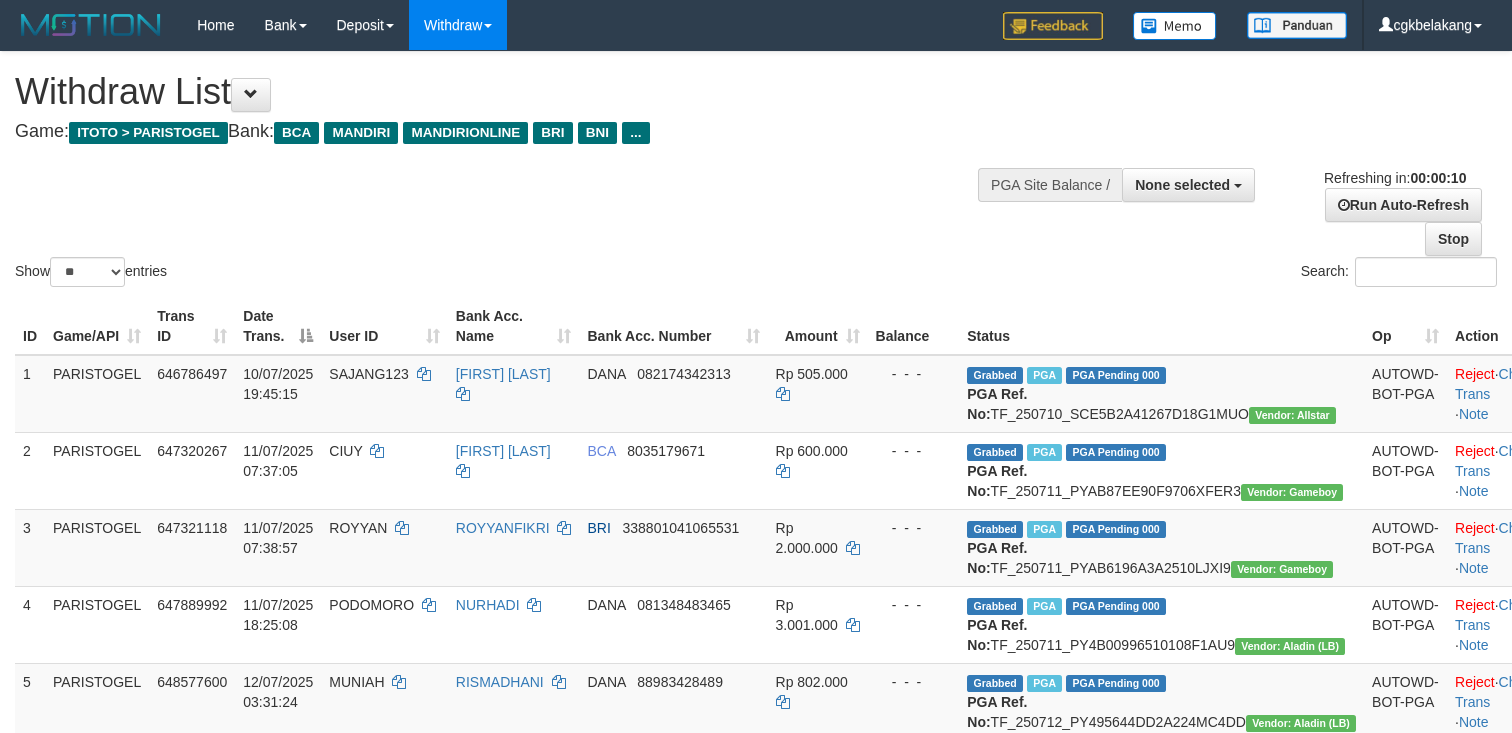 select 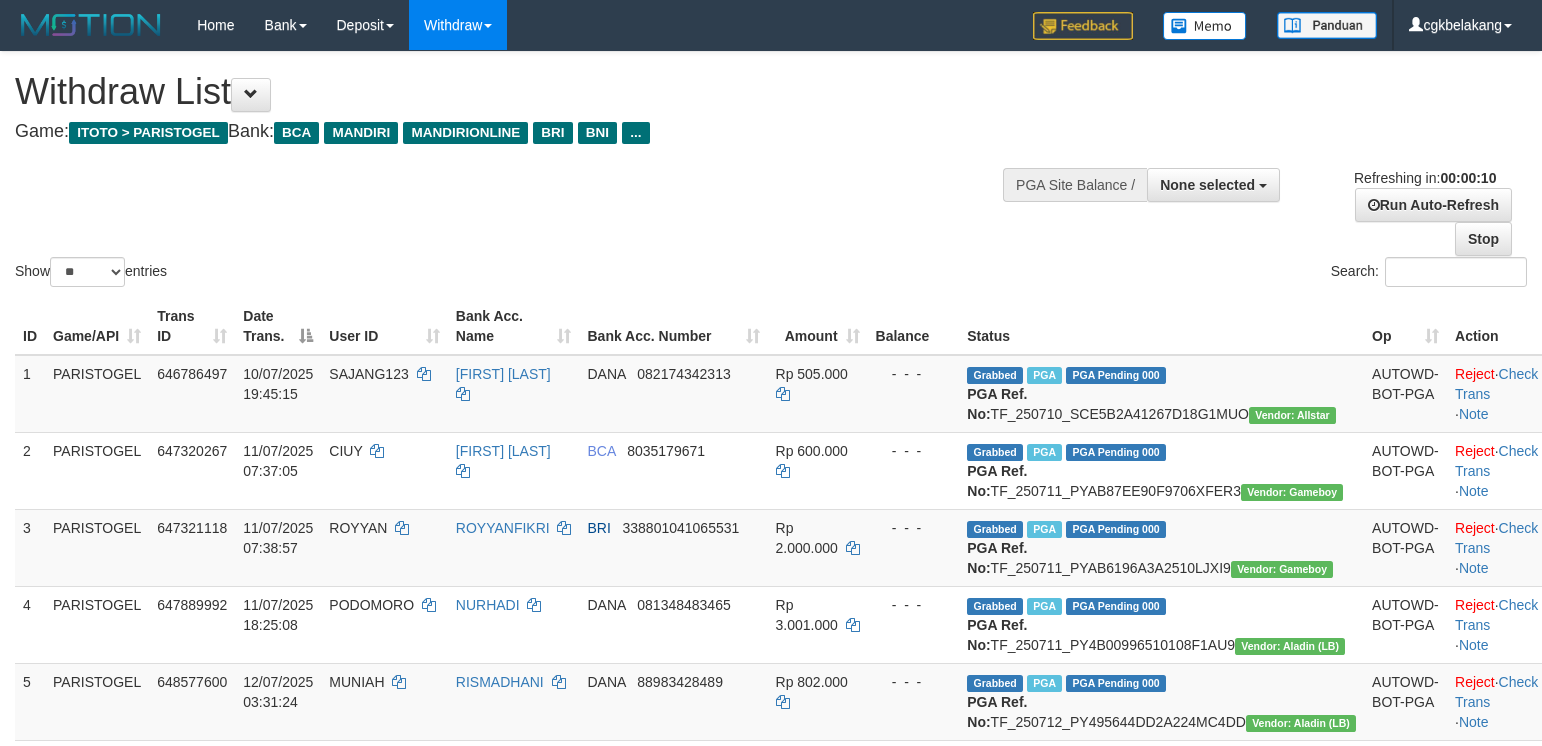 select 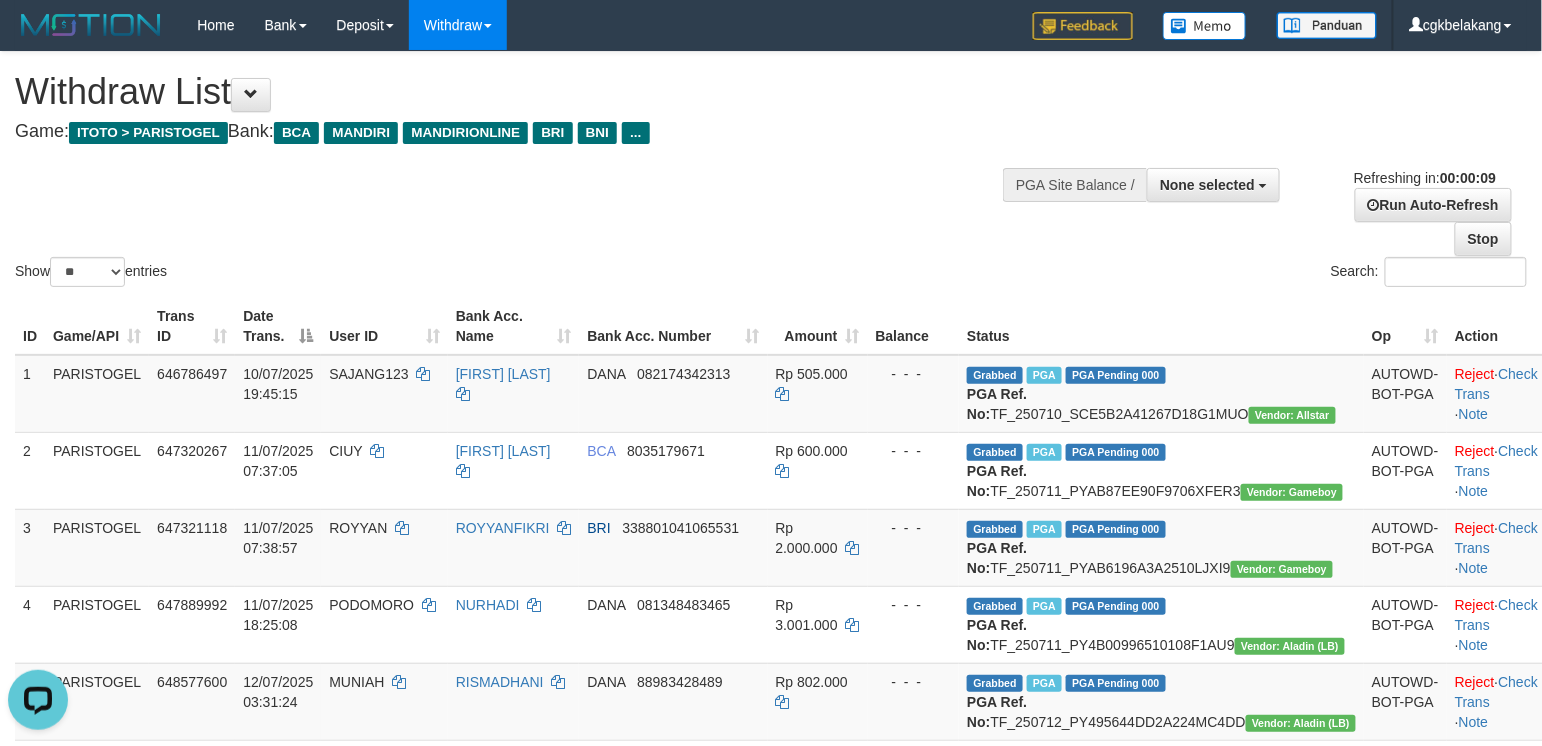 scroll, scrollTop: 0, scrollLeft: 0, axis: both 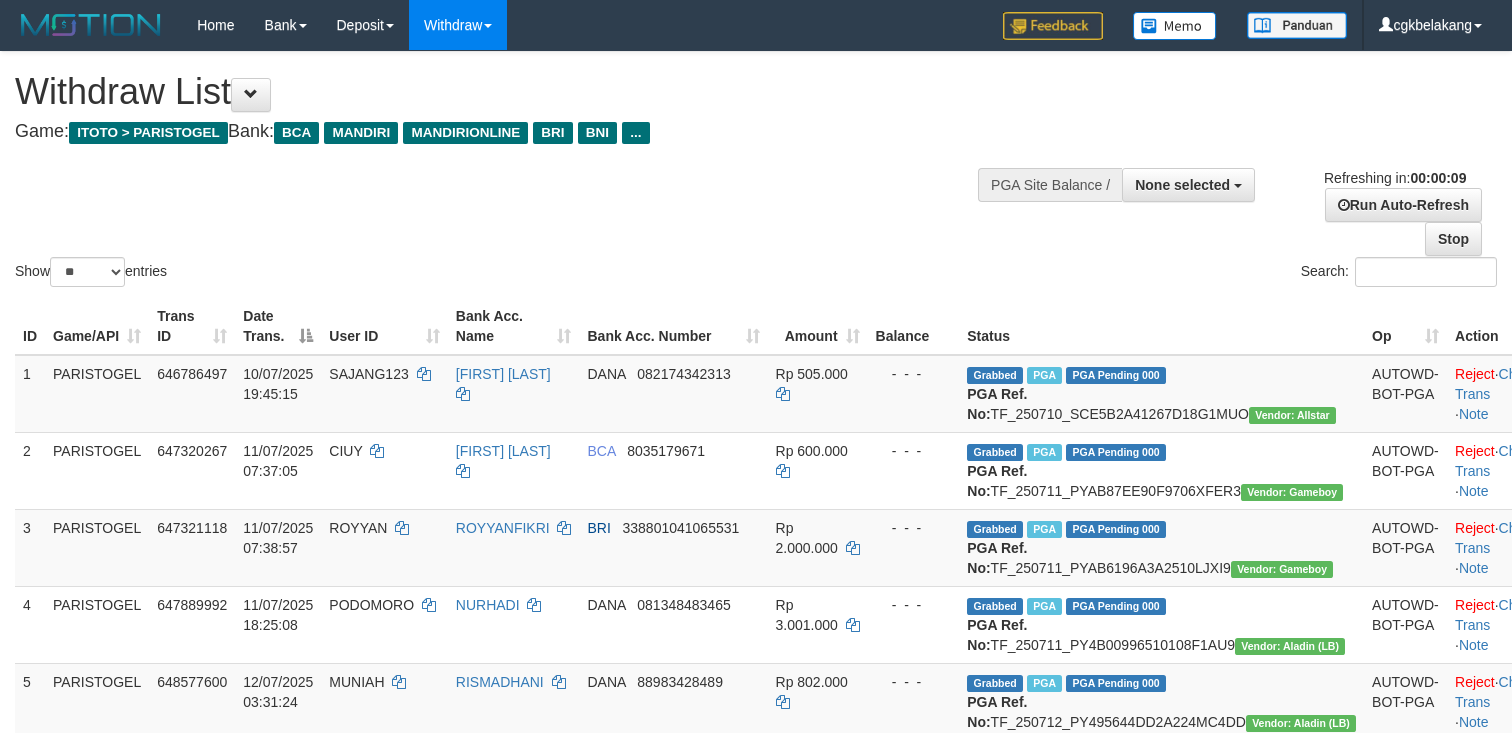 select 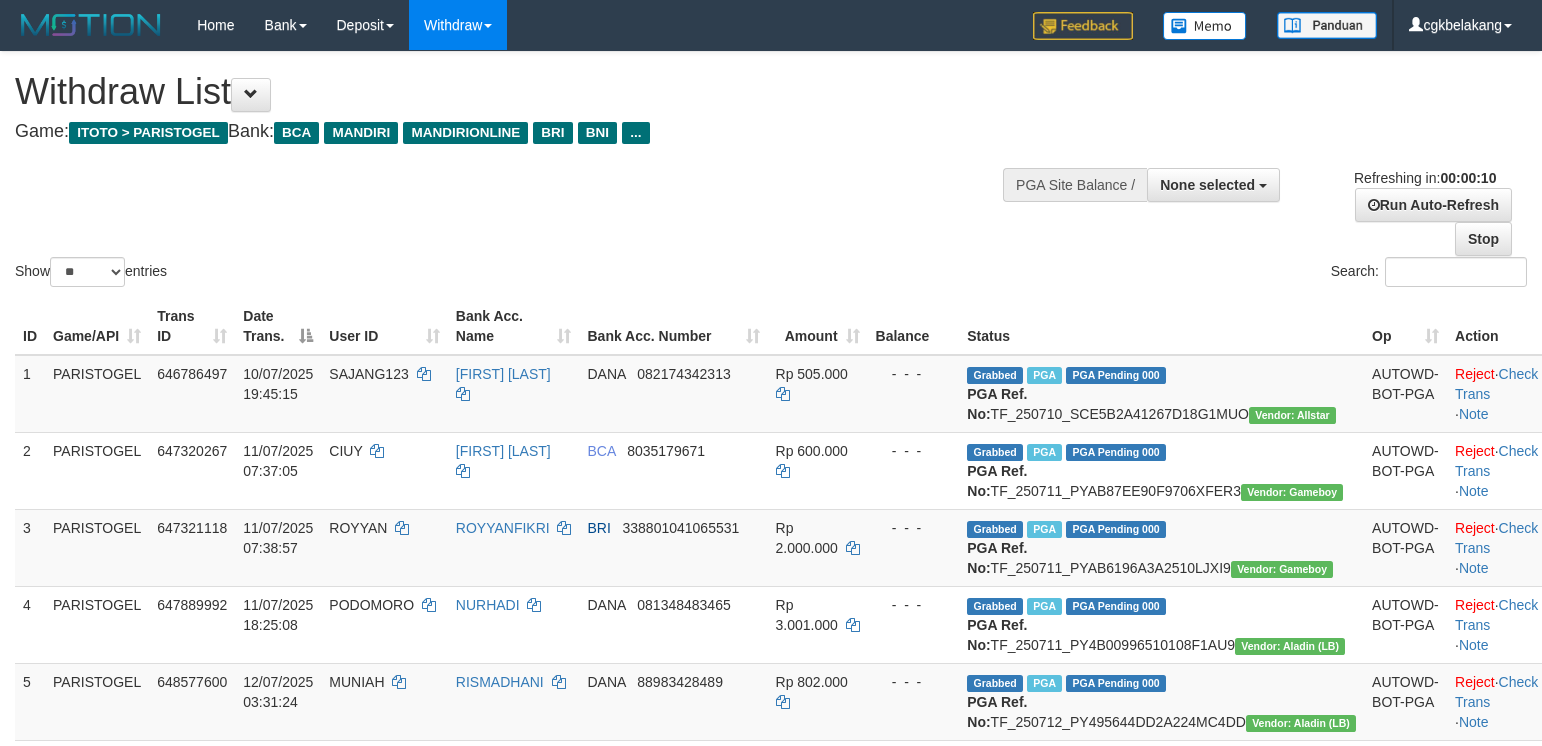select 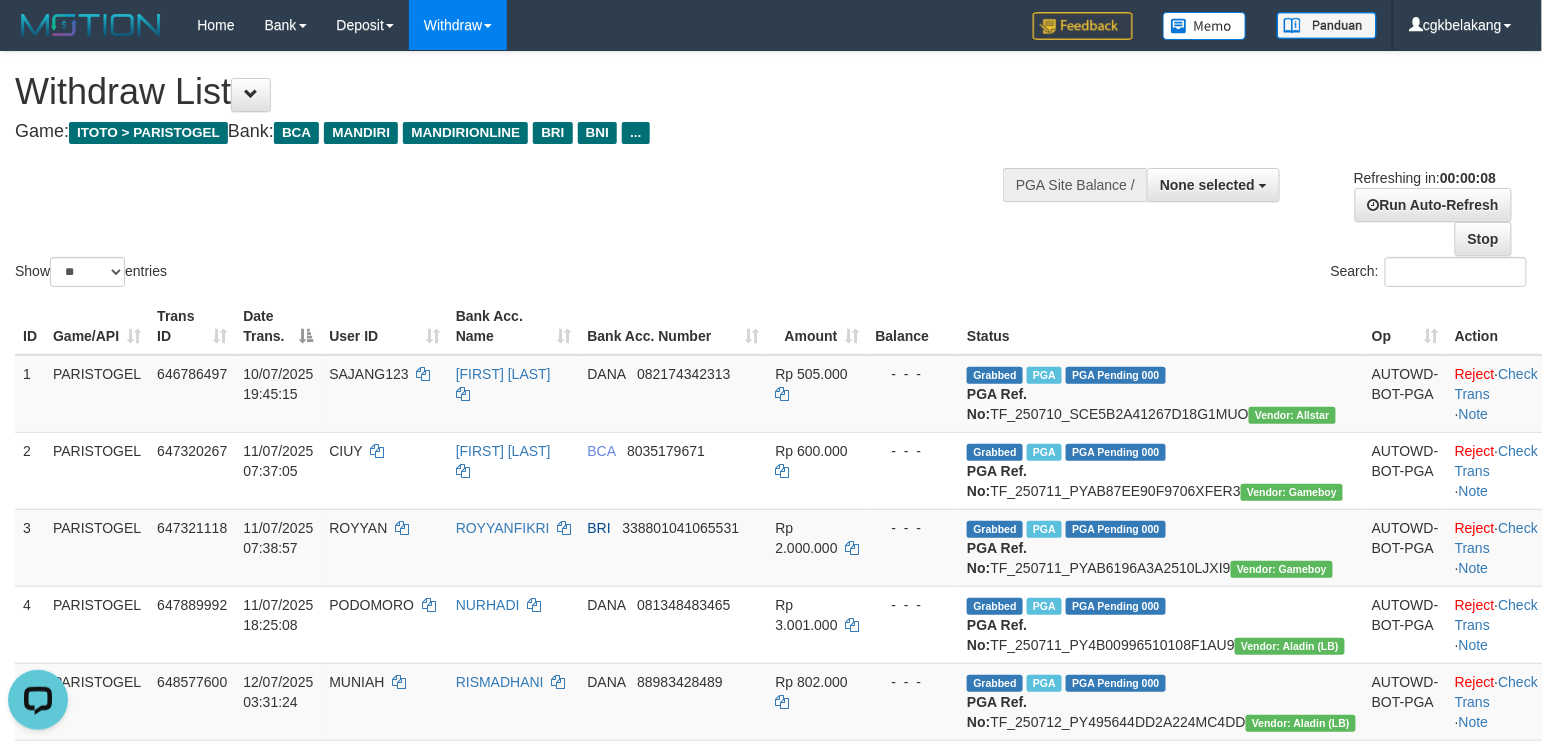 scroll, scrollTop: 0, scrollLeft: 0, axis: both 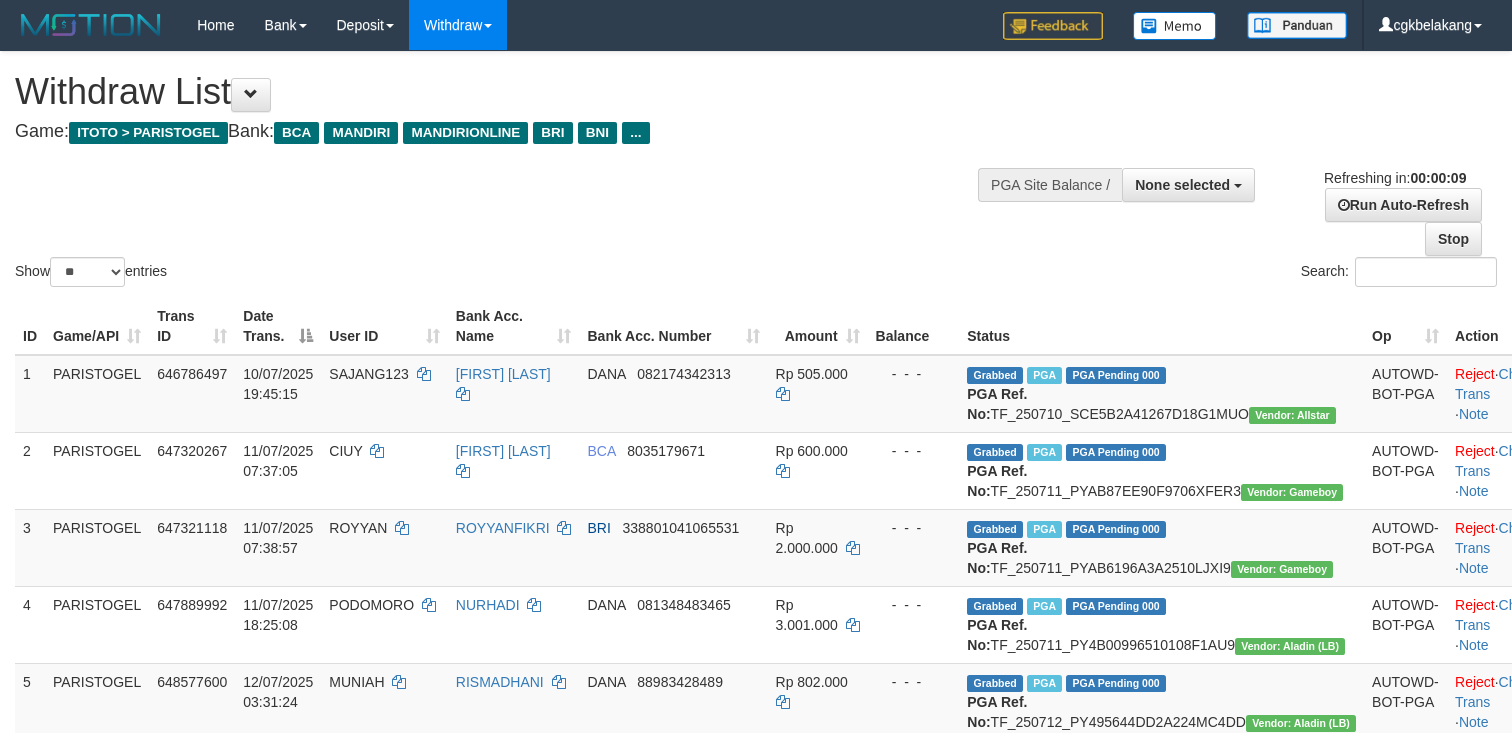 select 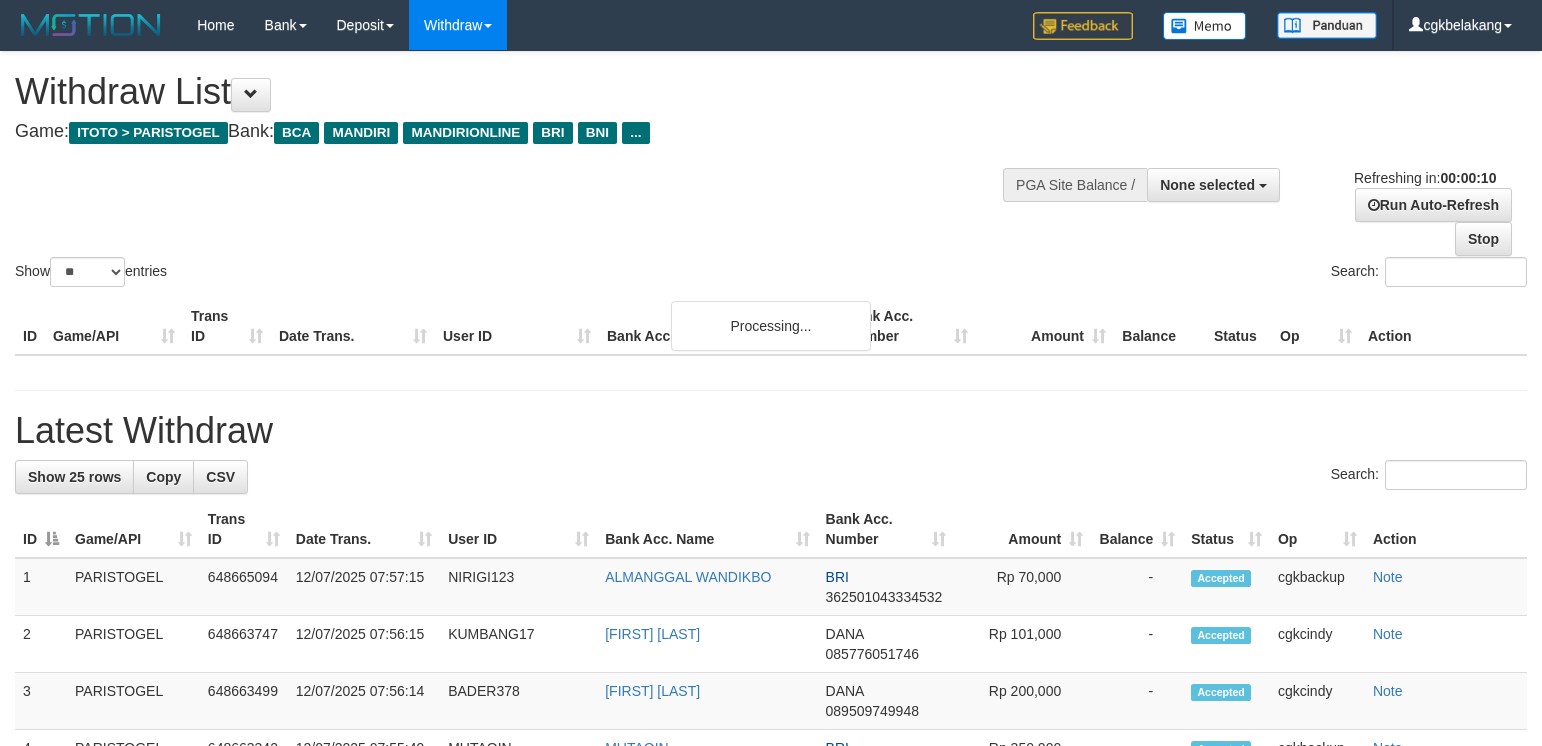 select 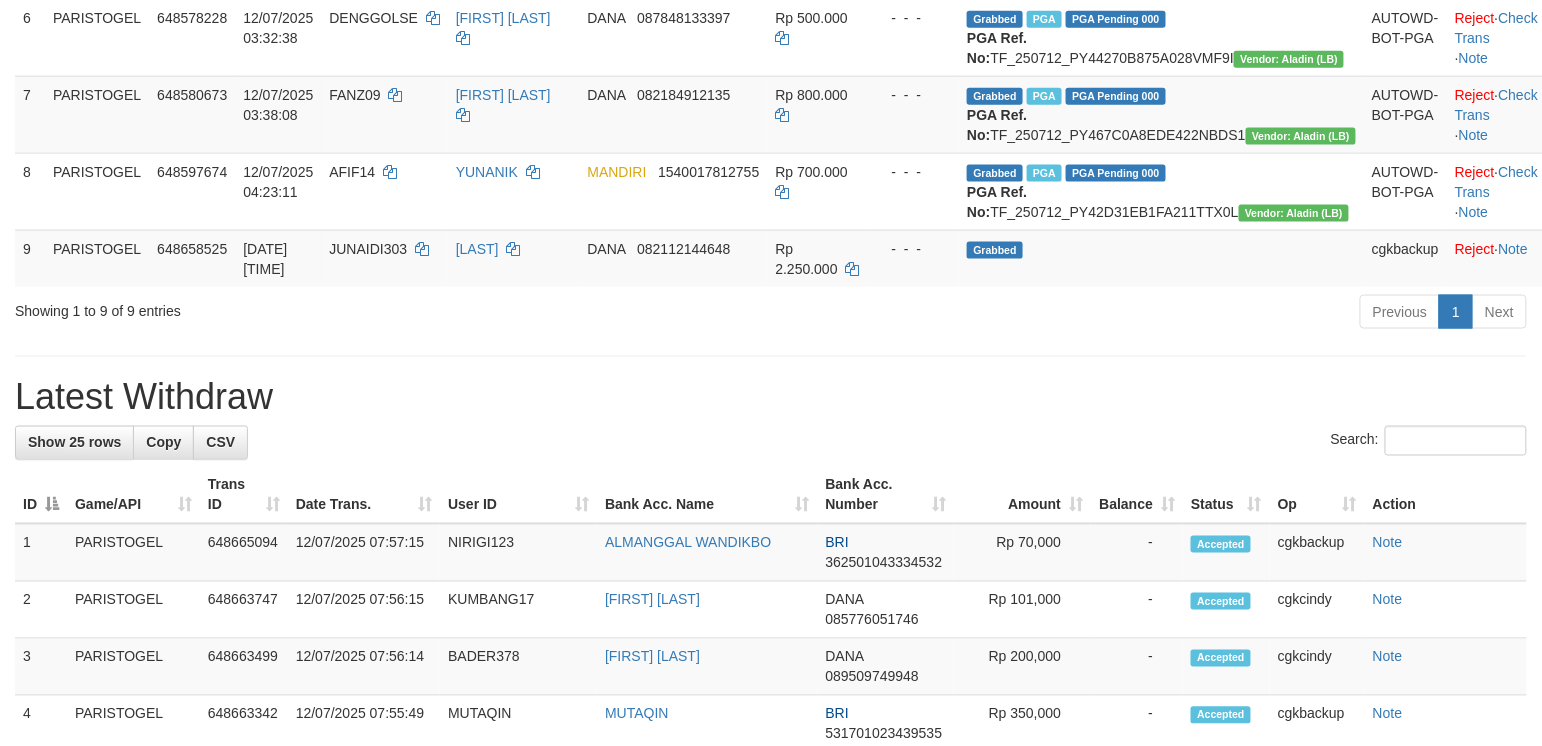 scroll, scrollTop: 666, scrollLeft: 0, axis: vertical 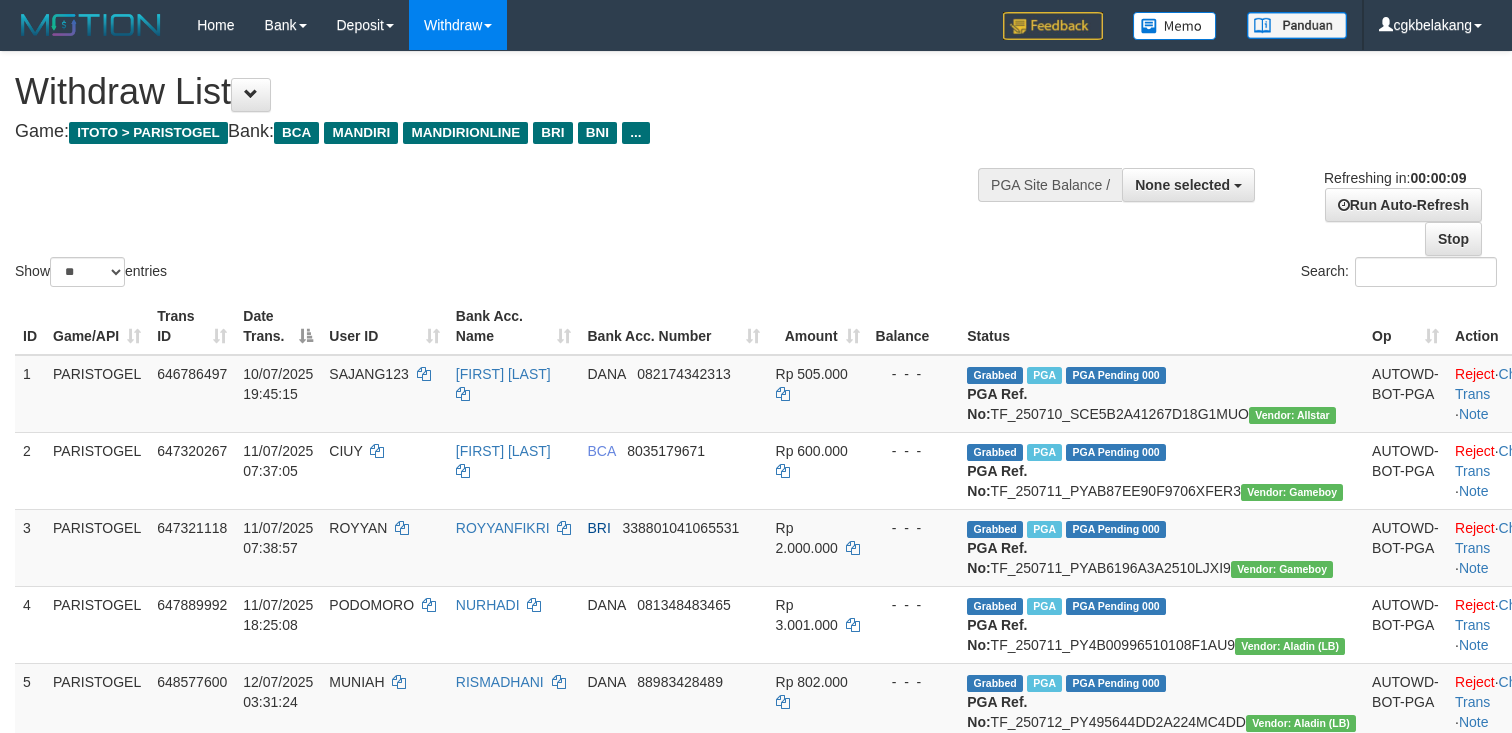 select 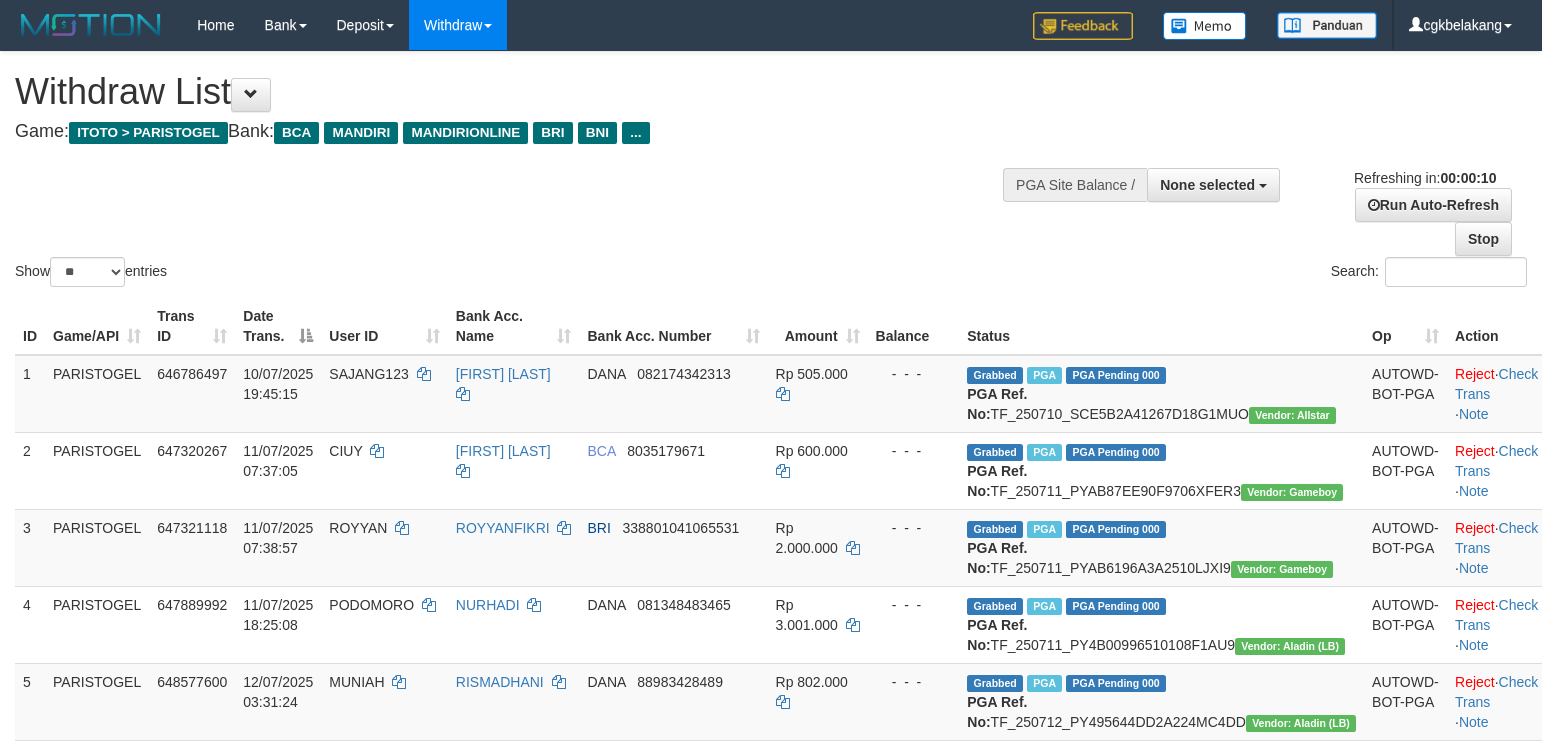 select 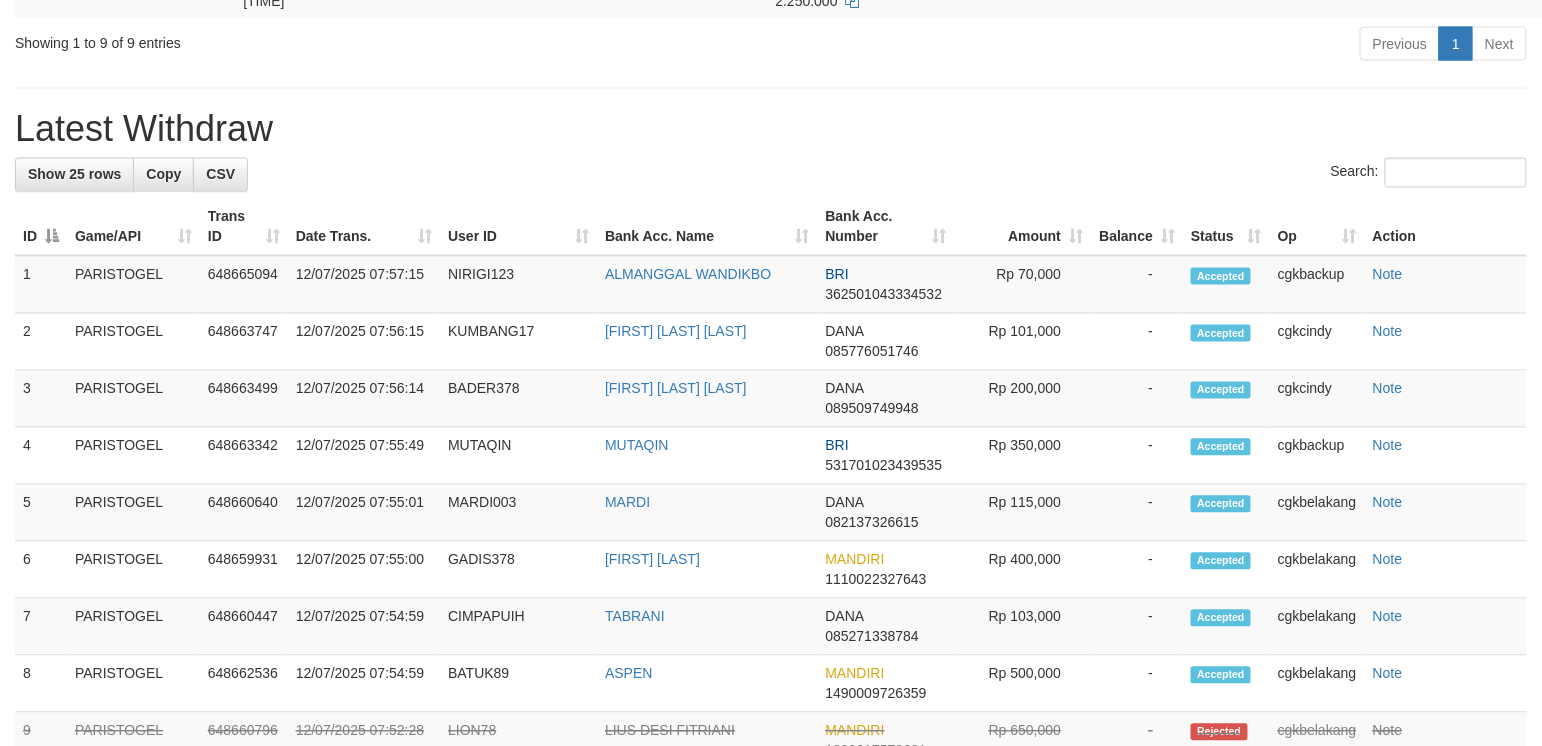 scroll, scrollTop: 933, scrollLeft: 0, axis: vertical 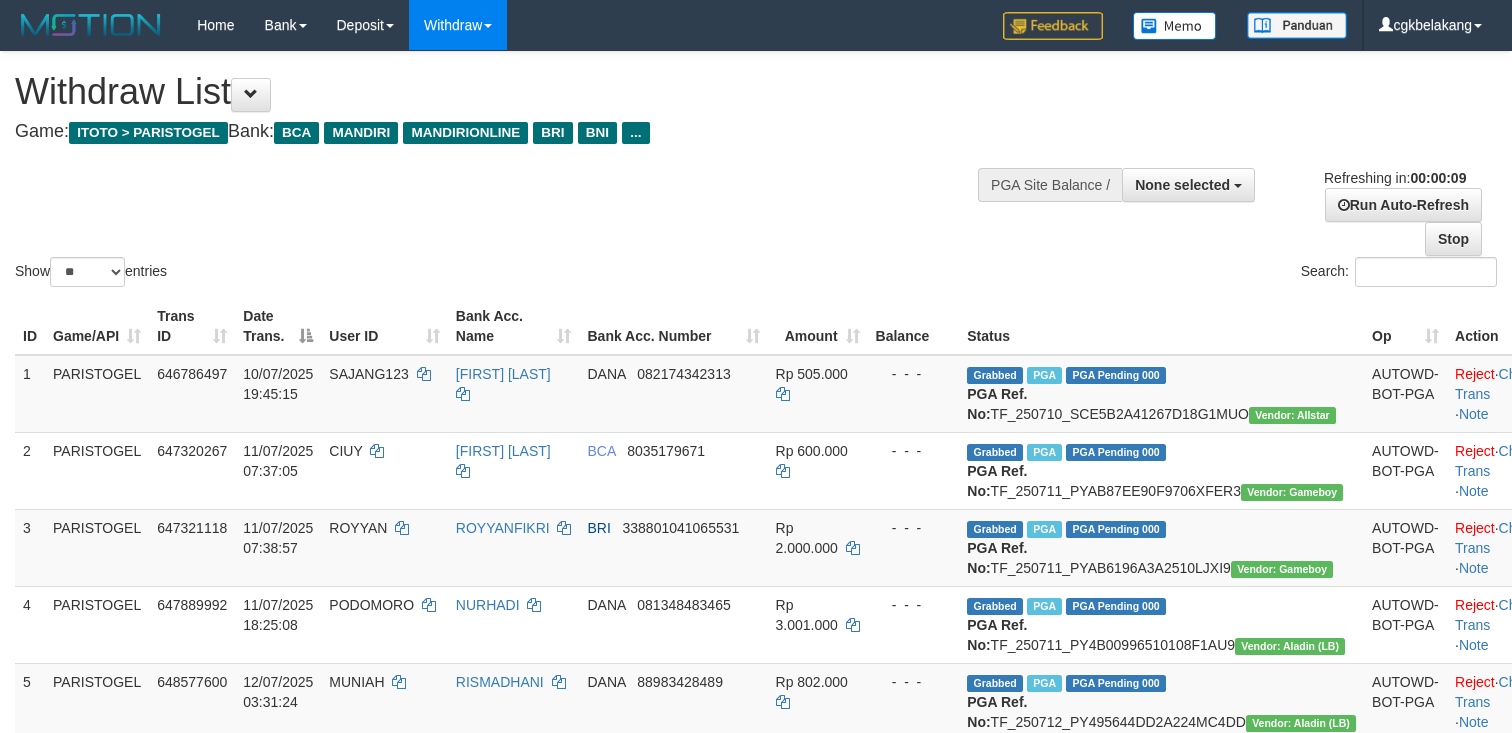 select 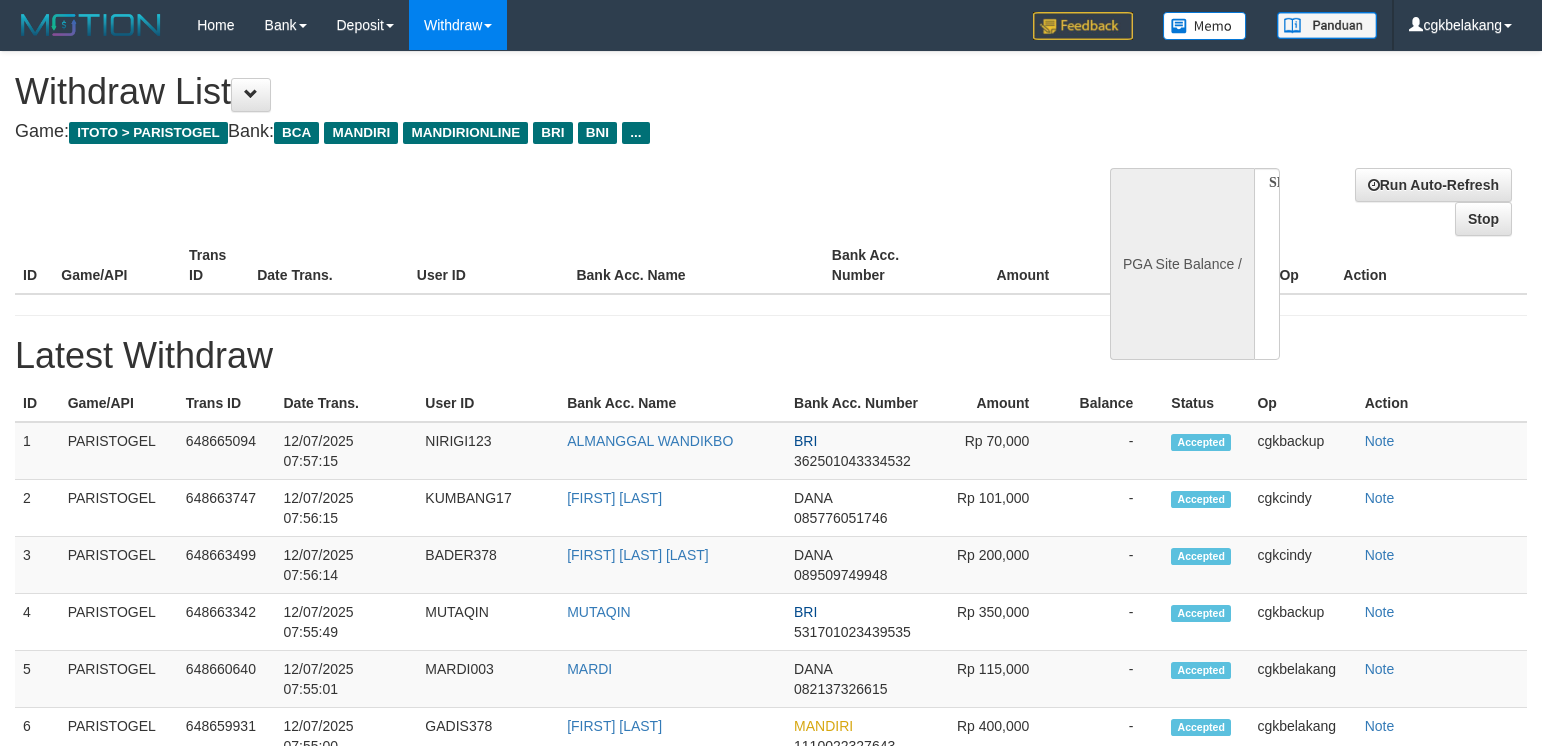select 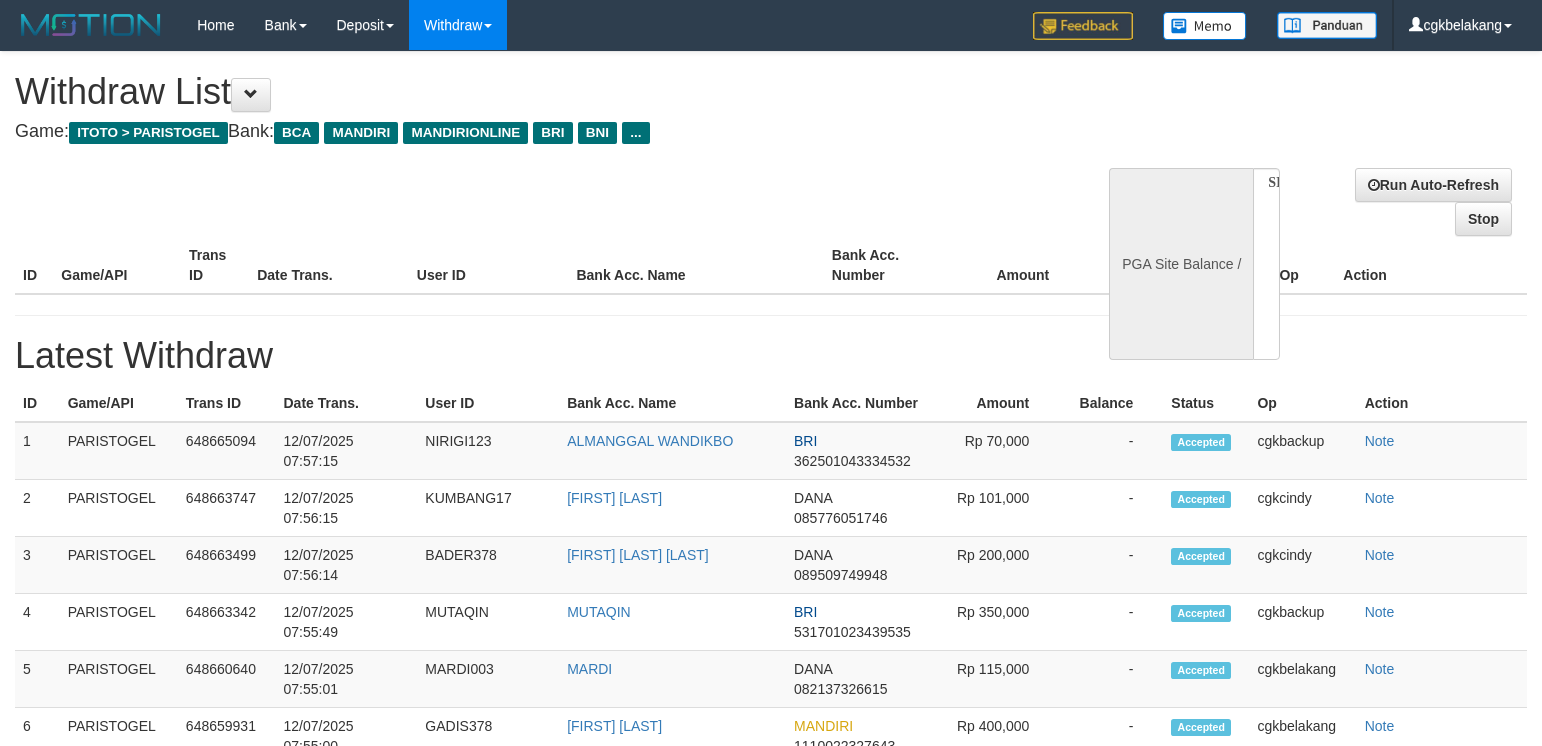 scroll, scrollTop: 609, scrollLeft: 0, axis: vertical 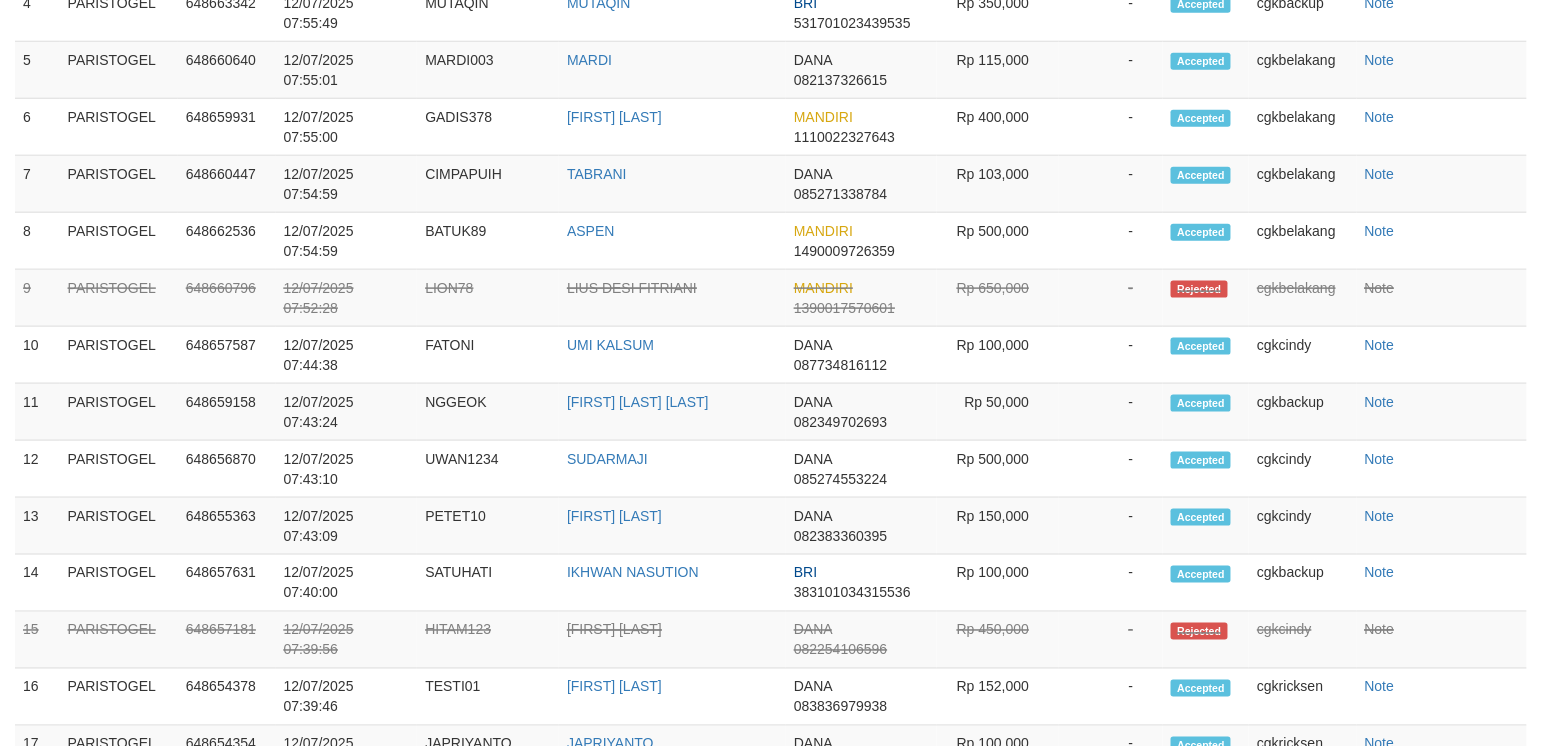 select on "**" 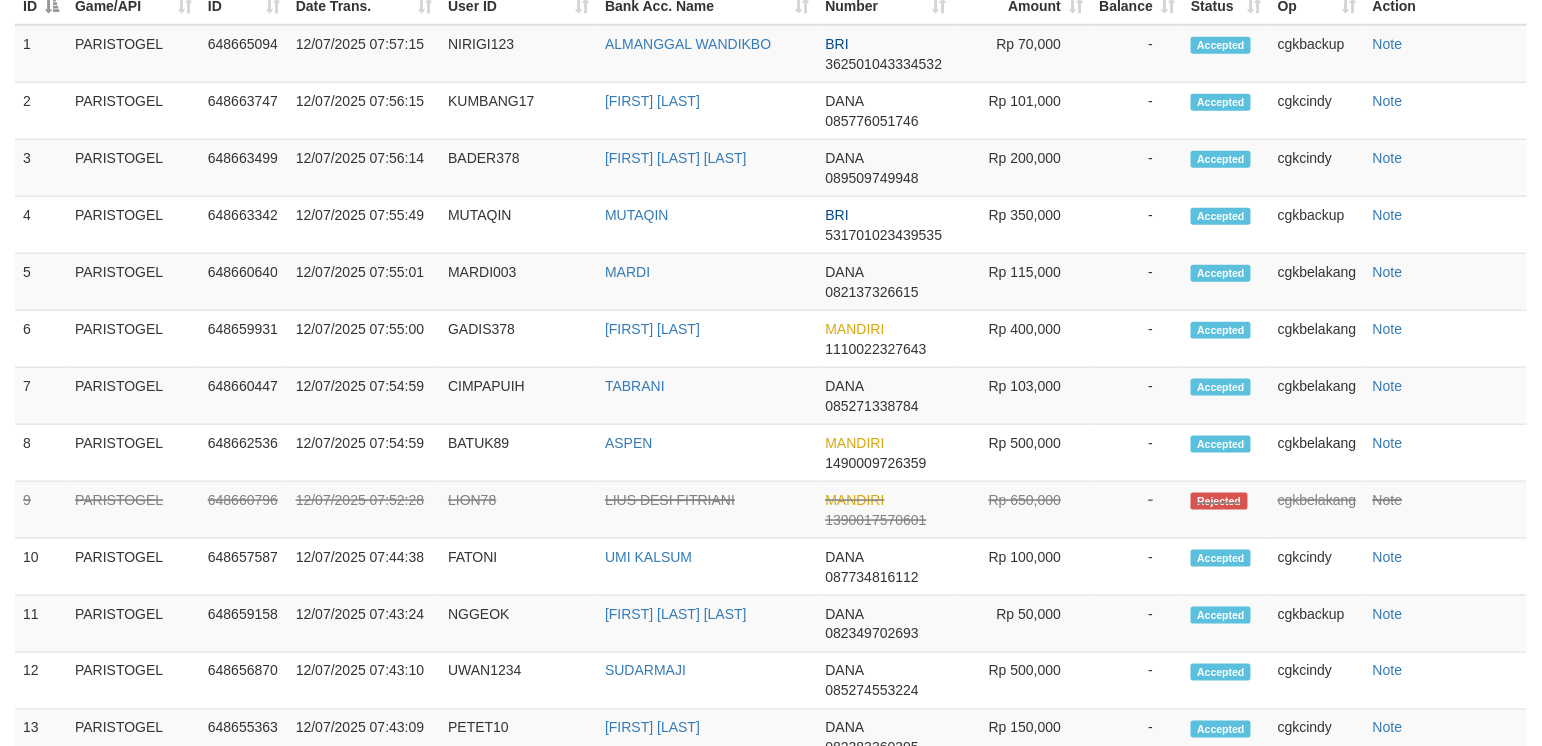 scroll, scrollTop: 1404, scrollLeft: 0, axis: vertical 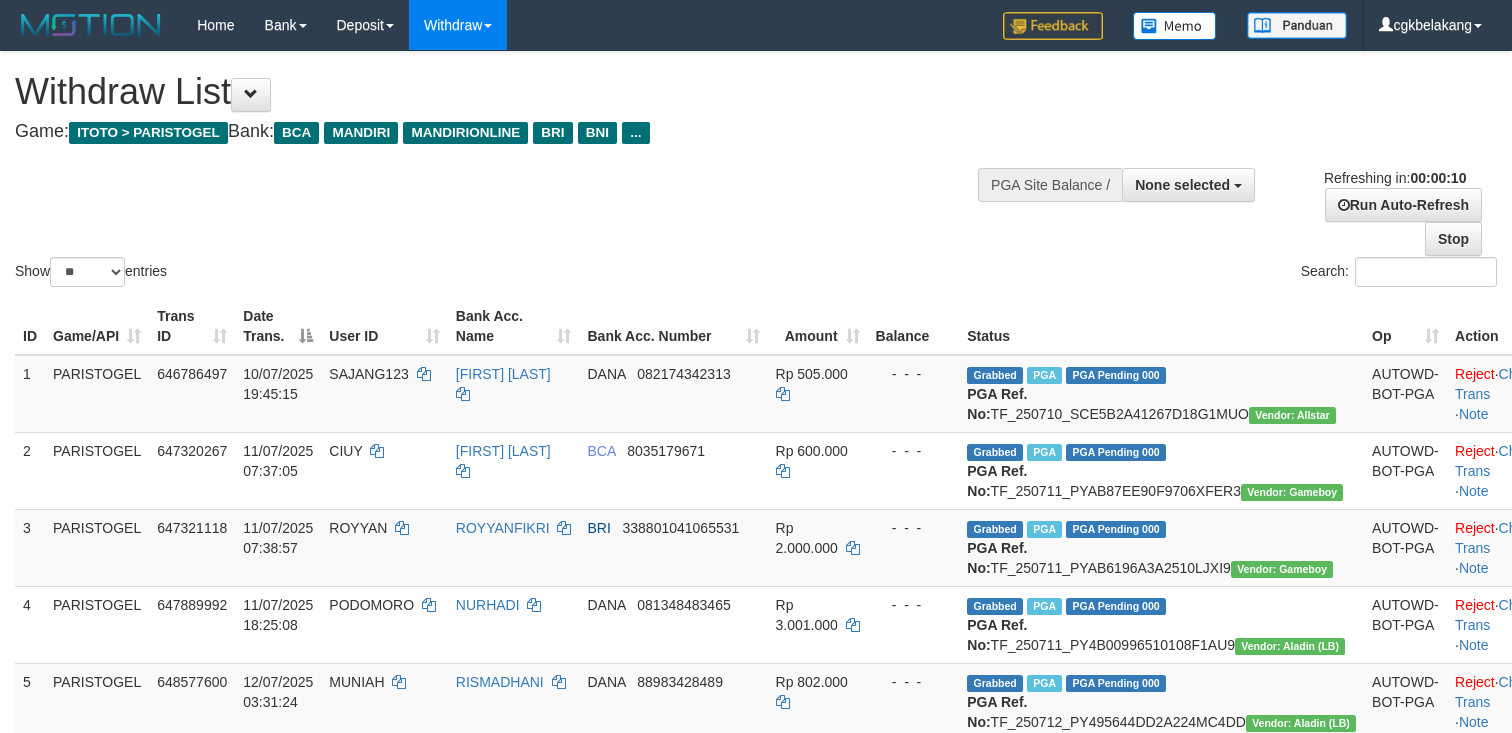 select 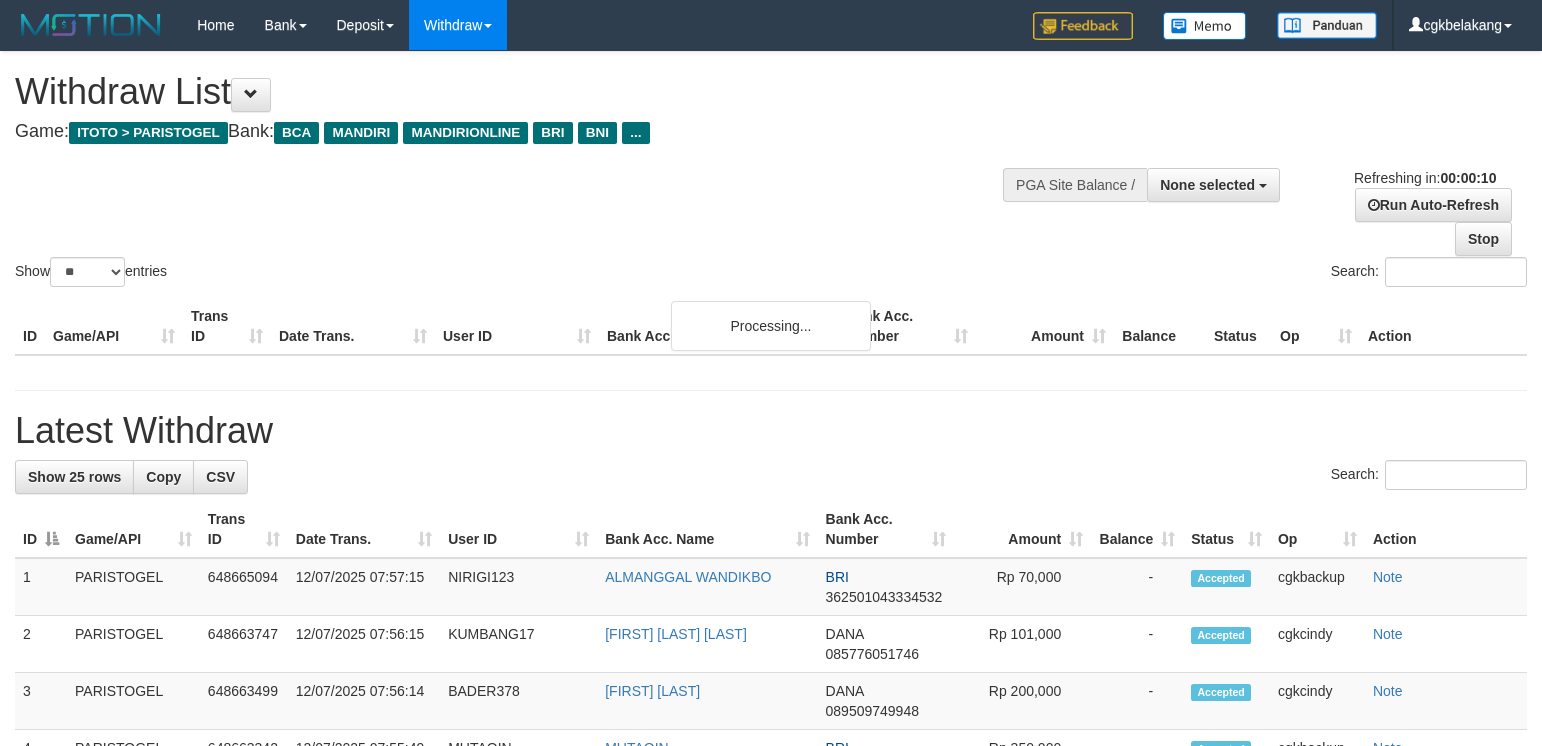 select 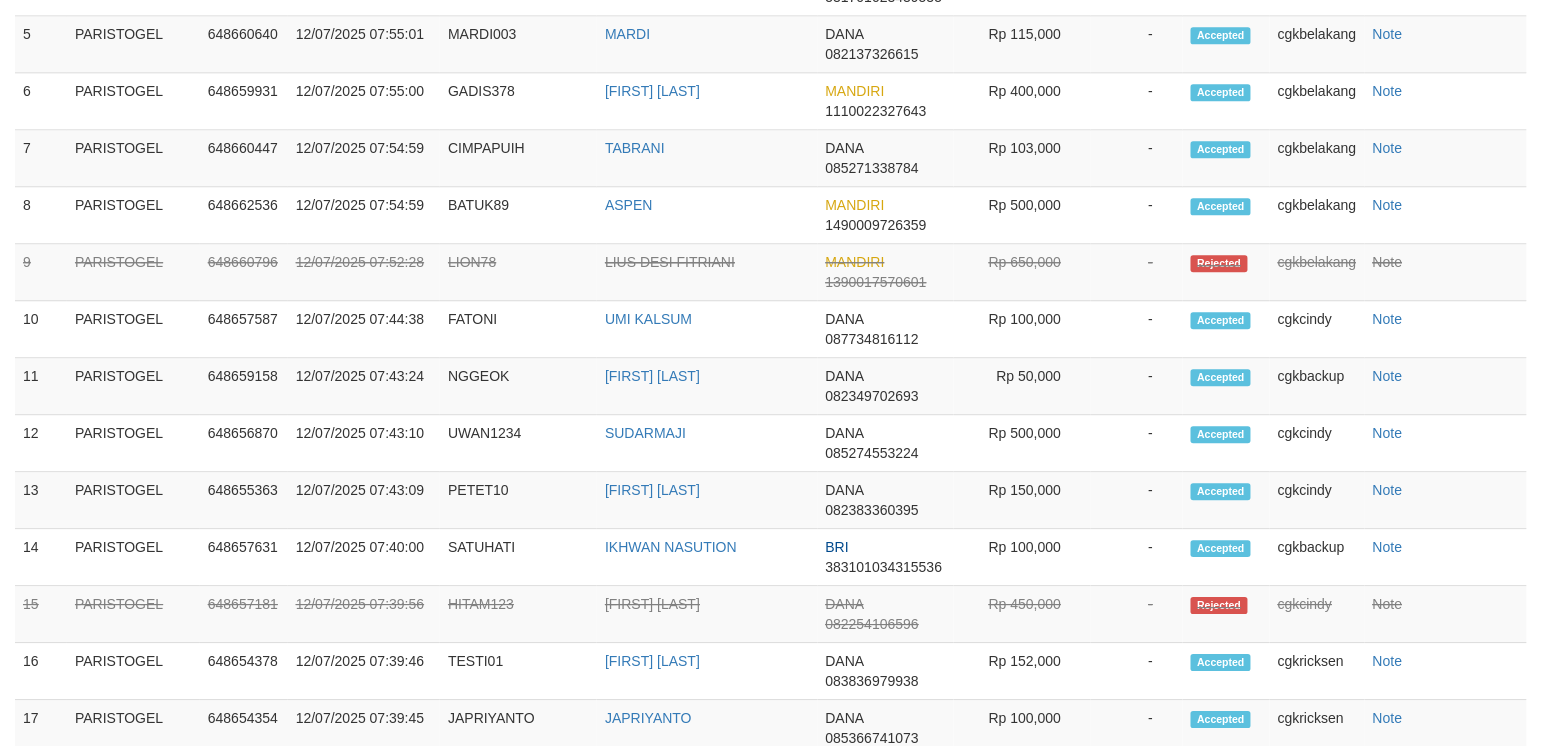 scroll, scrollTop: 1404, scrollLeft: 0, axis: vertical 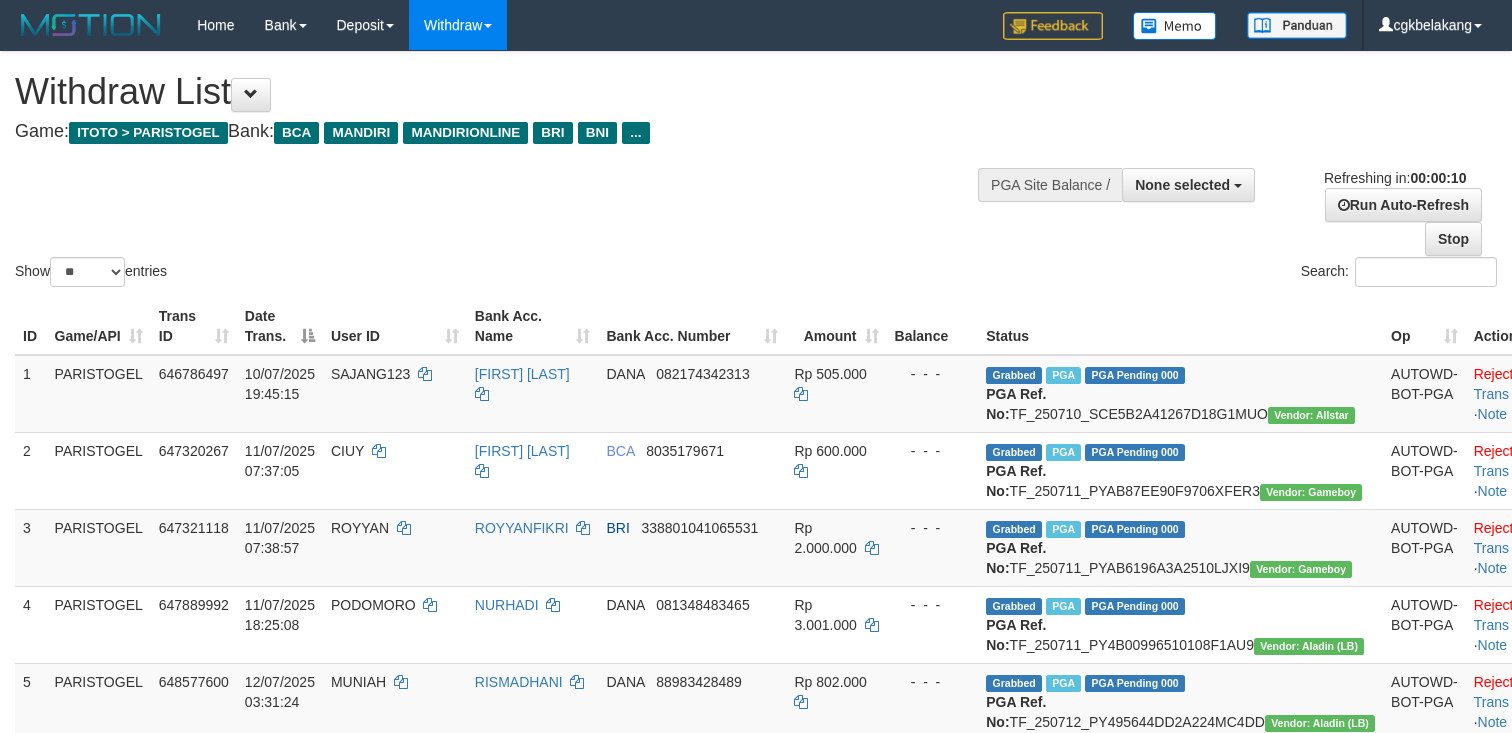 select 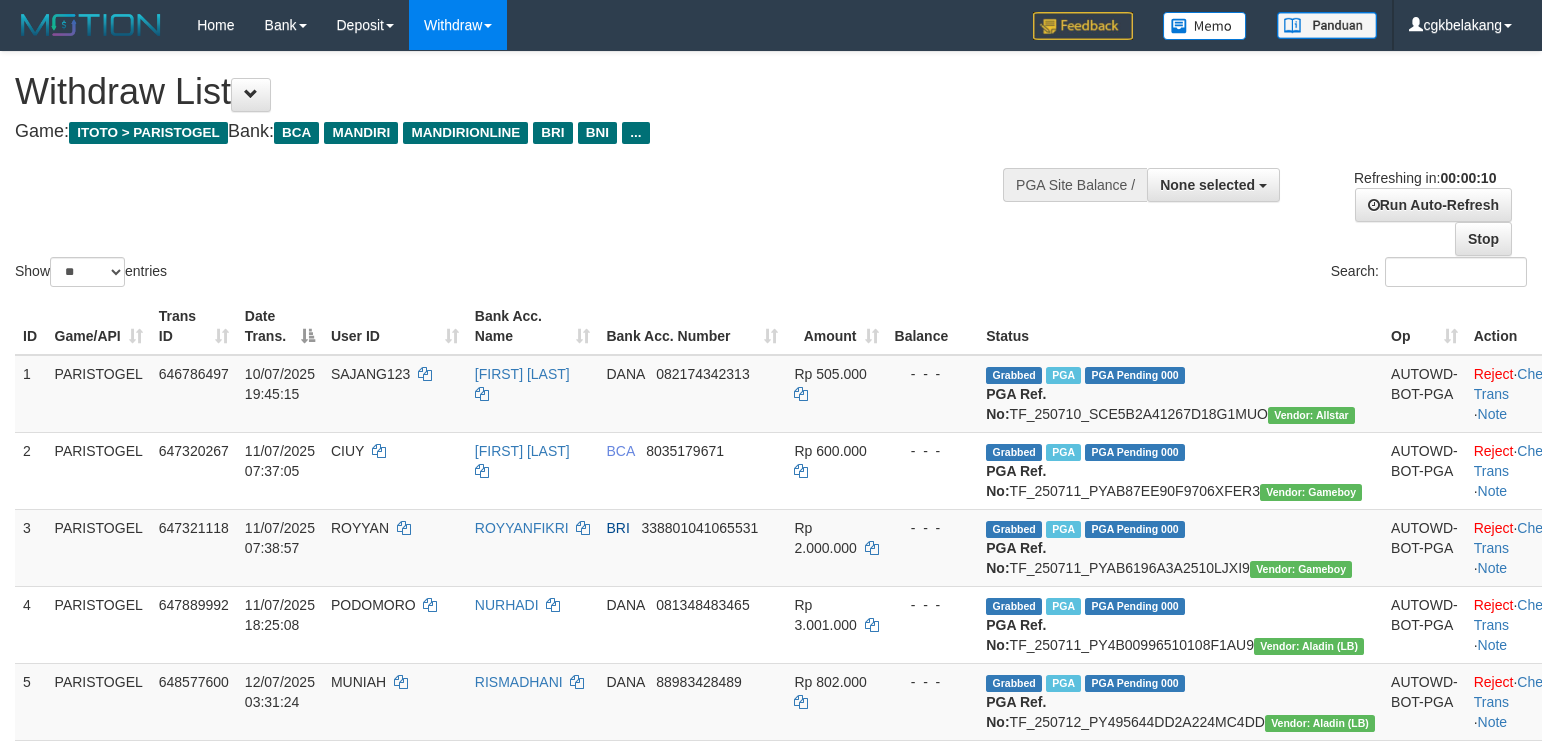select 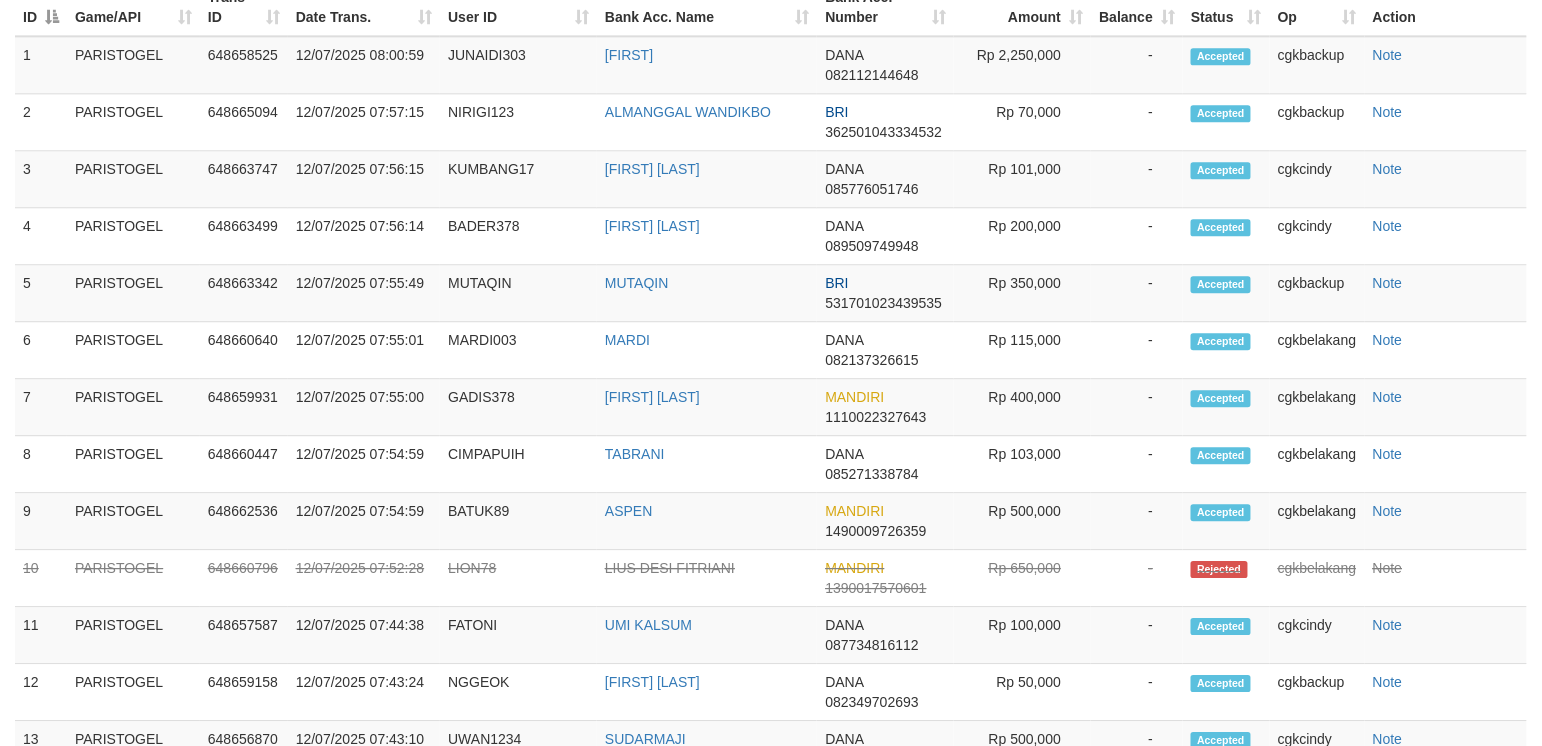 scroll, scrollTop: 1404, scrollLeft: 0, axis: vertical 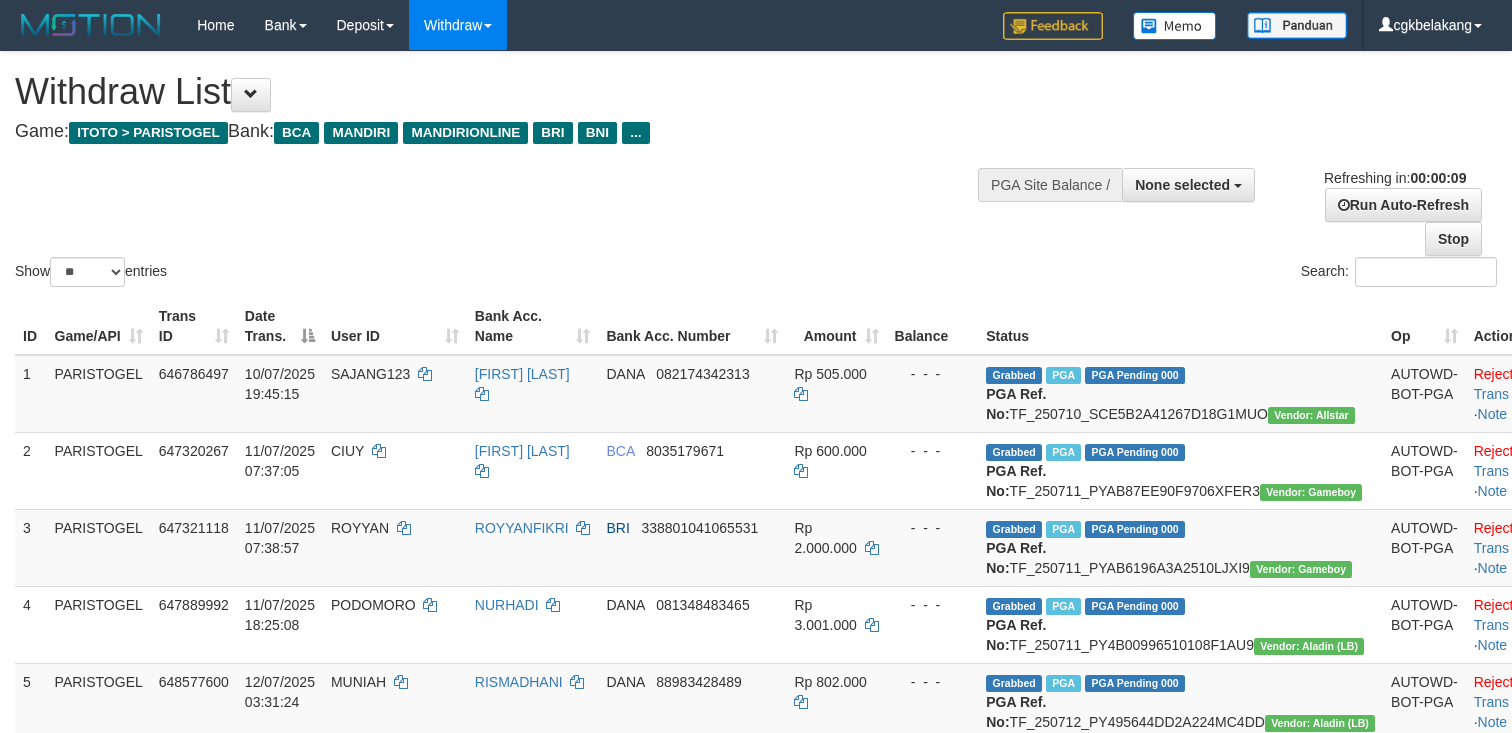 select 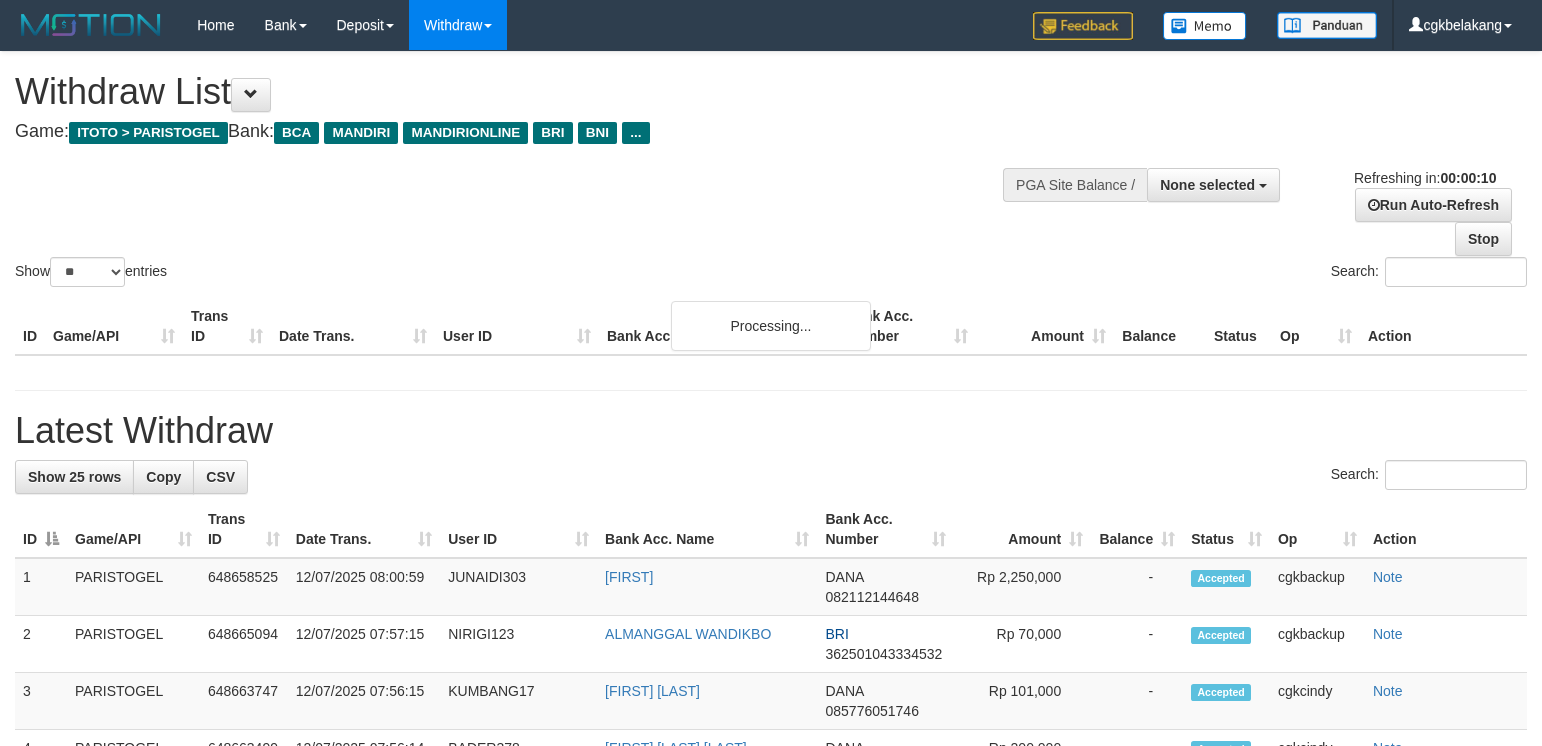 select 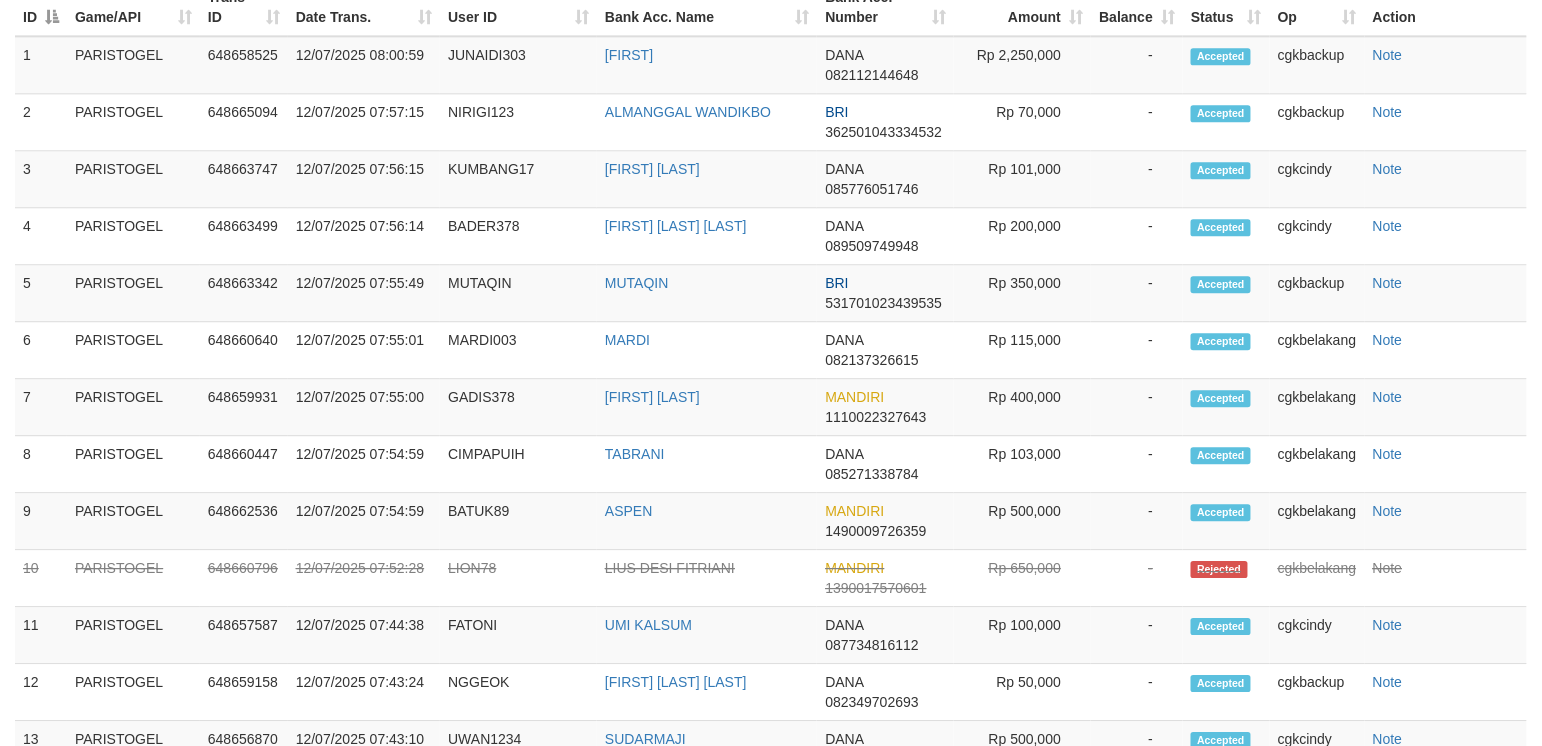 scroll, scrollTop: 1404, scrollLeft: 0, axis: vertical 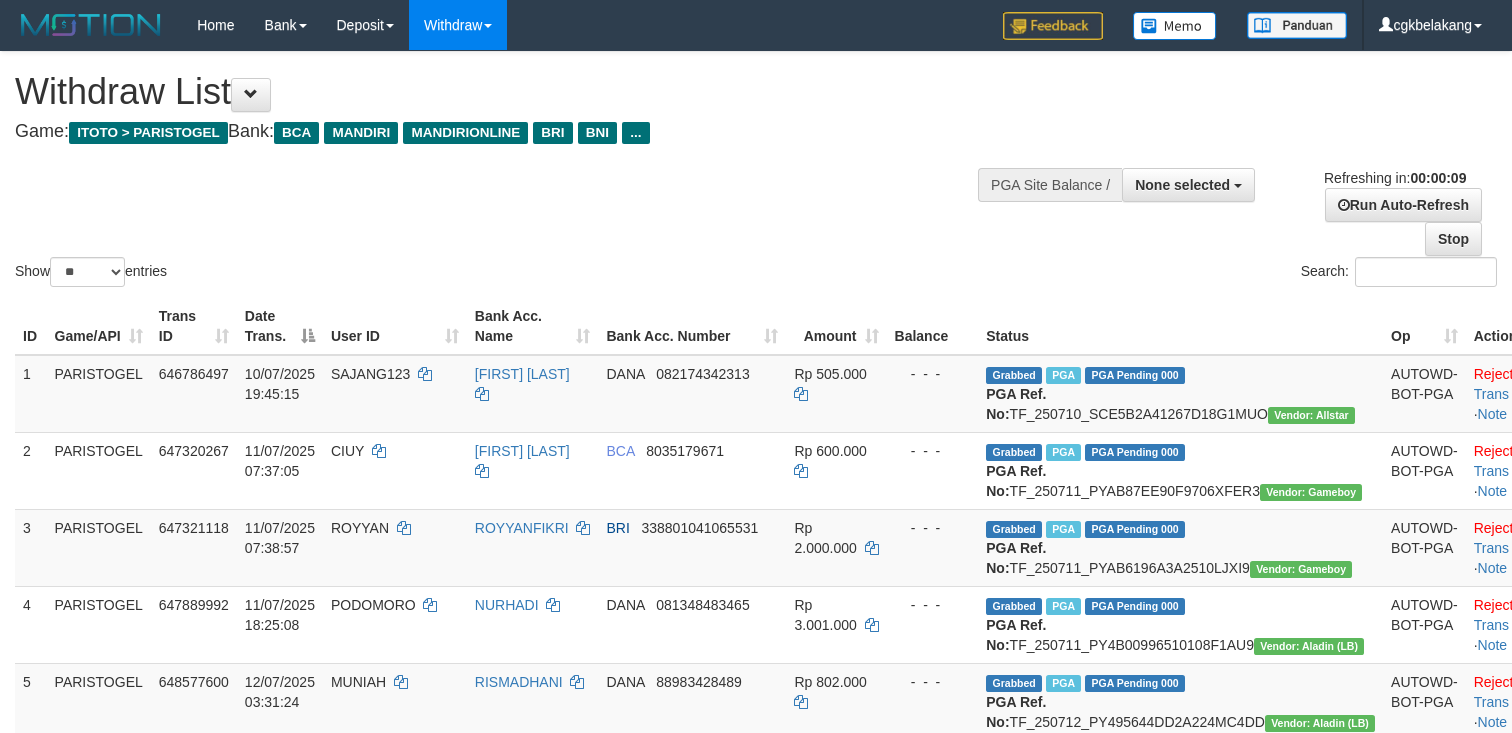 select 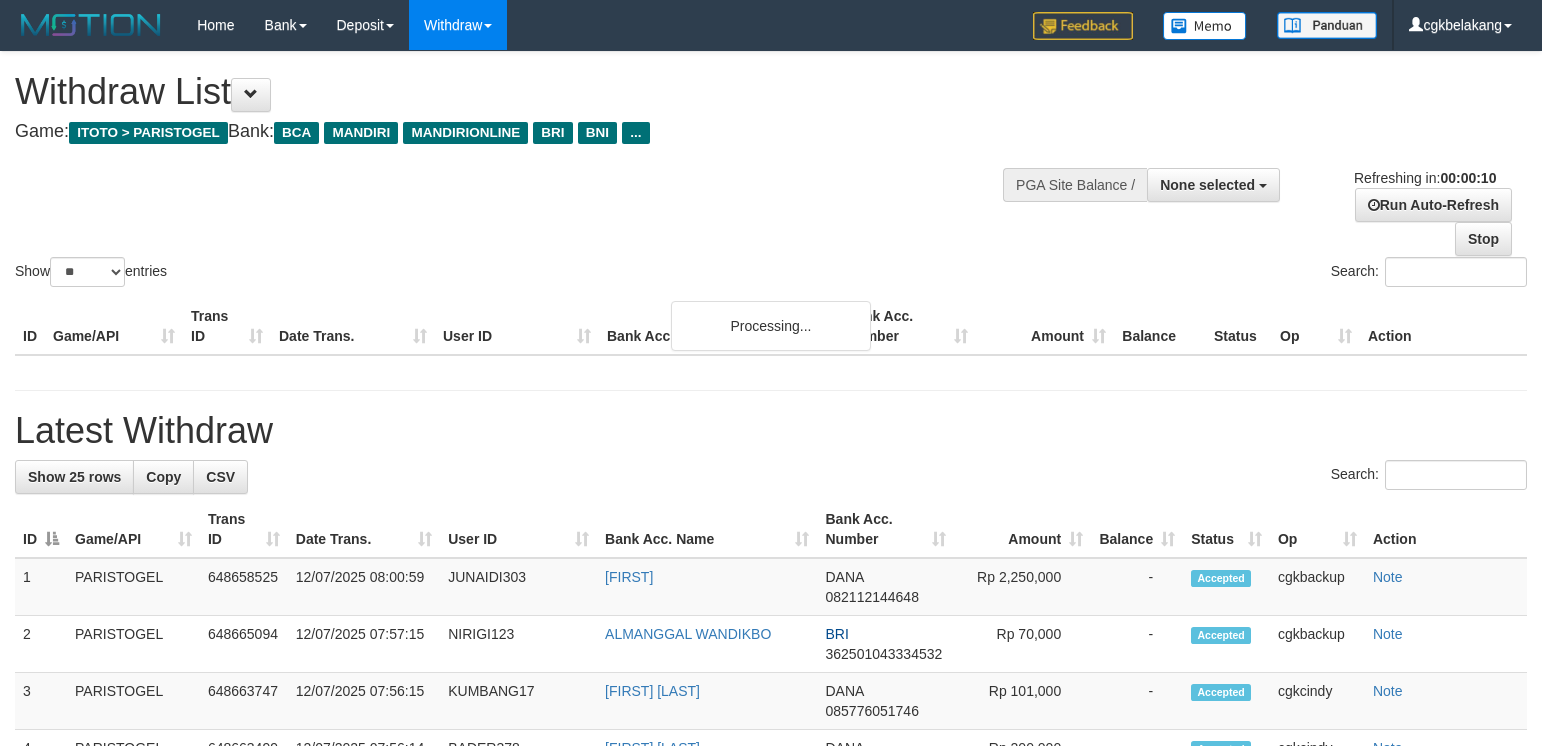 select 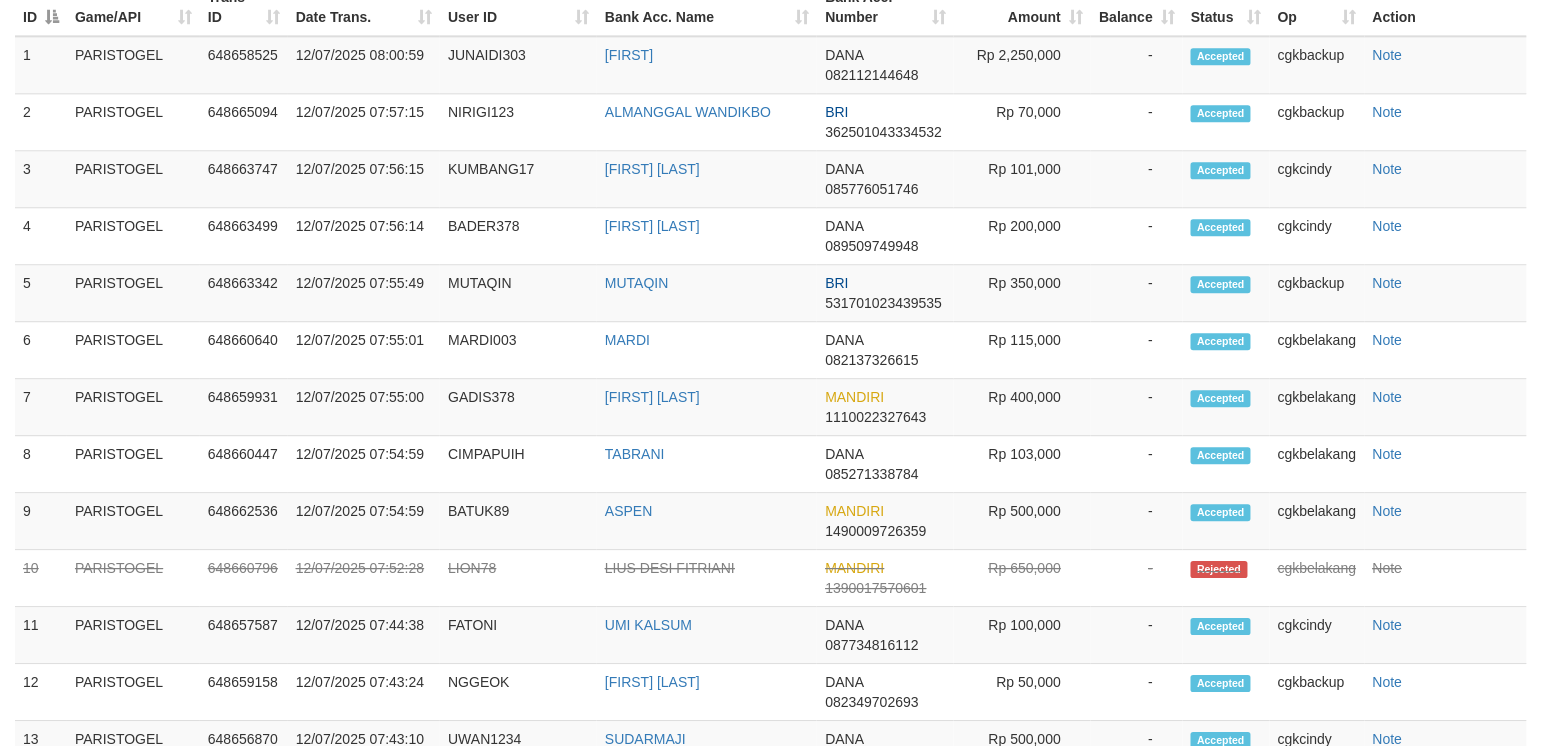 scroll, scrollTop: 1404, scrollLeft: 0, axis: vertical 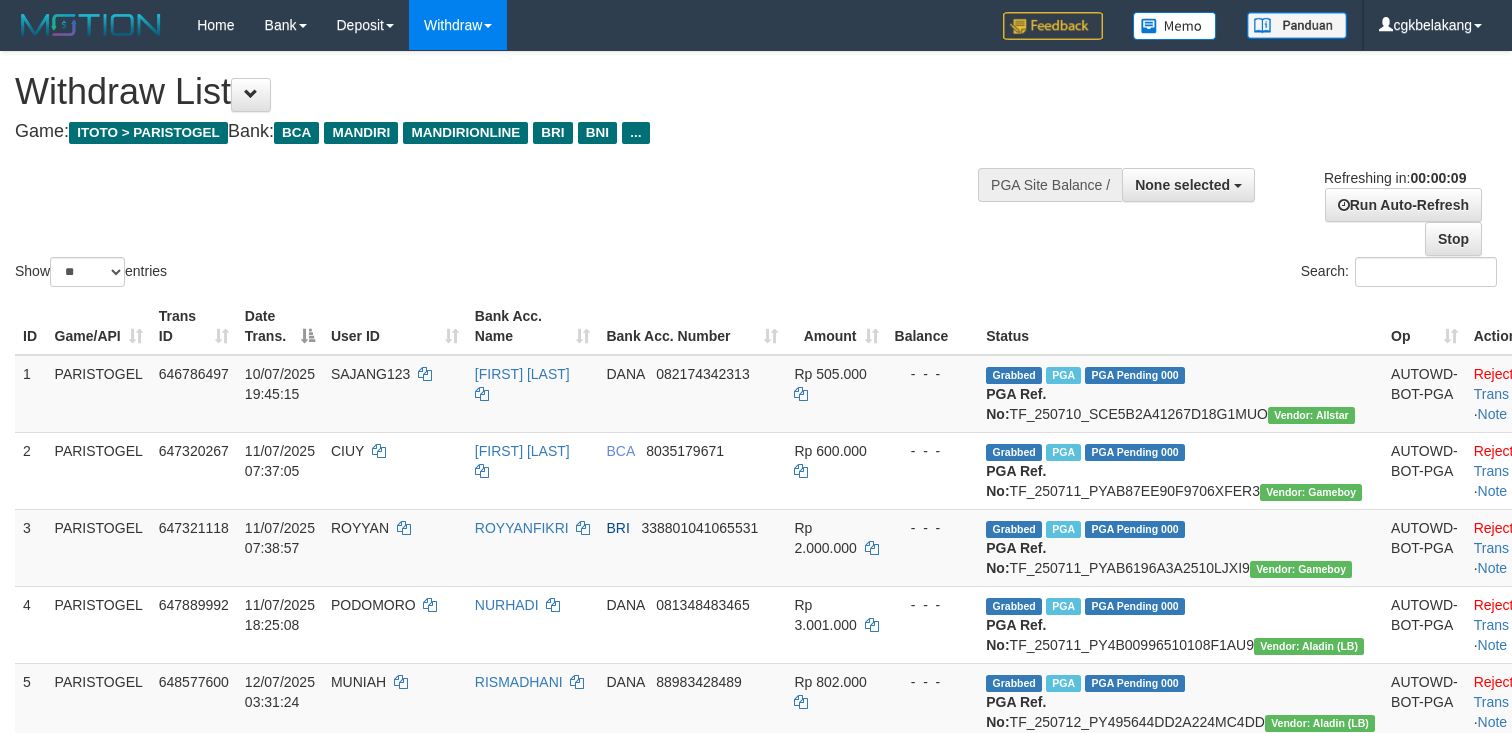select 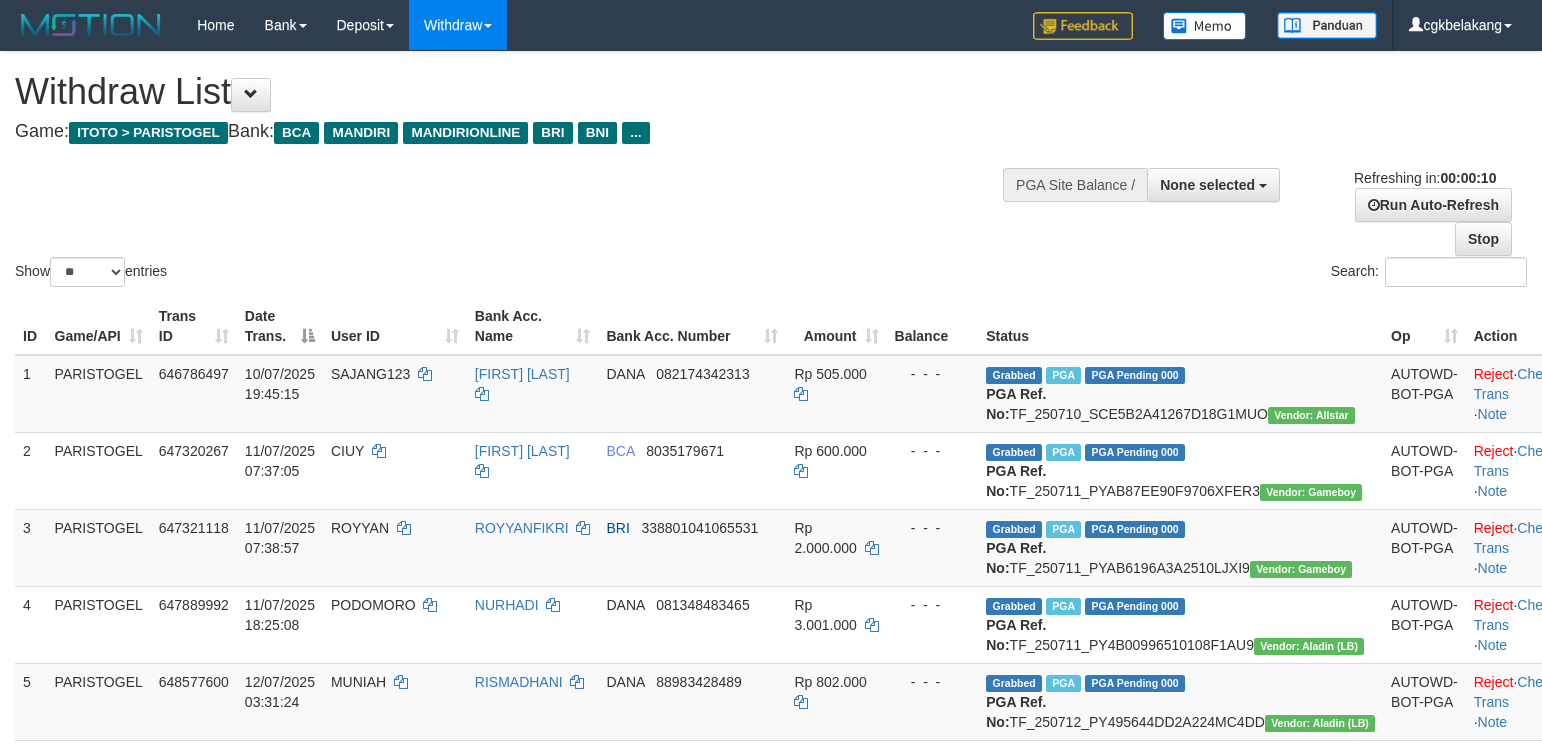 select 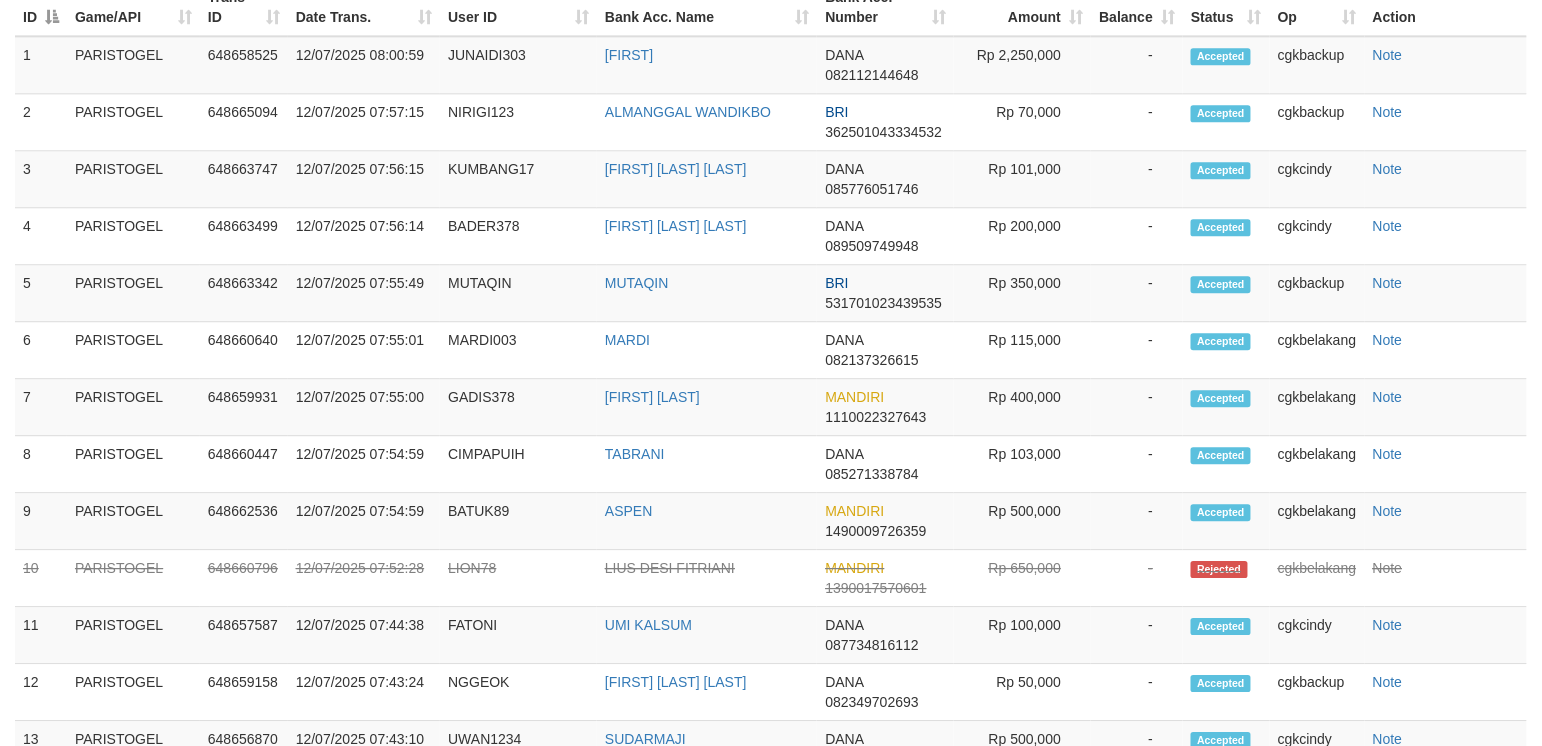 scroll, scrollTop: 1404, scrollLeft: 0, axis: vertical 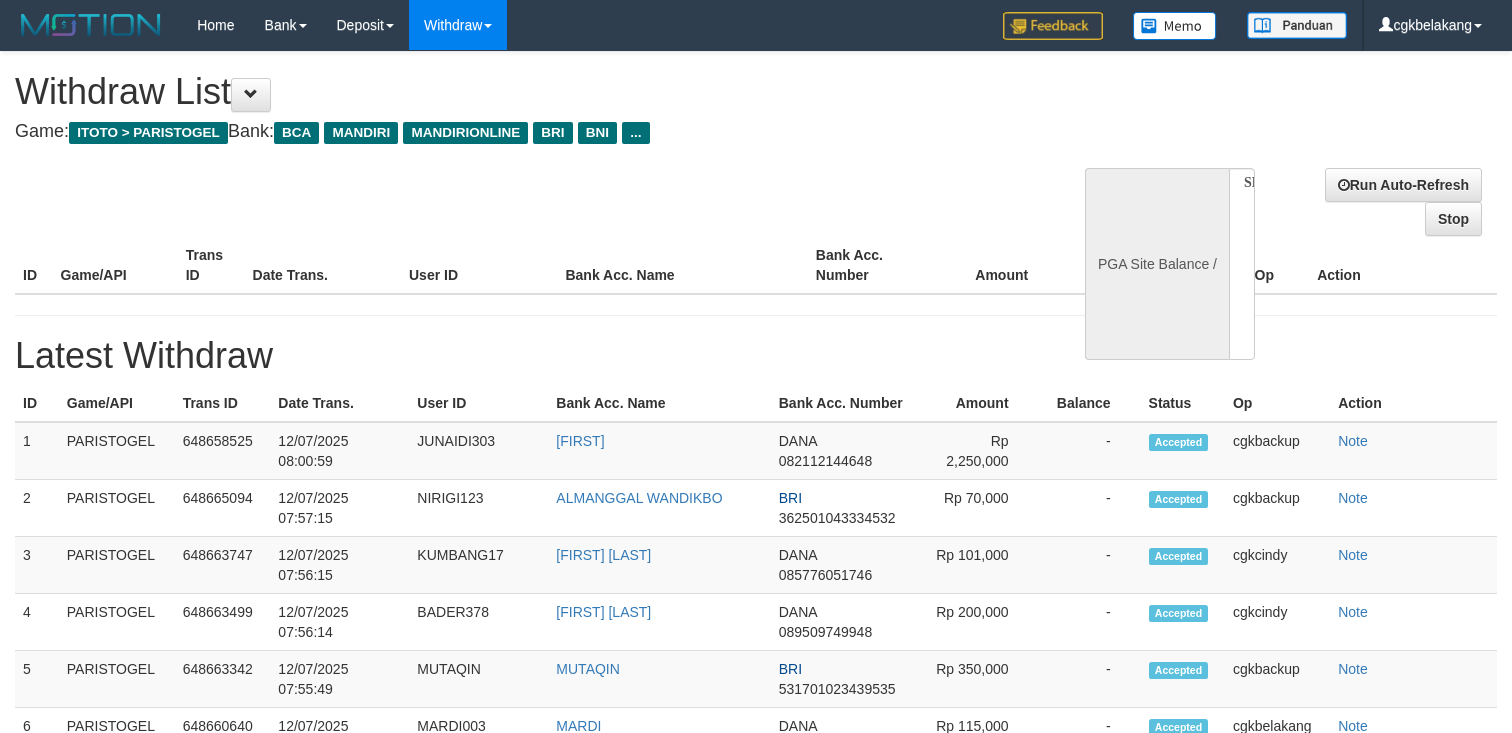 select 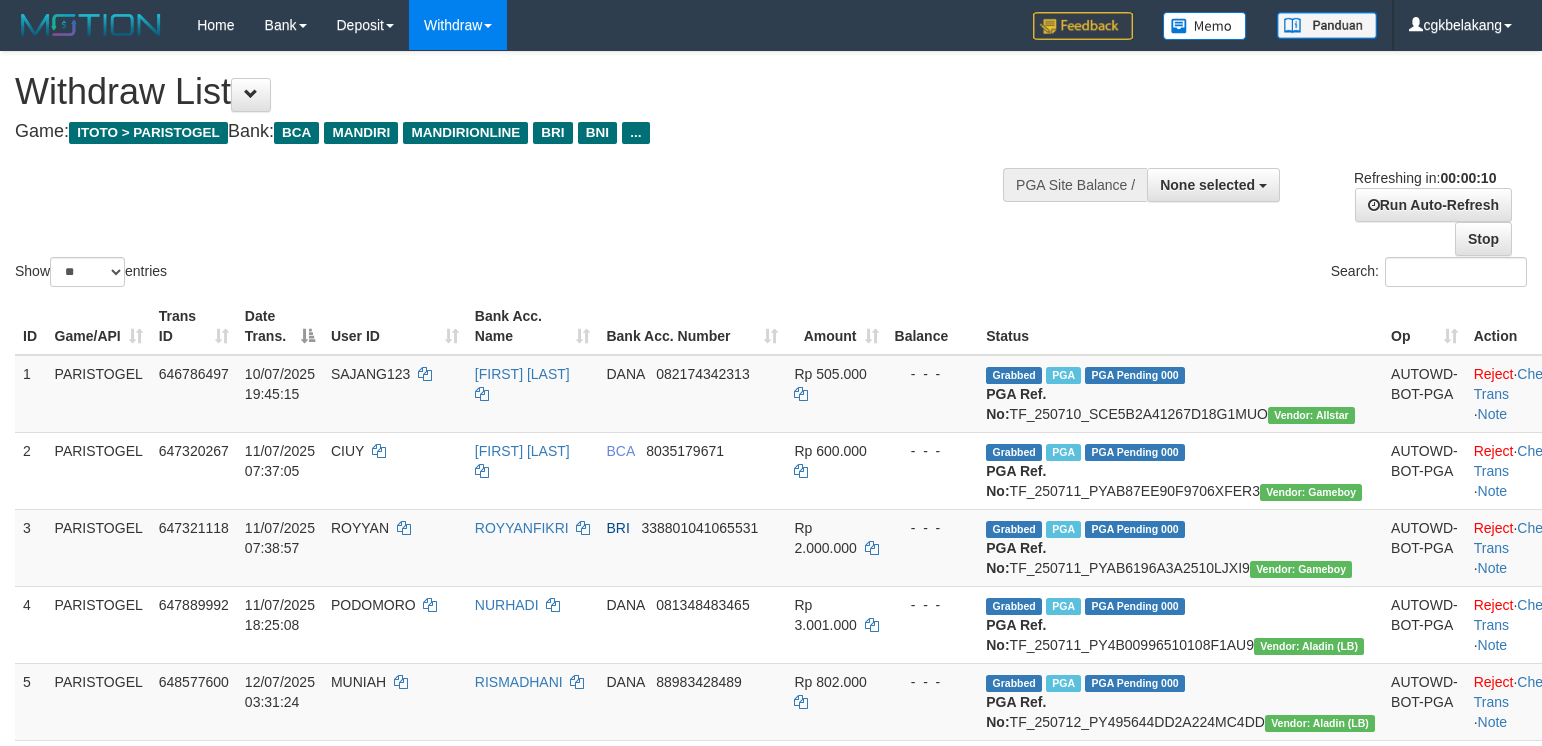 select 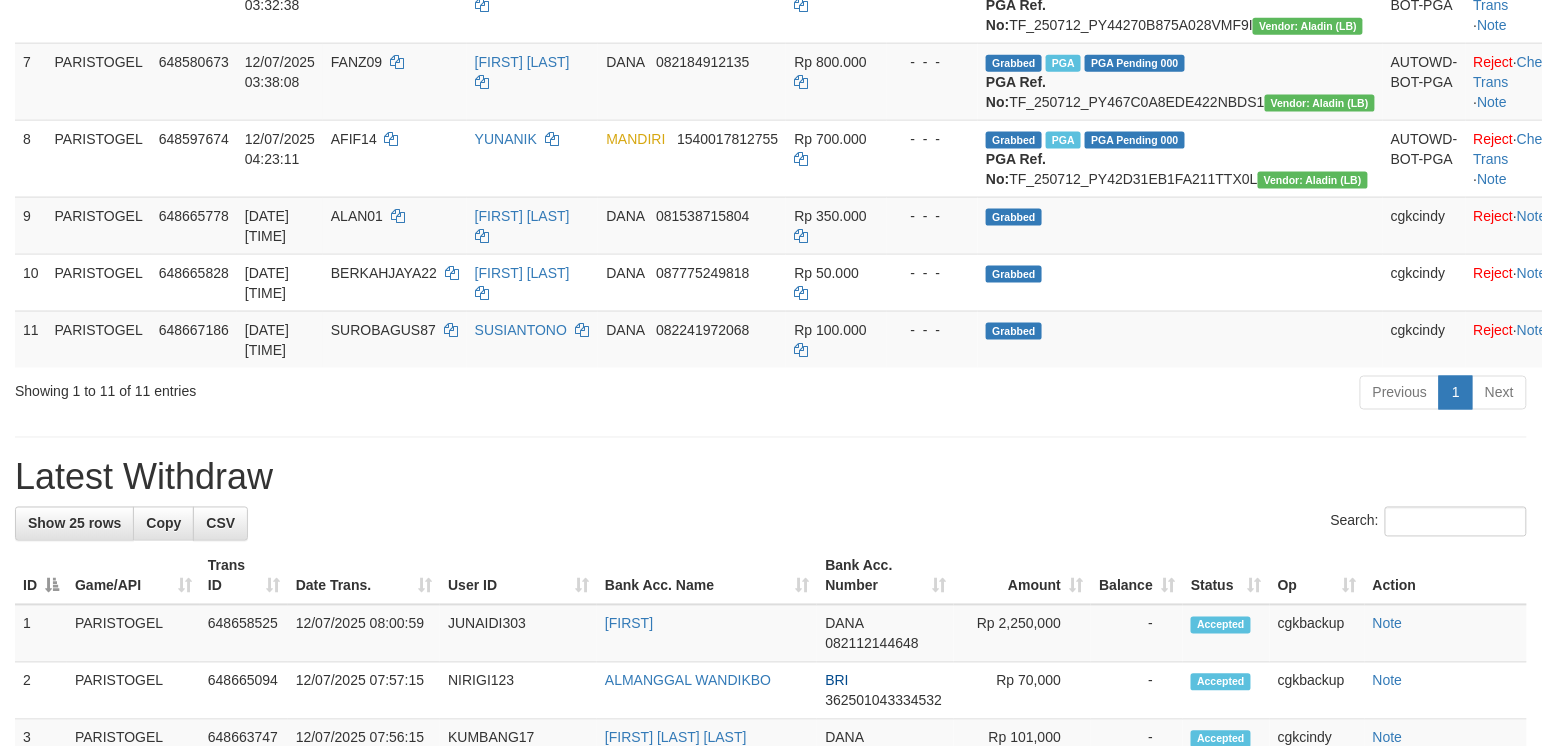 scroll, scrollTop: 870, scrollLeft: 0, axis: vertical 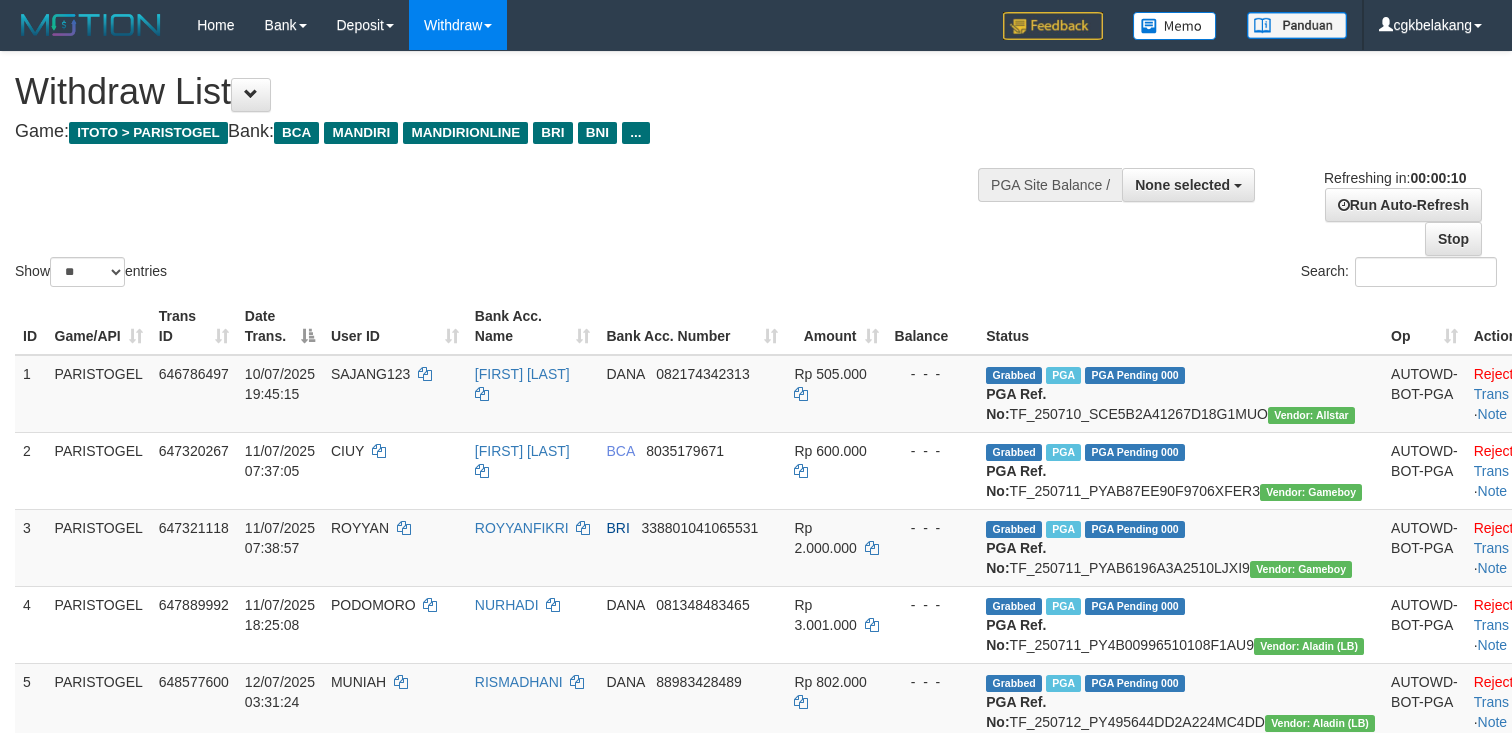 select 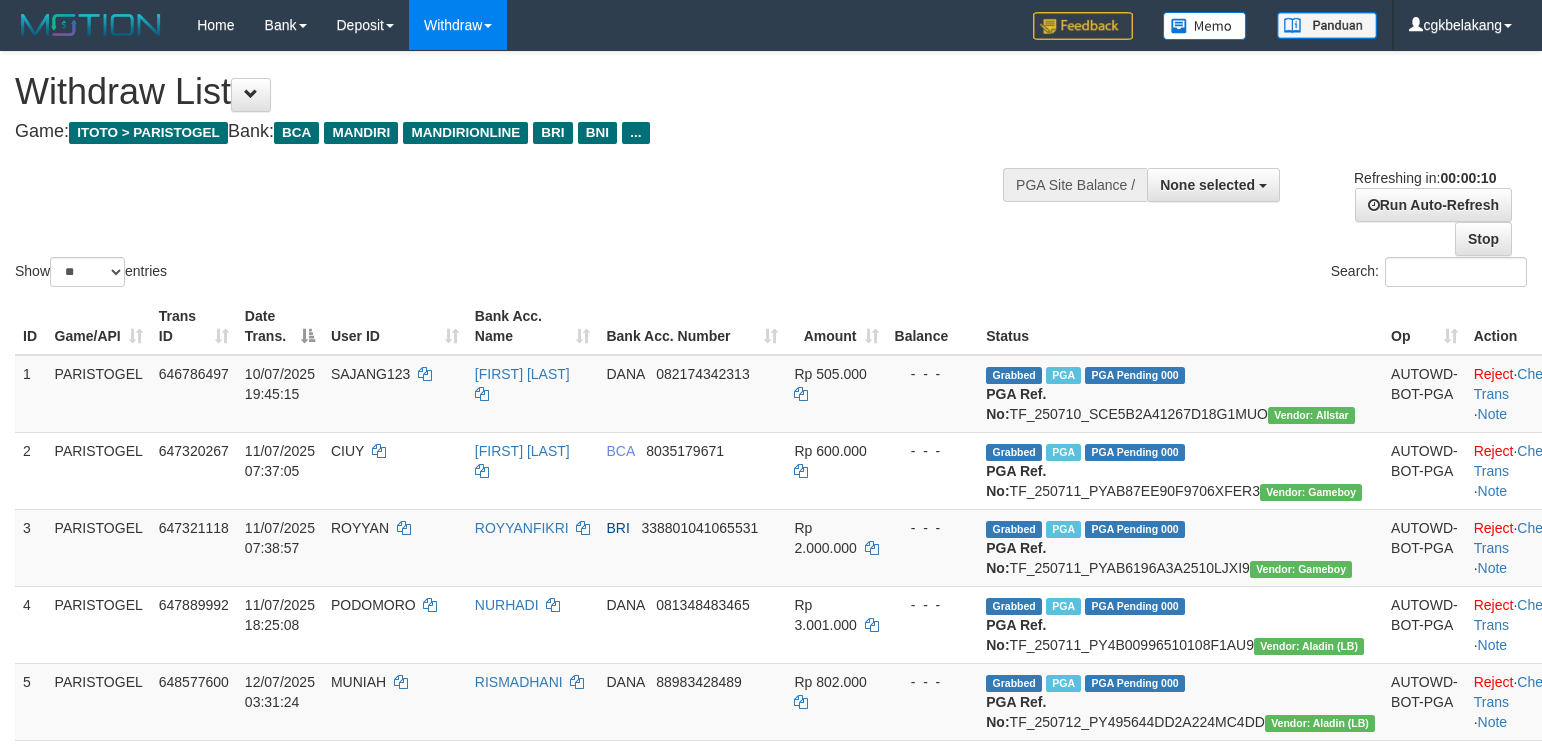 select 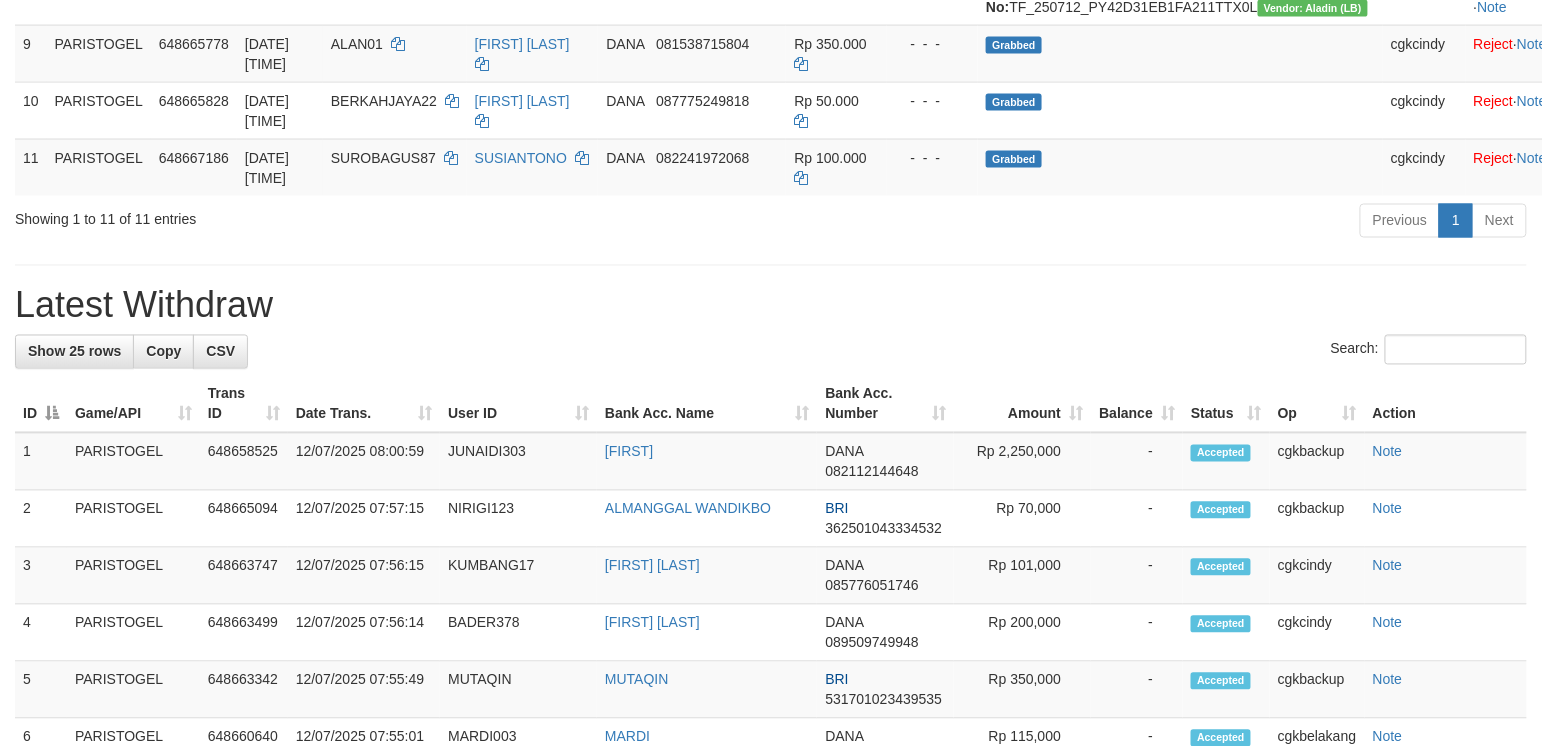 scroll, scrollTop: 870, scrollLeft: 0, axis: vertical 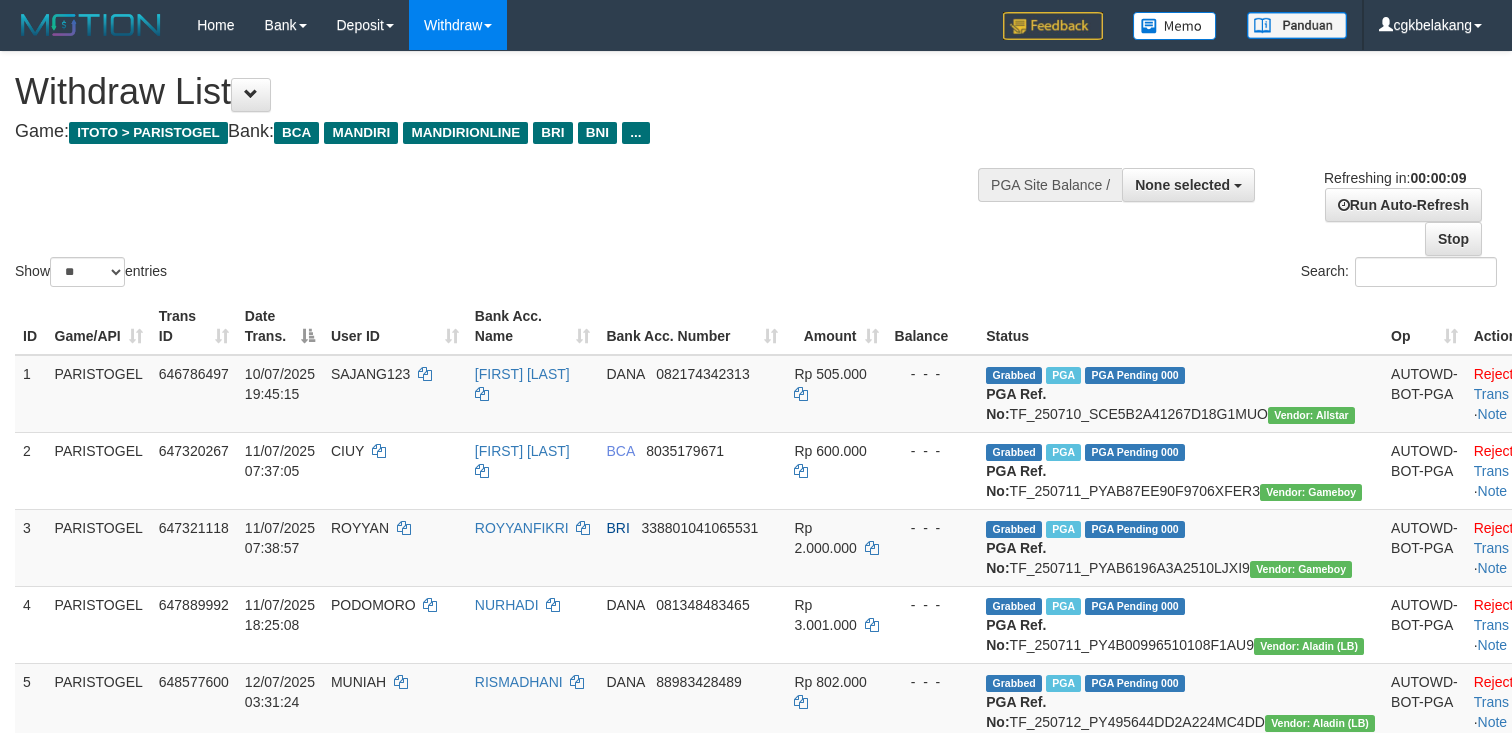 select 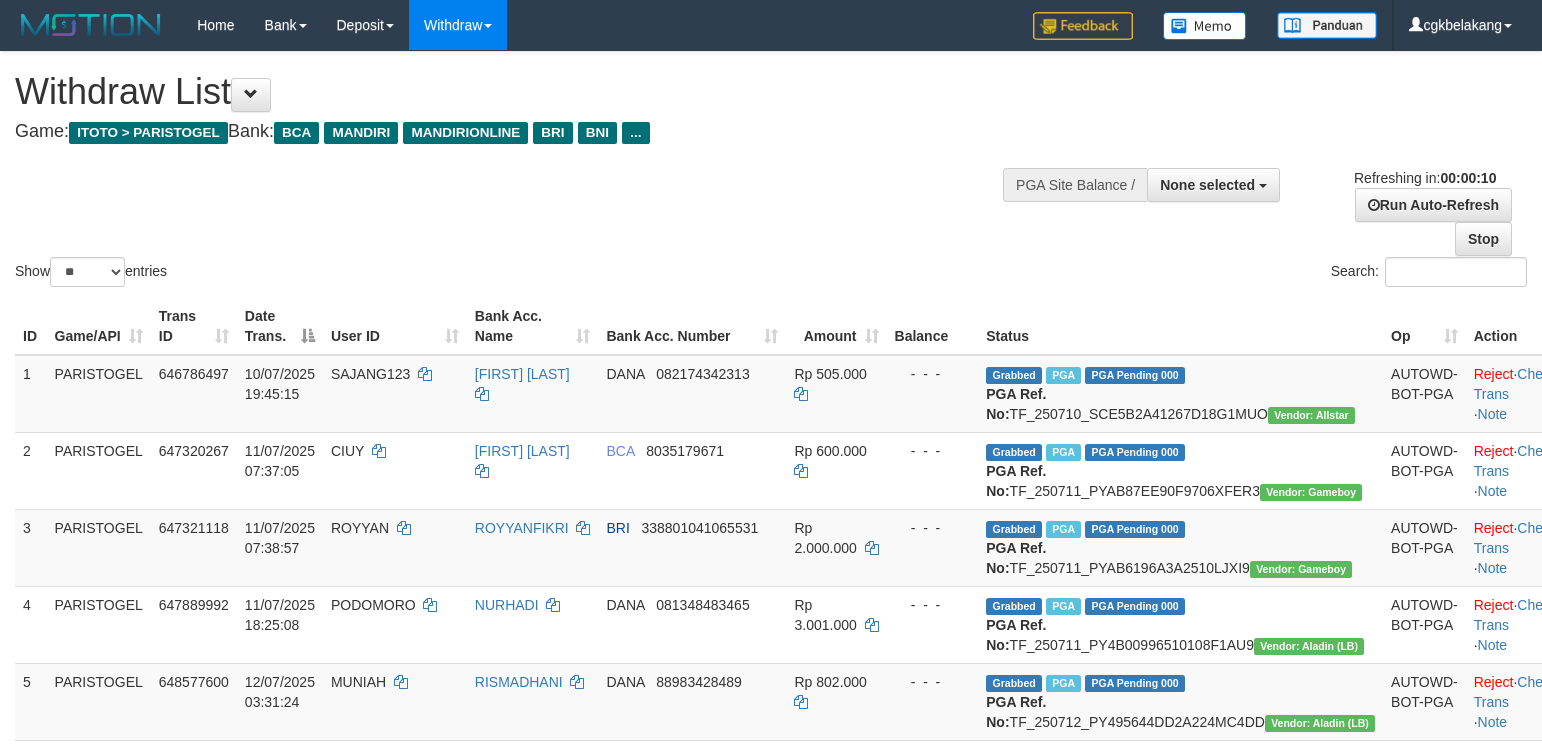 select 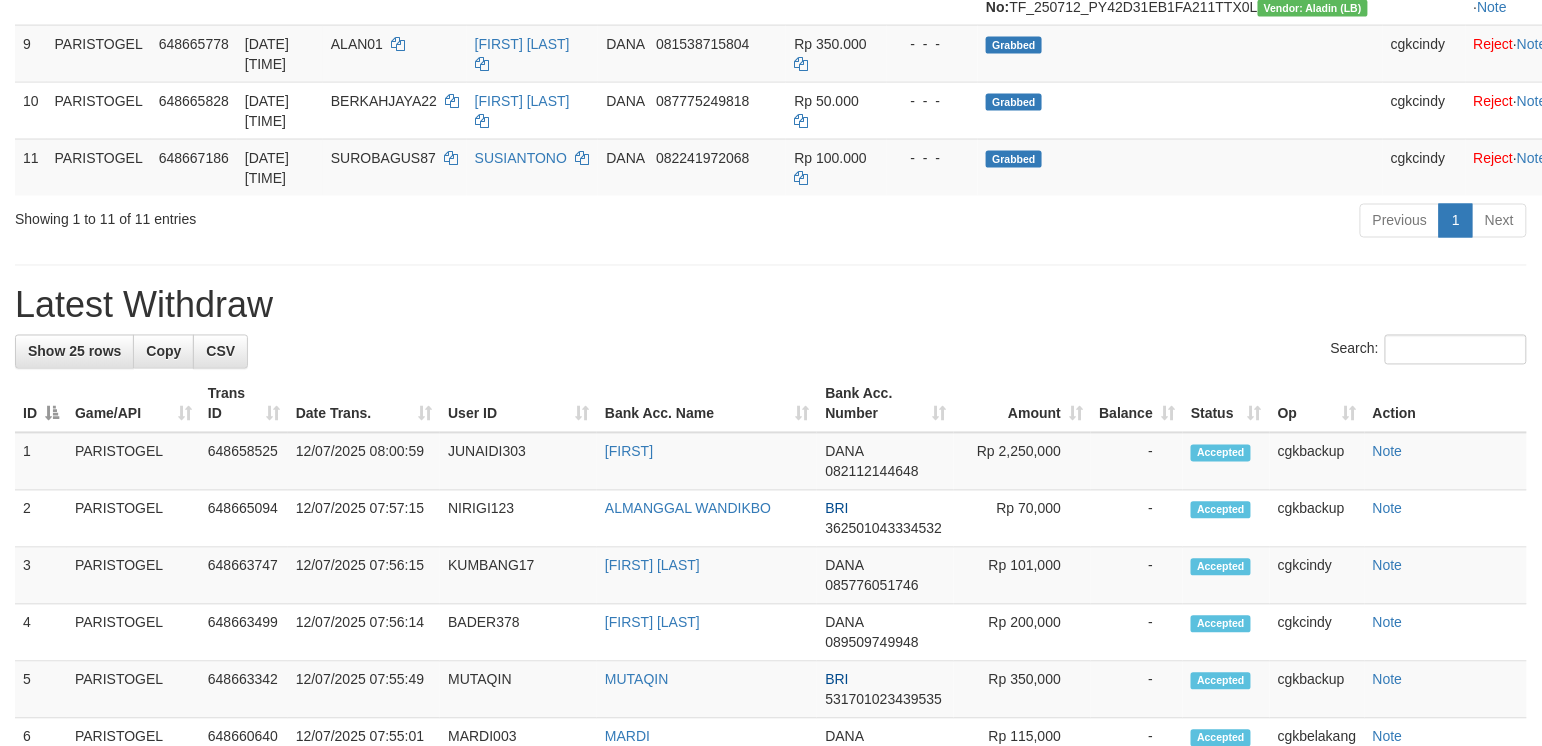 scroll, scrollTop: 870, scrollLeft: 0, axis: vertical 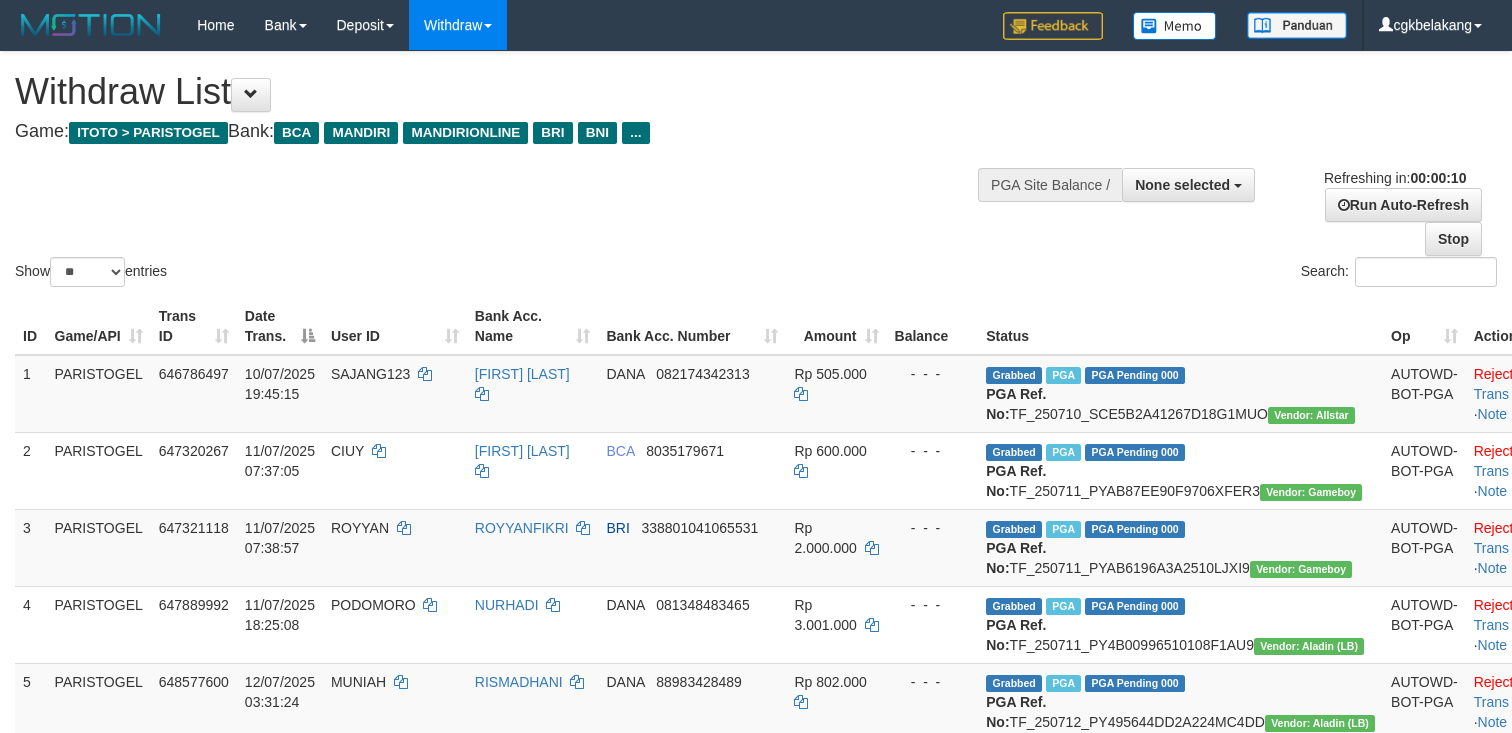 select 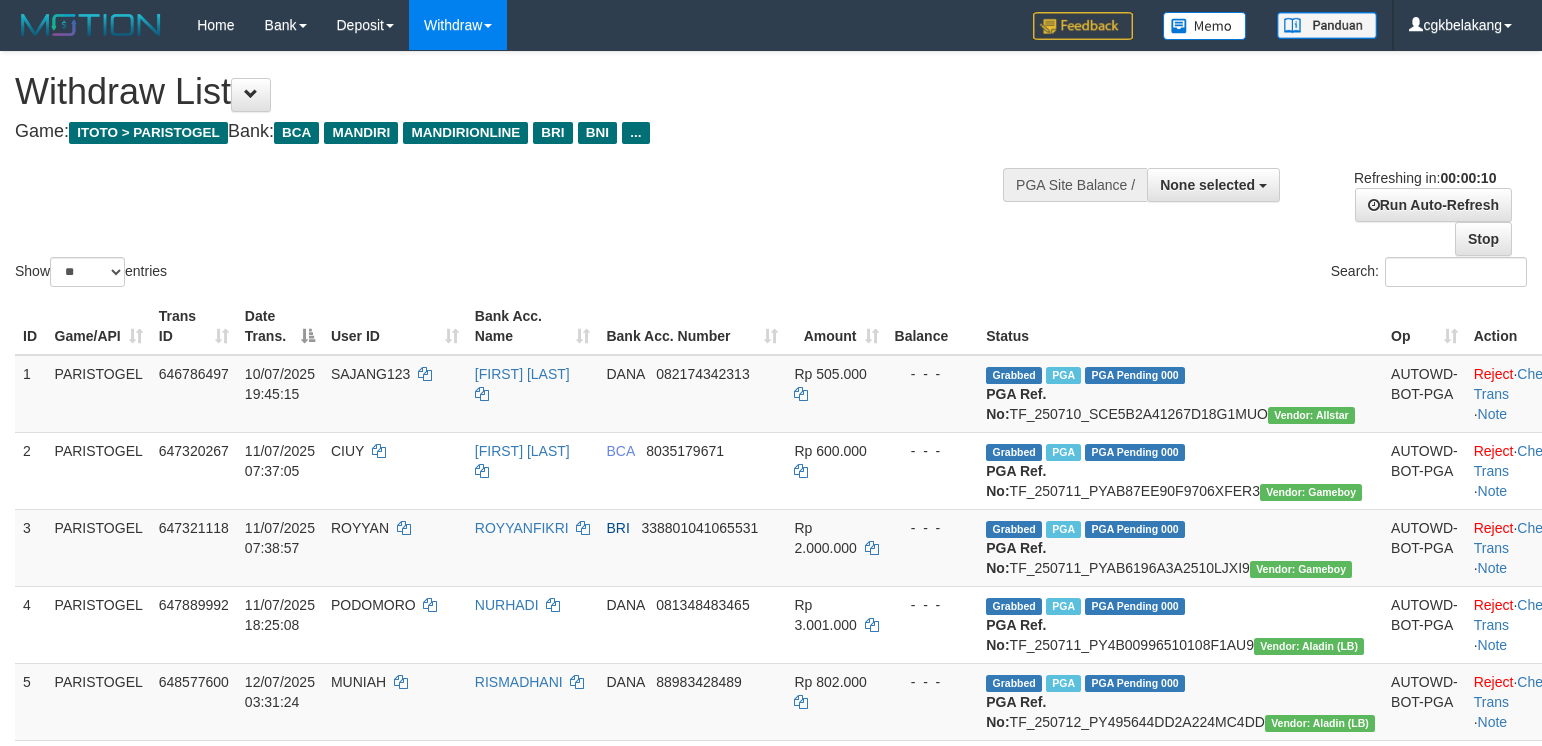 select 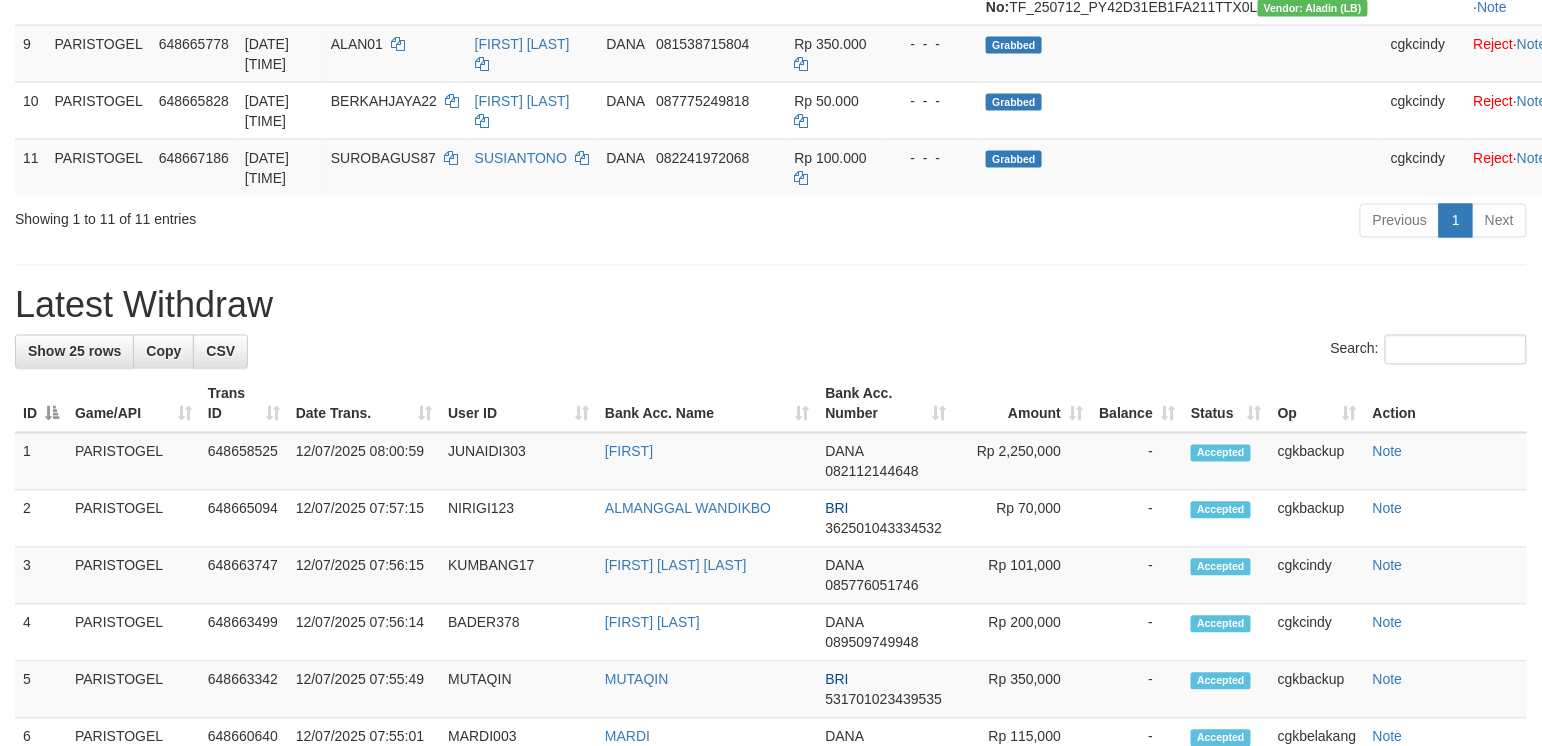 scroll, scrollTop: 870, scrollLeft: 0, axis: vertical 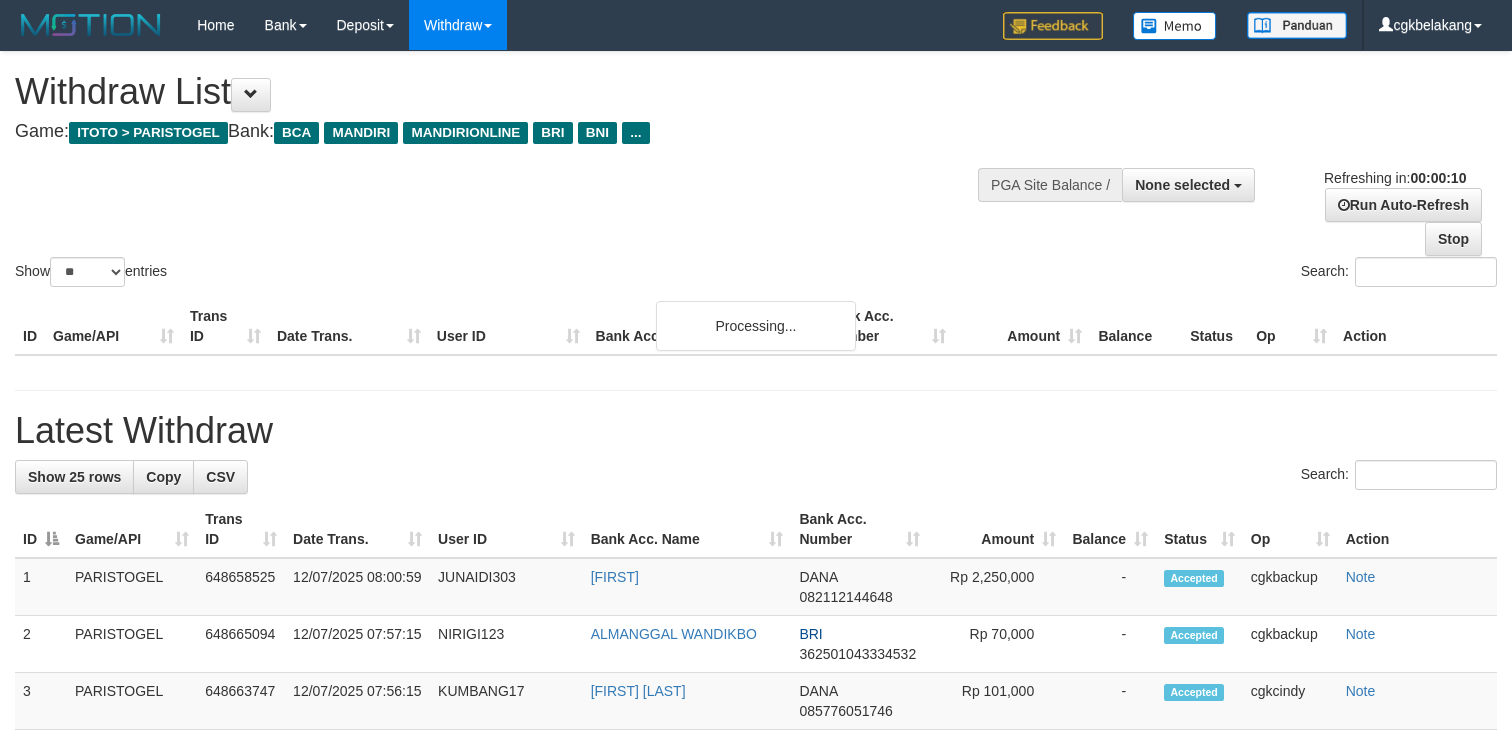 select 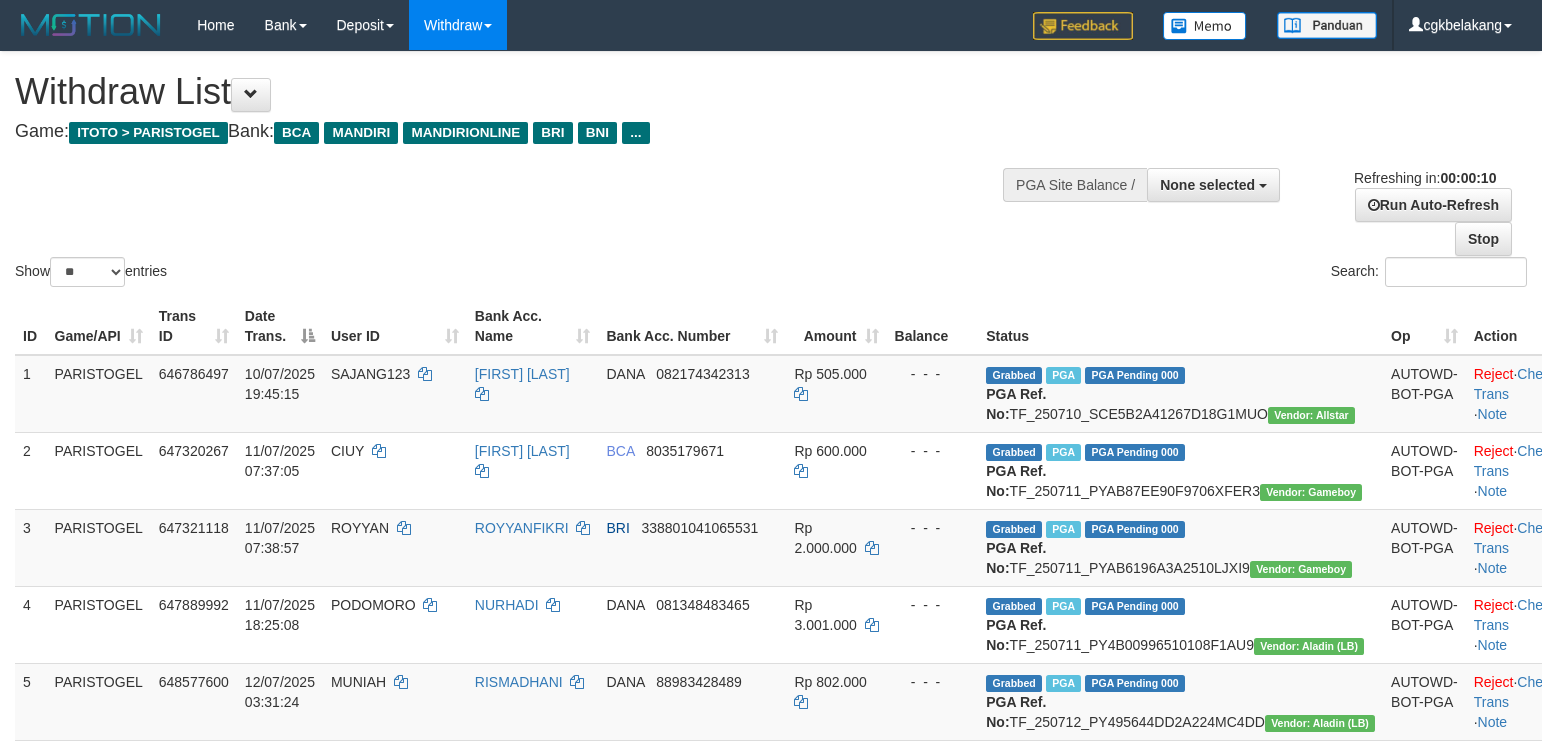 select 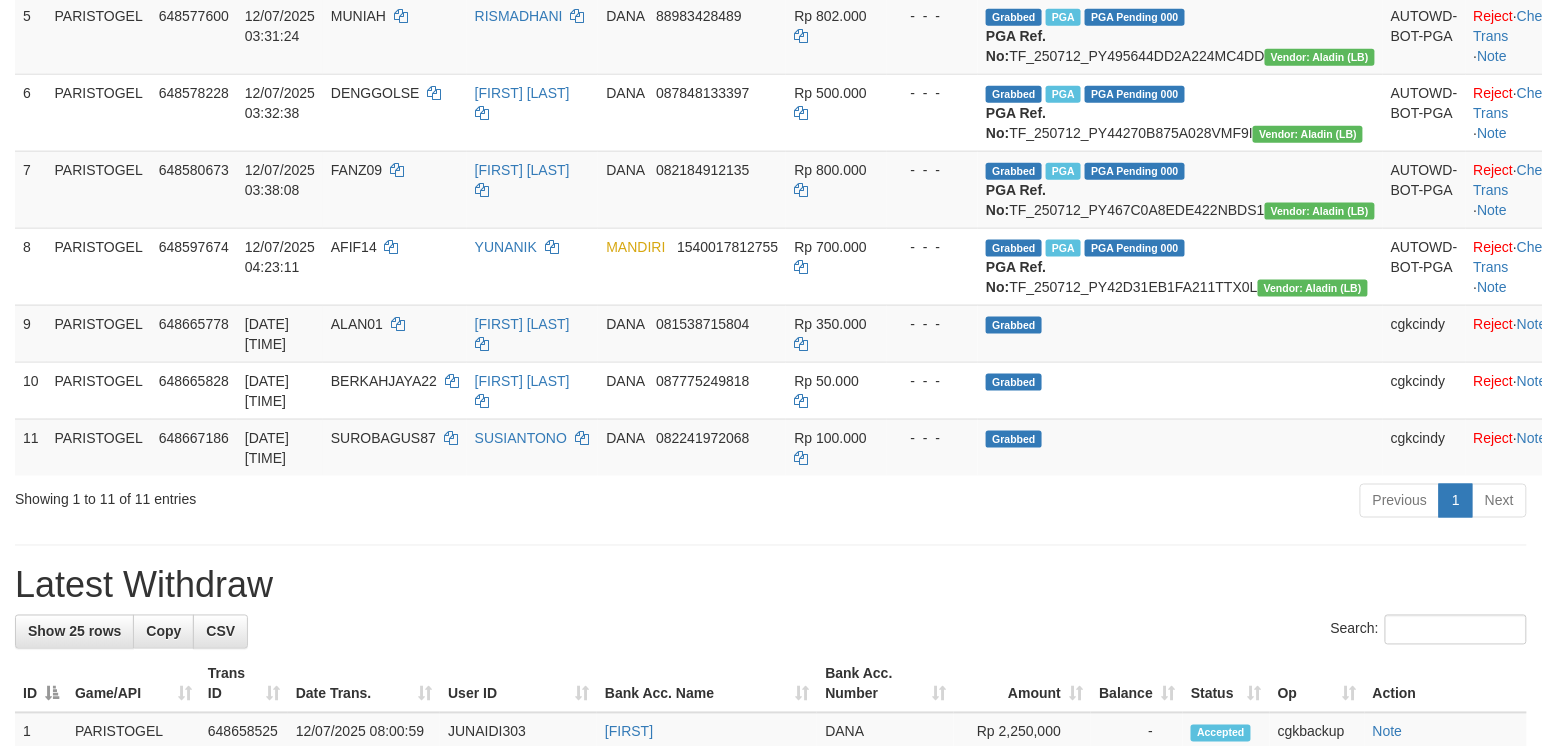 scroll, scrollTop: 800, scrollLeft: 0, axis: vertical 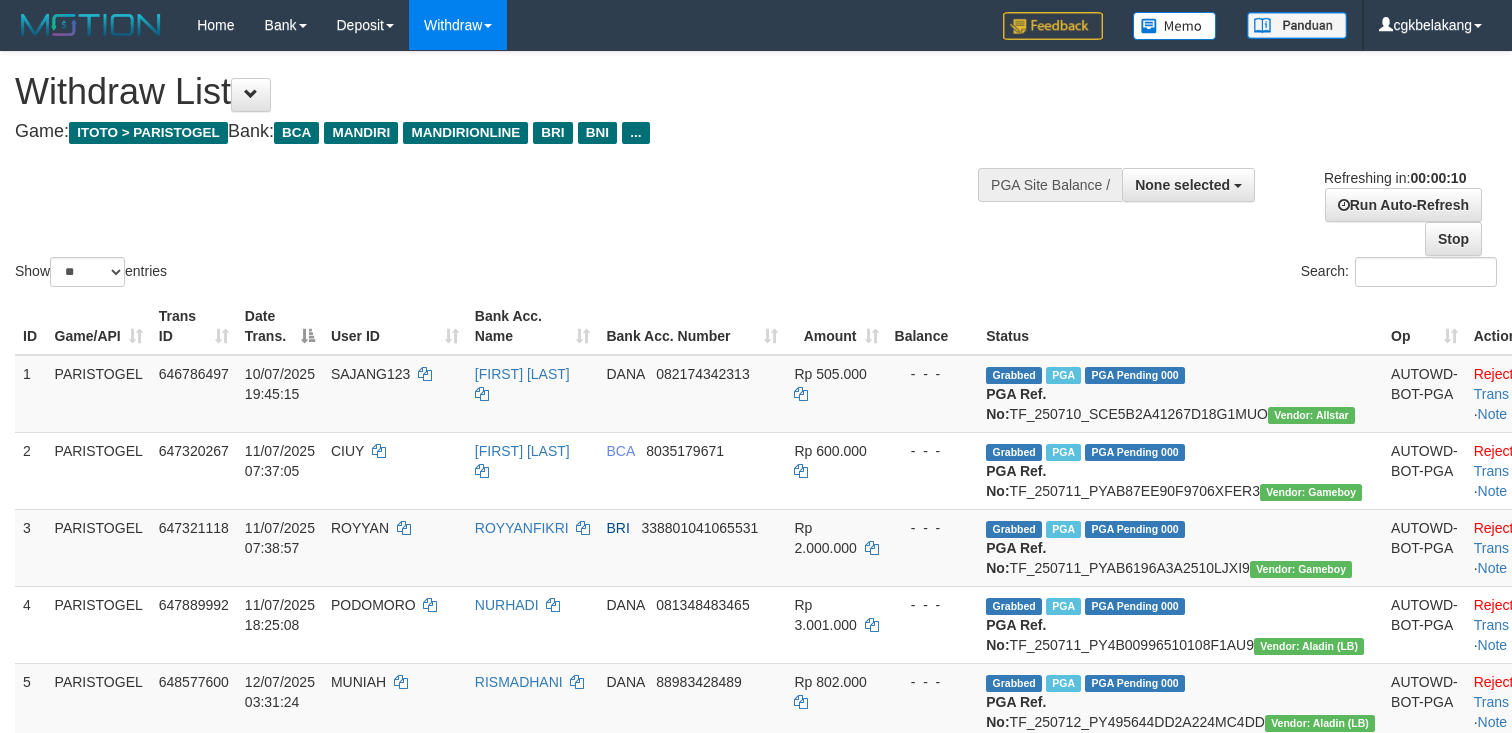select 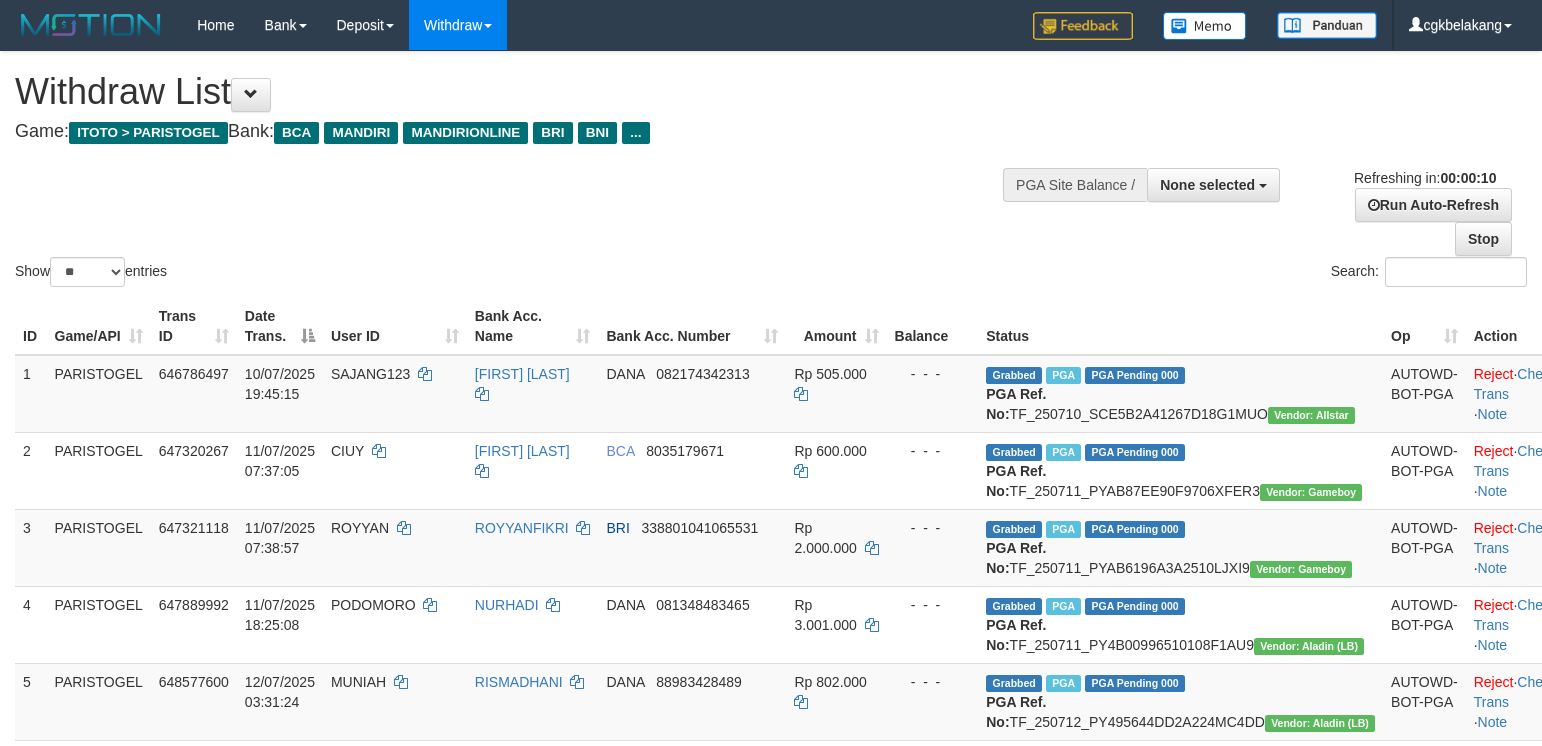 select 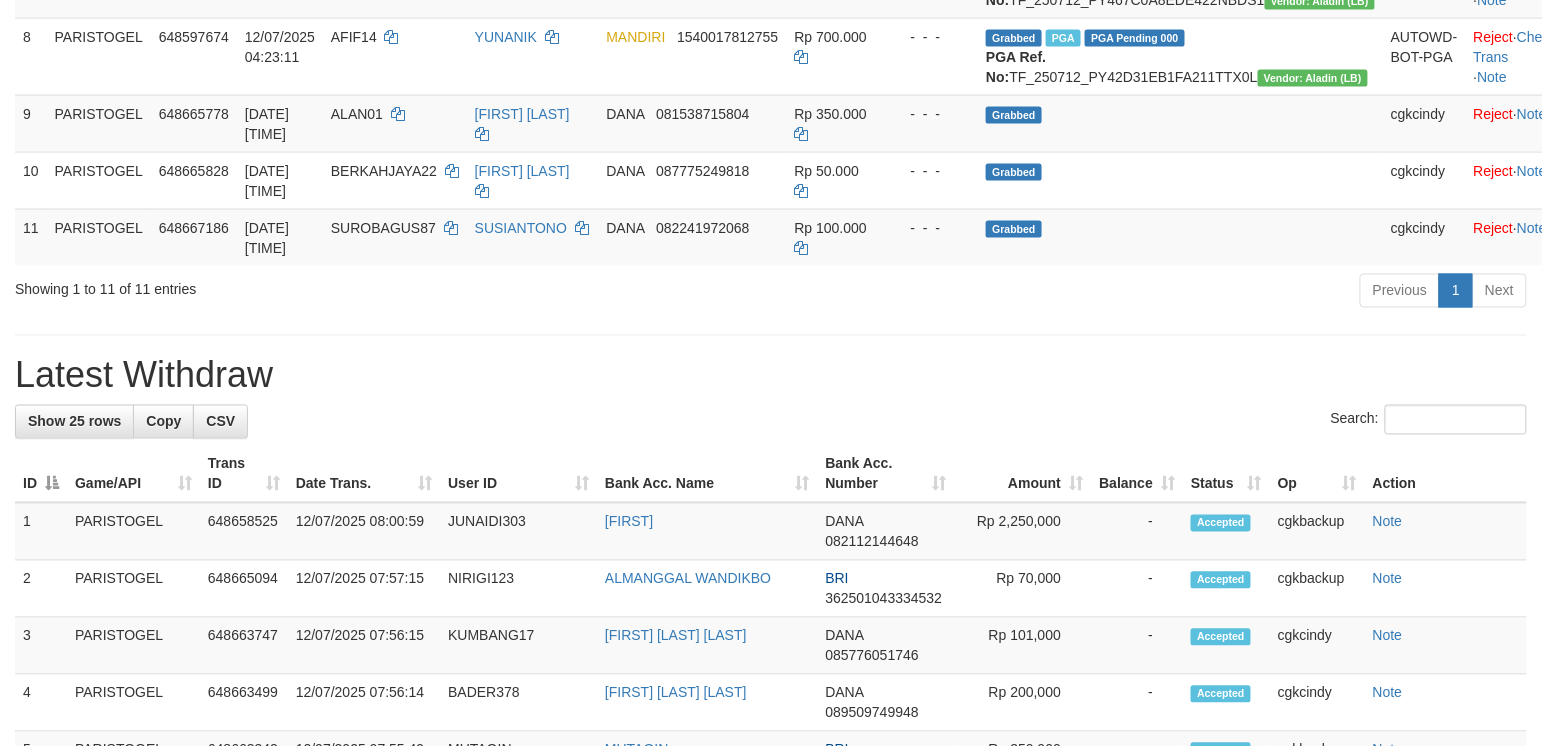 scroll, scrollTop: 800, scrollLeft: 0, axis: vertical 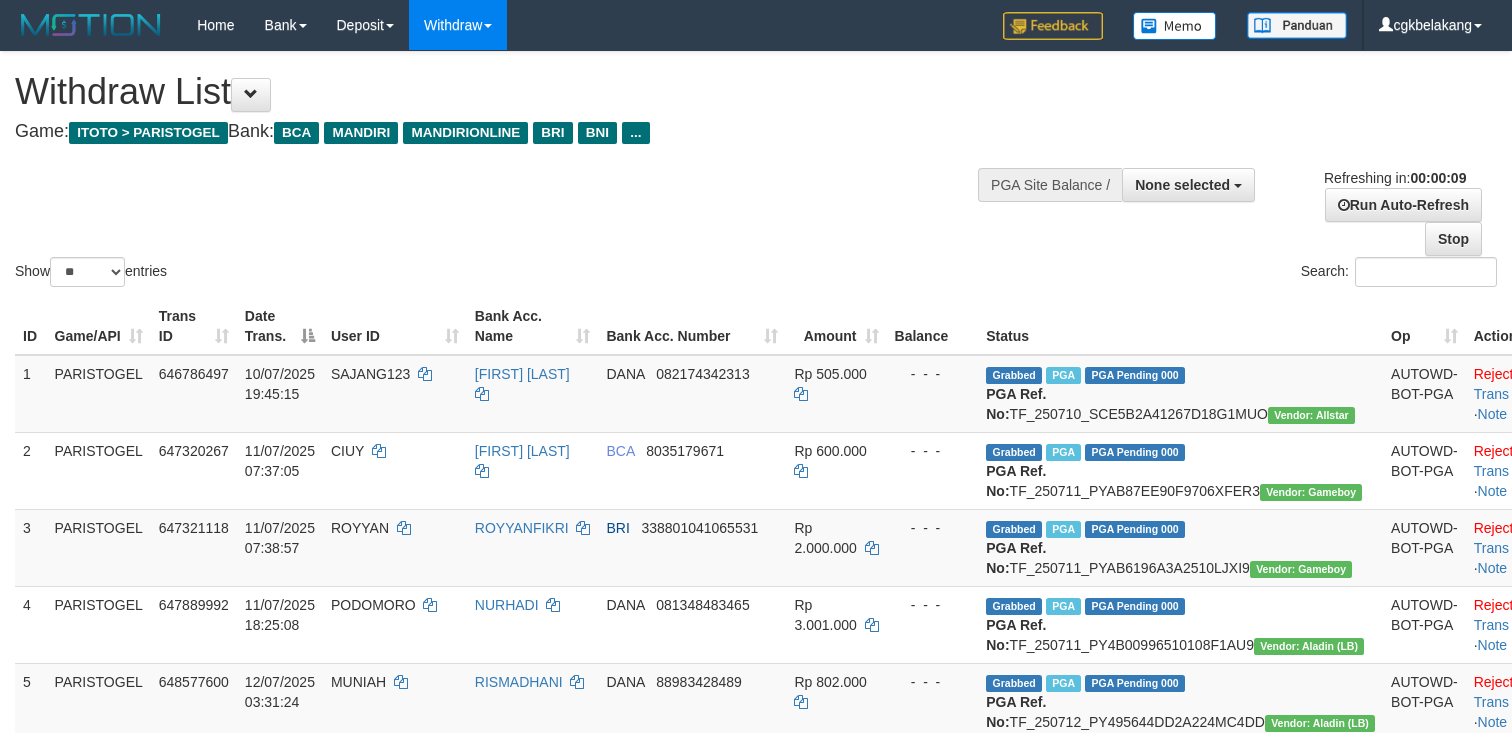 select 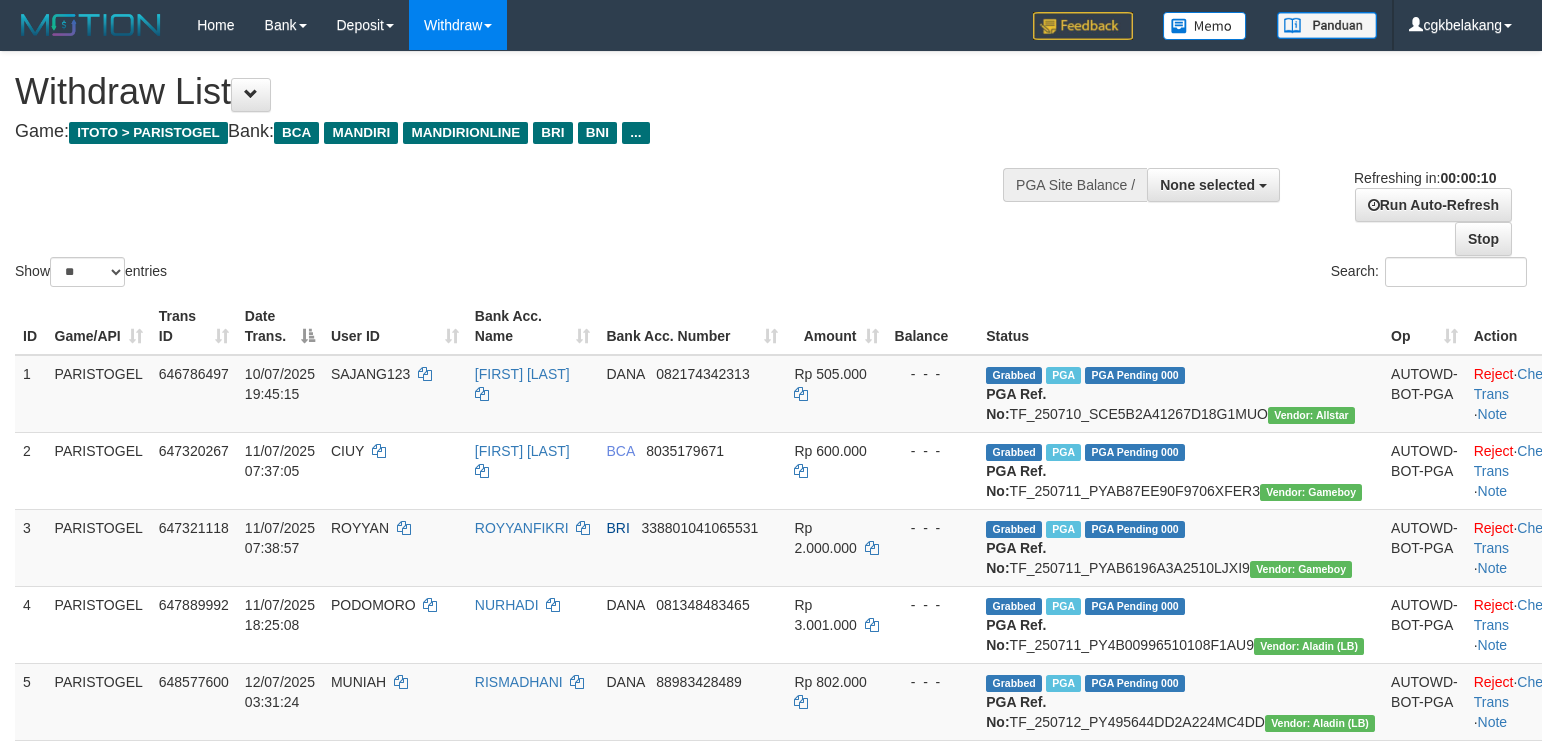 select 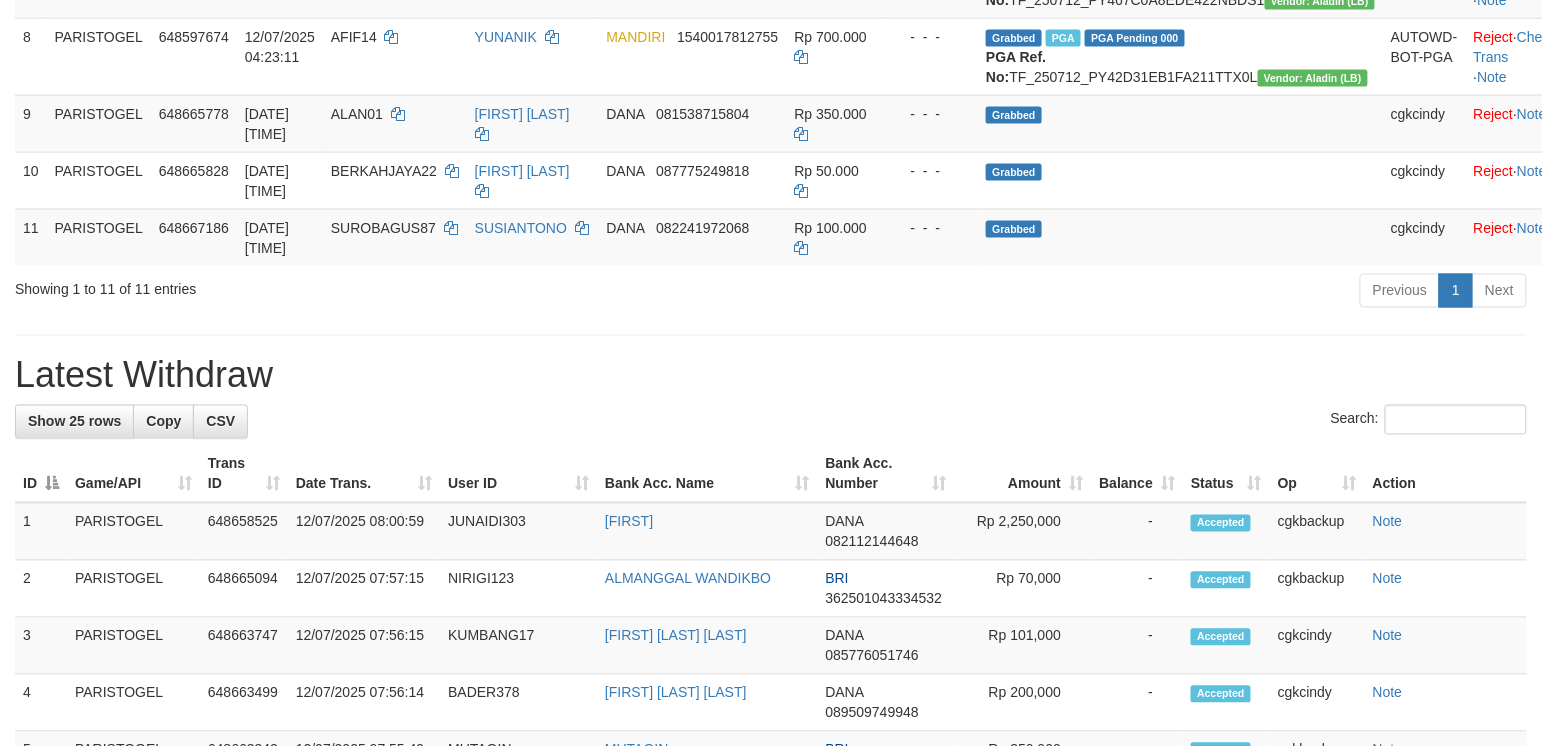 scroll, scrollTop: 800, scrollLeft: 0, axis: vertical 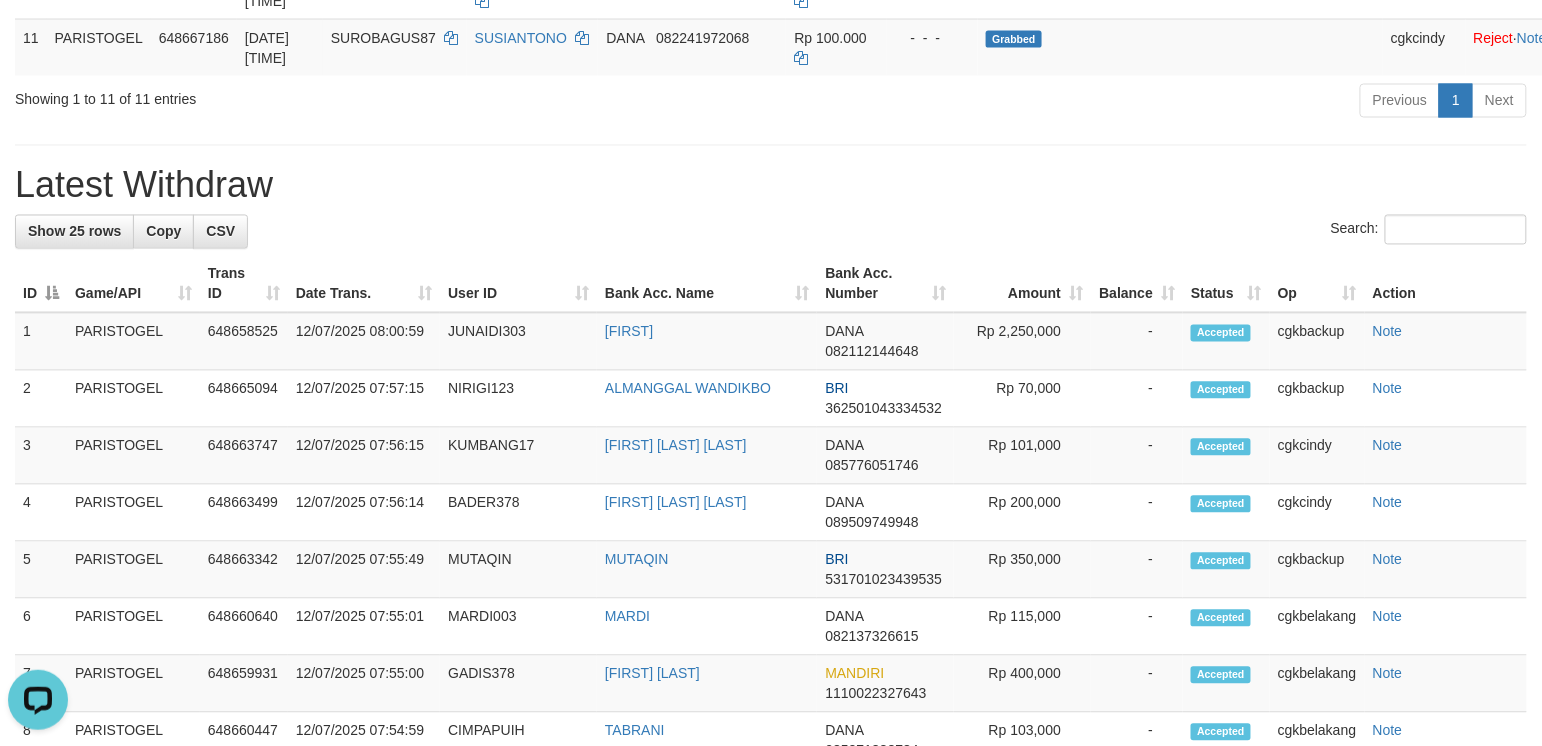 click on "Latest Withdraw" at bounding box center [771, 186] 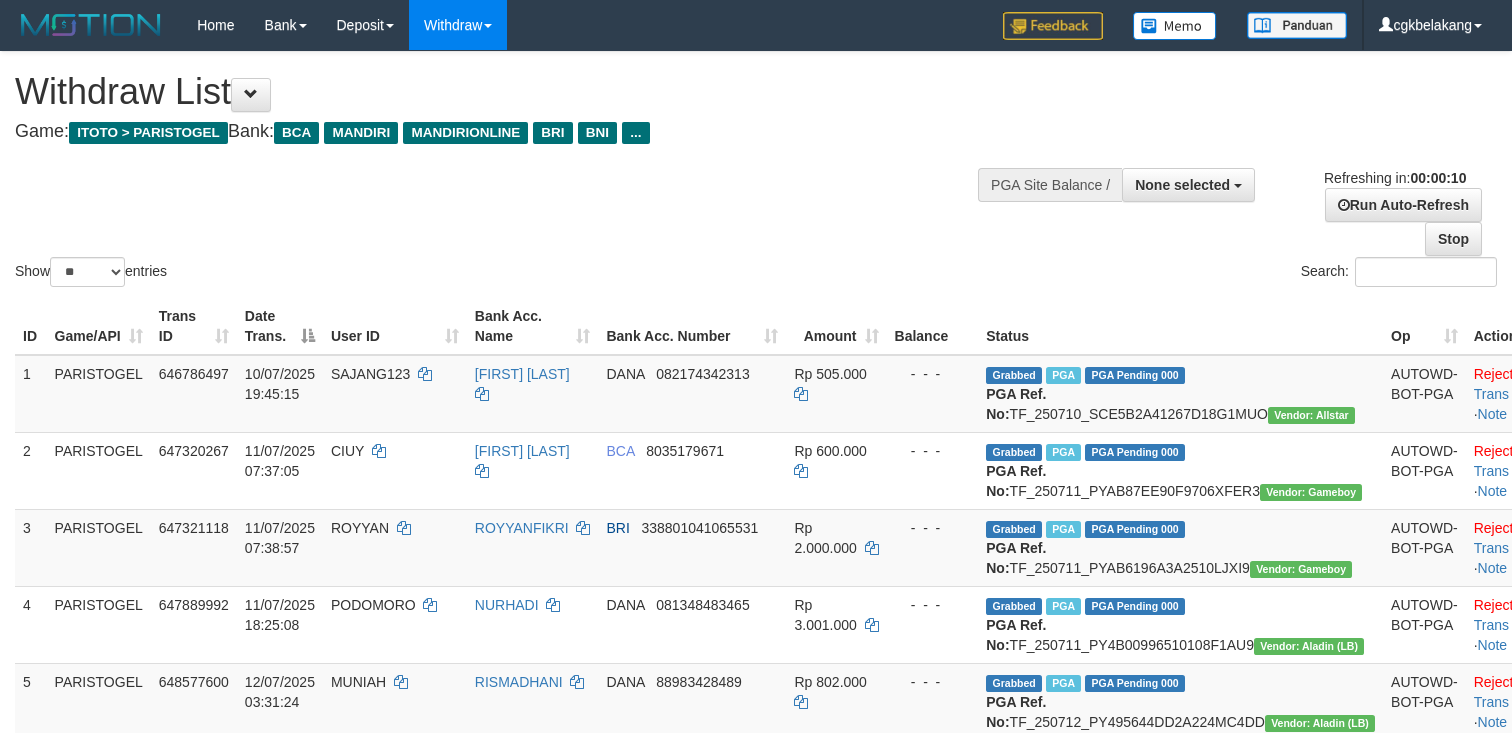 select 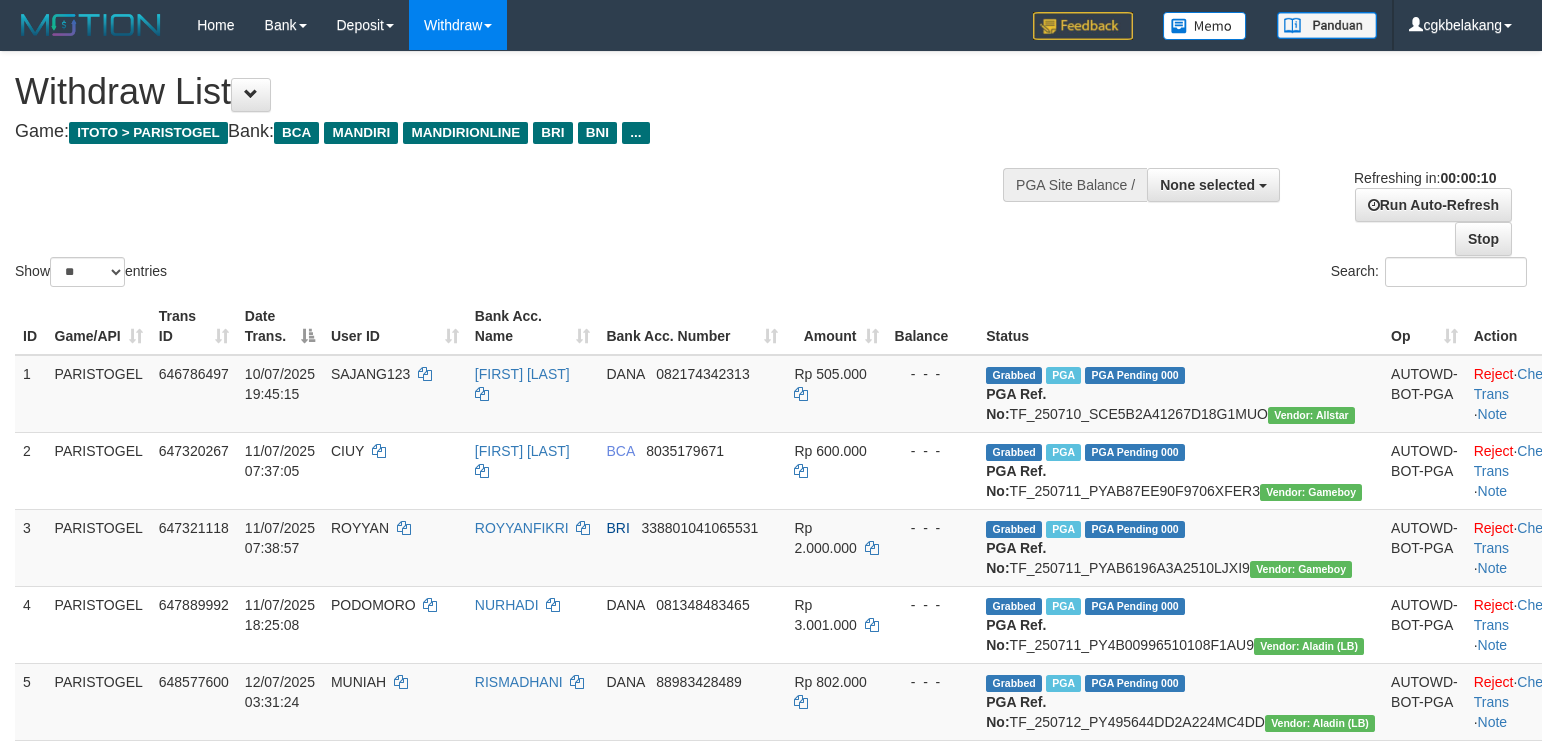 select 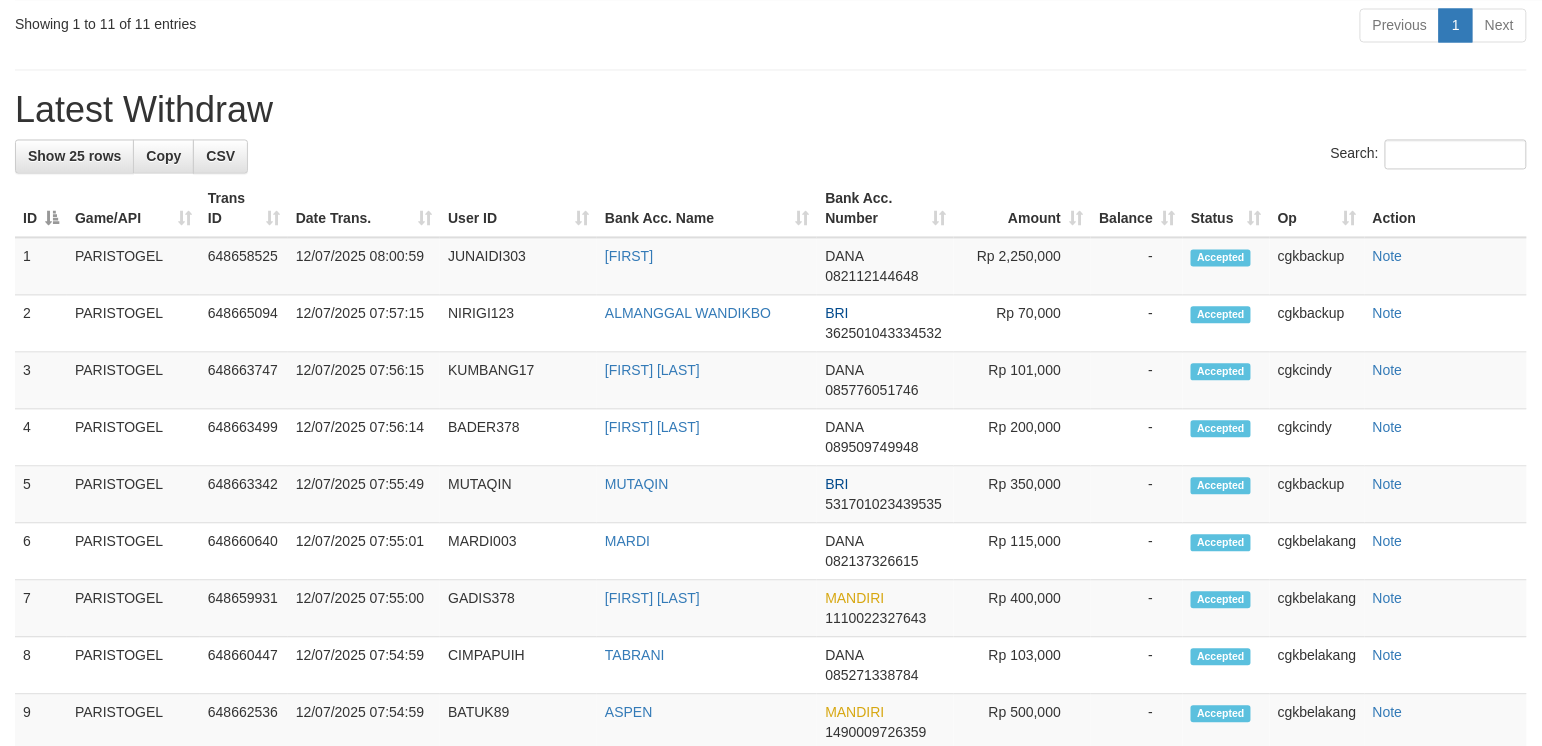 scroll, scrollTop: 1066, scrollLeft: 0, axis: vertical 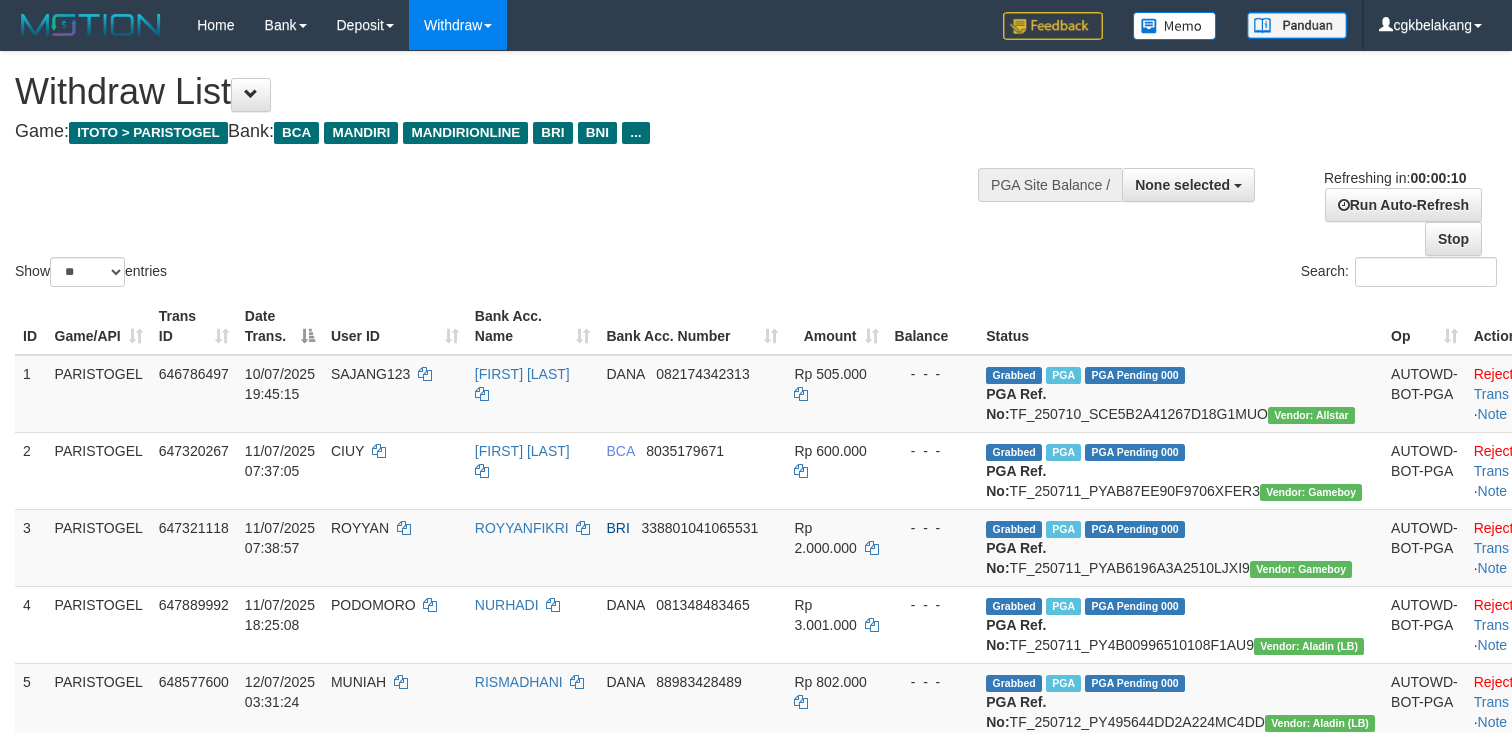 select 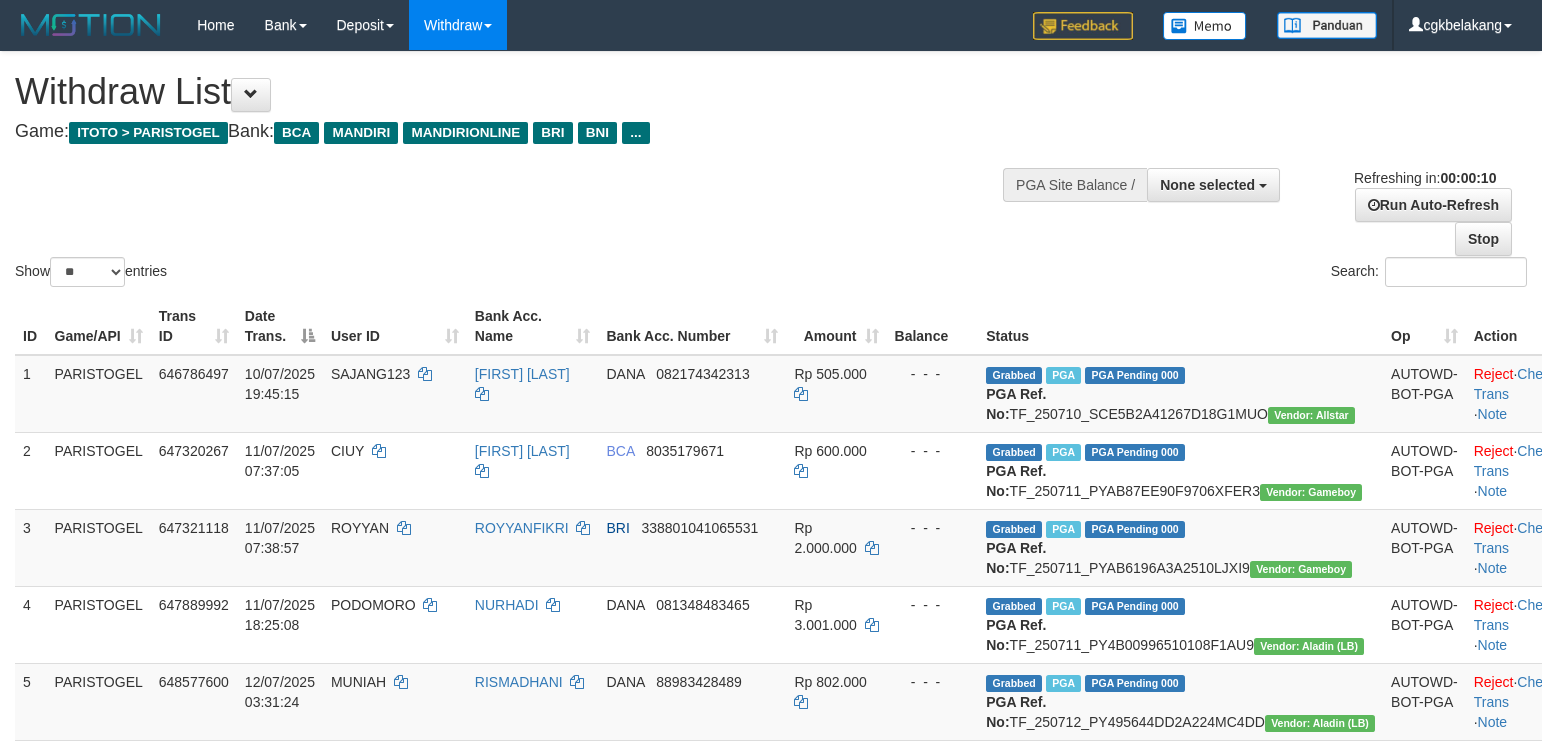 select 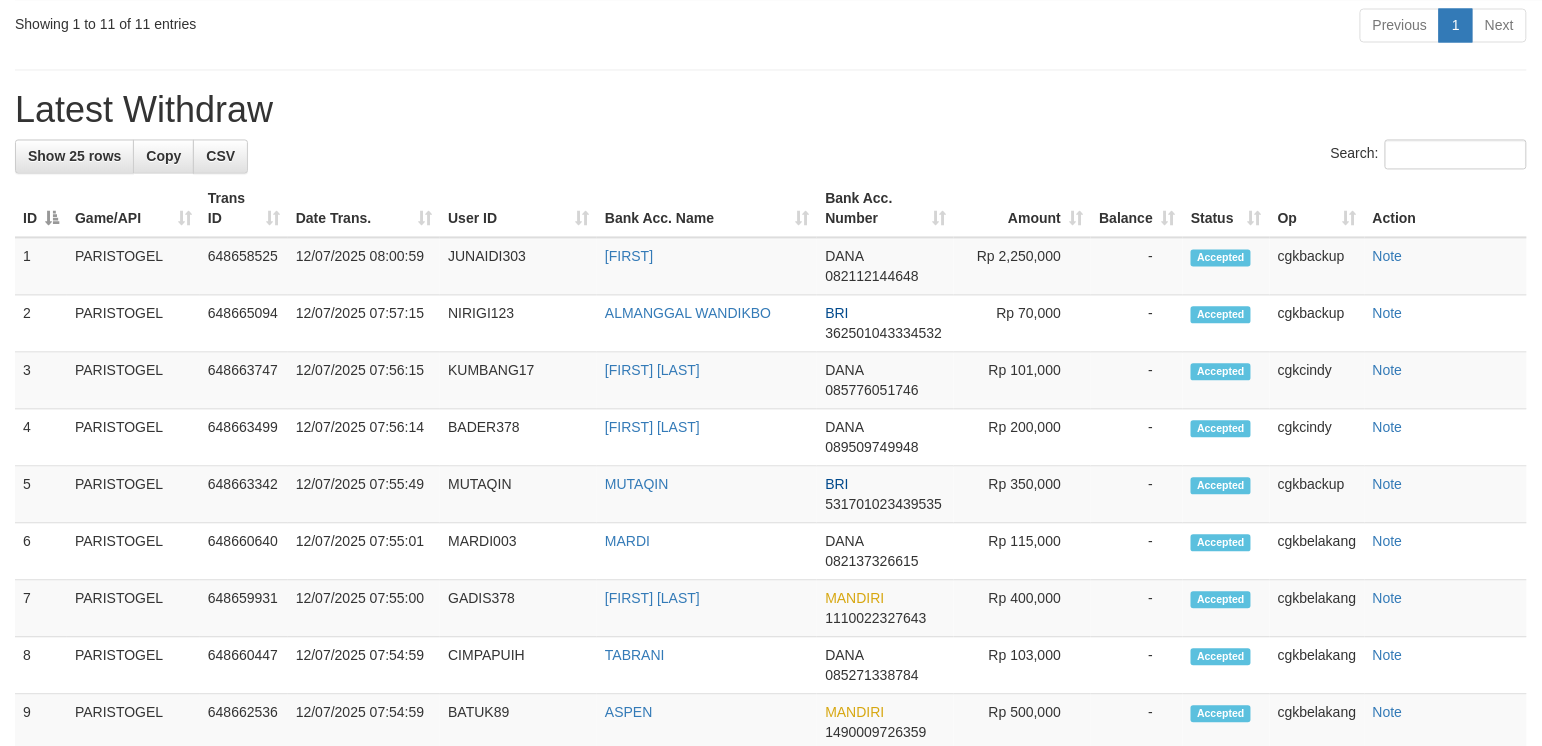 scroll, scrollTop: 1066, scrollLeft: 0, axis: vertical 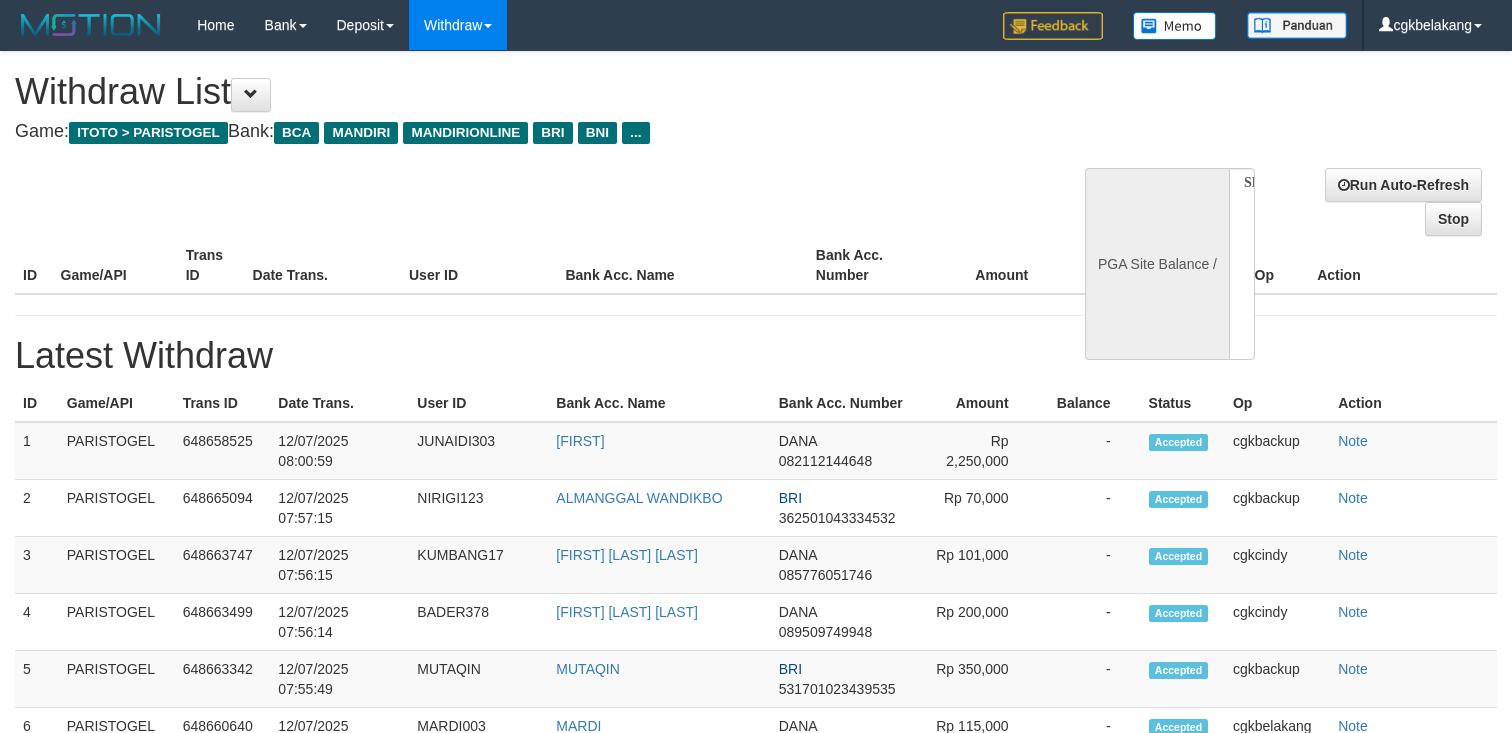 select 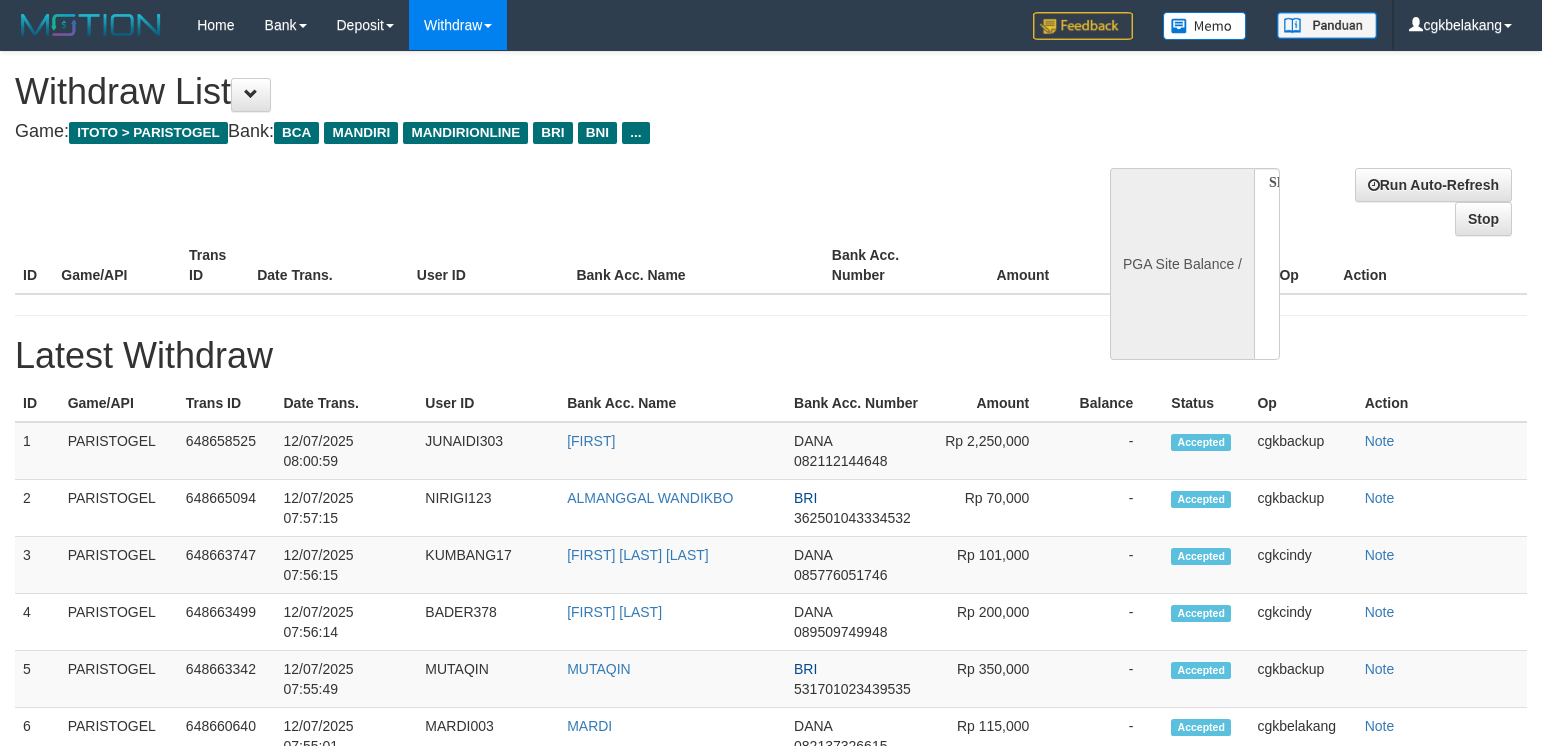 select 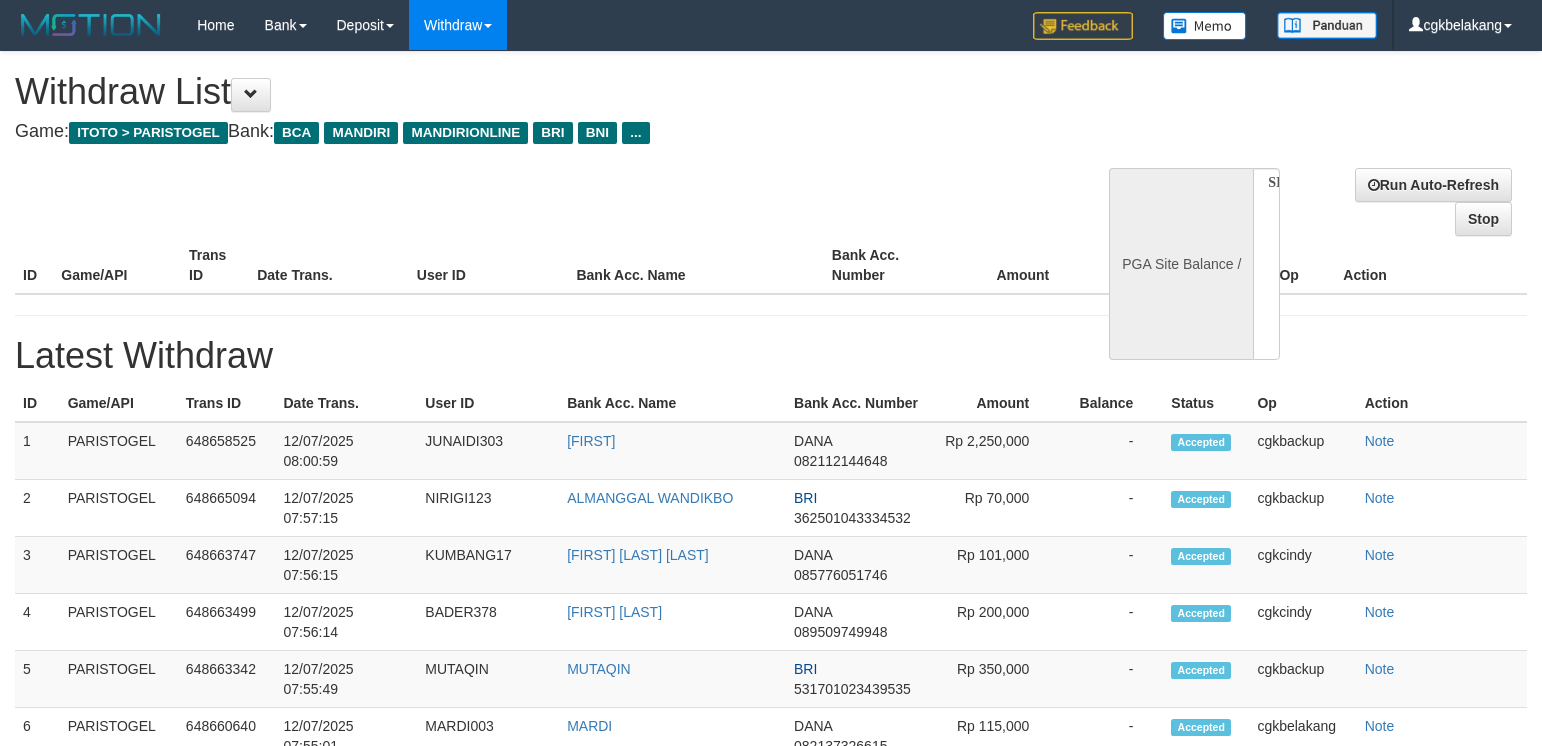 scroll, scrollTop: 0, scrollLeft: 0, axis: both 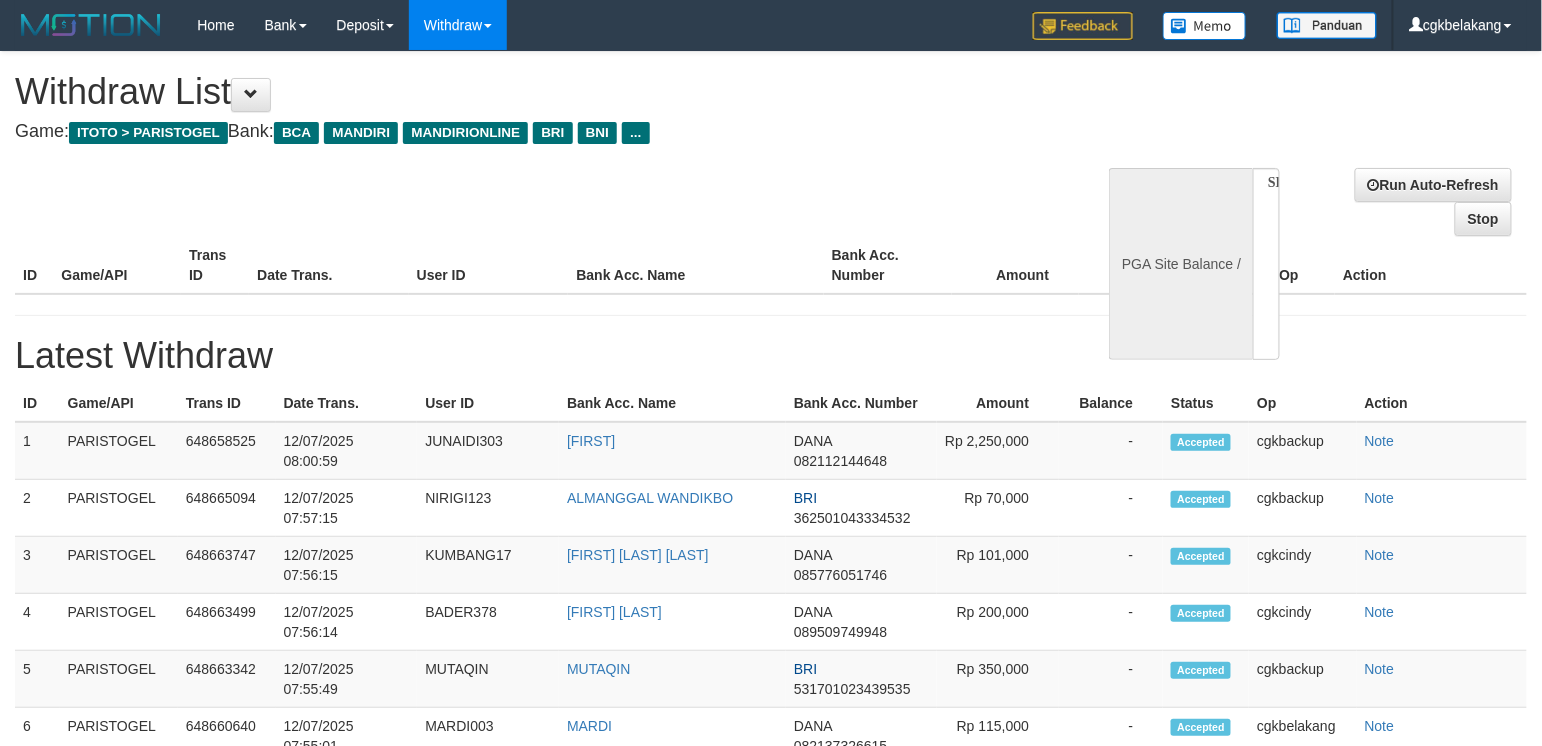 select on "**" 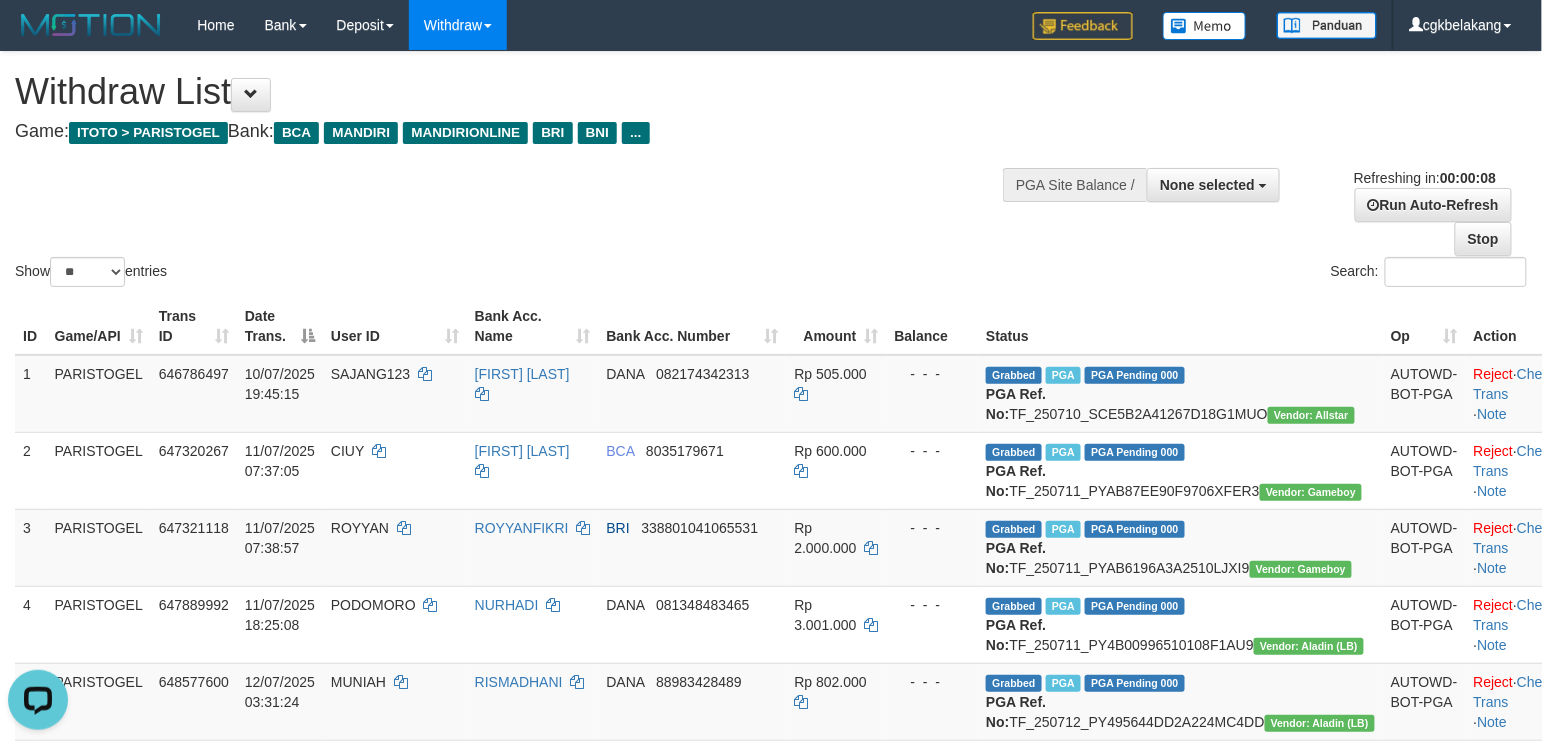 scroll, scrollTop: 0, scrollLeft: 0, axis: both 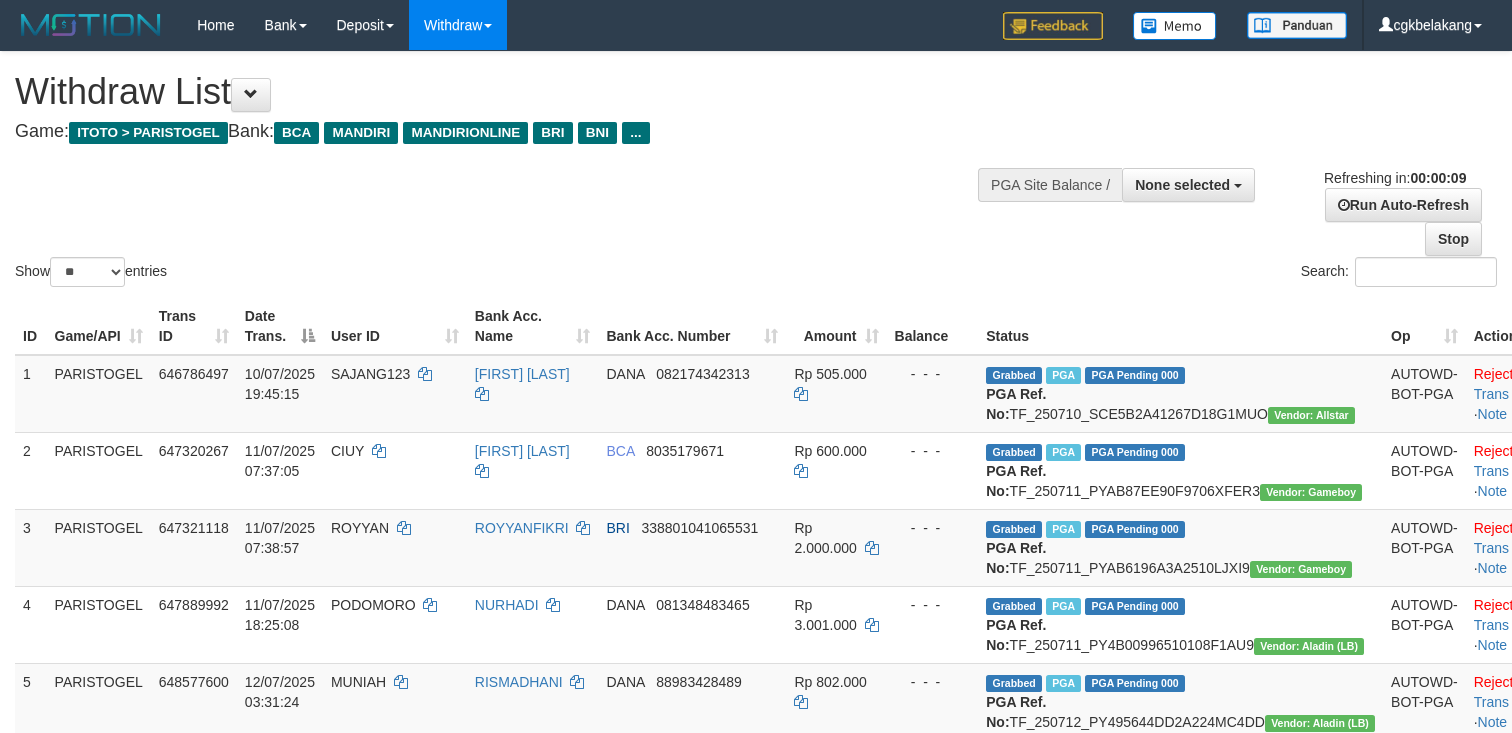 select 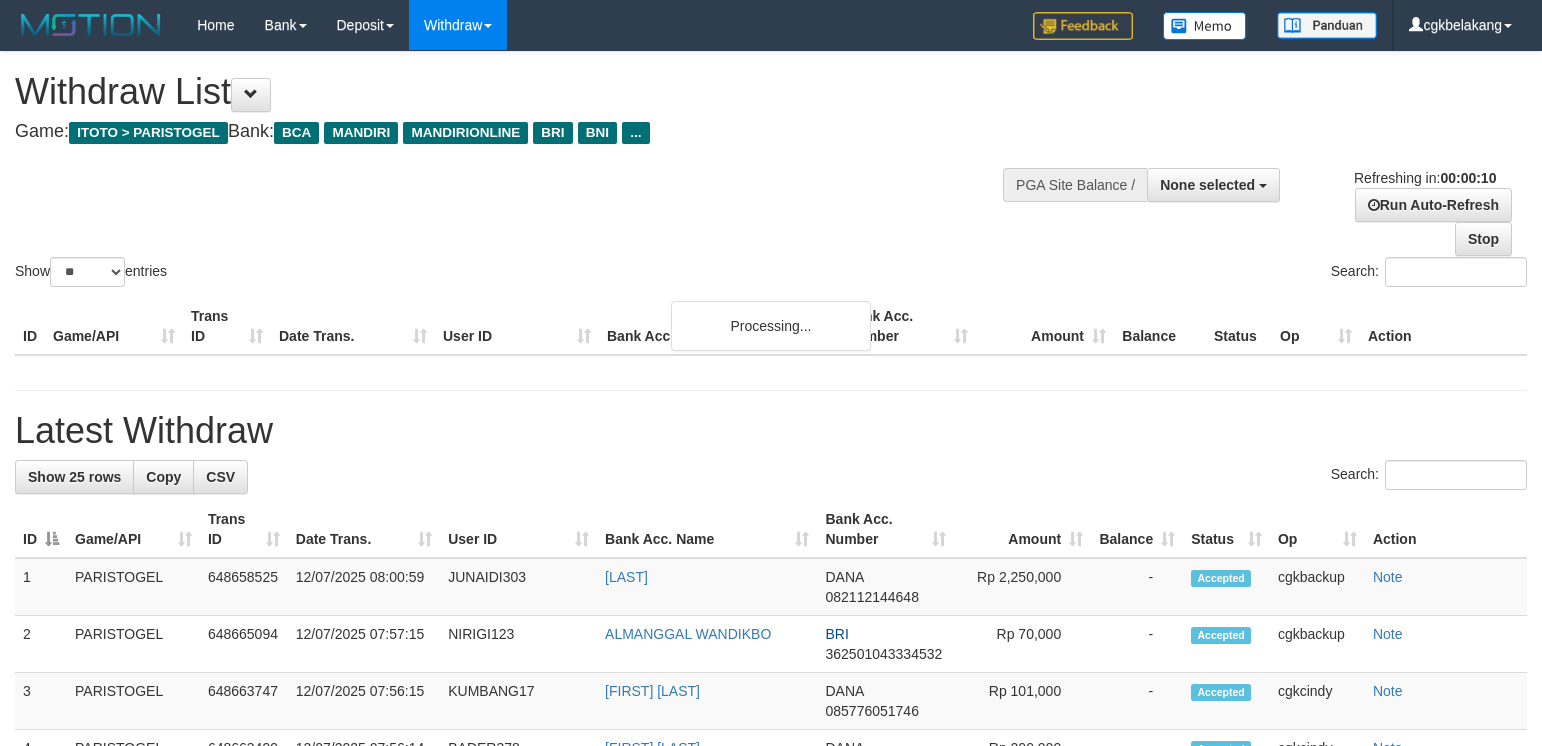 select 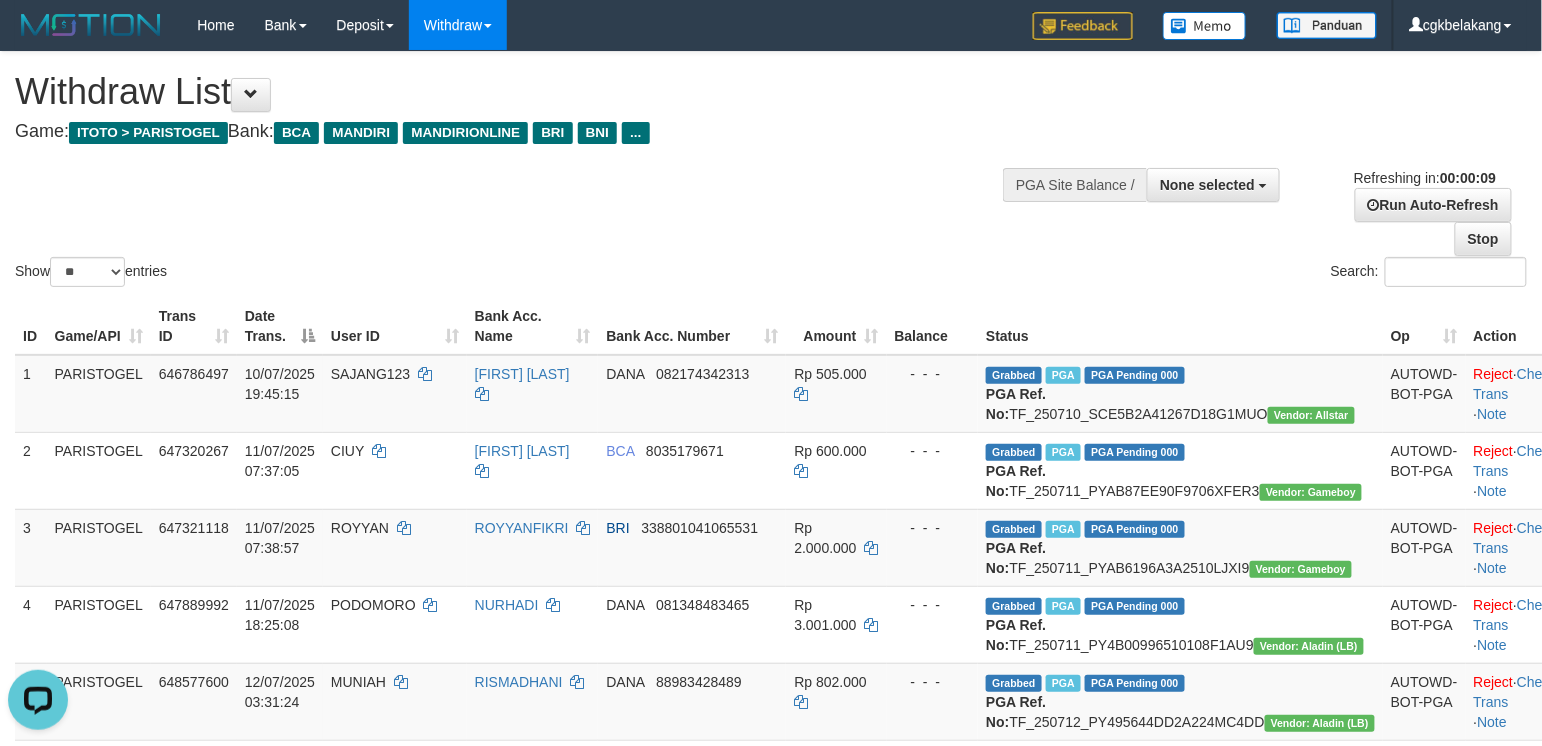 scroll, scrollTop: 0, scrollLeft: 0, axis: both 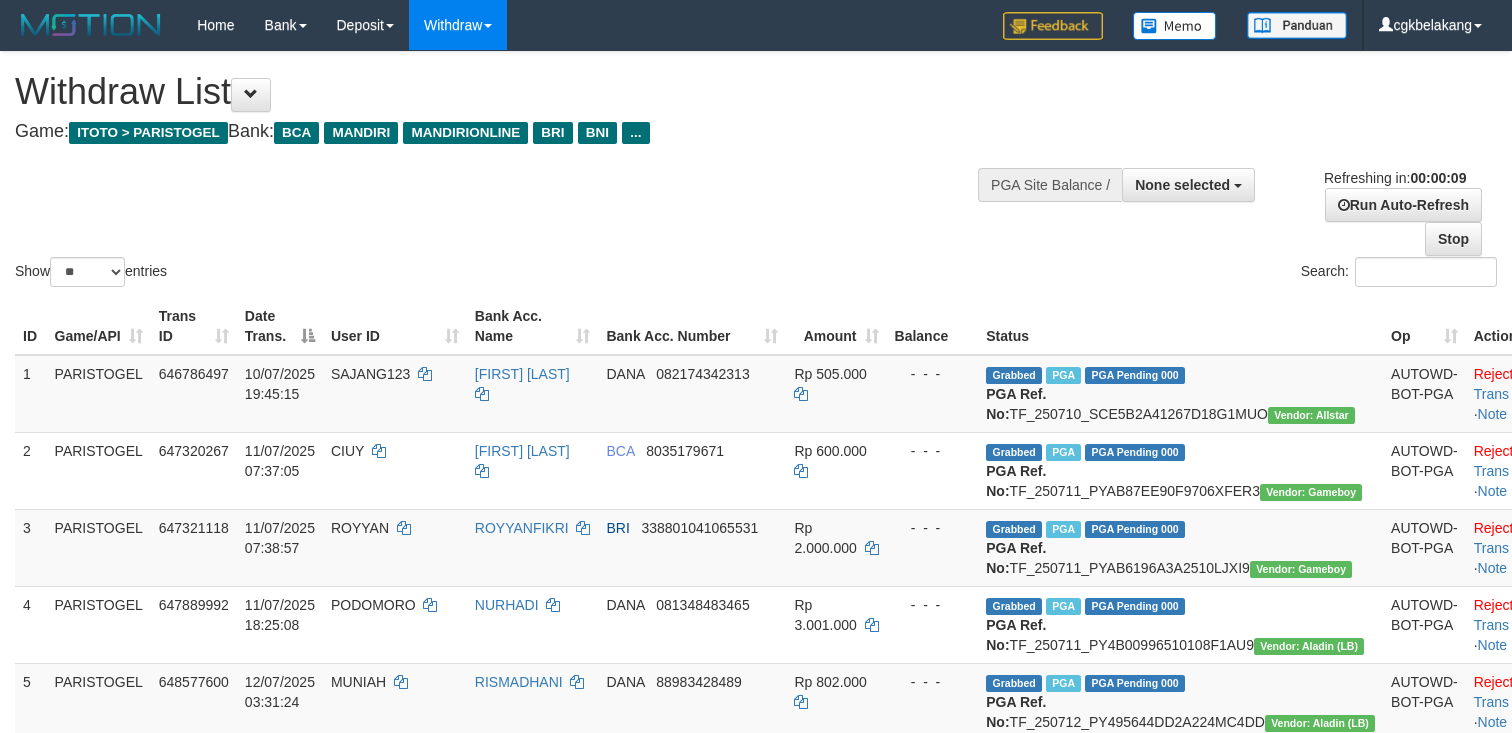 select 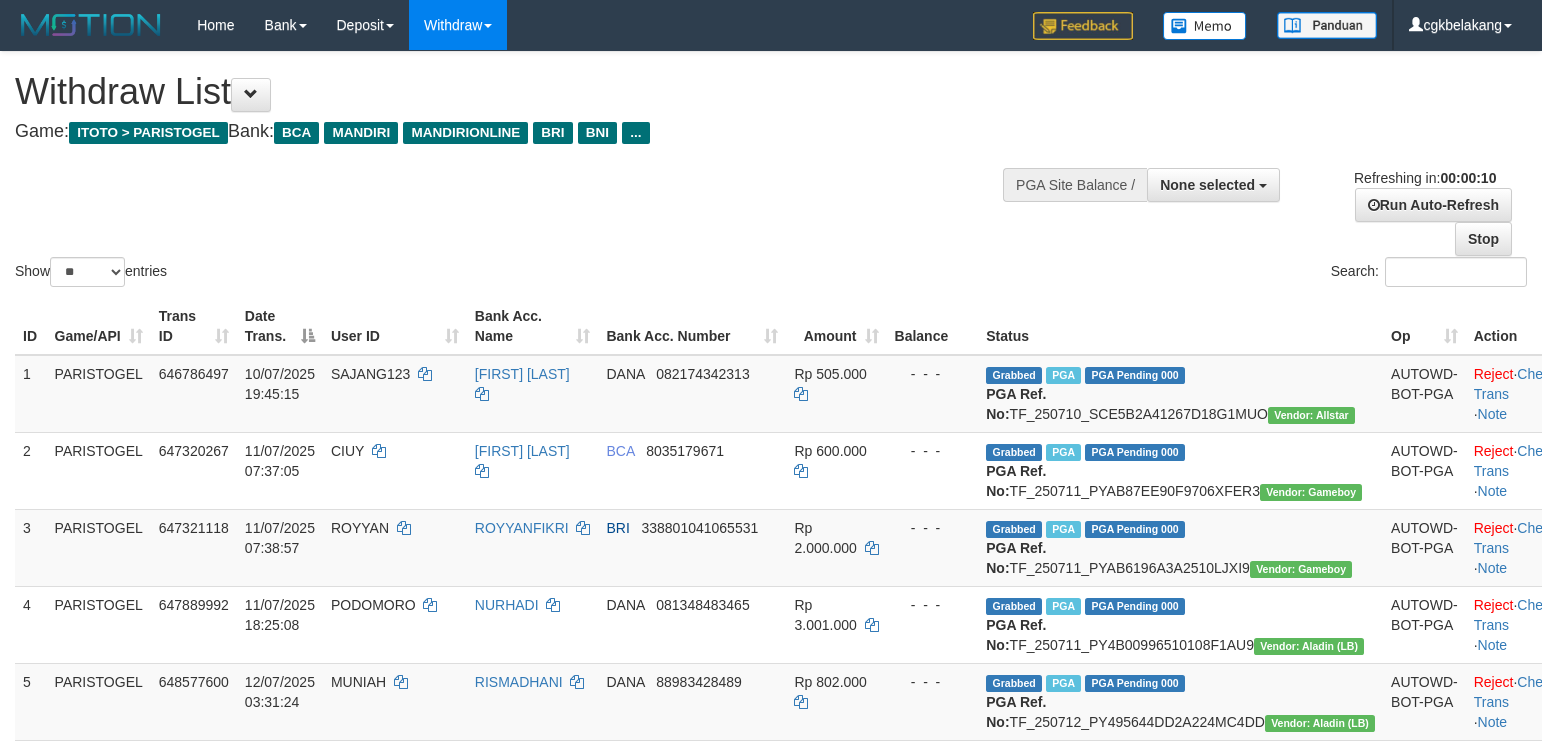 select 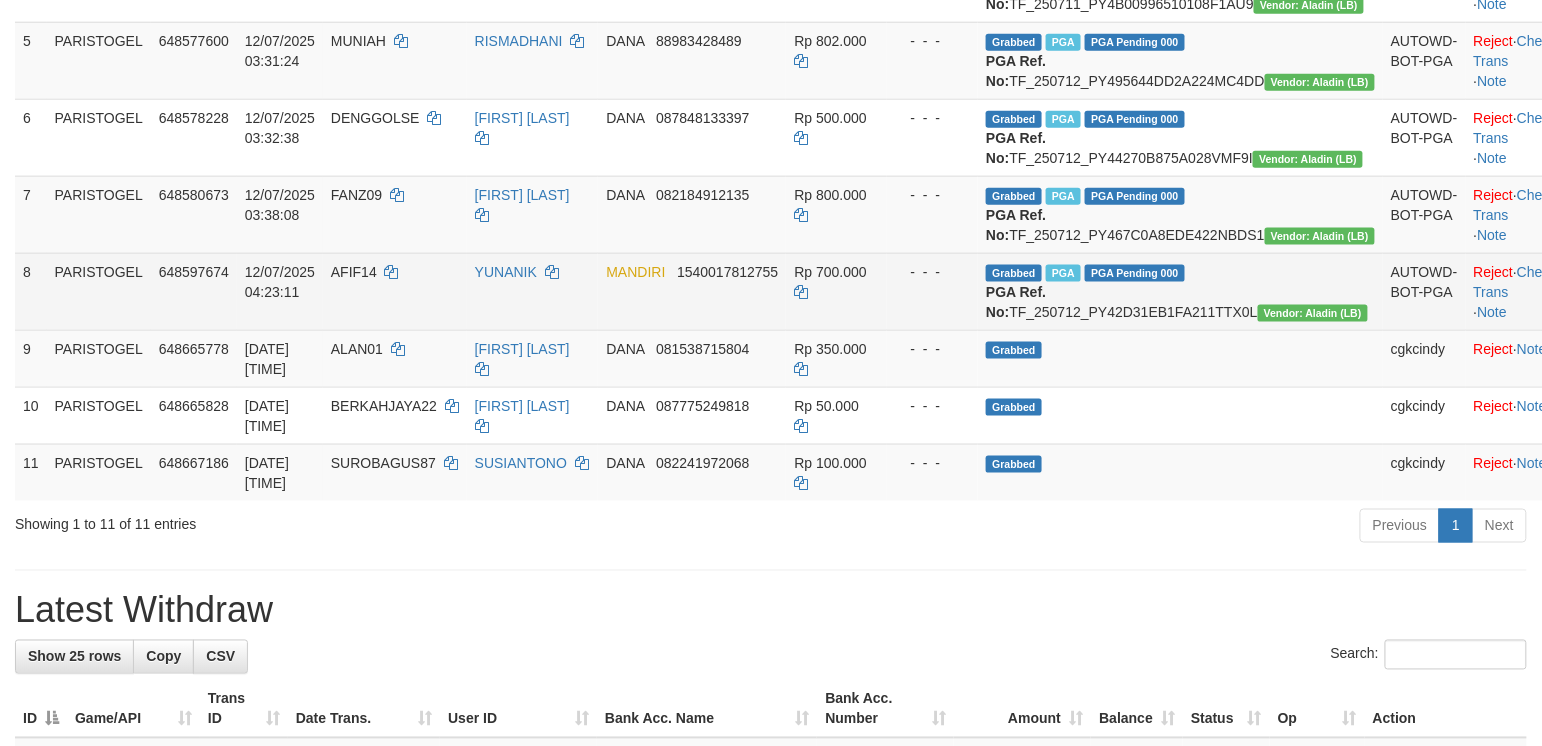 scroll, scrollTop: 400, scrollLeft: 0, axis: vertical 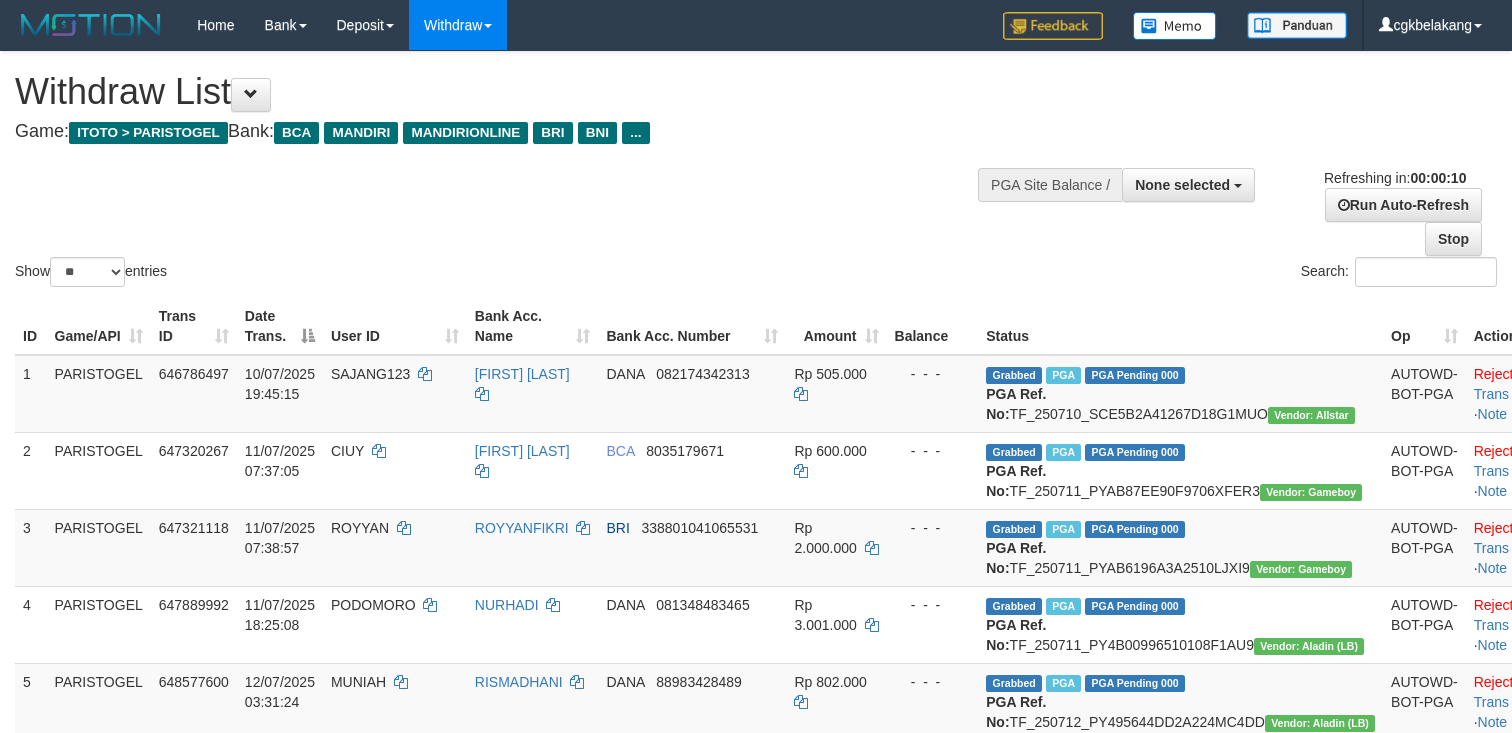 select 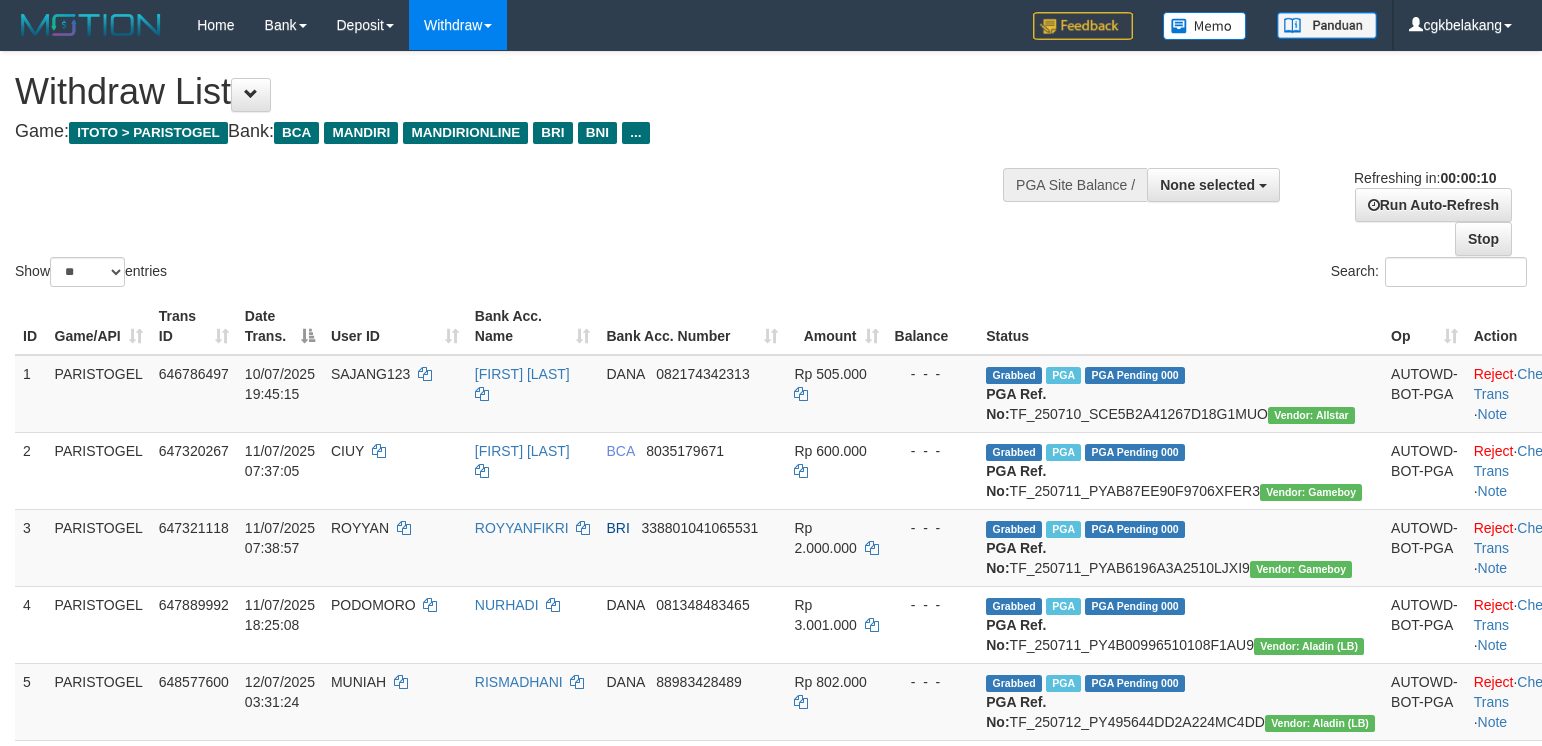 select 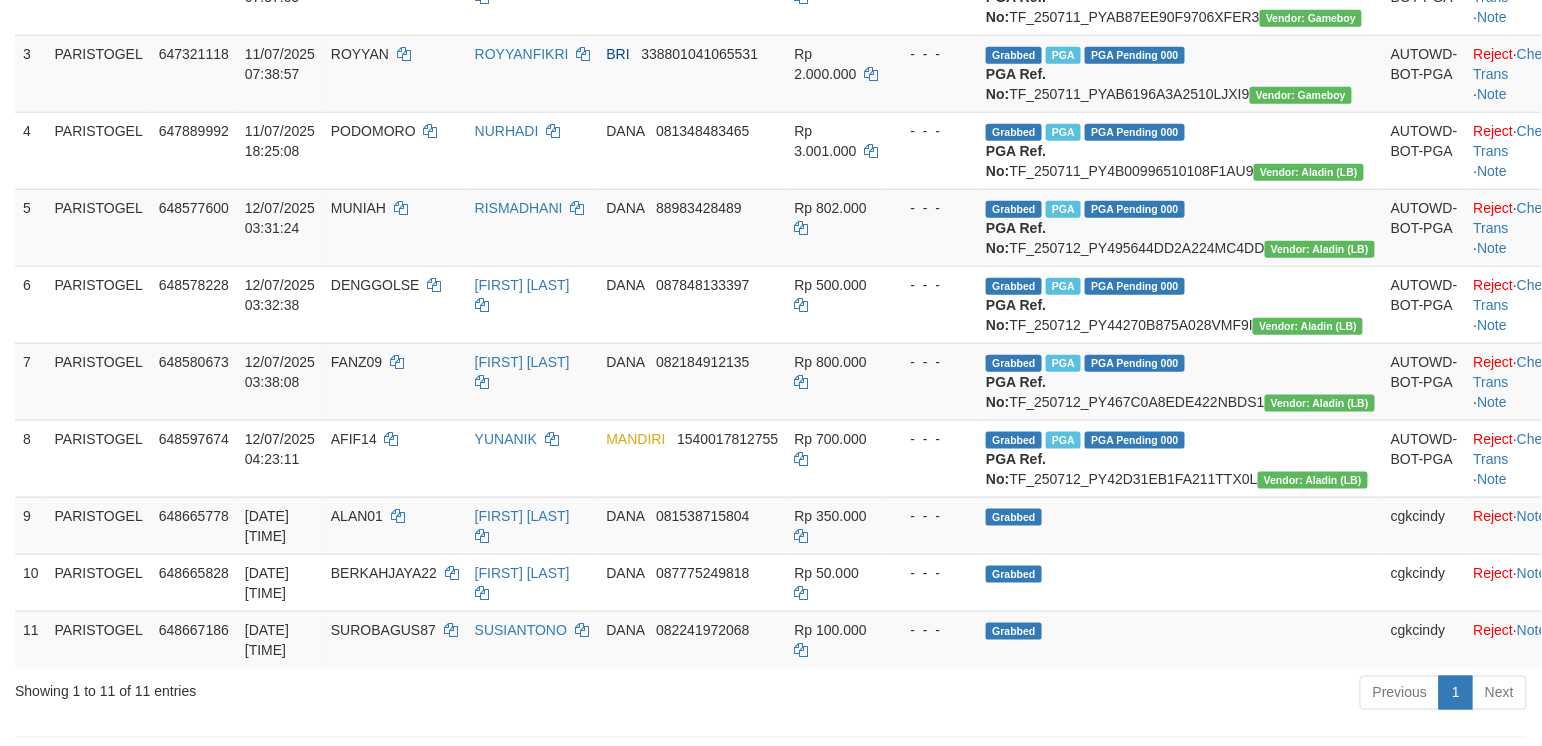 scroll, scrollTop: 400, scrollLeft: 0, axis: vertical 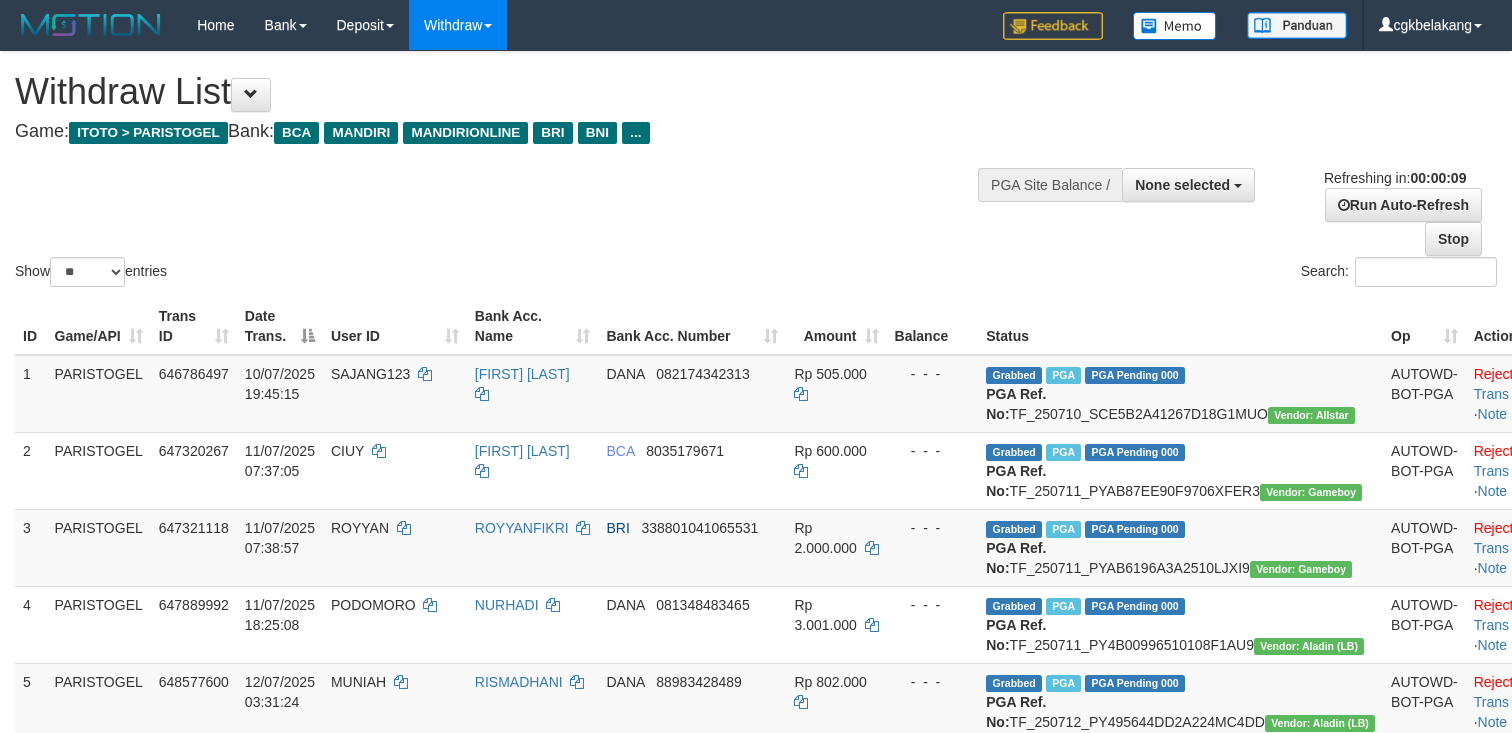 select 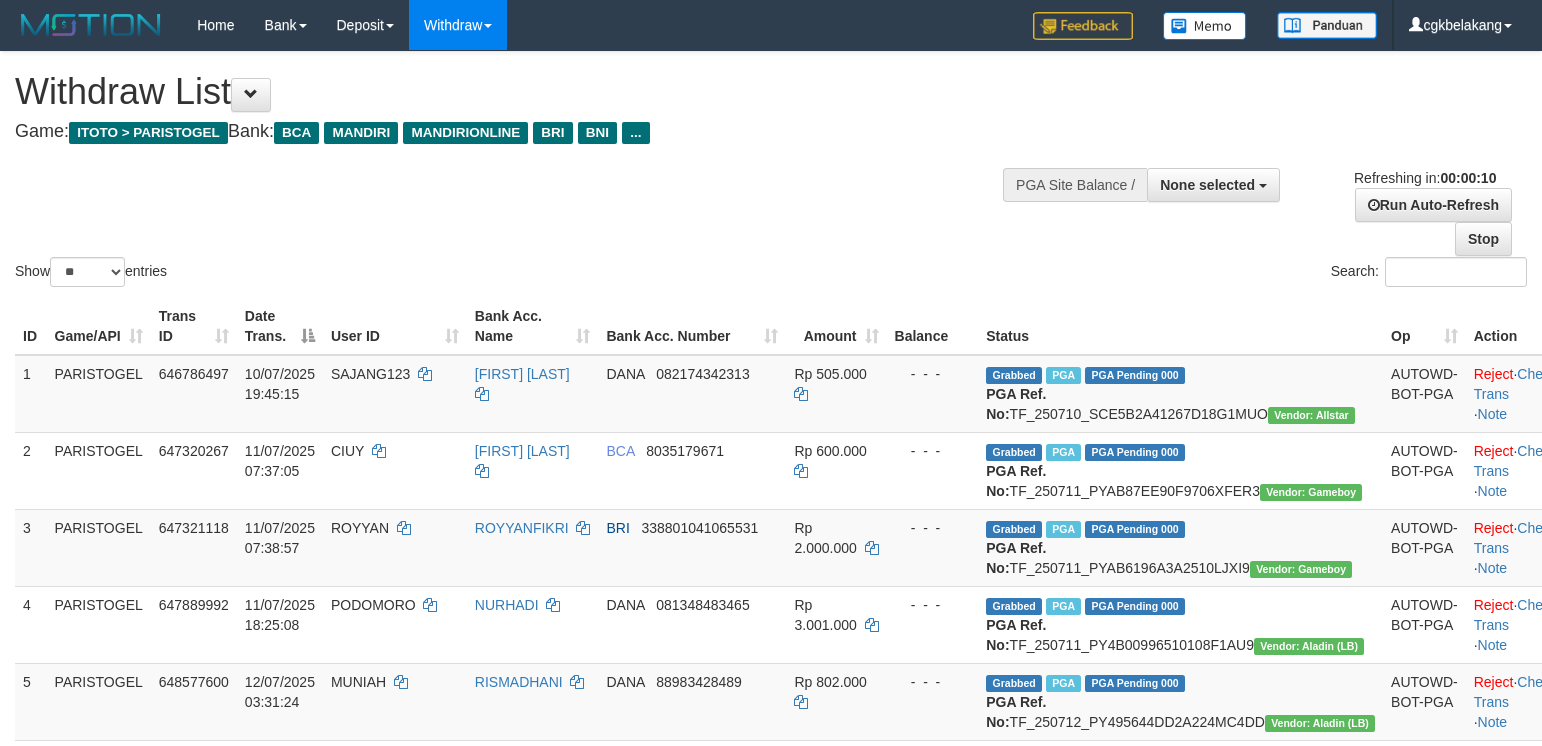 select 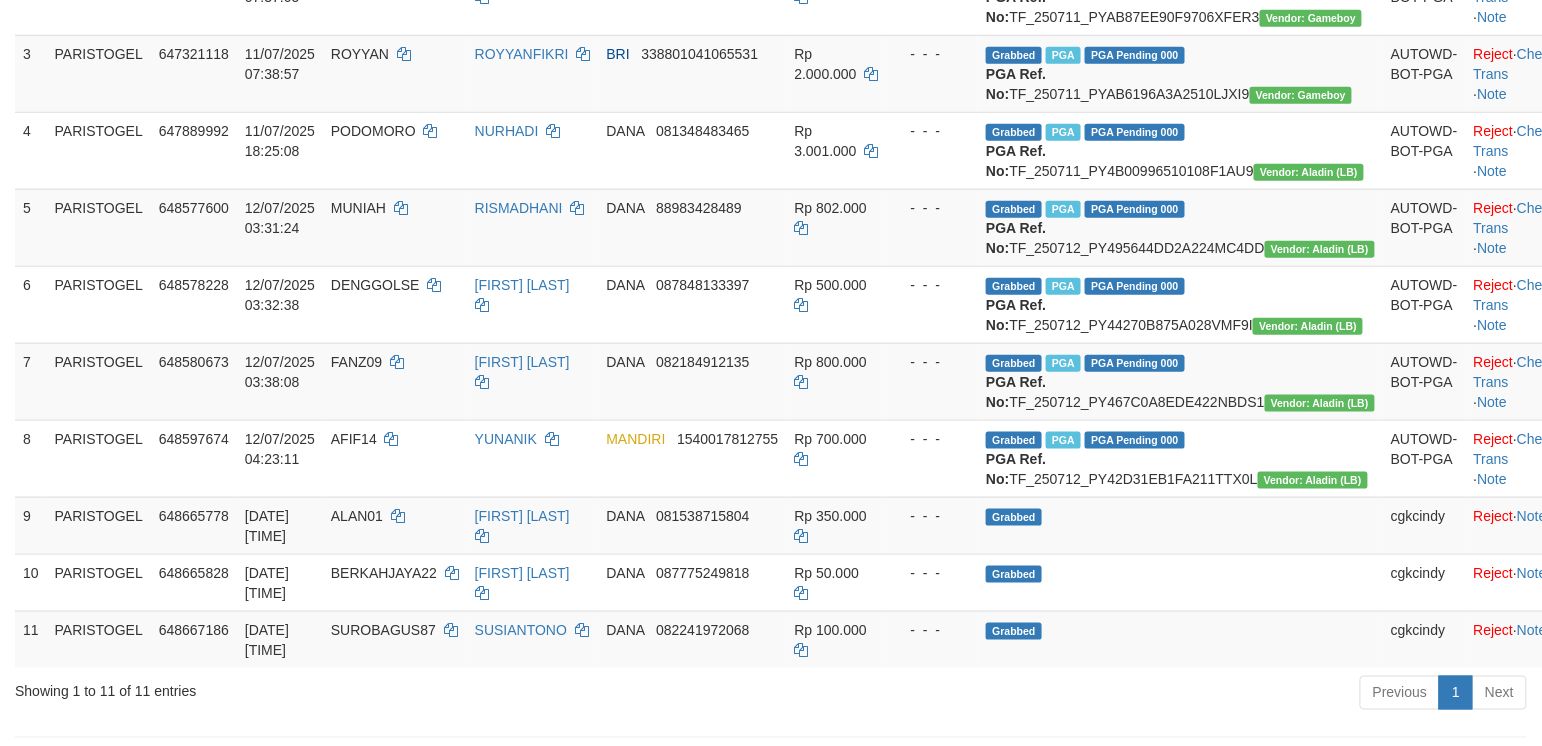 scroll, scrollTop: 400, scrollLeft: 0, axis: vertical 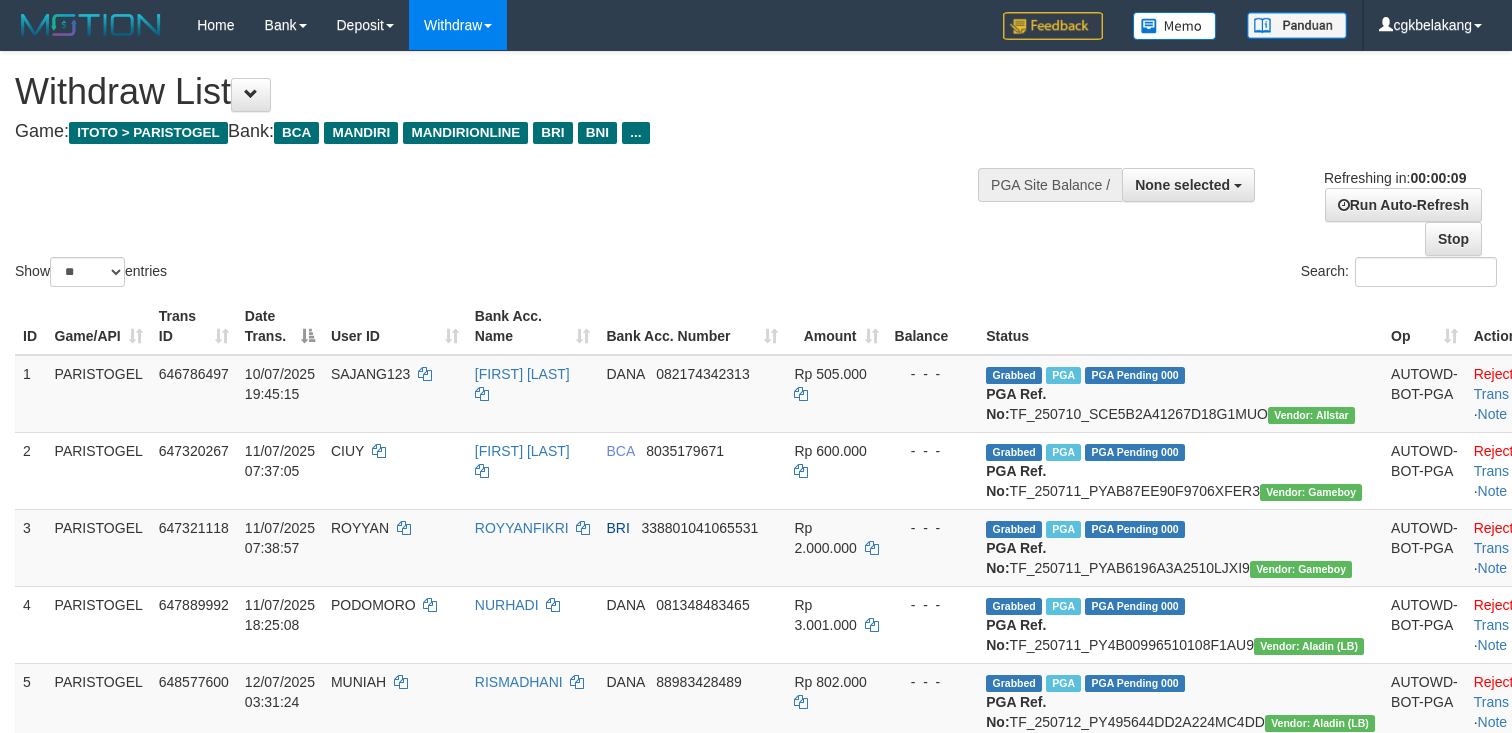 select 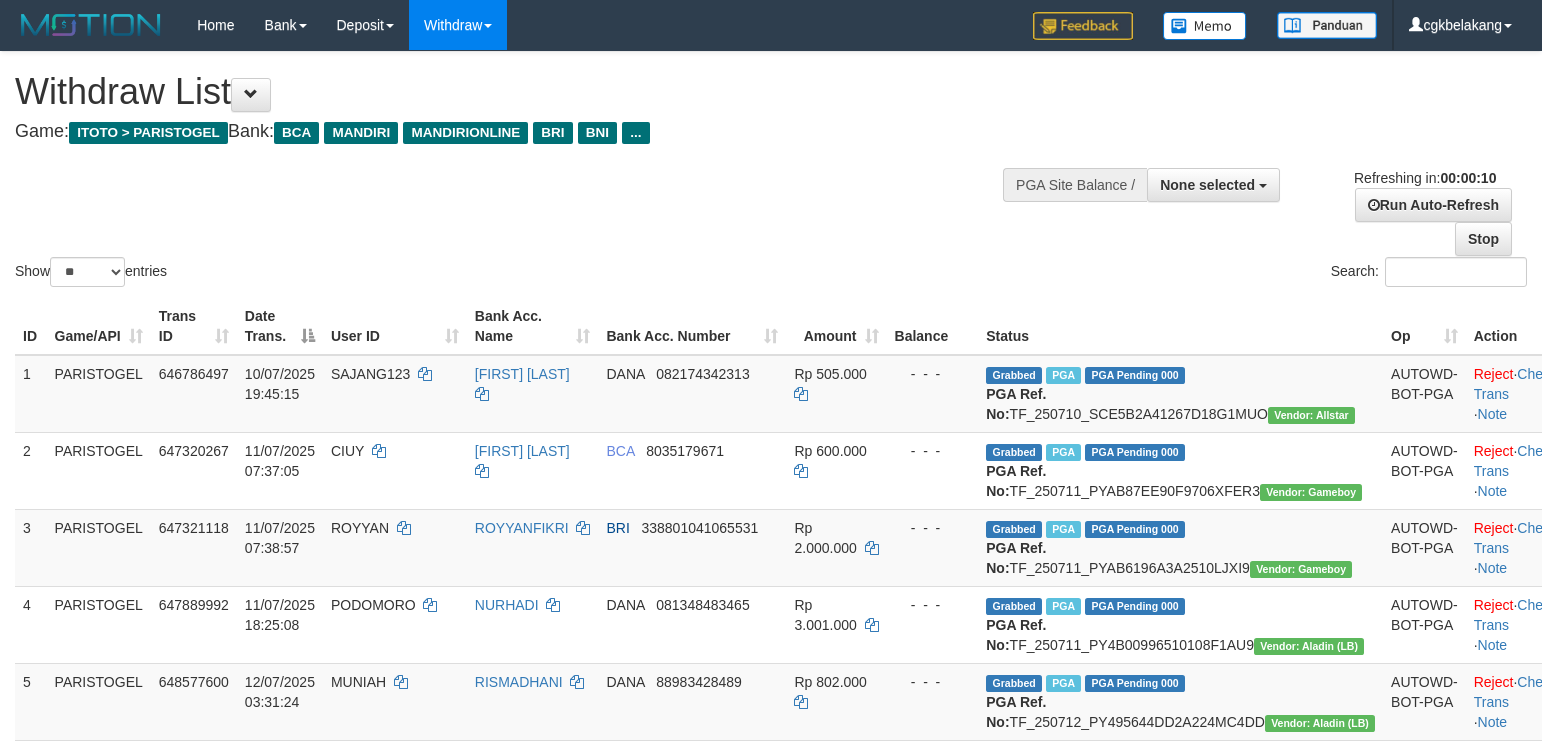 select 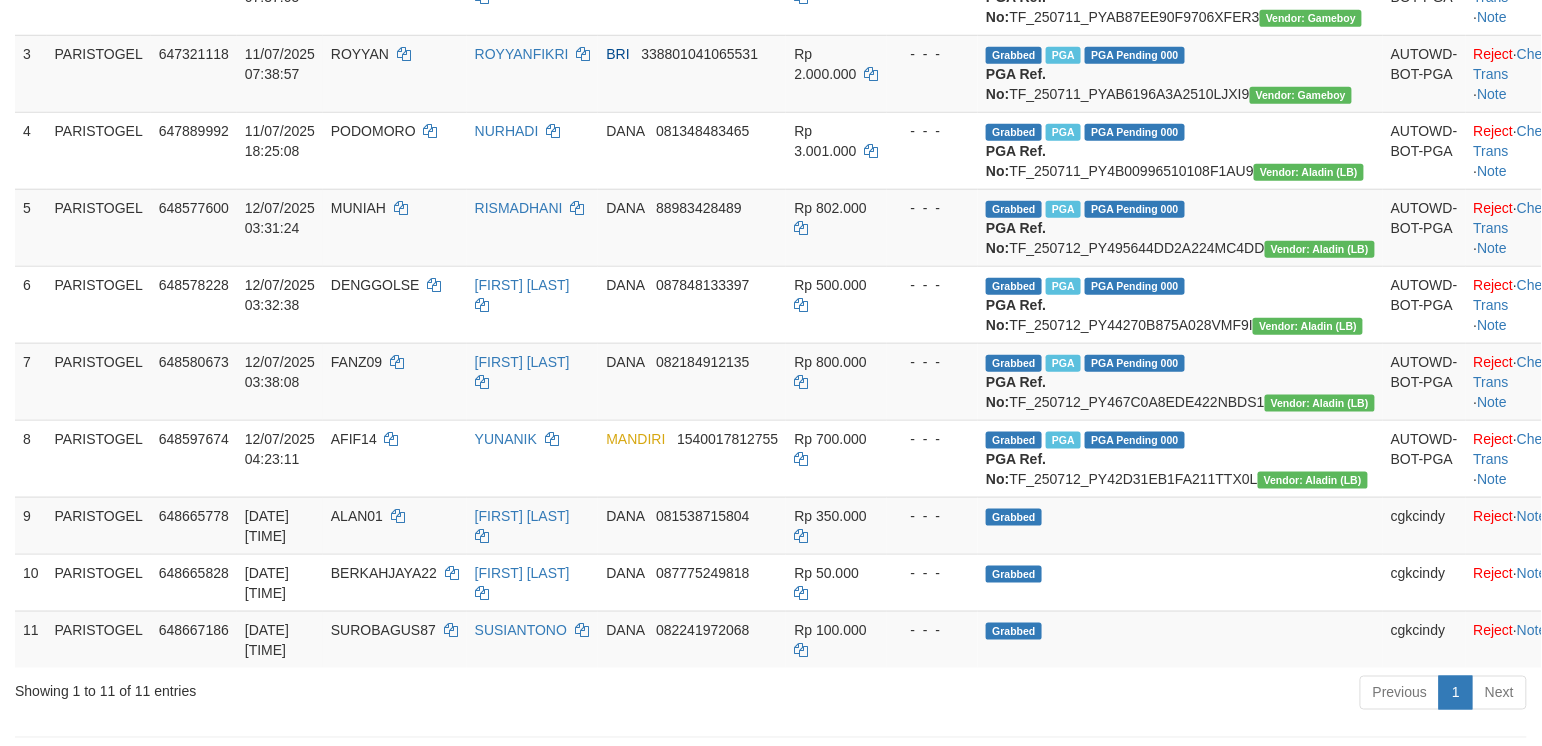 scroll, scrollTop: 400, scrollLeft: 0, axis: vertical 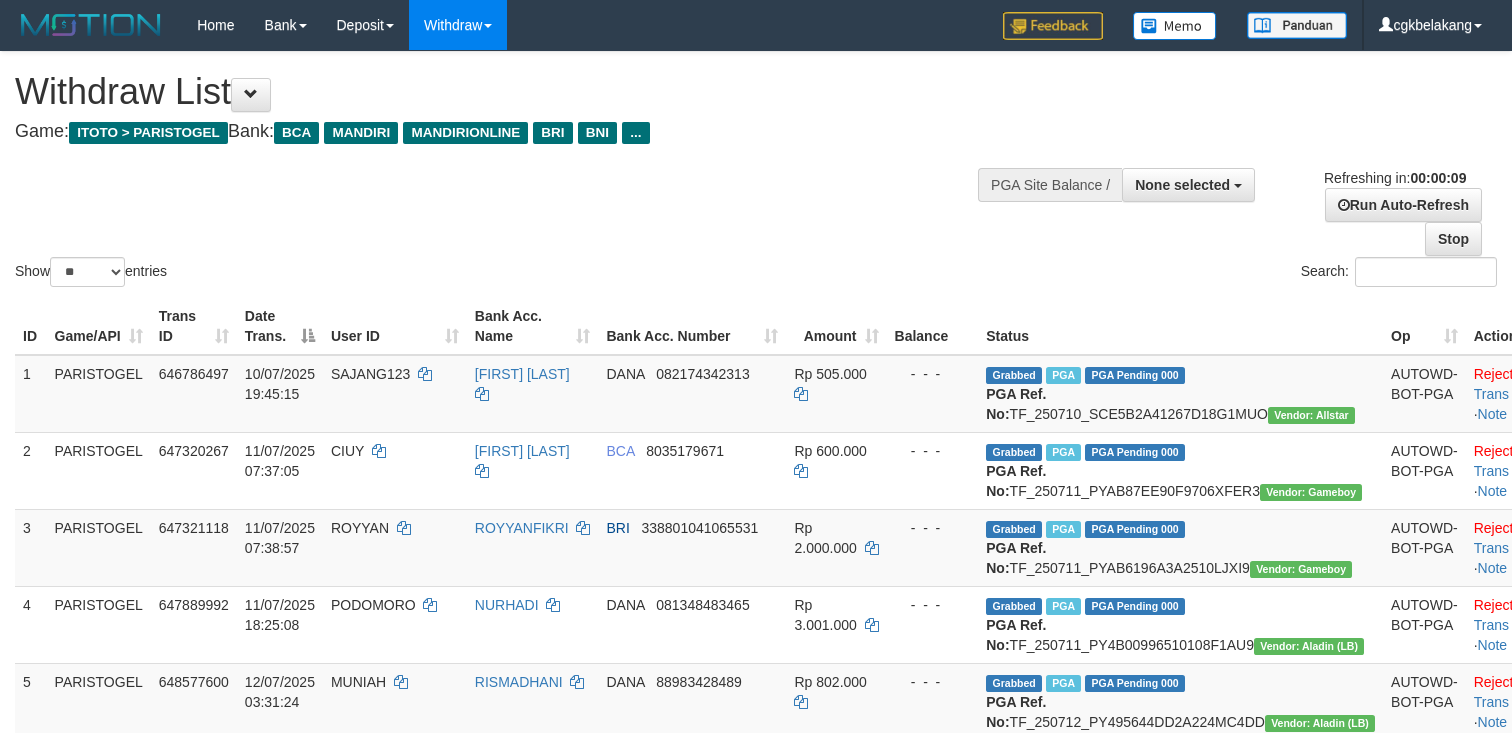 select 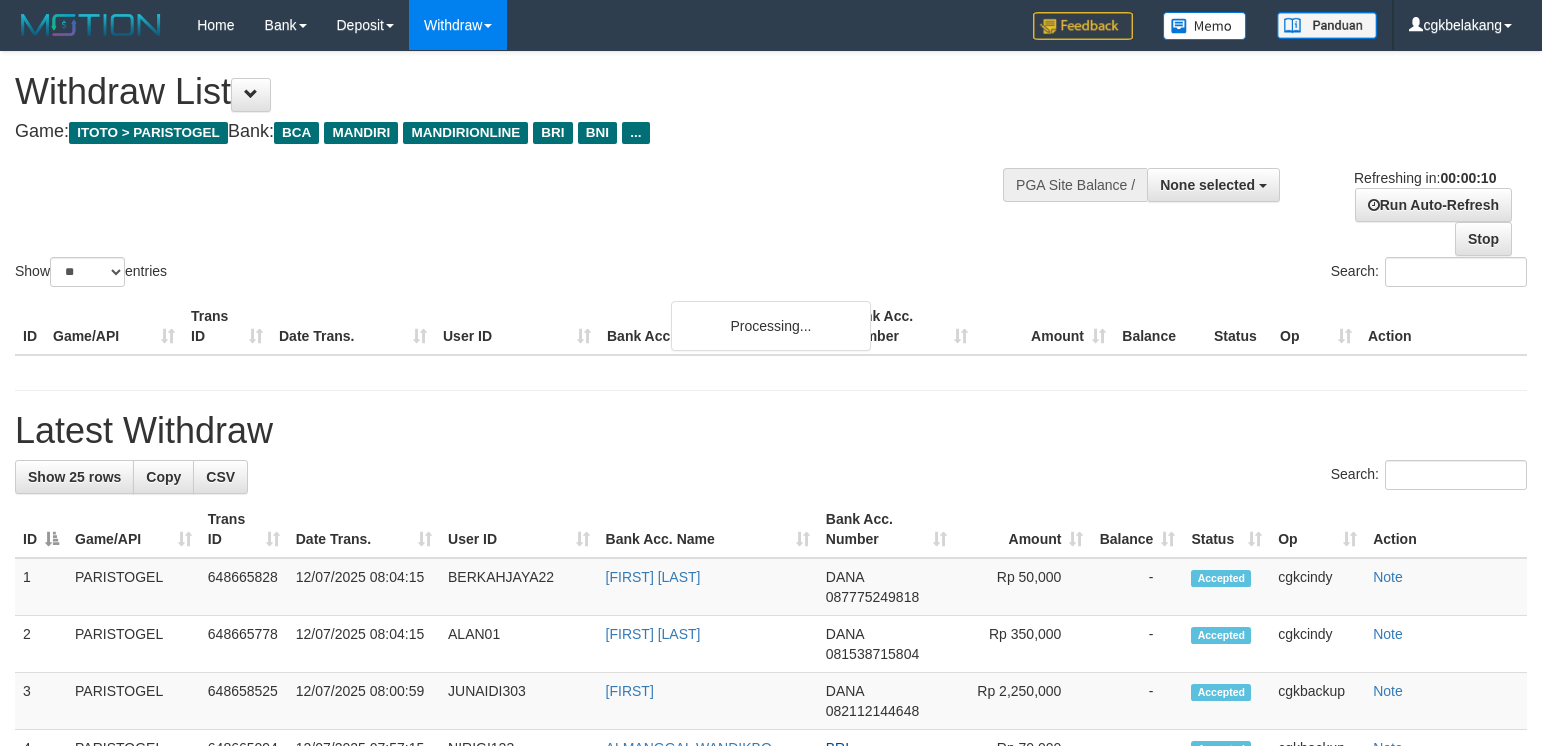 select 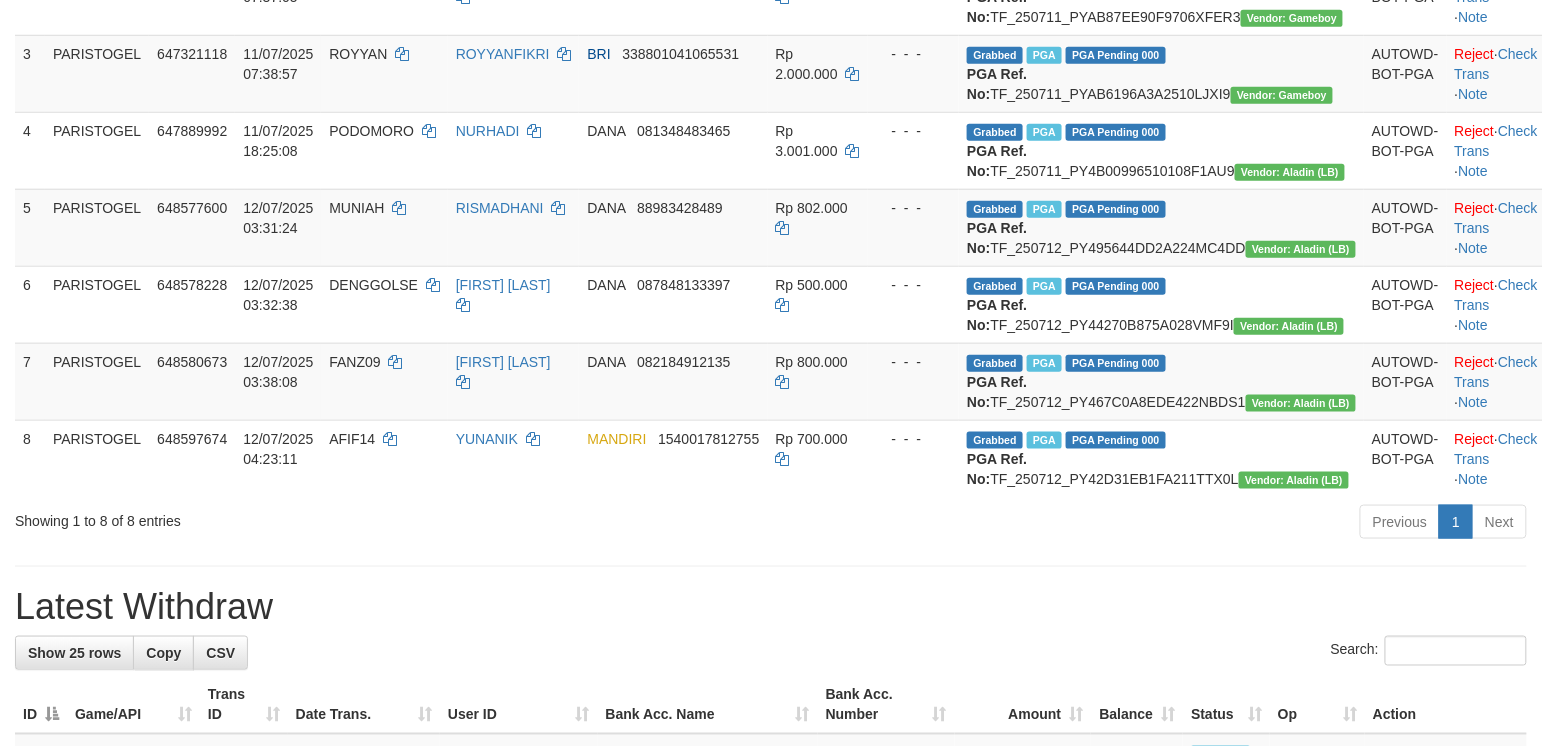 scroll, scrollTop: 400, scrollLeft: 0, axis: vertical 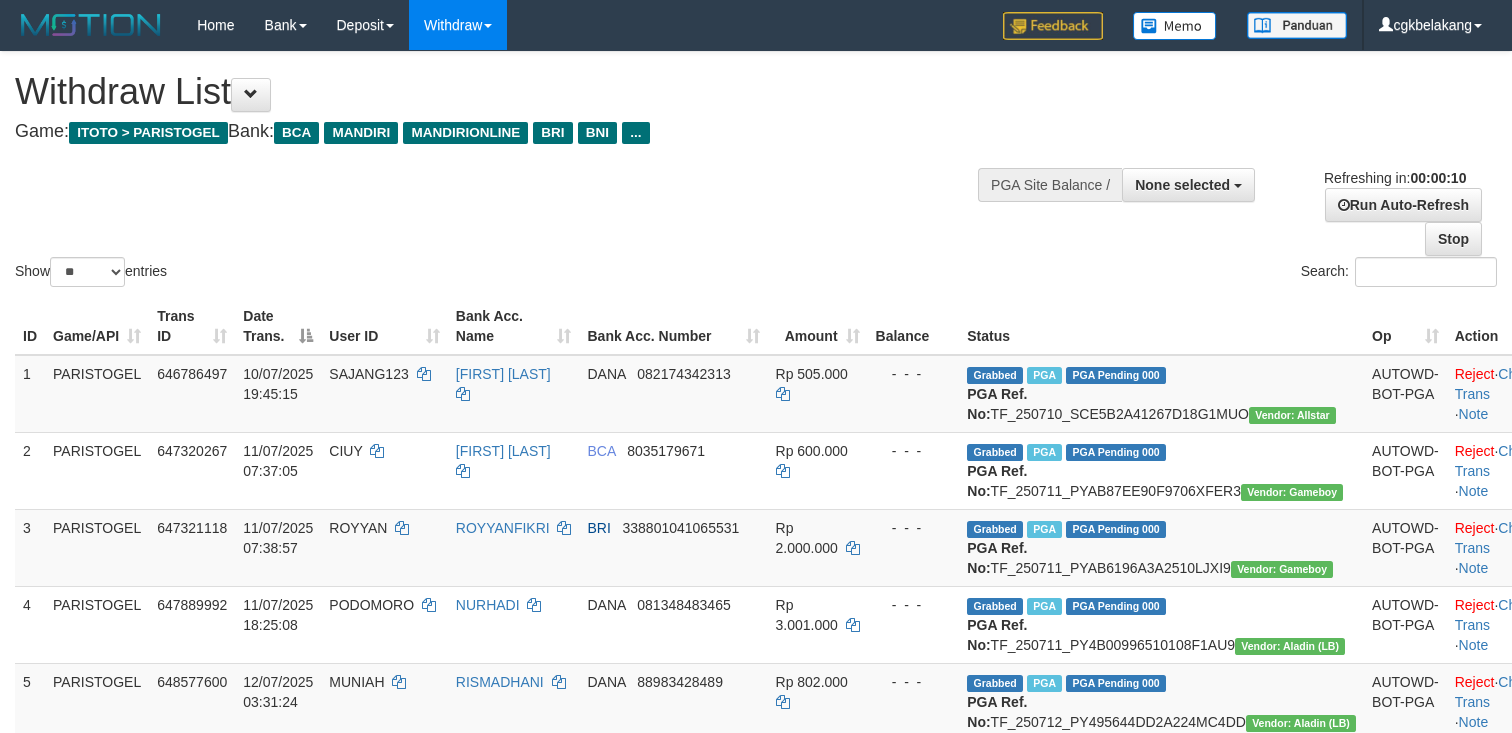 select 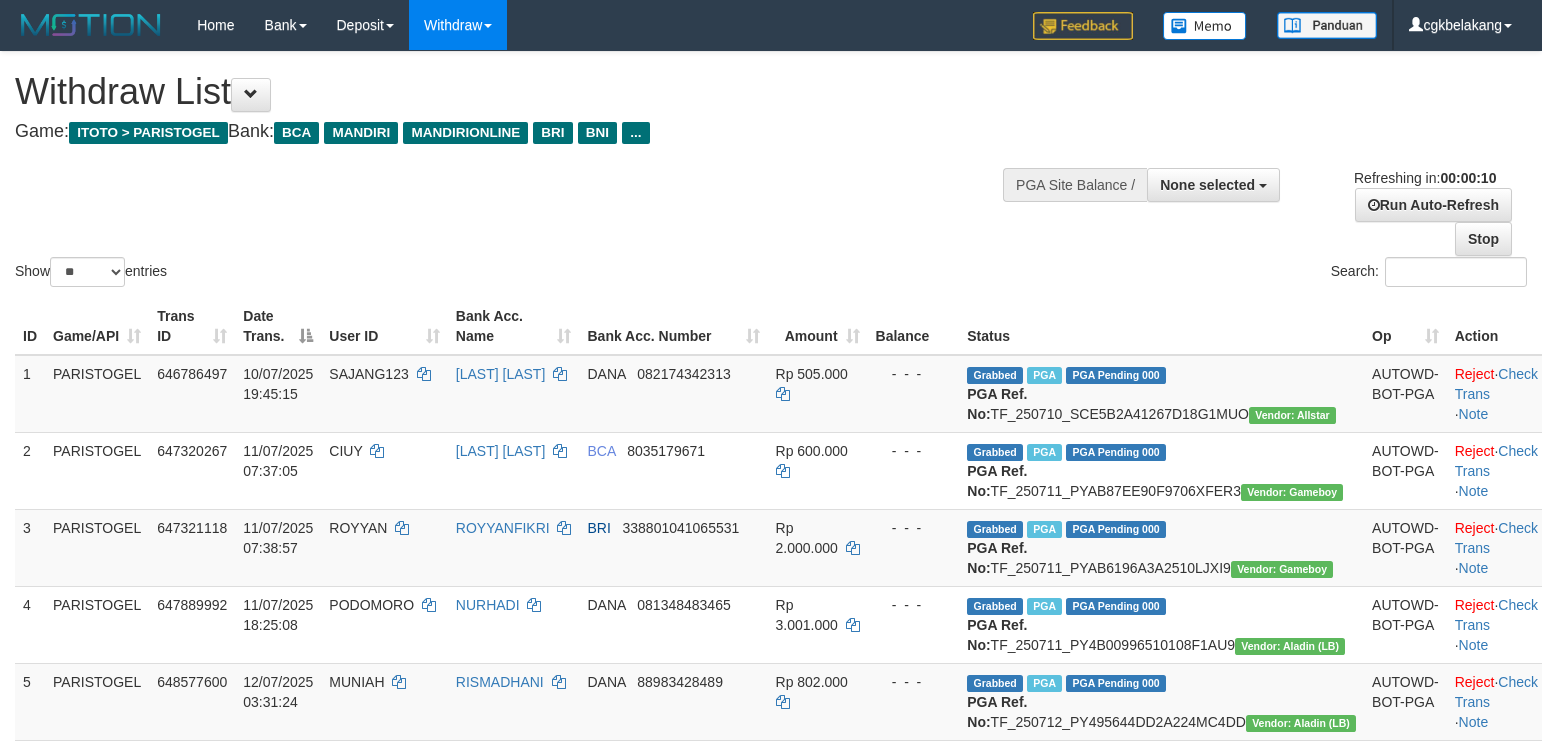 select 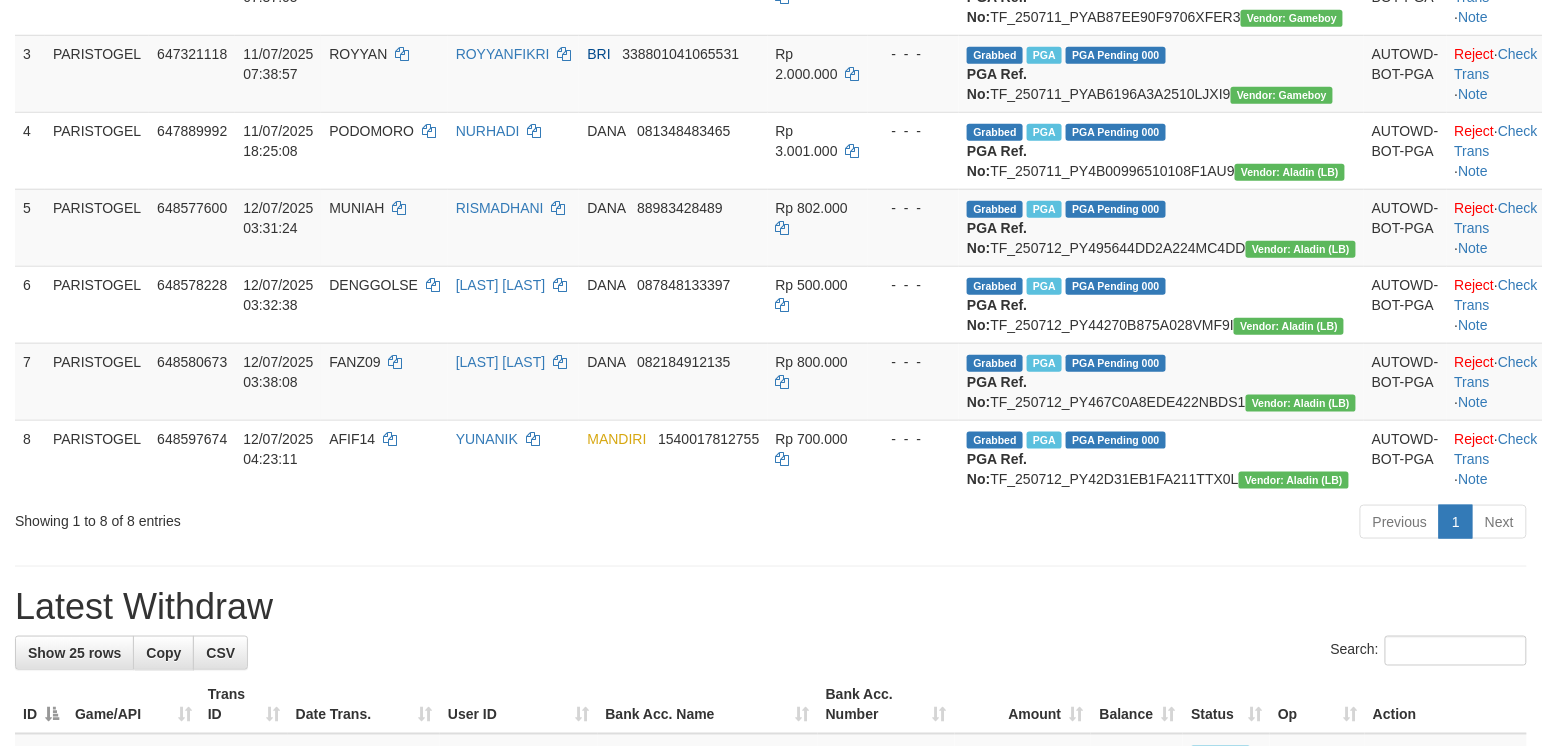 scroll, scrollTop: 400, scrollLeft: 0, axis: vertical 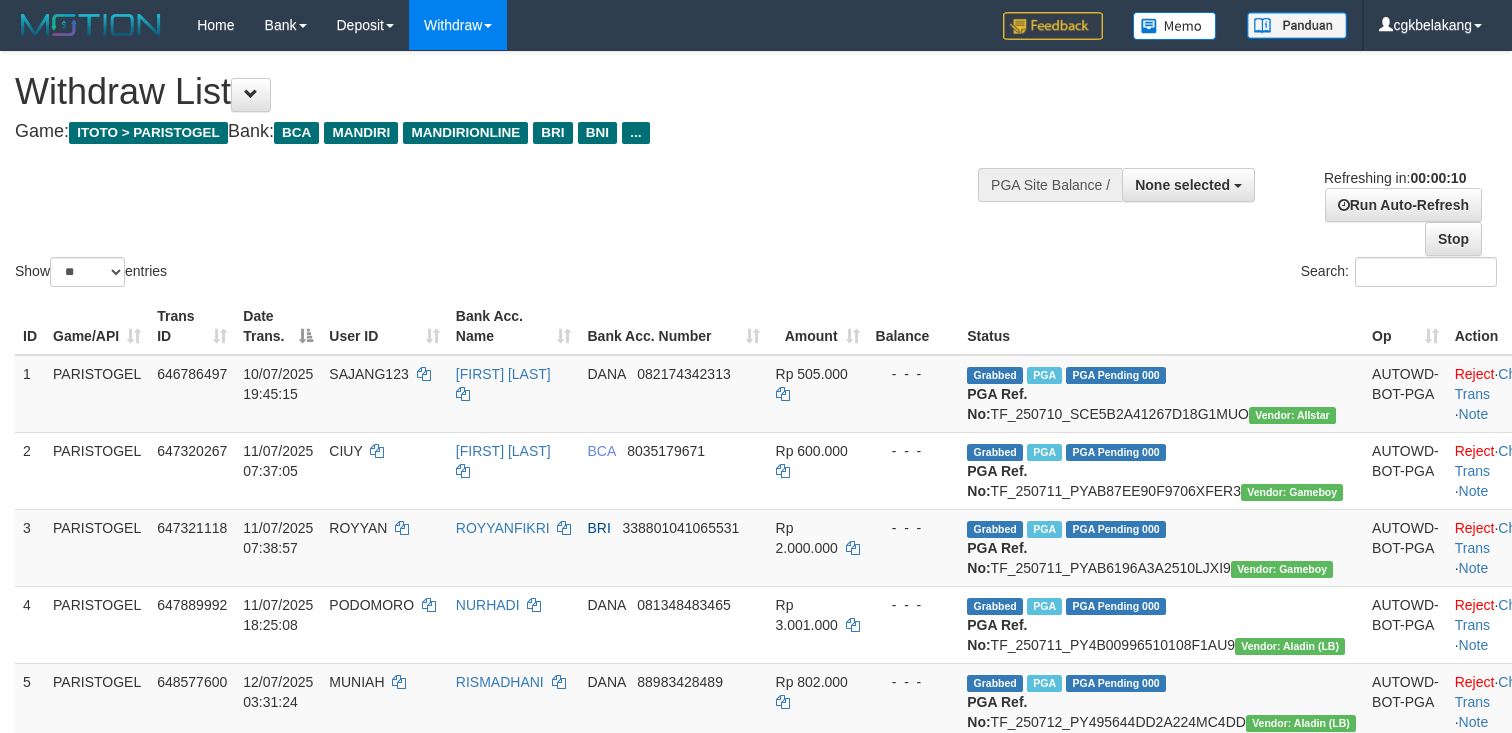 select 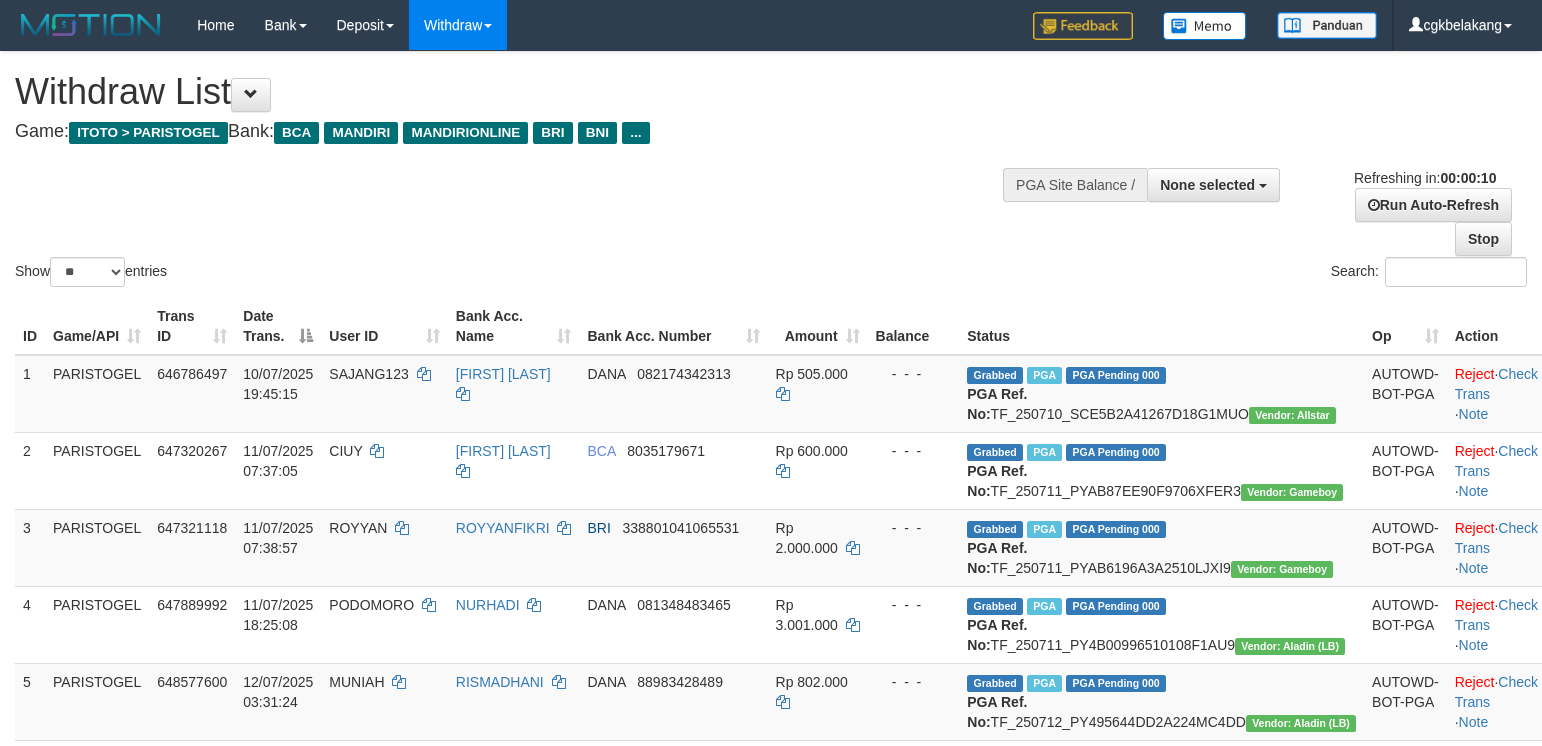 select 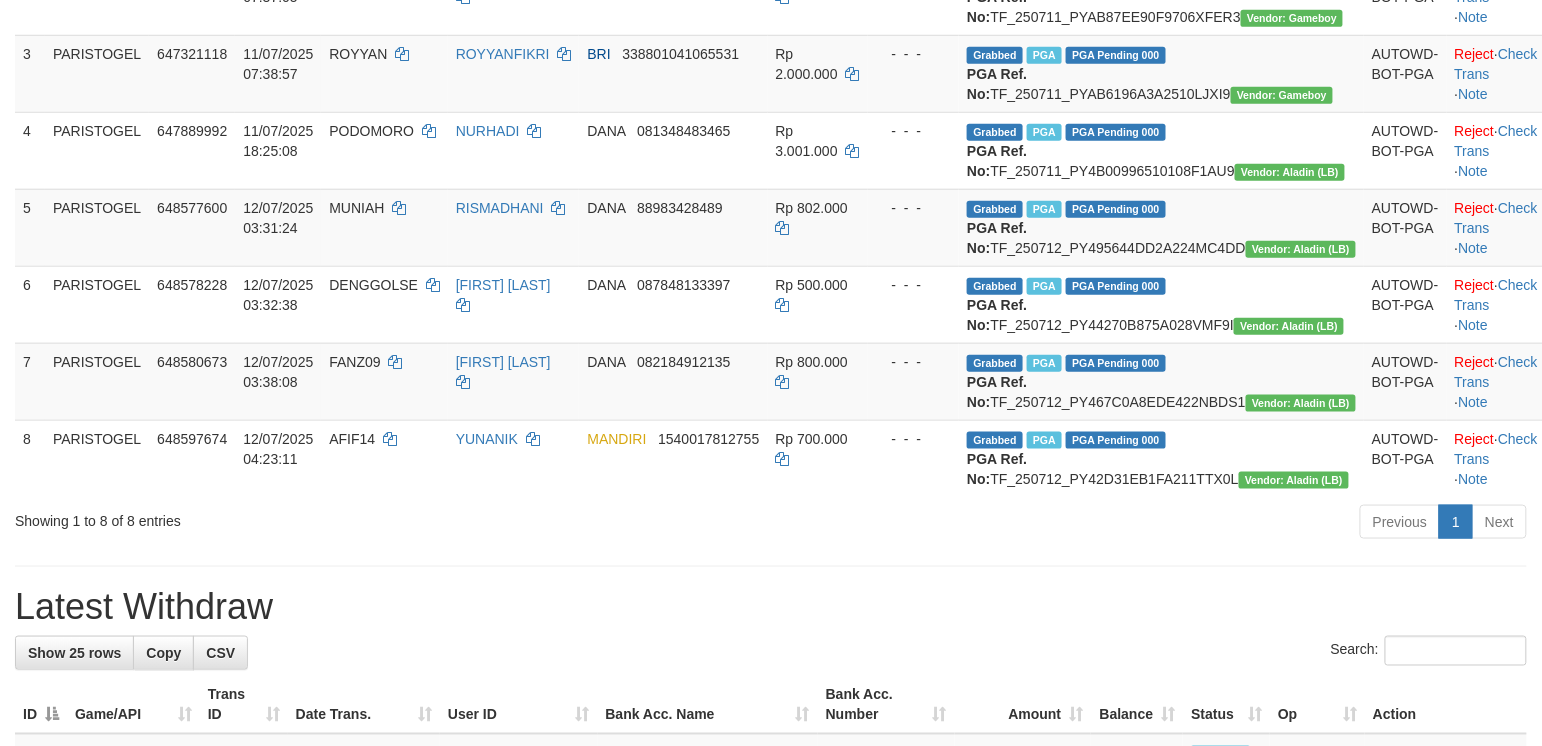 scroll, scrollTop: 400, scrollLeft: 0, axis: vertical 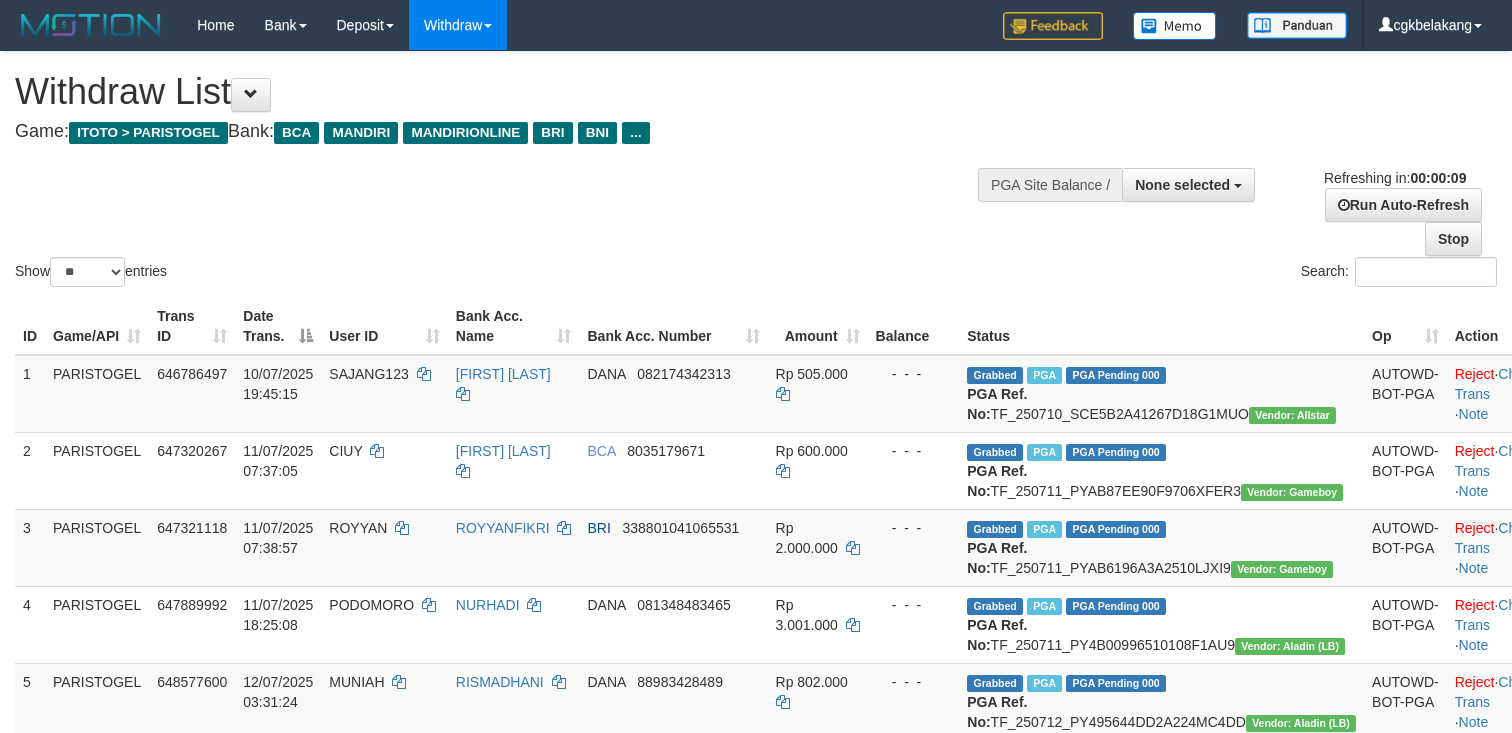 select 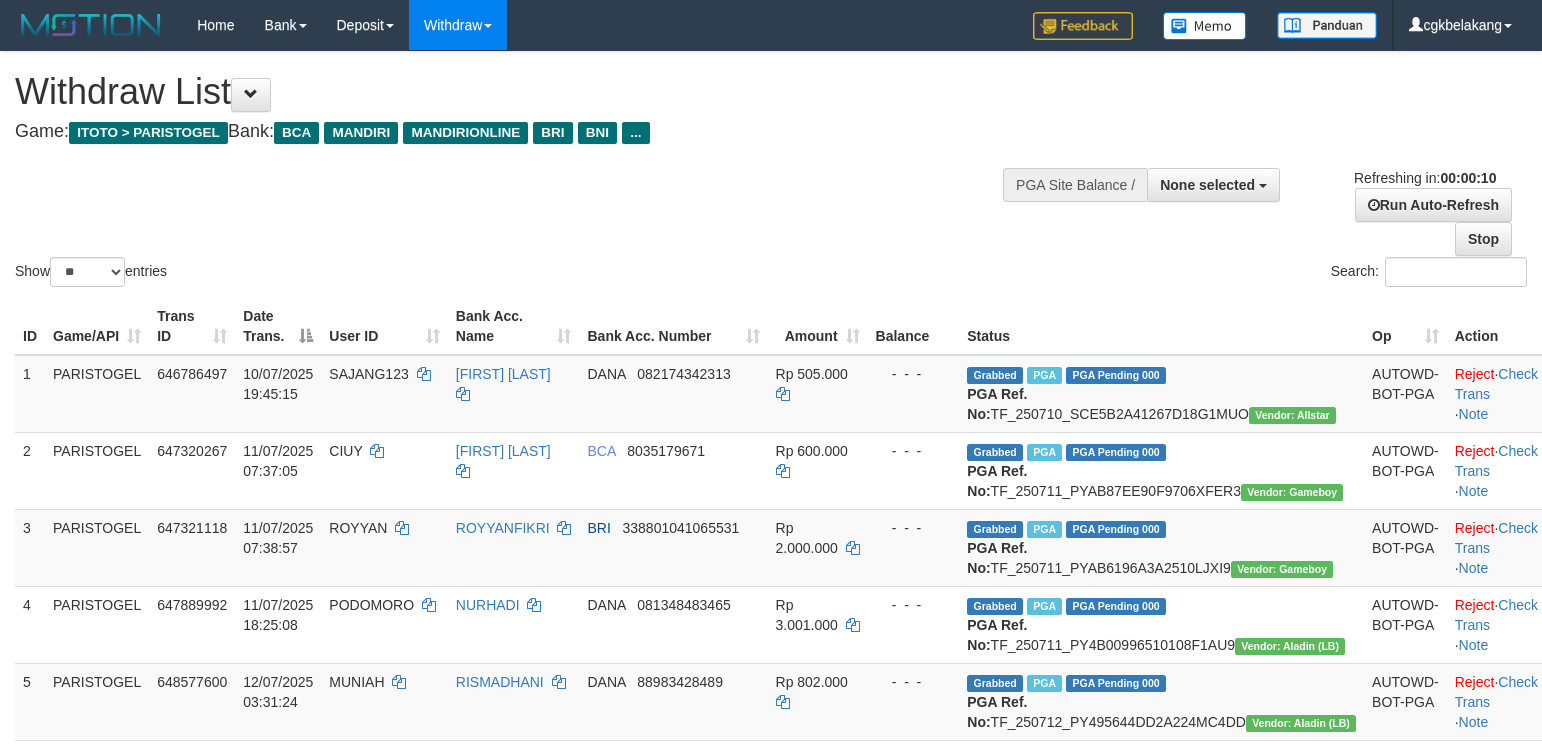 select 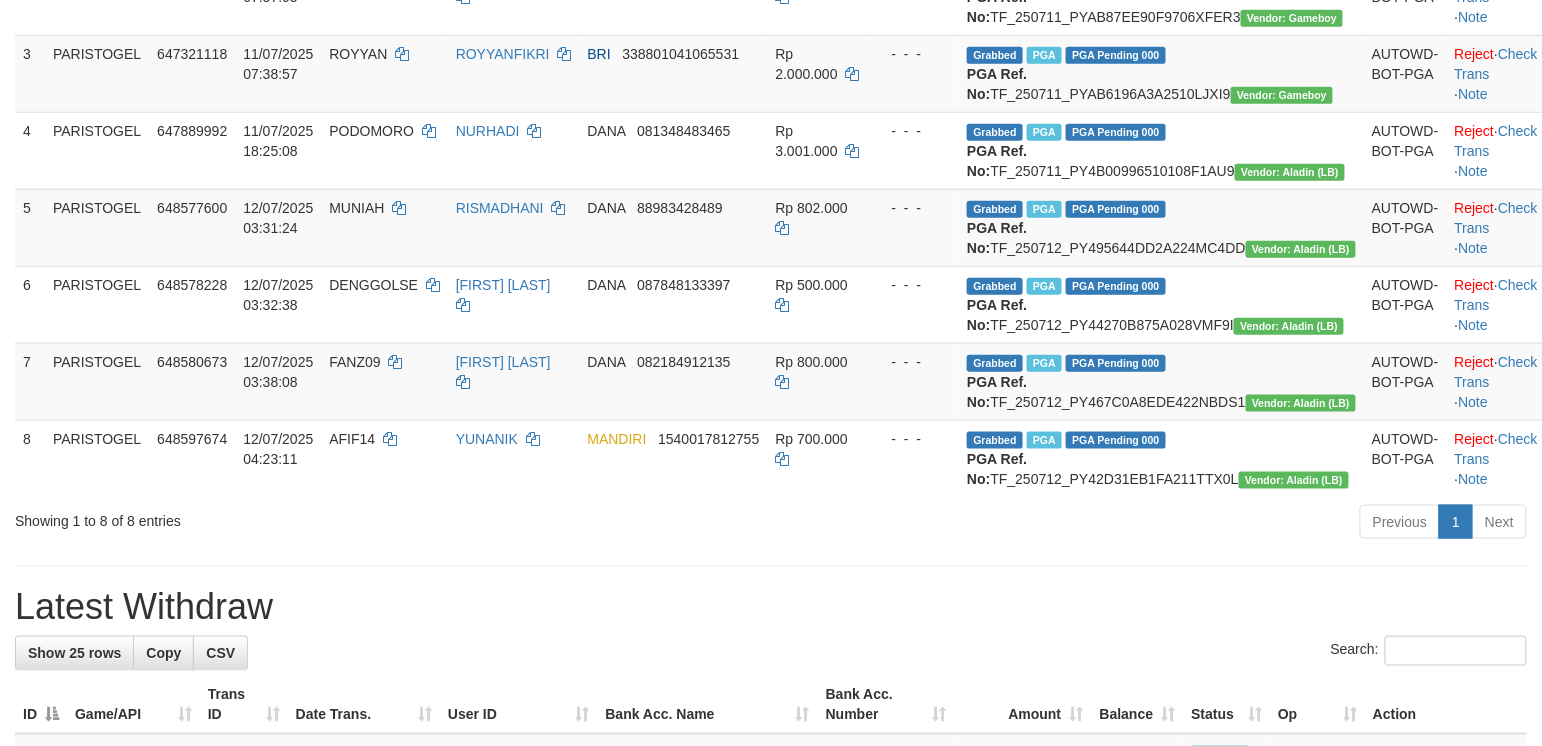 scroll, scrollTop: 400, scrollLeft: 0, axis: vertical 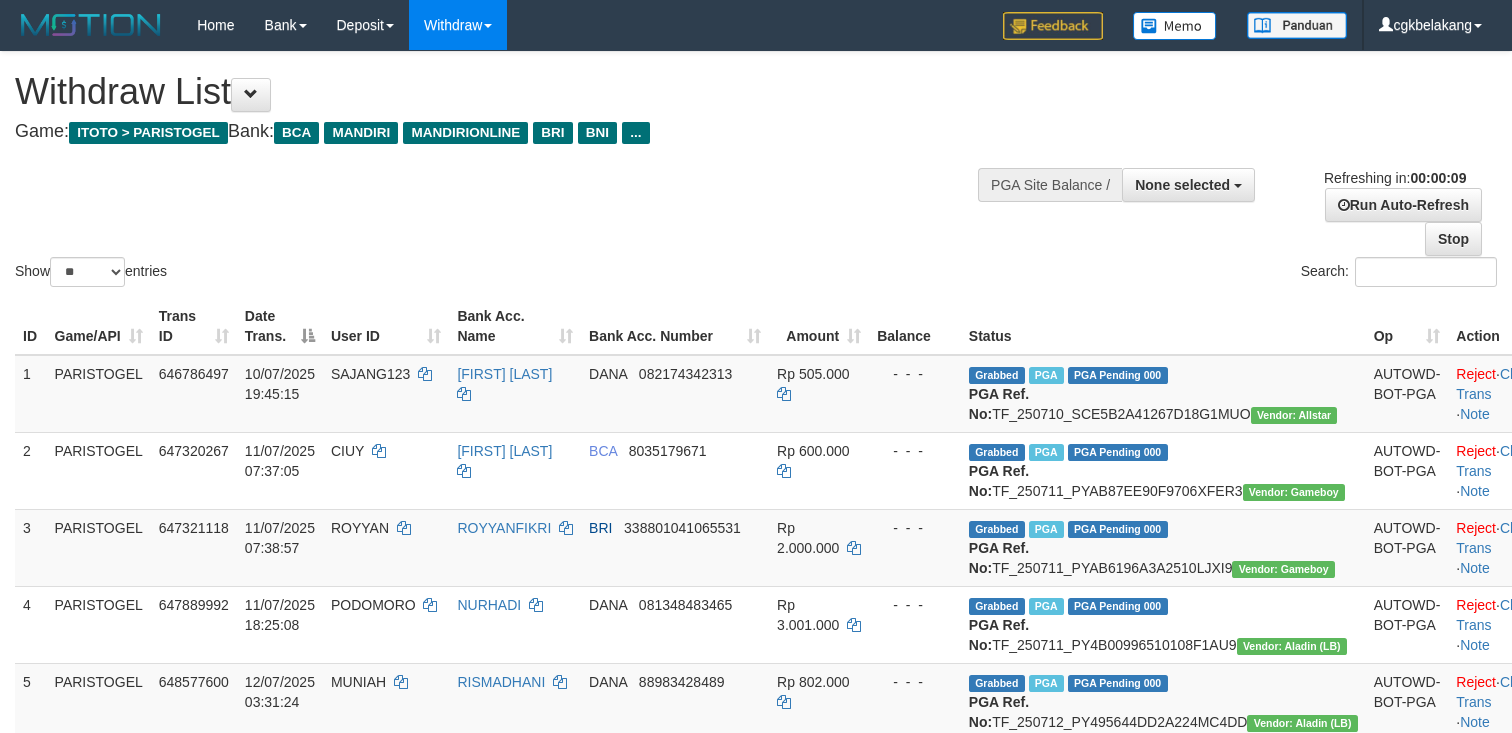 select 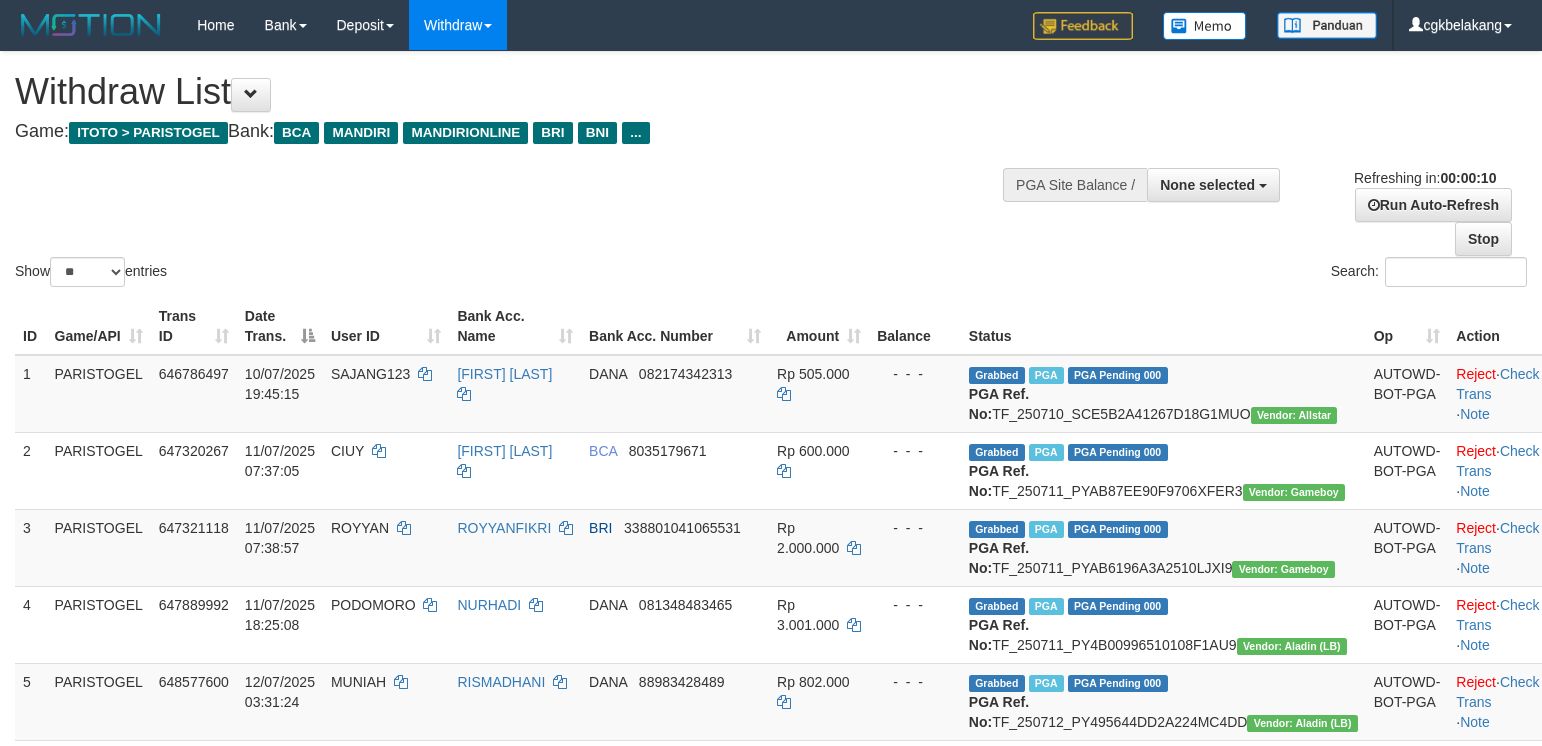select 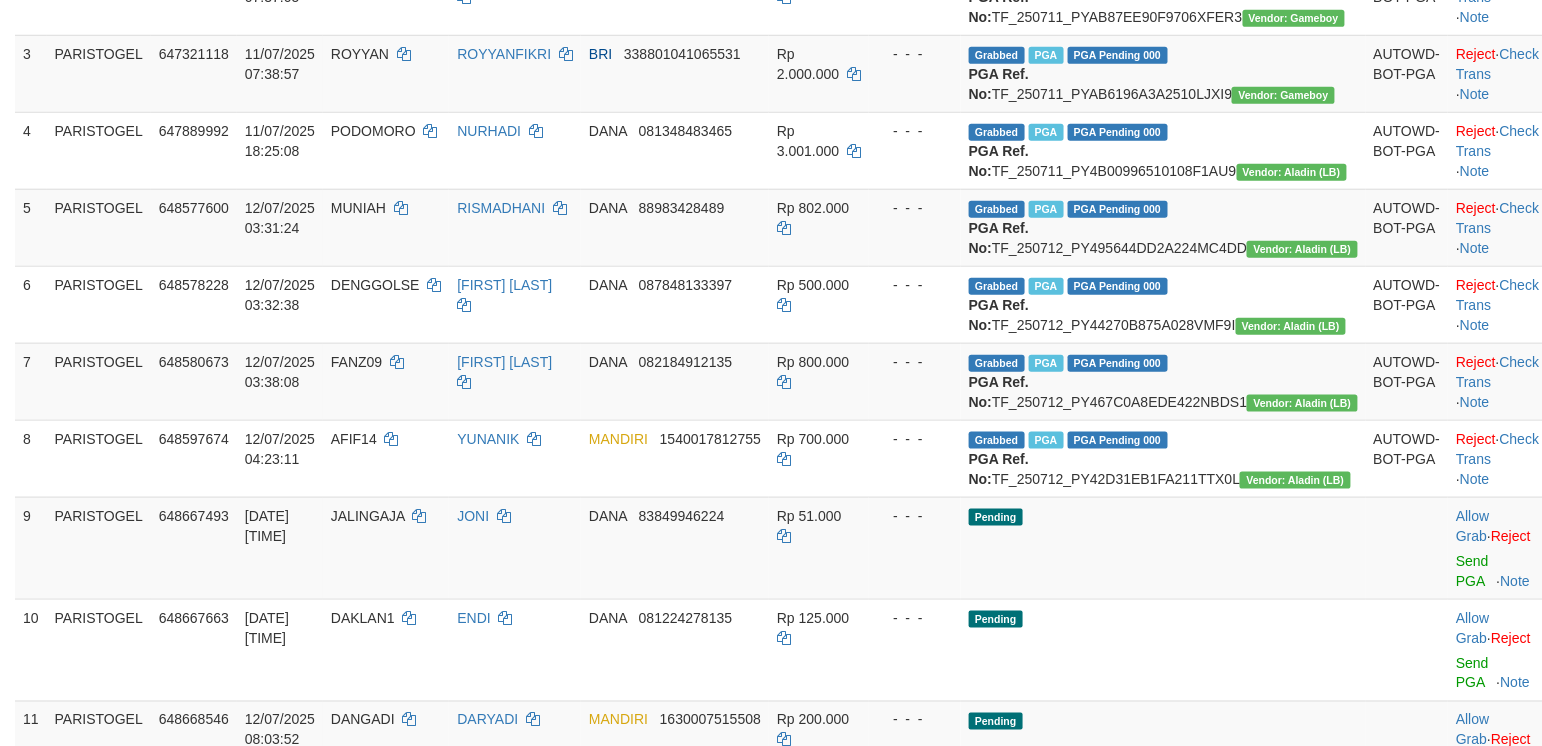 scroll, scrollTop: 400, scrollLeft: 0, axis: vertical 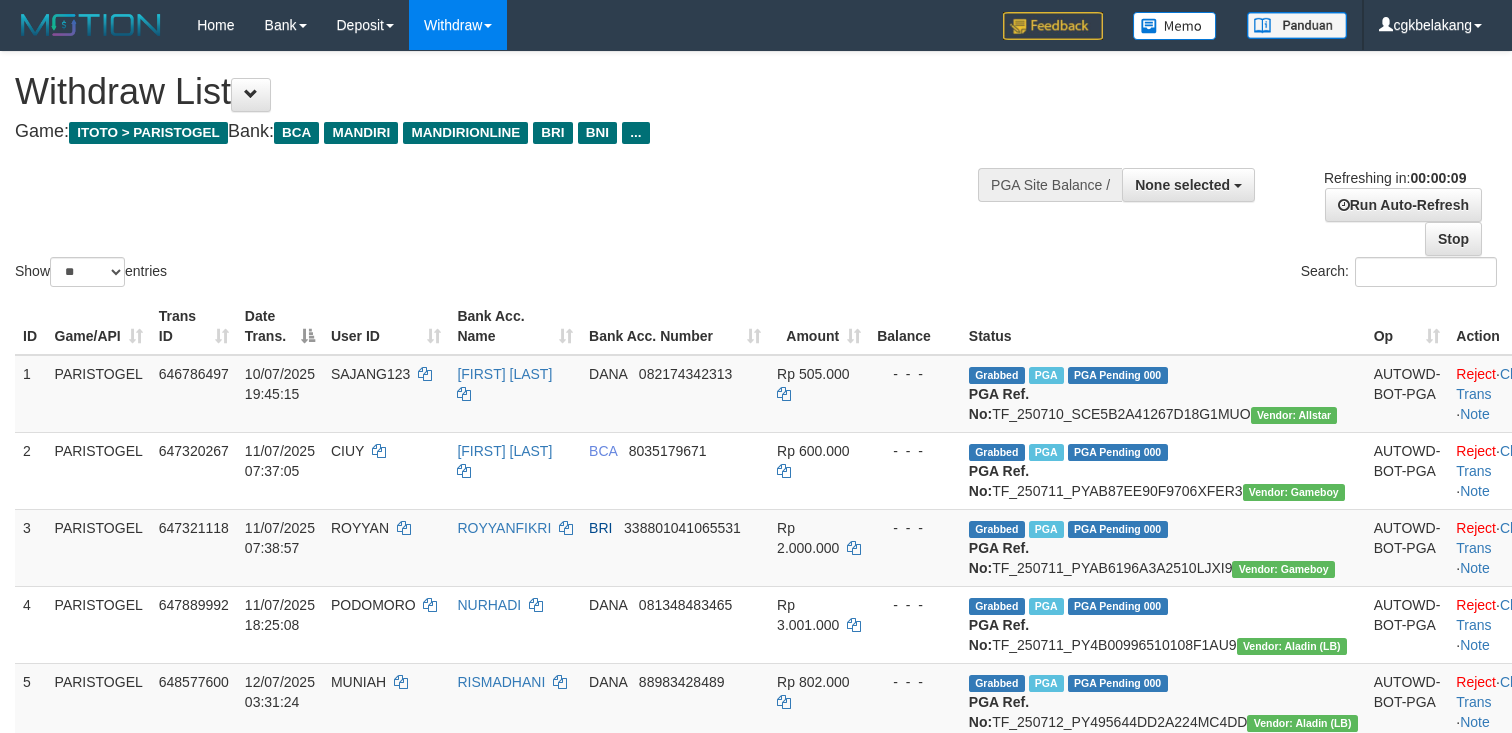 select 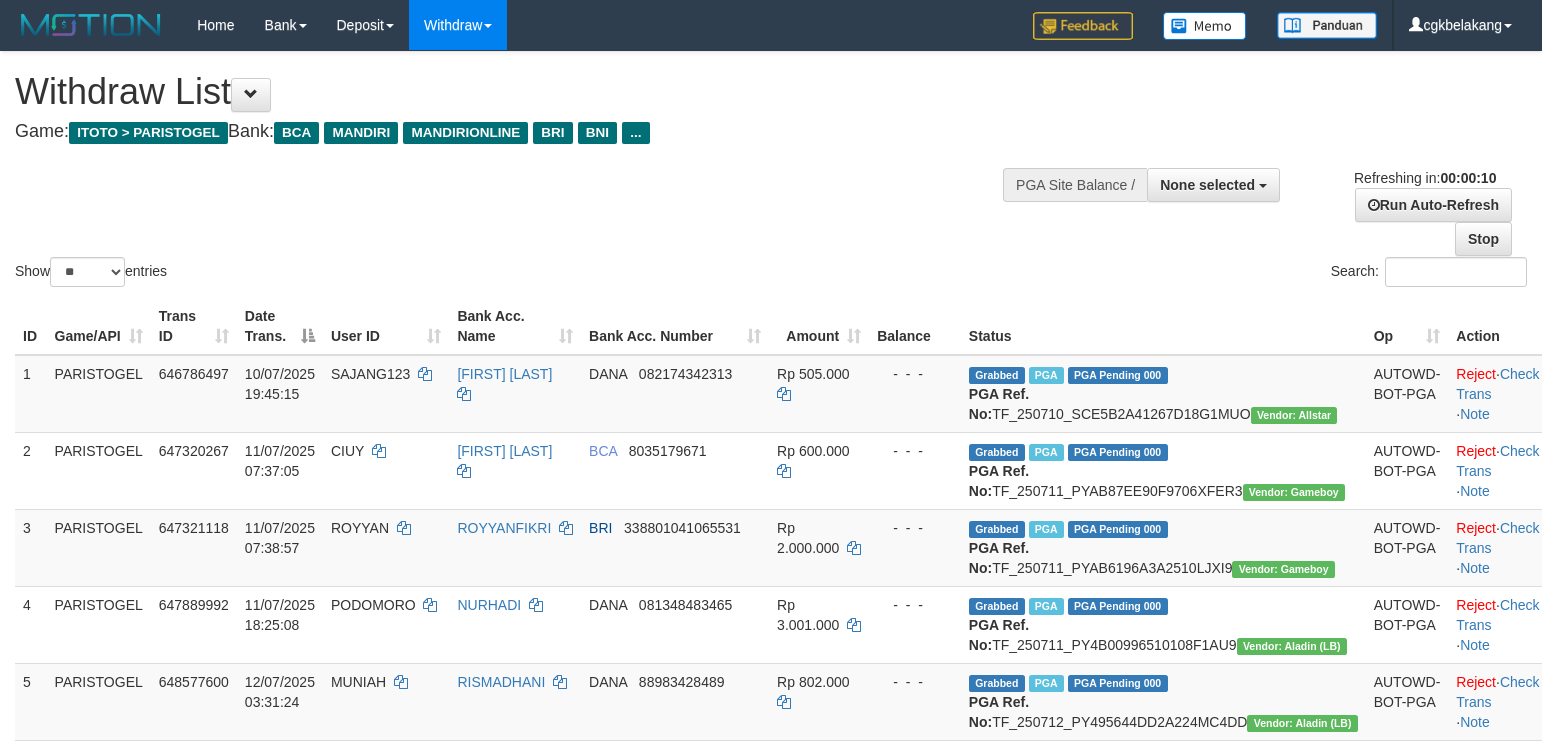 select 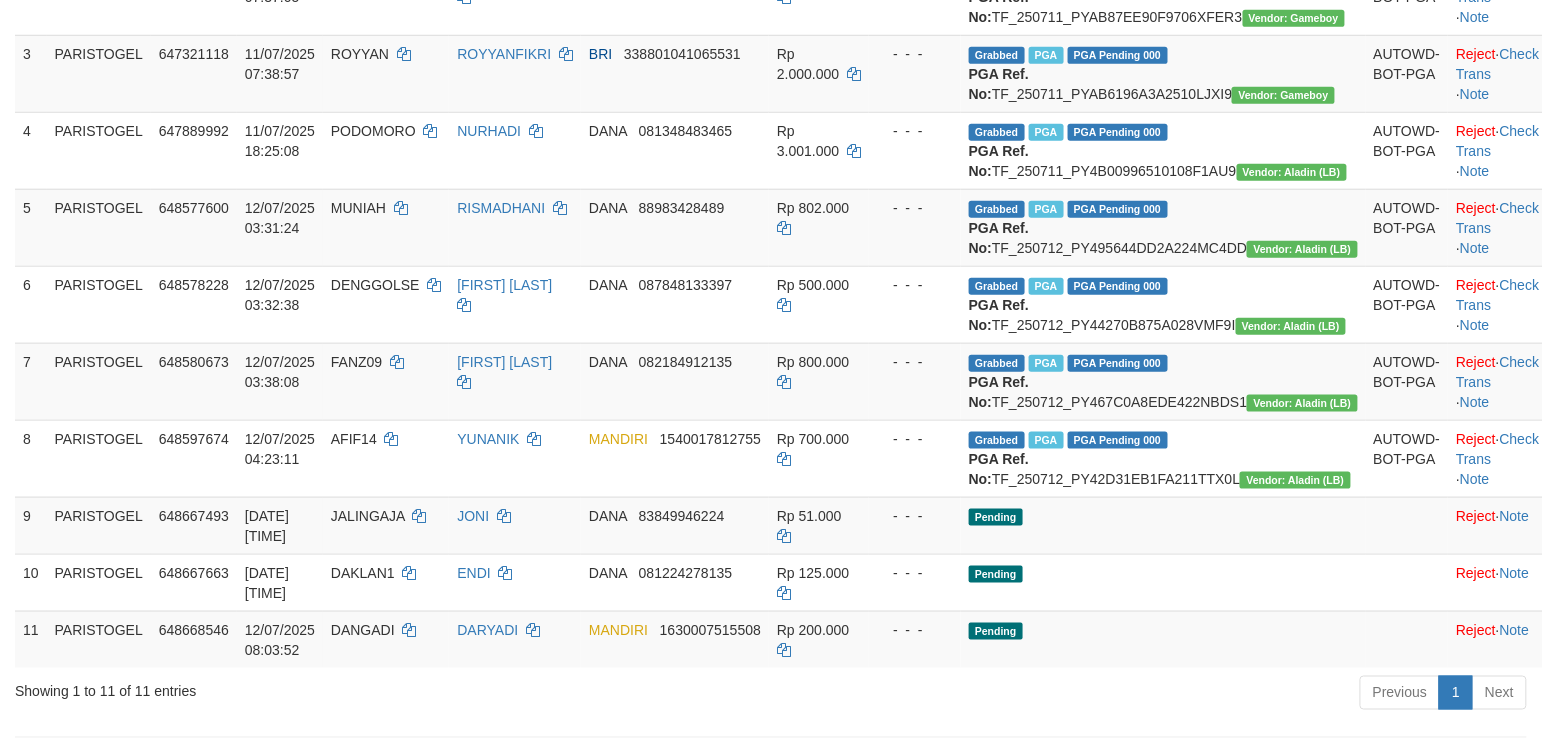 scroll, scrollTop: 400, scrollLeft: 0, axis: vertical 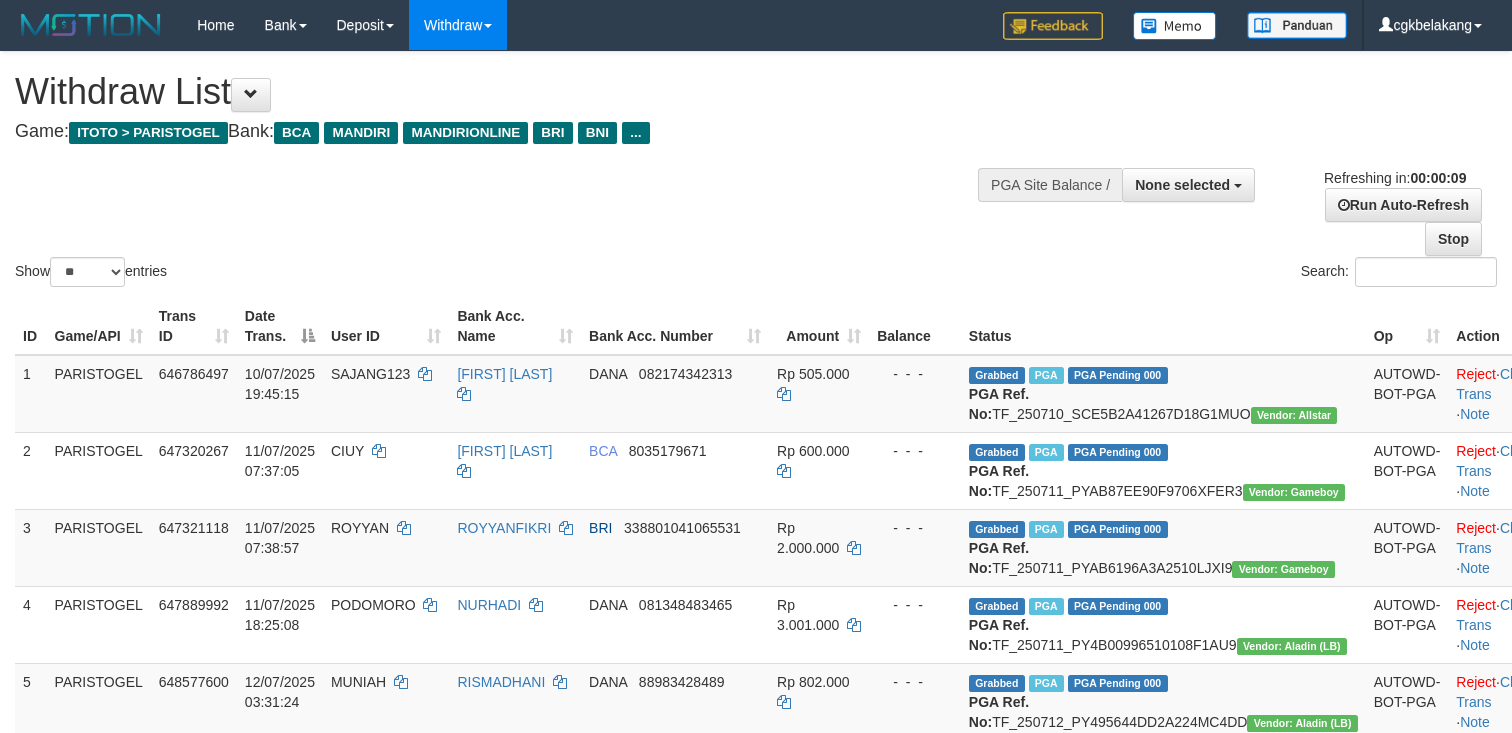 select 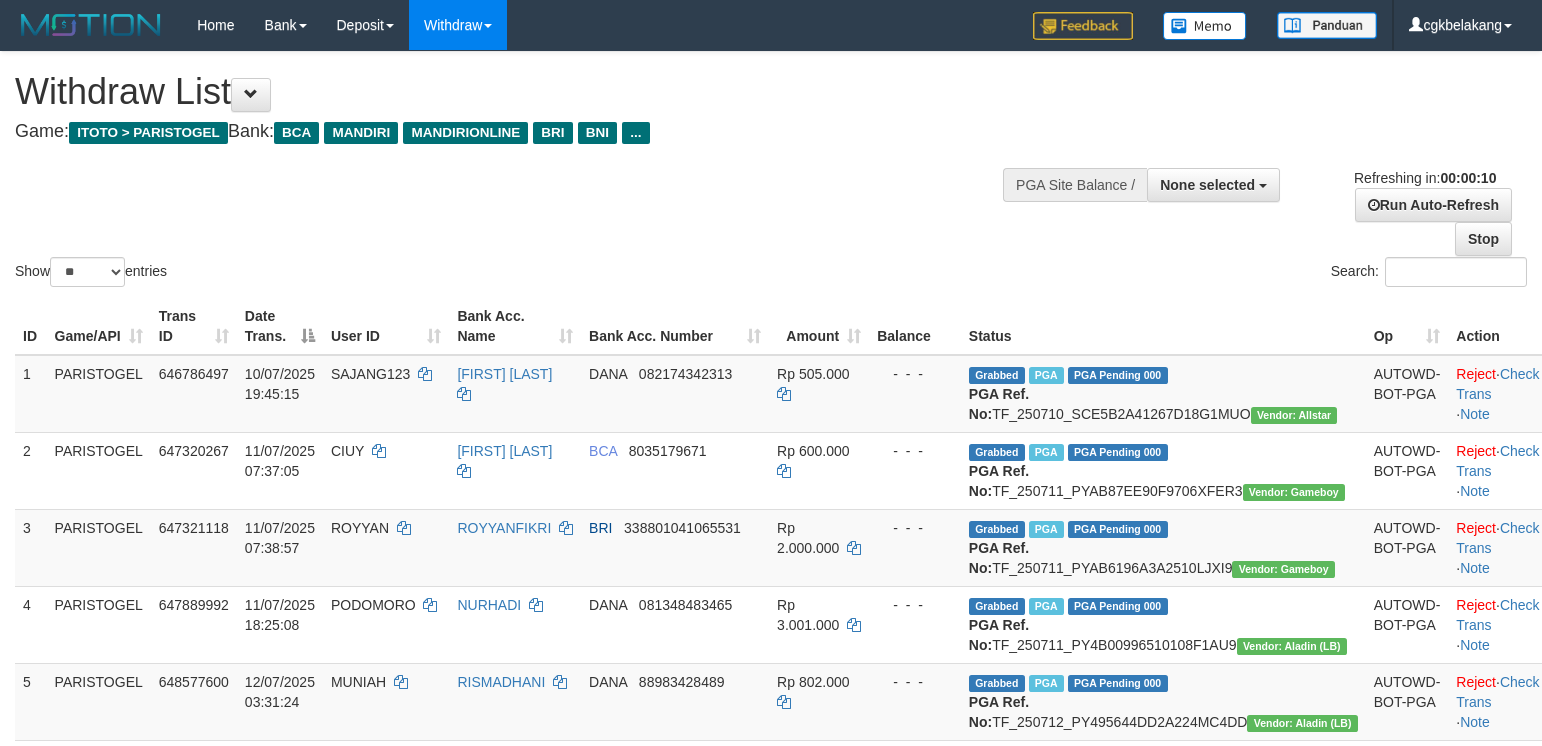 select 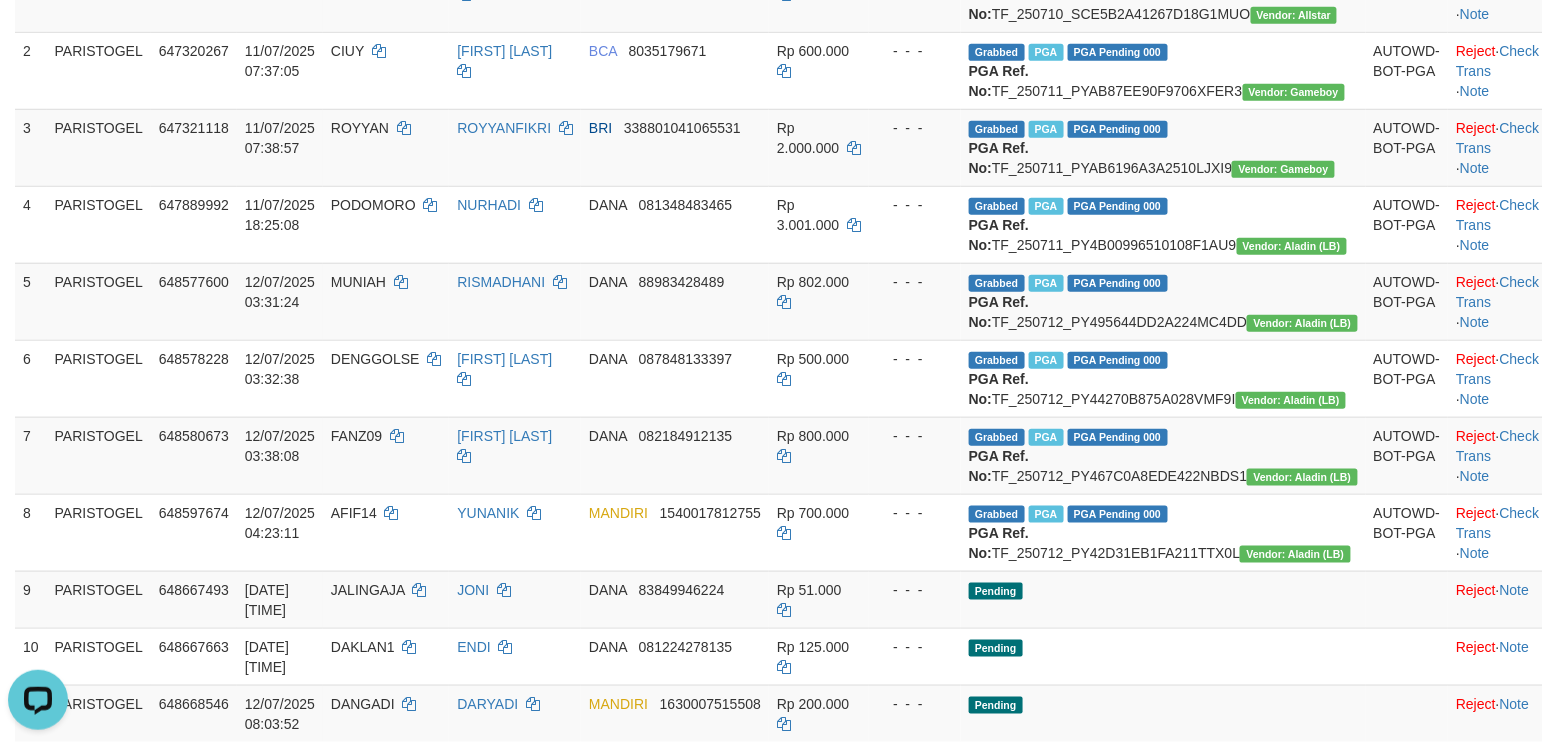 scroll, scrollTop: 0, scrollLeft: 0, axis: both 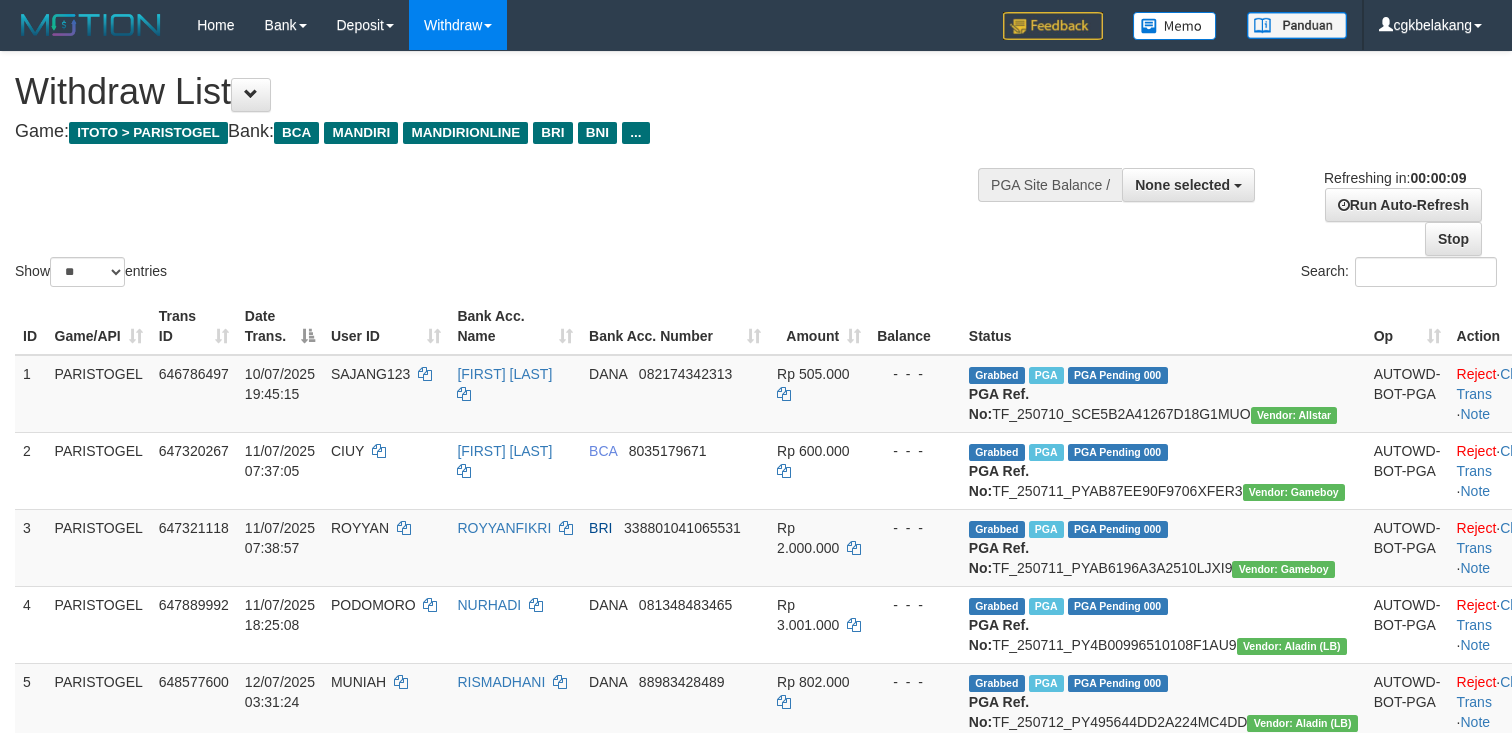 select 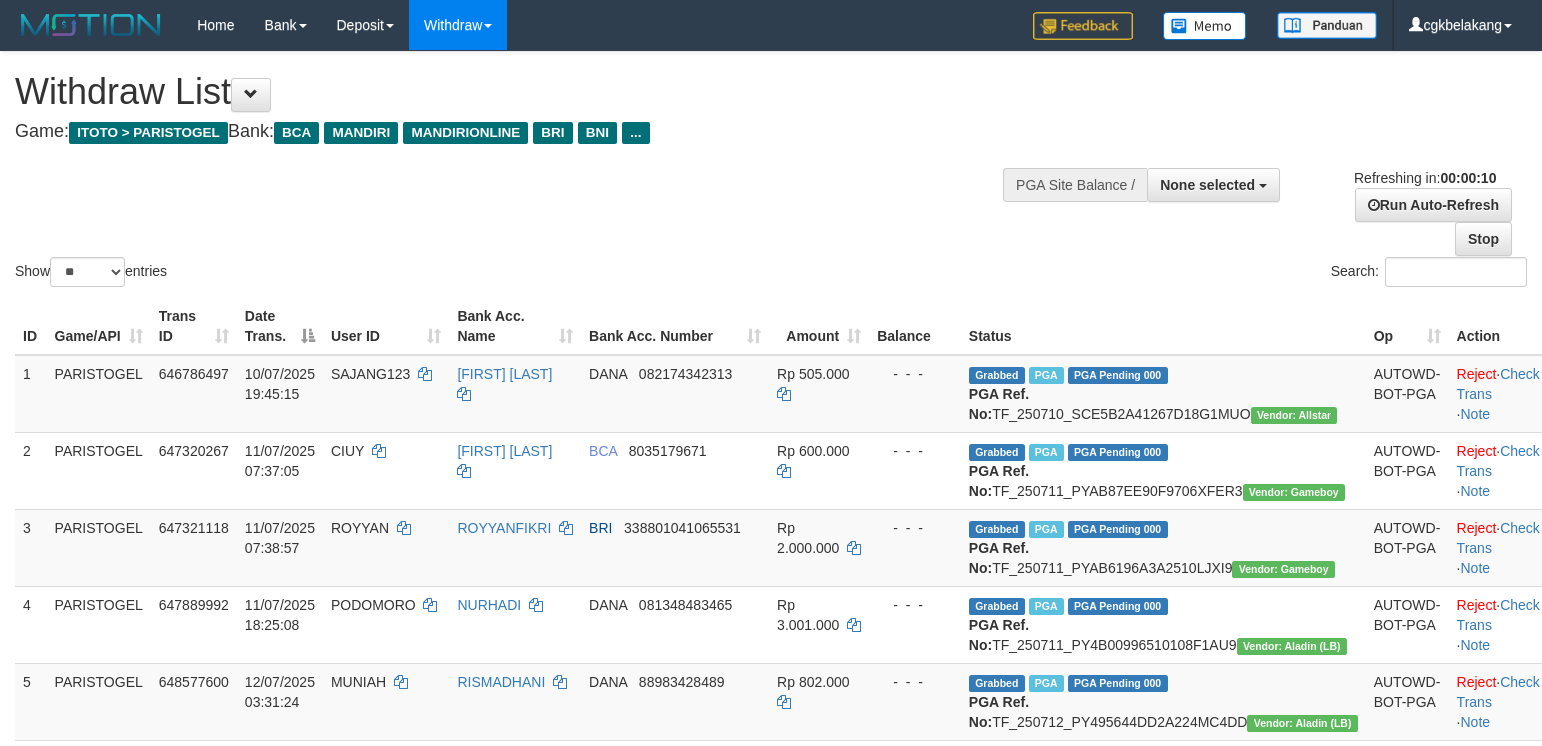 select 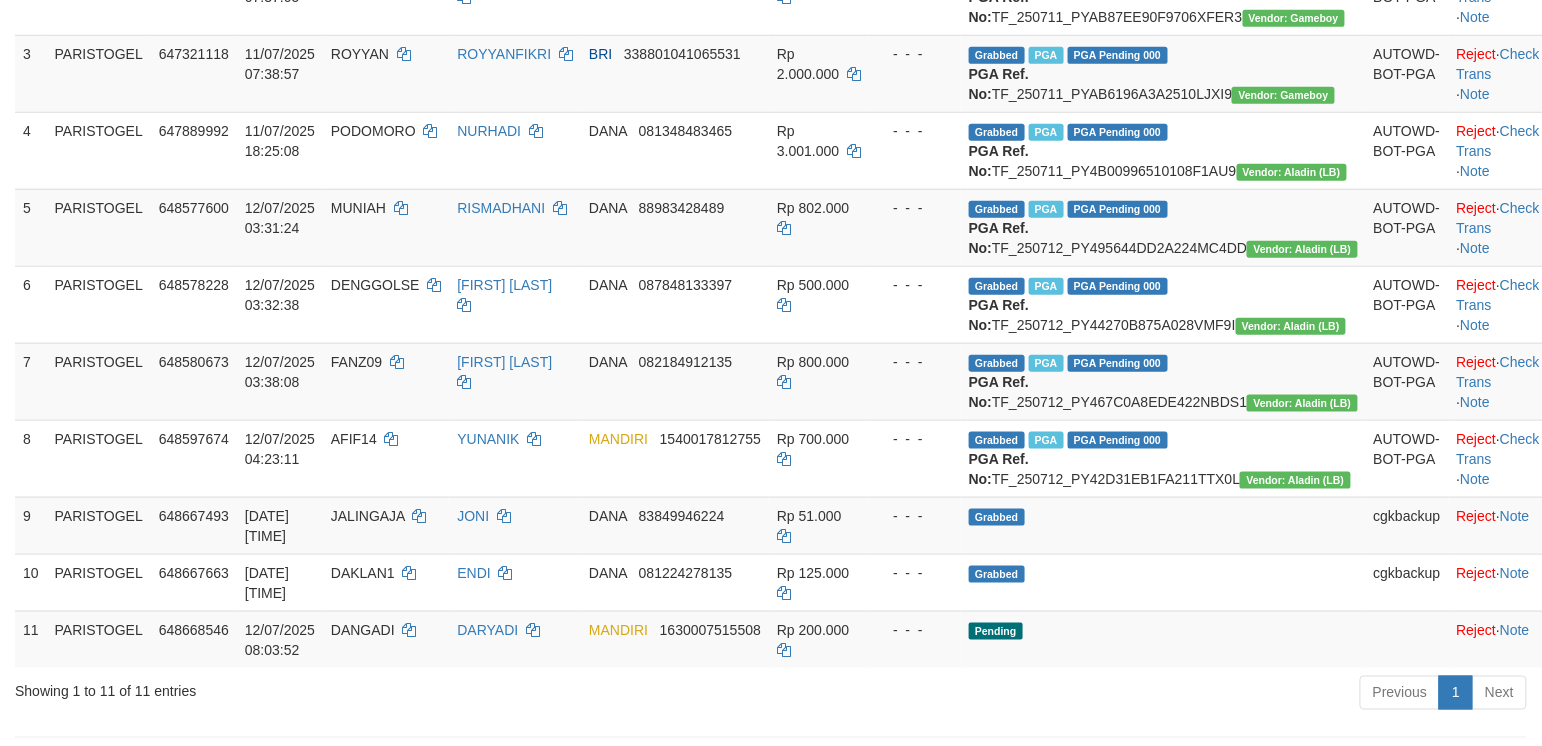 scroll, scrollTop: 400, scrollLeft: 0, axis: vertical 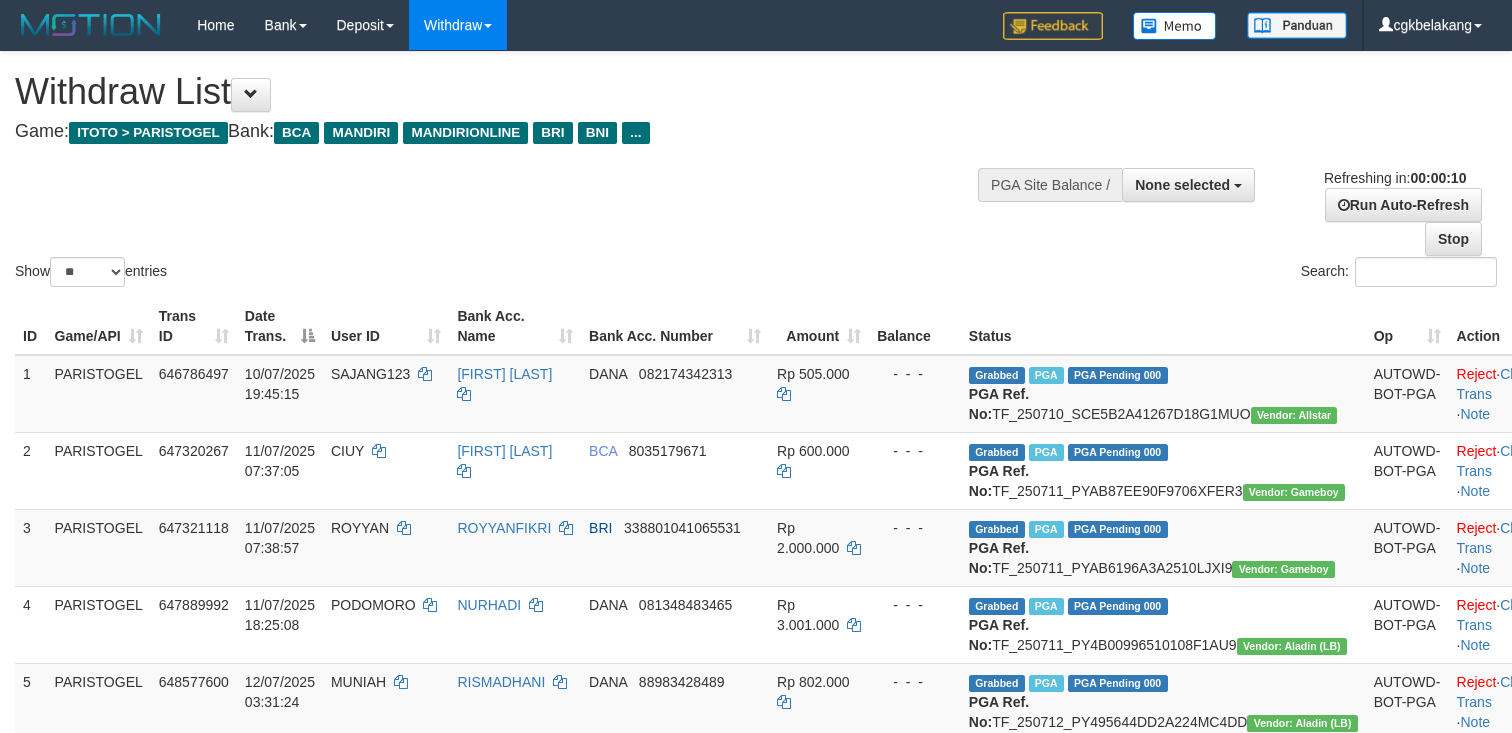 select 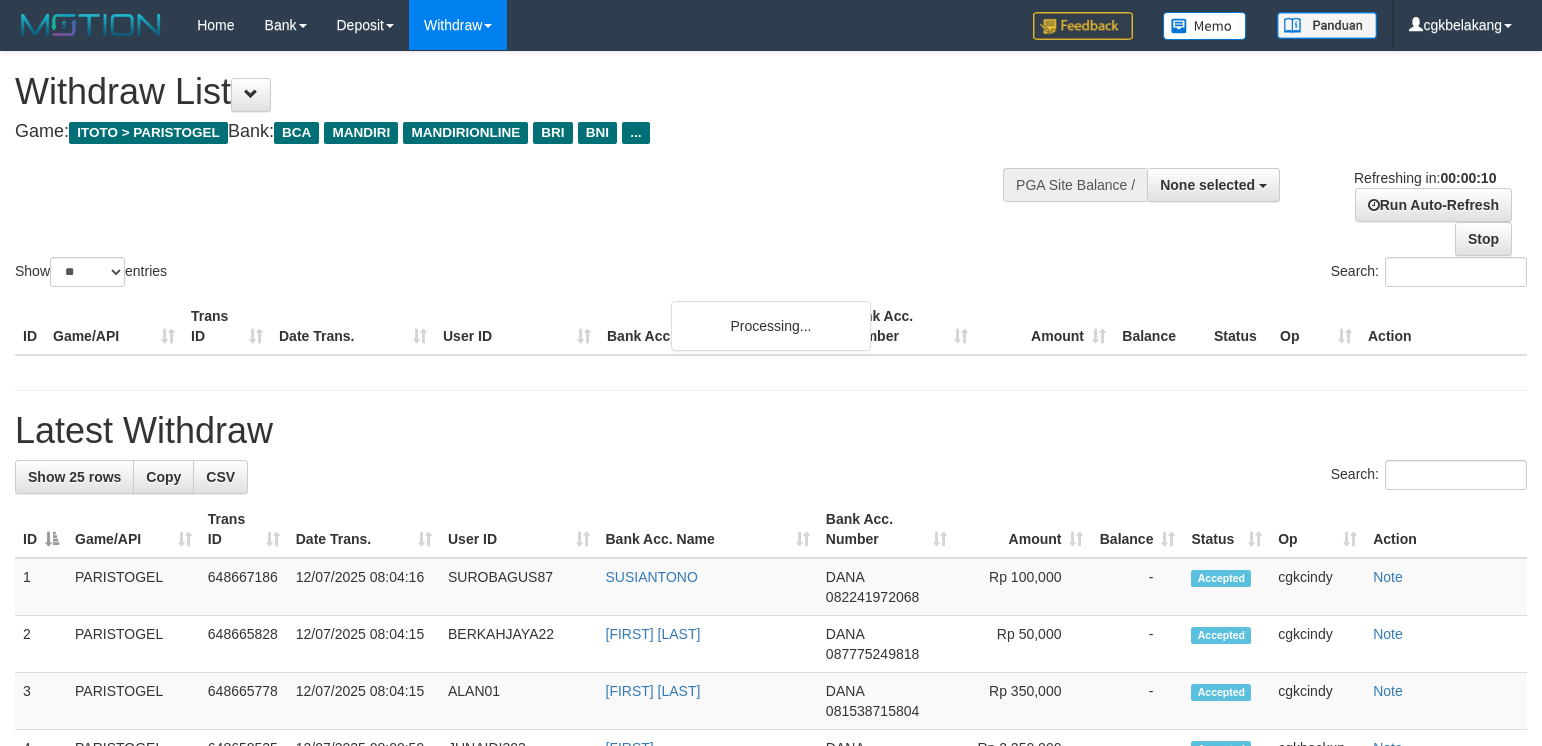 select 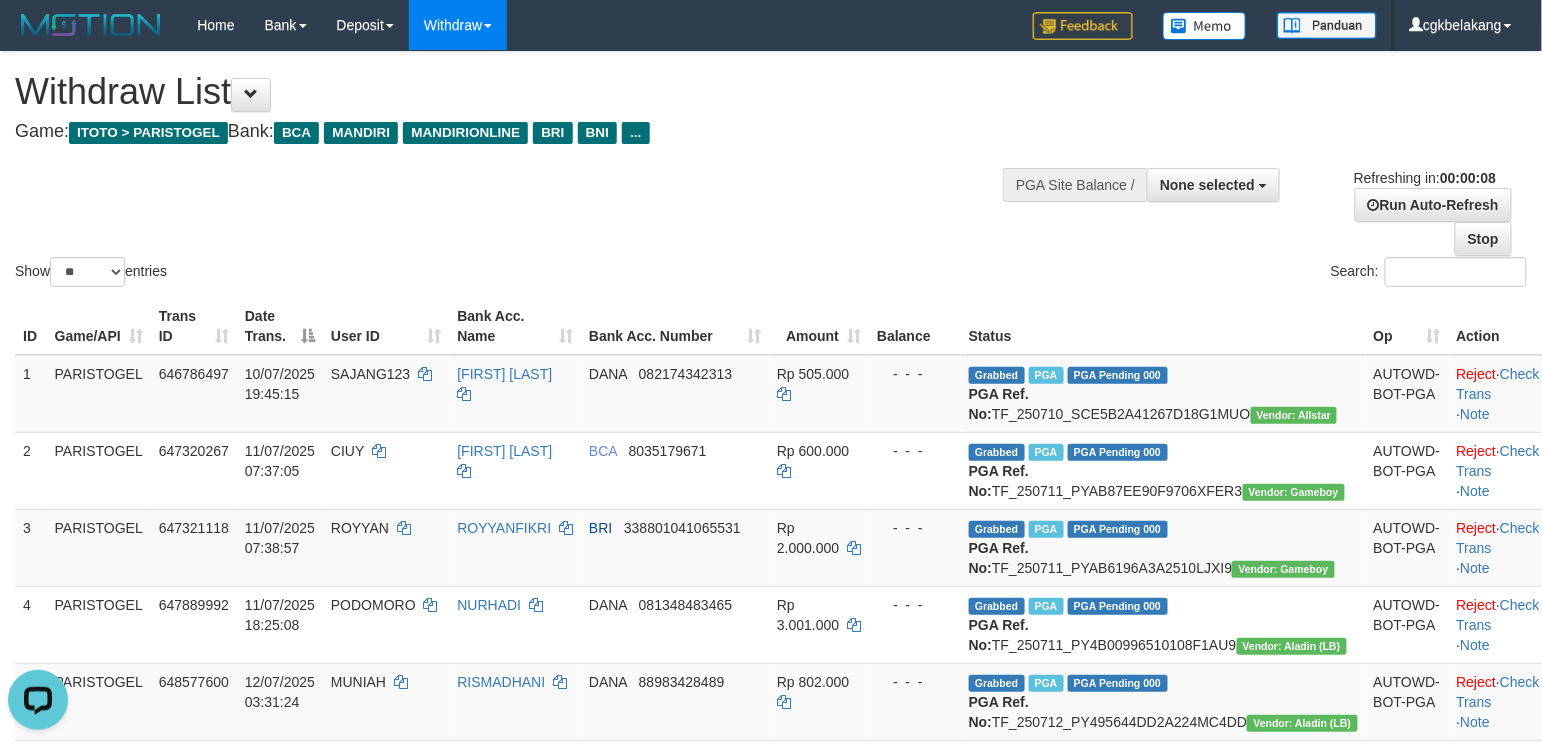 scroll, scrollTop: 0, scrollLeft: 0, axis: both 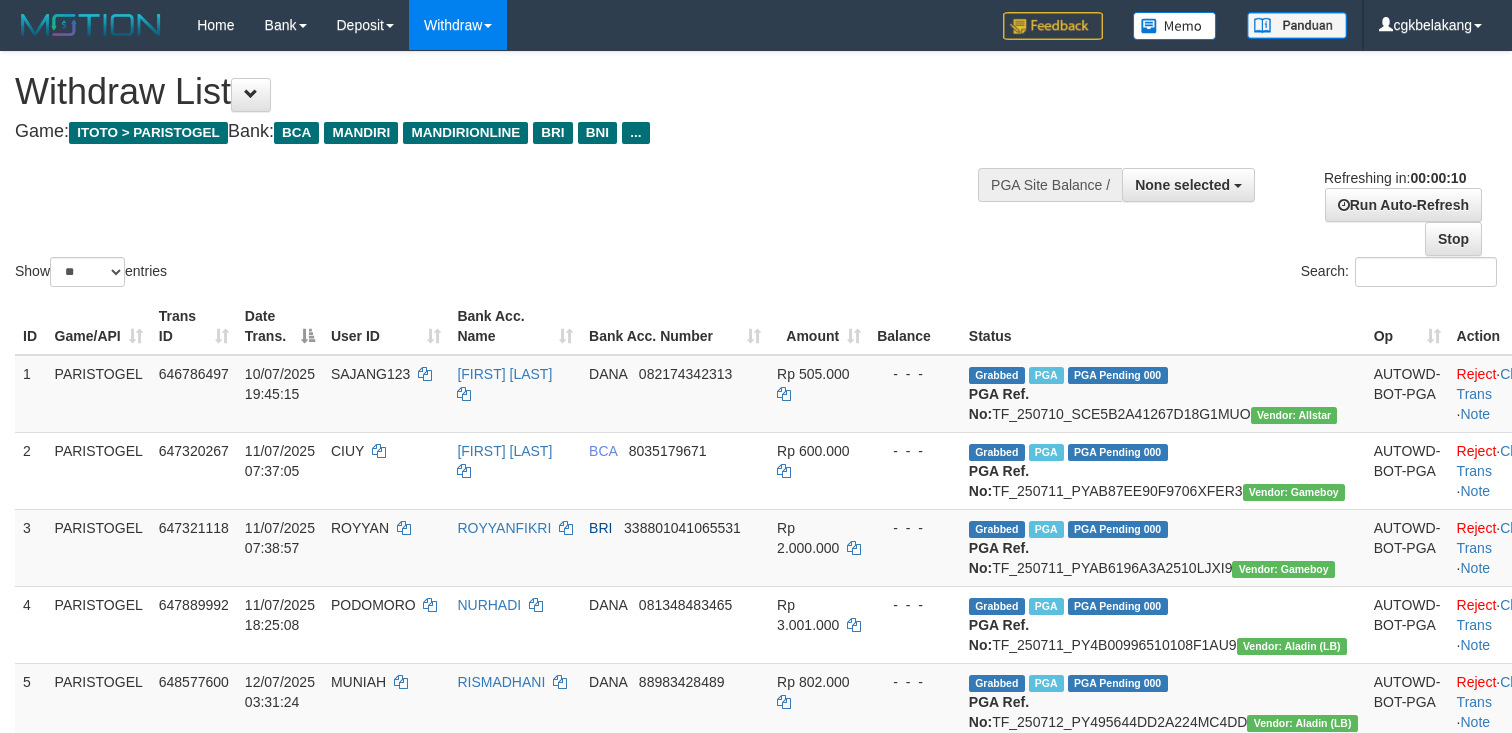 select 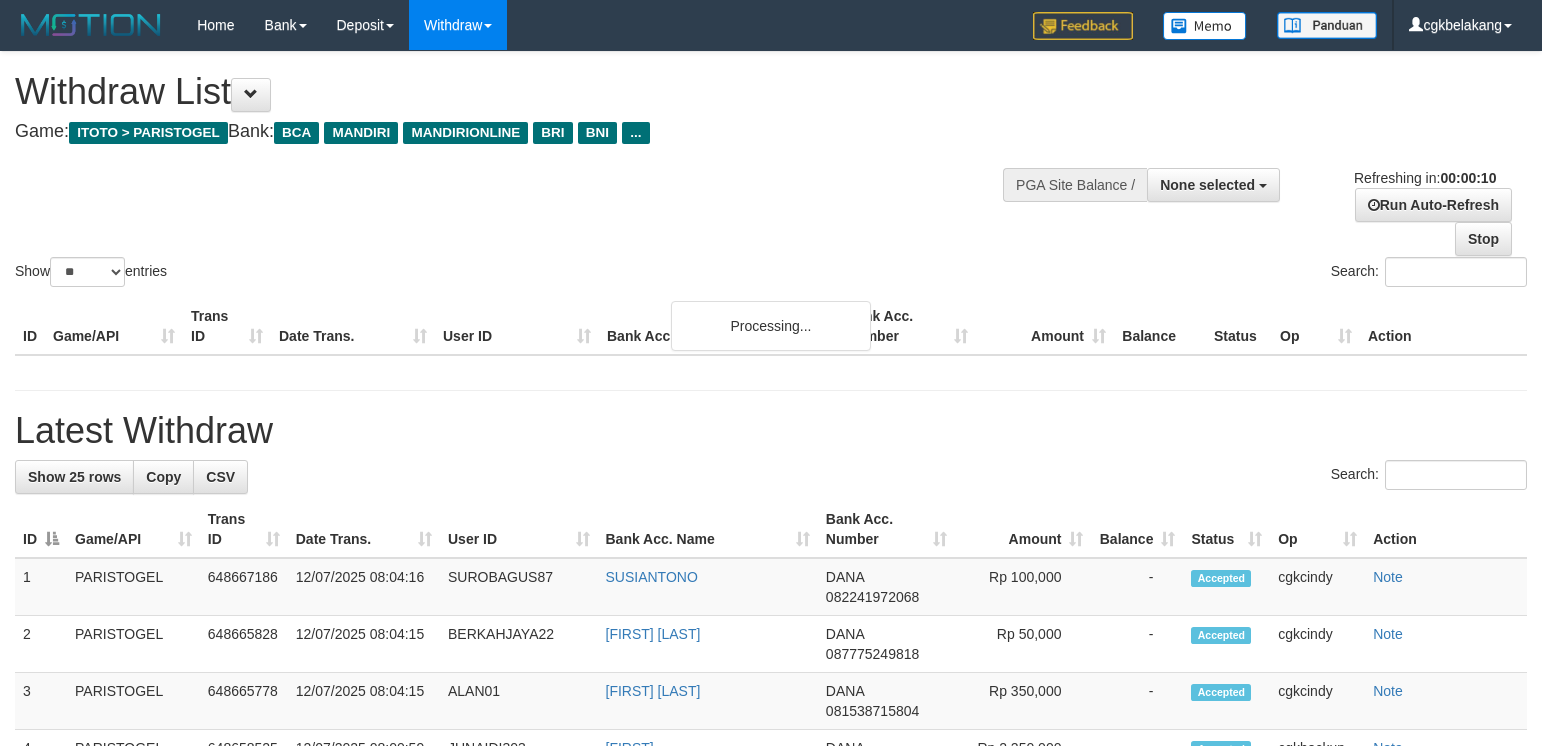 select 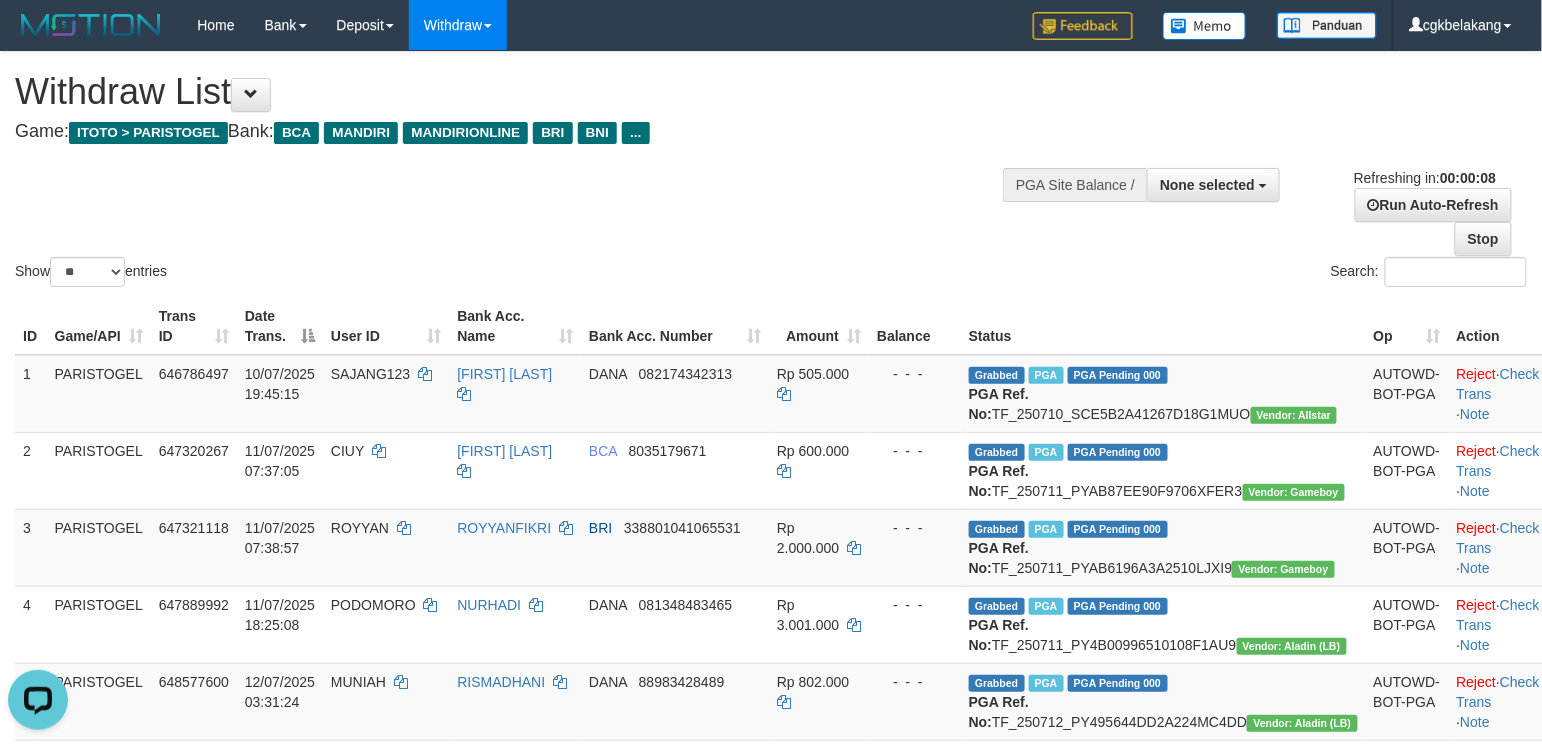 scroll, scrollTop: 0, scrollLeft: 0, axis: both 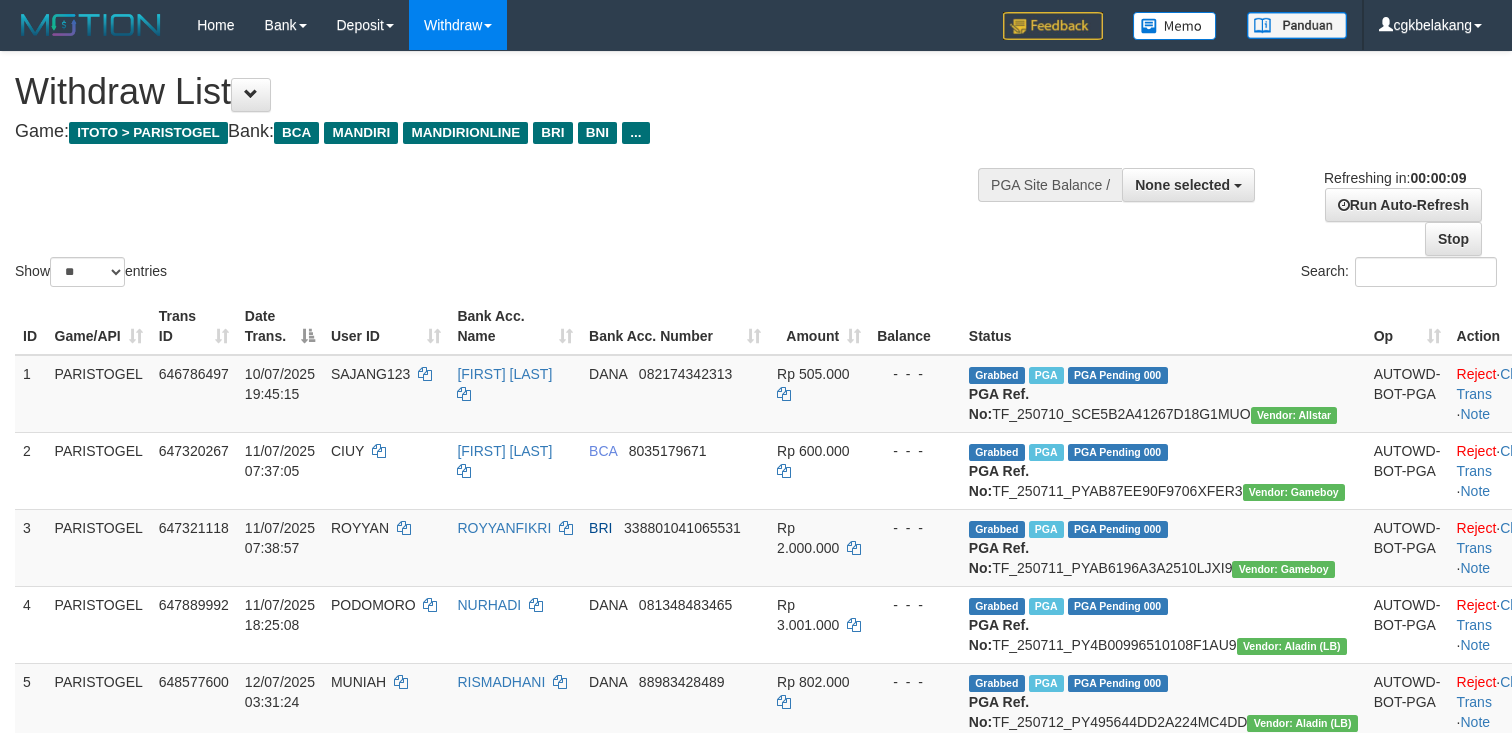 select 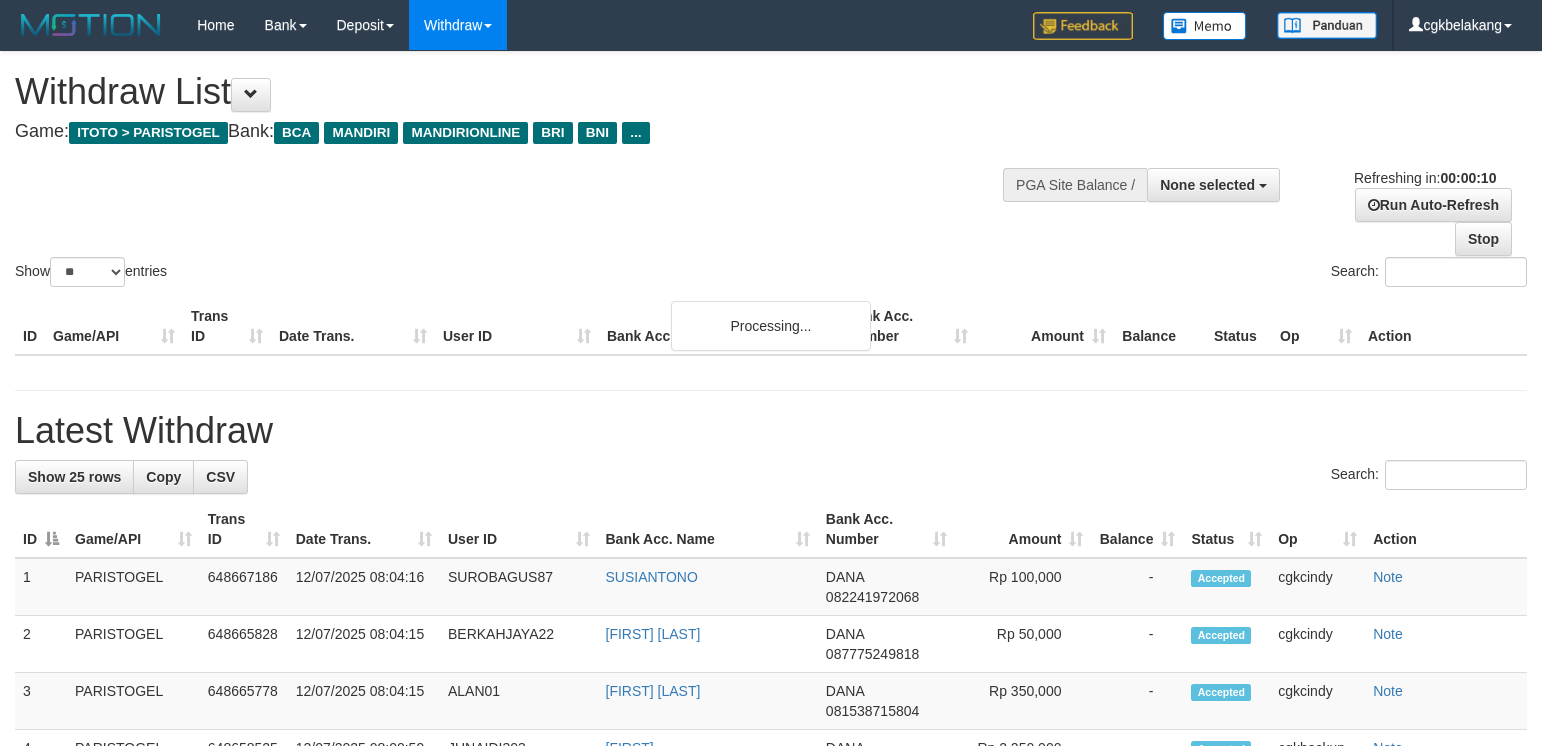 select 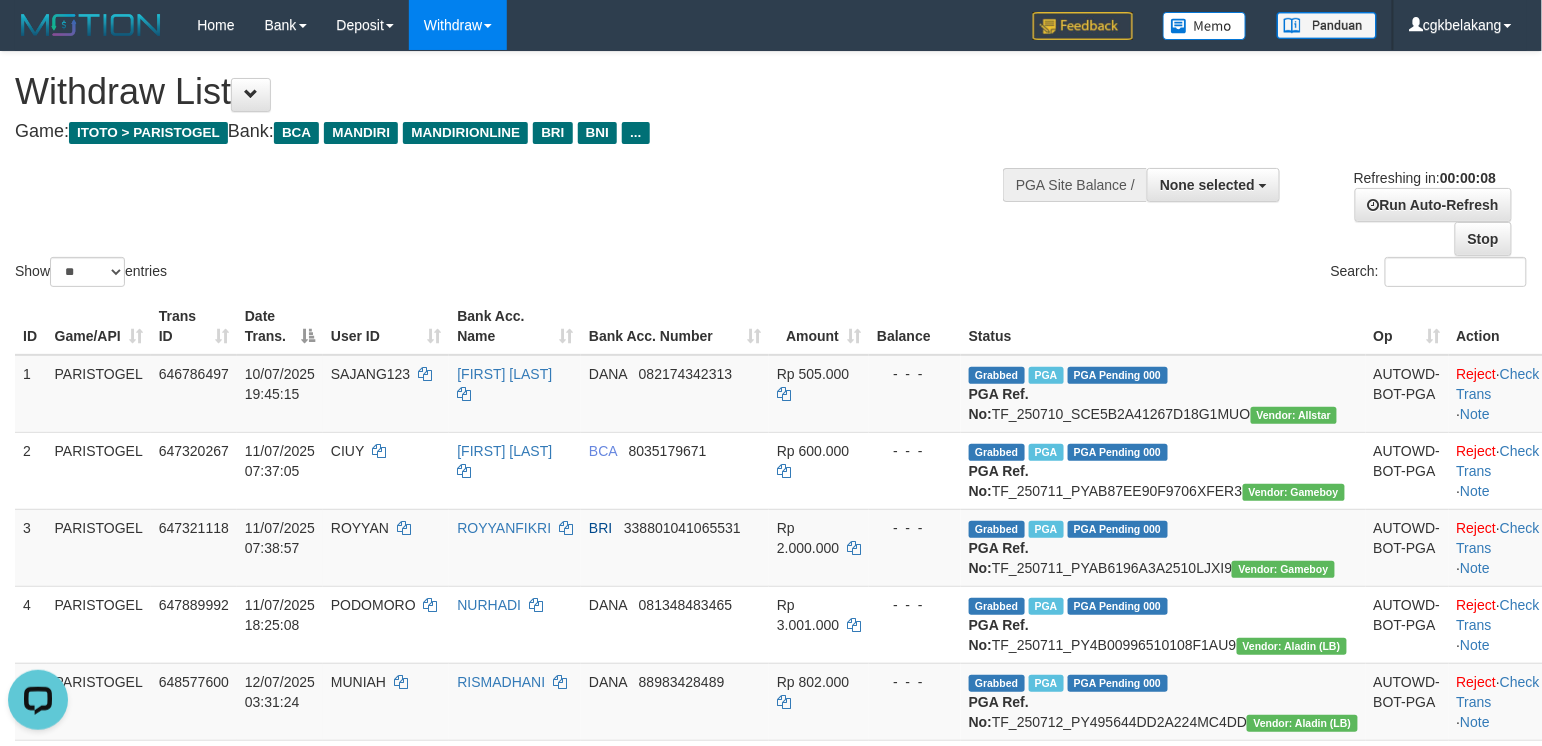 scroll, scrollTop: 0, scrollLeft: 0, axis: both 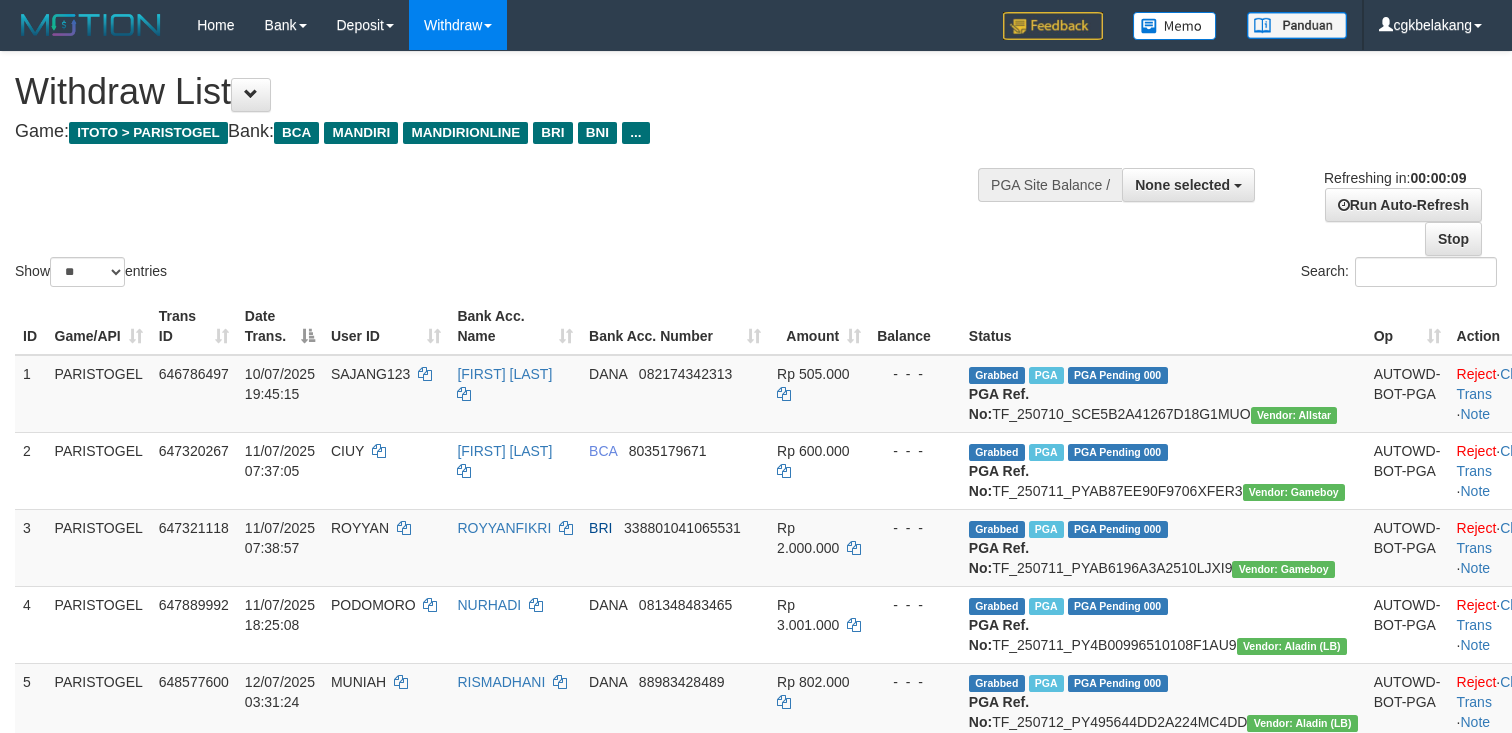 select 